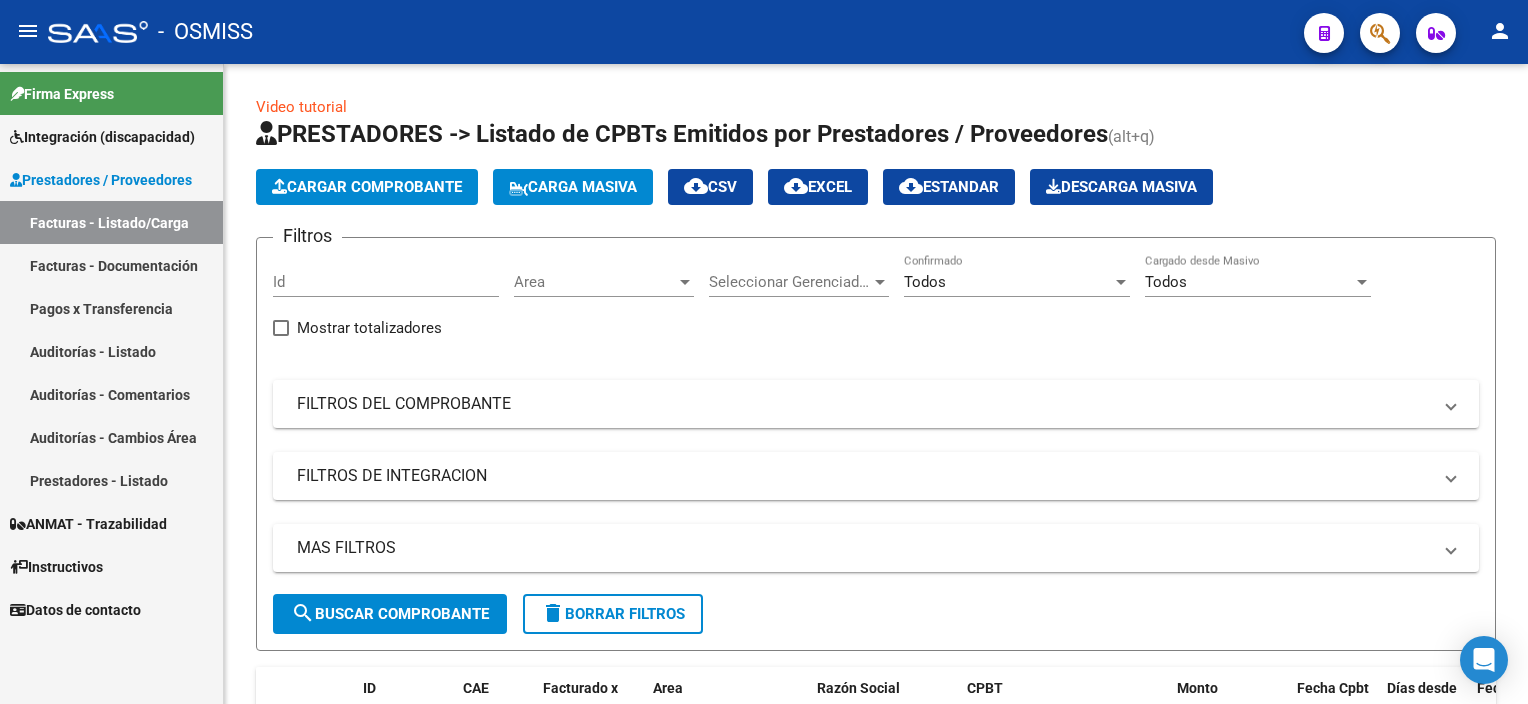 scroll, scrollTop: 0, scrollLeft: 0, axis: both 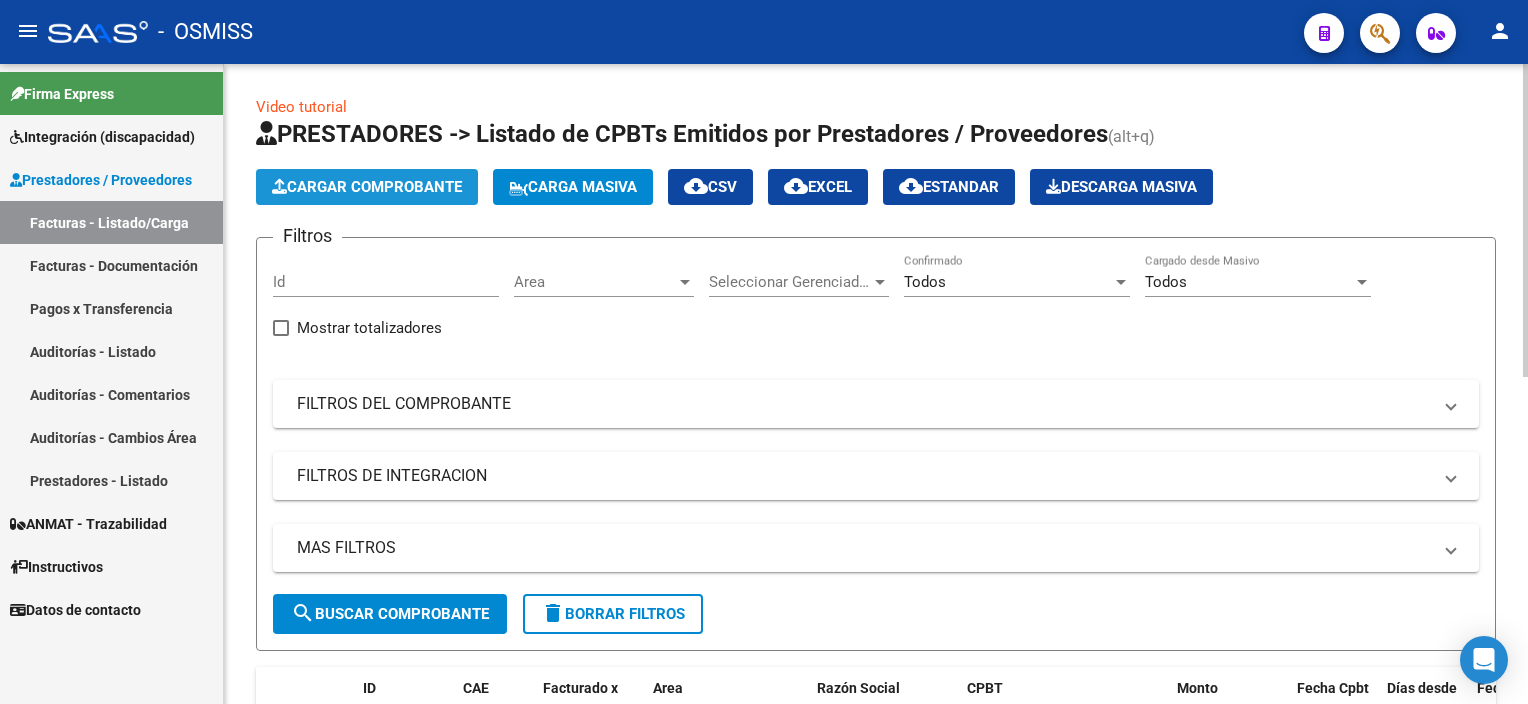 click on "Cargar Comprobante" 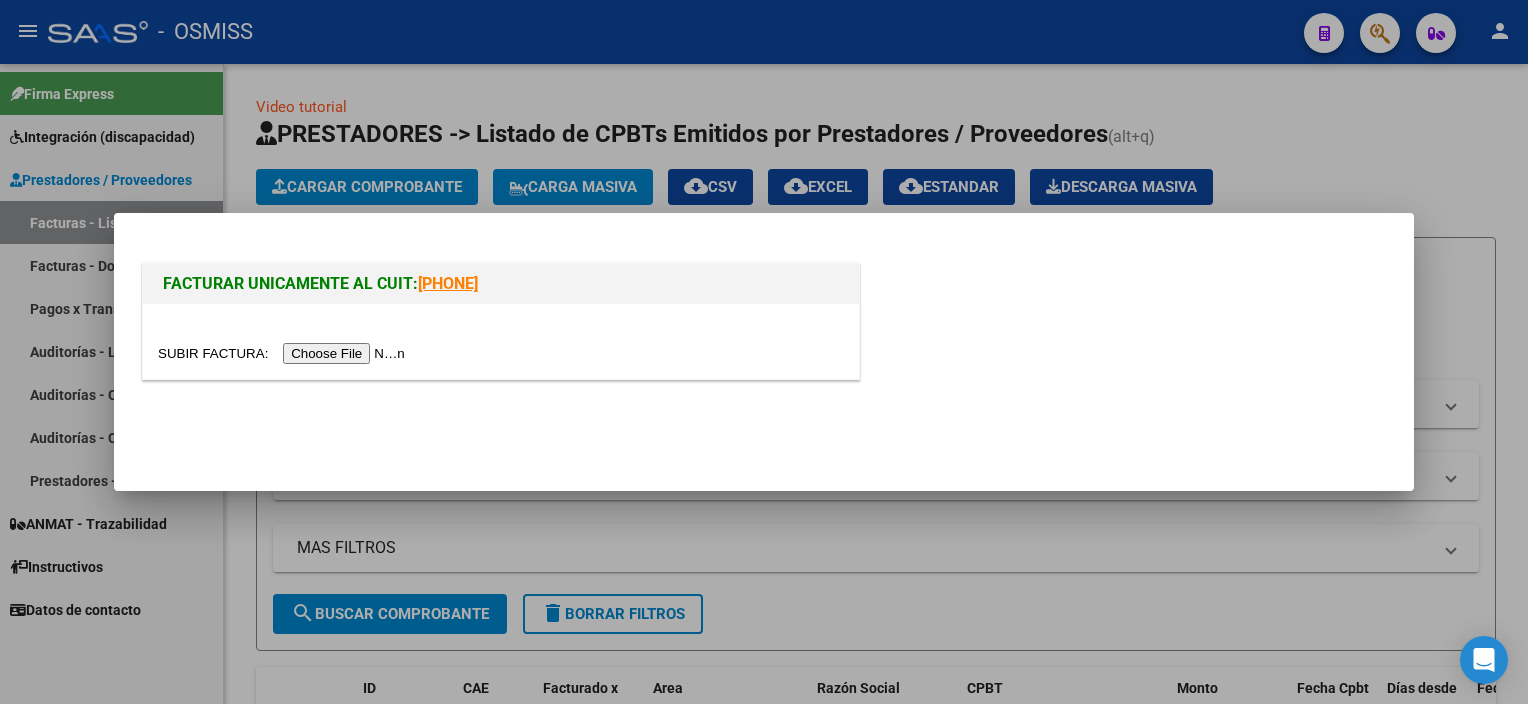 click at bounding box center (284, 353) 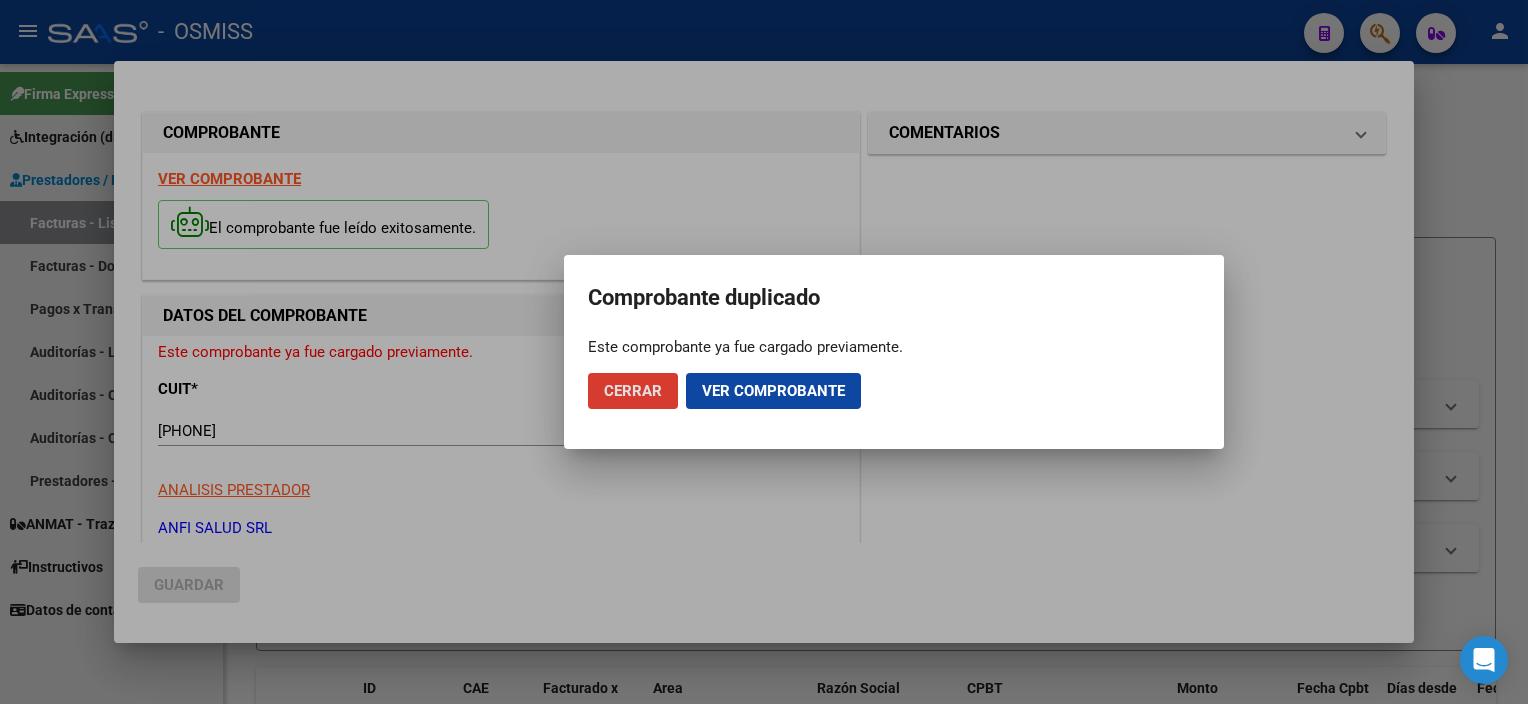 click on "Cerrar" 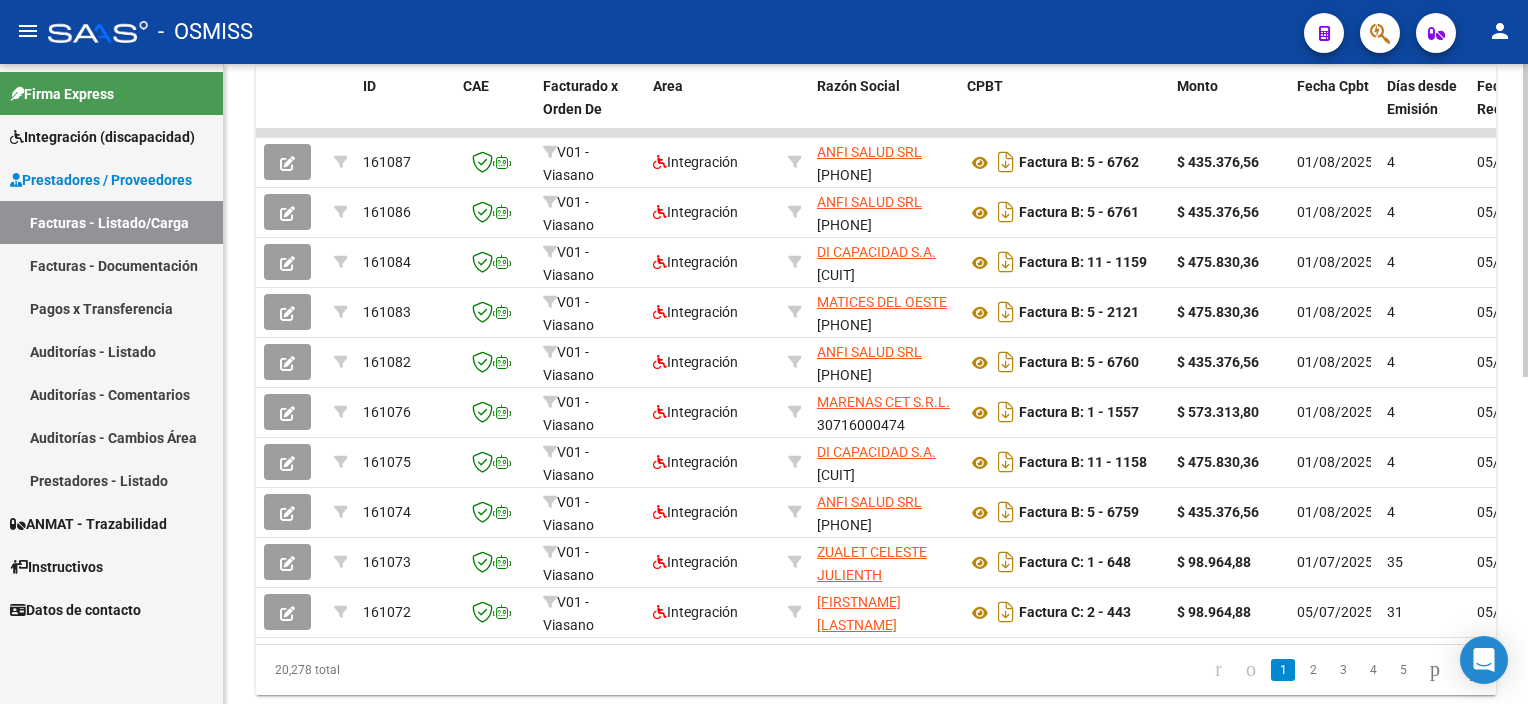 scroll, scrollTop: 607, scrollLeft: 0, axis: vertical 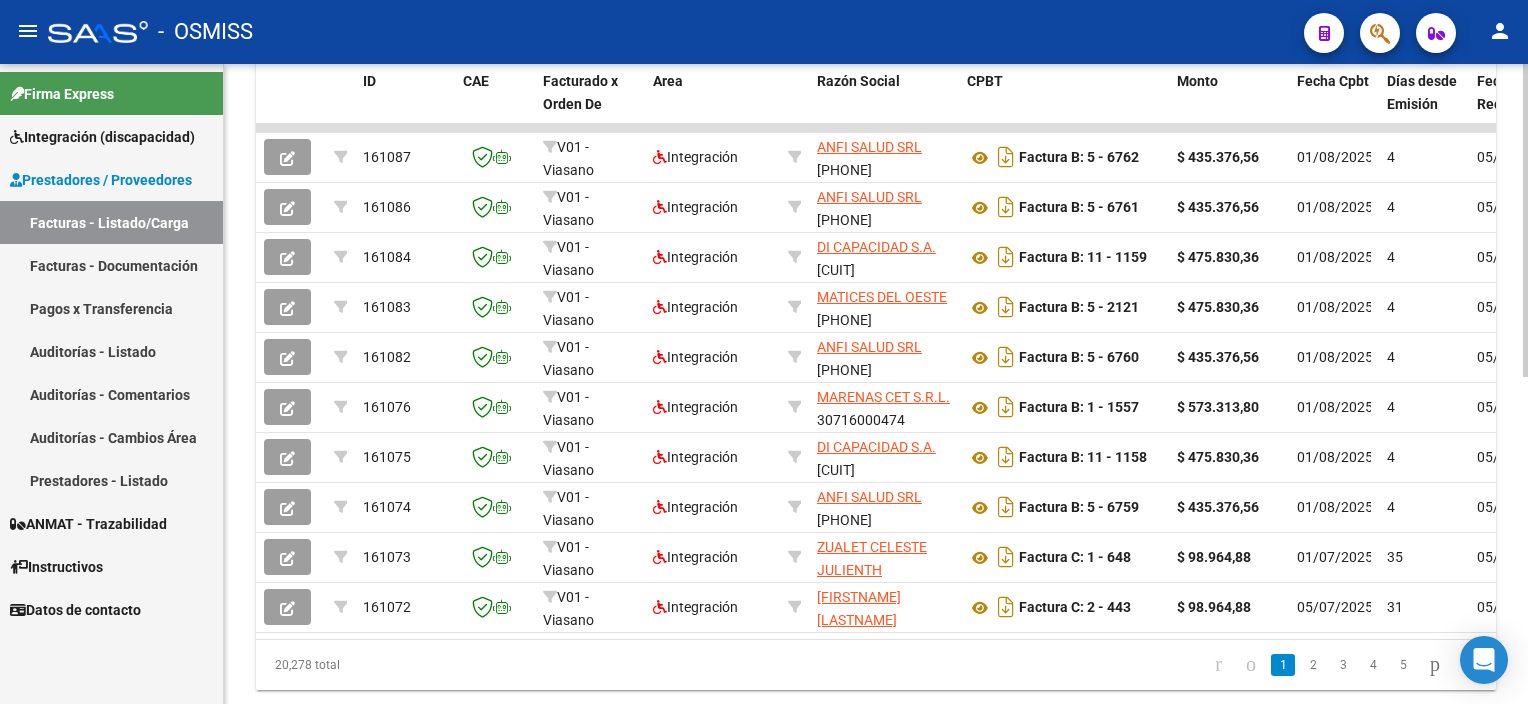click on "menu -   OSMISS  person    Firma Express     Integración (discapacidad) Legajos    Prestadores / Proveedores Facturas - Listado/Carga Facturas - Documentación Pagos x Transferencia Auditorías - Listado Auditorías - Comentarios Auditorías - Cambios Área Prestadores - Listado    ANMAT - Trazabilidad    Instructivos    Datos de contacto  Video tutorial   PRESTADORES -> Listado de CPBTs Emitidos por Prestadores / Proveedores (alt+q)   Cargar Comprobante
Carga Masiva  cloud_download  CSV  cloud_download  EXCEL  cloud_download  Estandar   Descarga Masiva
Filtros Id Area Area Seleccionar Gerenciador Seleccionar Gerenciador Todos Confirmado Todos Cargado desde Masivo   Mostrar totalizadores   FILTROS DEL COMPROBANTE  Comprobante Tipo Comprobante Tipo Start date – End date Fec. Comprobante Desde / Hasta Días Emisión Desde(cant. días) Días Emisión Hasta(cant. días) CUIT / Razón Social Pto. Venta Nro. Comprobante Código SSS CAE Válido CAE Válido Todos Cargado Módulo Hosp. Todos Op" at bounding box center (764, 352) 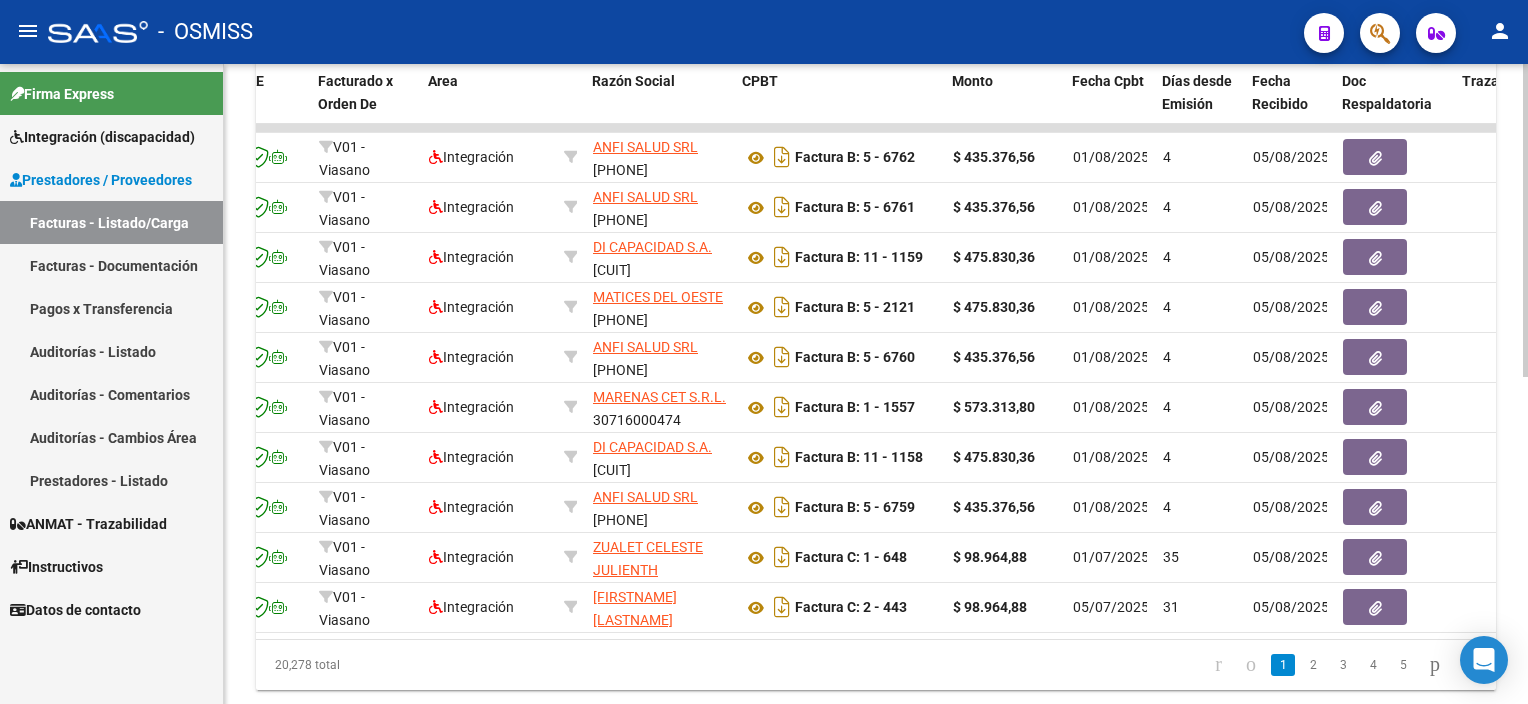 scroll, scrollTop: 0, scrollLeft: 0, axis: both 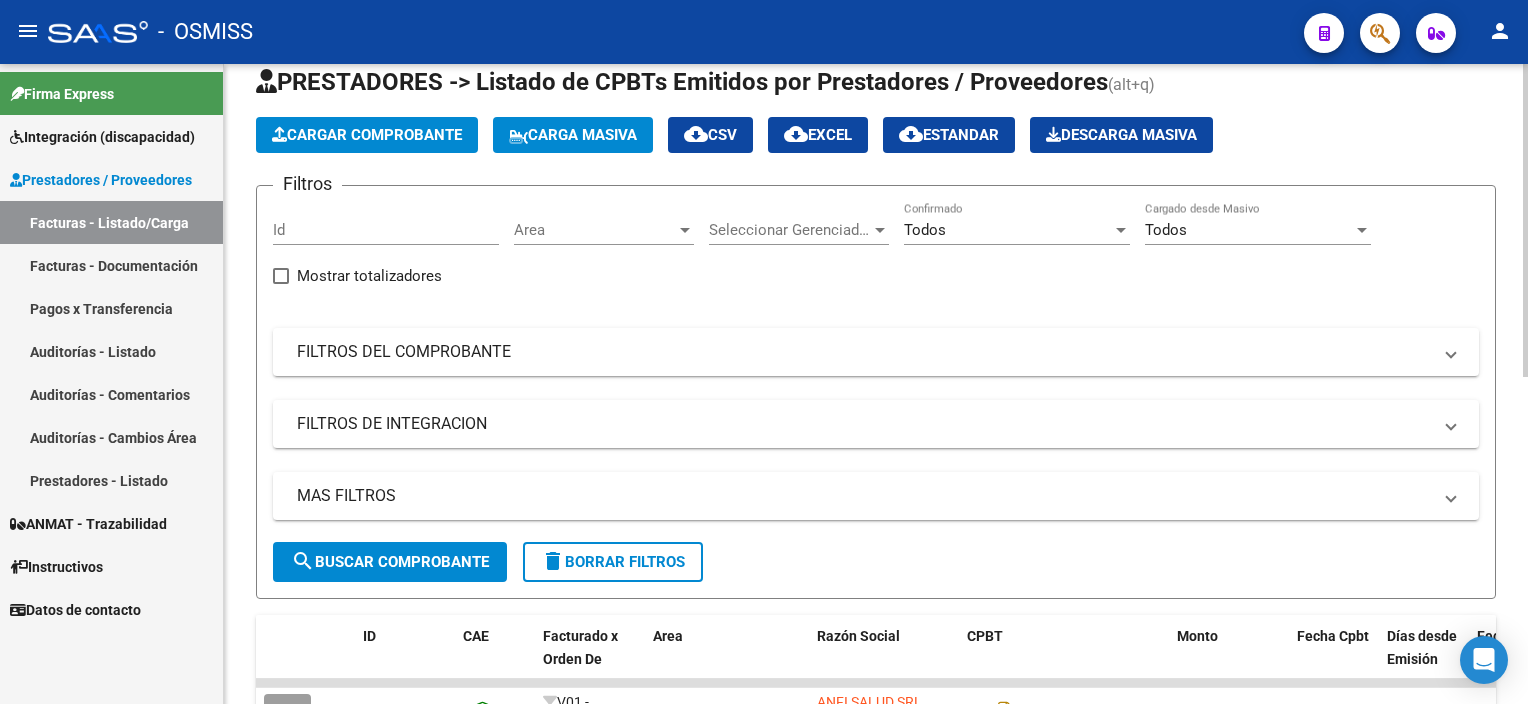 click on "Video tutorial   PRESTADORES -> Listado de CPBTs Emitidos por Prestadores / Proveedores (alt+q)   Cargar Comprobante
Carga Masiva  cloud_download  CSV  cloud_download  EXCEL  cloud_download  Estandar   Descarga Masiva
Filtros Id Area Area Seleccionar Gerenciador Seleccionar Gerenciador Todos Confirmado Todos Cargado desde Masivo   Mostrar totalizadores   FILTROS DEL COMPROBANTE  Comprobante Tipo Comprobante Tipo Start date – End date Fec. Comprobante Desde / Hasta Días Emisión Desde(cant. días) Días Emisión Hasta(cant. días) CUIT / Razón Social Pto. Venta Nro. Comprobante Código SSS CAE Válido CAE Válido Todos Cargado Módulo Hosp. Todos Tiene facturacion Apócrifa Hospital Refes  FILTROS DE INTEGRACION  Período De Prestación Campos del Archivo de Rendición Devuelto x SSS (dr_envio) Todos Rendido x SSS (dr_envio) Tipo de Registro Tipo de Registro Período Presentación Período Presentación Campos del Legajo Asociado (preaprobación) Afiliado Legajo (cuil/nombre) Todos  MAS FILTROS  Op" 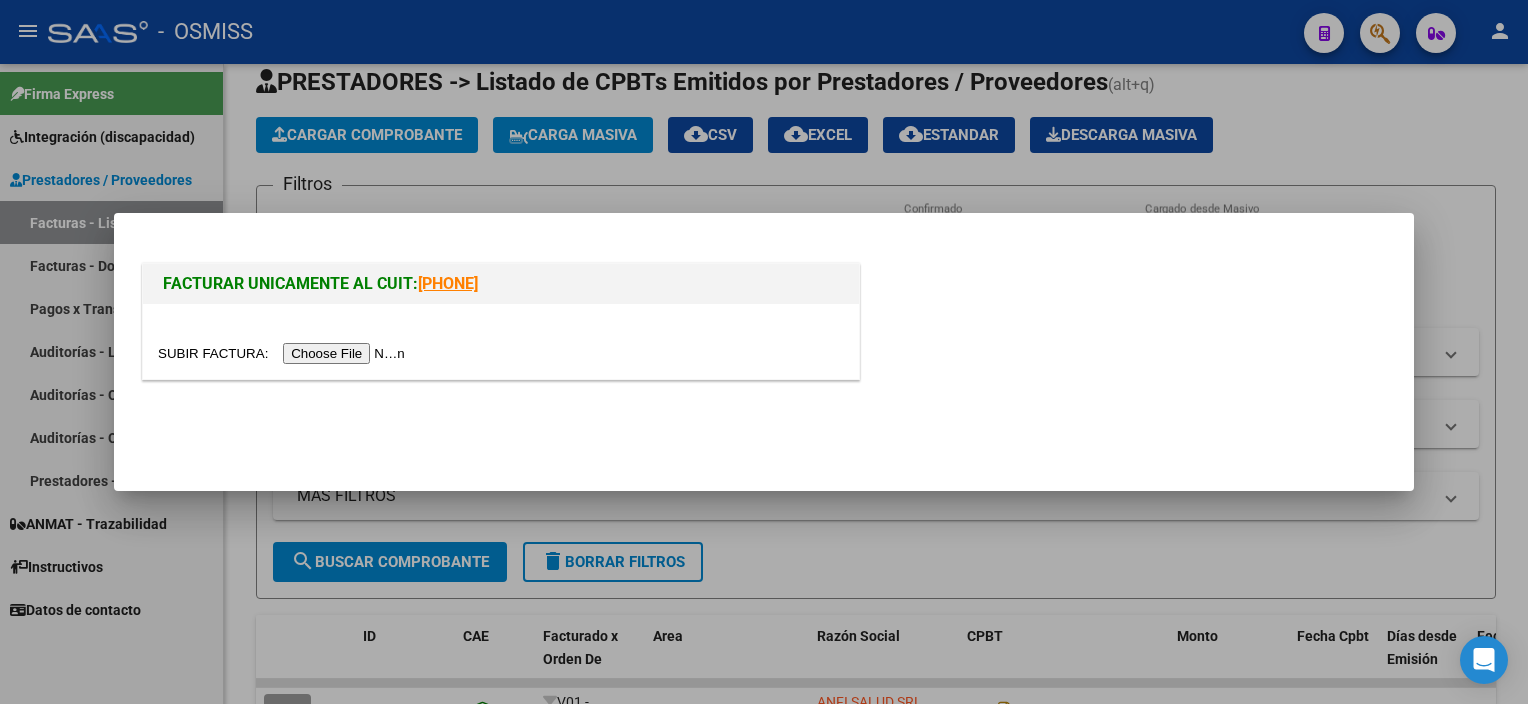 click at bounding box center [284, 353] 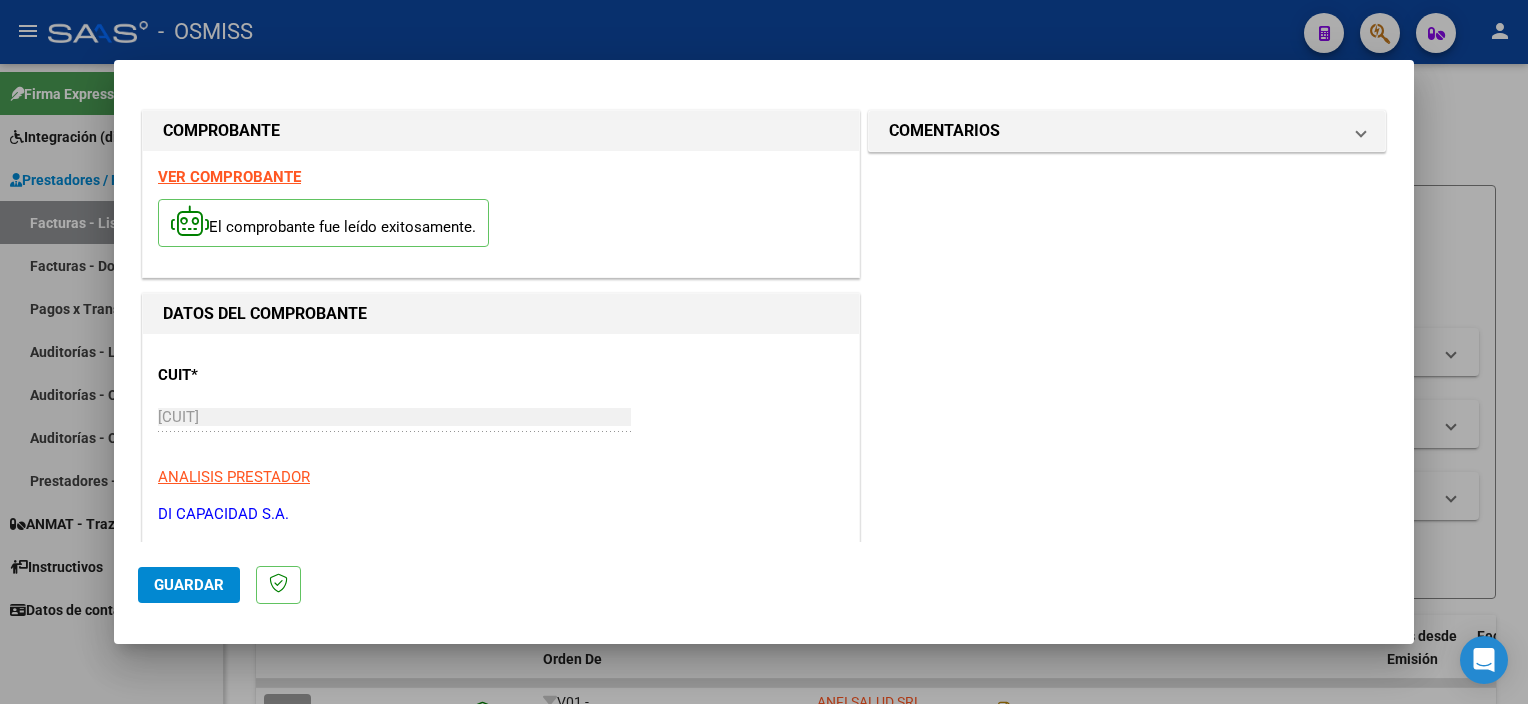 scroll, scrollTop: 295, scrollLeft: 0, axis: vertical 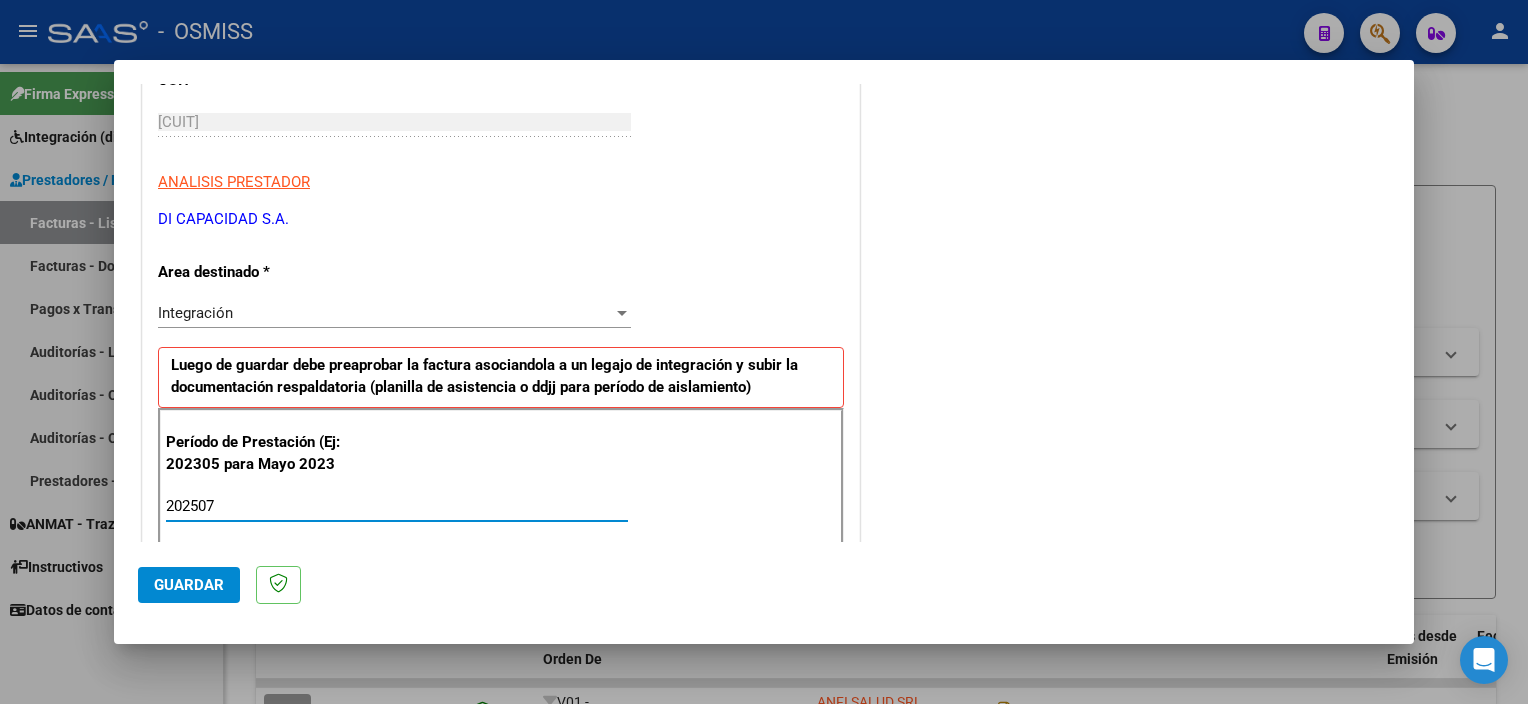 type on "202507" 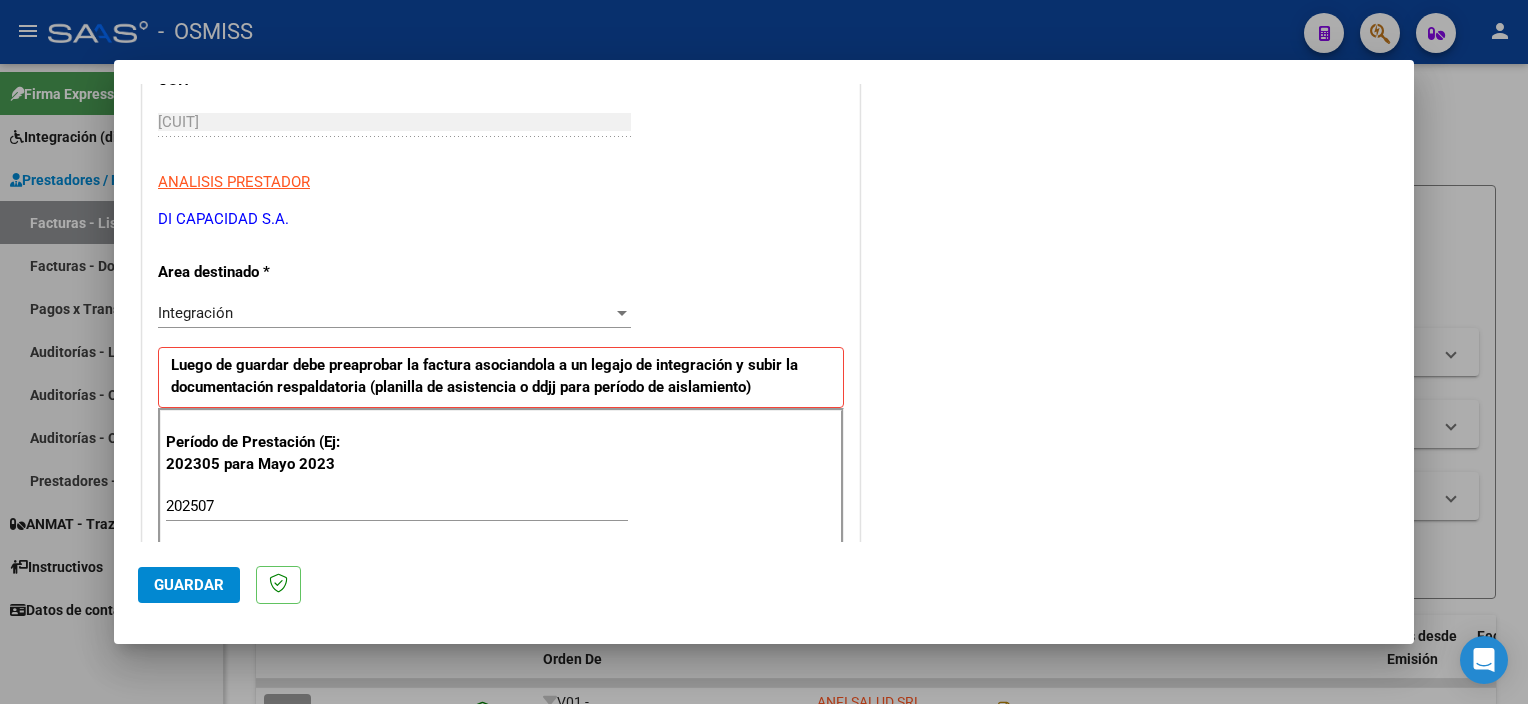 scroll, scrollTop: 1265, scrollLeft: 0, axis: vertical 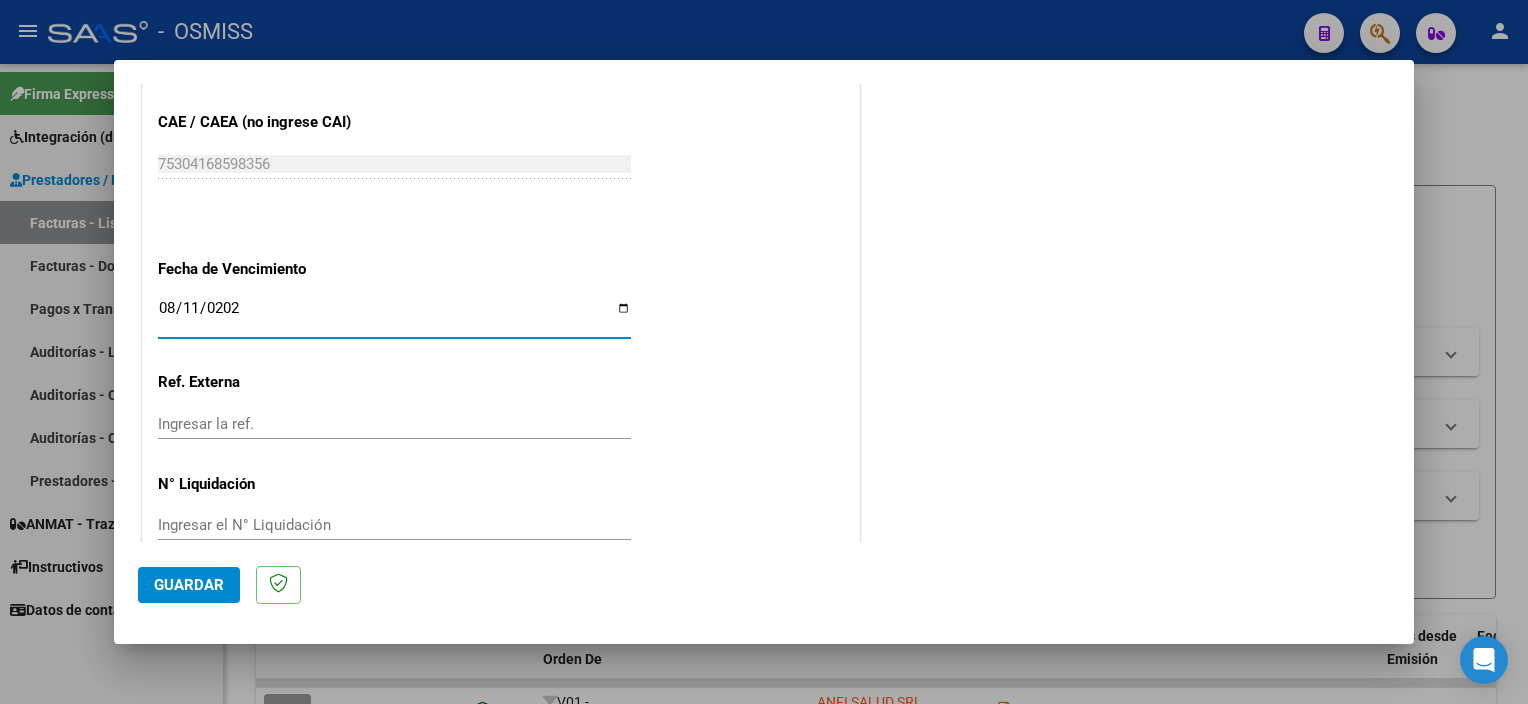 type on "2025-08-11" 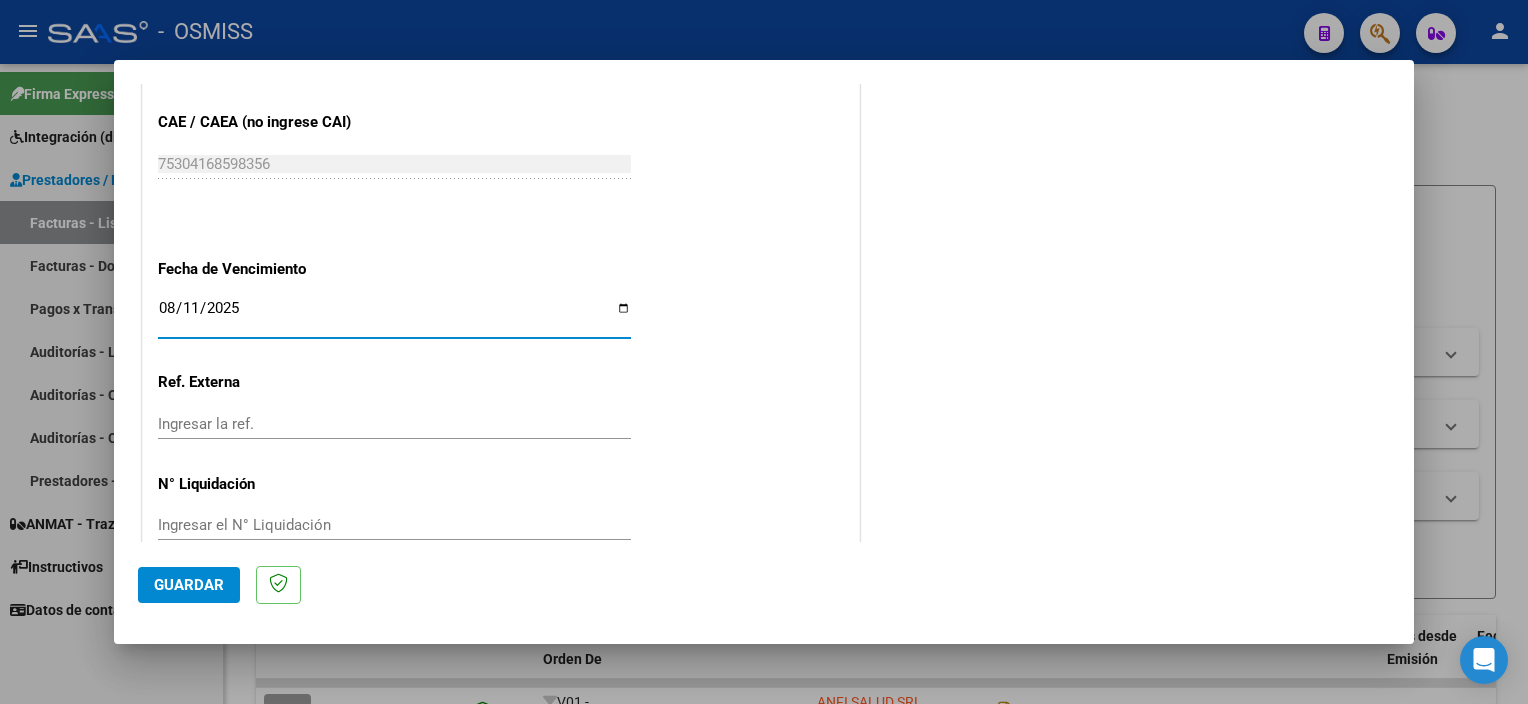 click on "Guardar" 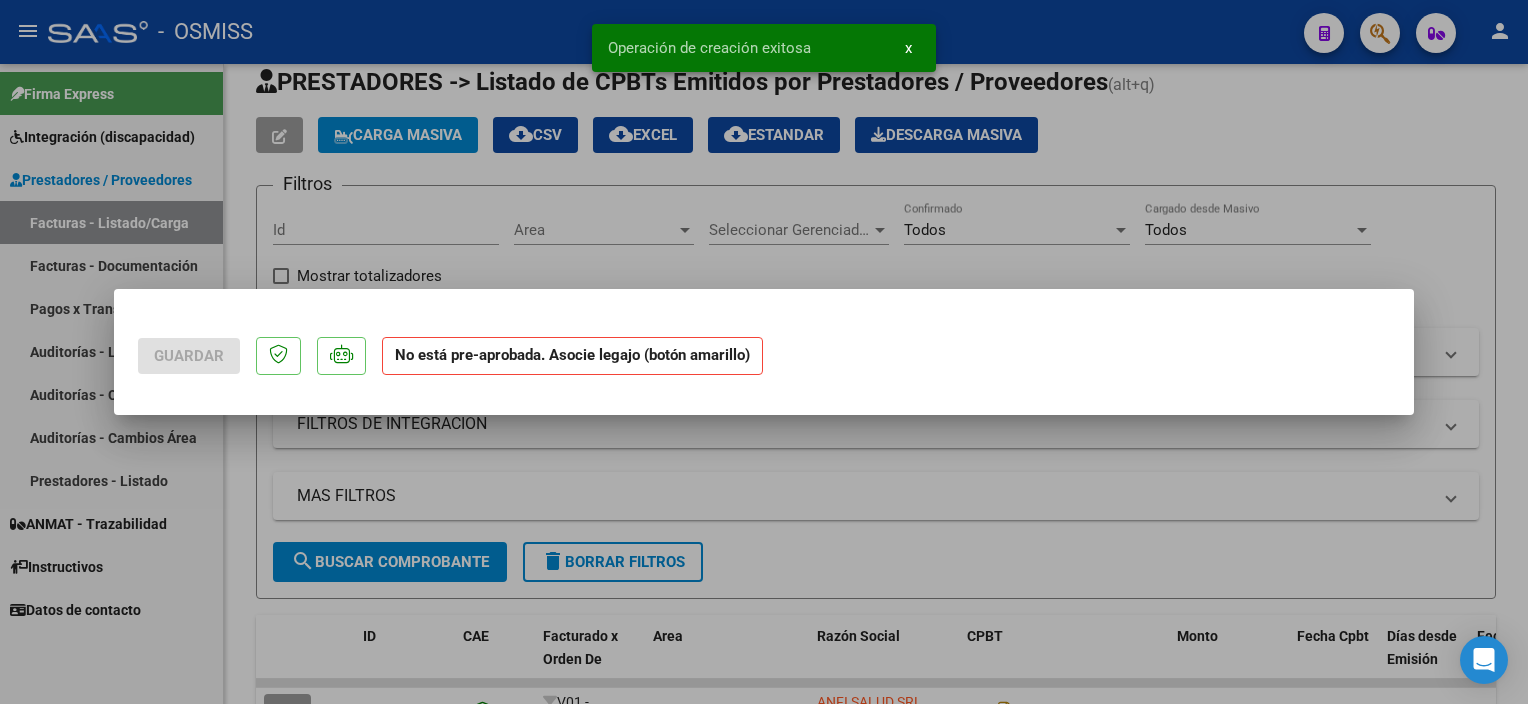 scroll, scrollTop: 0, scrollLeft: 0, axis: both 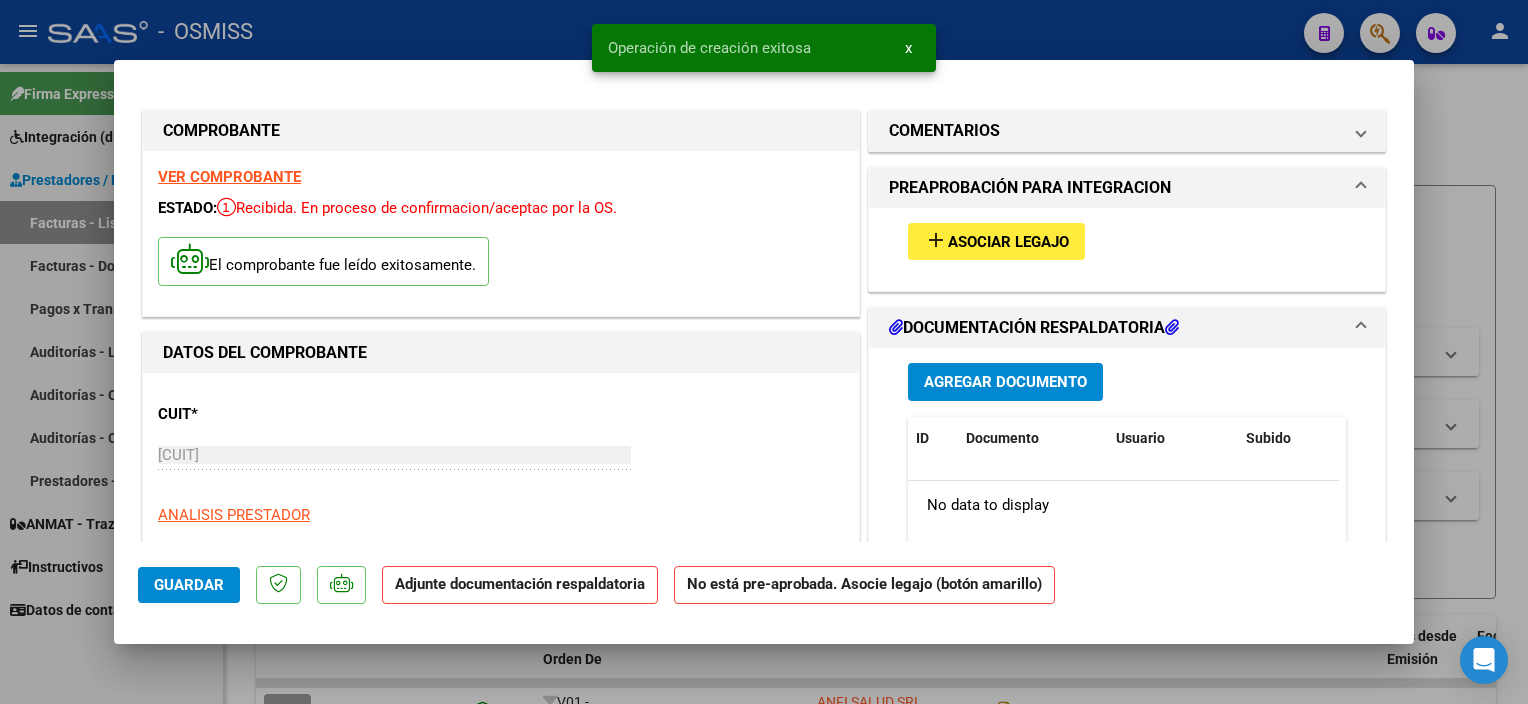 click on "add Asociar Legajo" at bounding box center (996, 241) 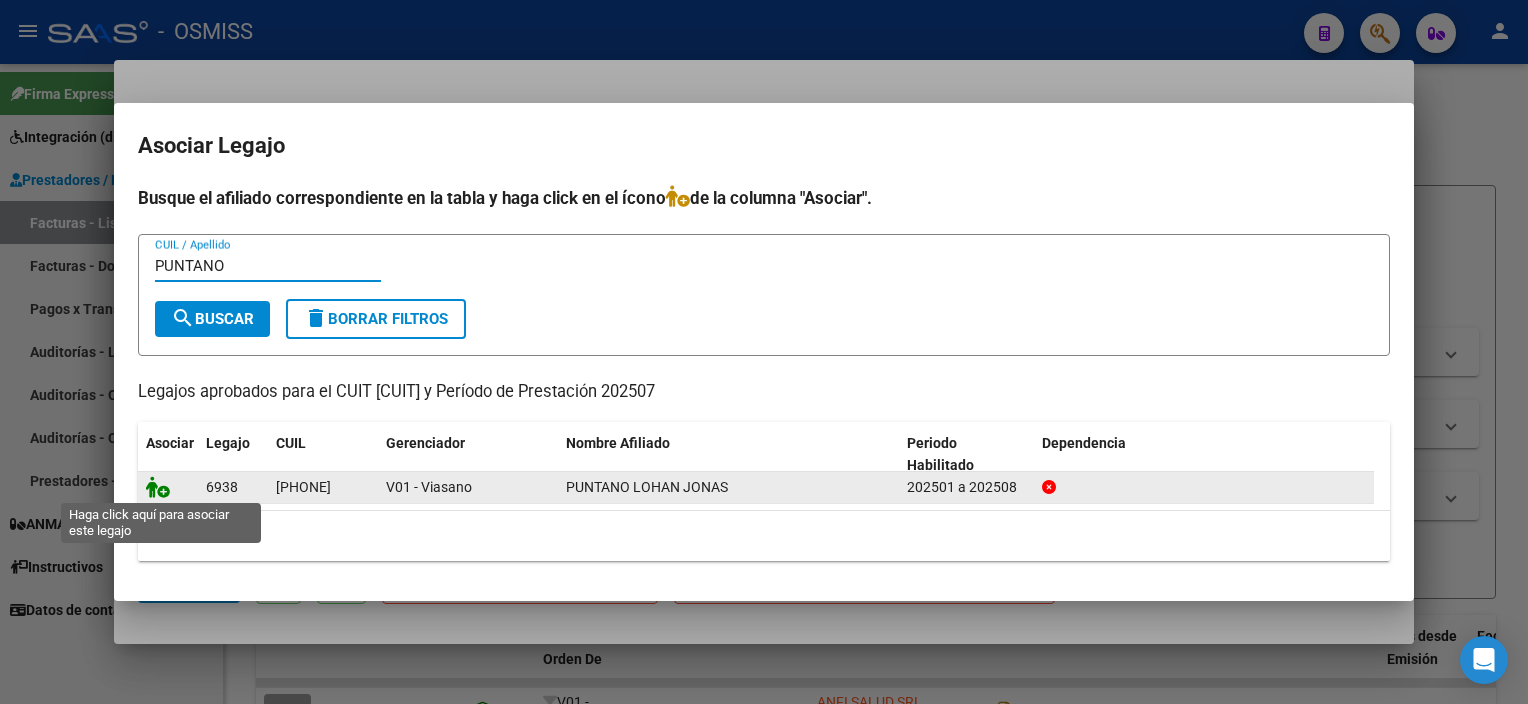 type on "PUNTANO" 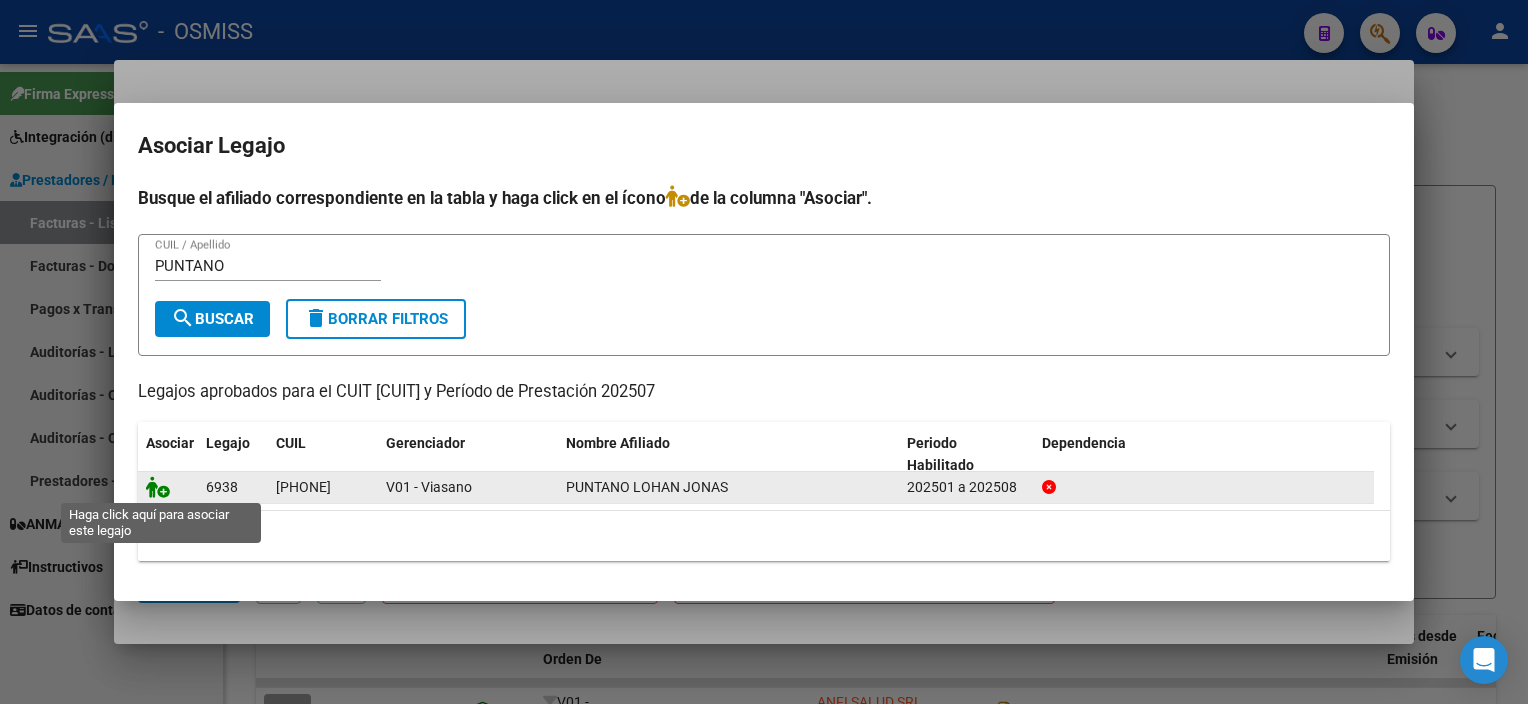 click 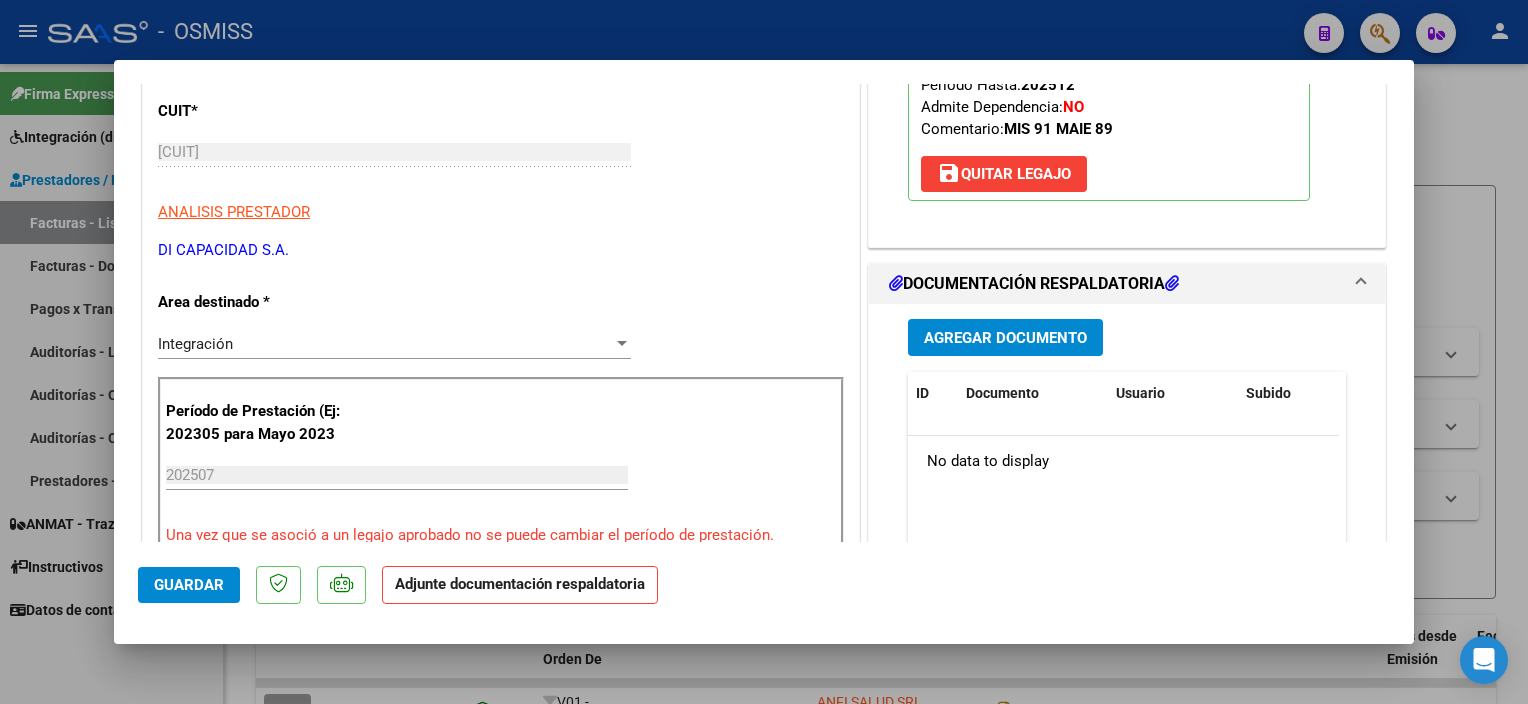 scroll, scrollTop: 368, scrollLeft: 0, axis: vertical 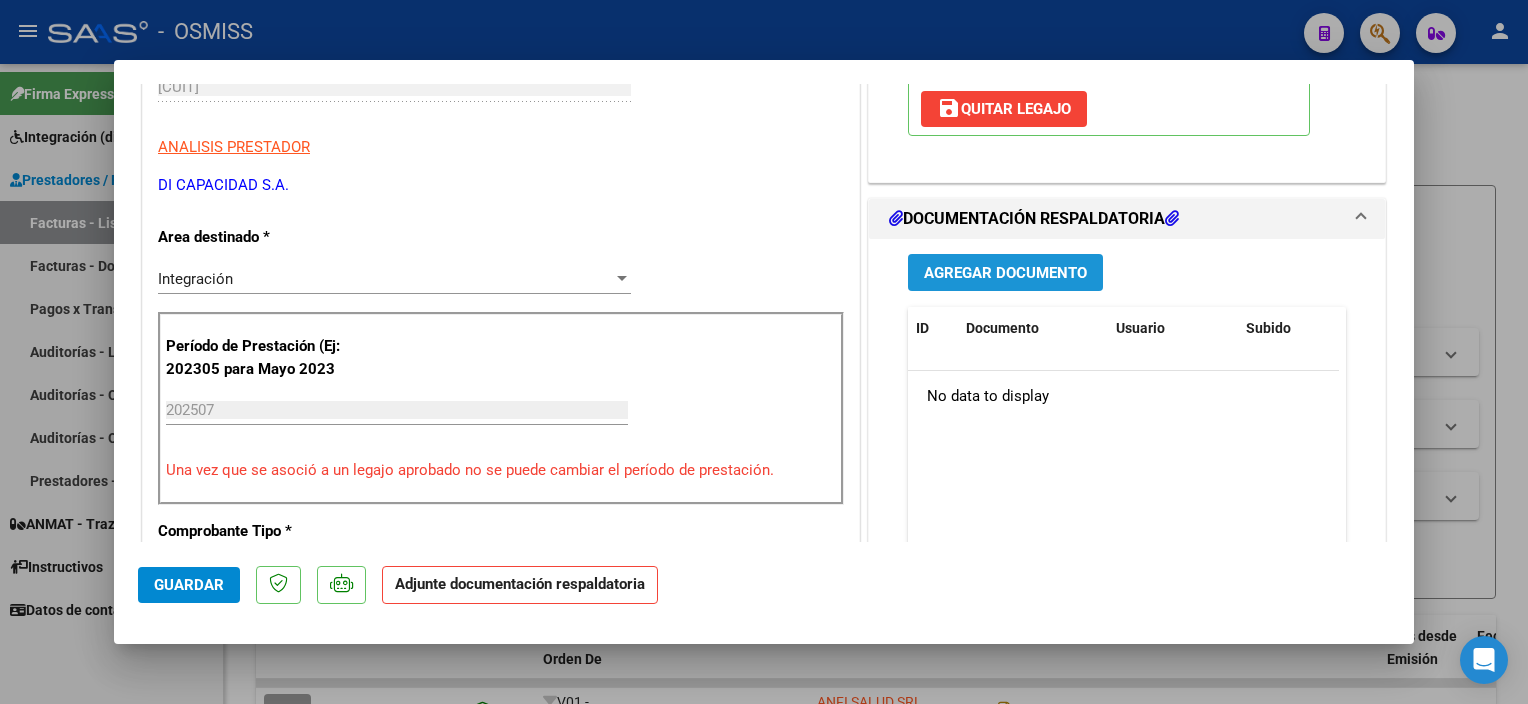 click on "Agregar Documento" at bounding box center [1005, 272] 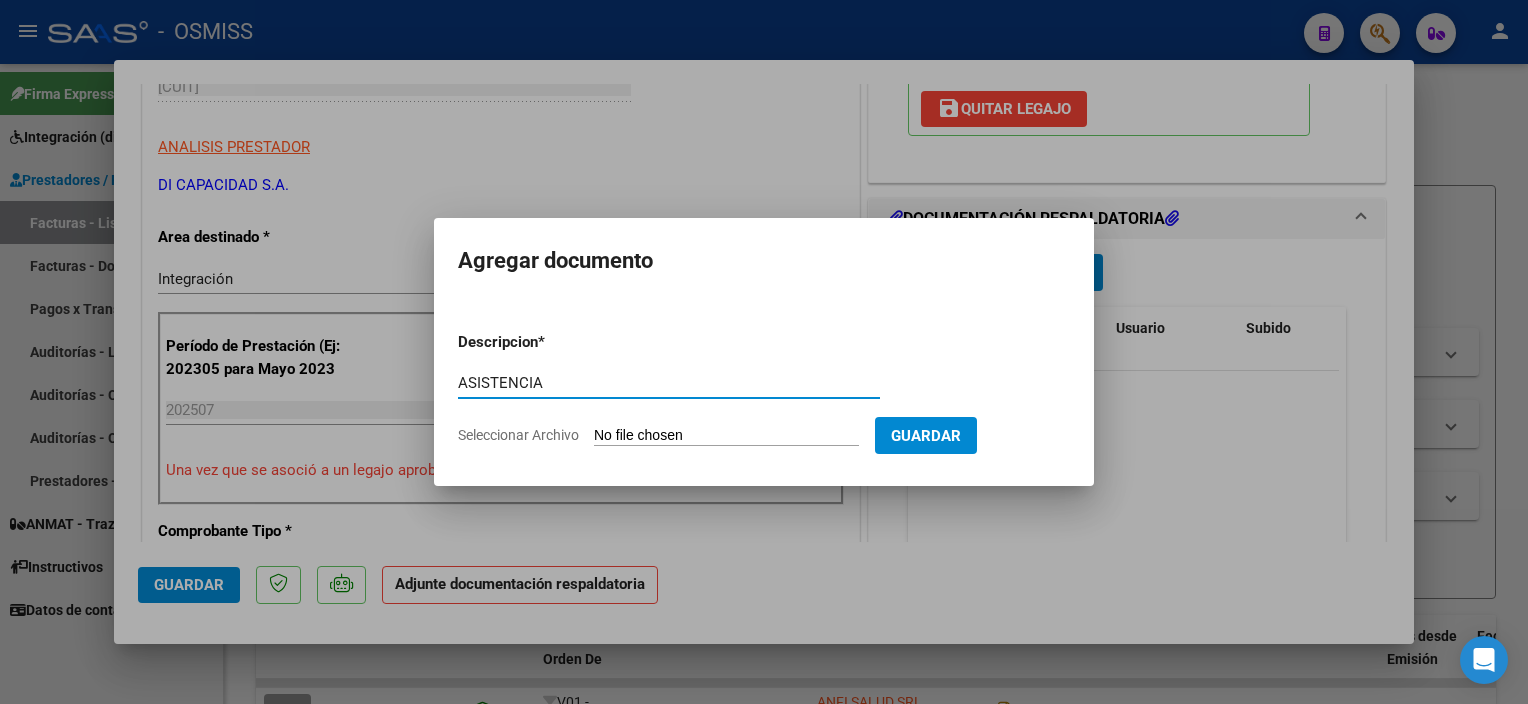 type on "ASISTENCIA" 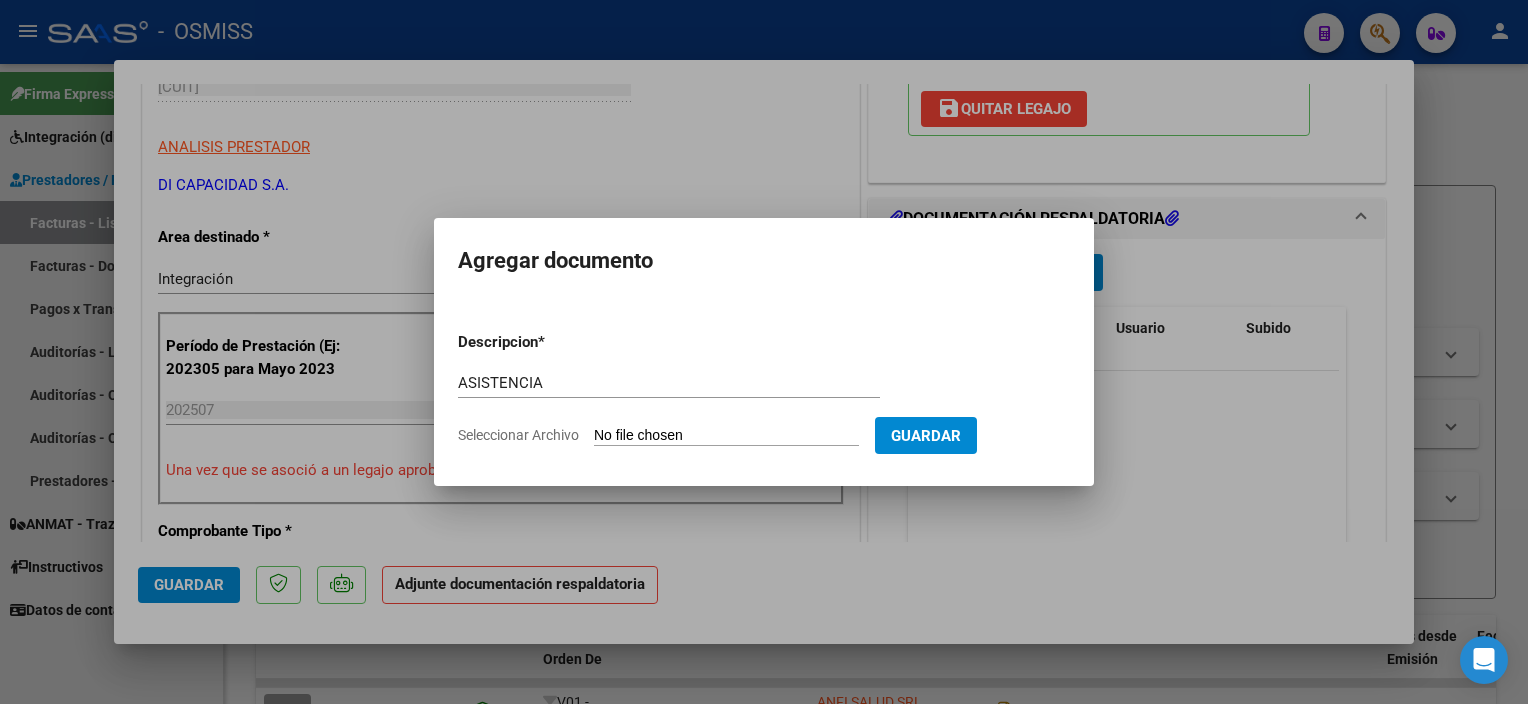 click on "Seleccionar Archivo" at bounding box center (726, 436) 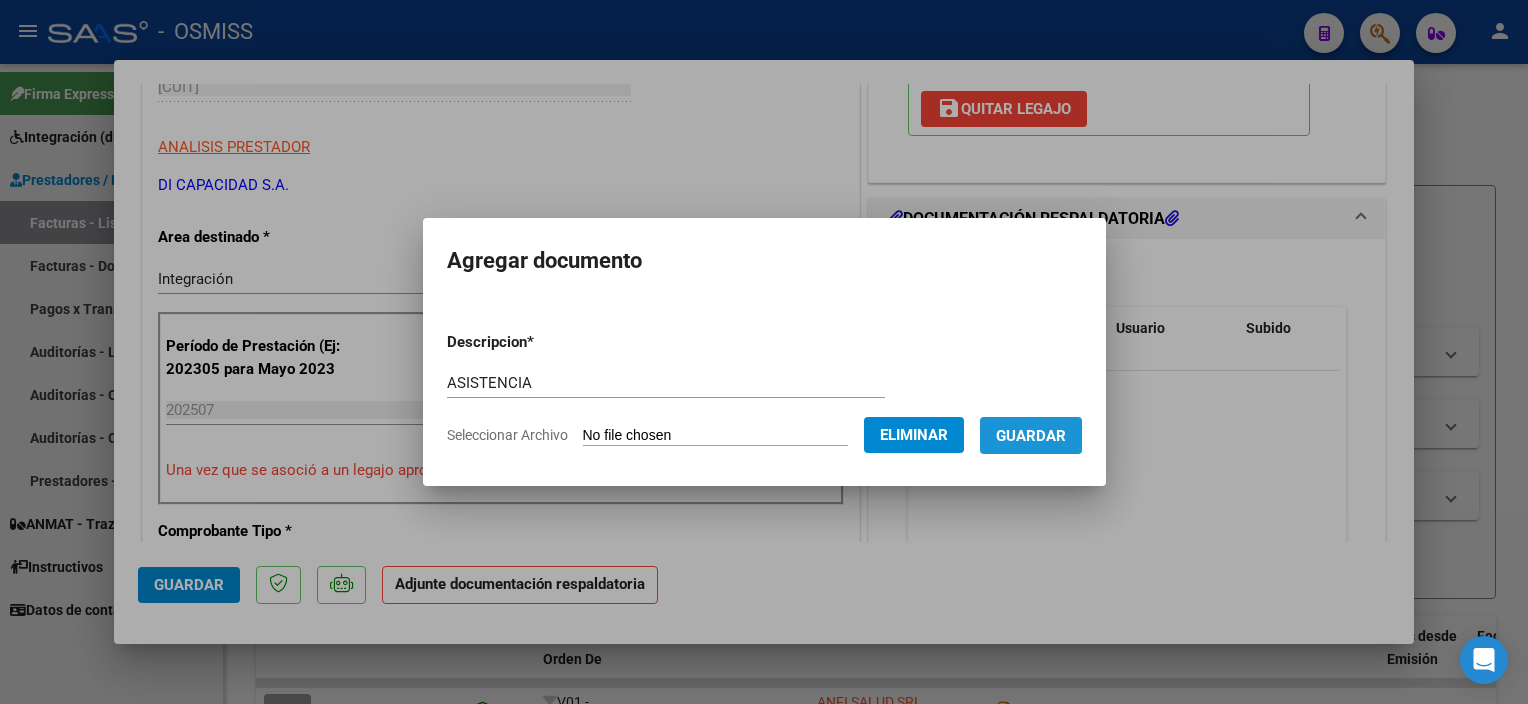 click on "Guardar" at bounding box center (1031, 436) 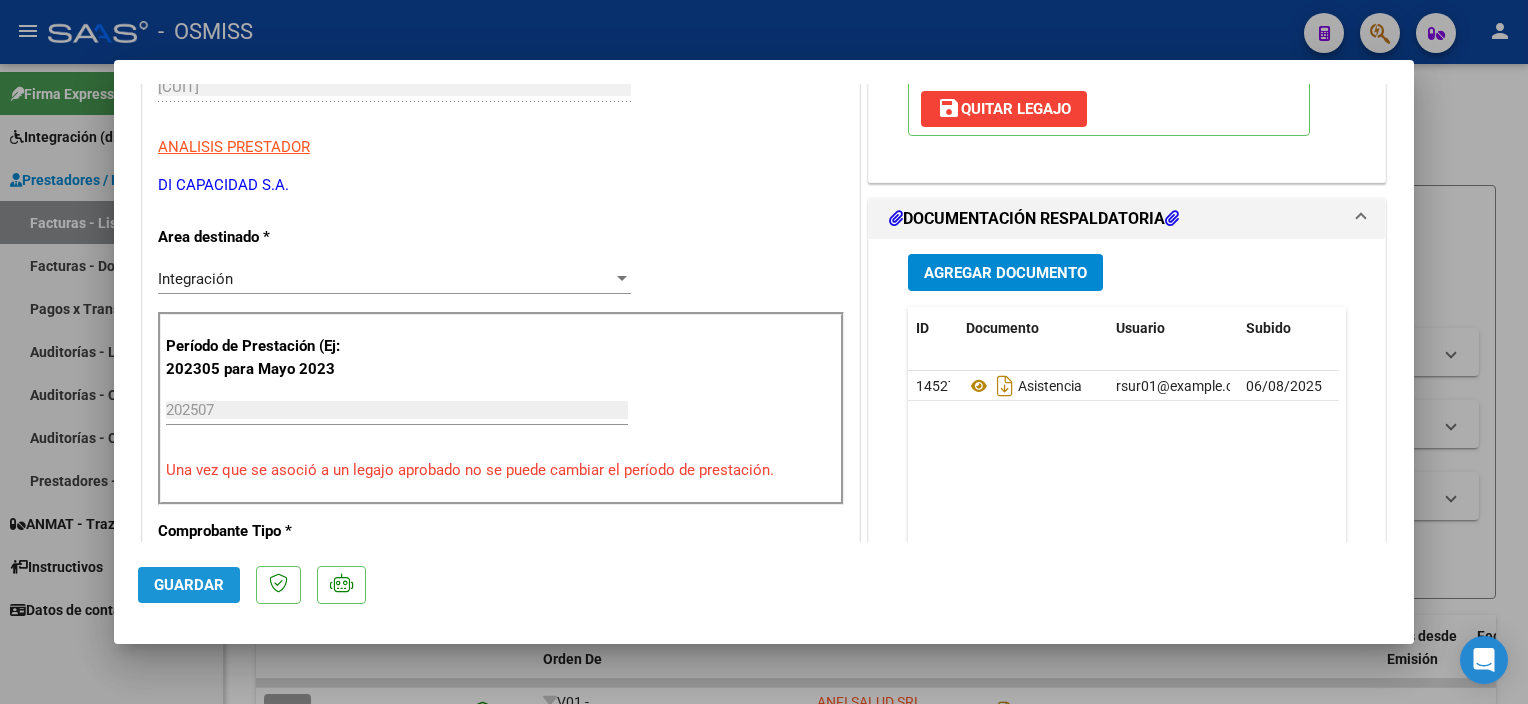 click on "Guardar" 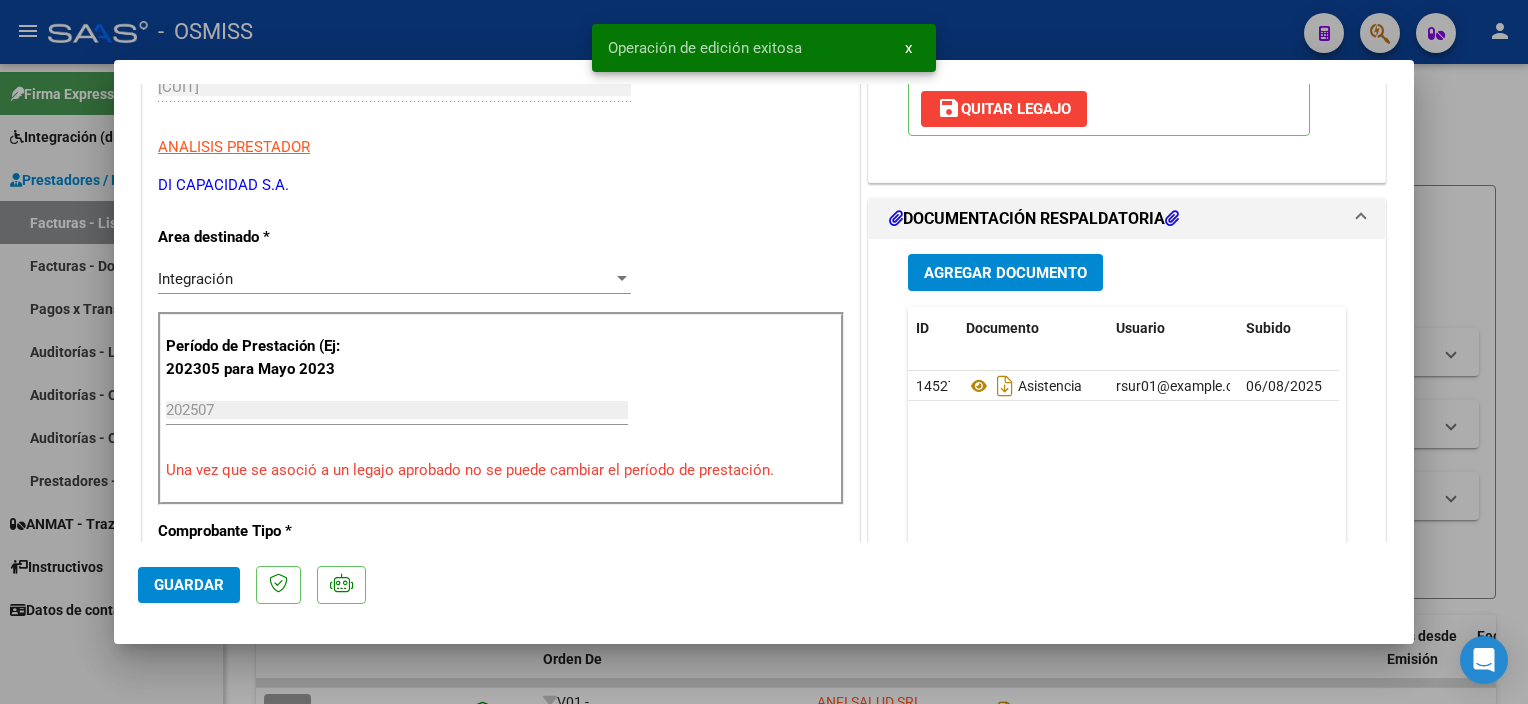click at bounding box center (764, 352) 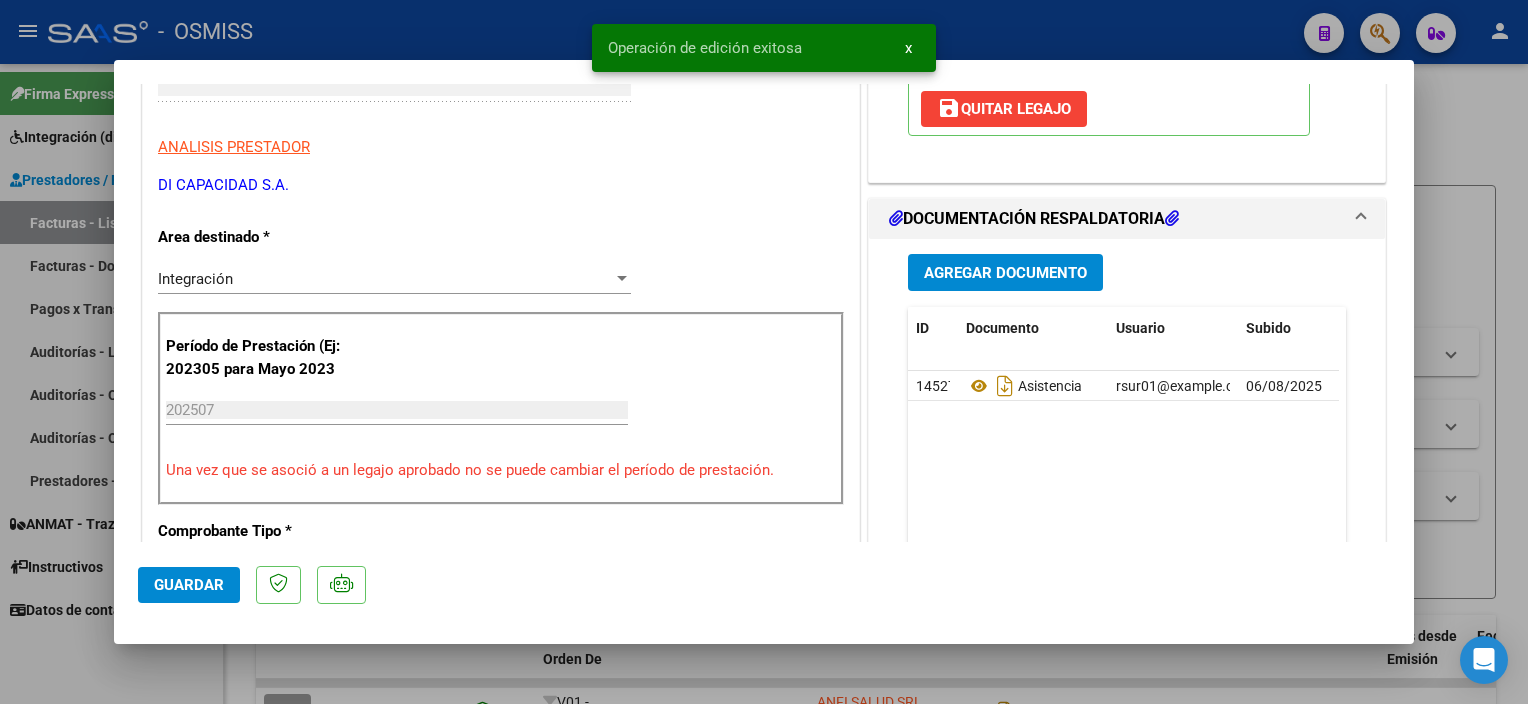 type 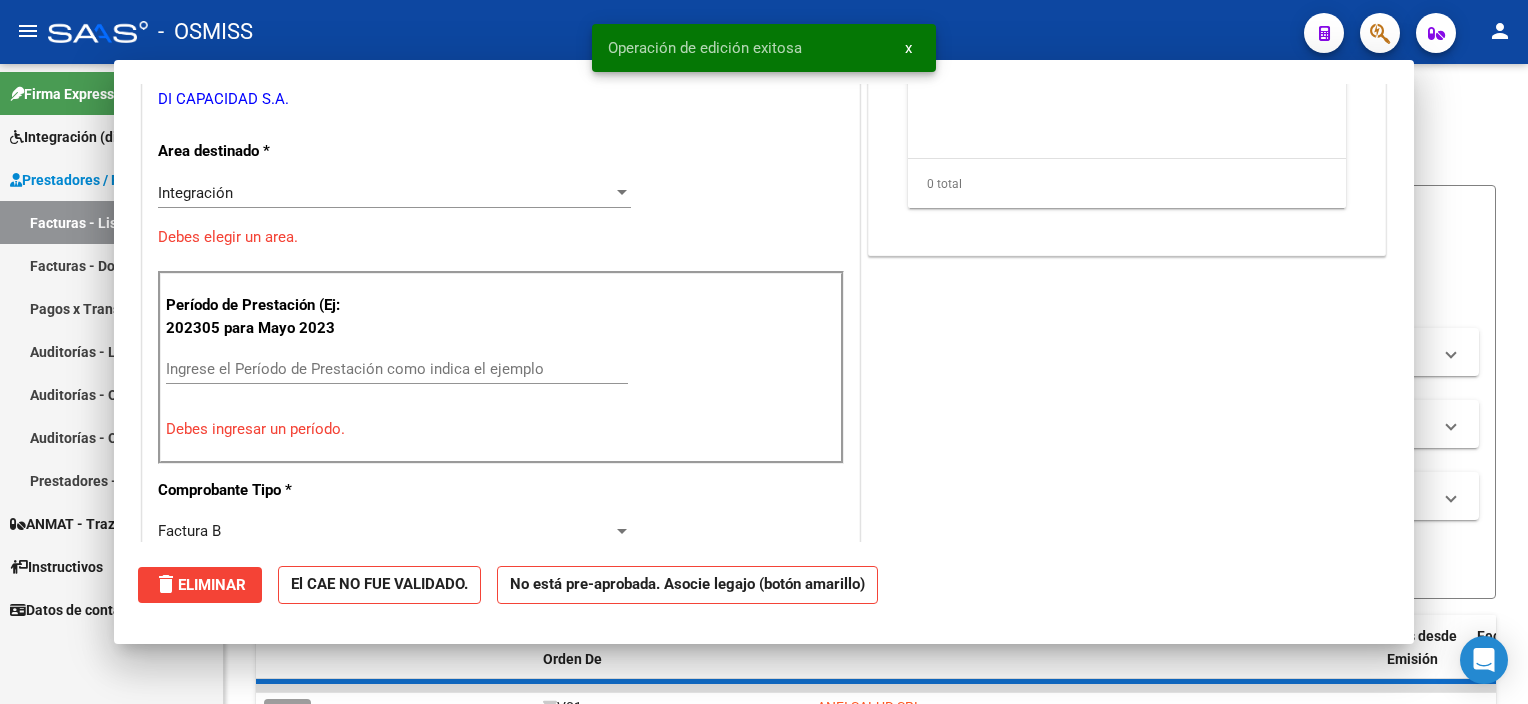 scroll, scrollTop: 308, scrollLeft: 0, axis: vertical 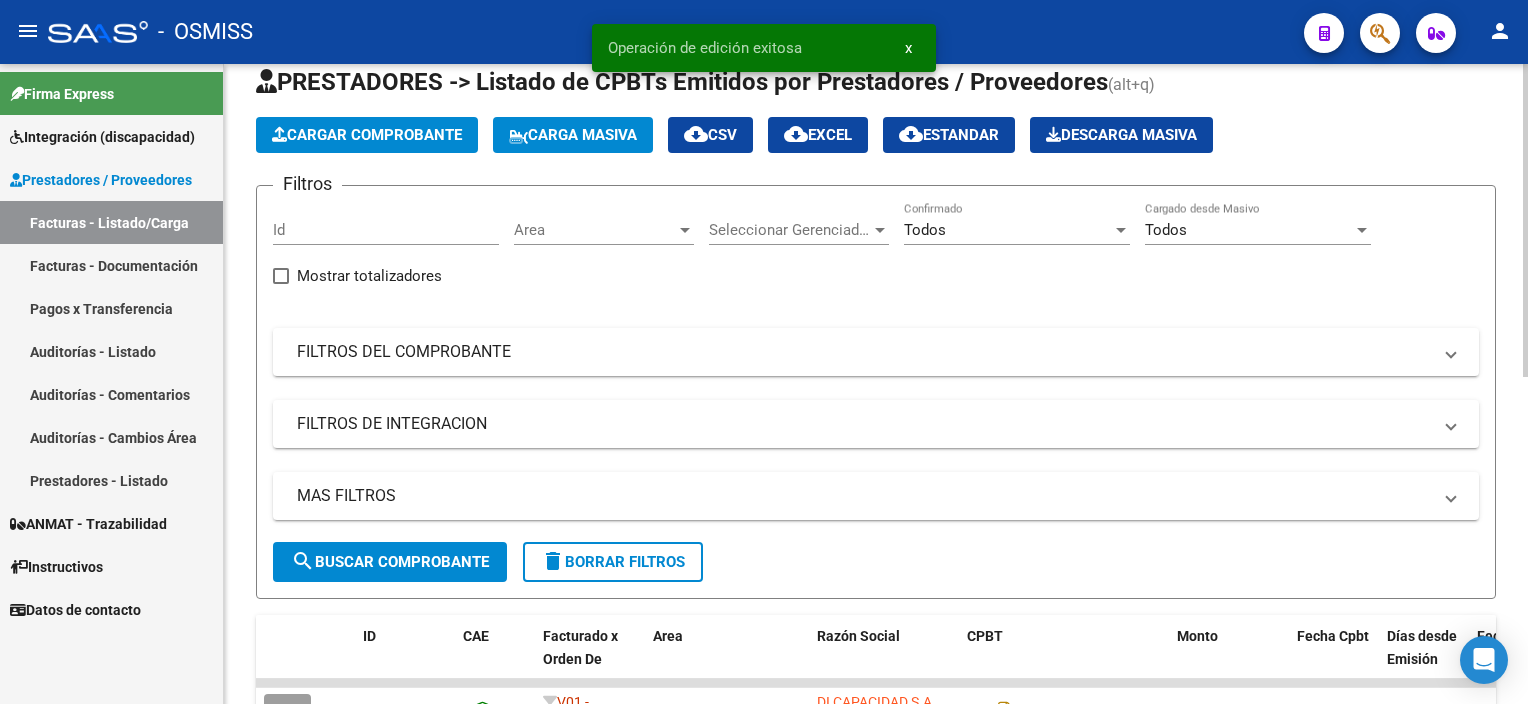 click on "Cargar Comprobante" 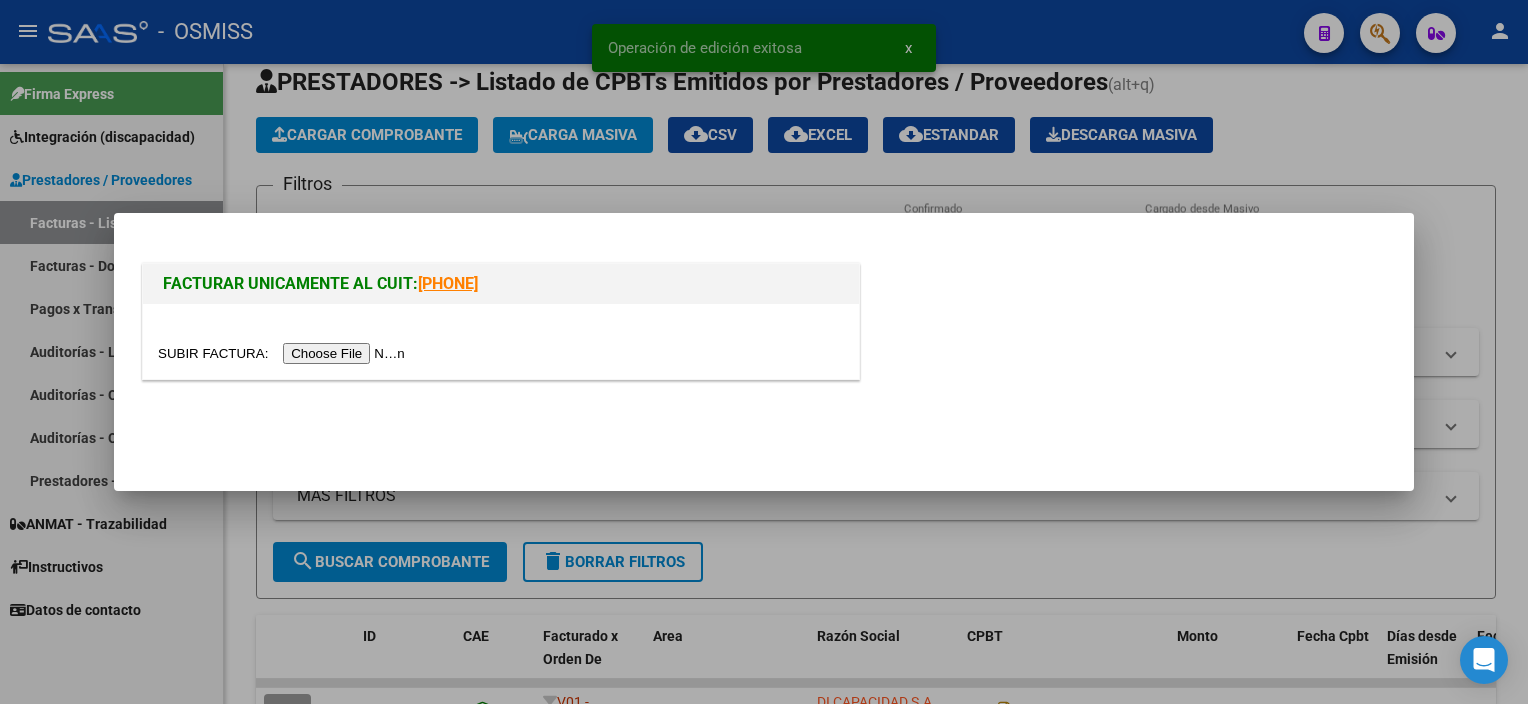 click at bounding box center (284, 353) 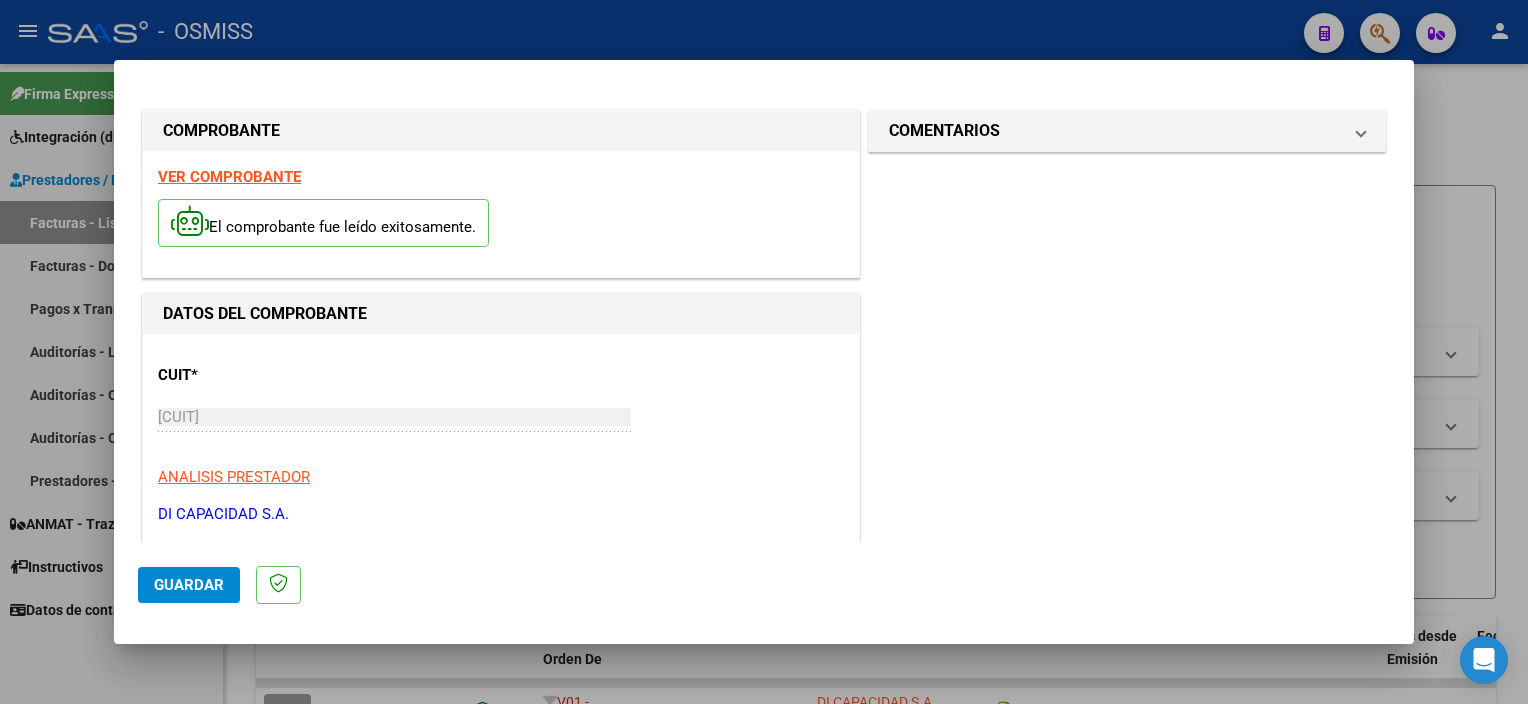 scroll, scrollTop: 295, scrollLeft: 0, axis: vertical 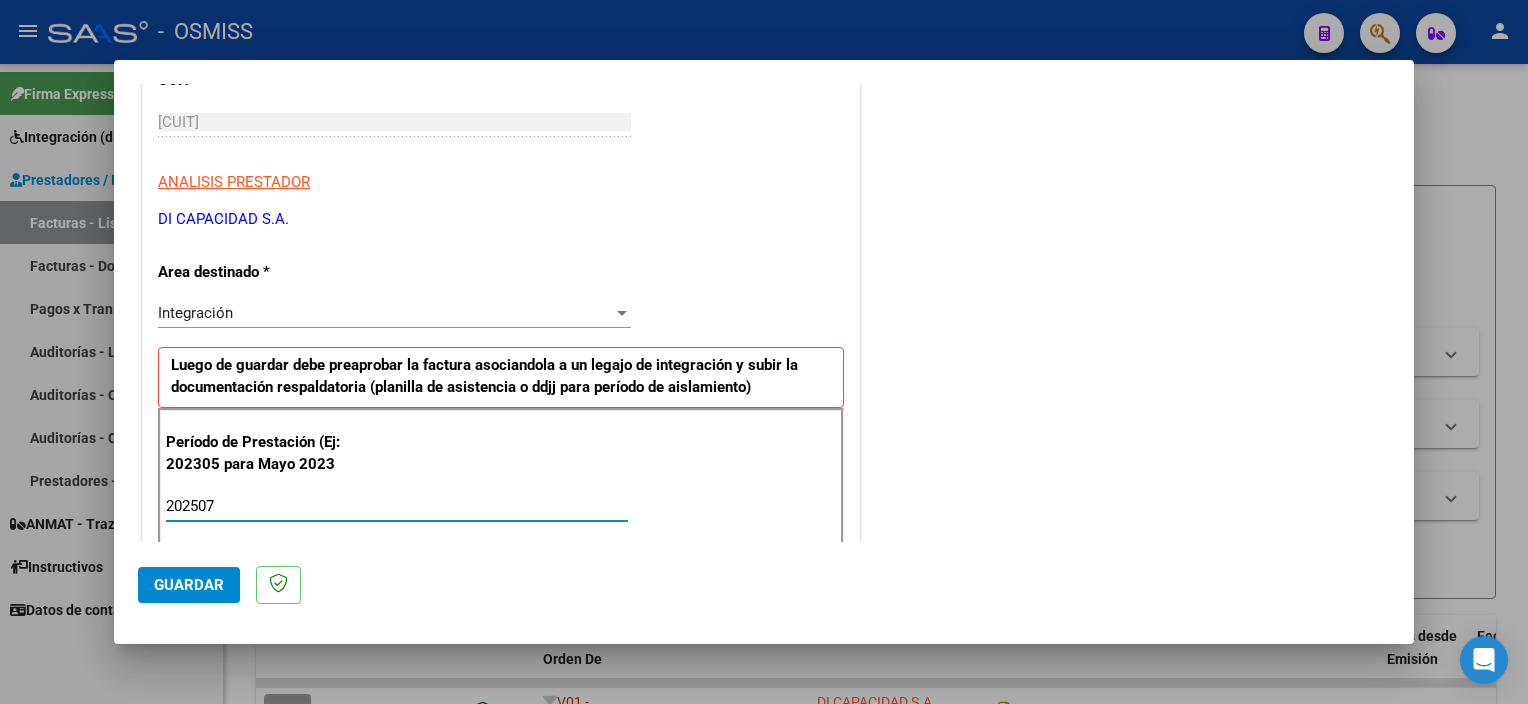 type on "202507" 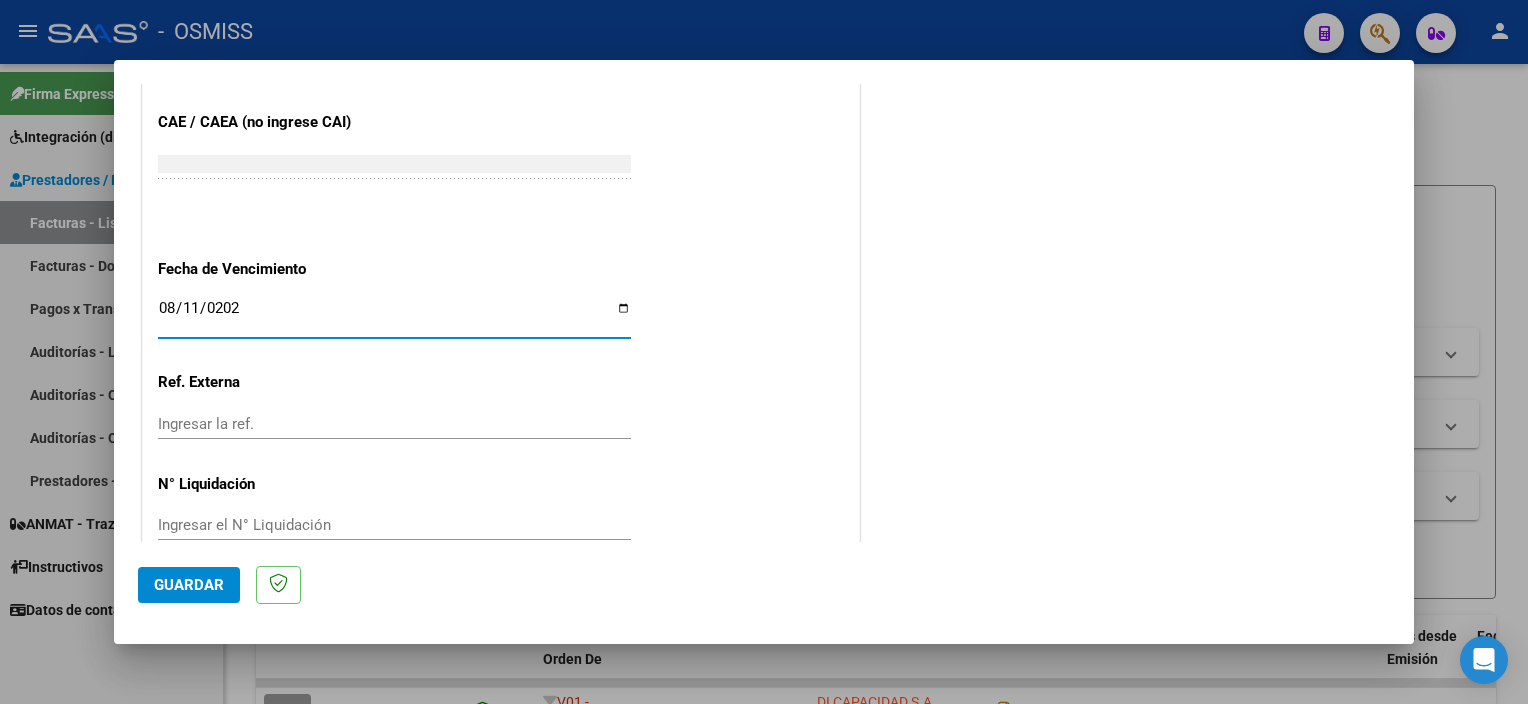 type on "2025-08-11" 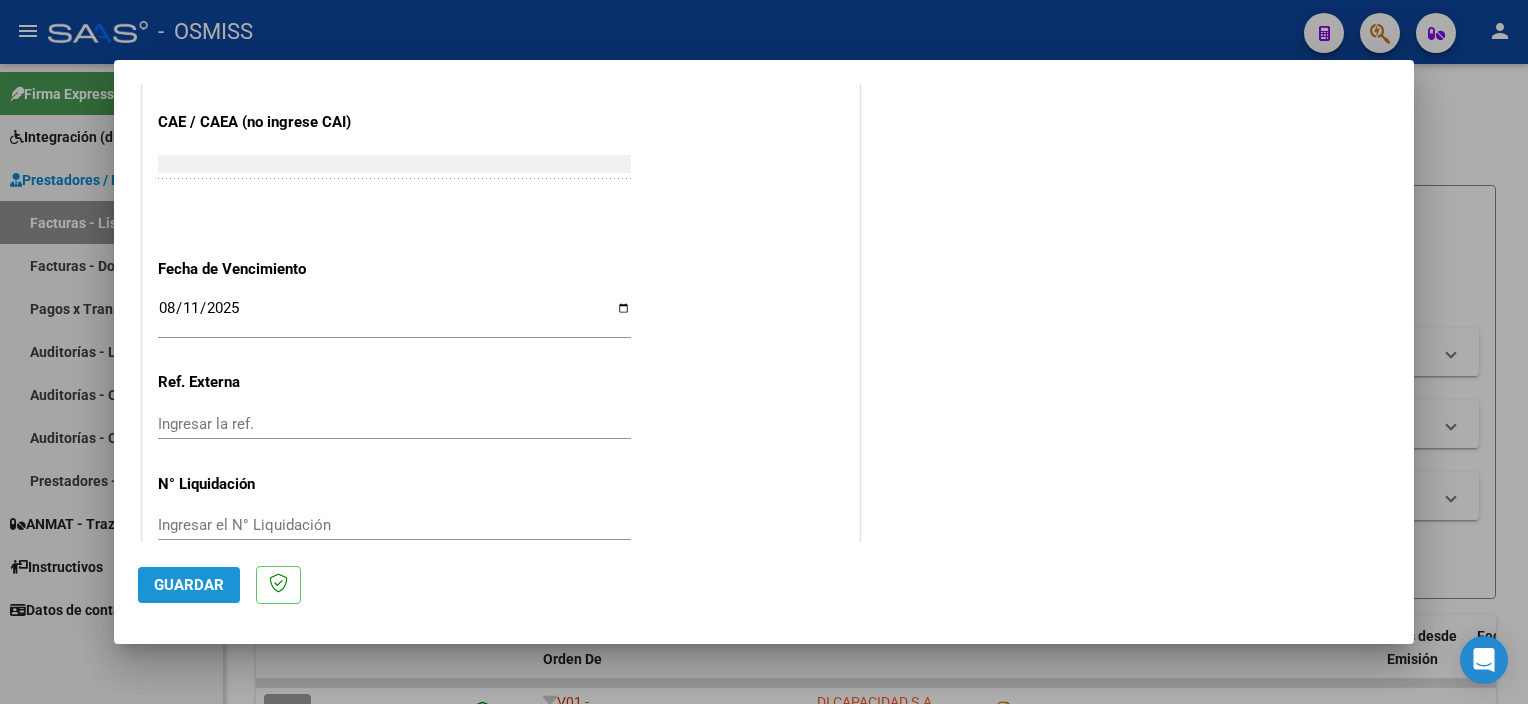 click on "Guardar" 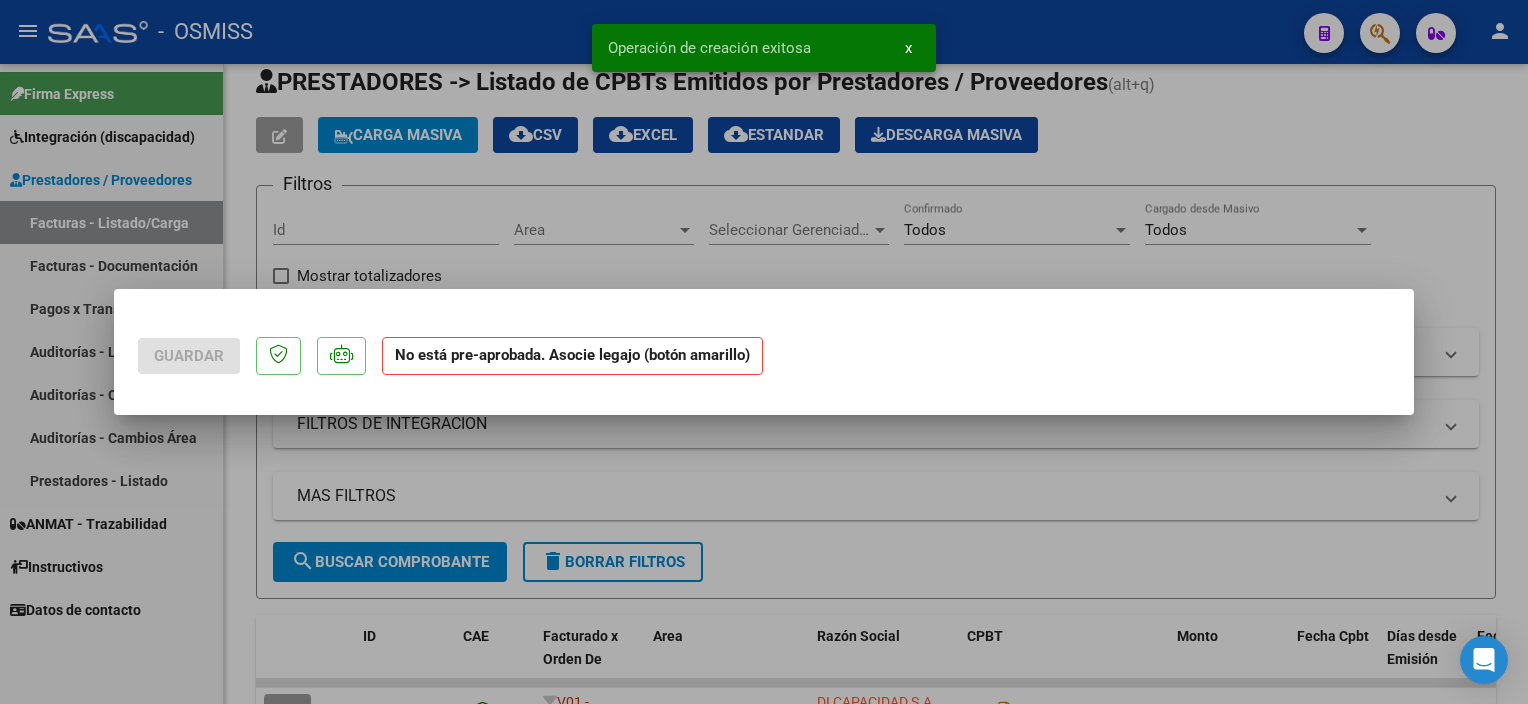 scroll, scrollTop: 0, scrollLeft: 0, axis: both 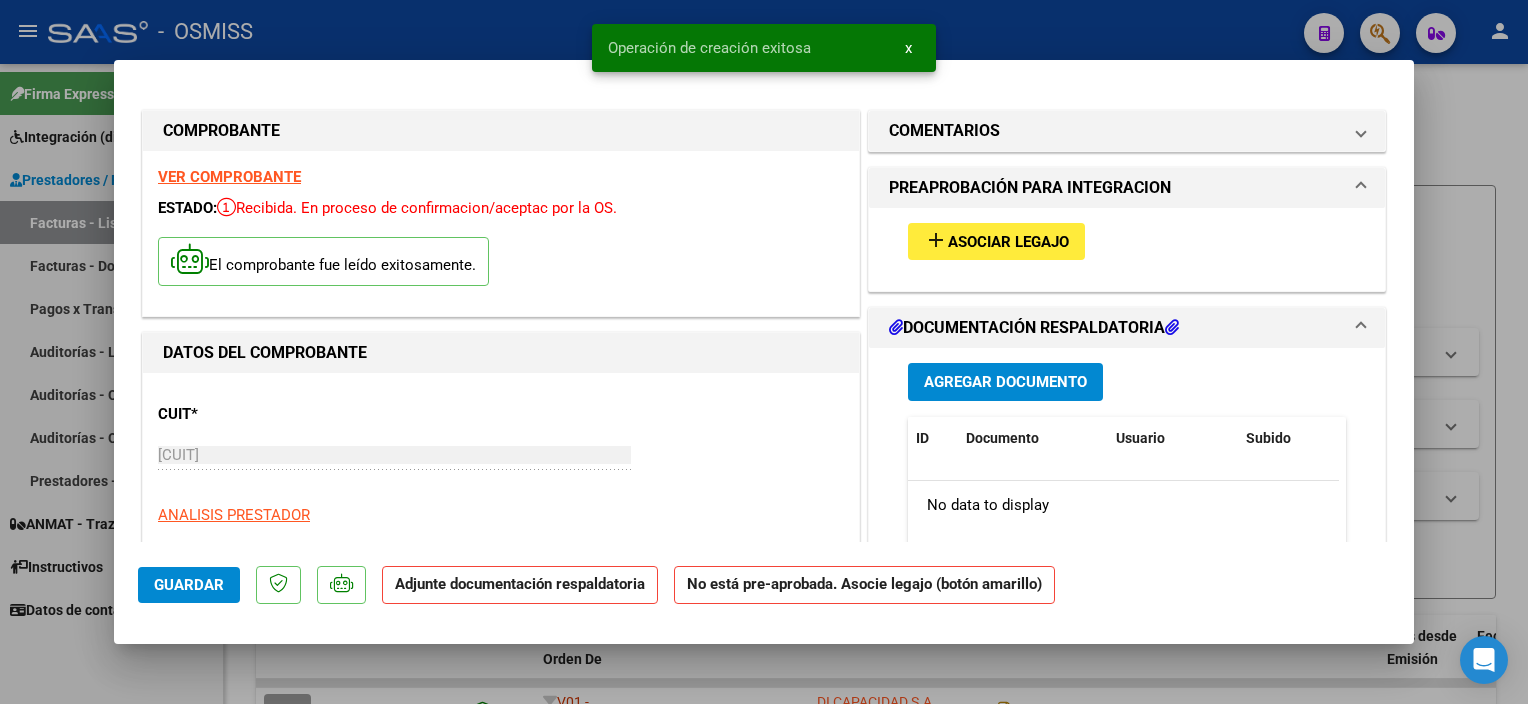 click on "add" at bounding box center (936, 240) 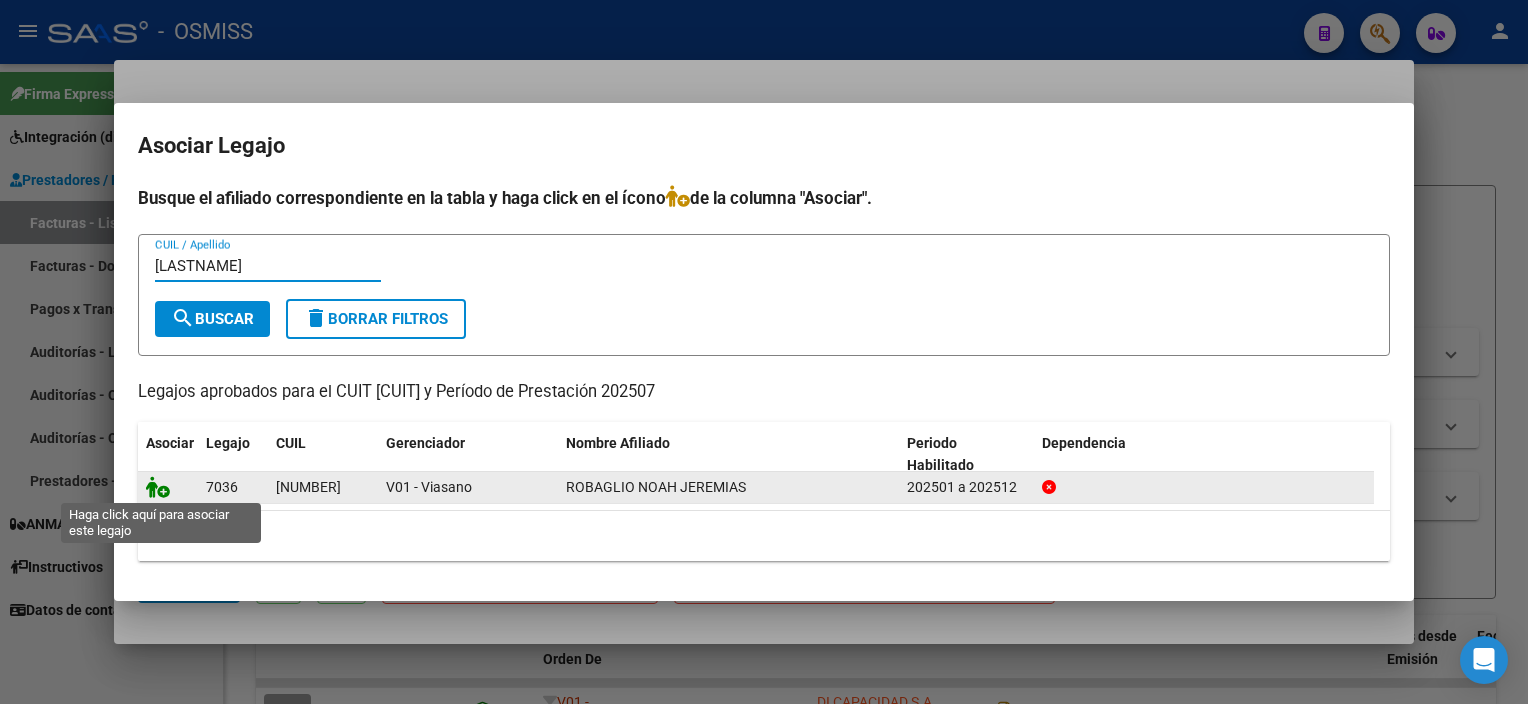 type on "ROBAGLIO" 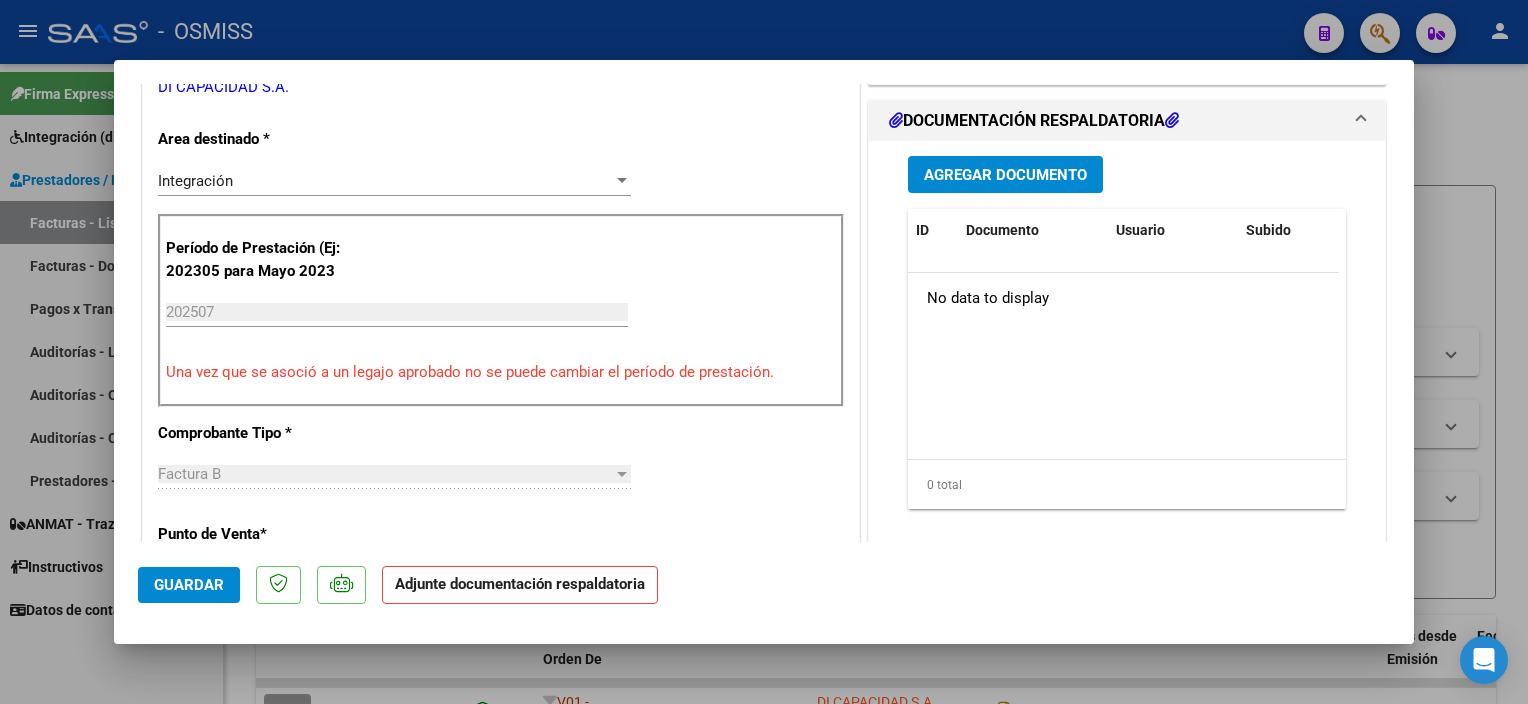 scroll, scrollTop: 480, scrollLeft: 0, axis: vertical 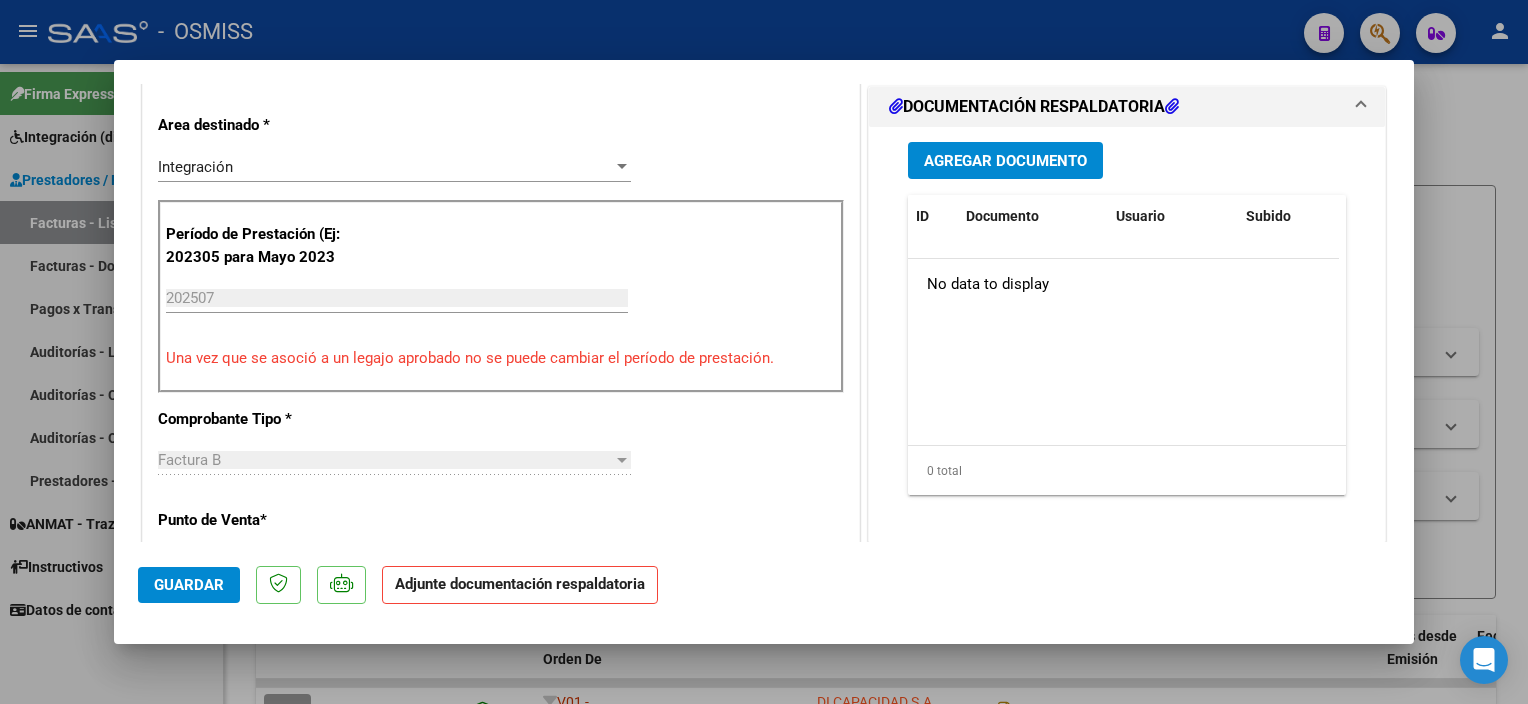 click on "Agregar Documento" at bounding box center (1005, 161) 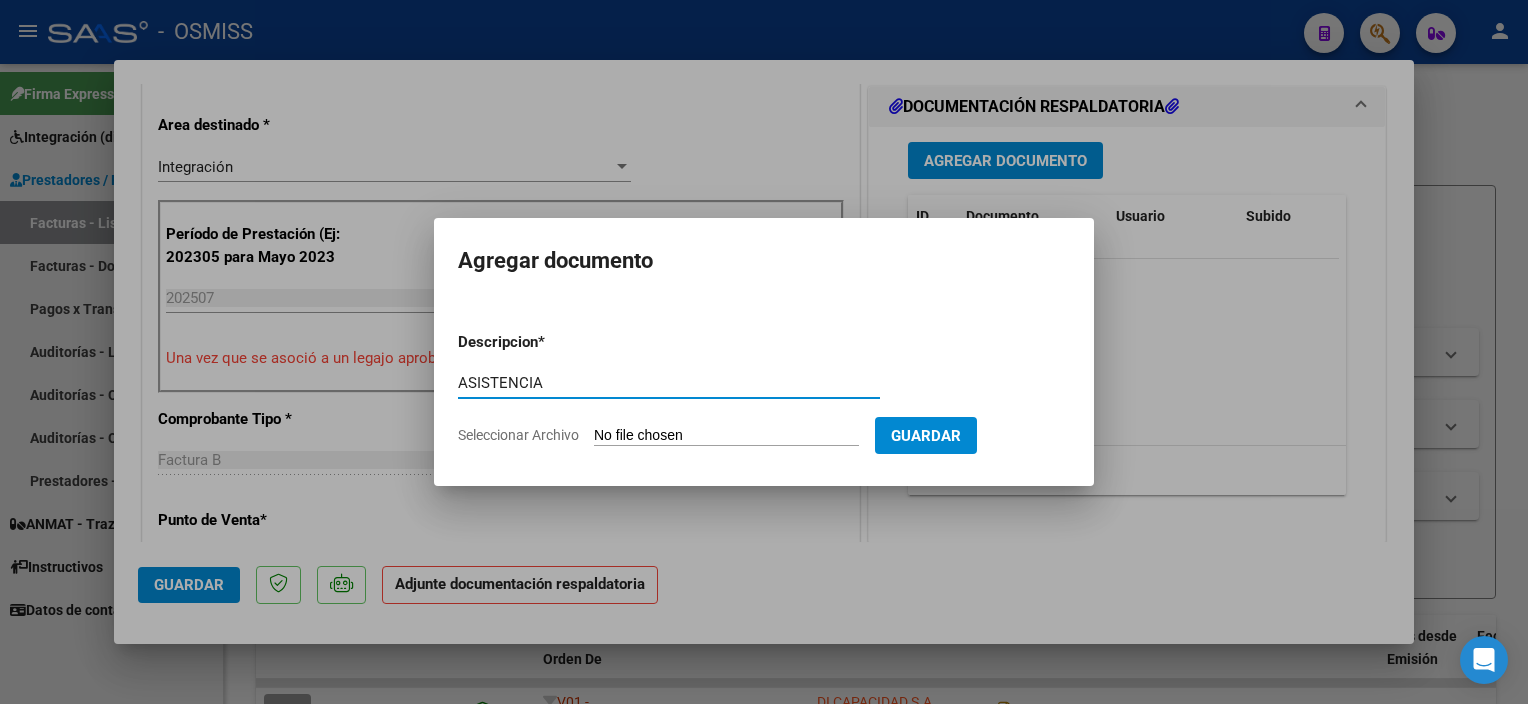 type on "ASISTENCIA" 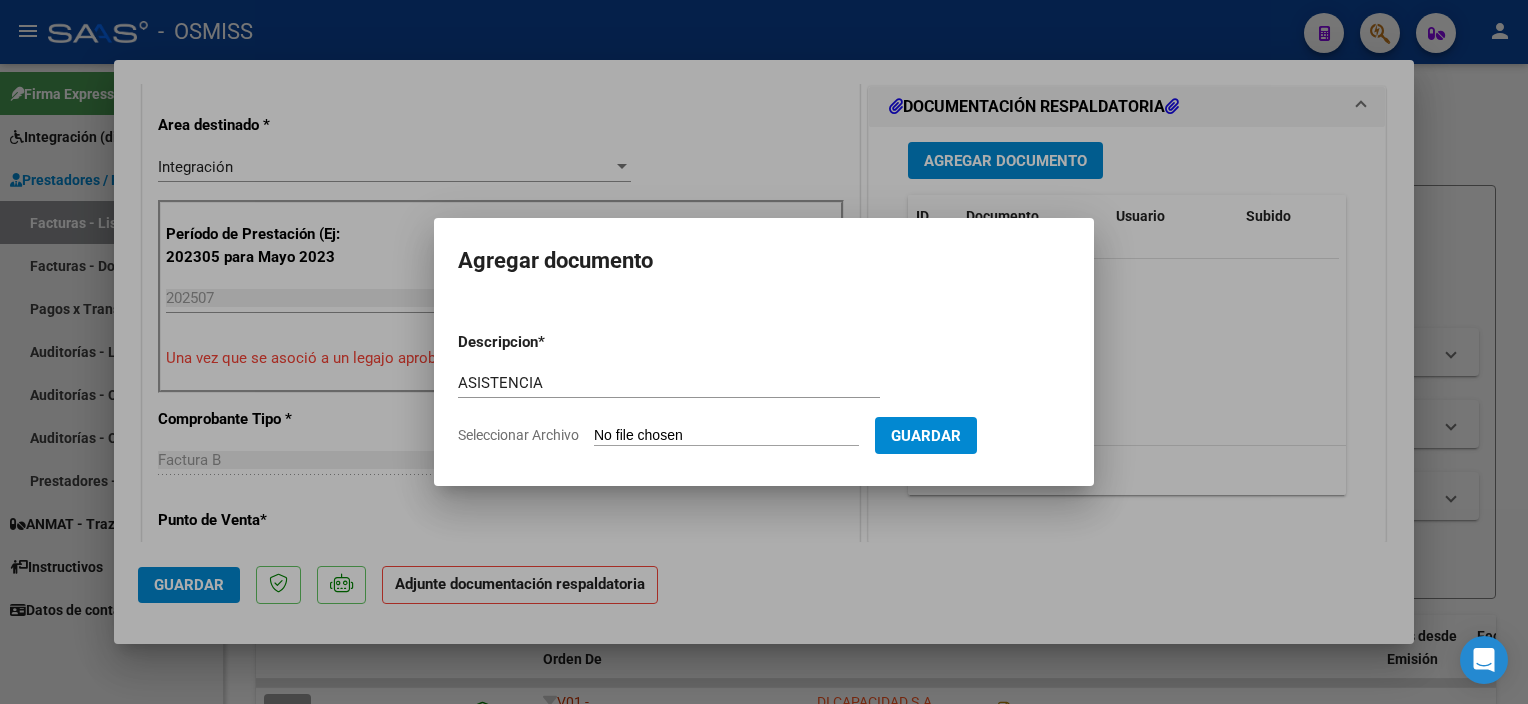 click on "Seleccionar Archivo" at bounding box center [726, 436] 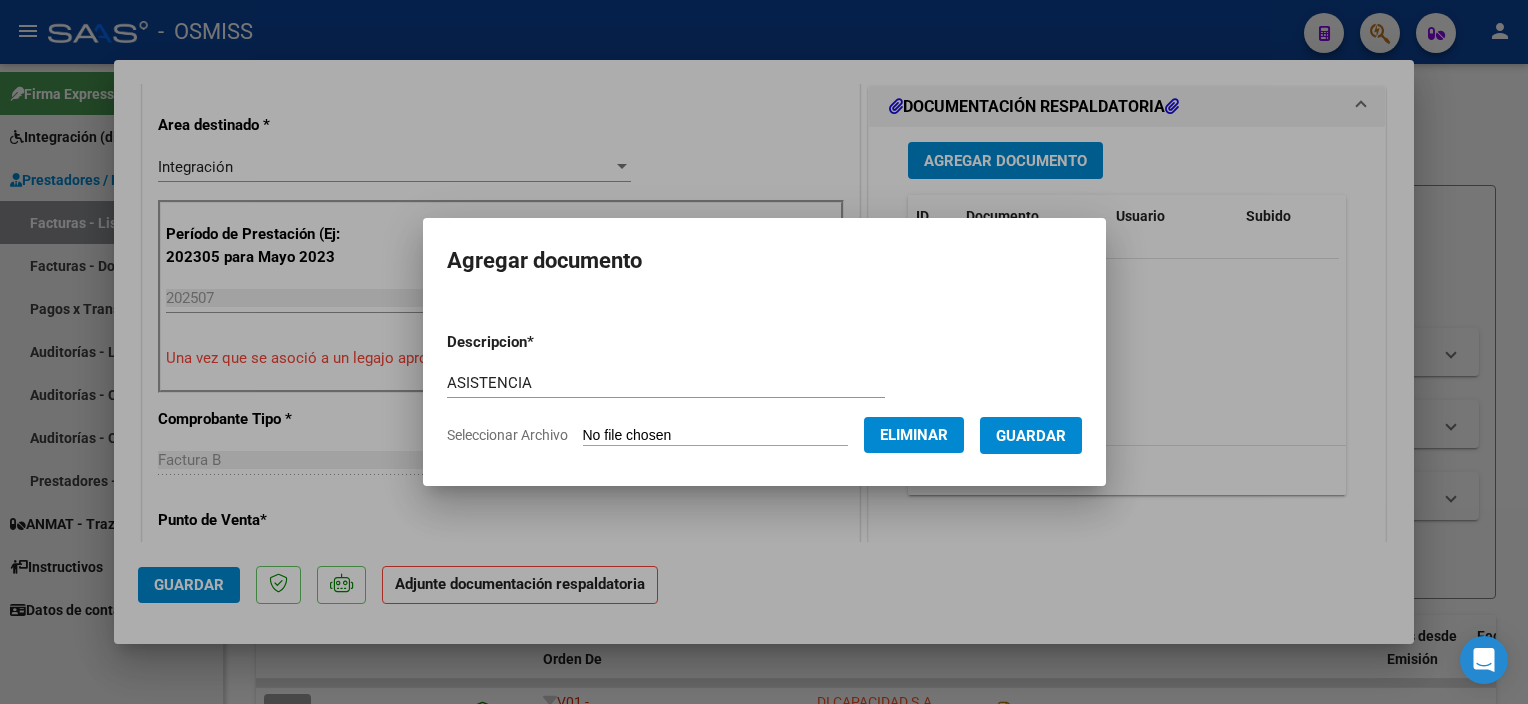 click on "Guardar" at bounding box center [1031, 435] 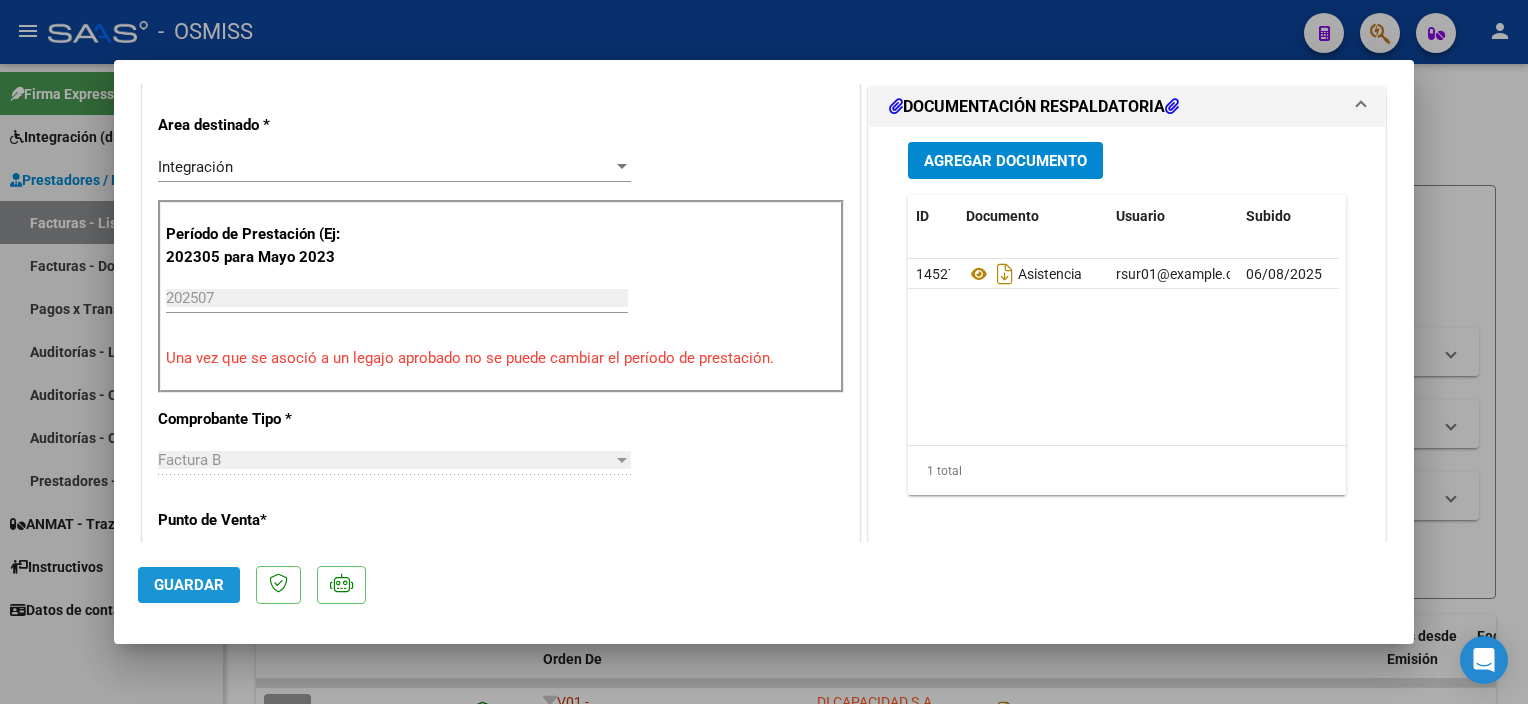 click on "Guardar" 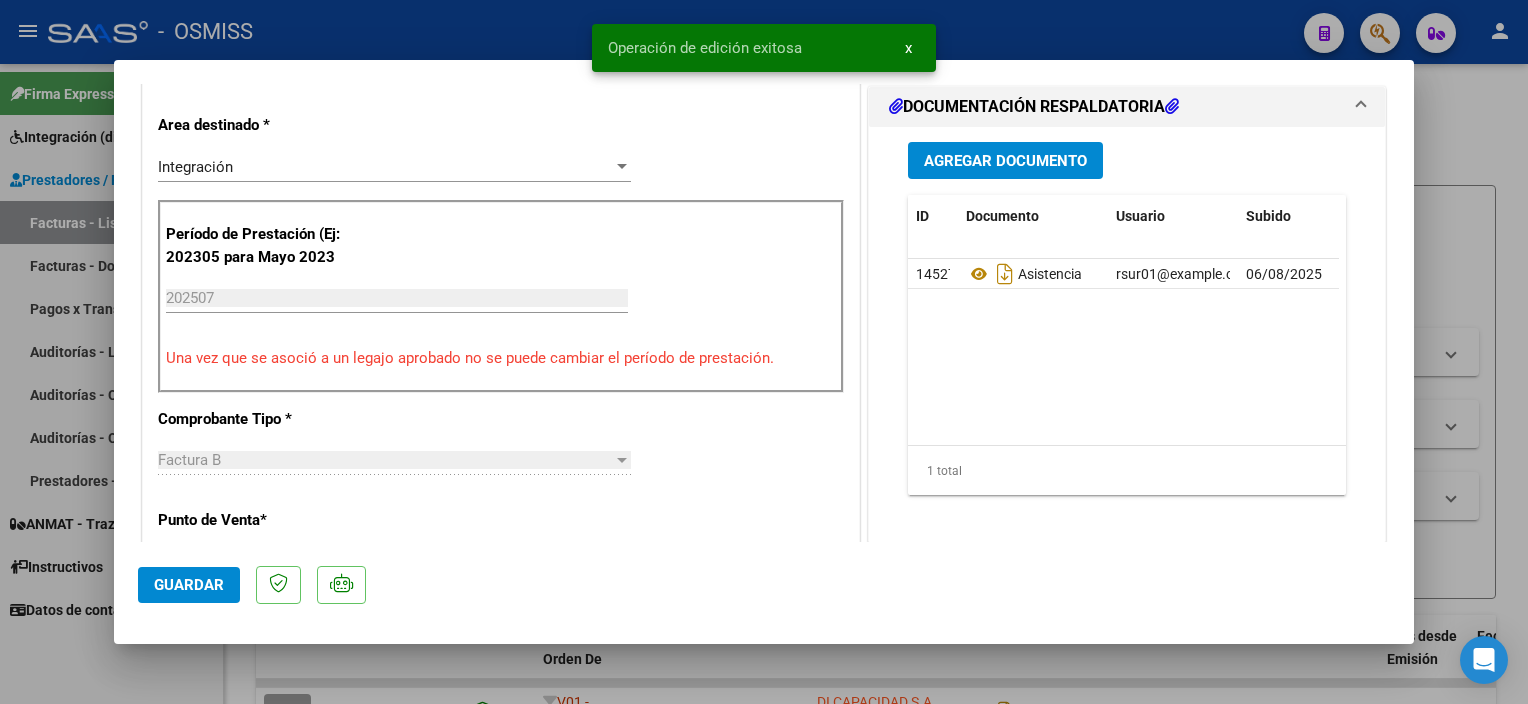 click at bounding box center [764, 352] 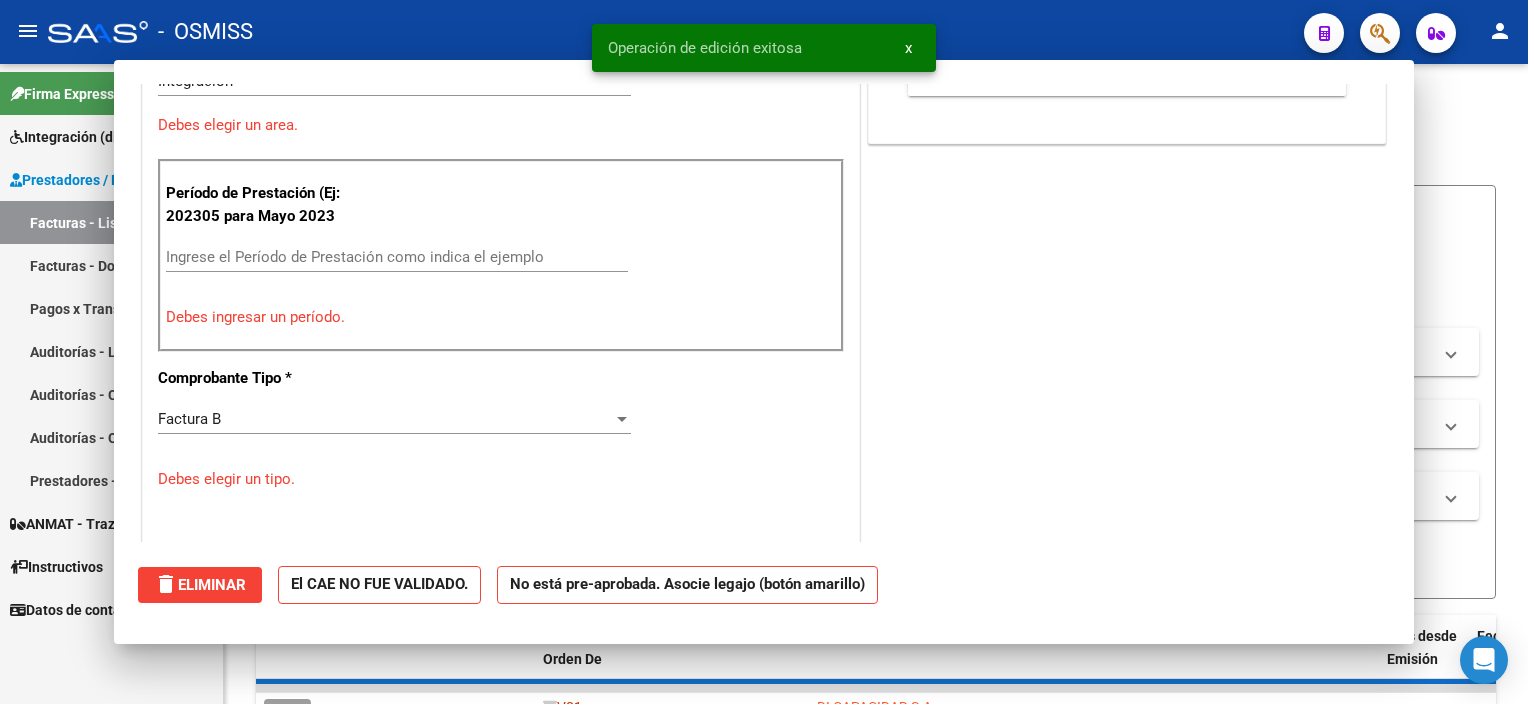 scroll, scrollTop: 395, scrollLeft: 0, axis: vertical 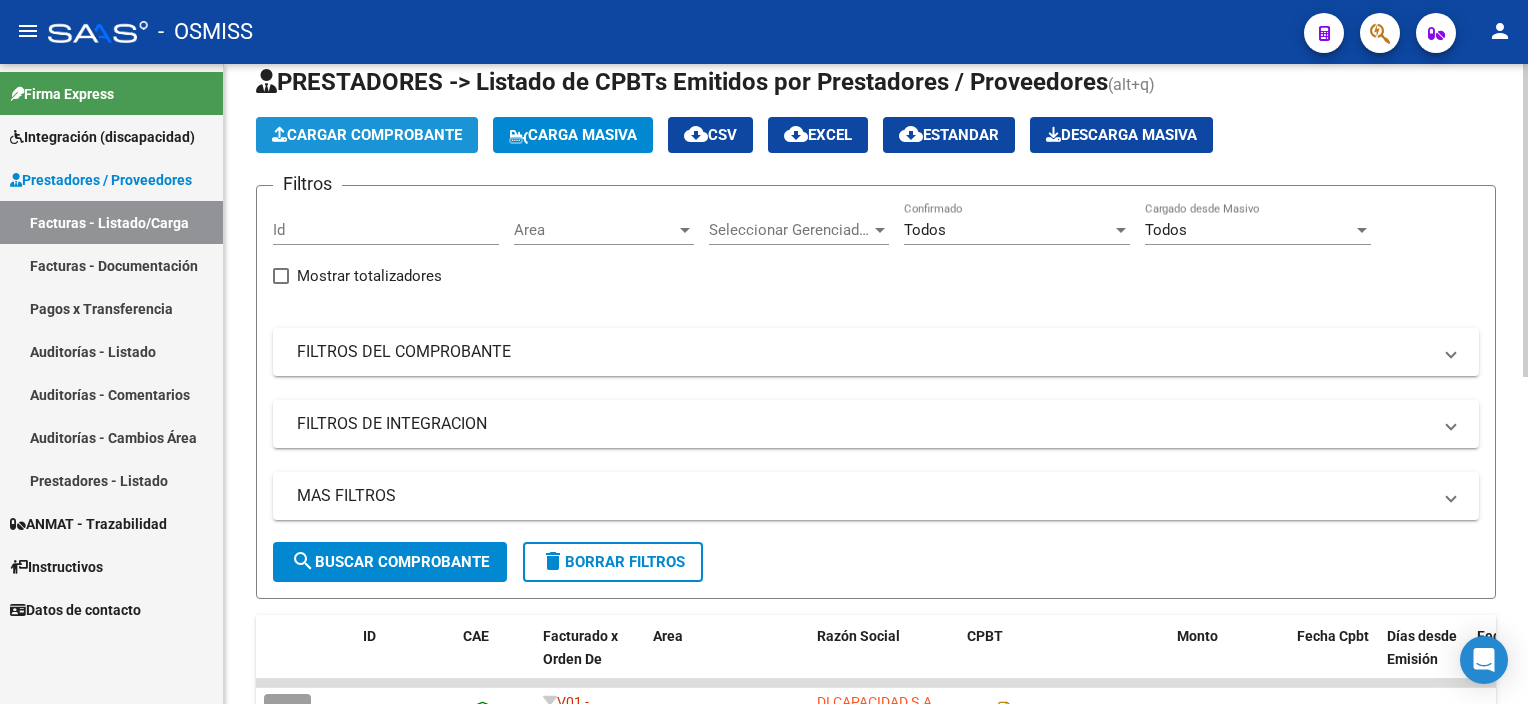 click on "Cargar Comprobante" 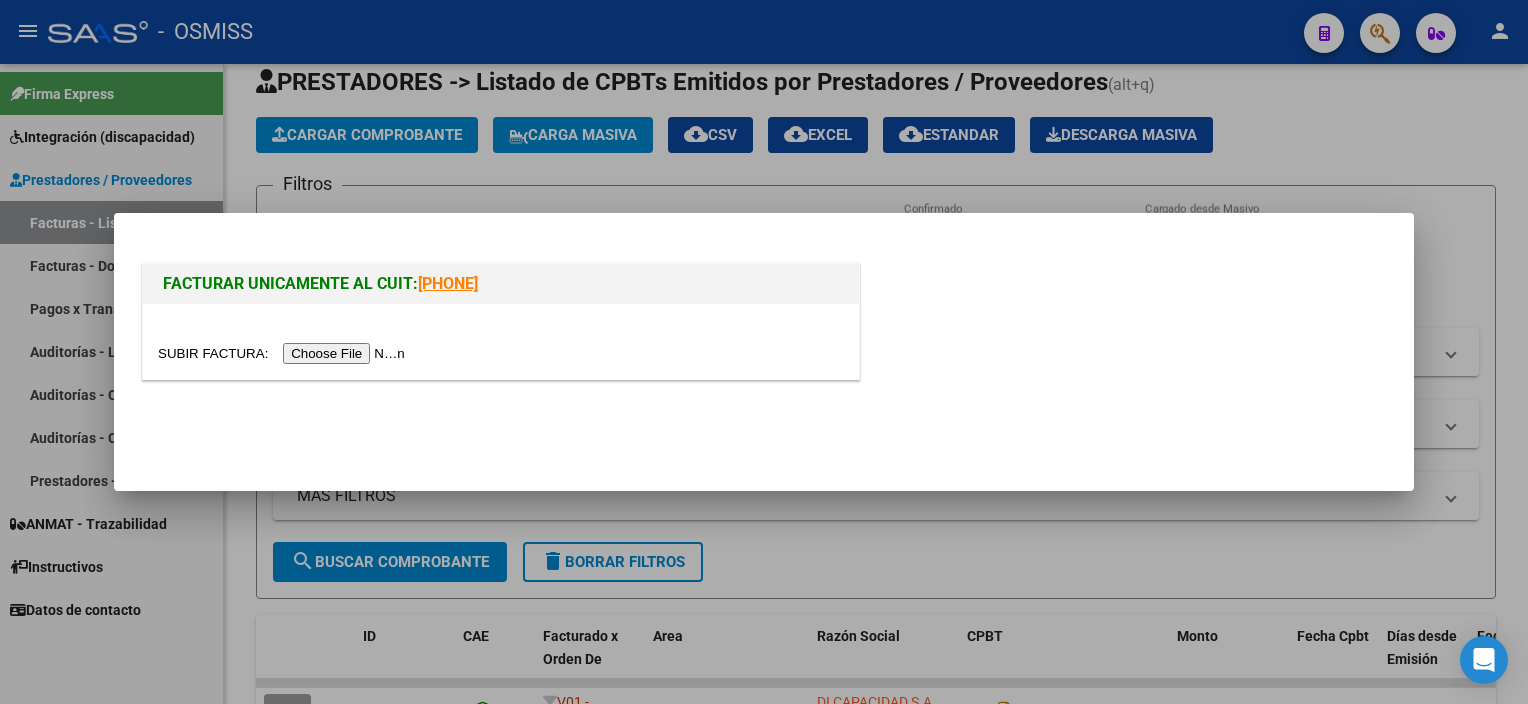 click at bounding box center (284, 353) 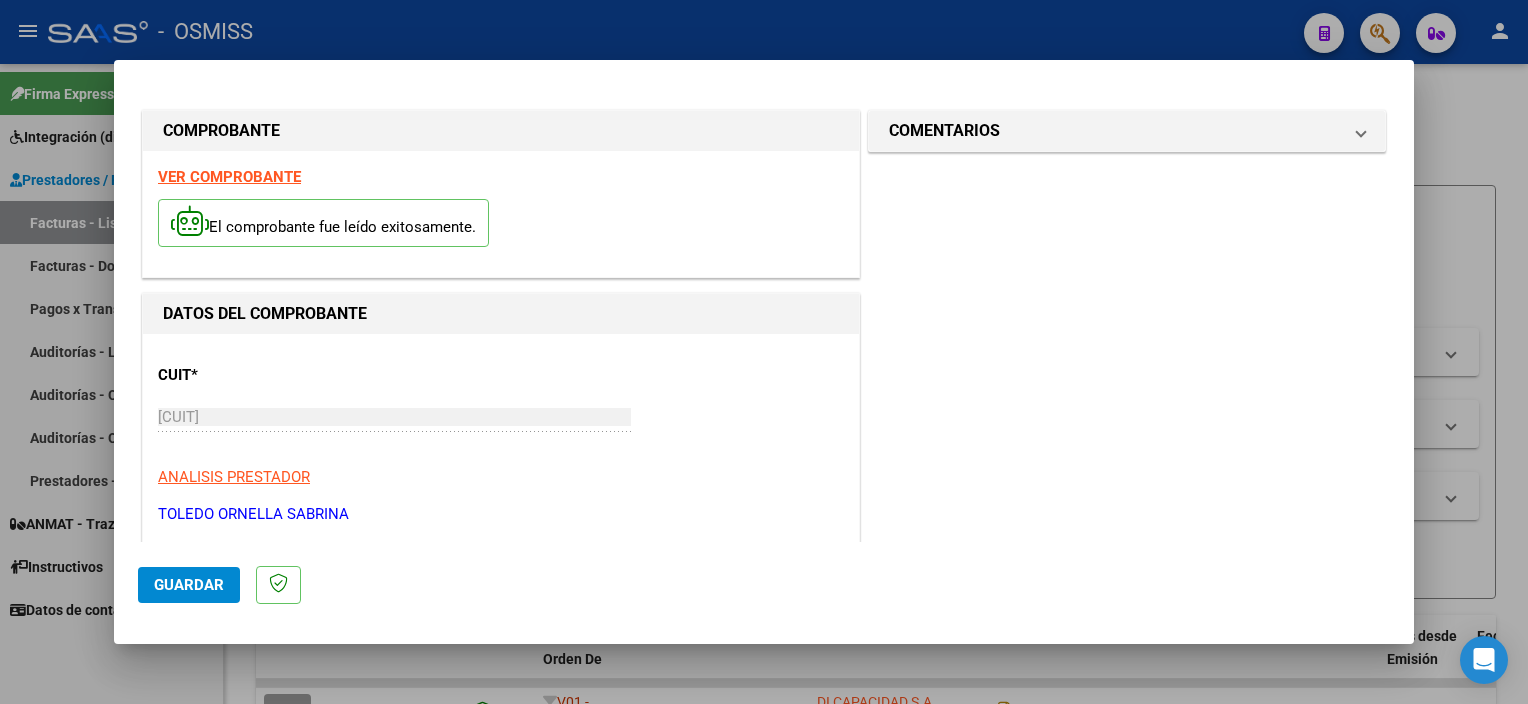 scroll, scrollTop: 295, scrollLeft: 0, axis: vertical 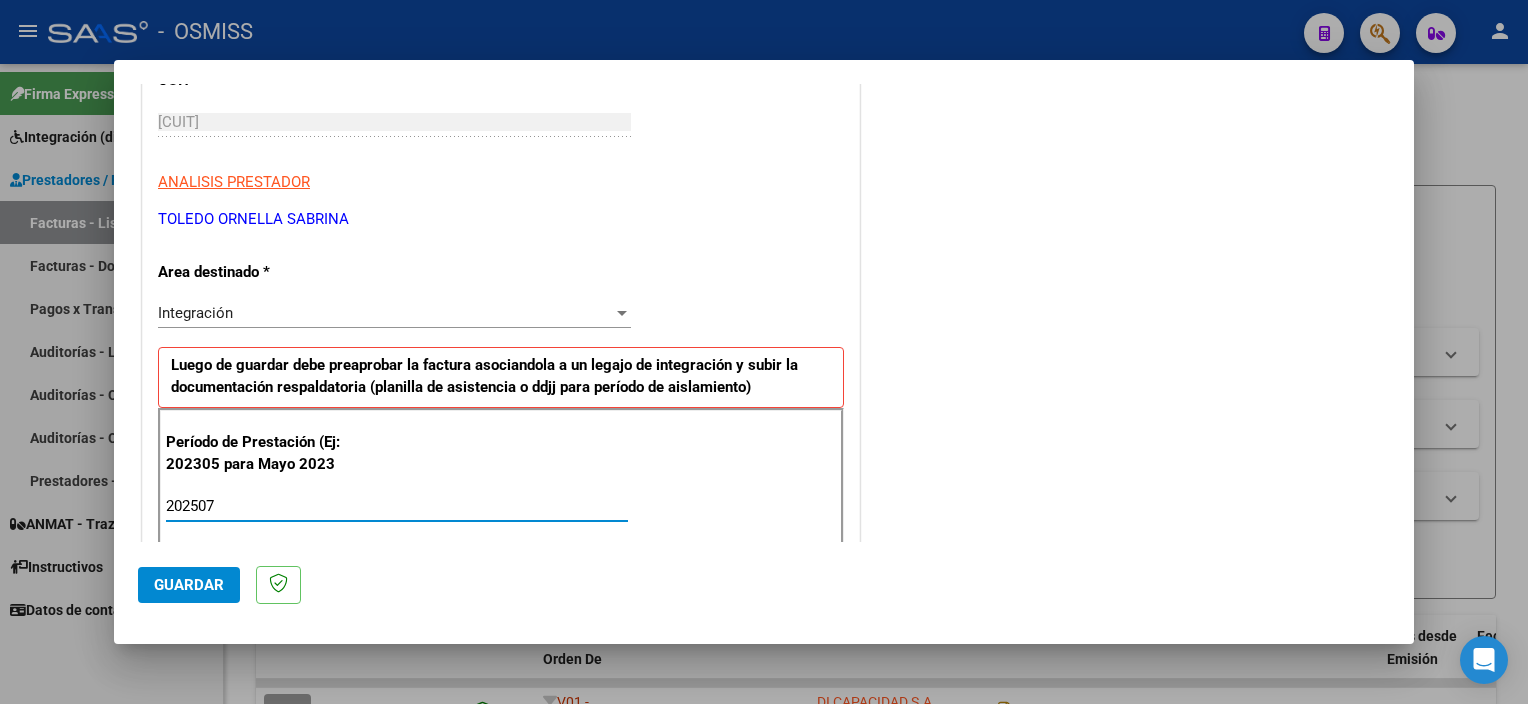 type on "202507" 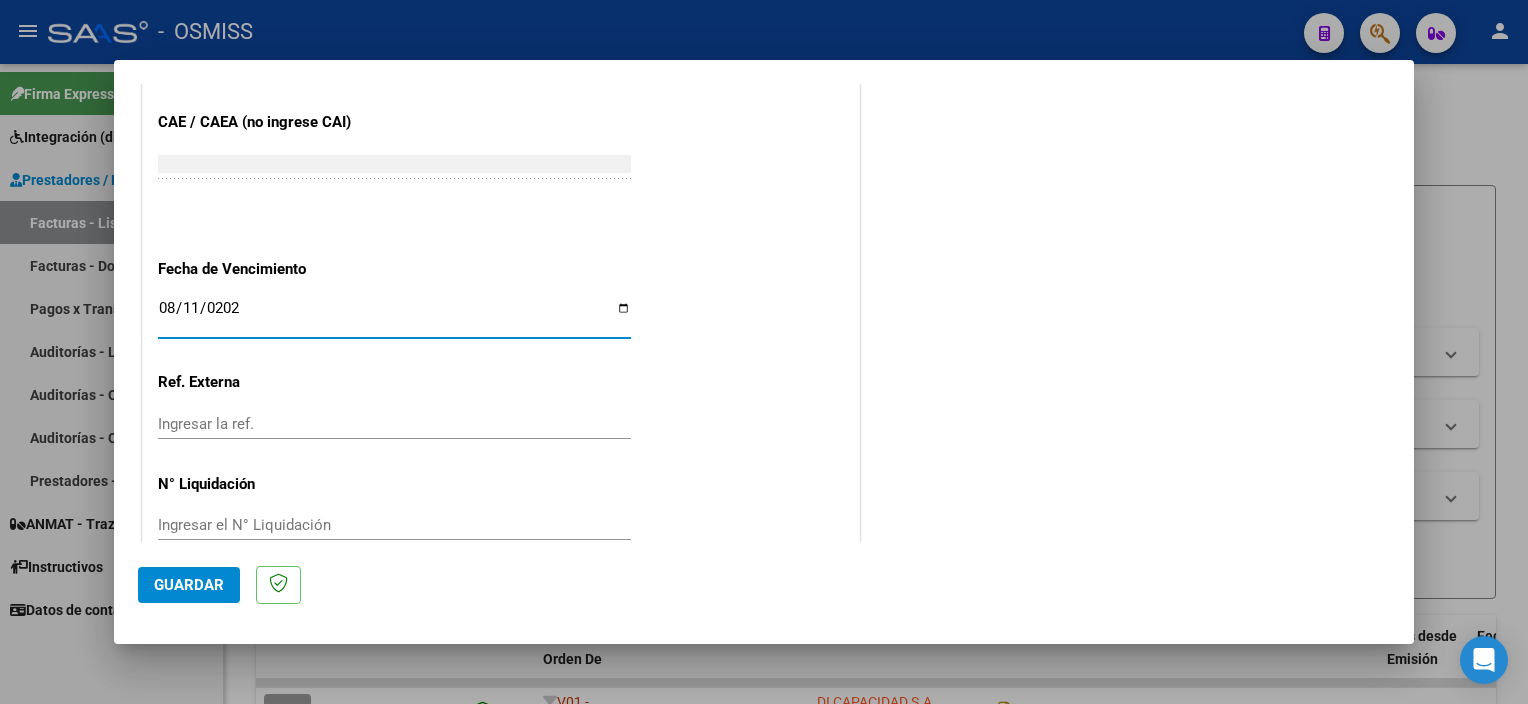 type on "2025-08-11" 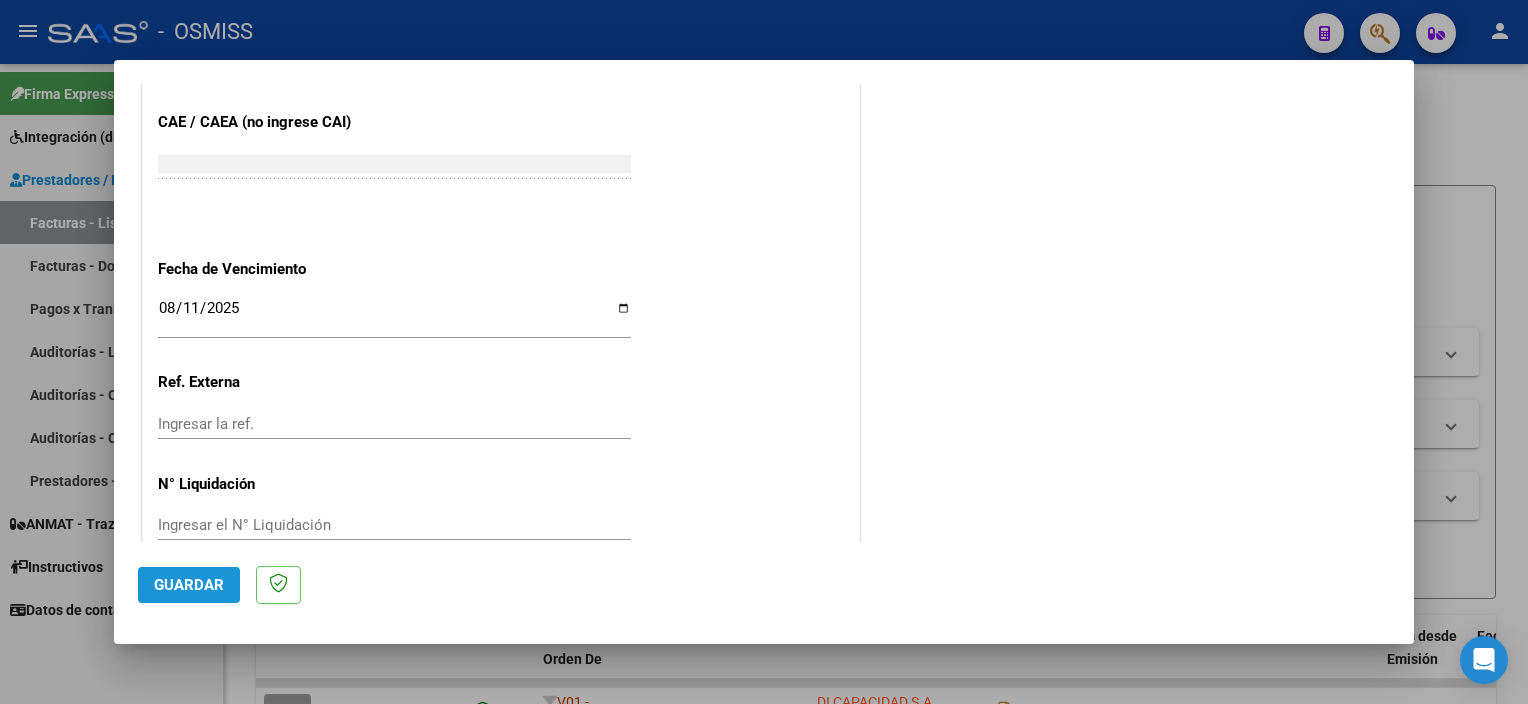 click on "Guardar" 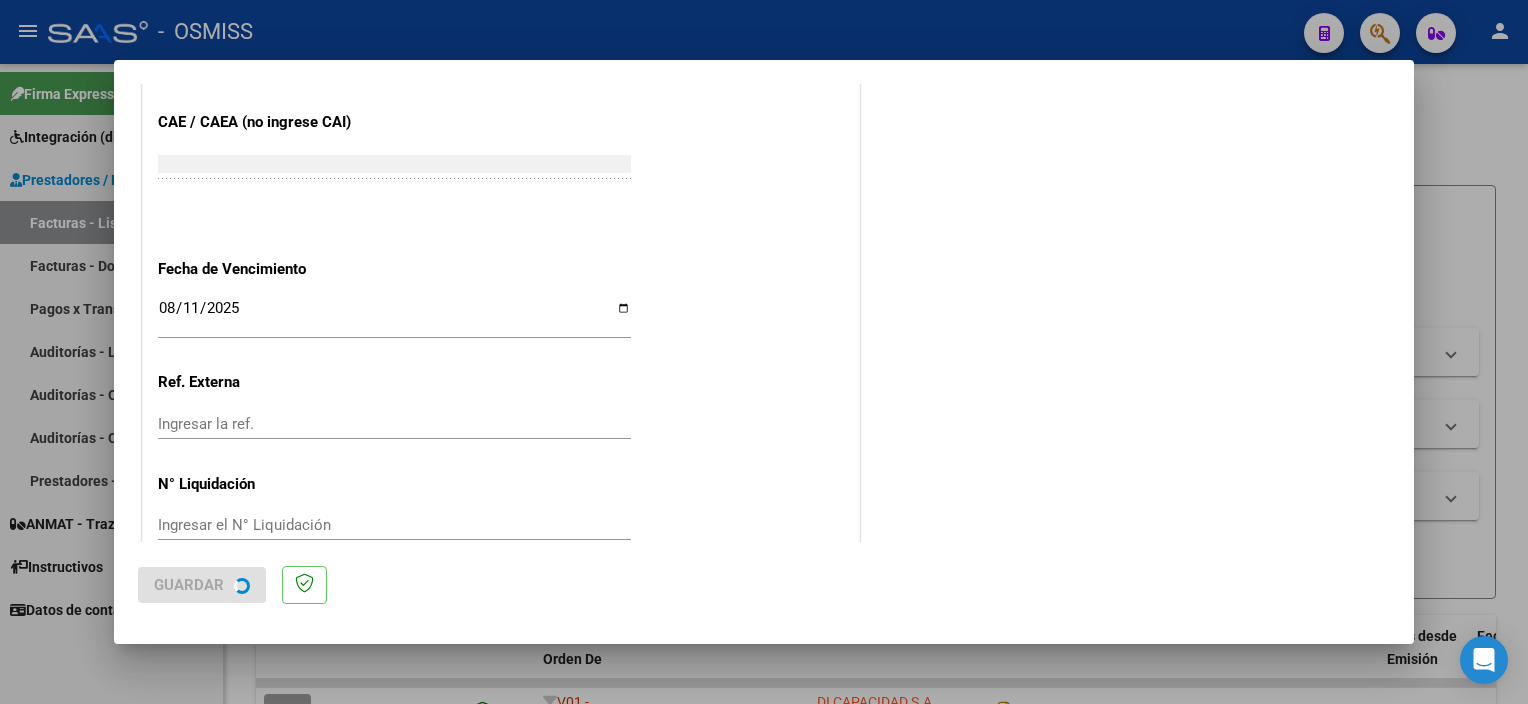 scroll, scrollTop: 0, scrollLeft: 0, axis: both 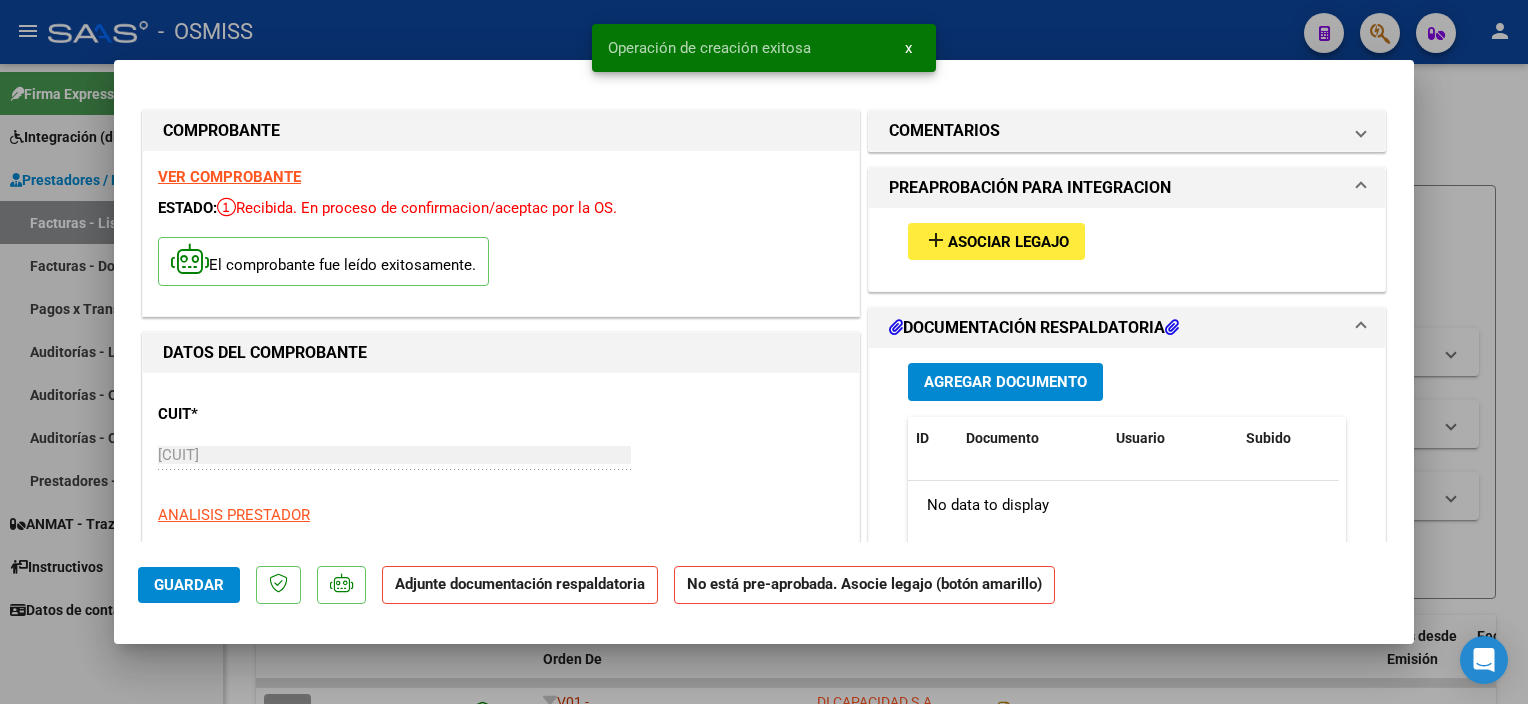 click on "Asociar Legajo" at bounding box center [1008, 242] 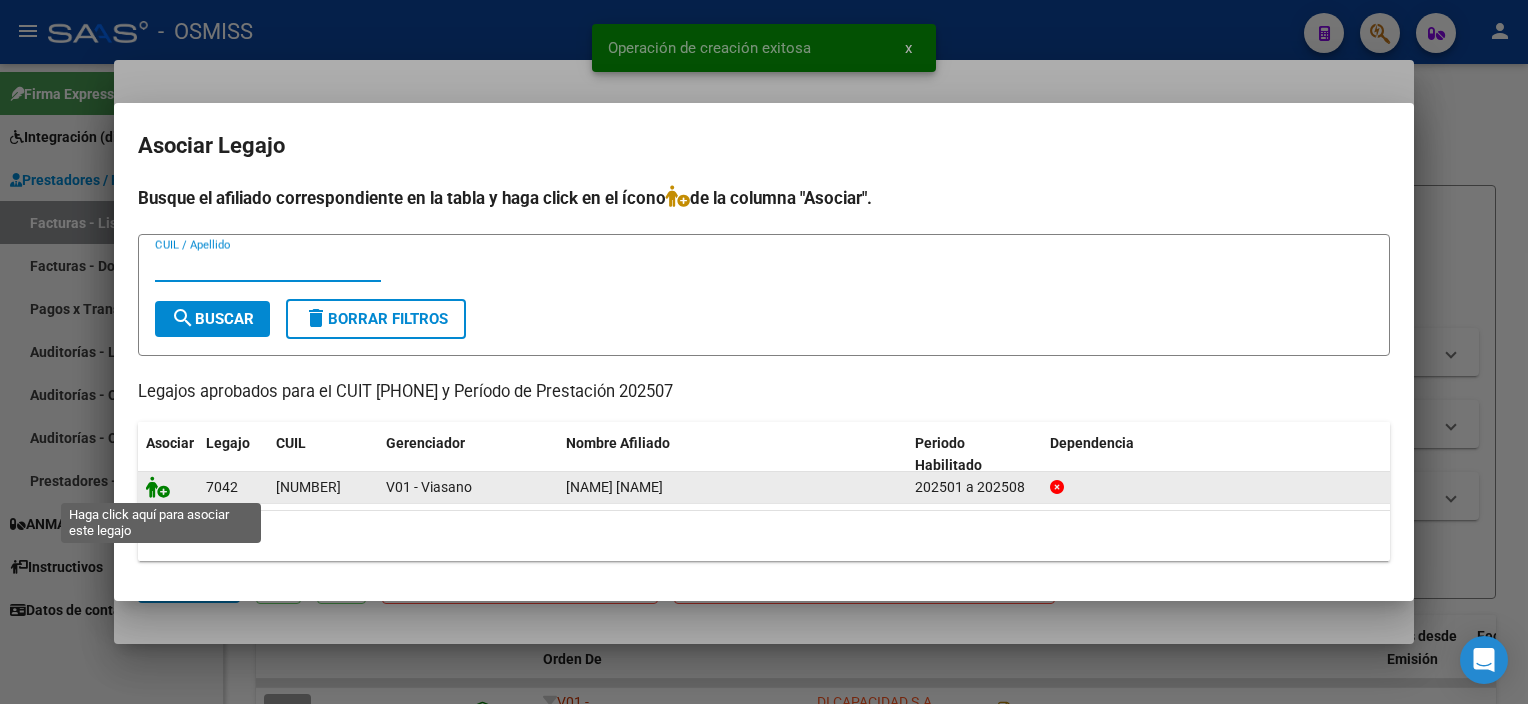 click 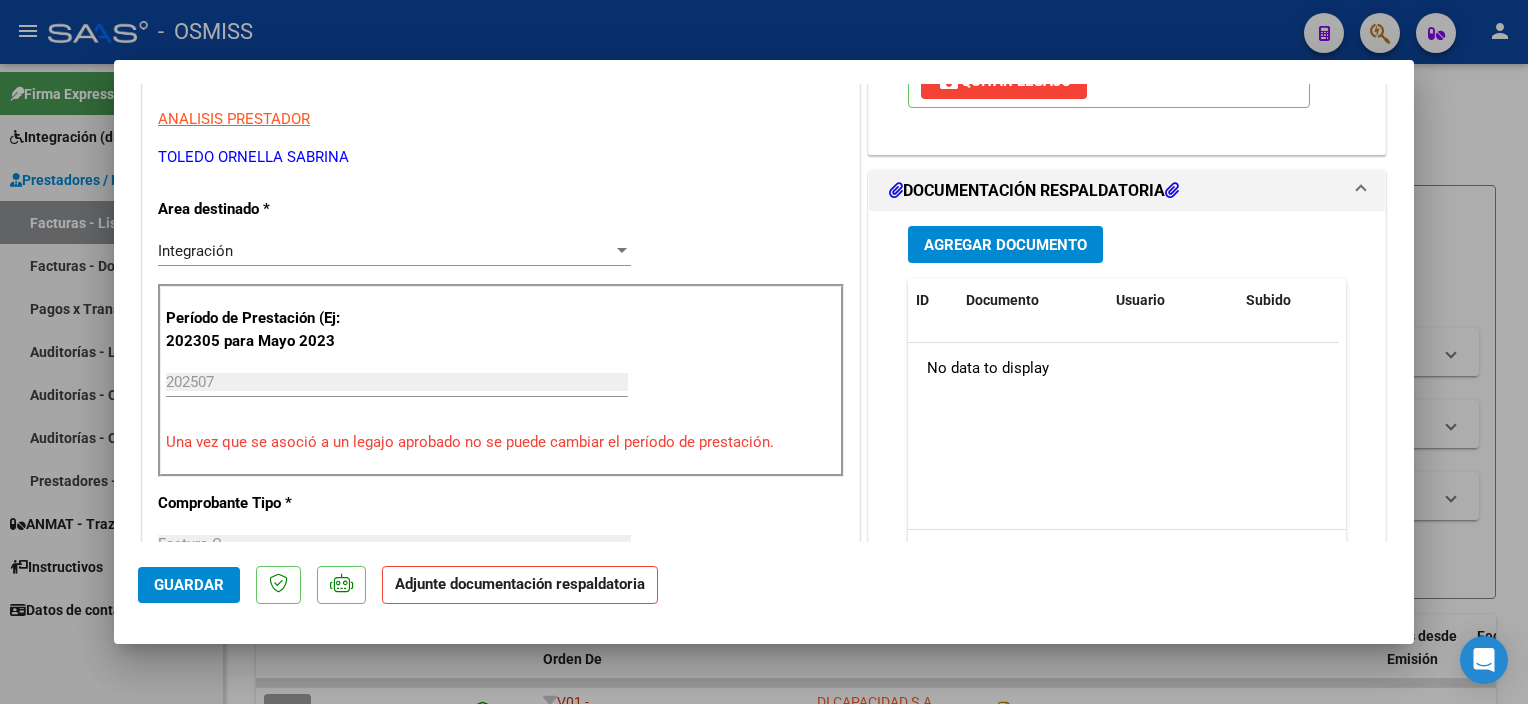 scroll, scrollTop: 386, scrollLeft: 0, axis: vertical 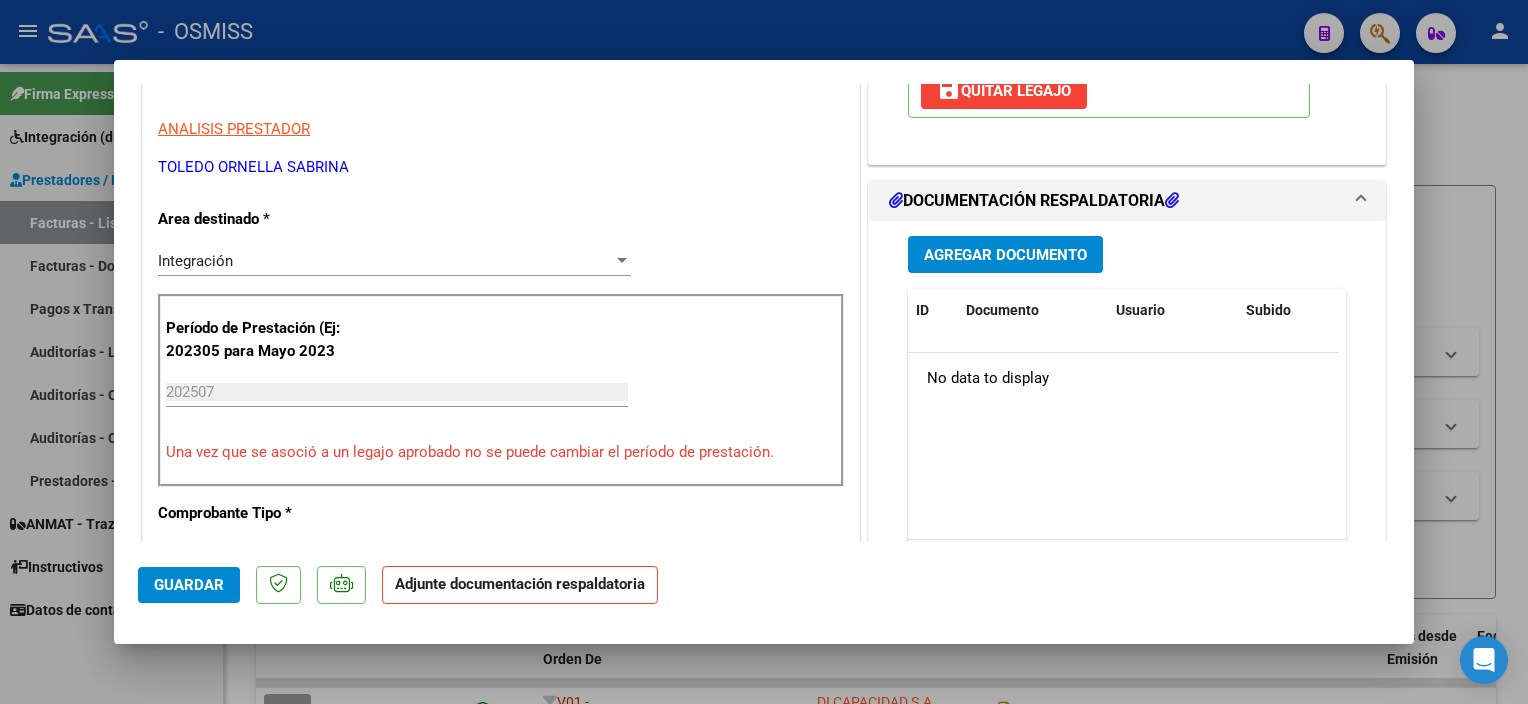click on "Agregar Documento" at bounding box center (1005, 255) 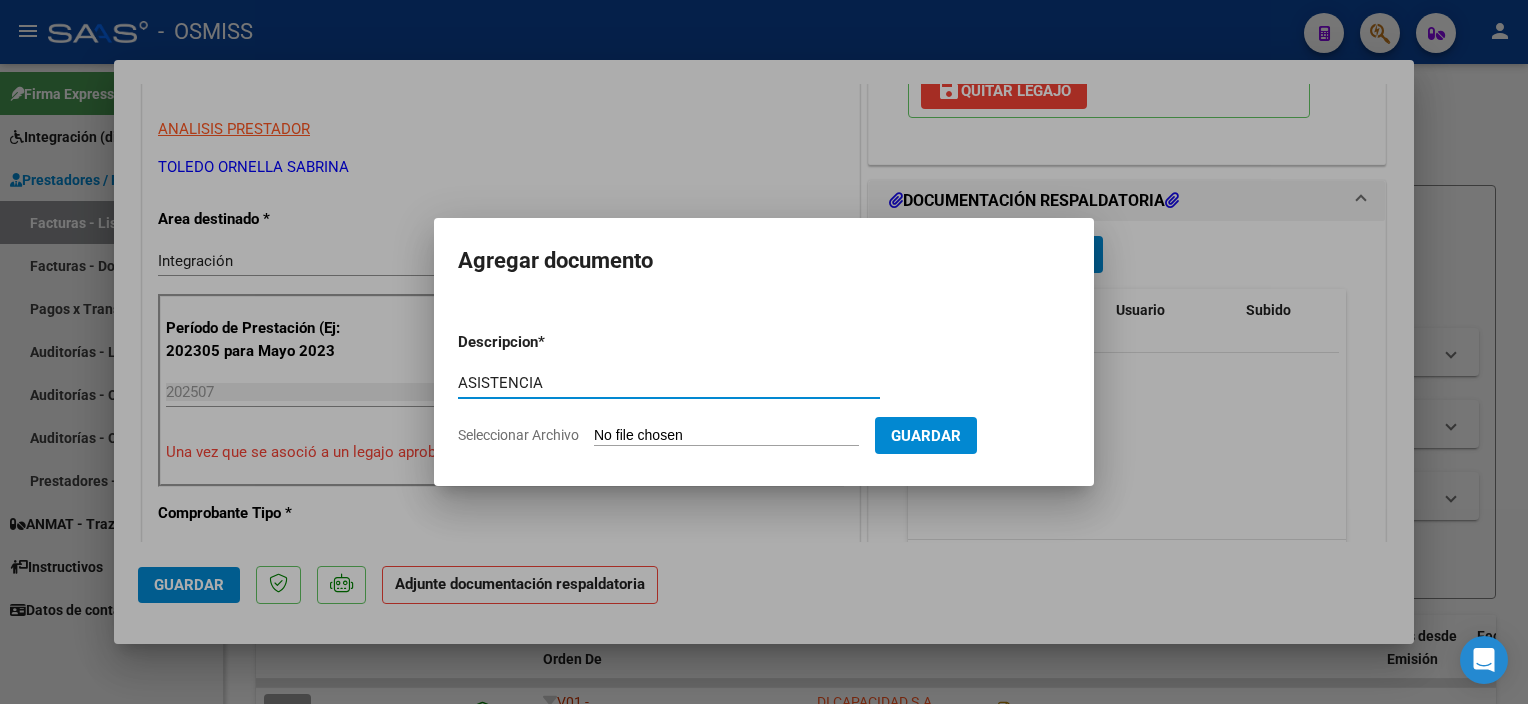 type on "ASISTENCIA" 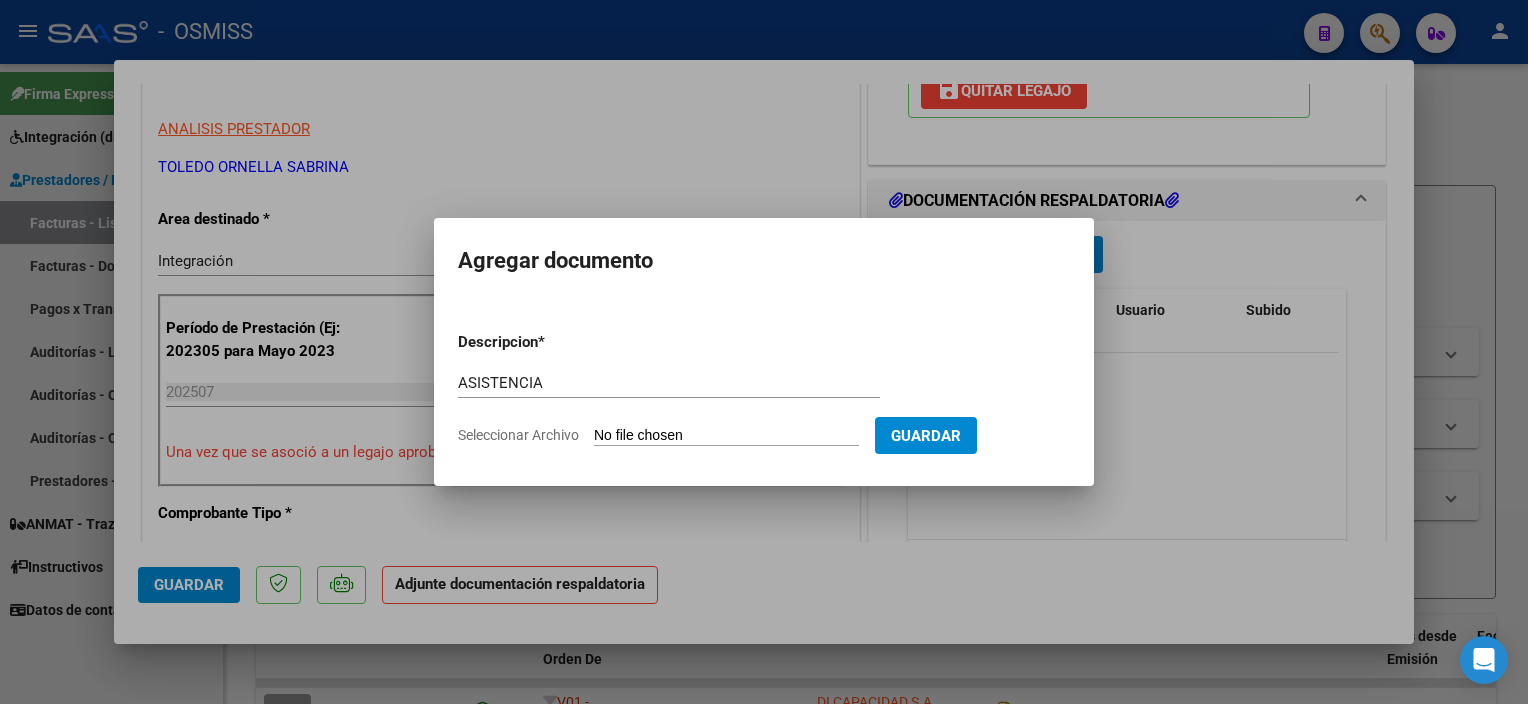 type on "C:\fakepath\planilla Romano (2) - ornella toledo.pdf" 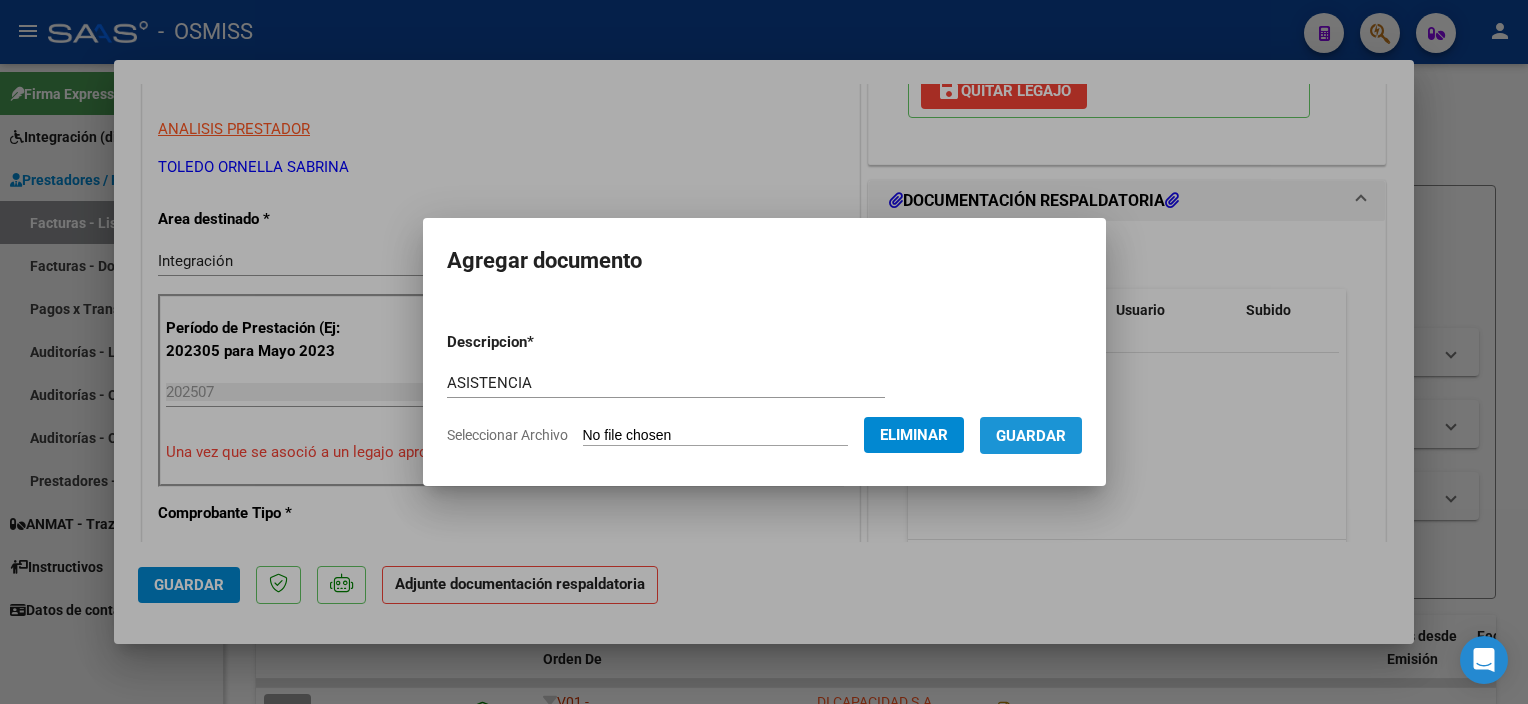 click on "Guardar" at bounding box center [1031, 436] 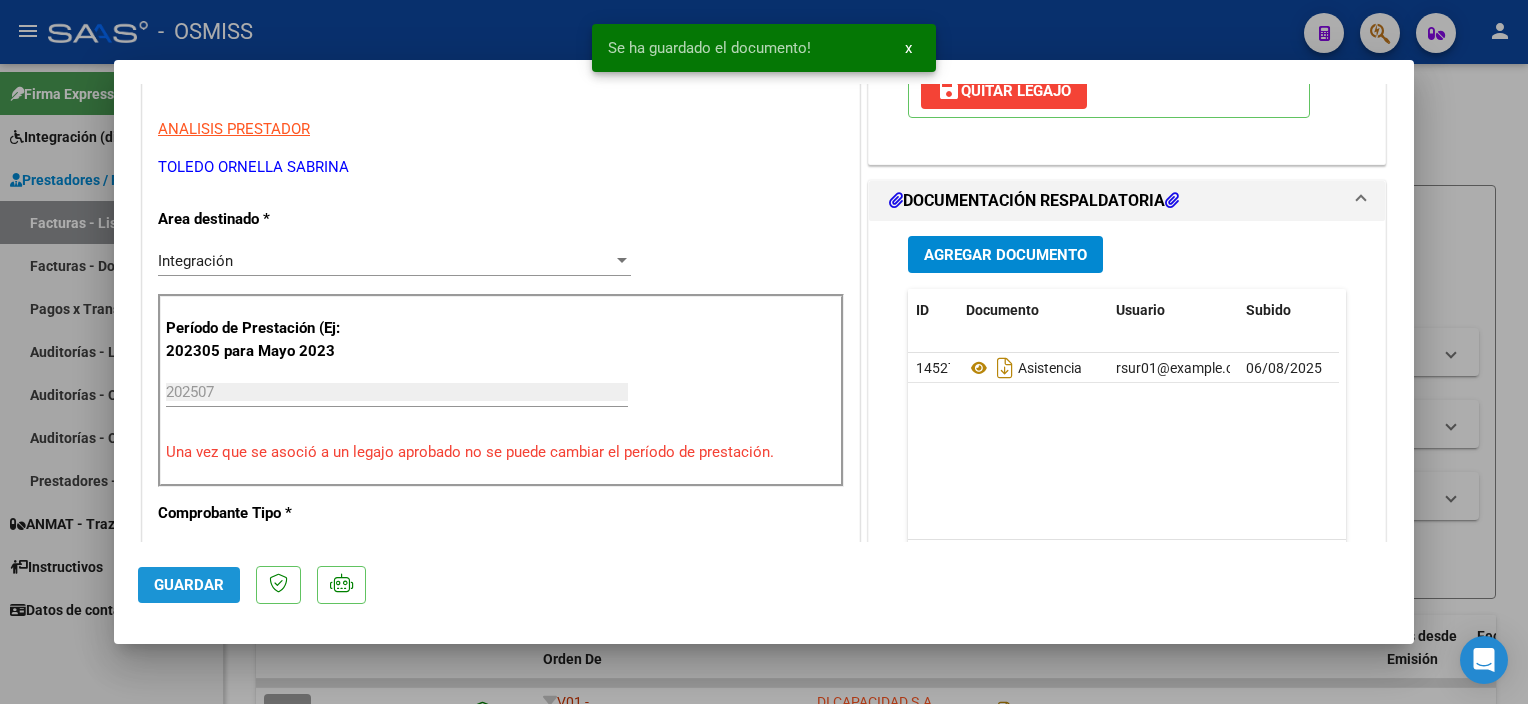 click on "Guardar" 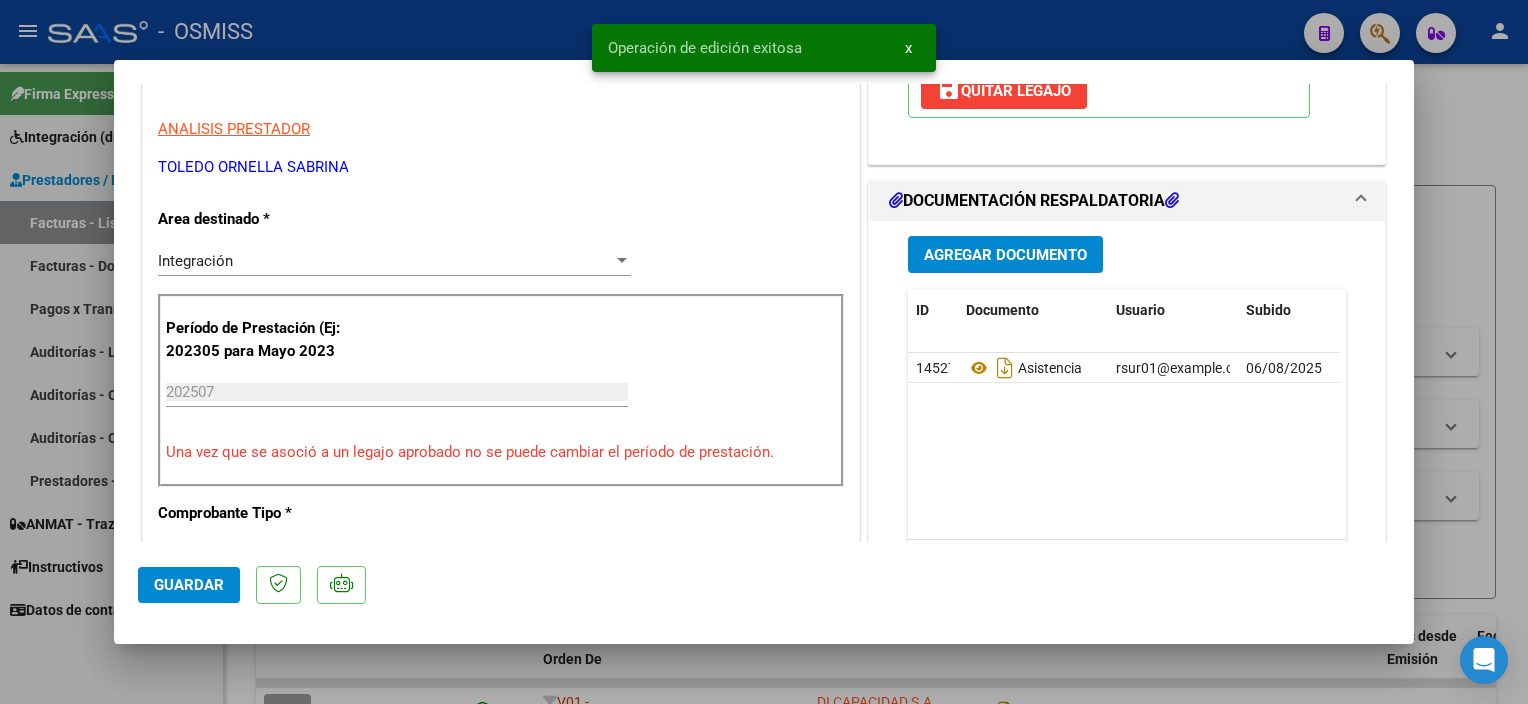 click at bounding box center [764, 352] 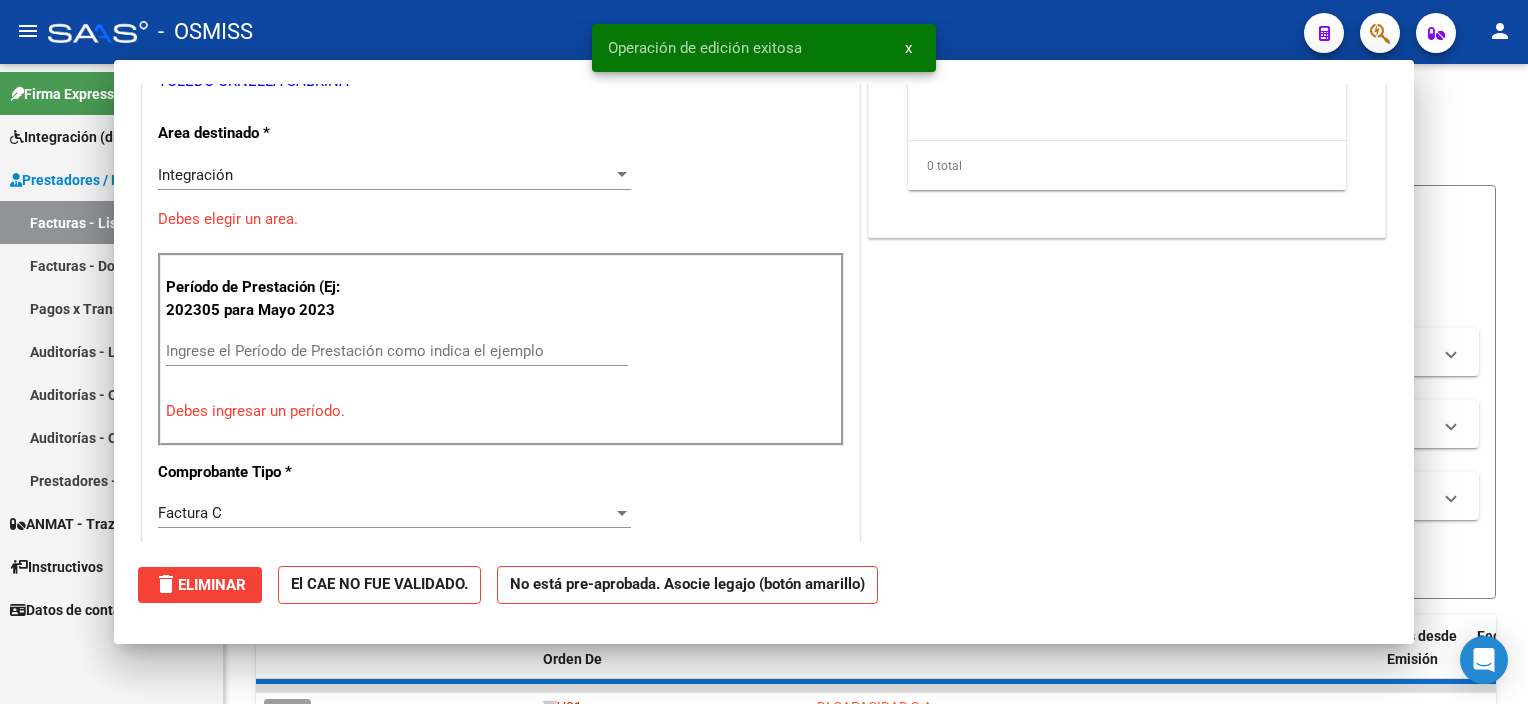 scroll, scrollTop: 325, scrollLeft: 0, axis: vertical 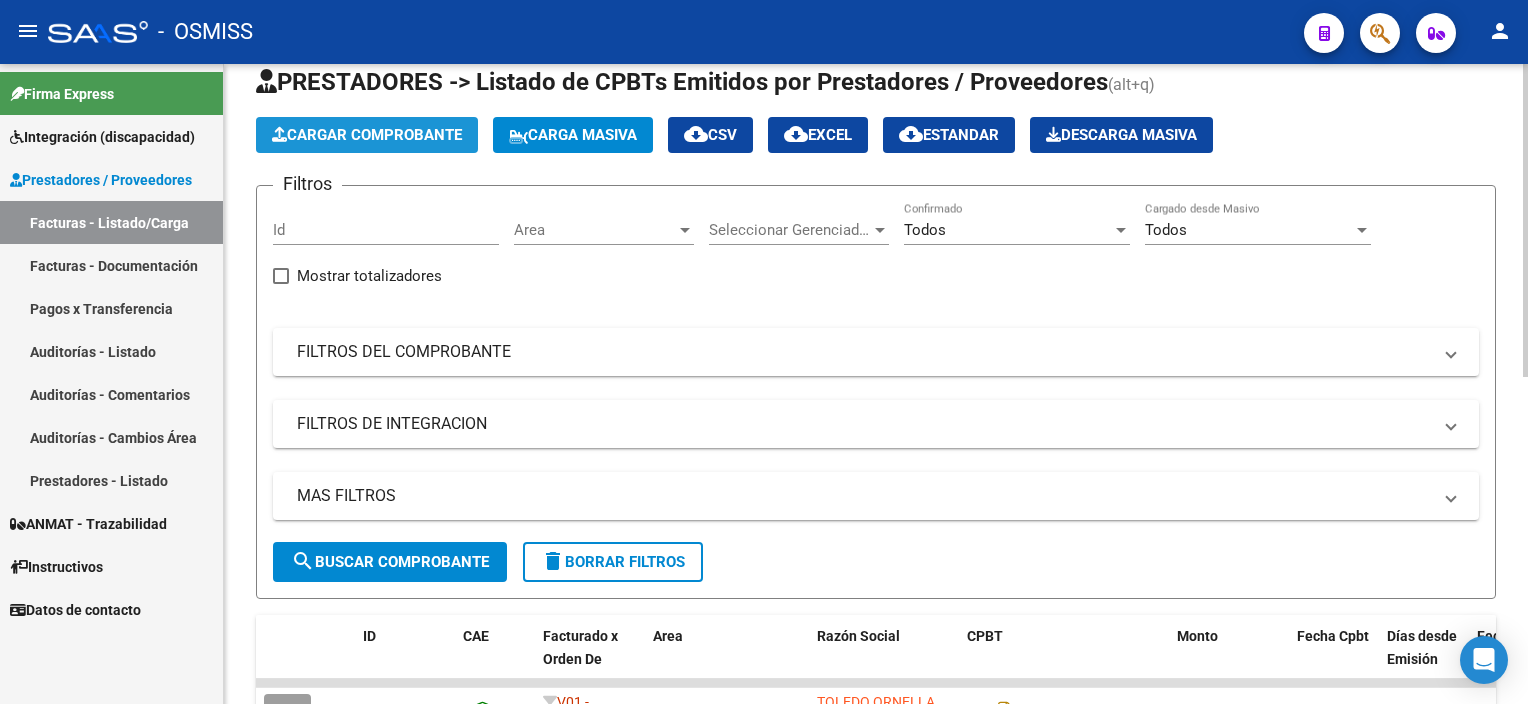 click on "Cargar Comprobante" 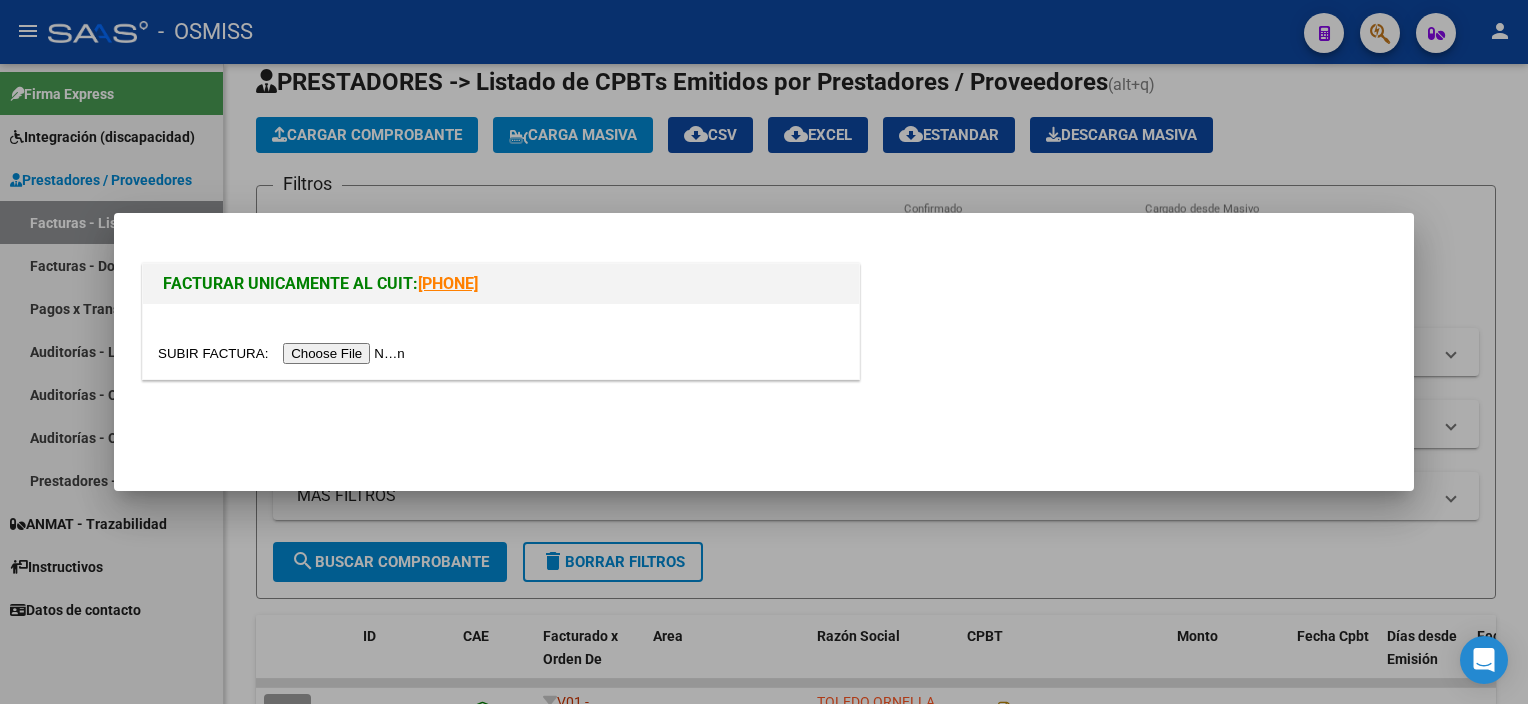 click at bounding box center [284, 353] 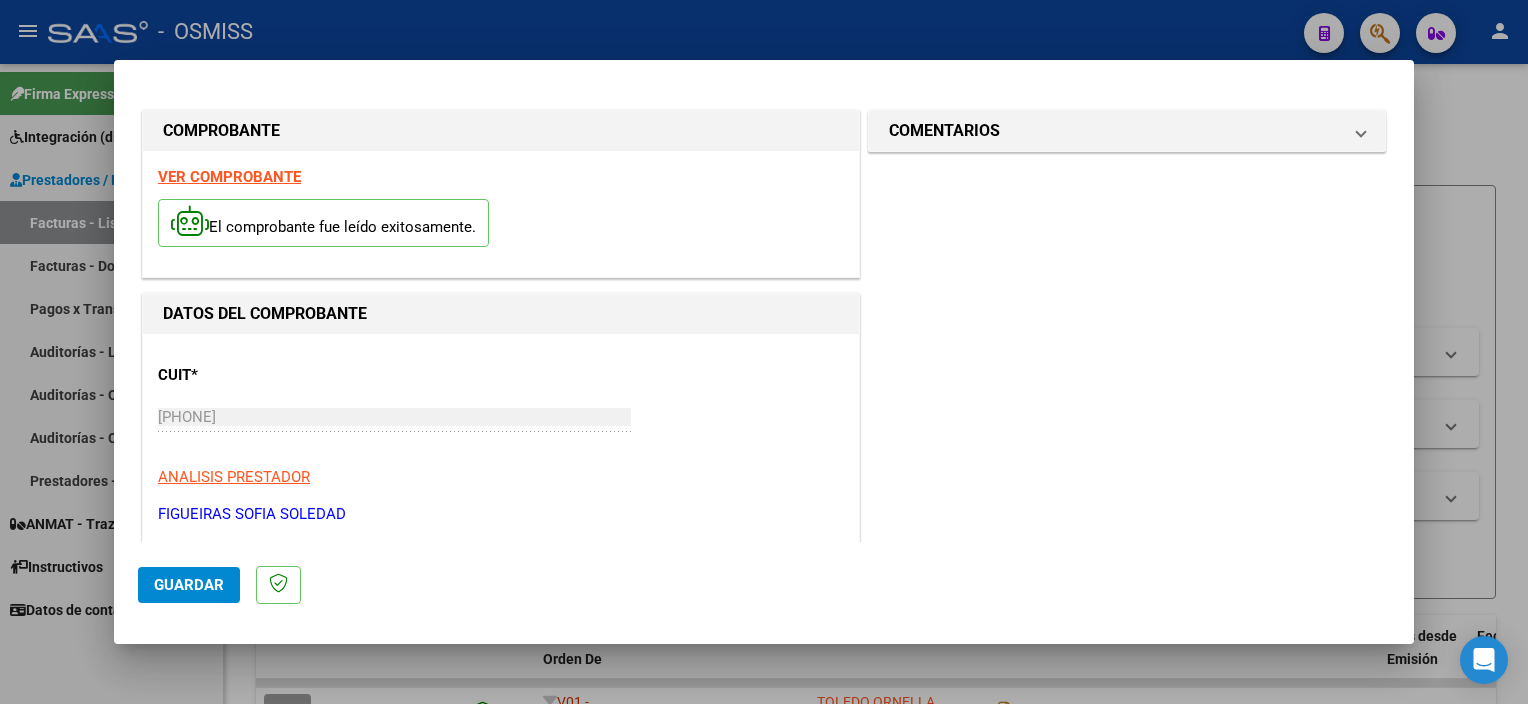 scroll, scrollTop: 295, scrollLeft: 0, axis: vertical 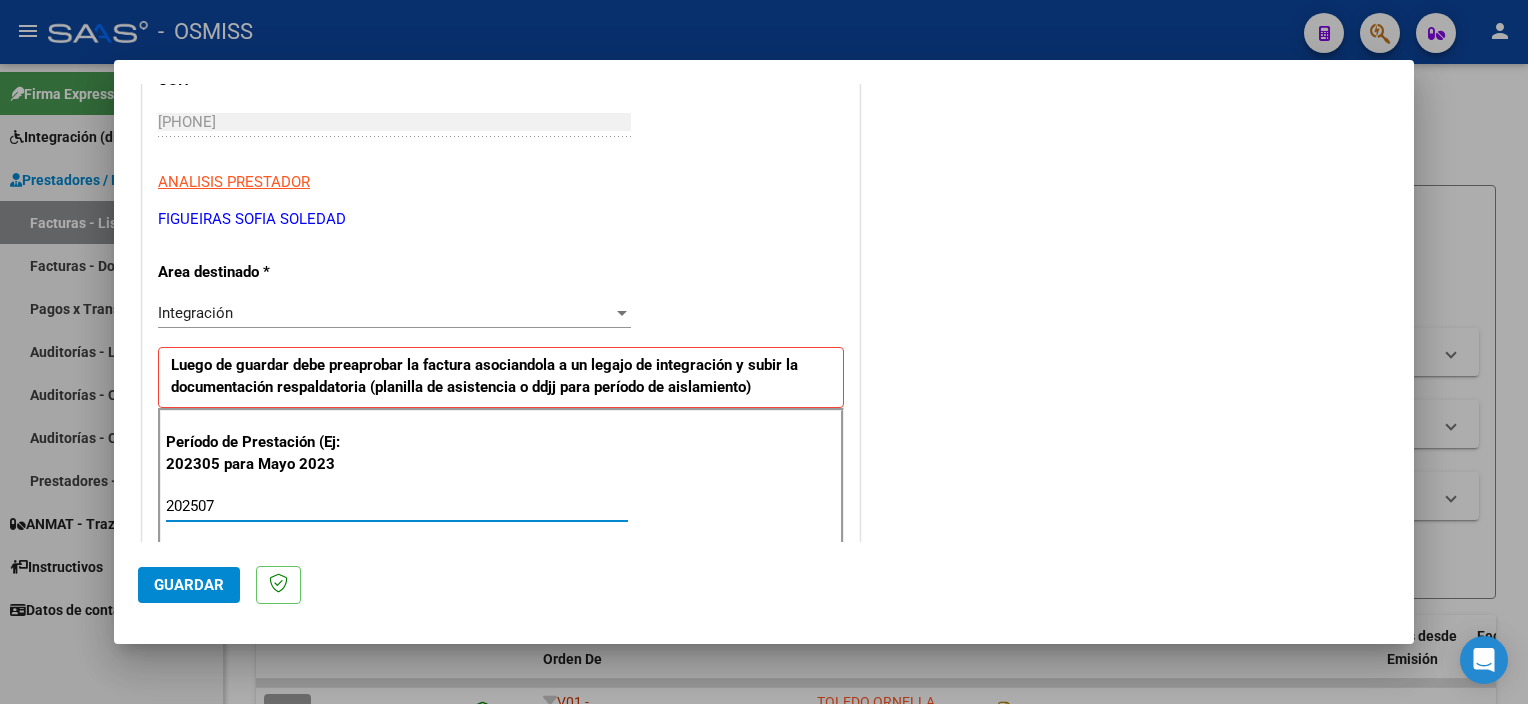 type on "202507" 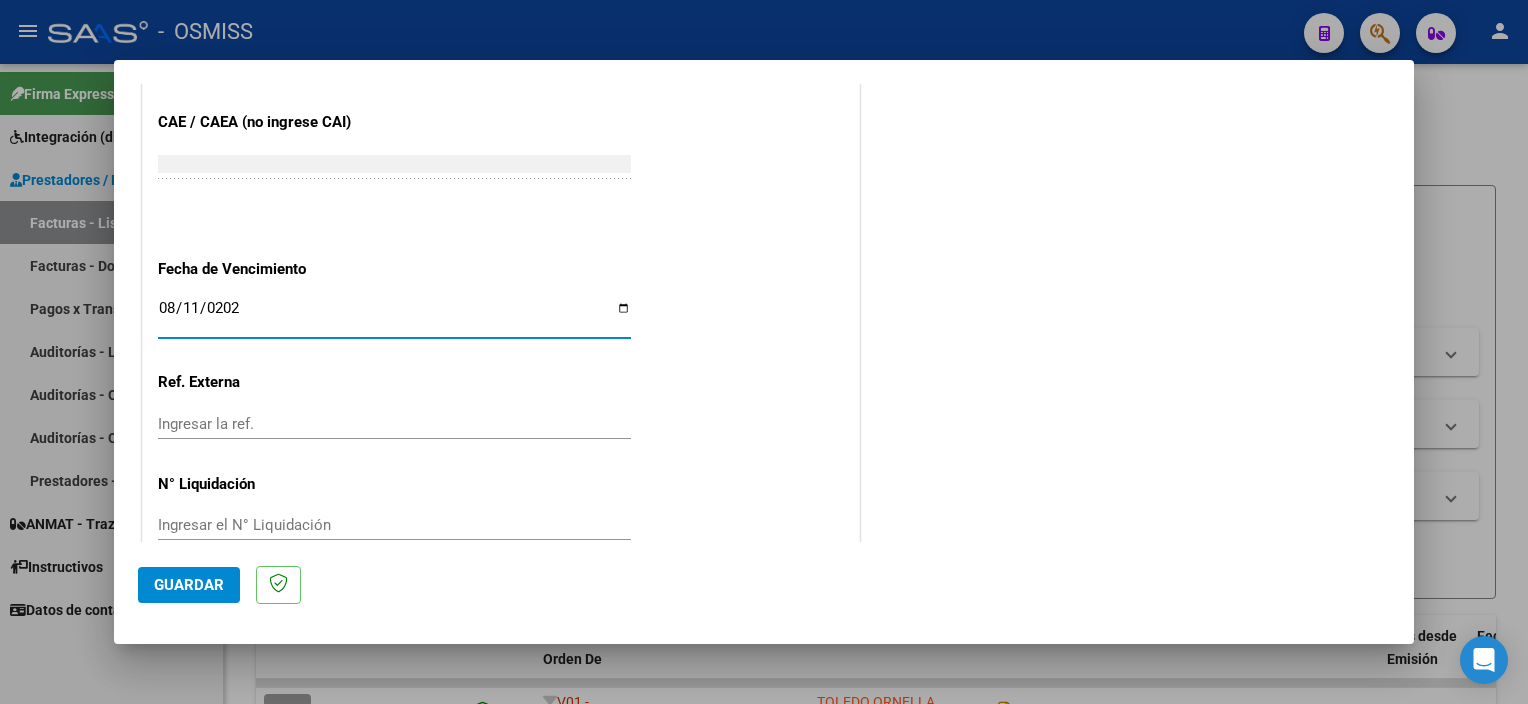type on "2025-08-11" 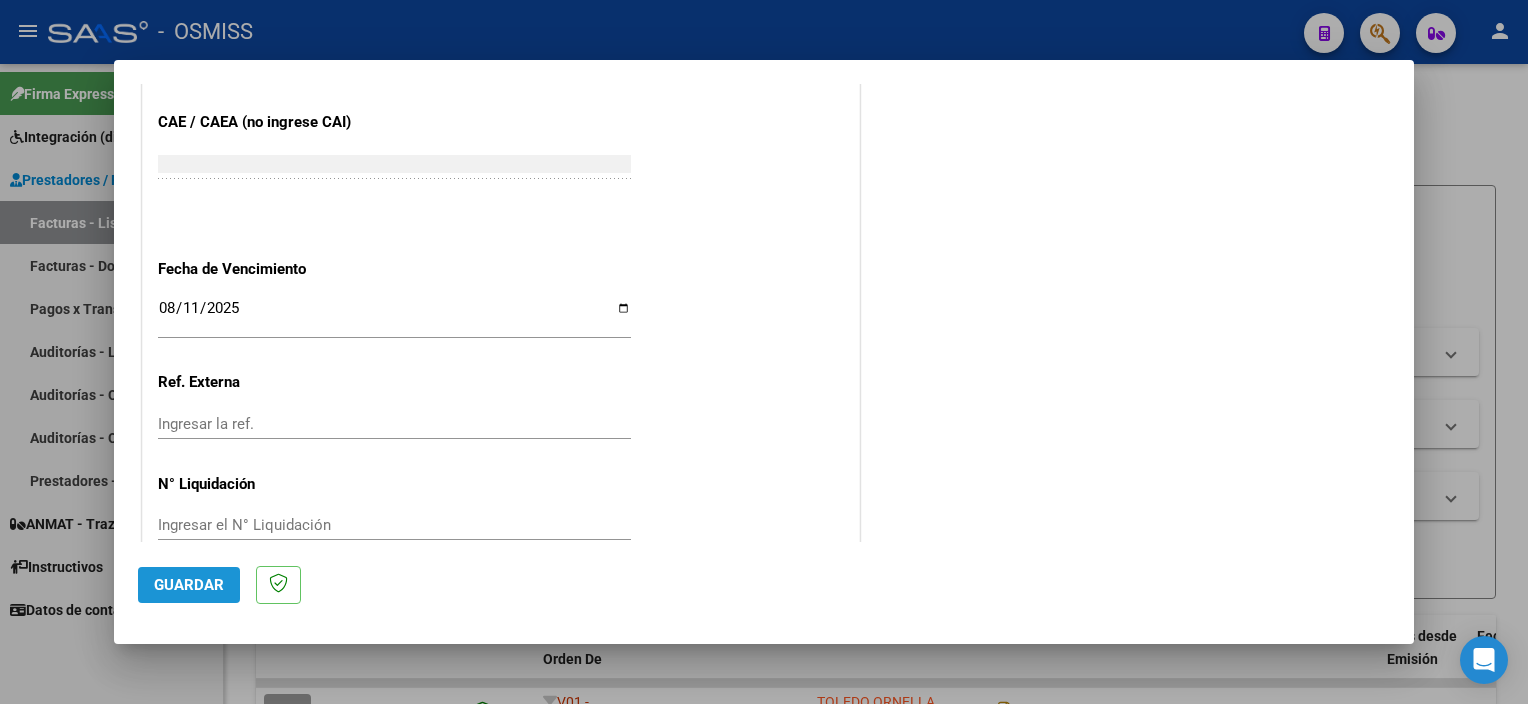 click on "Guardar" 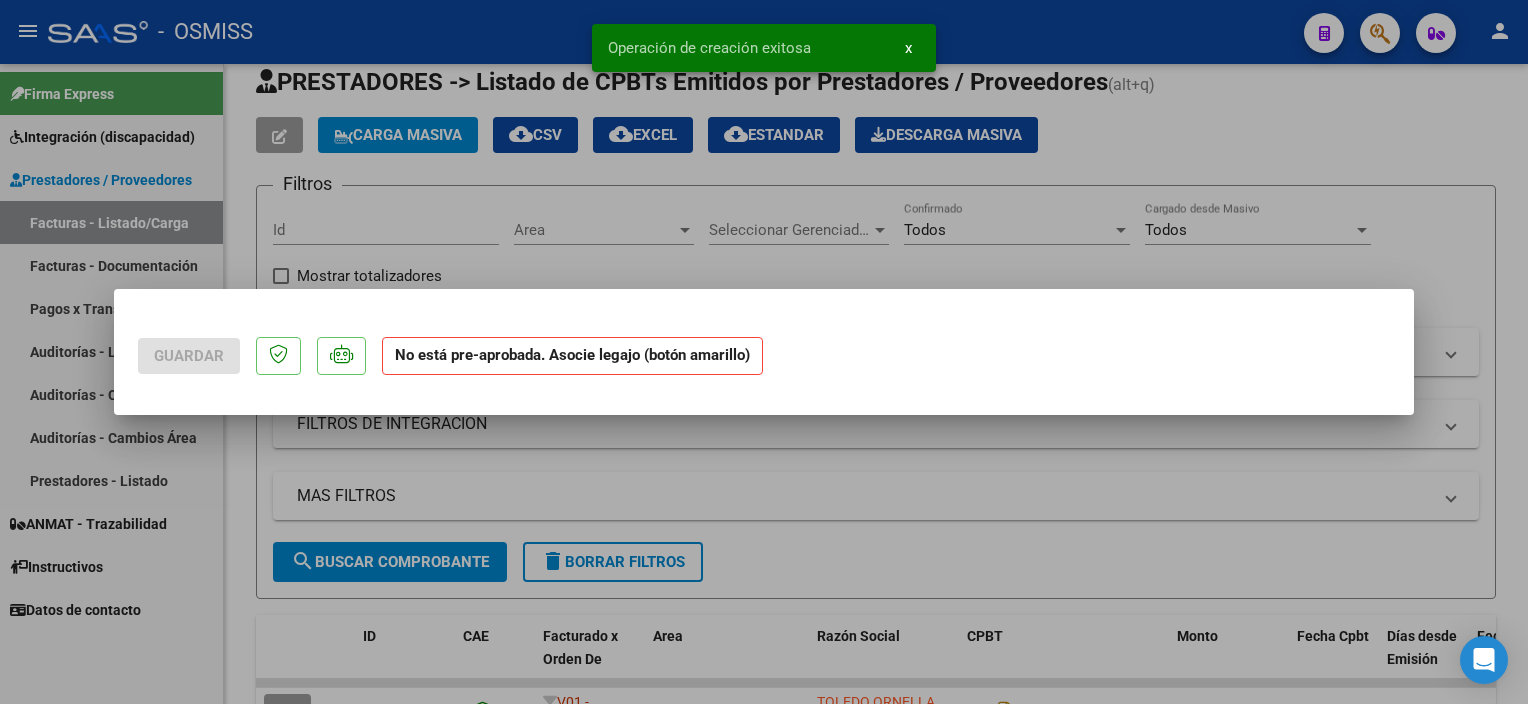scroll, scrollTop: 0, scrollLeft: 0, axis: both 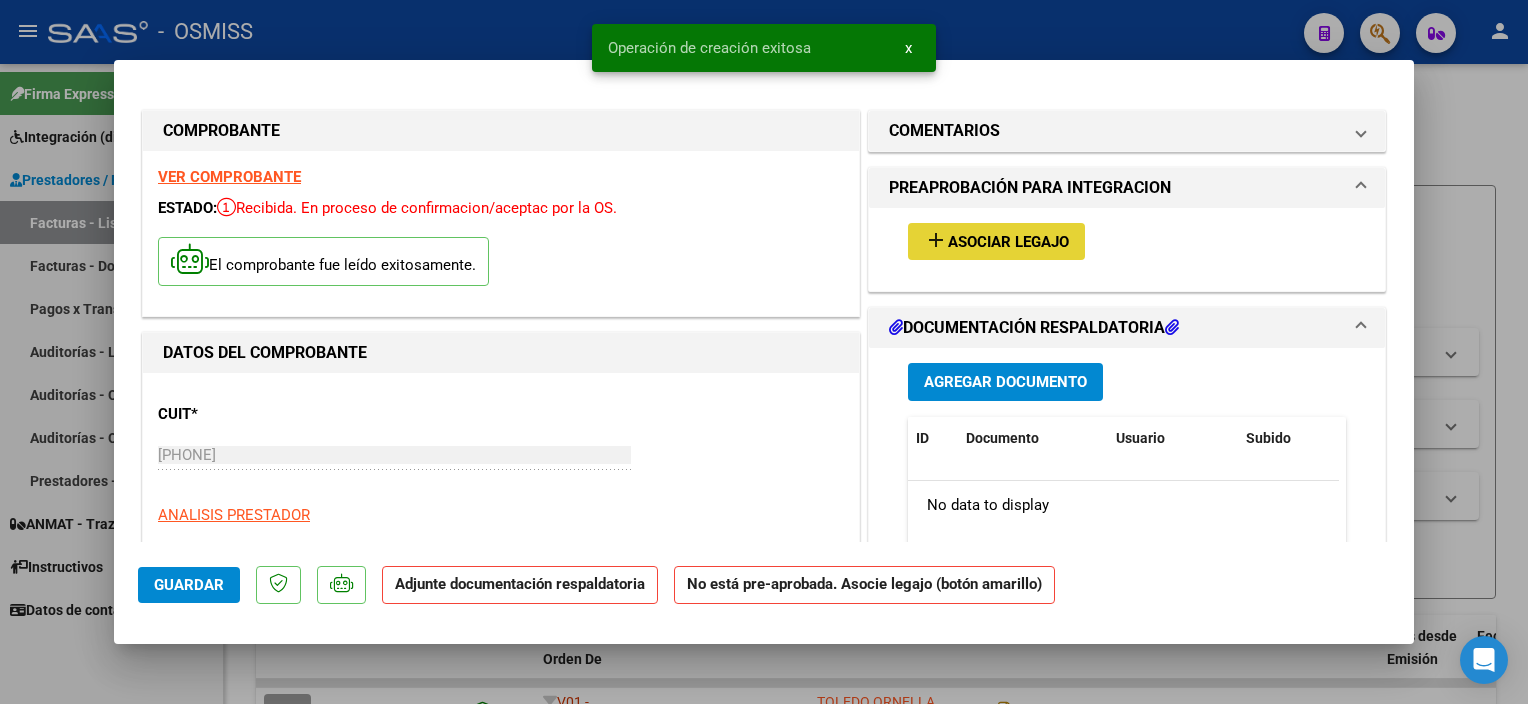 click on "Asociar Legajo" at bounding box center (1008, 242) 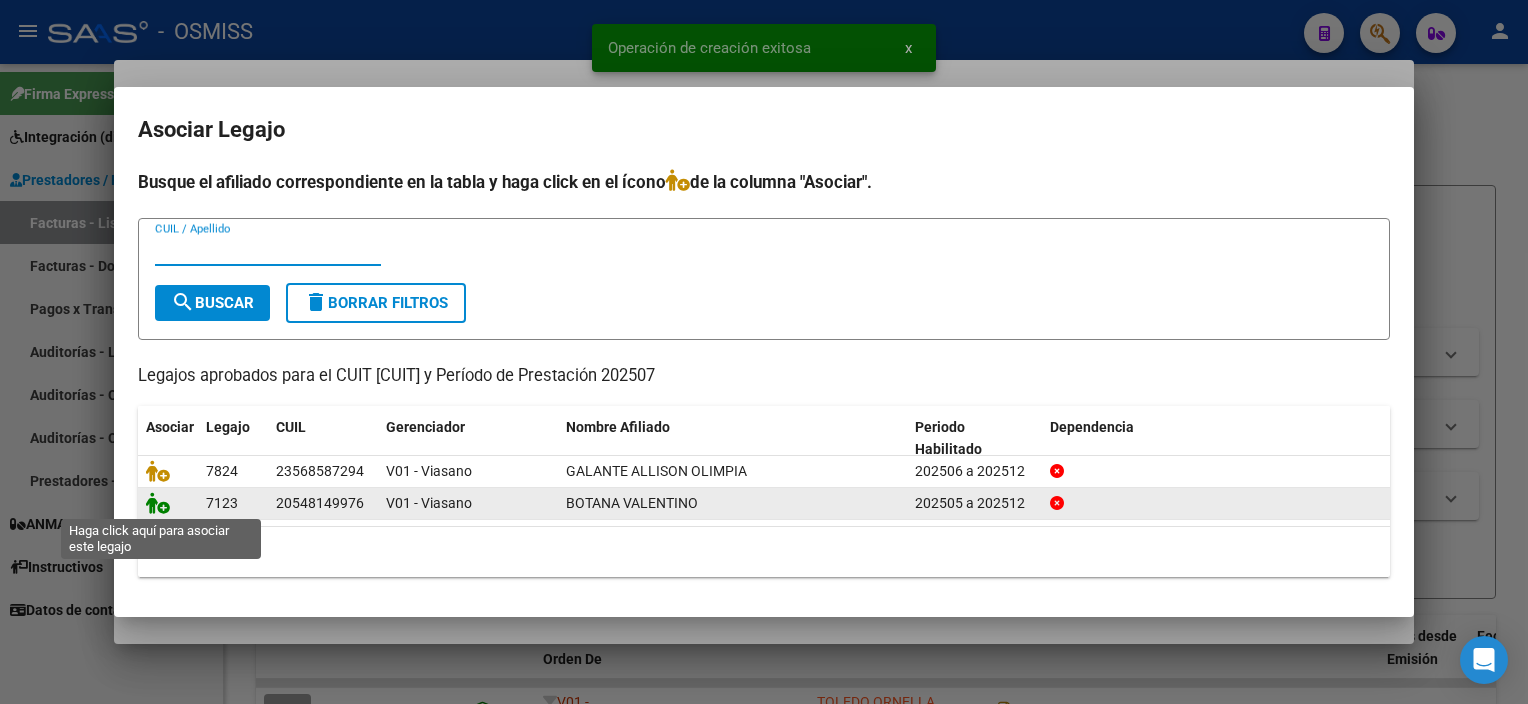 click 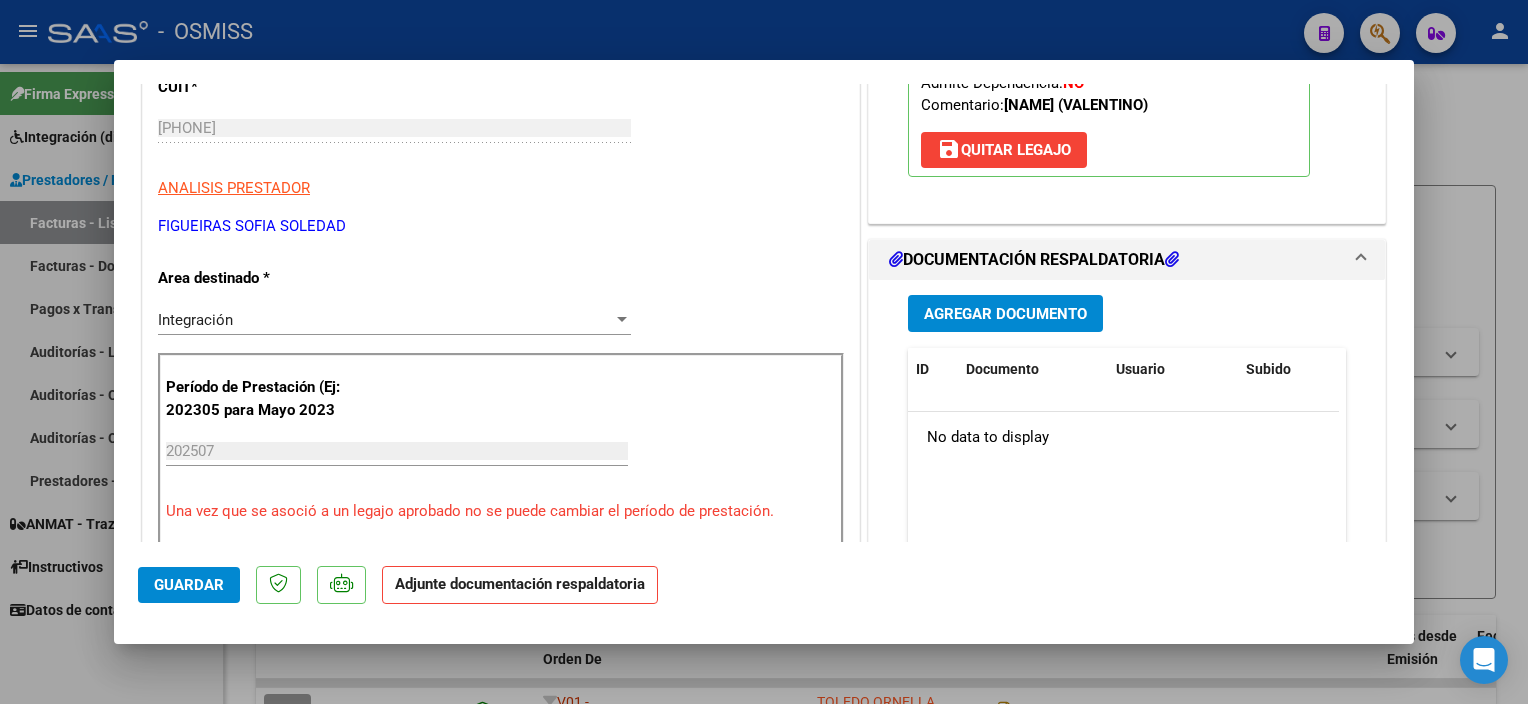 scroll, scrollTop: 324, scrollLeft: 0, axis: vertical 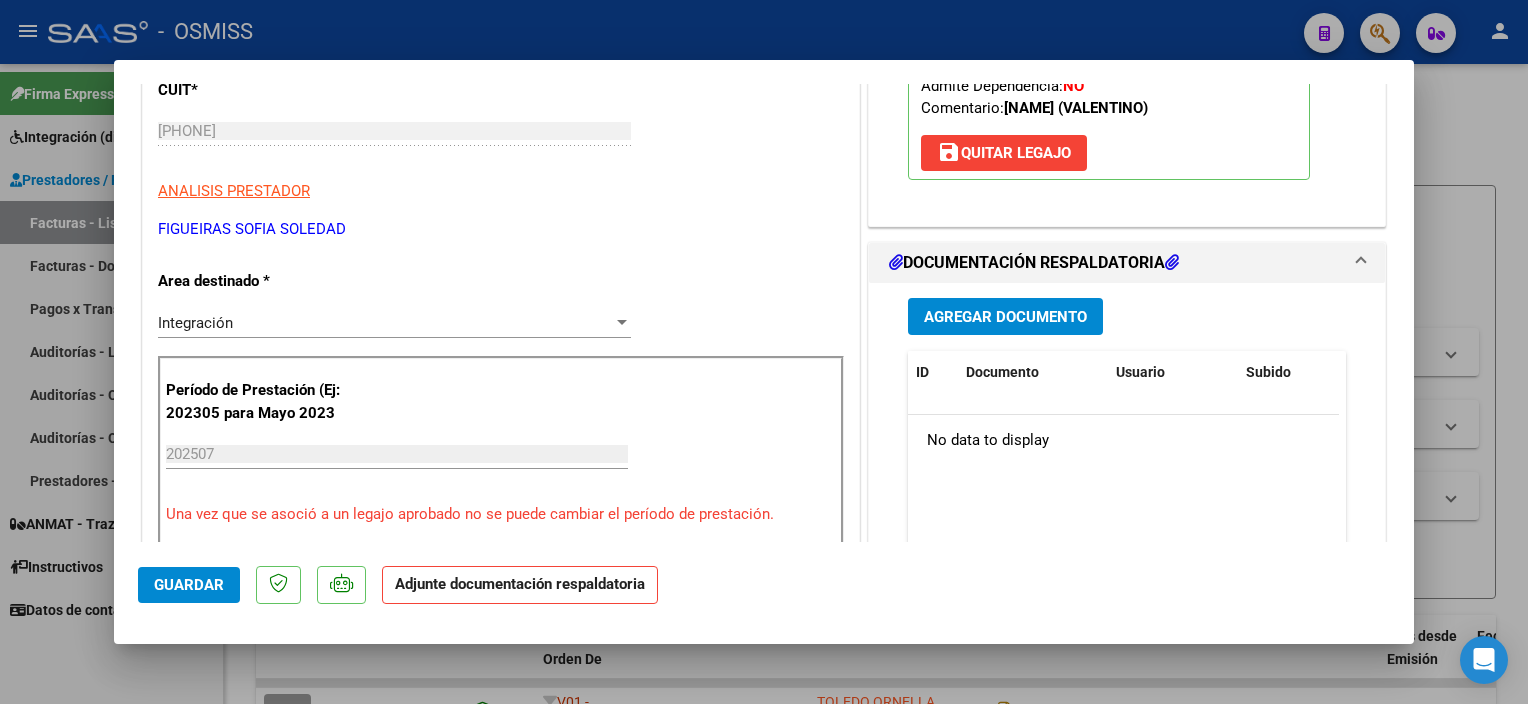 click on "Agregar Documento" at bounding box center (1005, 317) 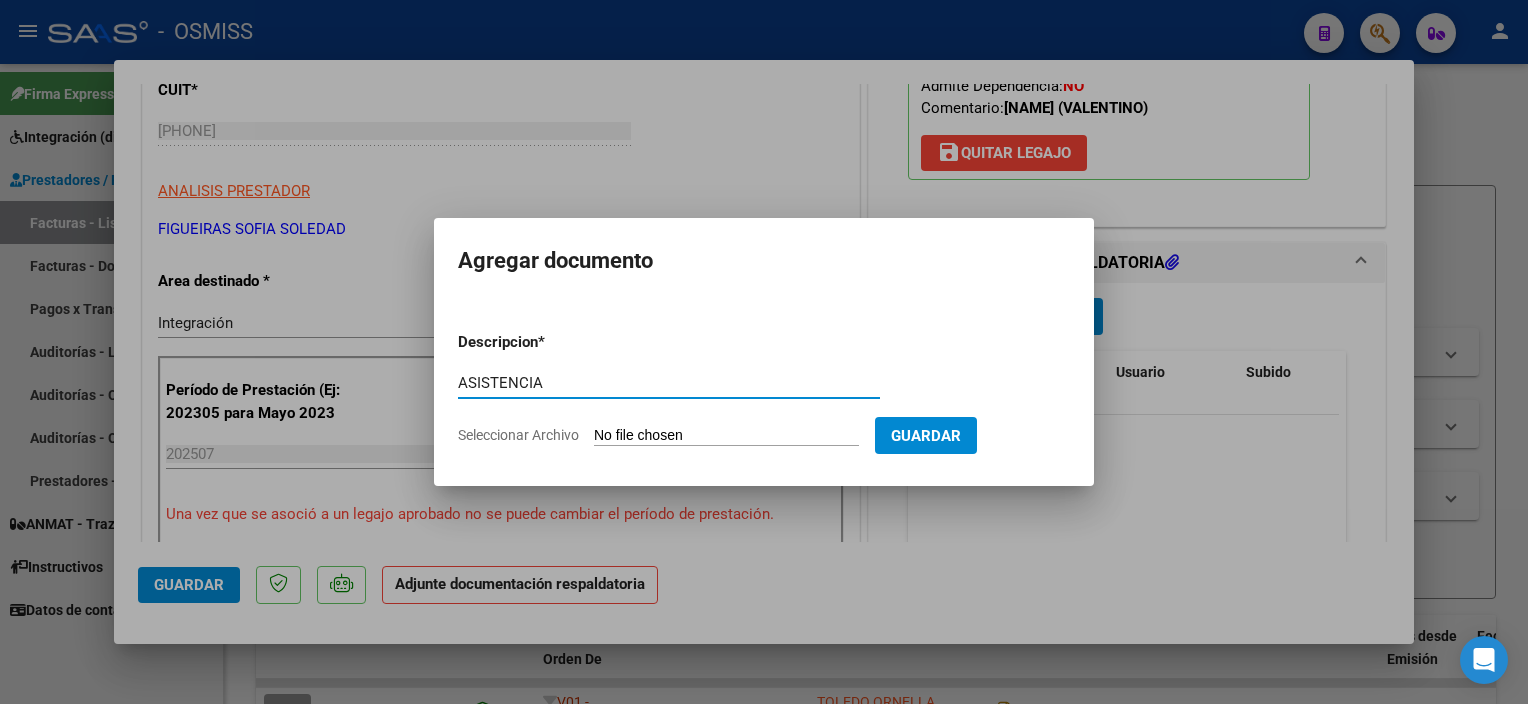 type on "ASISTENCIA" 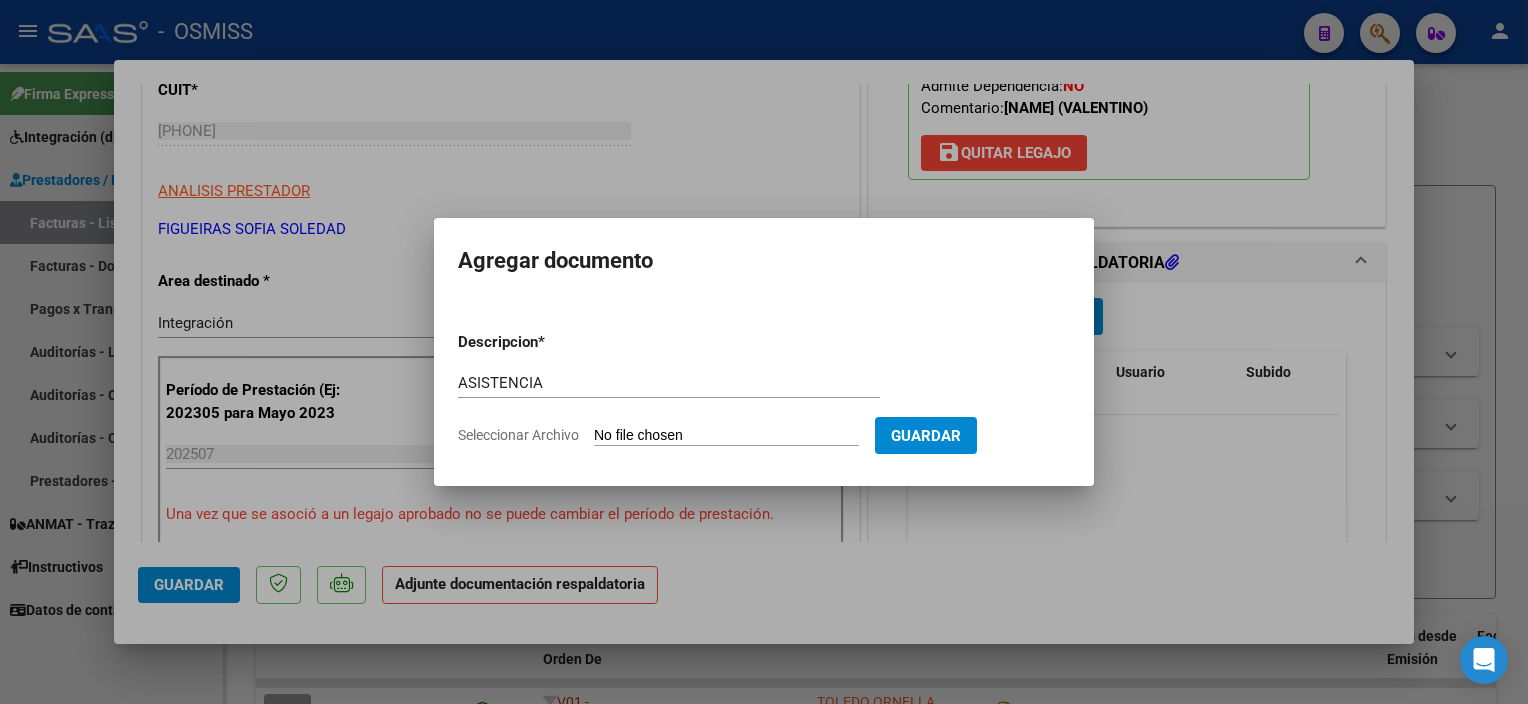 type on "C:\fakepath\pa valentino julio - Sofia Figueiras.pdf" 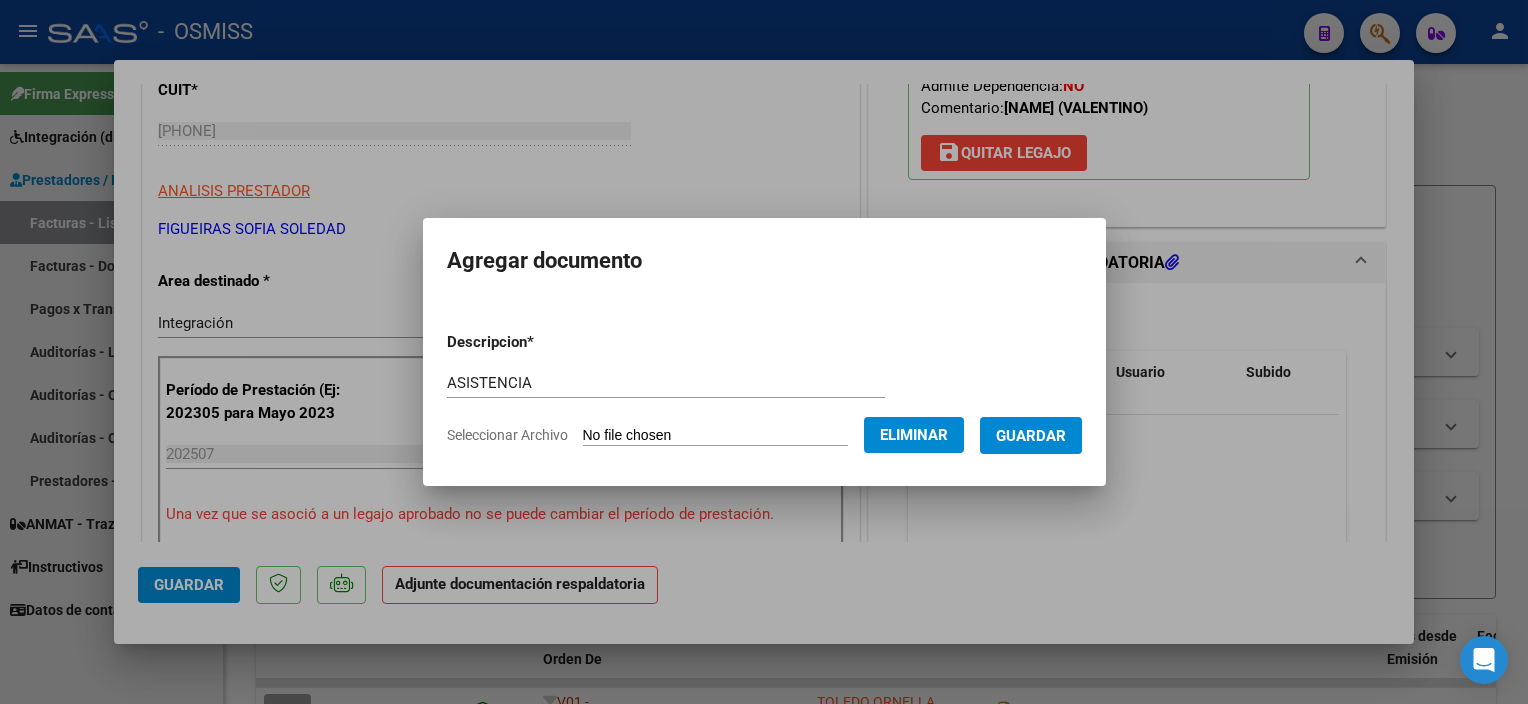 click on "Guardar" at bounding box center (1031, 436) 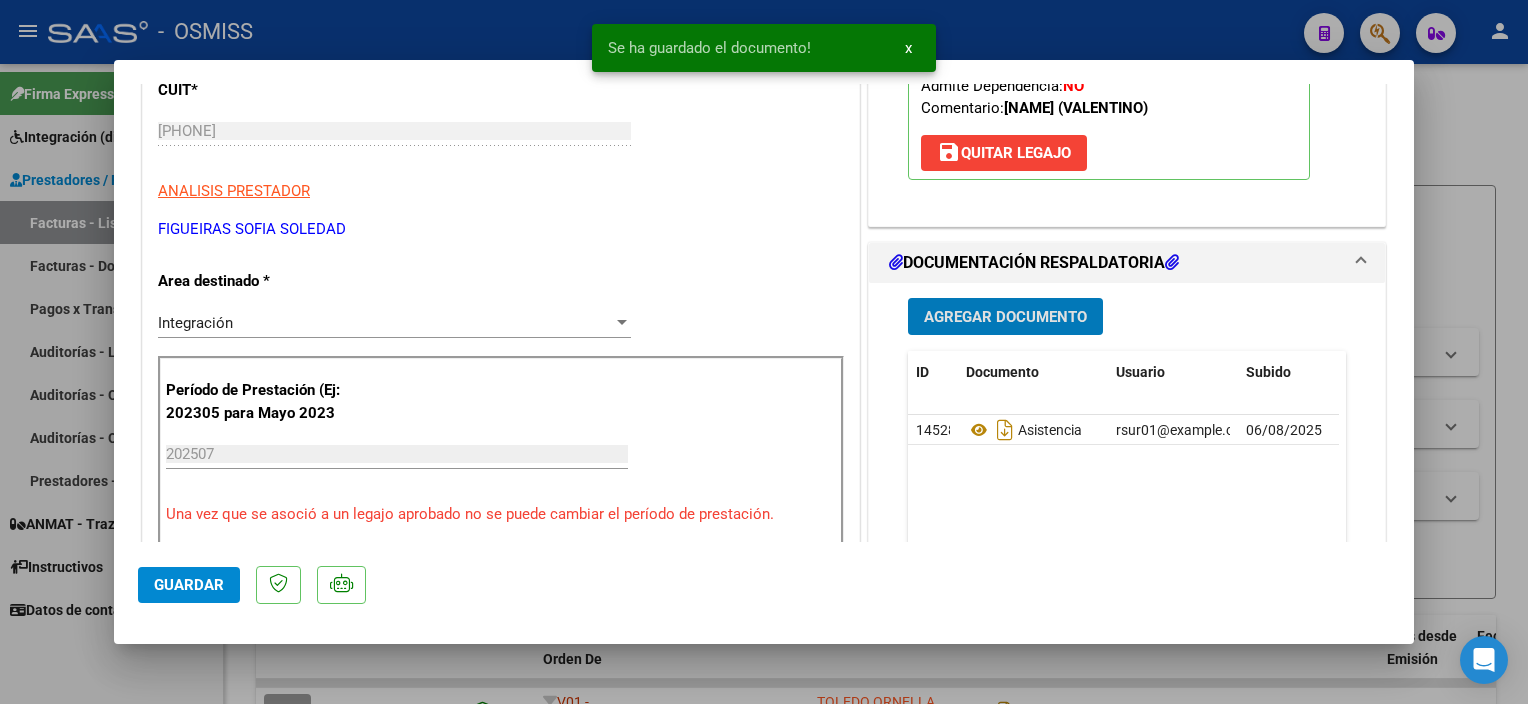 click on "Guardar" 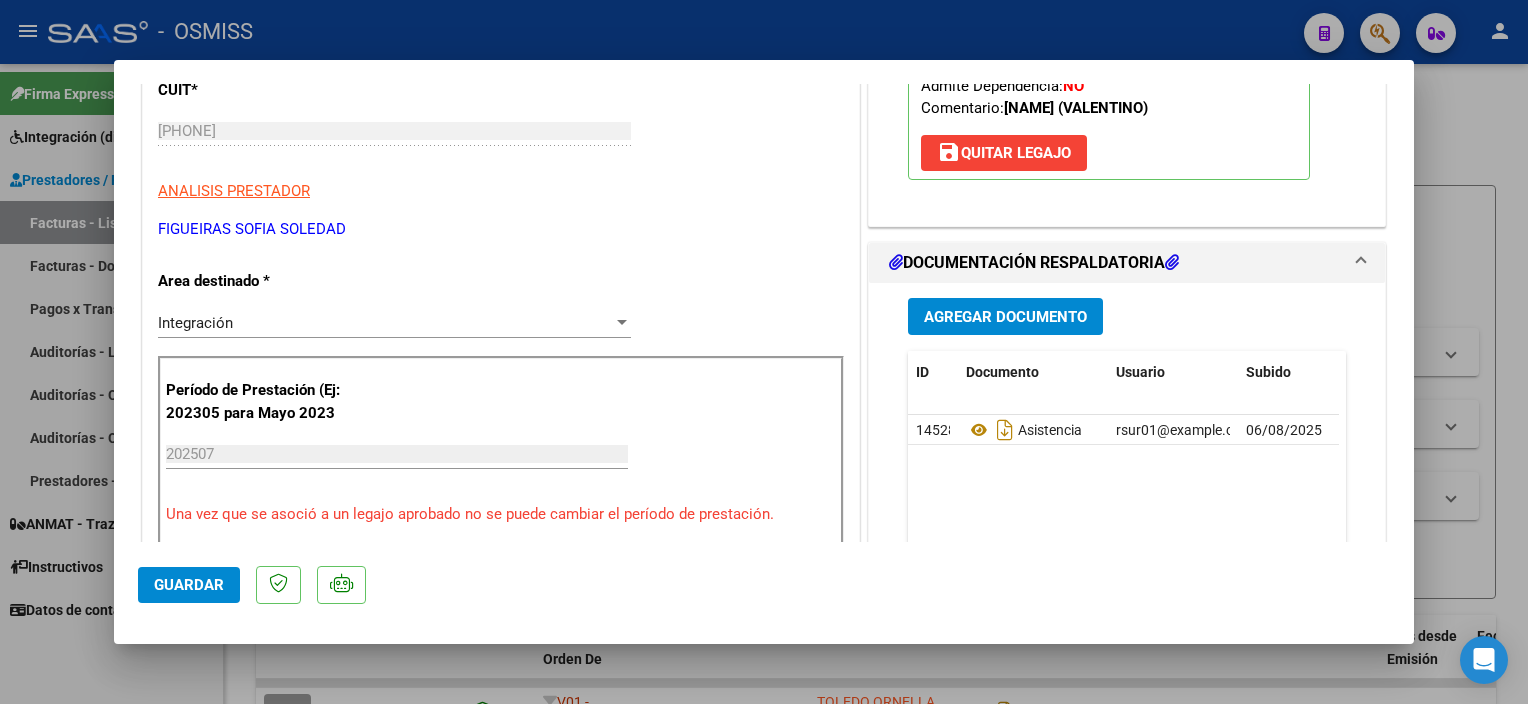 click on "Guardar" 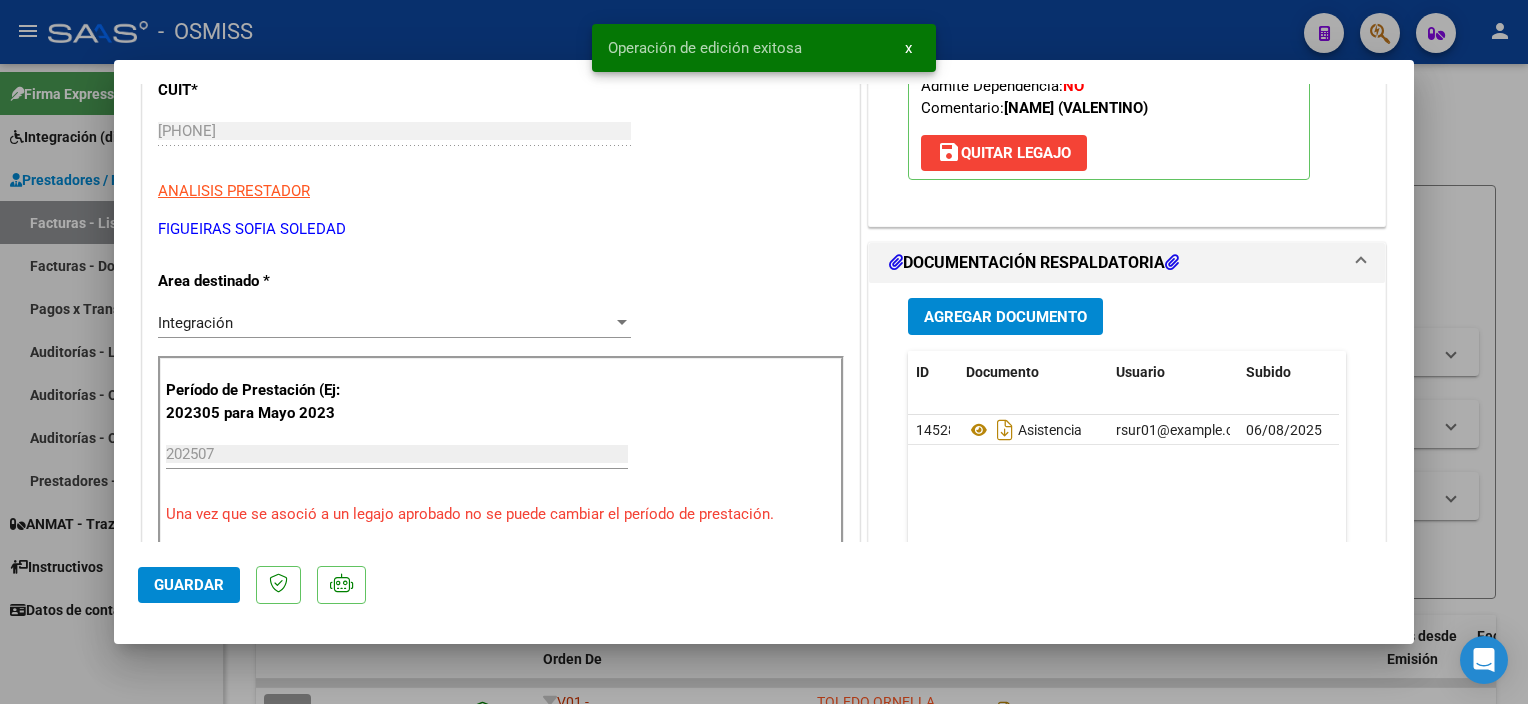 click at bounding box center [764, 352] 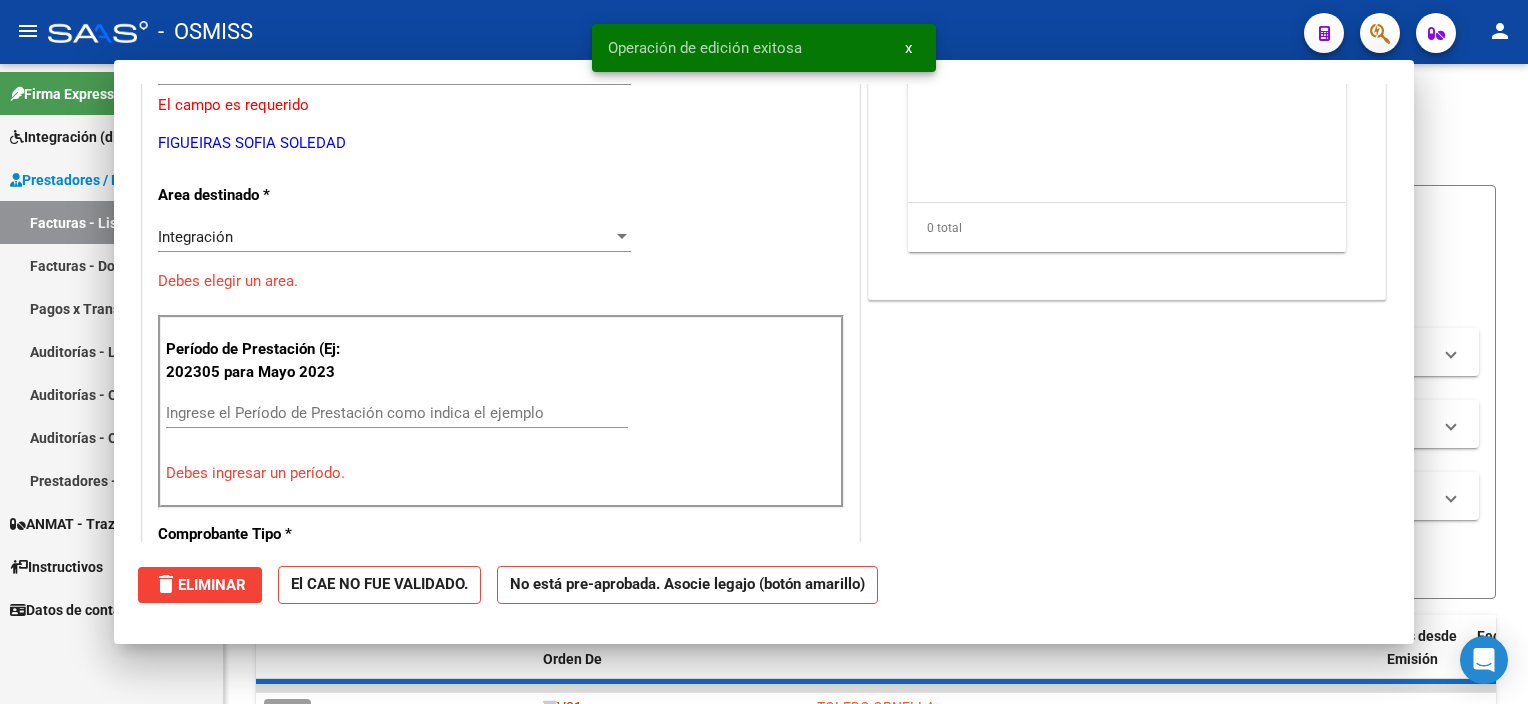 scroll, scrollTop: 263, scrollLeft: 0, axis: vertical 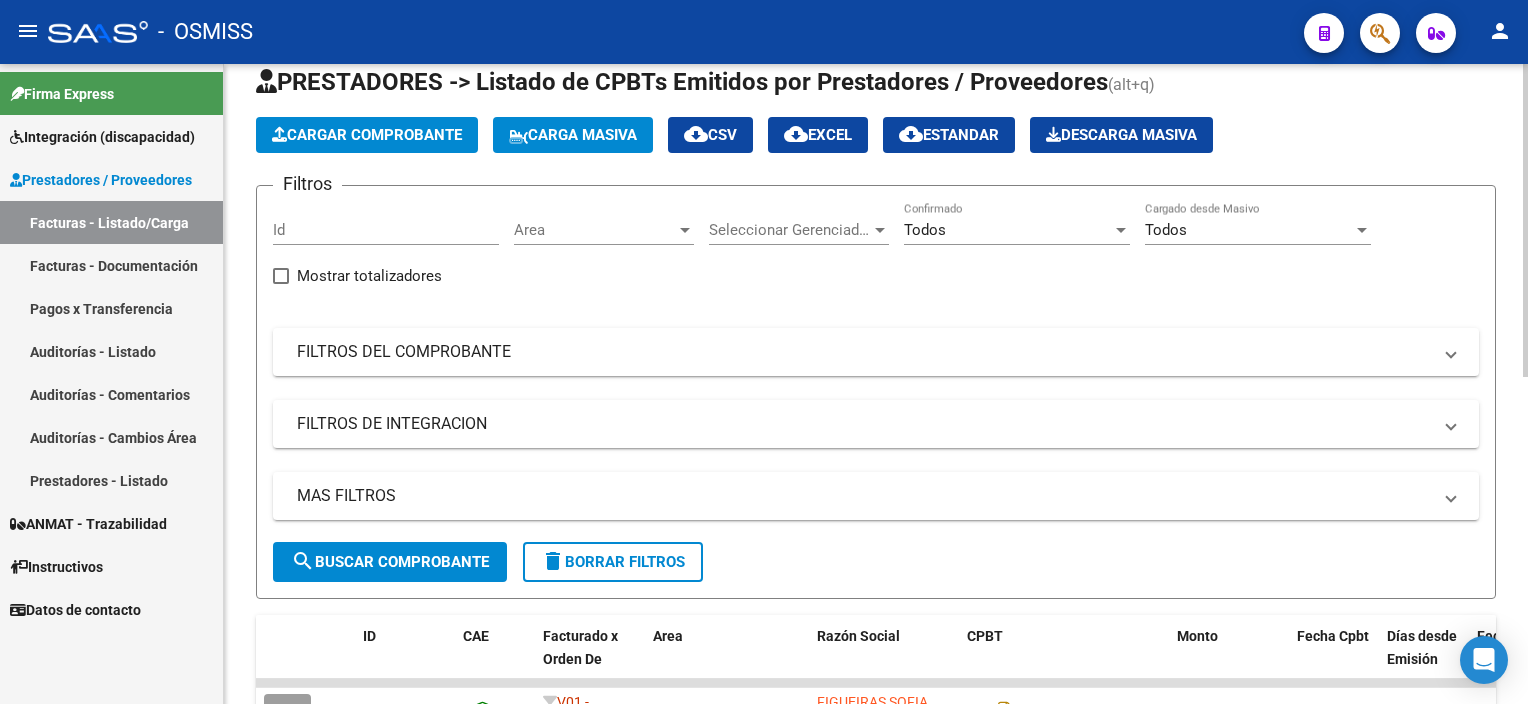 click on "Cargar Comprobante" 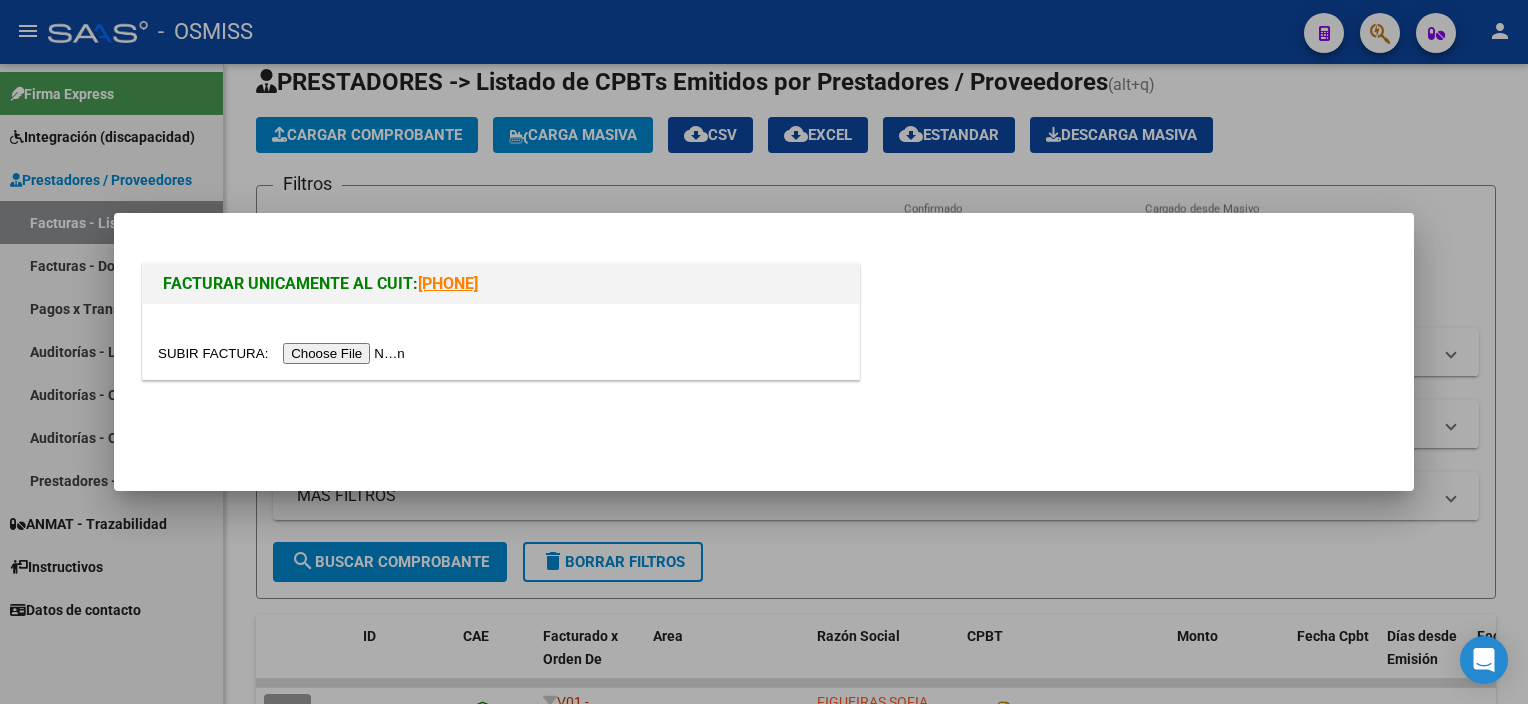 click at bounding box center [284, 353] 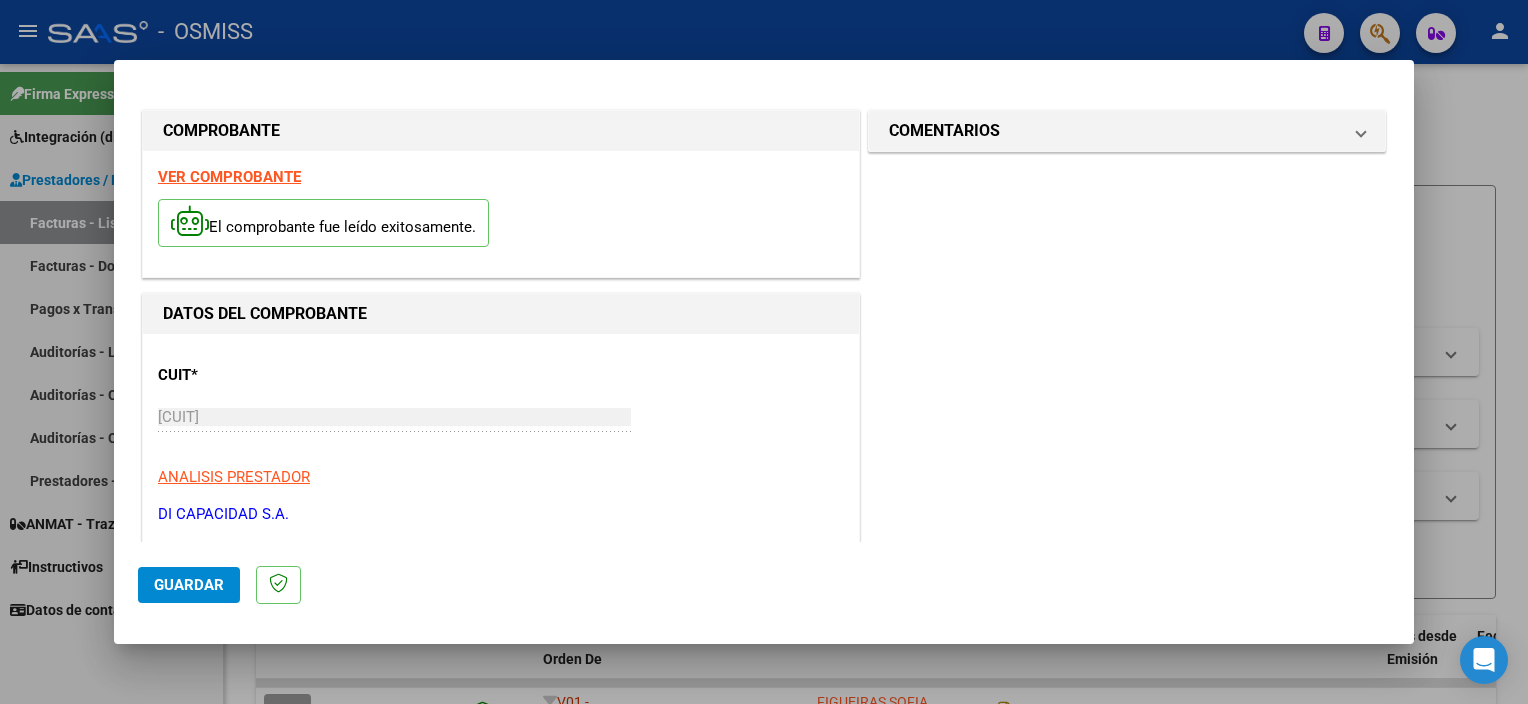 scroll, scrollTop: 295, scrollLeft: 0, axis: vertical 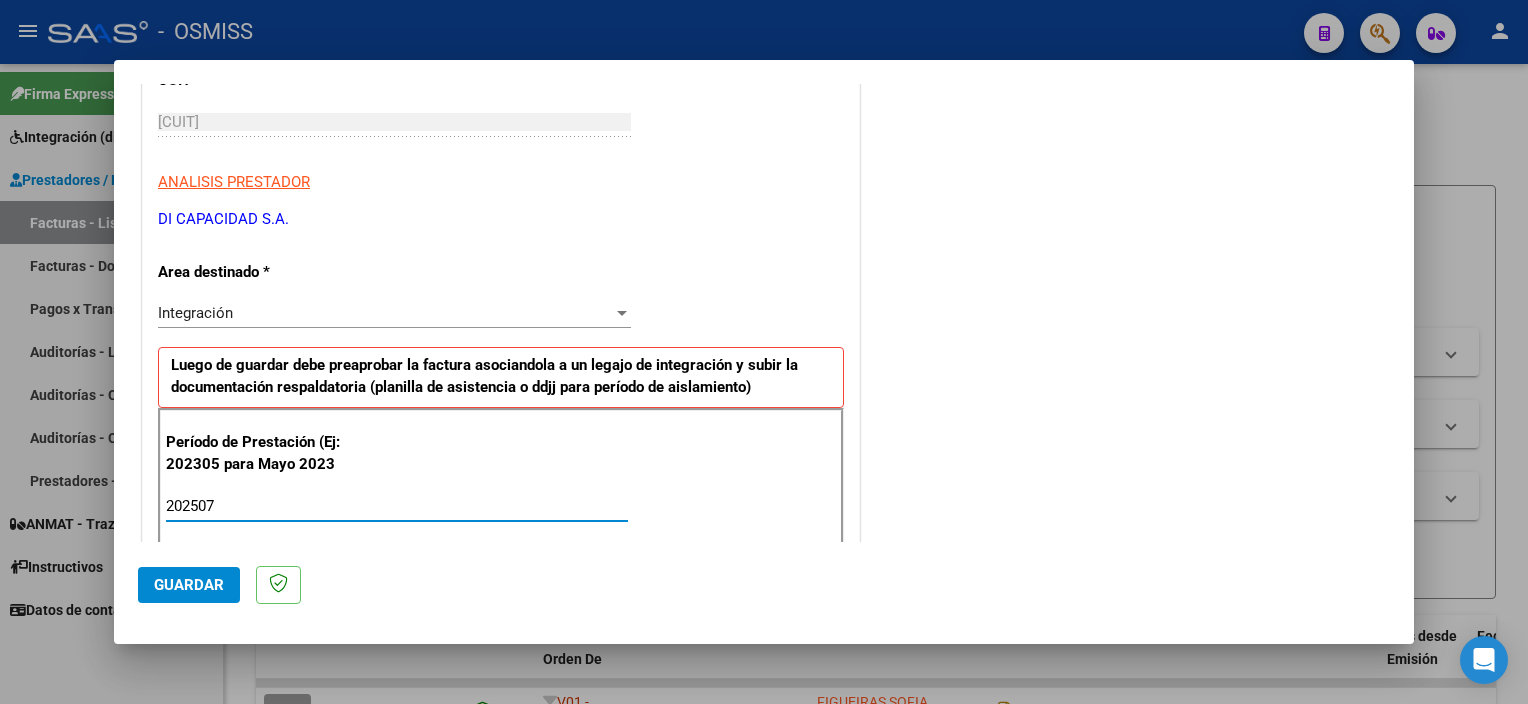 type on "202507" 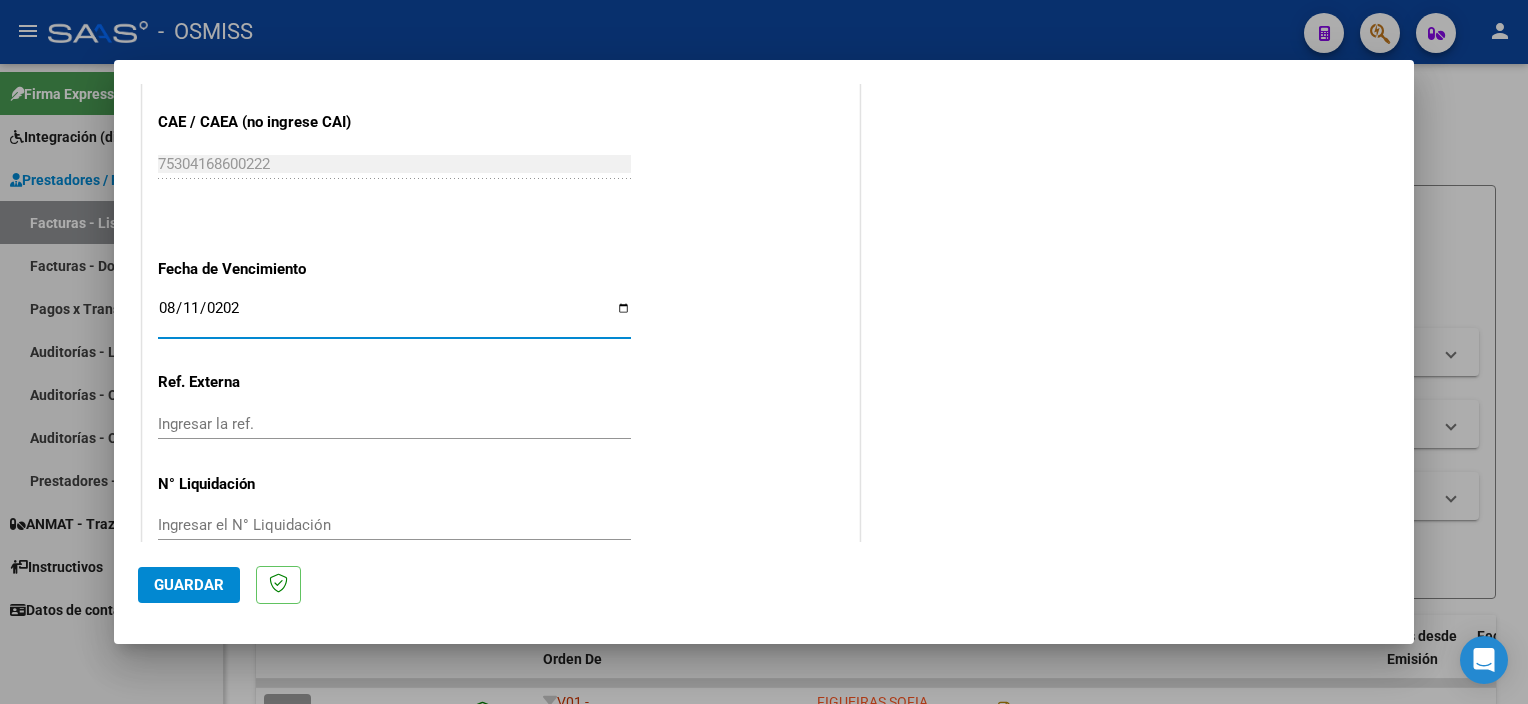 type on "2025-08-11" 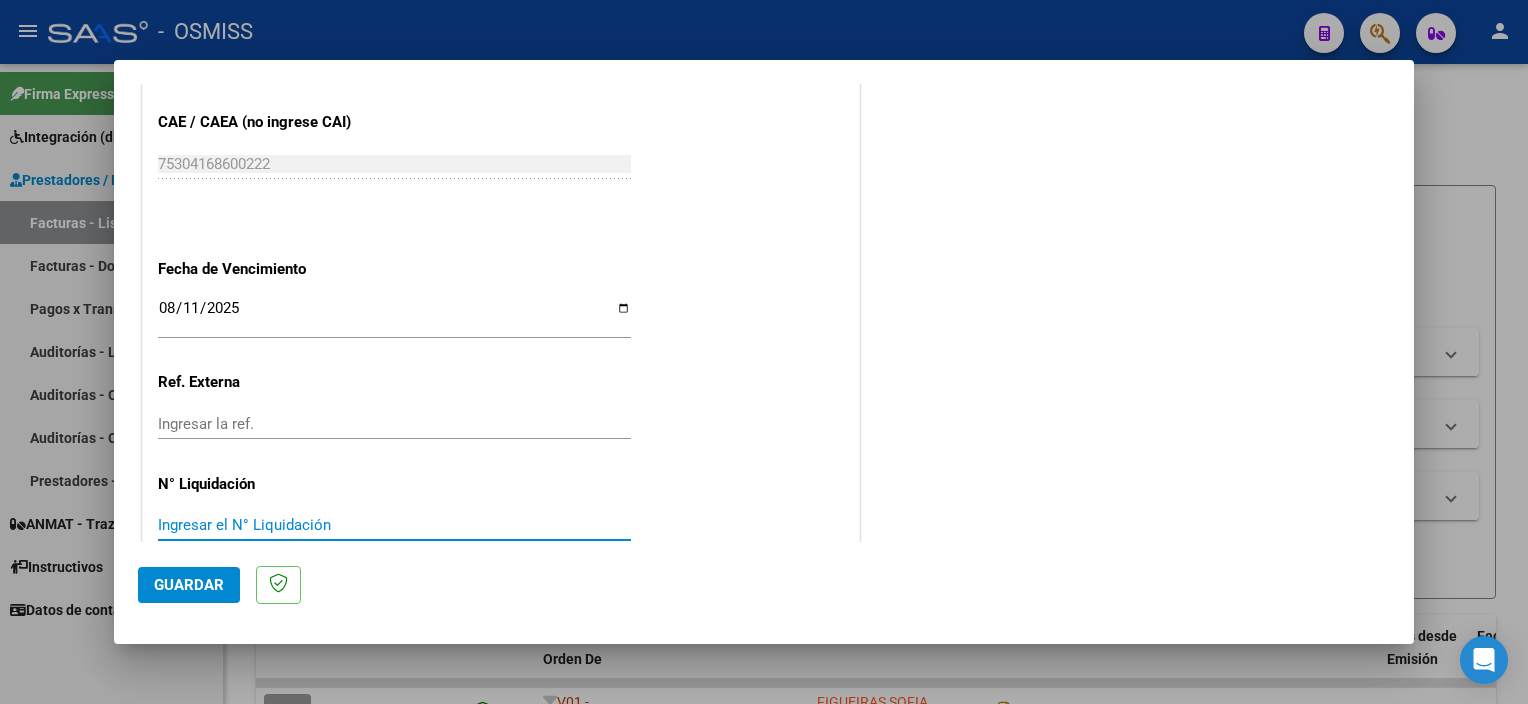 click on "Guardar" 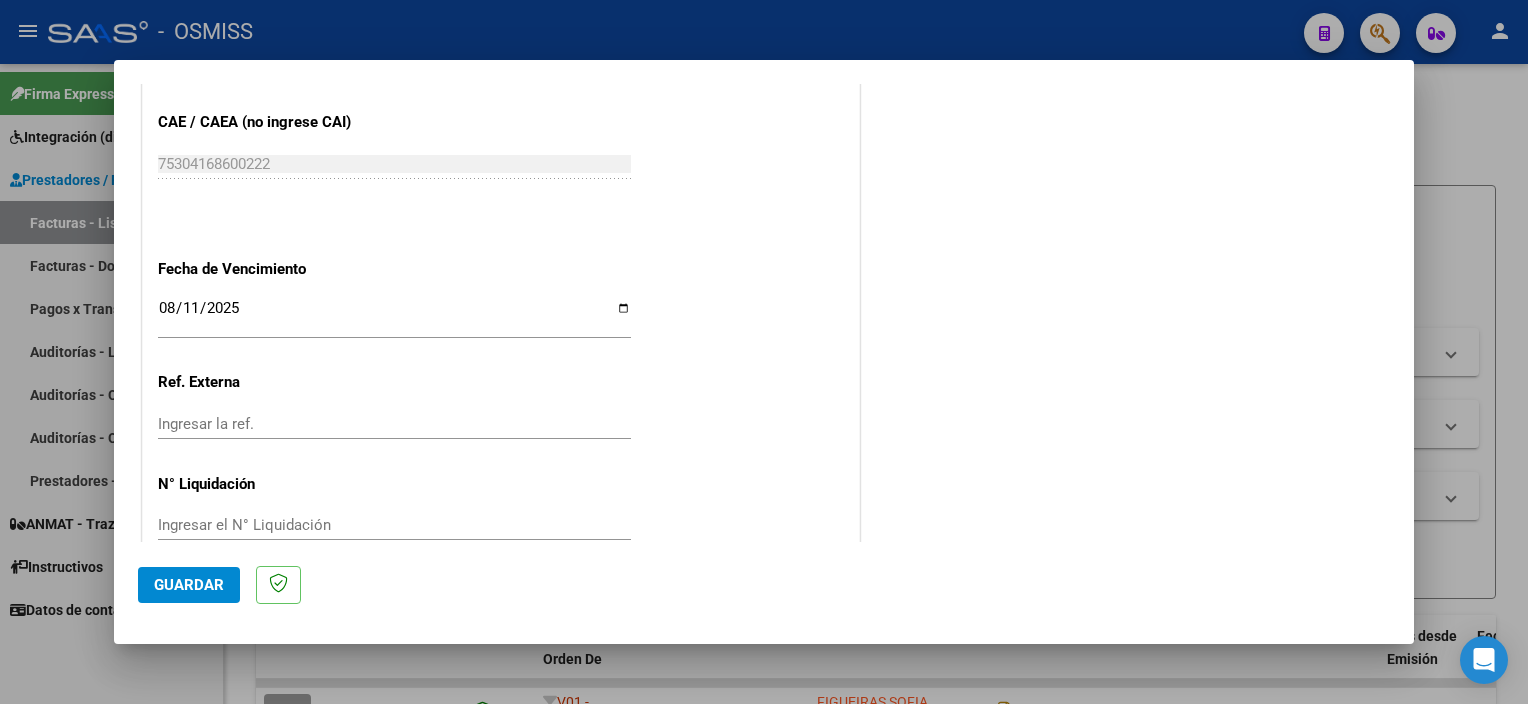 click on "Guardar" 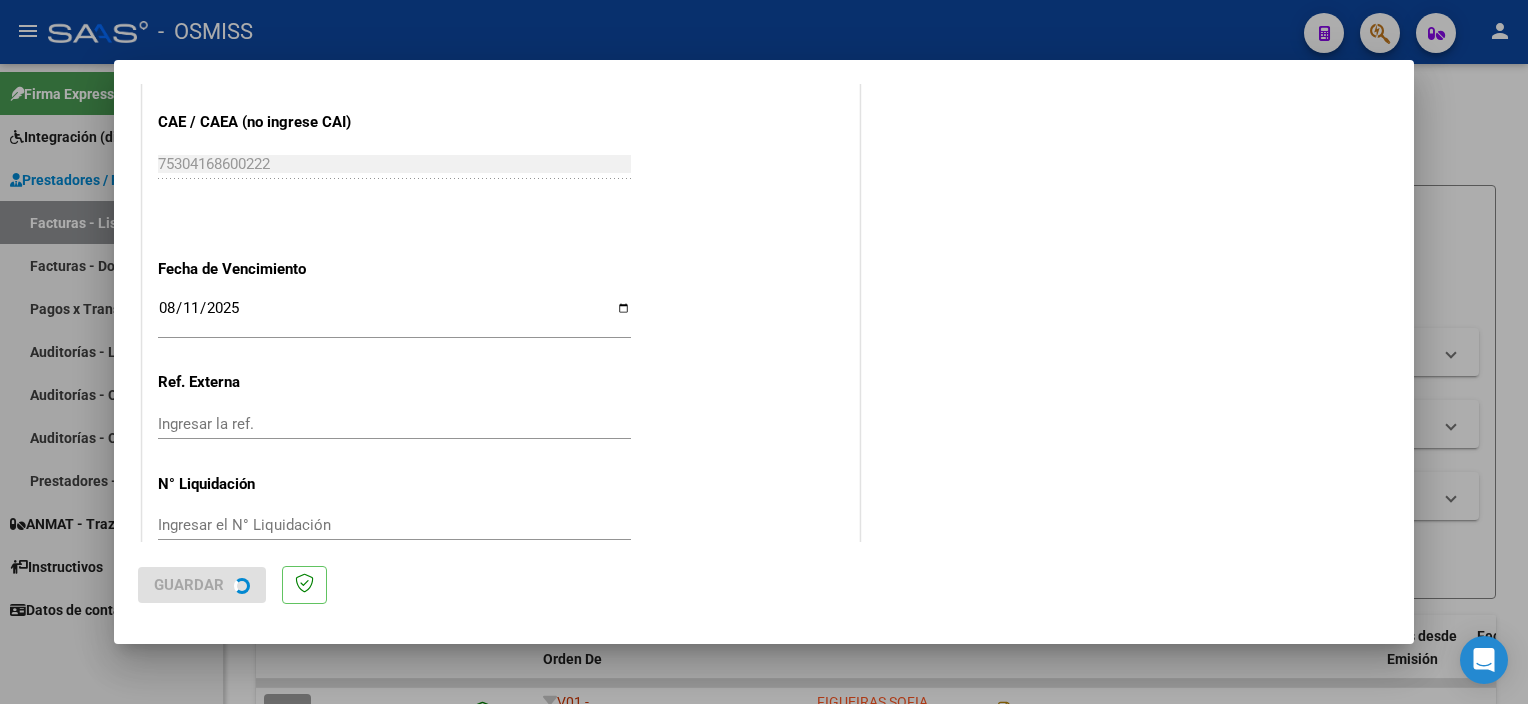 scroll, scrollTop: 0, scrollLeft: 0, axis: both 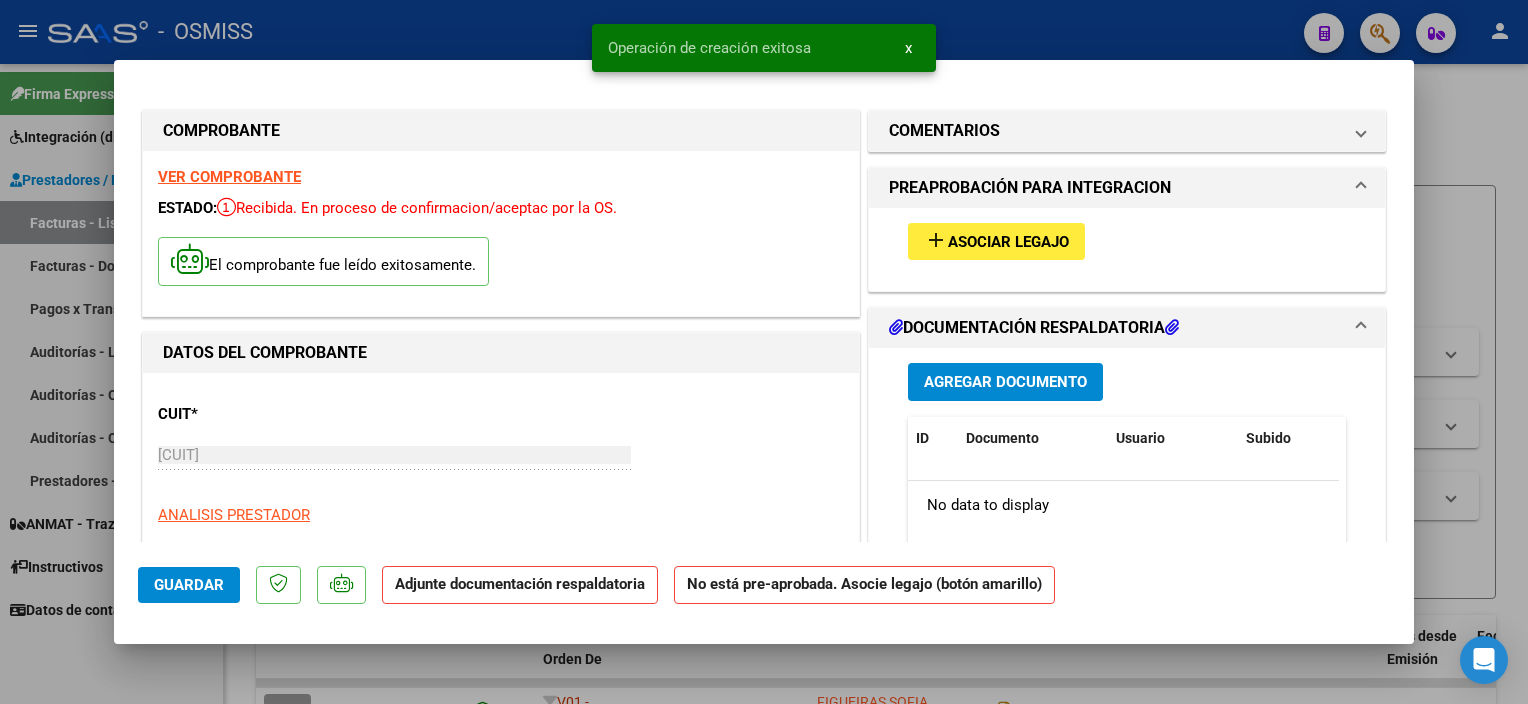 click on "Asociar Legajo" at bounding box center [1008, 242] 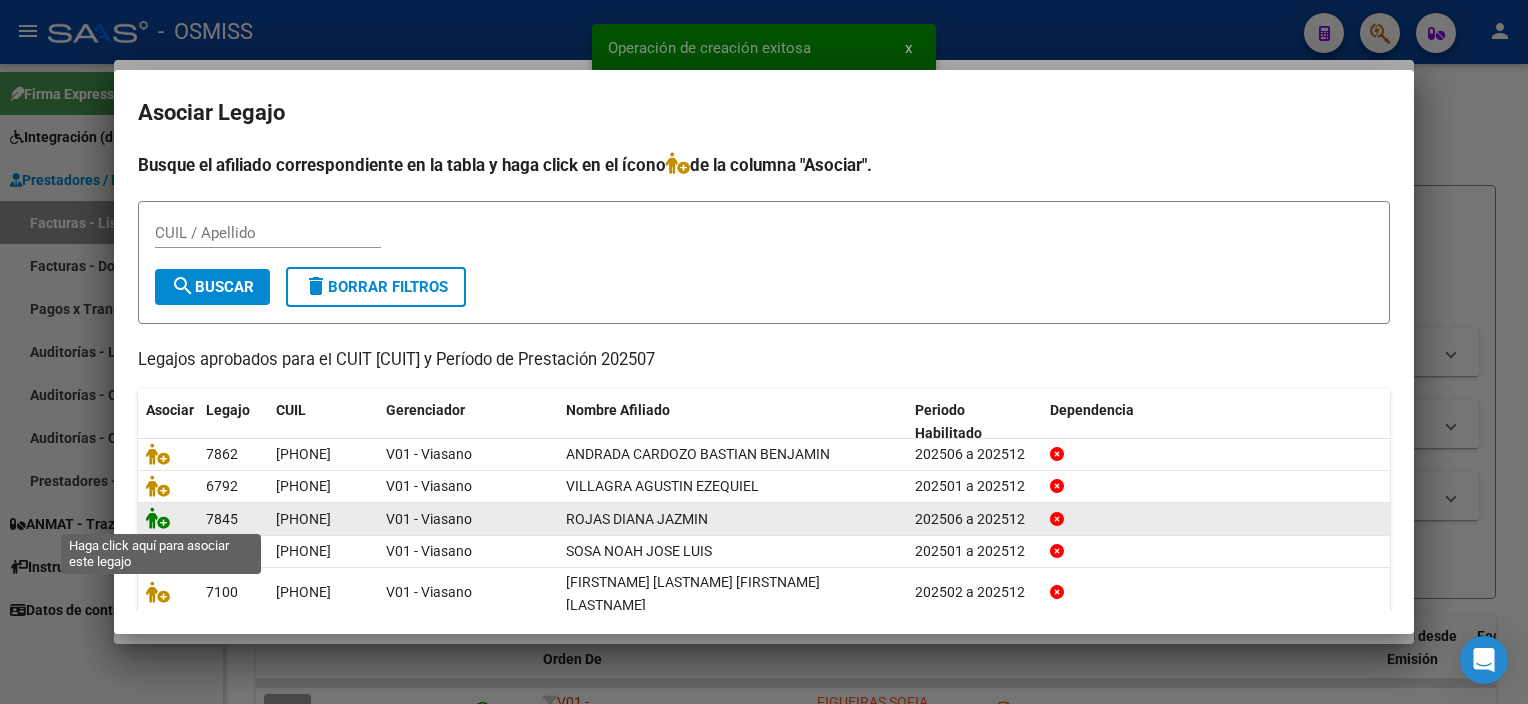 click 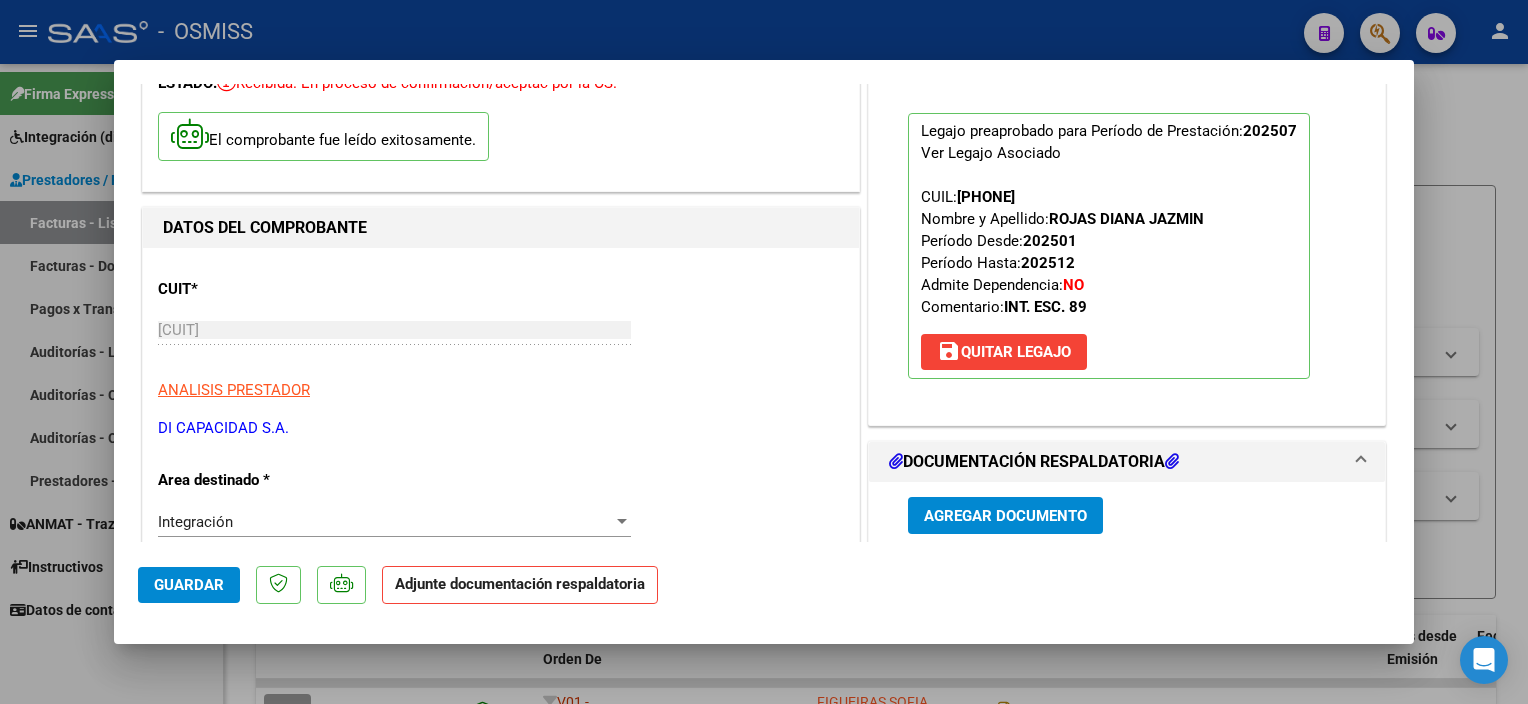 scroll, scrollTop: 153, scrollLeft: 0, axis: vertical 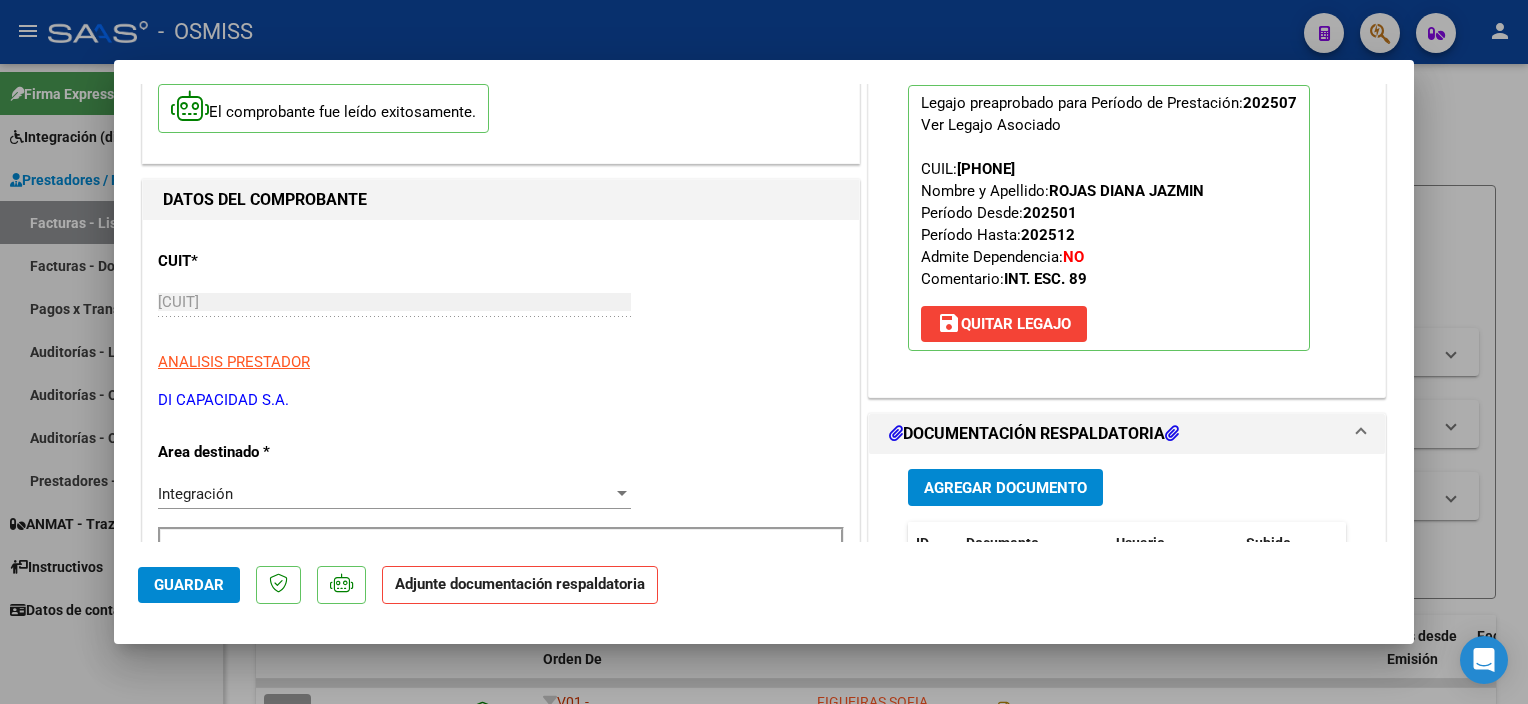 click on "Agregar Documento" at bounding box center [1005, 488] 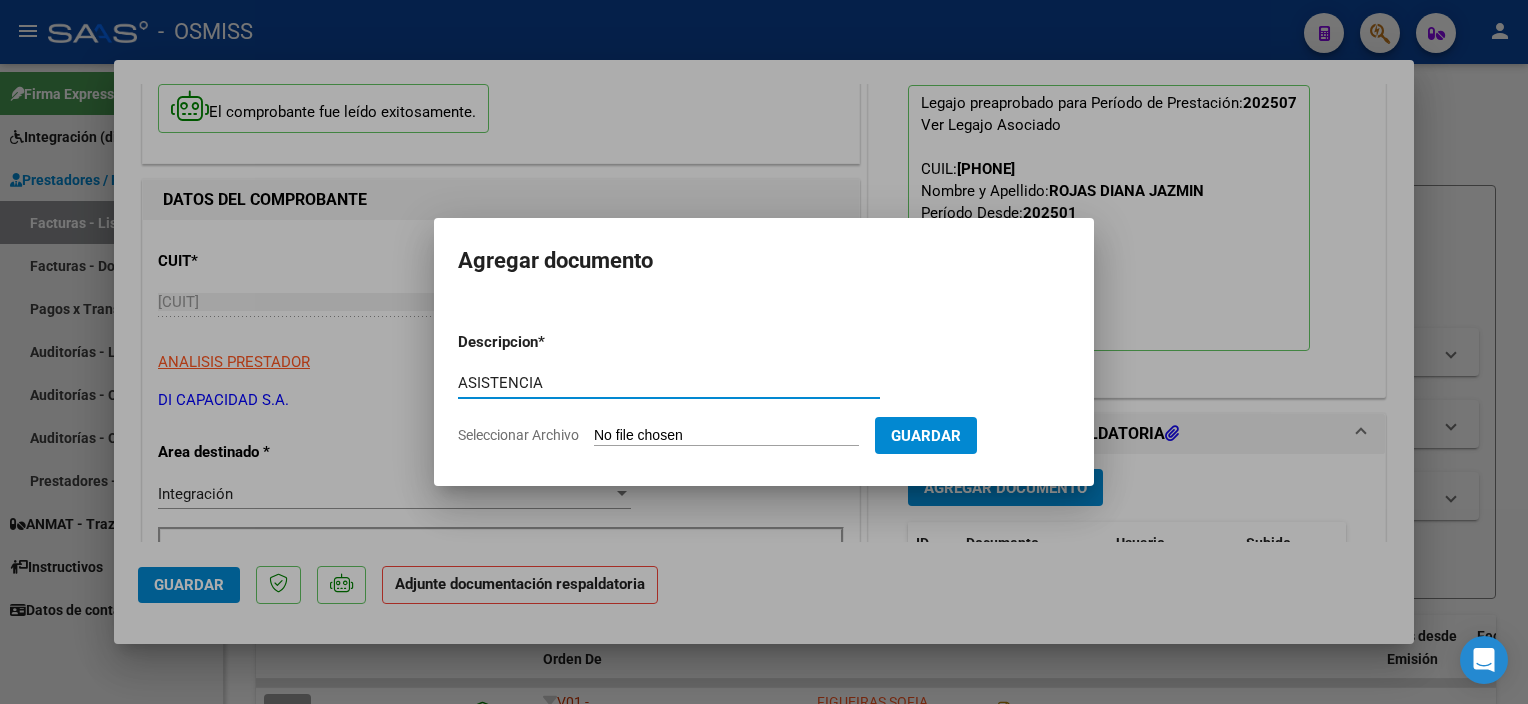 type on "ASISTENCIA" 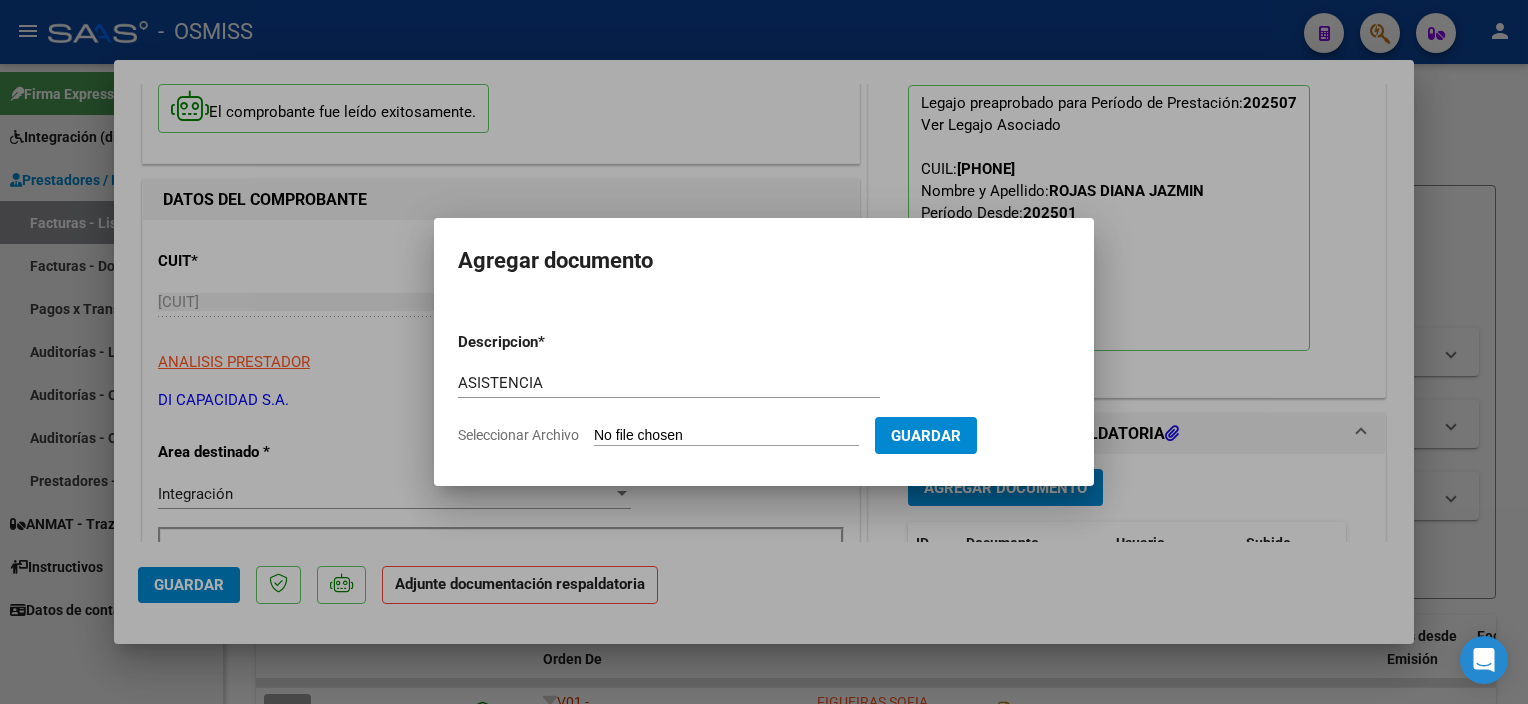 type on "C:\fakepath\07 - 2025 ROJAS DIANA - SAIE - Facturacion Di-capacidad.pdf" 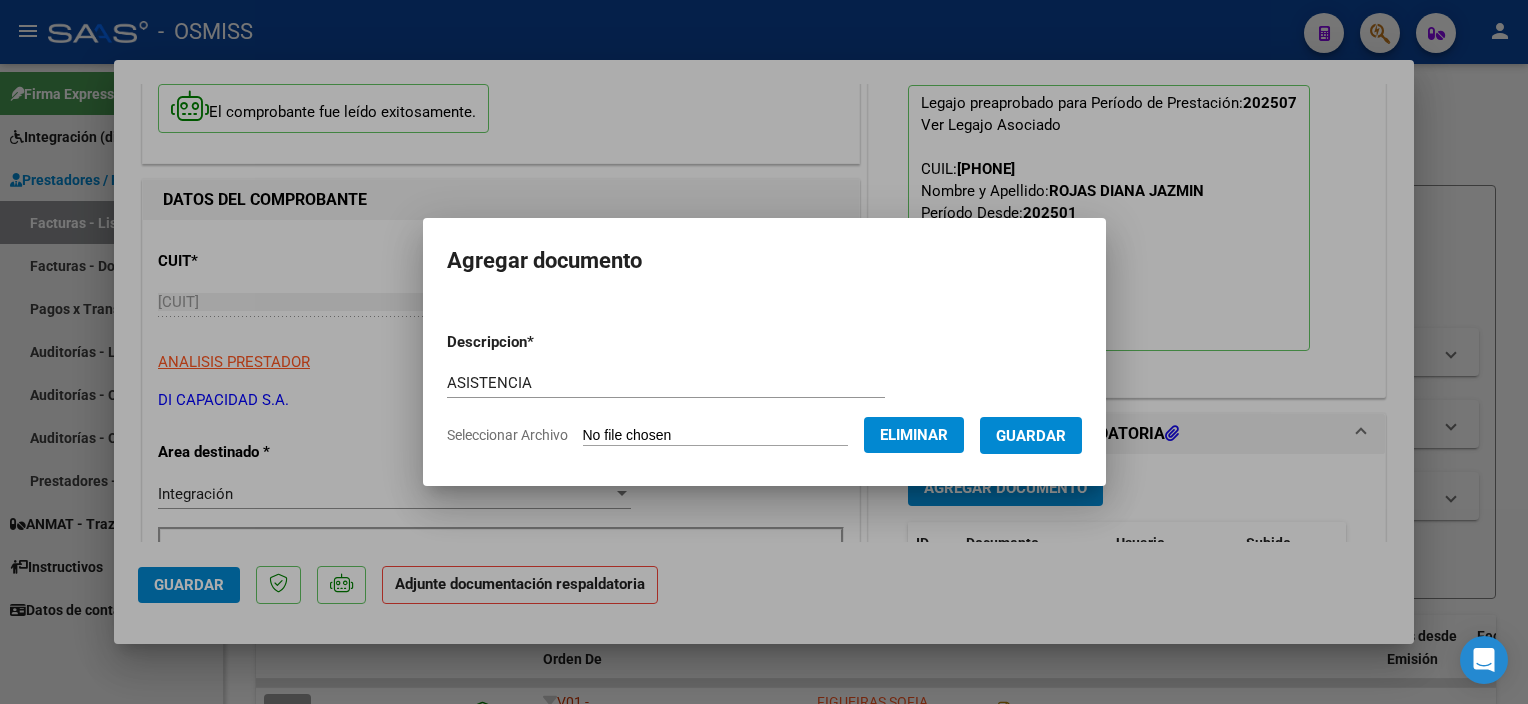 click on "Guardar" at bounding box center [1031, 436] 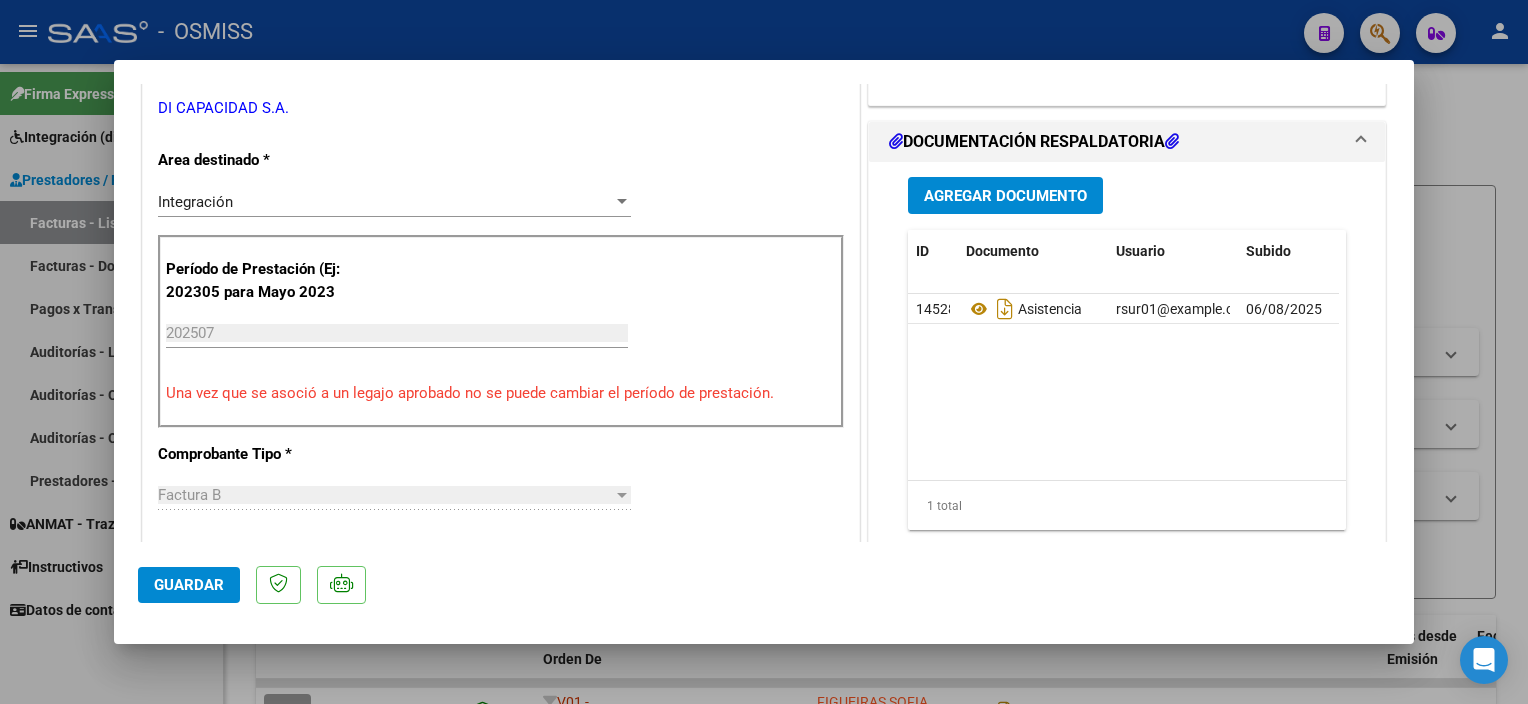 scroll, scrollTop: 435, scrollLeft: 0, axis: vertical 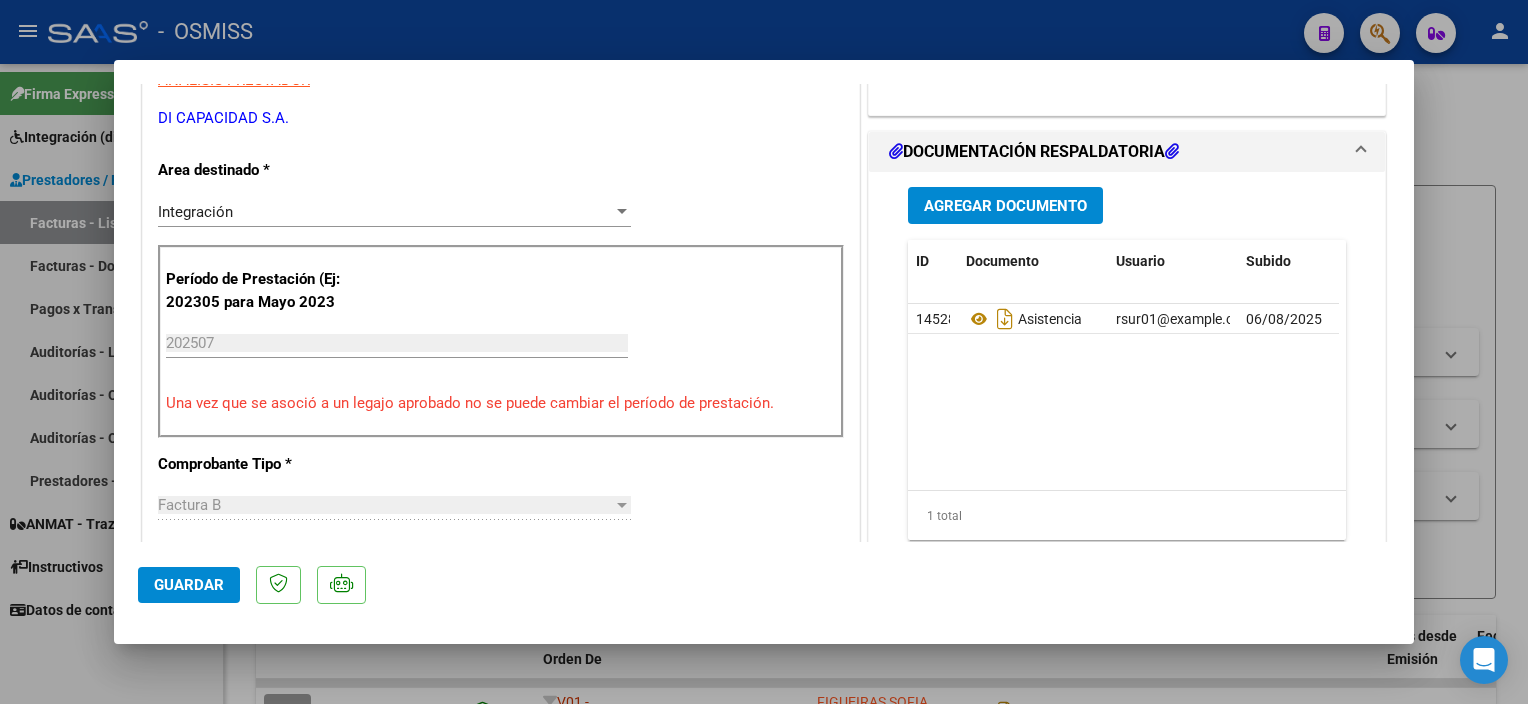 click on "Guardar" 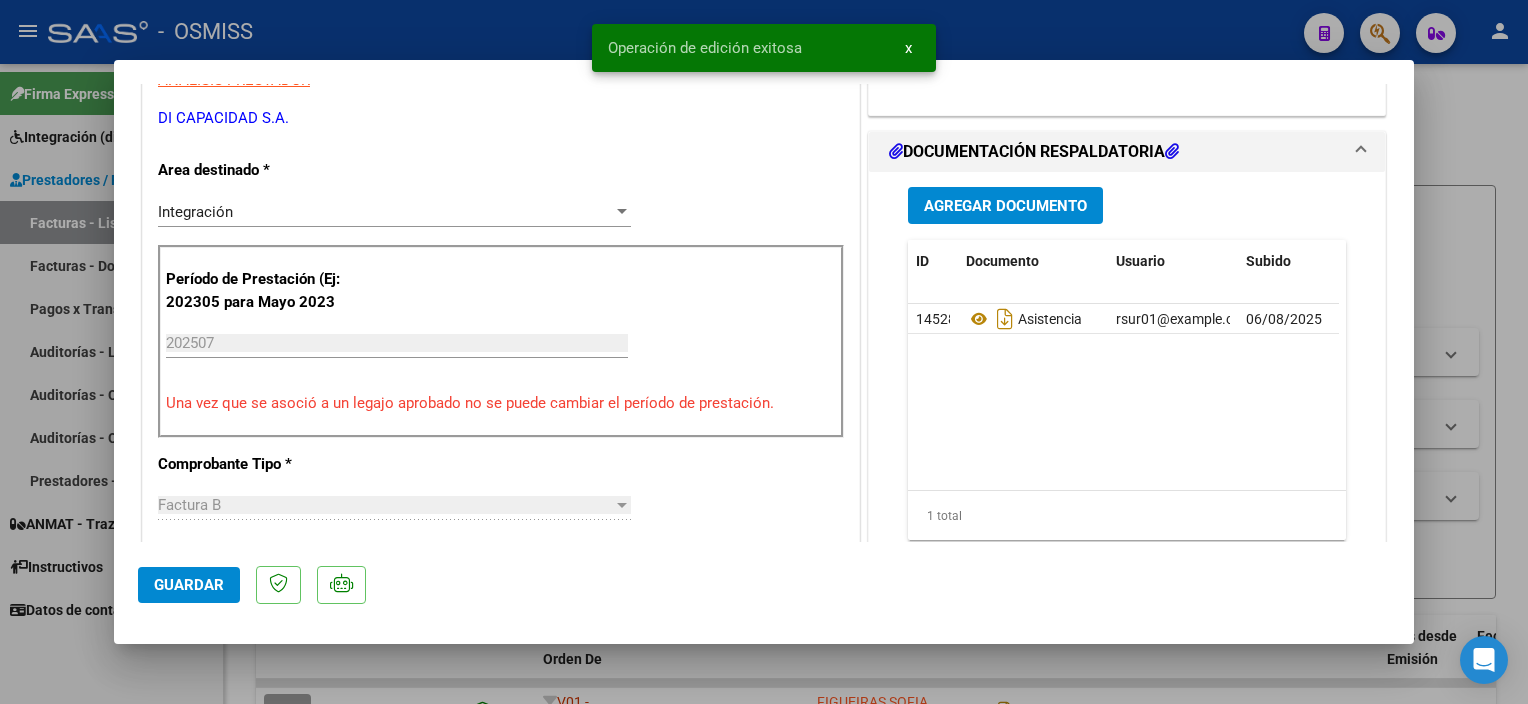 click at bounding box center (764, 352) 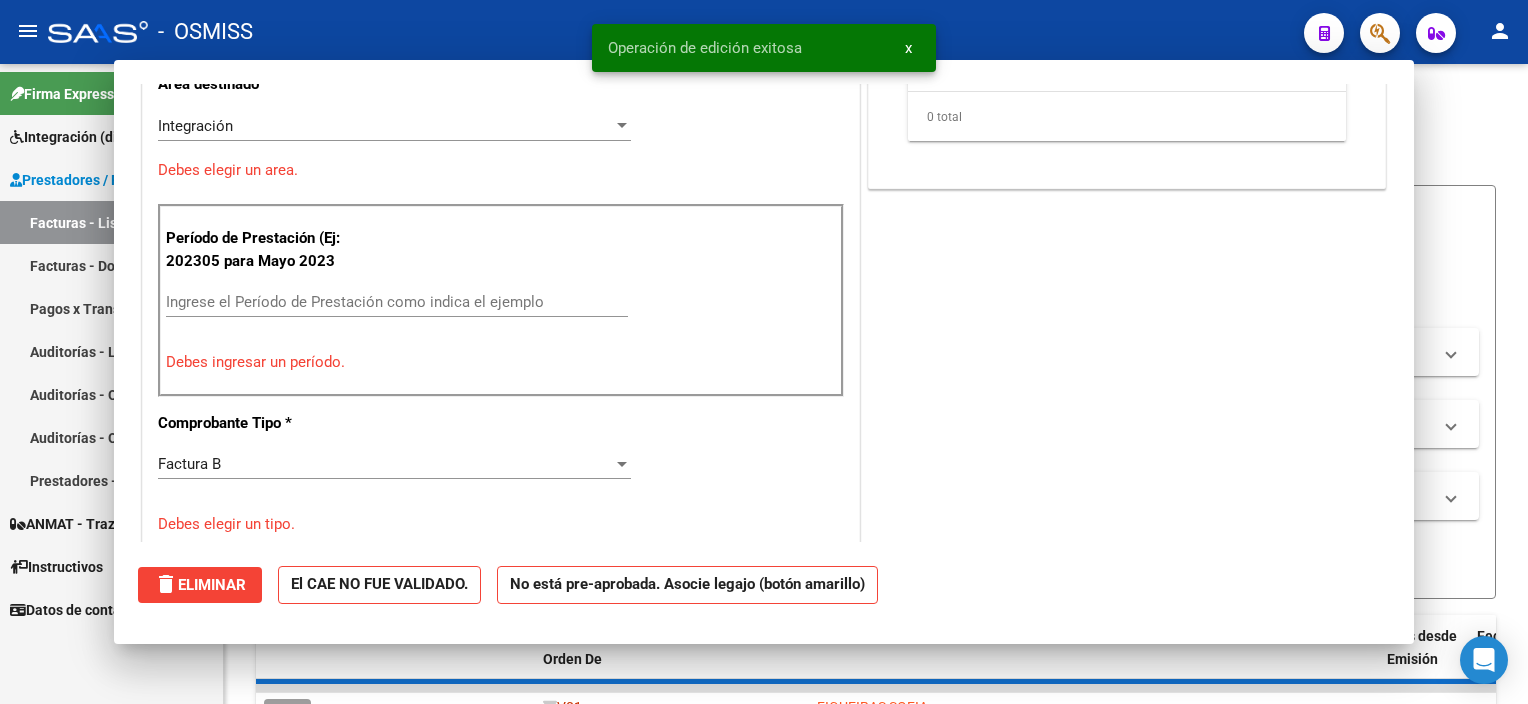 scroll, scrollTop: 348, scrollLeft: 0, axis: vertical 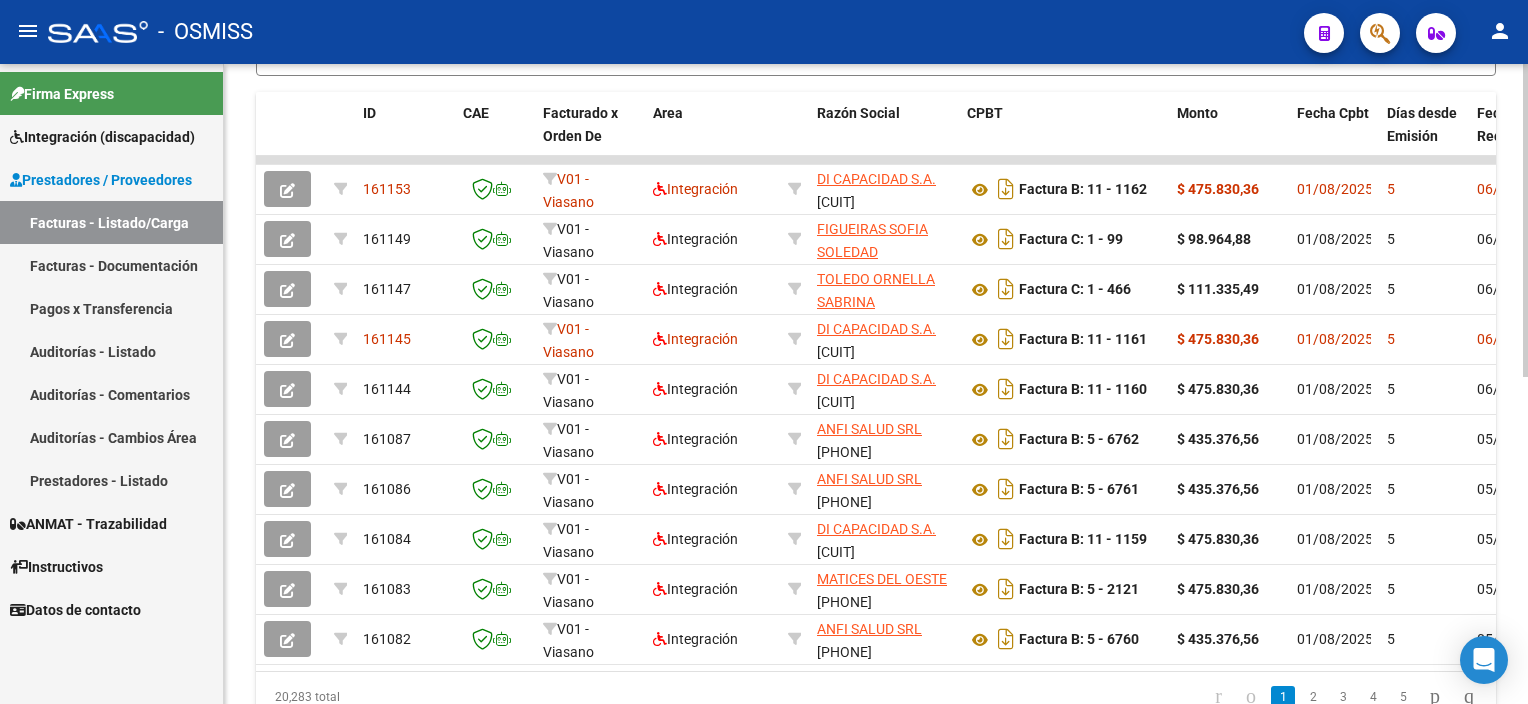 click on "menu -   OSMISS  person    Firma Express     Integración (discapacidad) Legajos    Prestadores / Proveedores Facturas - Listado/Carga Facturas - Documentación Pagos x Transferencia Auditorías - Listado Auditorías - Comentarios Auditorías - Cambios Área Prestadores - Listado    ANMAT - Trazabilidad    Instructivos    Datos de contacto  Video tutorial   PRESTADORES -> Listado de CPBTs Emitidos por Prestadores / Proveedores (alt+q)   Cargar Comprobante
Carga Masiva  cloud_download  CSV  cloud_download  EXCEL  cloud_download  Estandar   Descarga Masiva
Filtros Id Area Area Seleccionar Gerenciador Seleccionar Gerenciador Todos Confirmado Todos Cargado desde Masivo   Mostrar totalizadores   FILTROS DEL COMPROBANTE  Comprobante Tipo Comprobante Tipo Start date – End date Fec. Comprobante Desde / Hasta Días Emisión Desde(cant. días) Días Emisión Hasta(cant. días) CUIT / Razón Social Pto. Venta Nro. Comprobante Código SSS CAE Válido CAE Válido Todos Cargado Módulo Hosp. Todos Op" at bounding box center [764, 352] 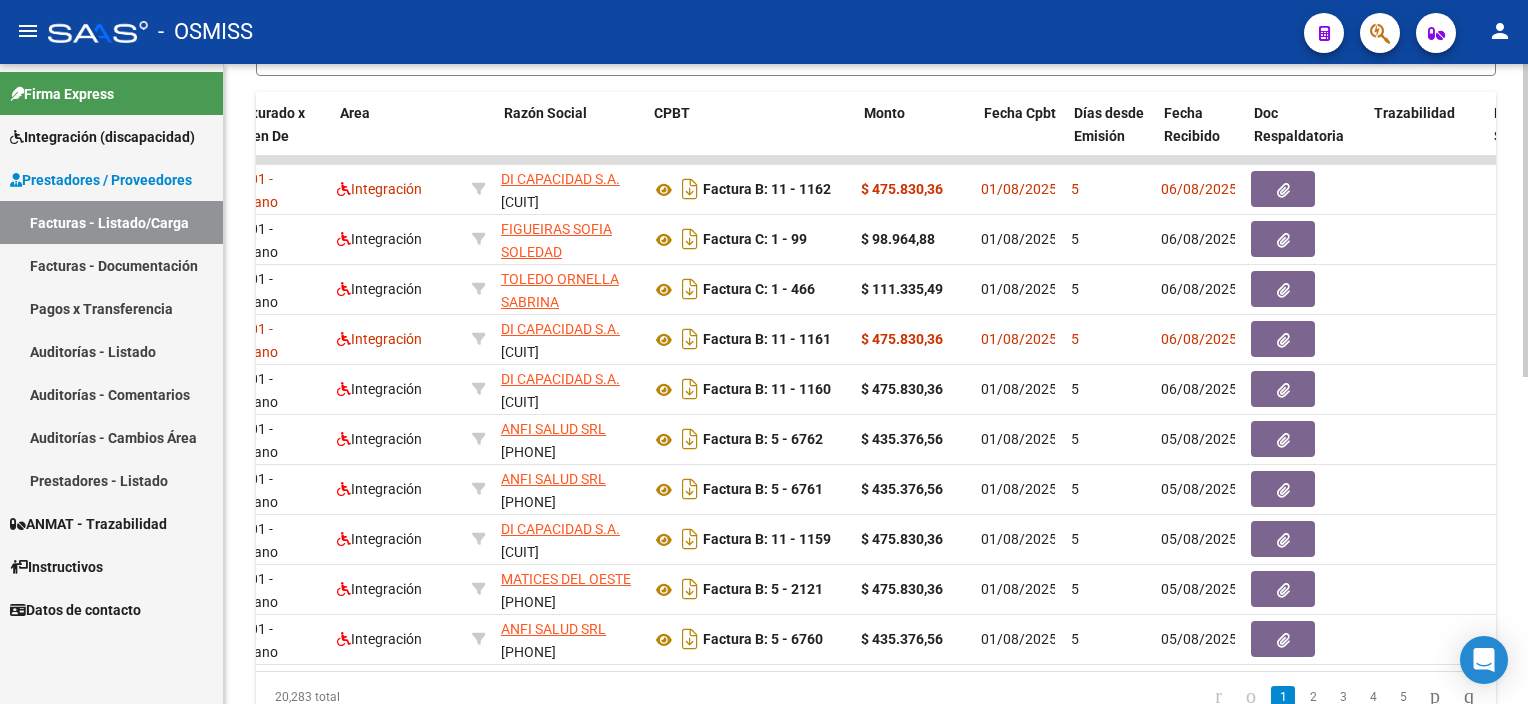 scroll, scrollTop: 0, scrollLeft: 0, axis: both 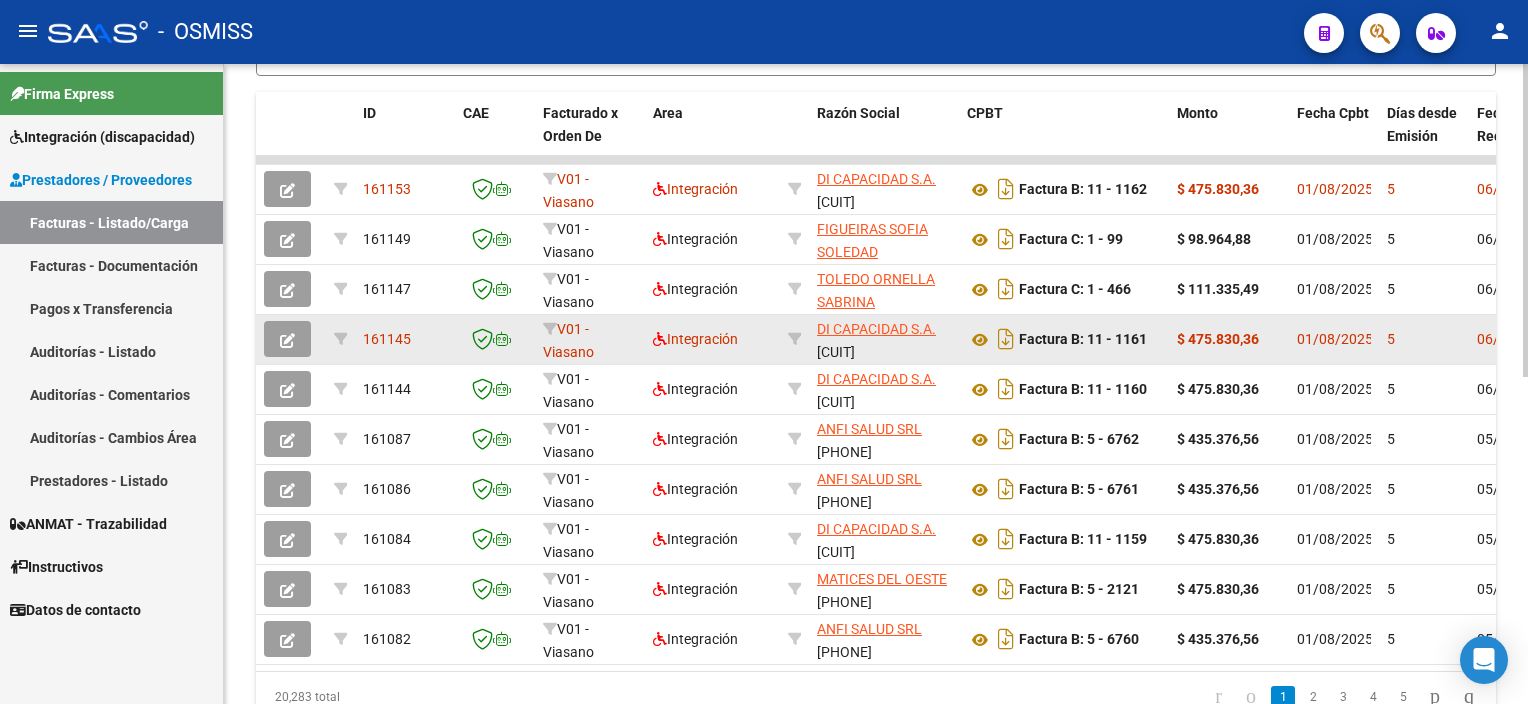 click 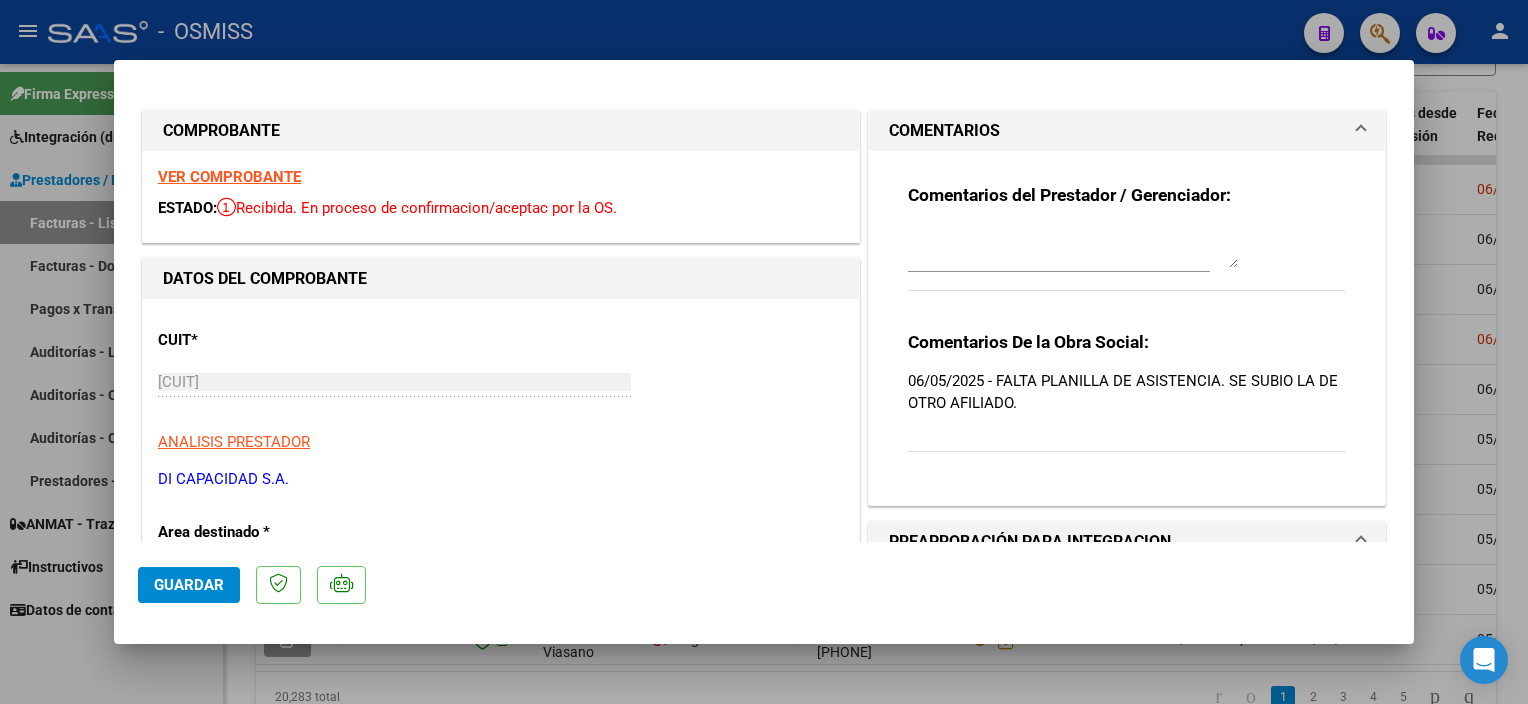 scroll, scrollTop: 450, scrollLeft: 0, axis: vertical 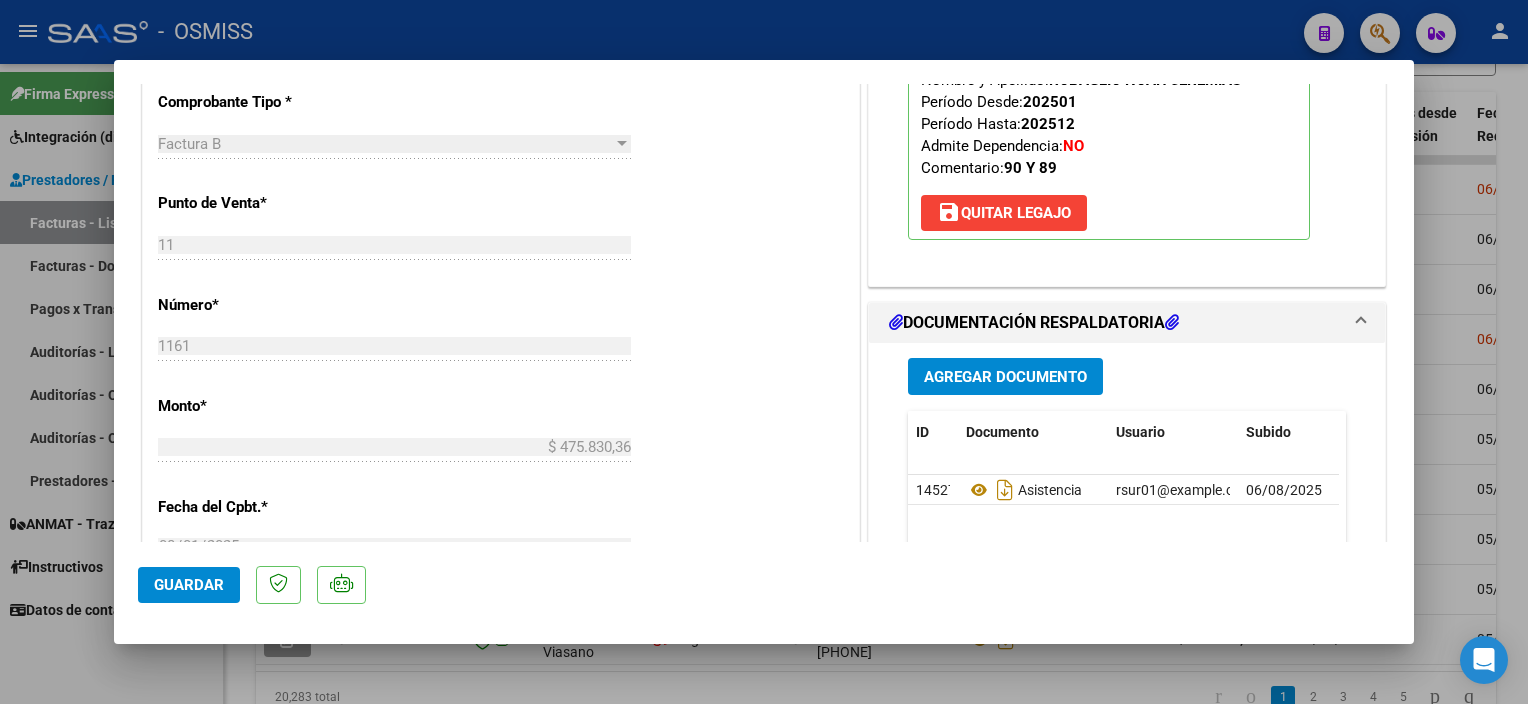 click at bounding box center (764, 352) 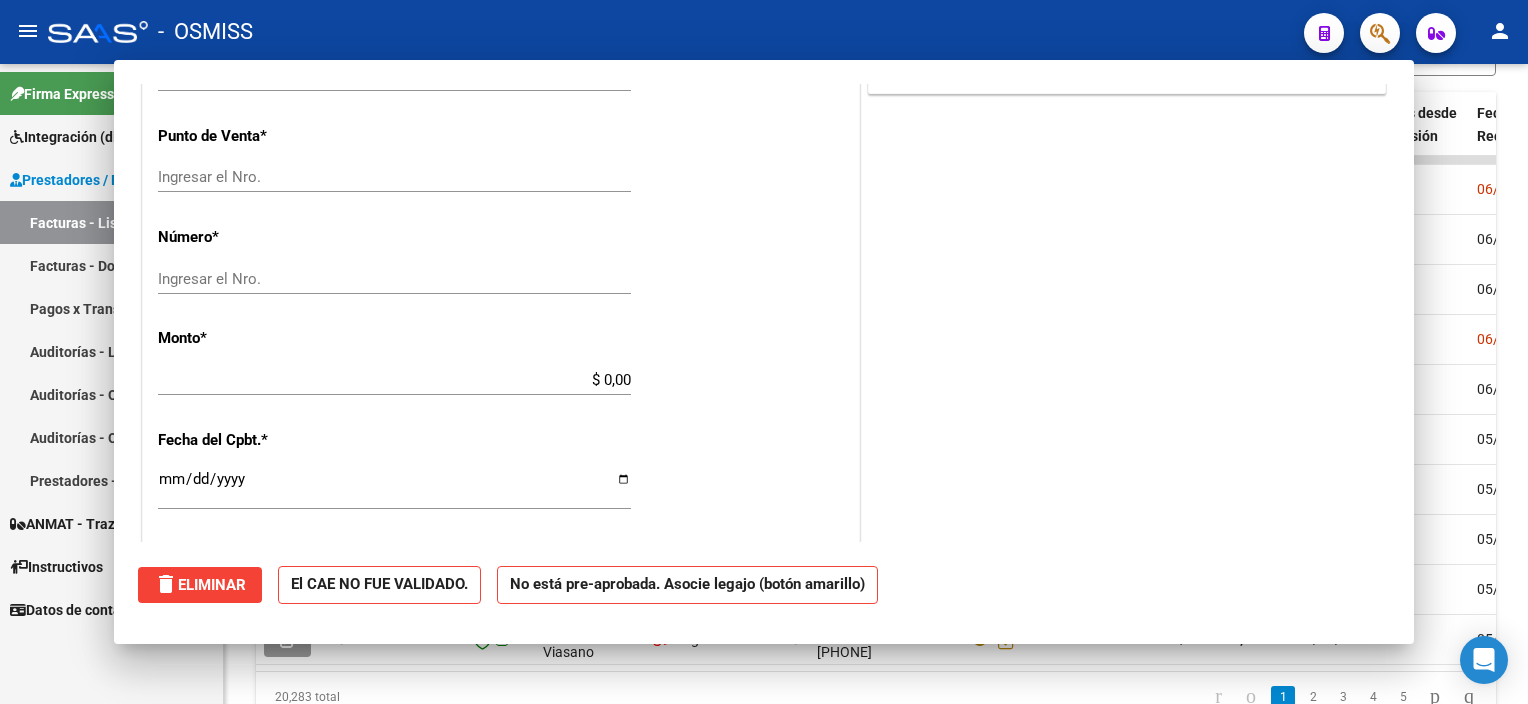 scroll, scrollTop: 655, scrollLeft: 0, axis: vertical 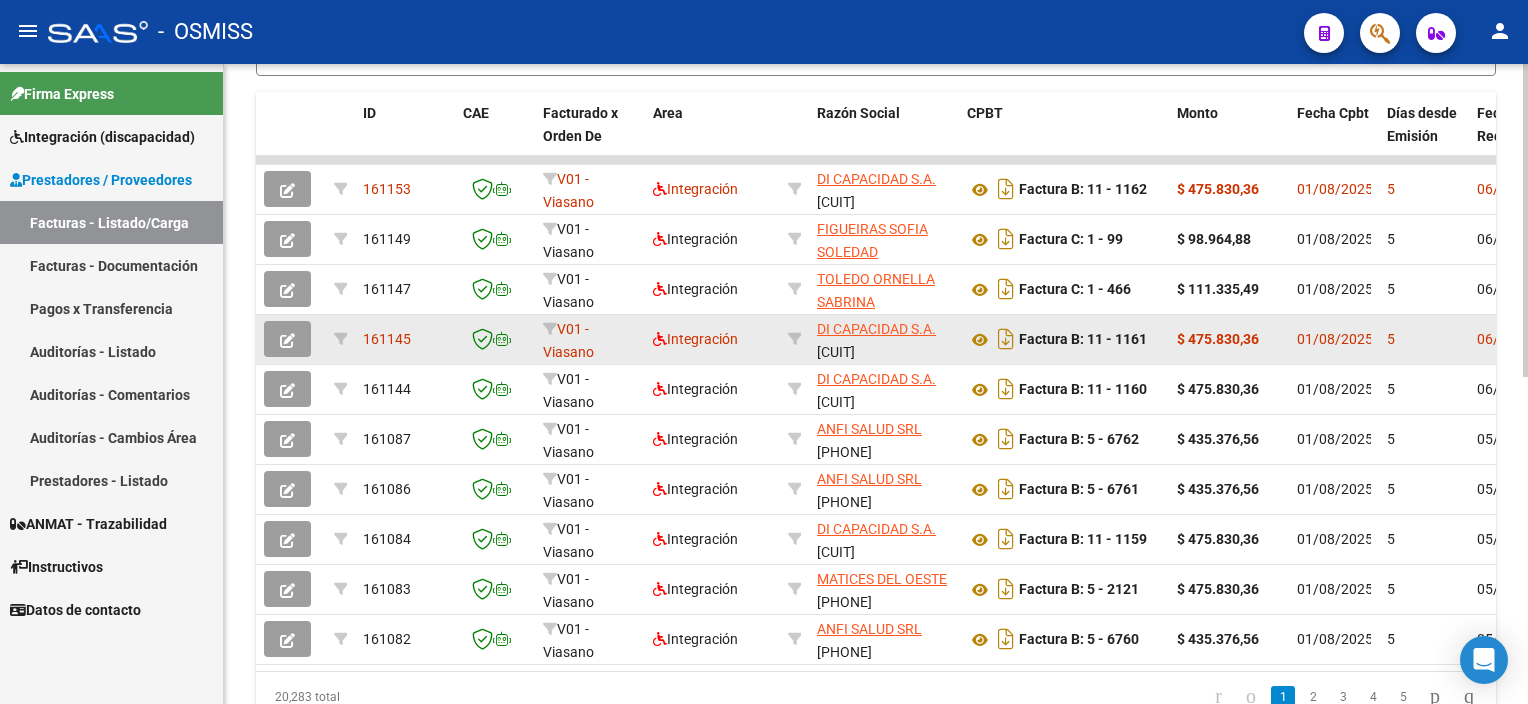 click 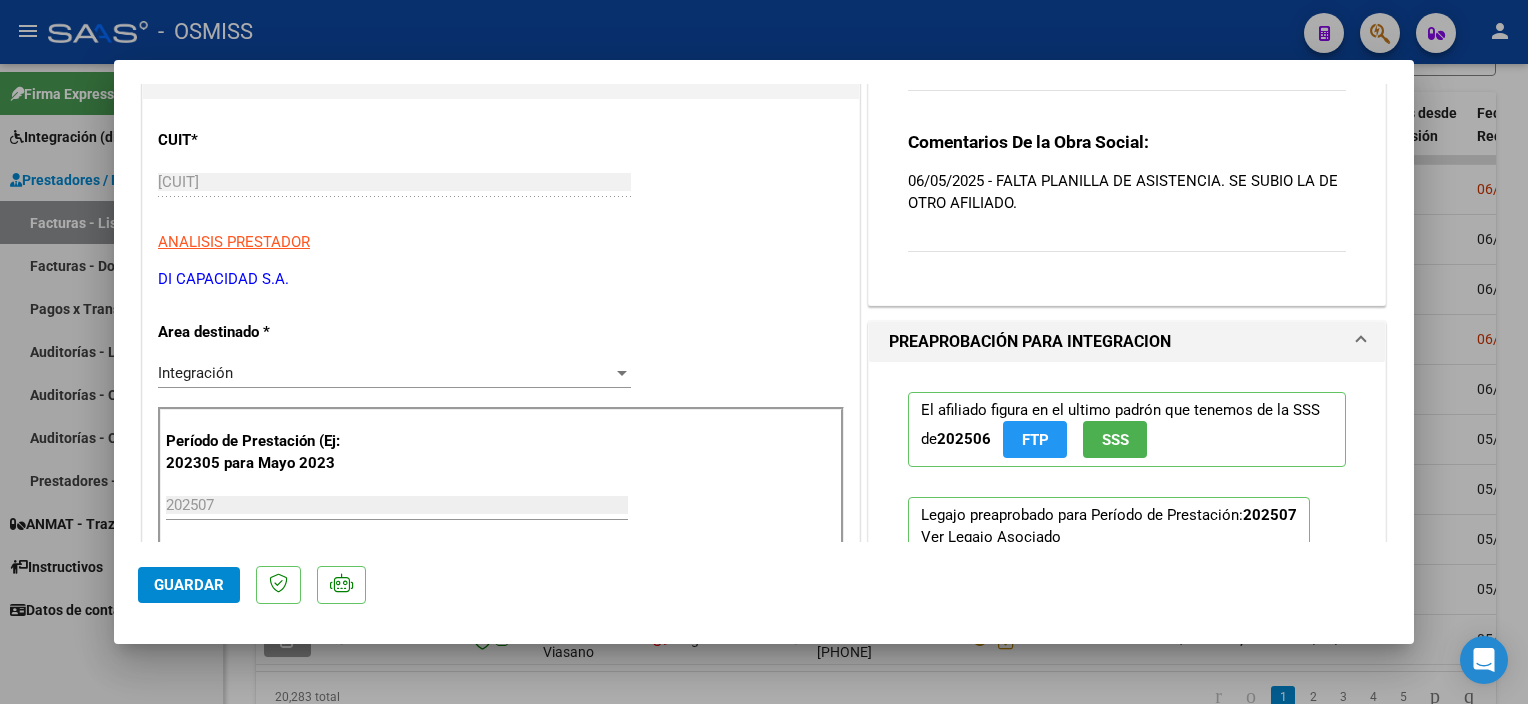 scroll, scrollTop: 193, scrollLeft: 0, axis: vertical 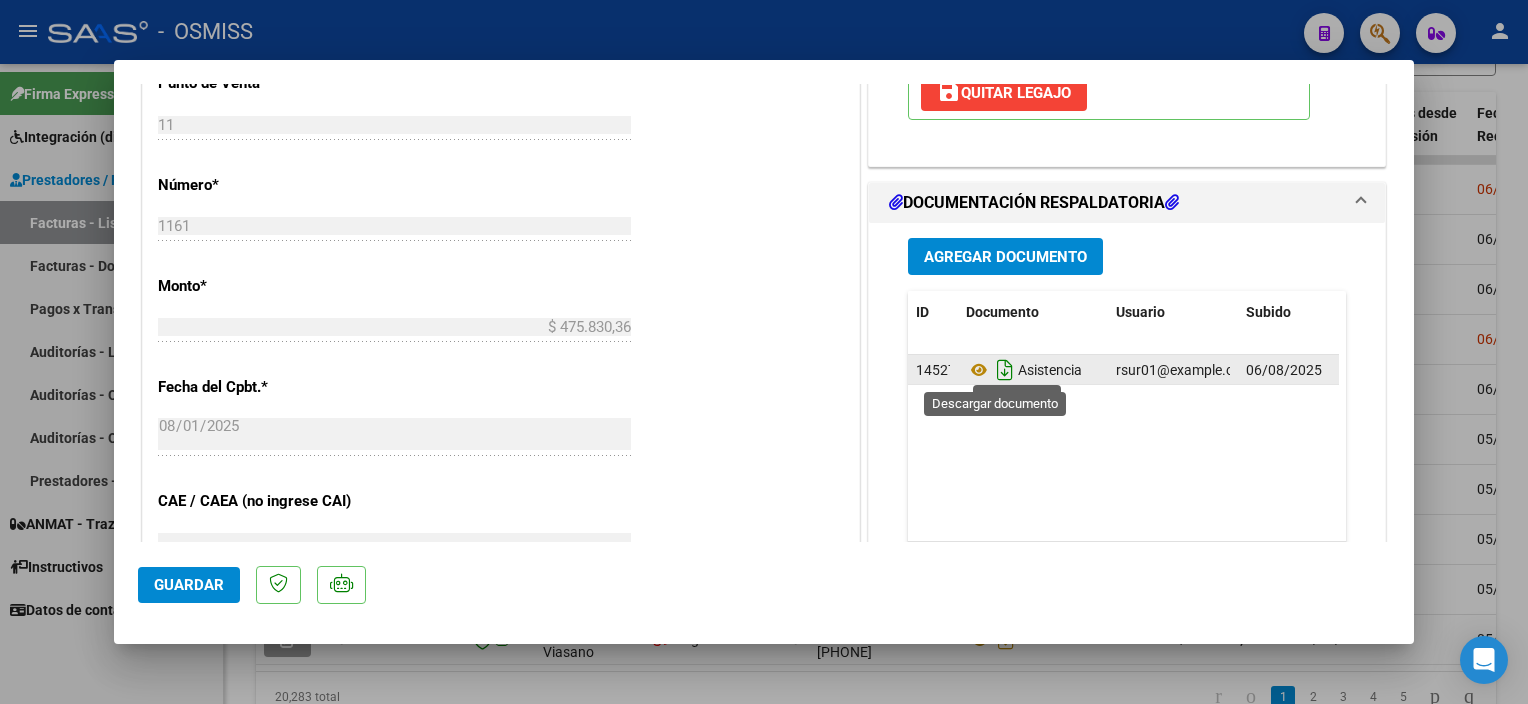 click 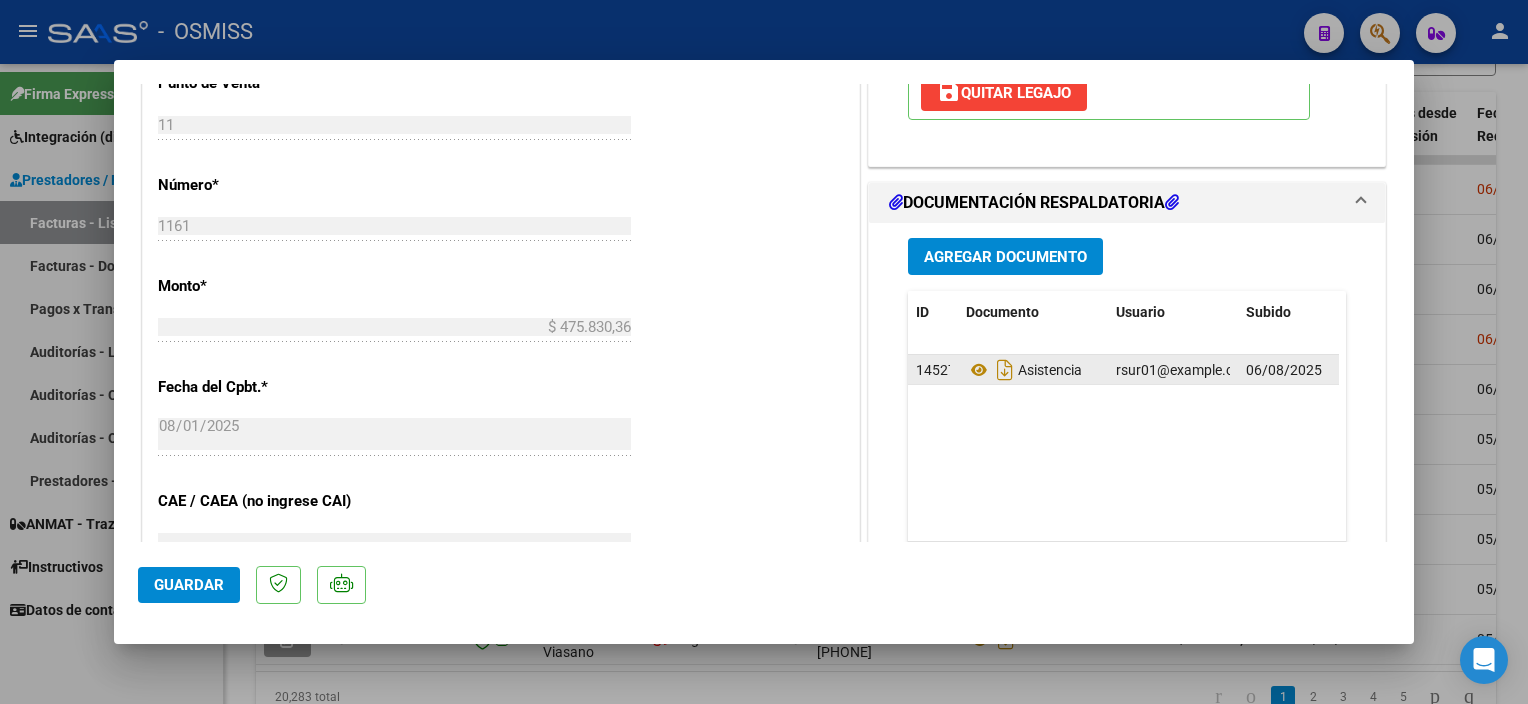 click on "145278" 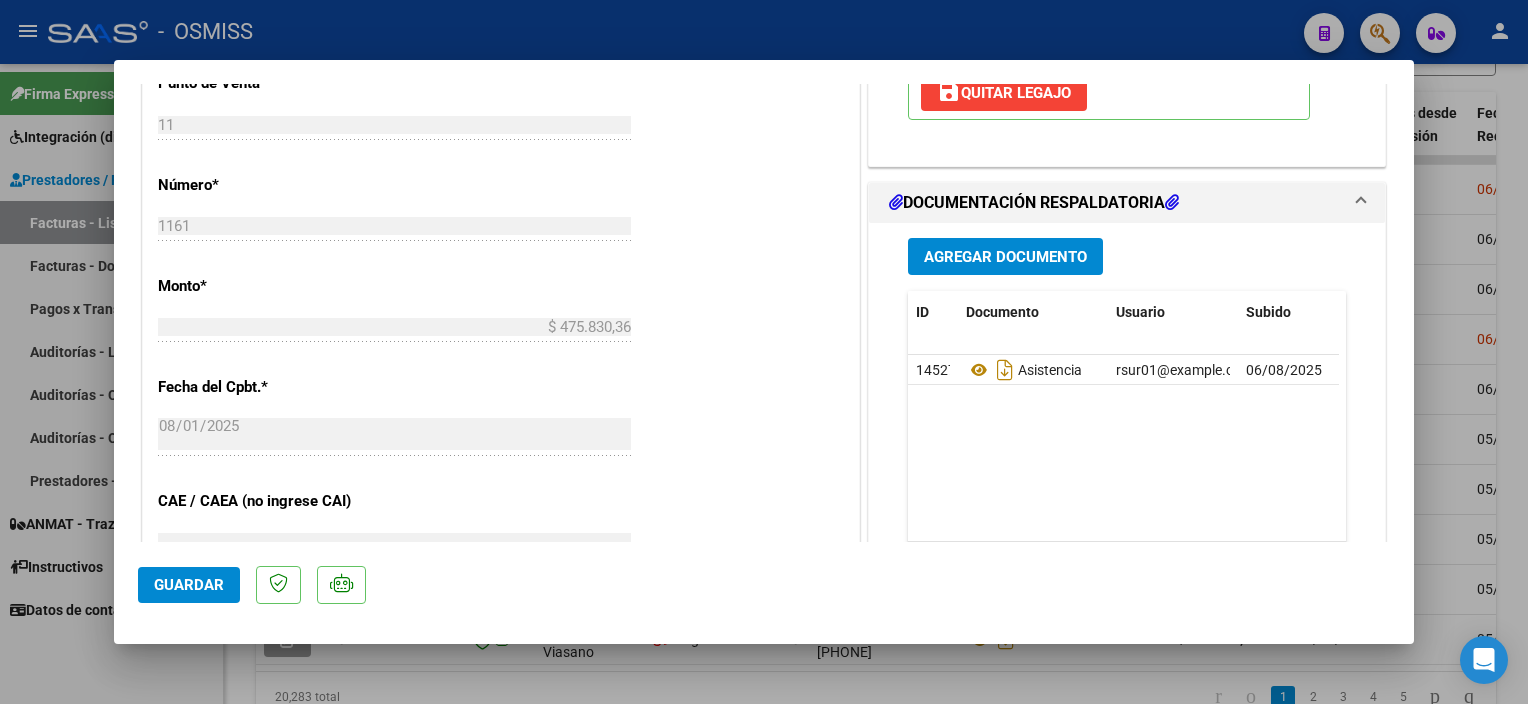 drag, startPoint x: 1005, startPoint y: 366, endPoint x: 777, endPoint y: 400, distance: 230.52115 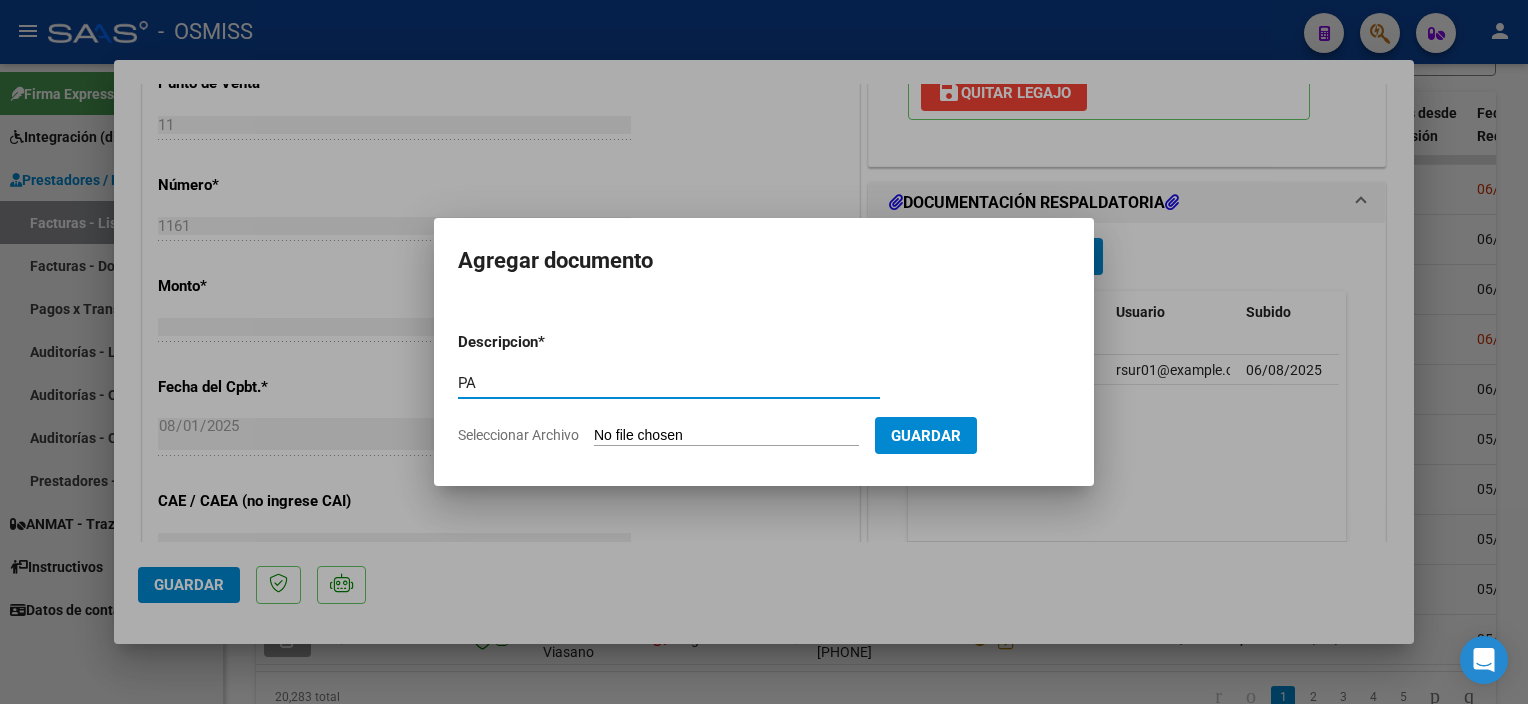 type on "P" 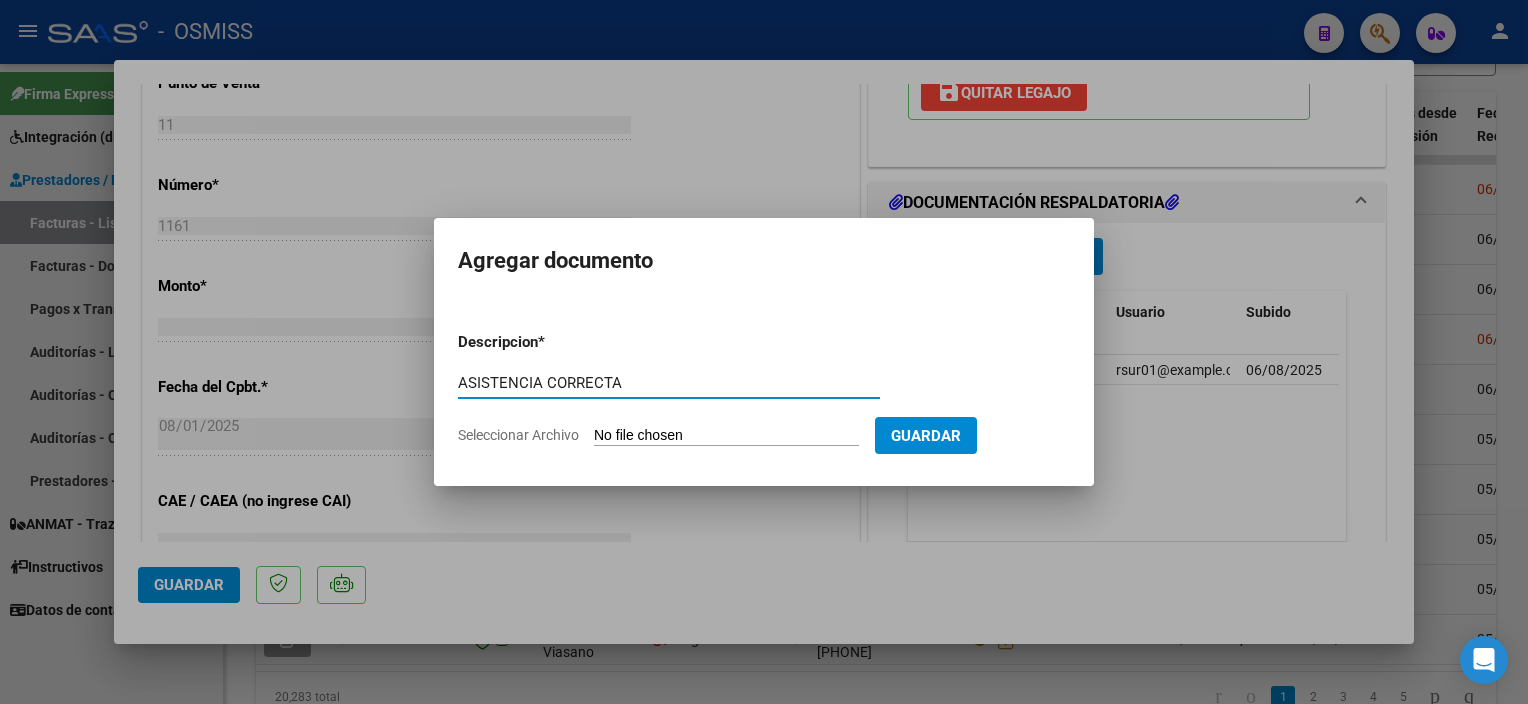 type on "ASISTENCIA CORRECTA" 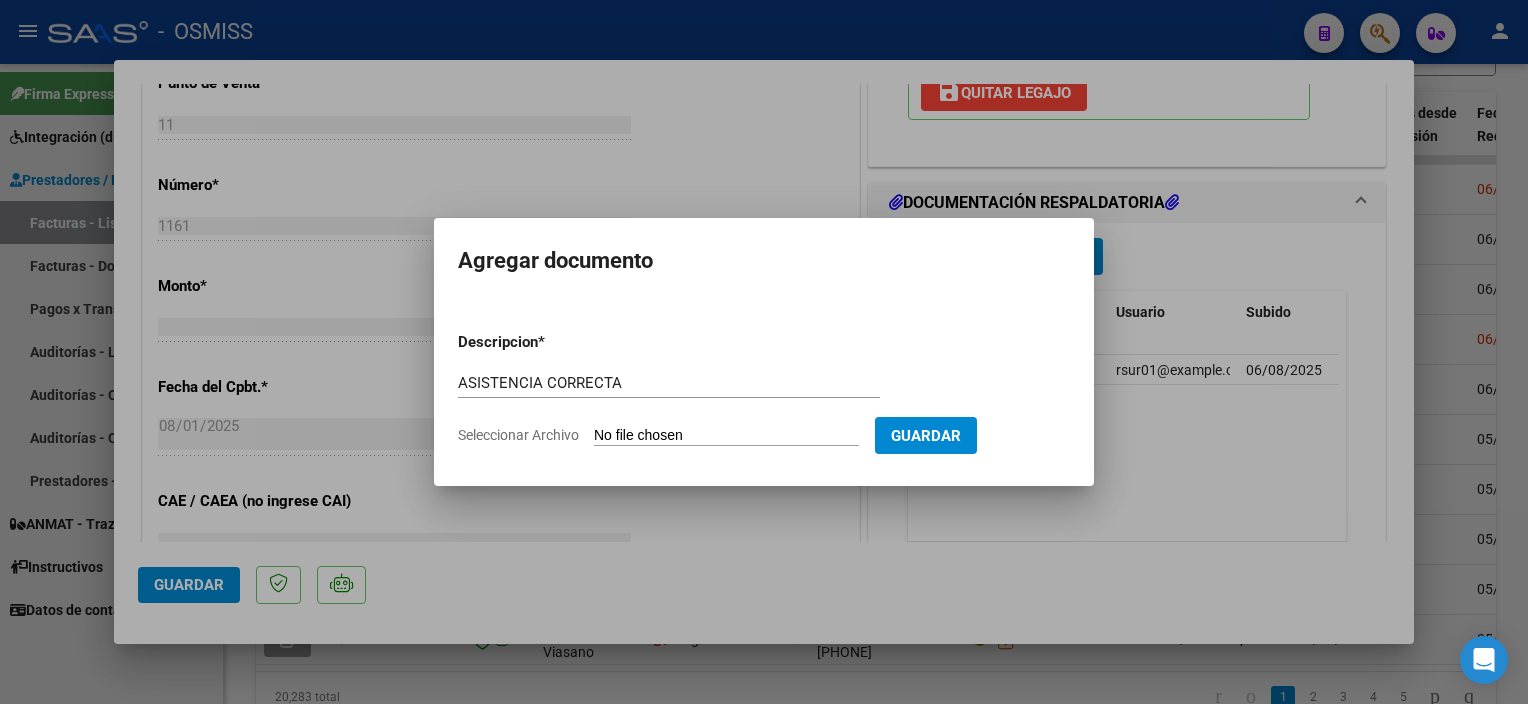 click on "Seleccionar Archivo" at bounding box center (726, 436) 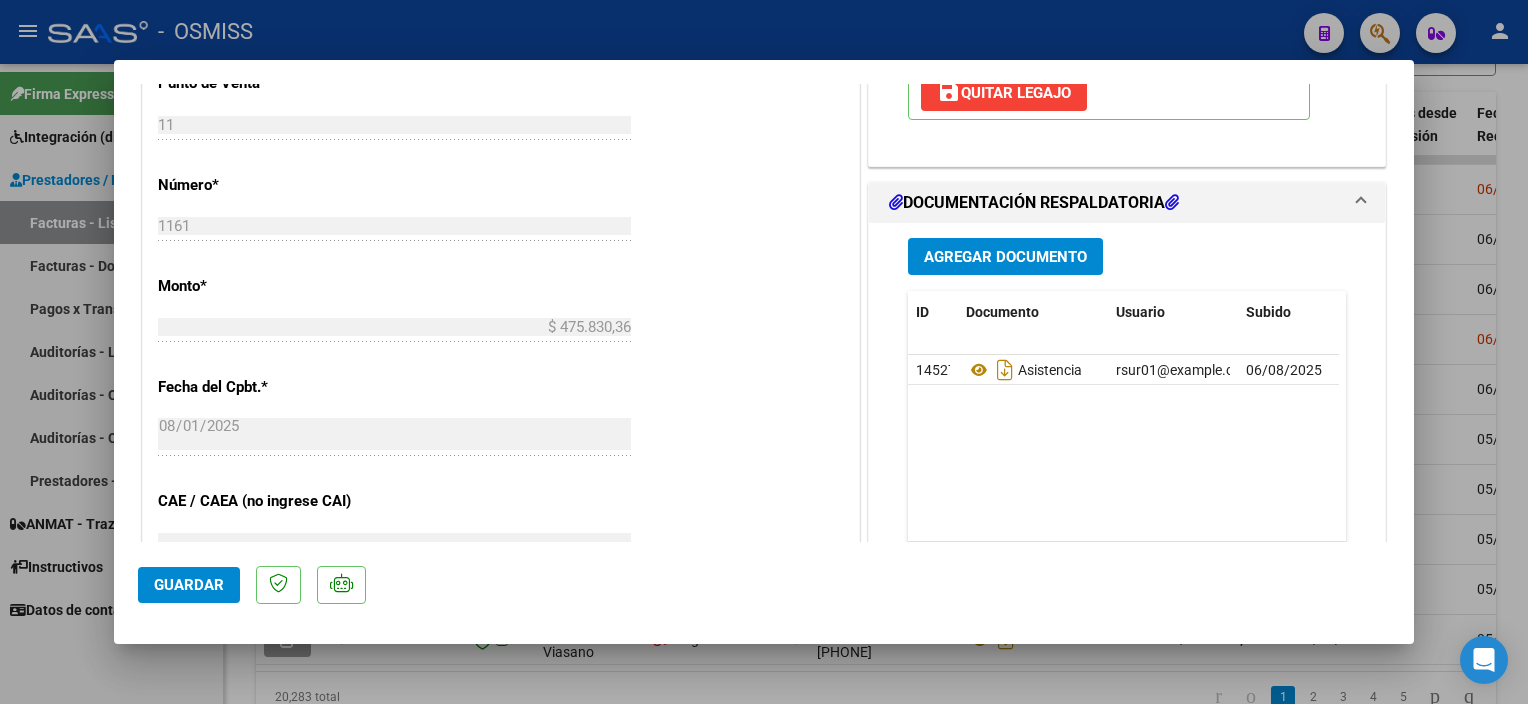 click on "Agregar Documento" at bounding box center (1005, 257) 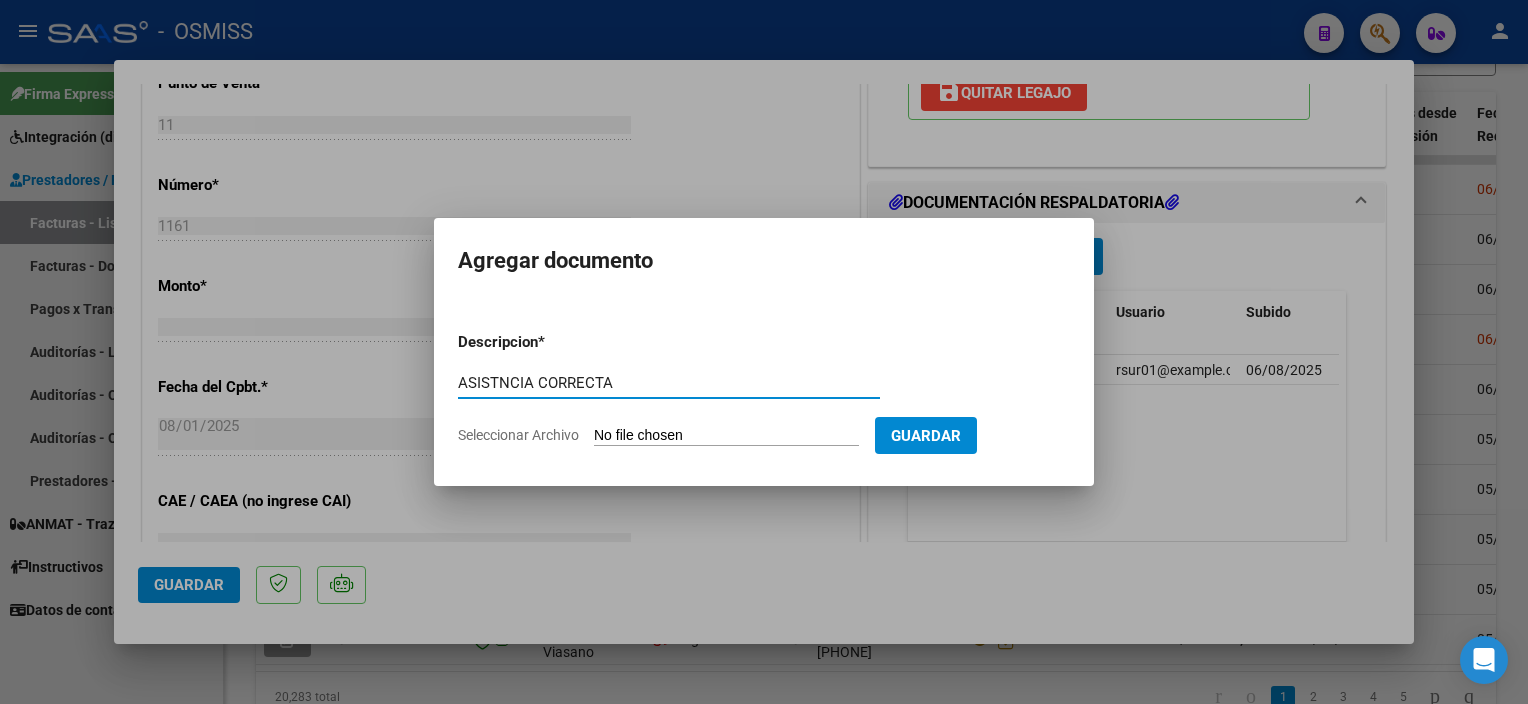 type on "ASISTNCIA CORRECTA" 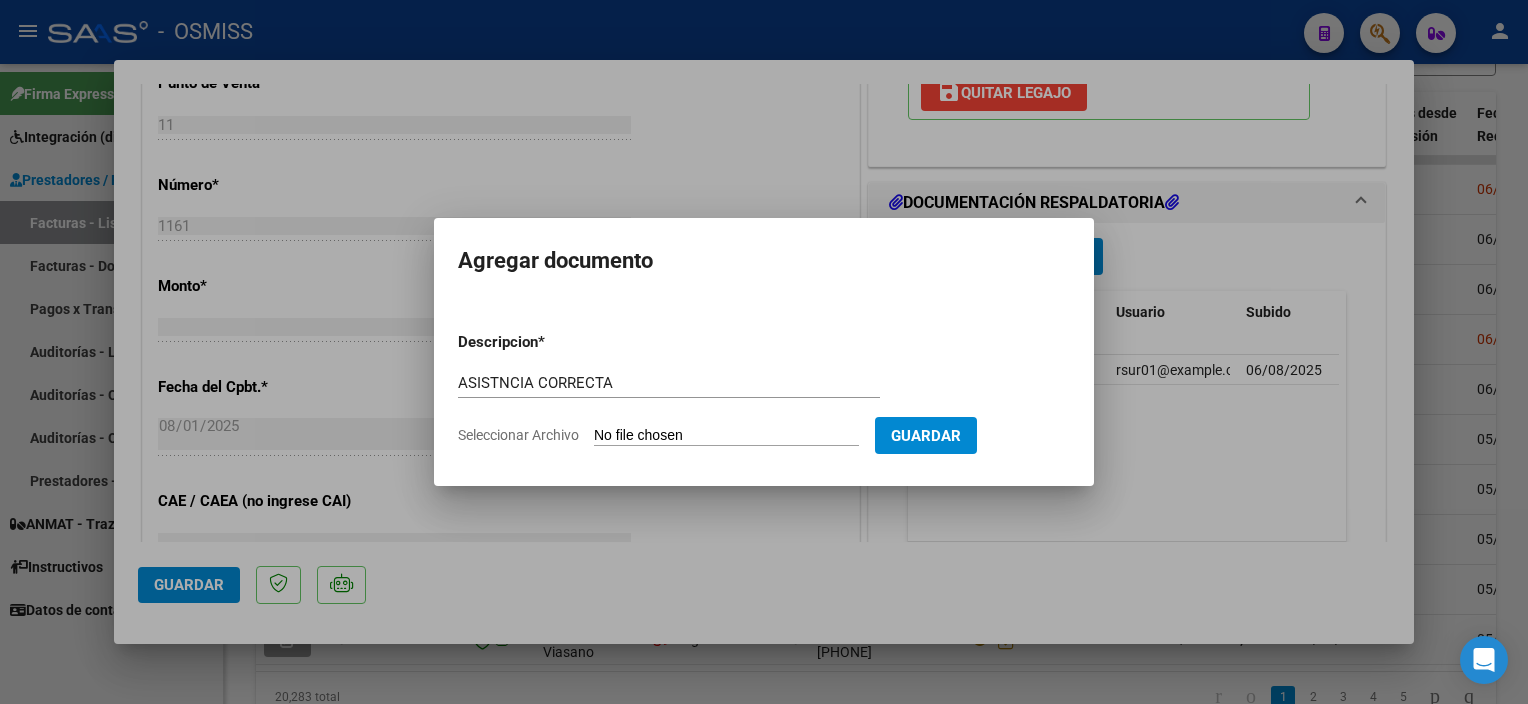 type on "C:\fakepath\07-2025  ROBAGLIO NOAH JEREMIAS SAIE - Facturacion Di-capacidad.pdf" 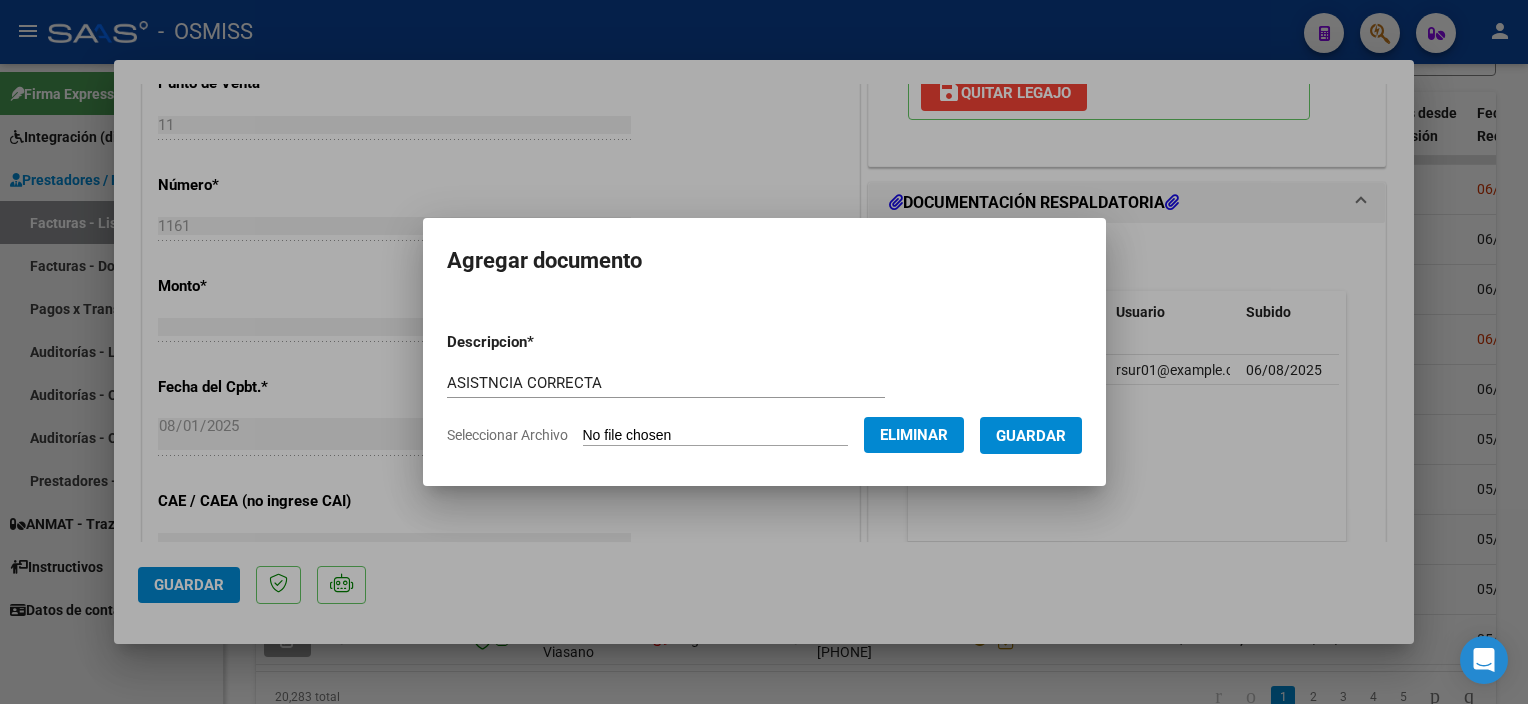 click on "Guardar" at bounding box center [1031, 436] 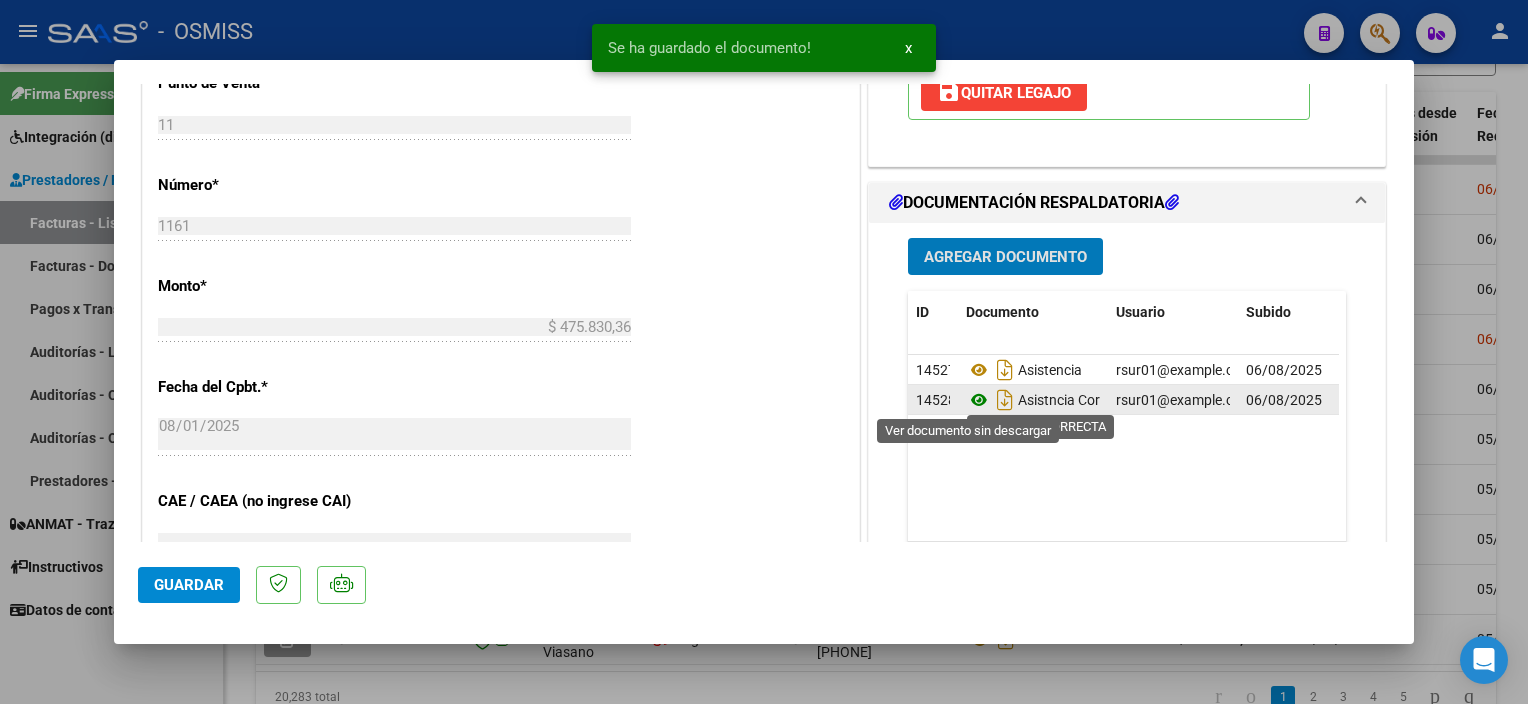 click 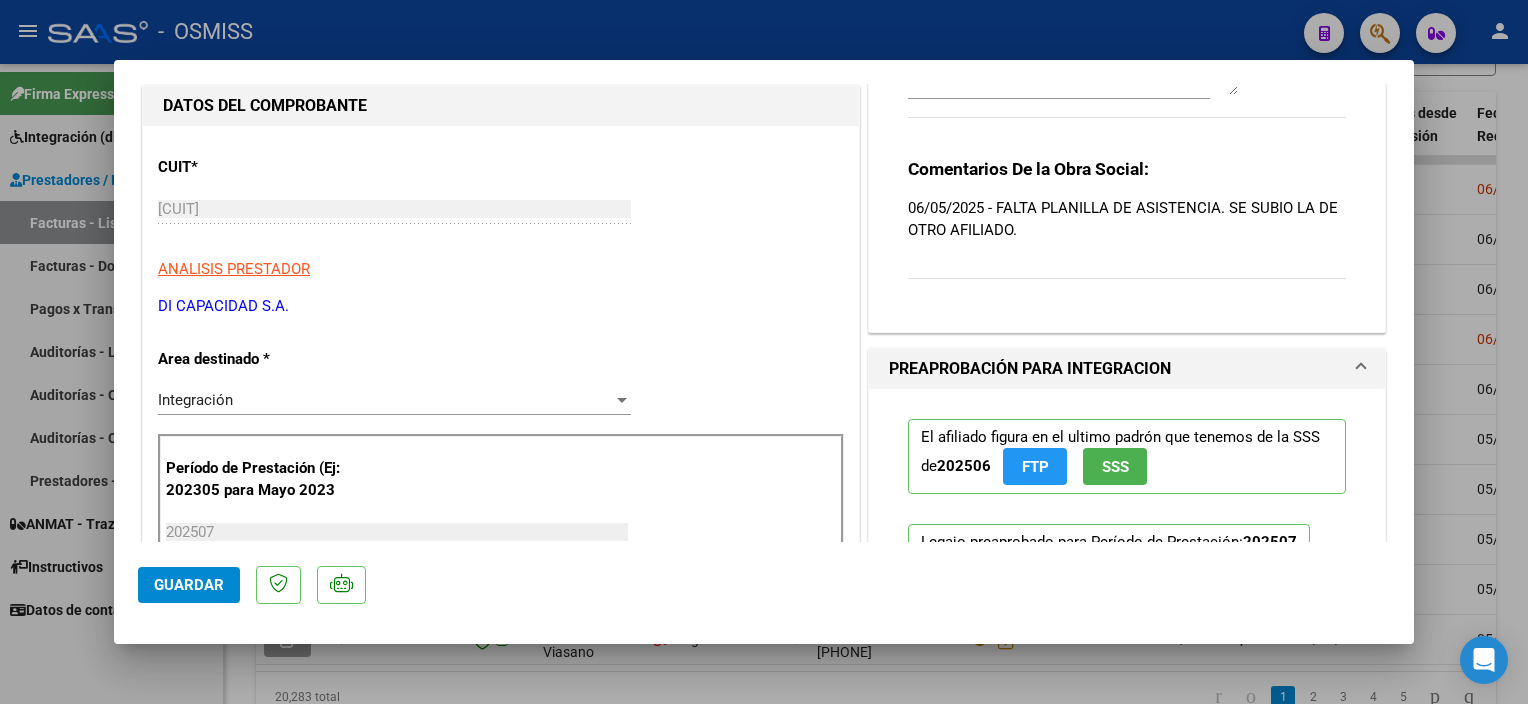 scroll, scrollTop: 0, scrollLeft: 0, axis: both 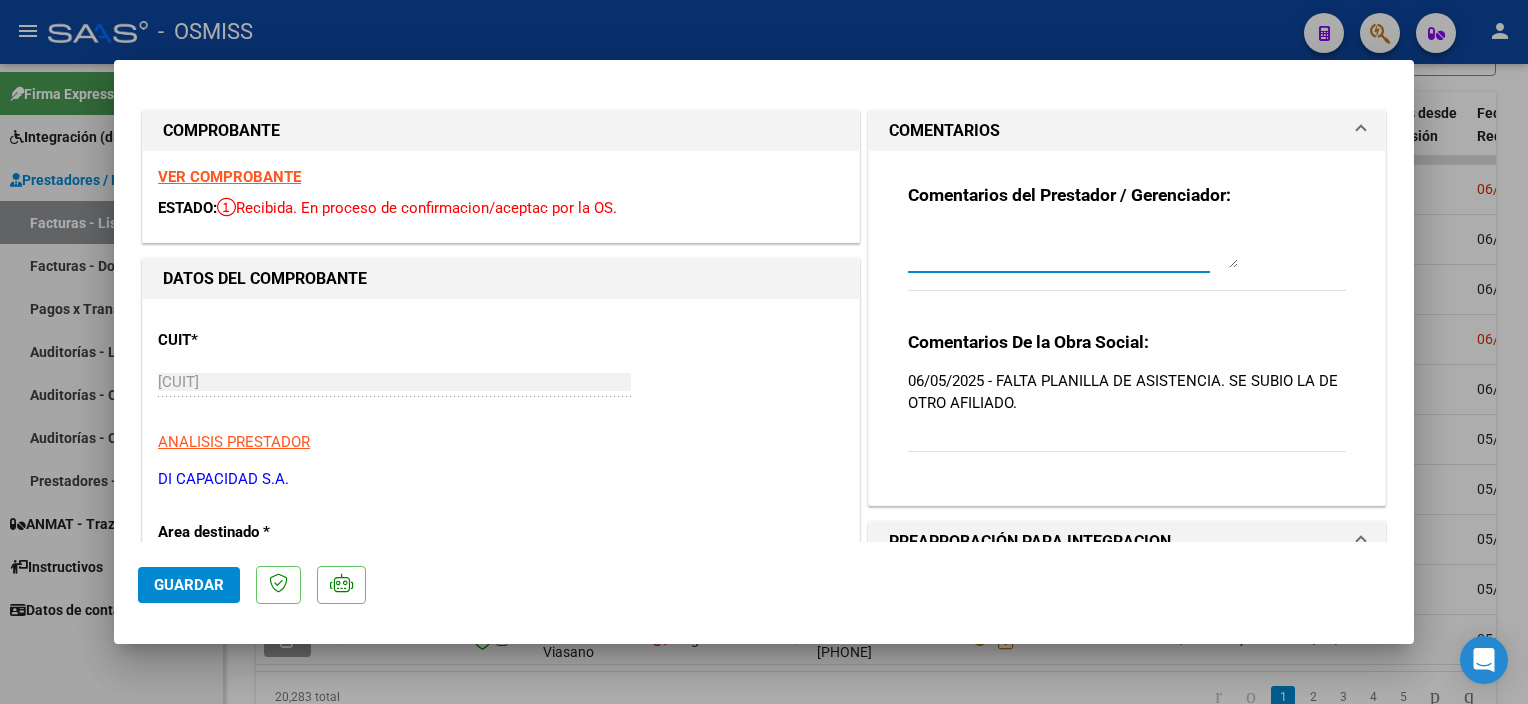 click at bounding box center (1073, 248) 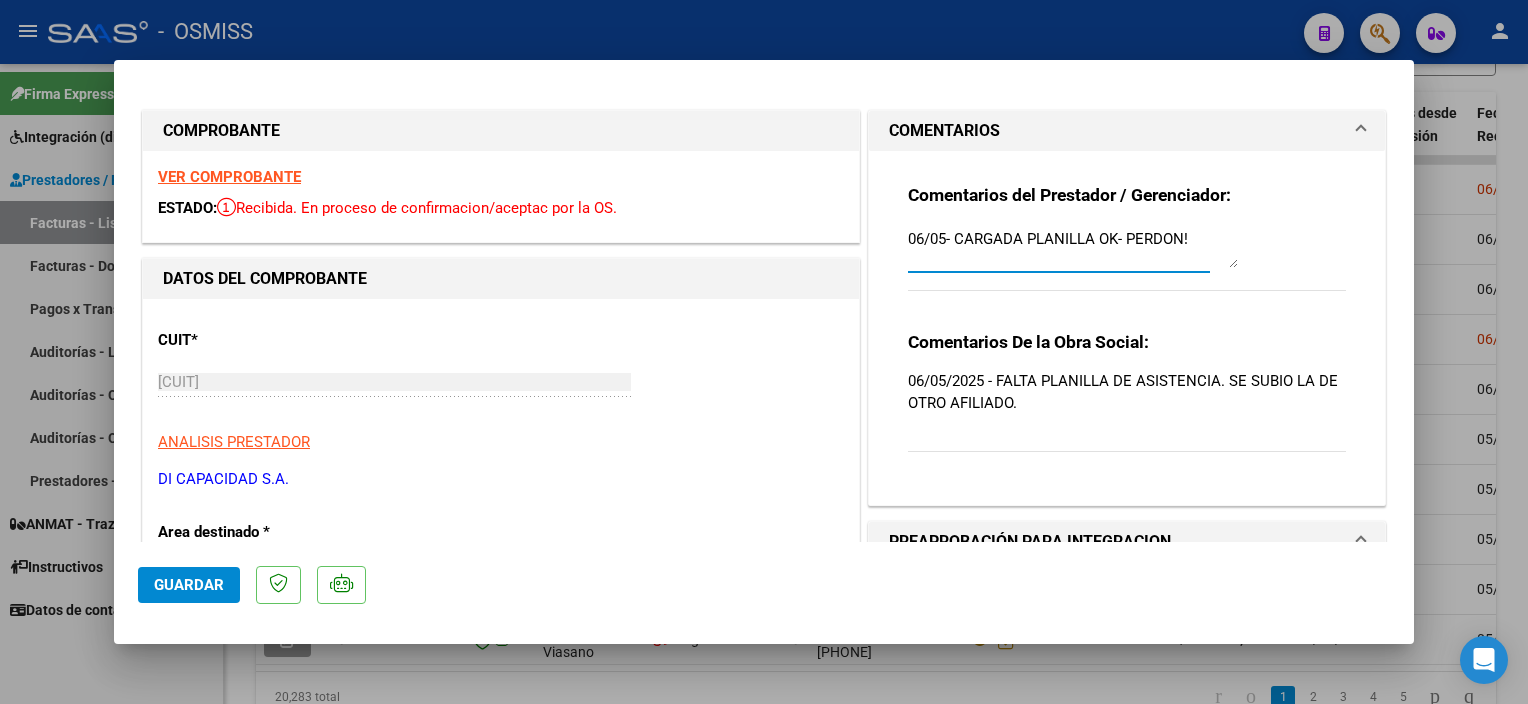 type on "[DATE] - CARGADA PLANILLA OK- PERDON!" 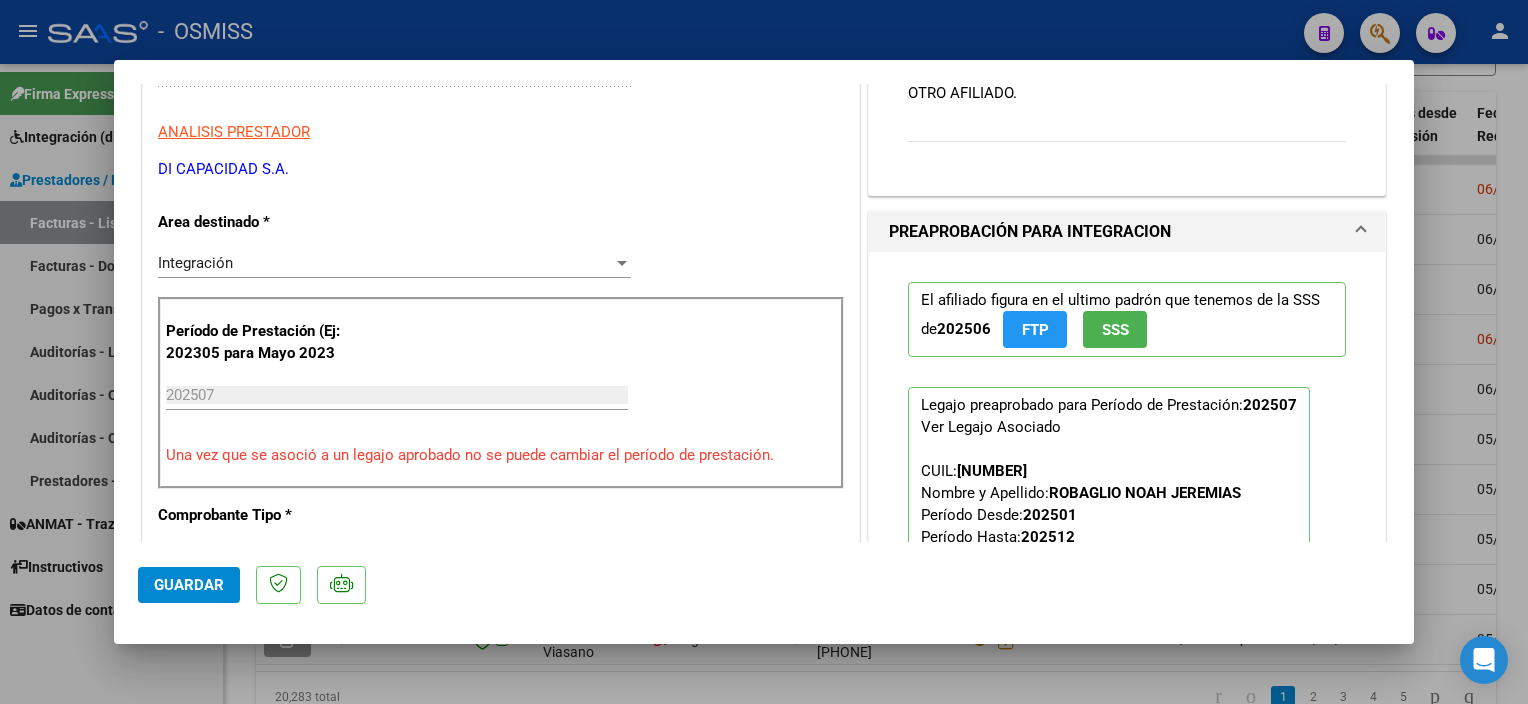 scroll, scrollTop: 323, scrollLeft: 0, axis: vertical 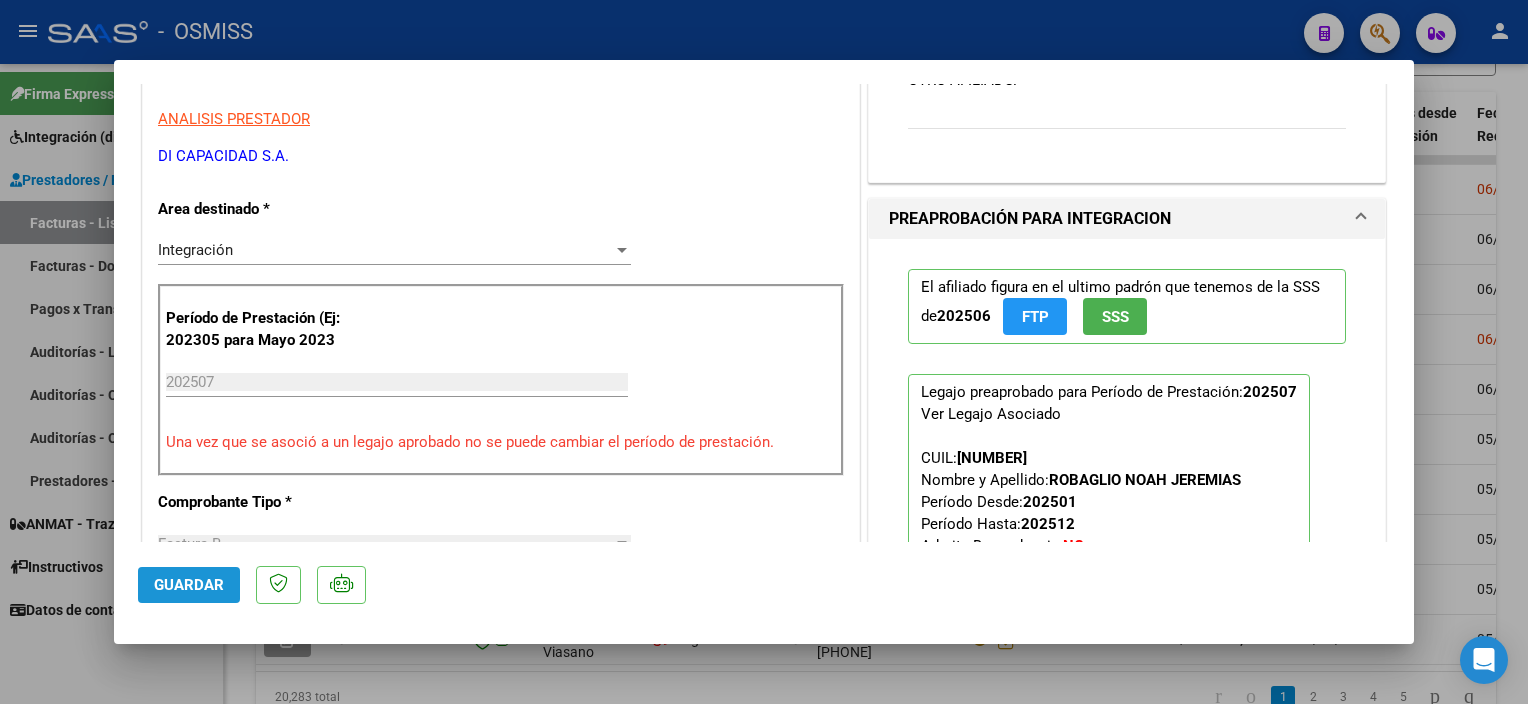 click on "Guardar" 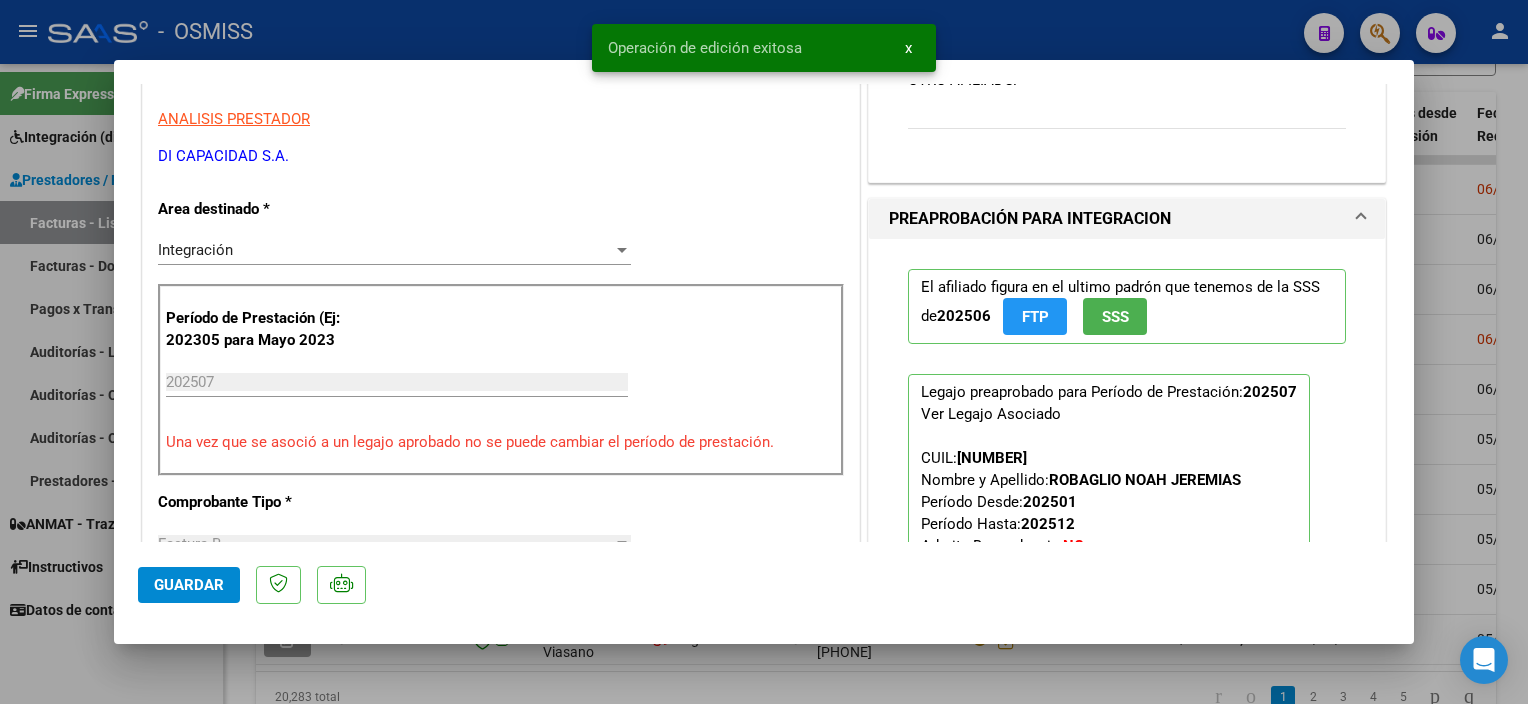 click at bounding box center (764, 352) 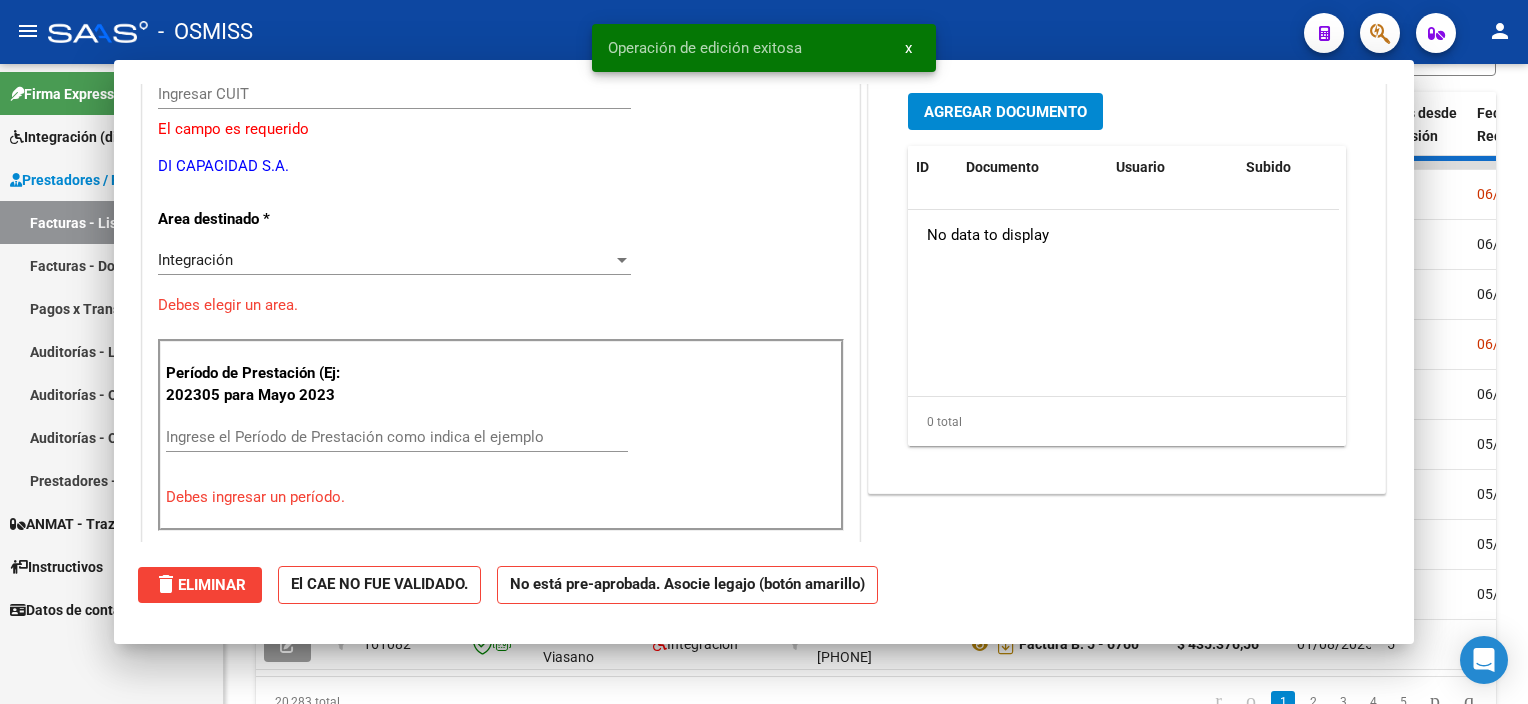 scroll, scrollTop: 358, scrollLeft: 0, axis: vertical 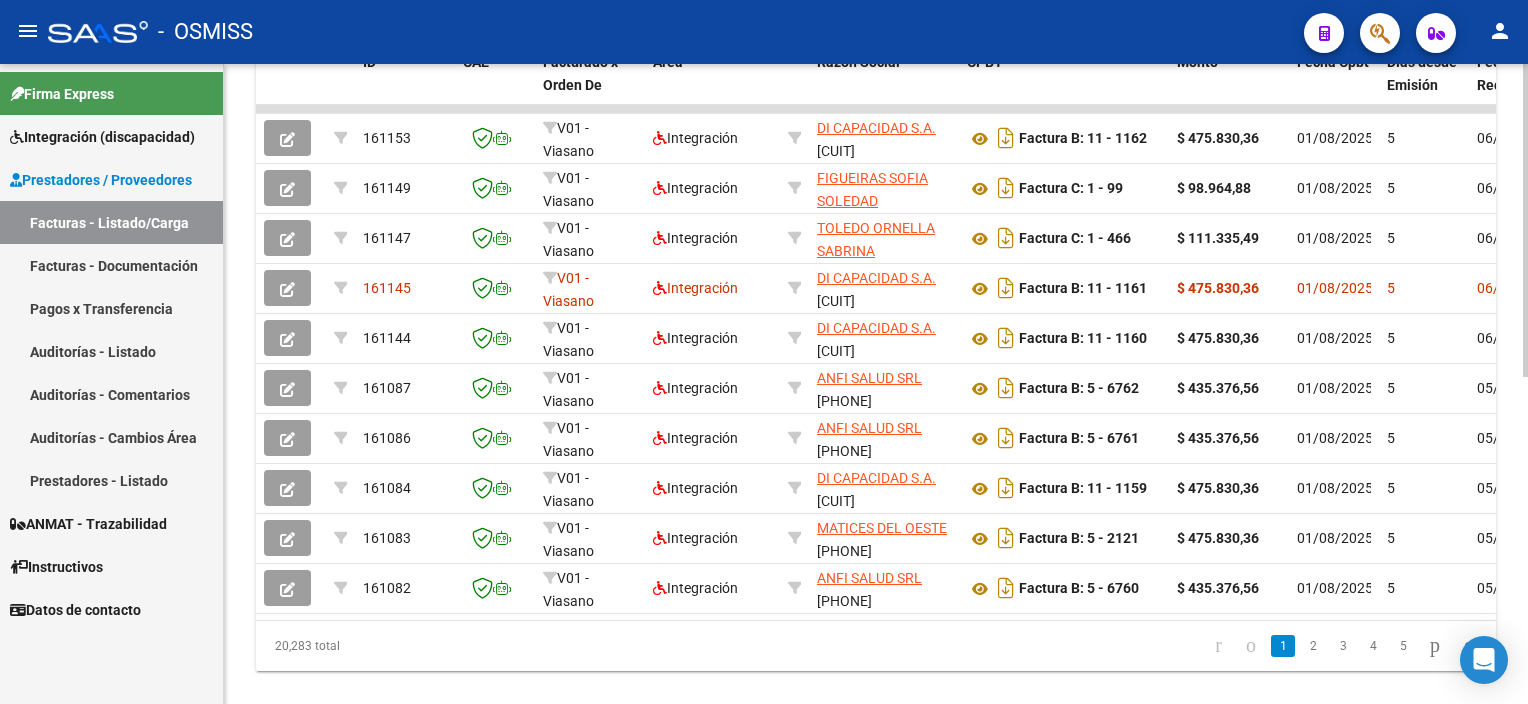 click on "menu -   OSMISS  person    Firma Express     Integración (discapacidad) Legajos    Prestadores / Proveedores Facturas - Listado/Carga Facturas - Documentación Pagos x Transferencia Auditorías - Listado Auditorías - Comentarios Auditorías - Cambios Área Prestadores - Listado    ANMAT - Trazabilidad    Instructivos    Datos de contacto  Video tutorial   PRESTADORES -> Listado de CPBTs Emitidos por Prestadores / Proveedores (alt+q)   Cargar Comprobante
Carga Masiva  cloud_download  CSV  cloud_download  EXCEL  cloud_download  Estandar   Descarga Masiva
Filtros Id Area Area Seleccionar Gerenciador Seleccionar Gerenciador Todos Confirmado Todos Cargado desde Masivo   Mostrar totalizadores   FILTROS DEL COMPROBANTE  Comprobante Tipo Comprobante Tipo Start date – End date Fec. Comprobante Desde / Hasta Días Emisión Desde(cant. días) Días Emisión Hasta(cant. días) CUIT / Razón Social Pto. Venta Nro. Comprobante Código SSS CAE Válido CAE Válido Todos Cargado Módulo Hosp. Todos Refes" at bounding box center (764, 352) 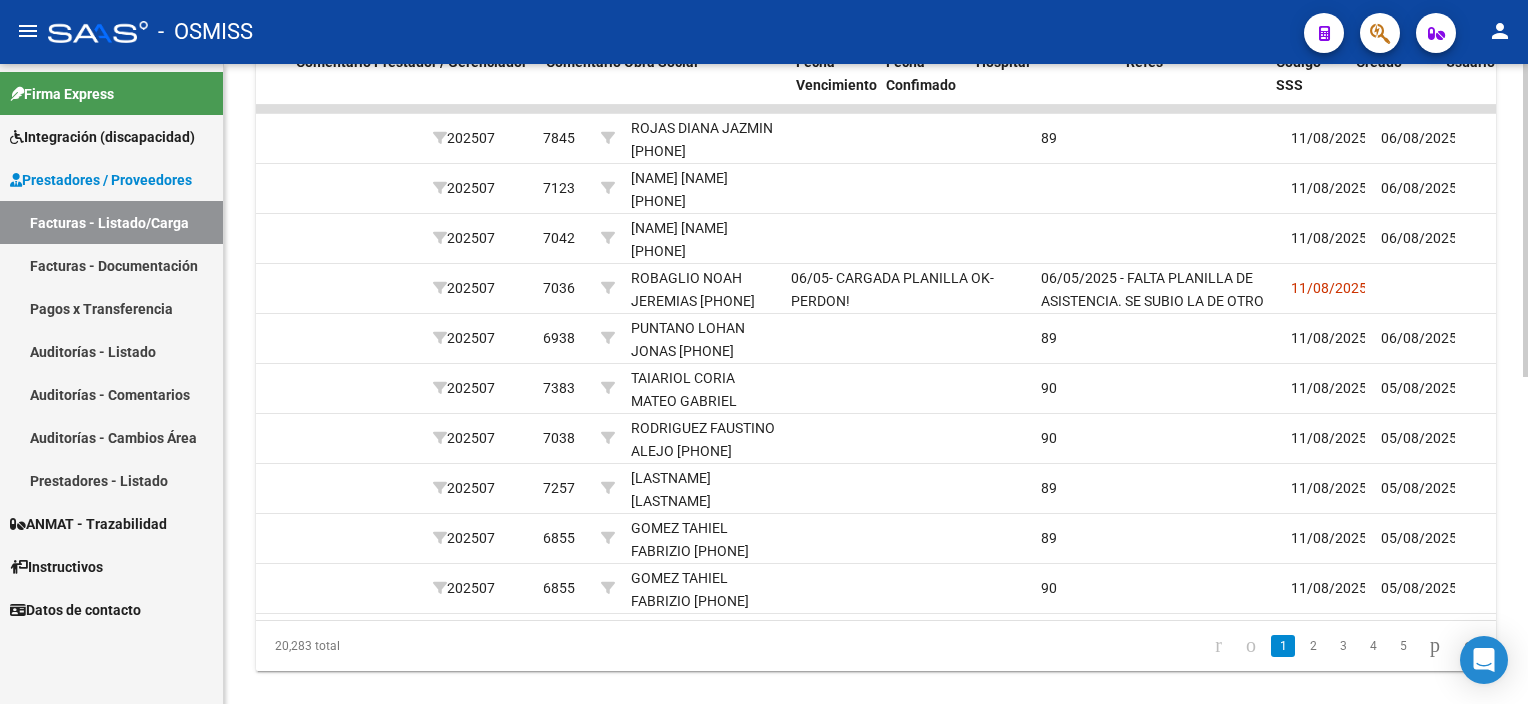 scroll, scrollTop: 0, scrollLeft: 0, axis: both 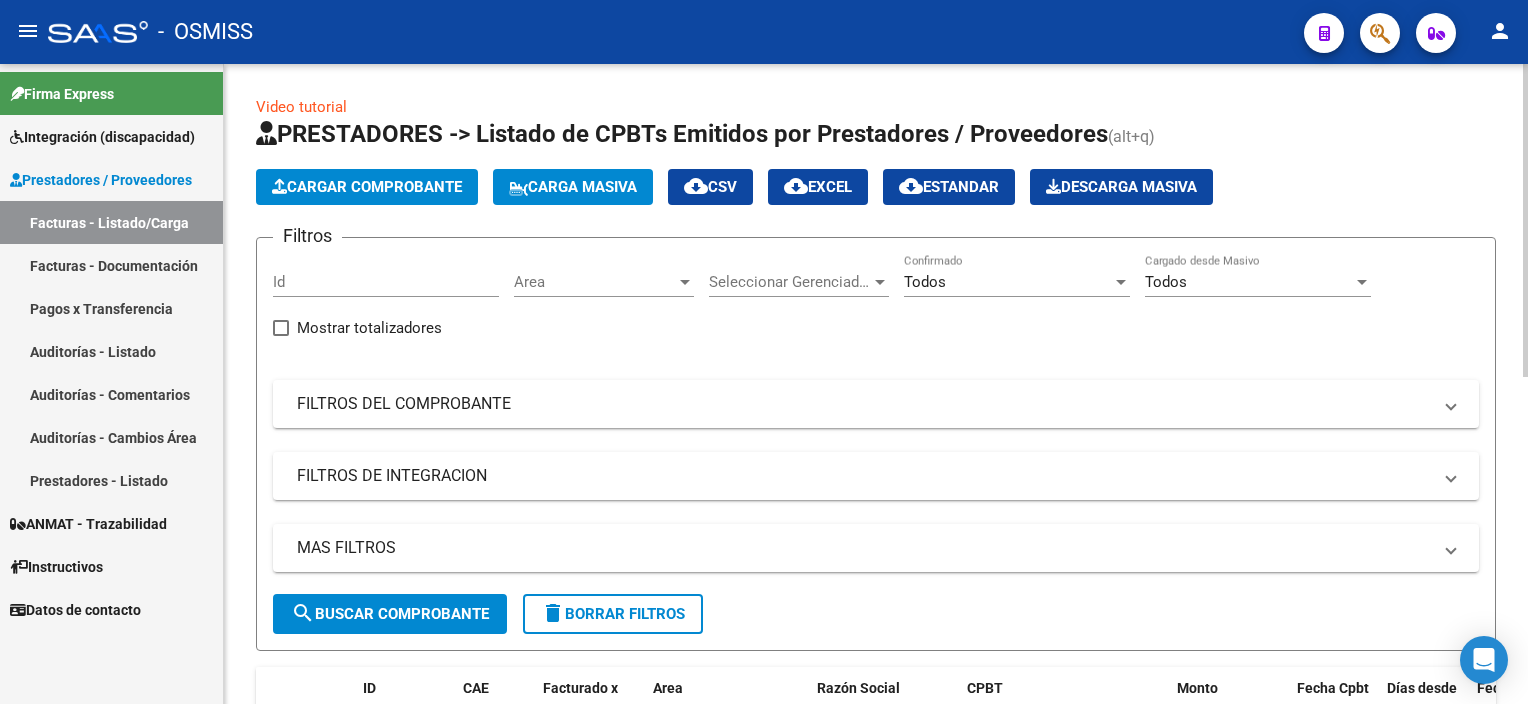click on "Video tutorial   PRESTADORES -> Listado de CPBTs Emitidos por Prestadores / Proveedores (alt+q)   Cargar Comprobante
Carga Masiva  cloud_download  CSV  cloud_download  EXCEL  cloud_download  Estandar   Descarga Masiva
Filtros Id Area Area Seleccionar Gerenciador Seleccionar Gerenciador Todos Confirmado Todos Cargado desde Masivo   Mostrar totalizadores   FILTROS DEL COMPROBANTE  Comprobante Tipo Comprobante Tipo Start date – End date Fec. Comprobante Desde / Hasta Días Emisión Desde(cant. días) Días Emisión Hasta(cant. días) CUIT / Razón Social Pto. Venta Nro. Comprobante Código SSS CAE Válido CAE Válido Todos Cargado Módulo Hosp. Todos Tiene facturacion Apócrifa Hospital Refes  FILTROS DE INTEGRACION  Período De Prestación Campos del Archivo de Rendición Devuelto x SSS (dr_envio) Todos Rendido x SSS (dr_envio) Tipo de Registro Tipo de Registro Período Presentación Período Presentación Campos del Legajo Asociado (preaprobación) Afiliado Legajo (cuil/nombre) Todos  MAS FILTROS  Op" 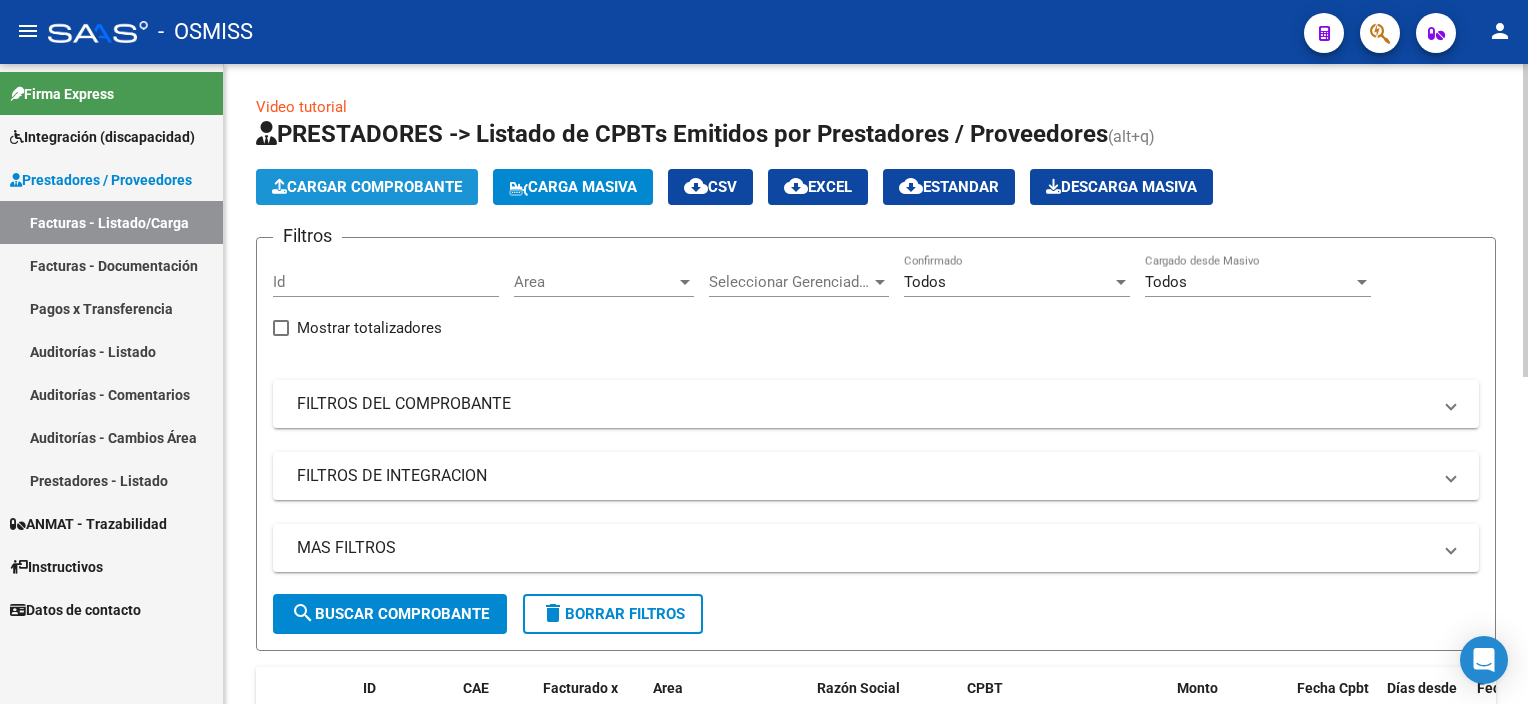 click on "Cargar Comprobante" 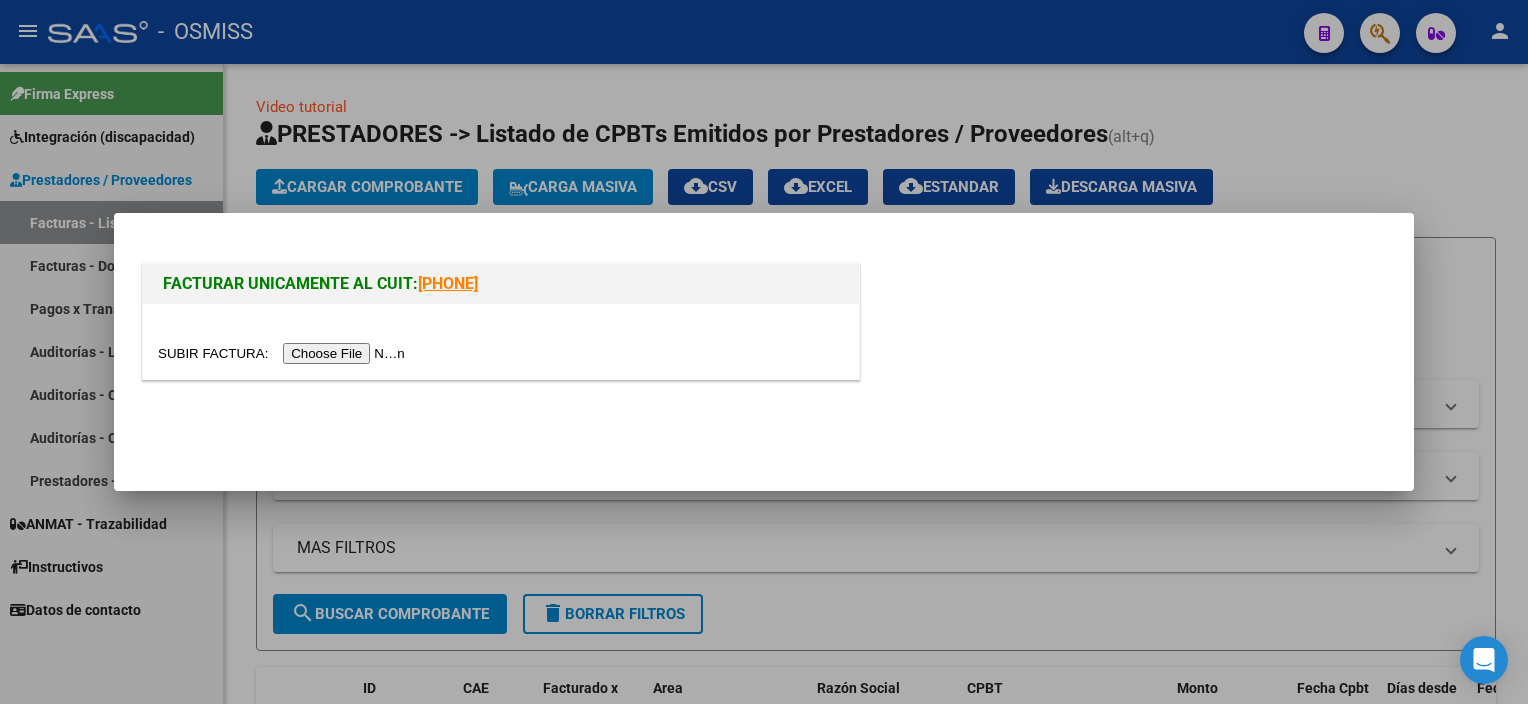 click at bounding box center (284, 353) 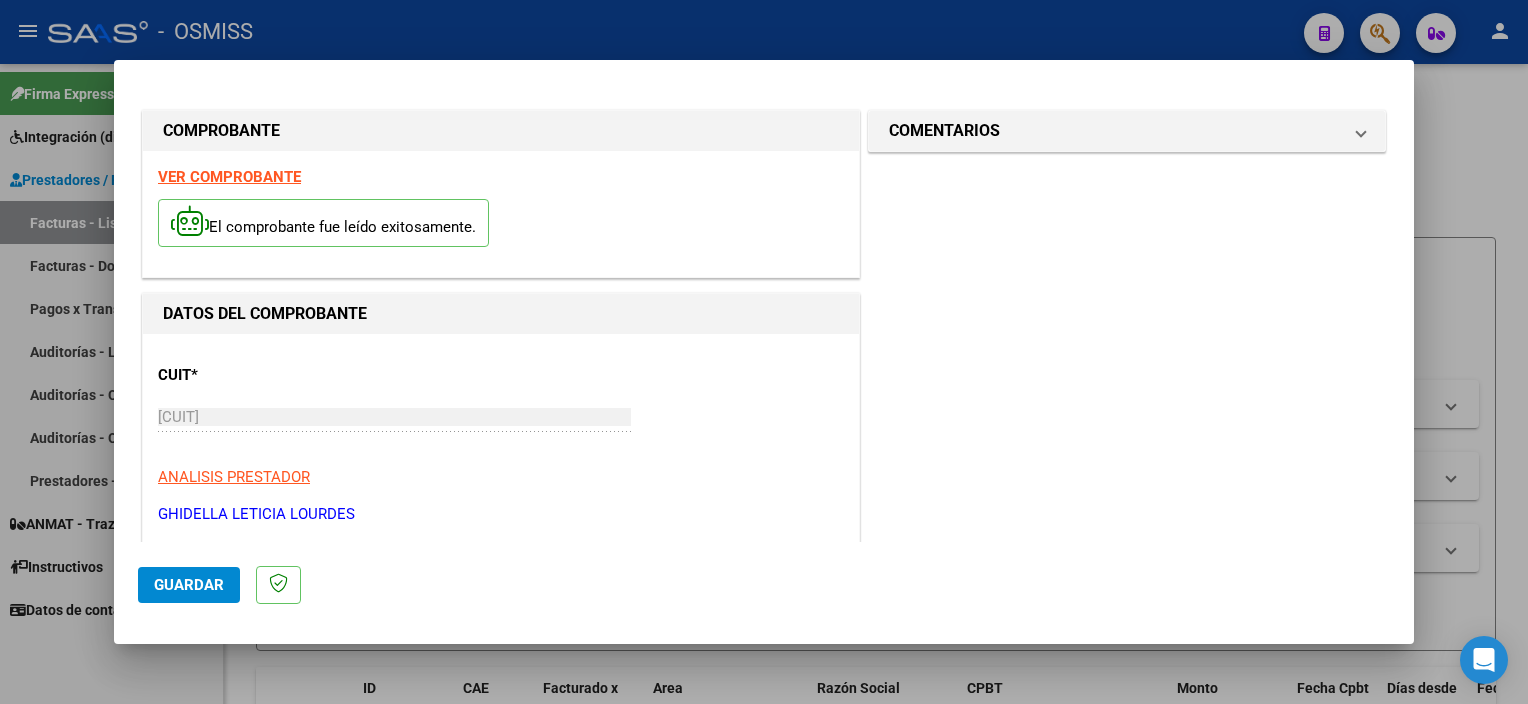 scroll, scrollTop: 295, scrollLeft: 0, axis: vertical 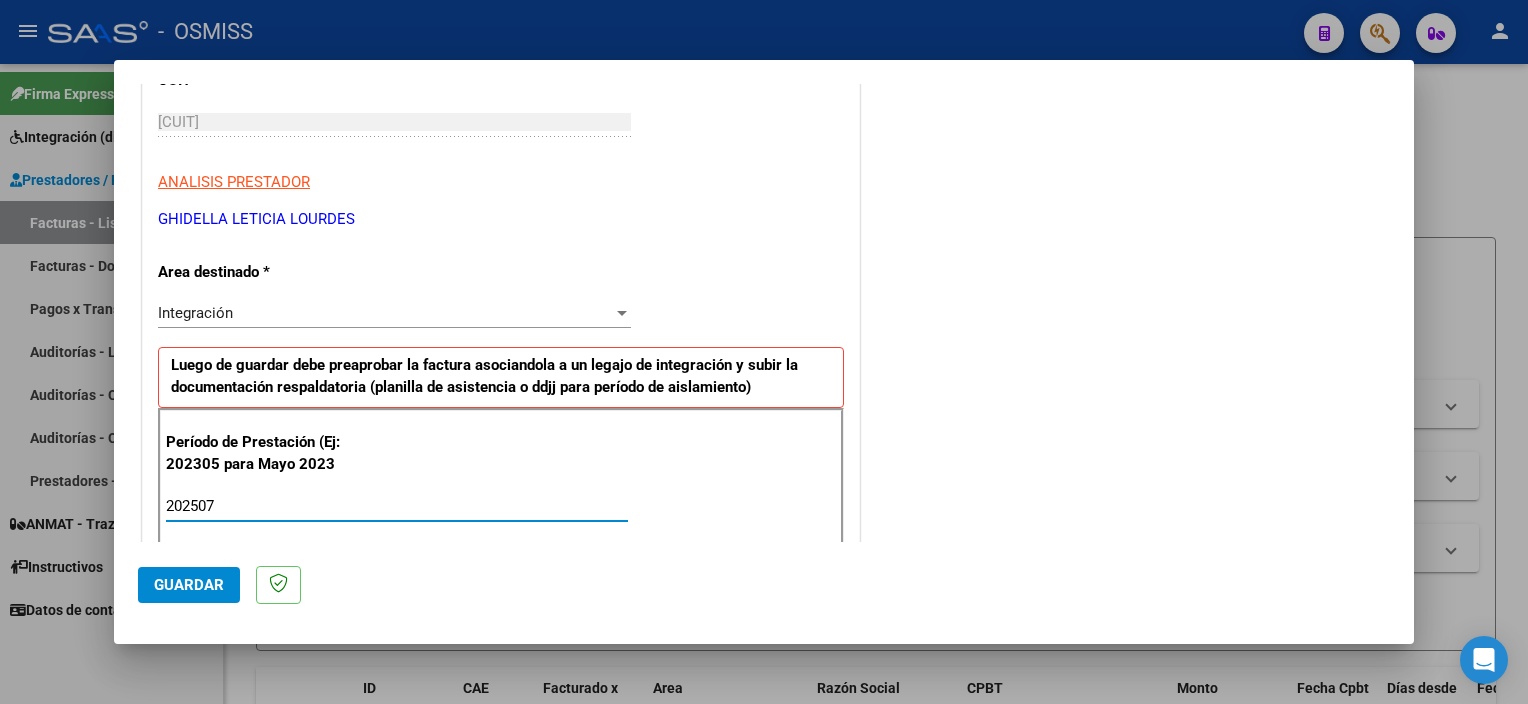 type on "202507" 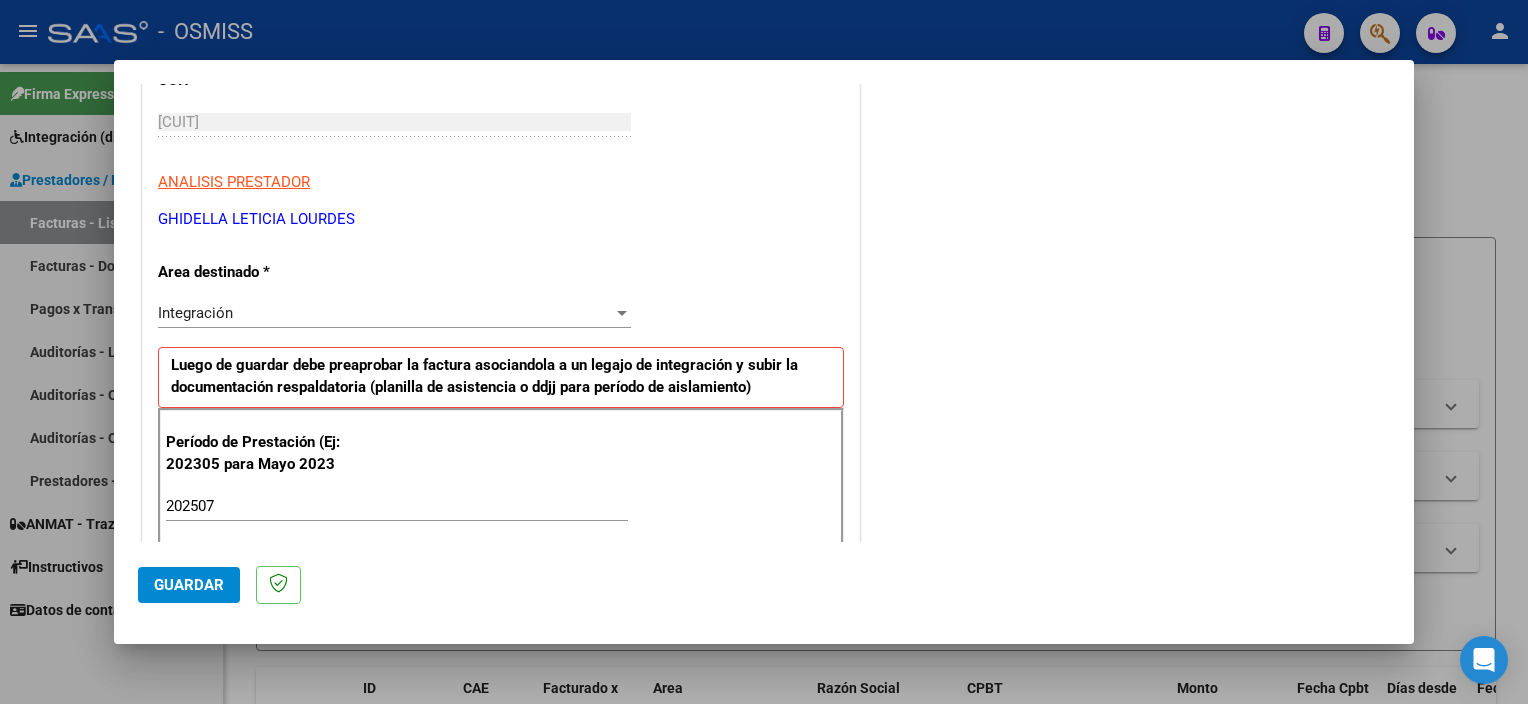 scroll, scrollTop: 1265, scrollLeft: 0, axis: vertical 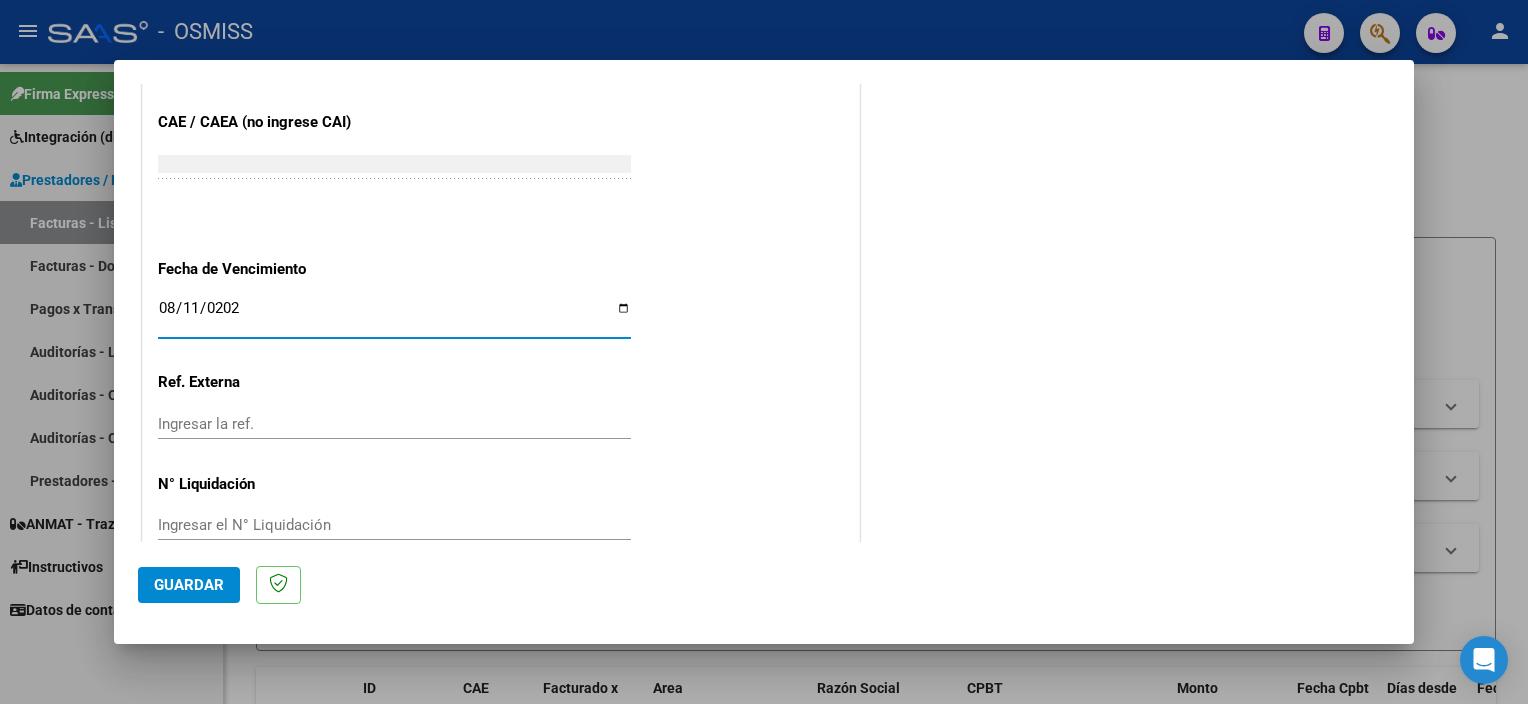 type on "2025-08-11" 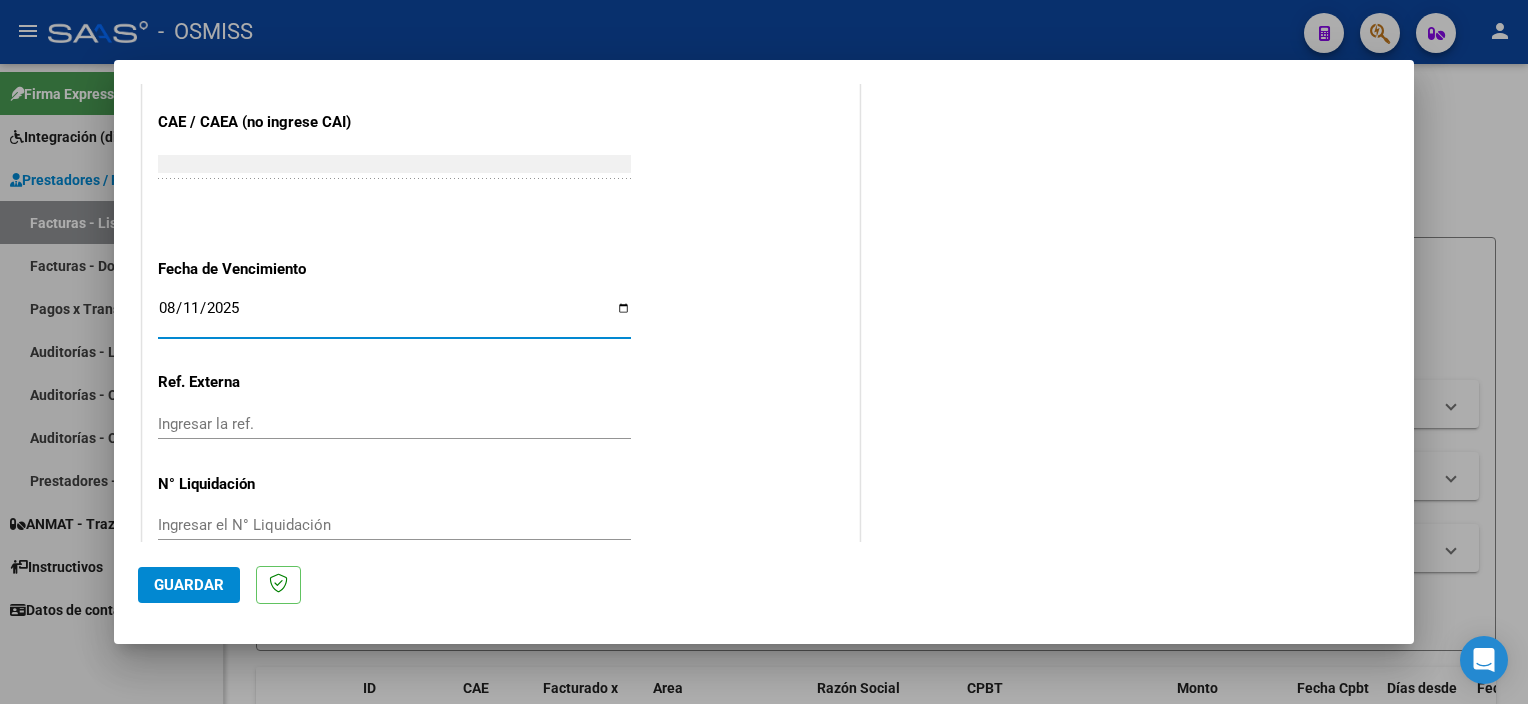 click on "Guardar" 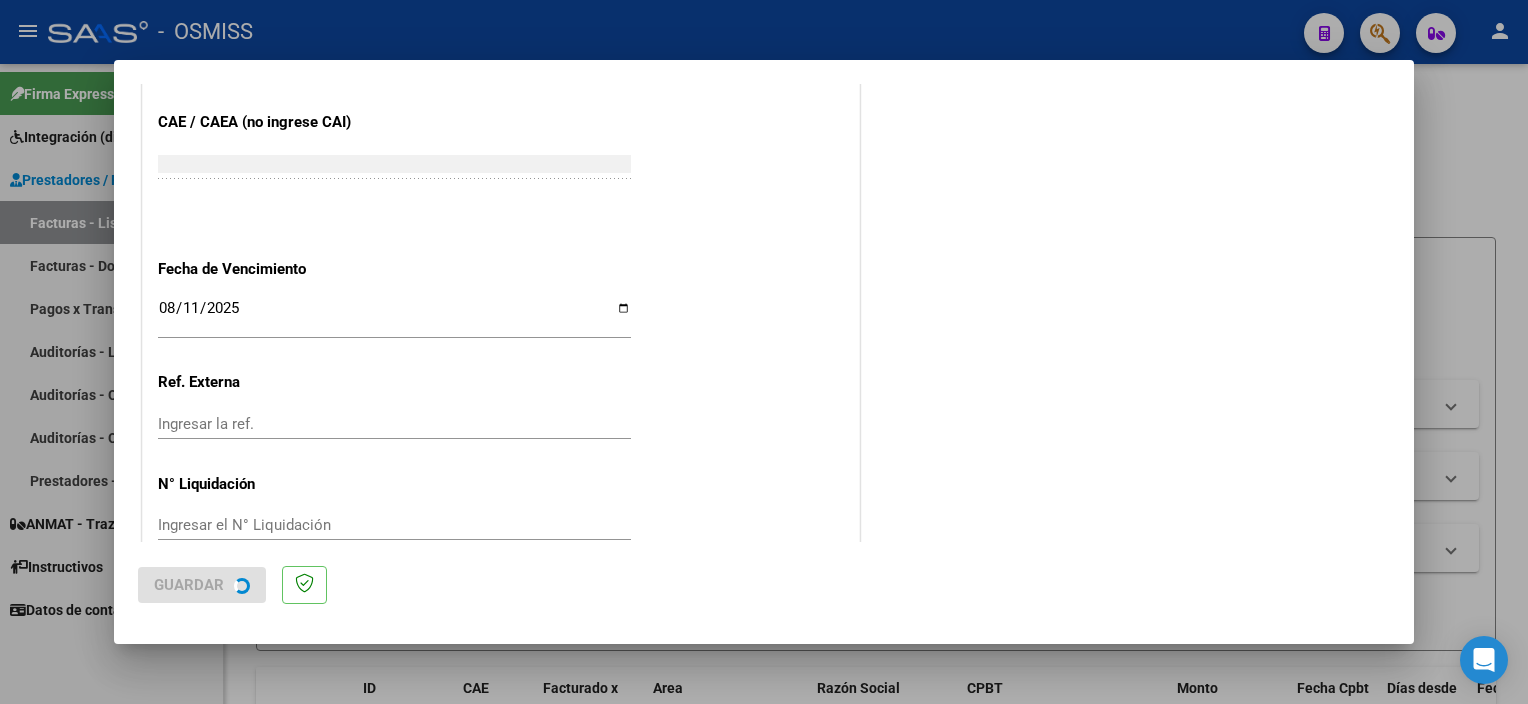 scroll, scrollTop: 0, scrollLeft: 0, axis: both 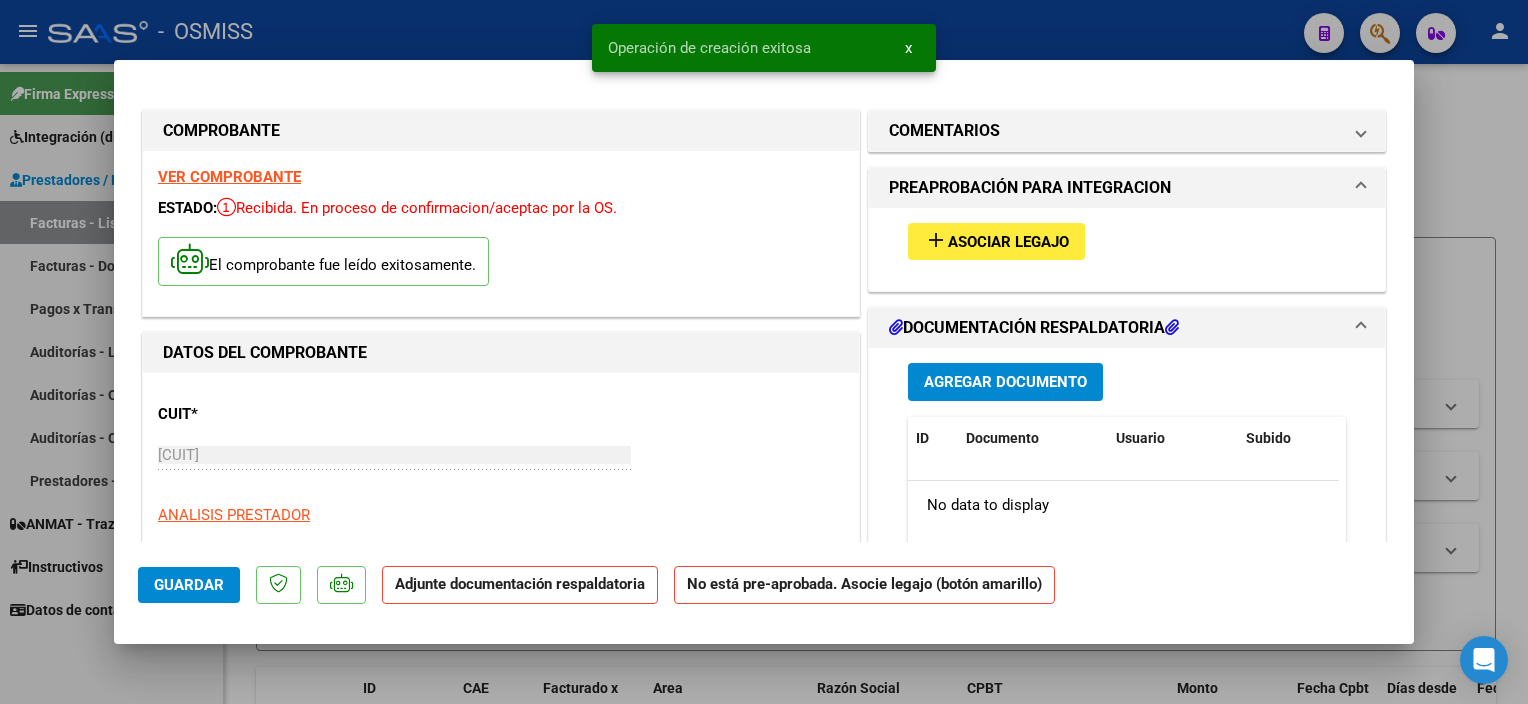 click on "Asociar Legajo" at bounding box center (1008, 242) 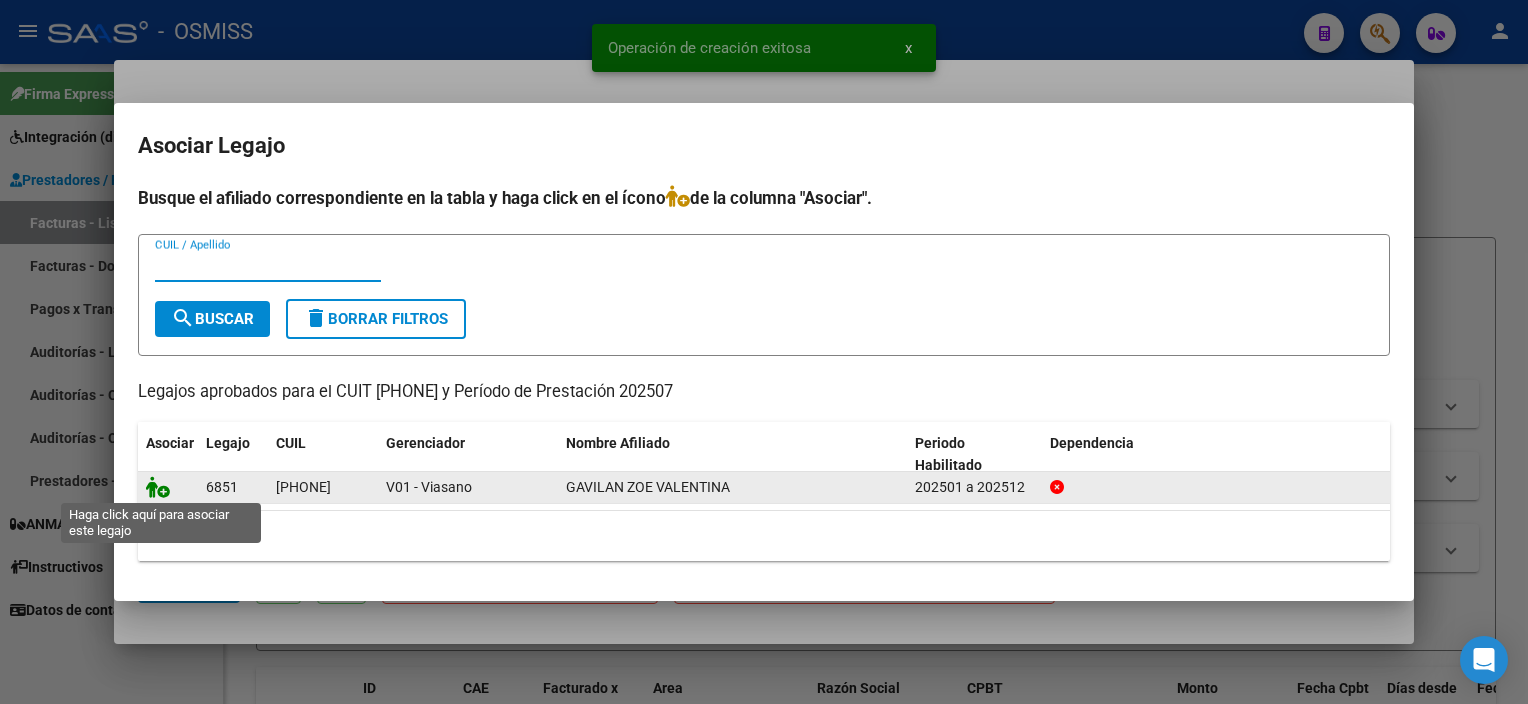 click 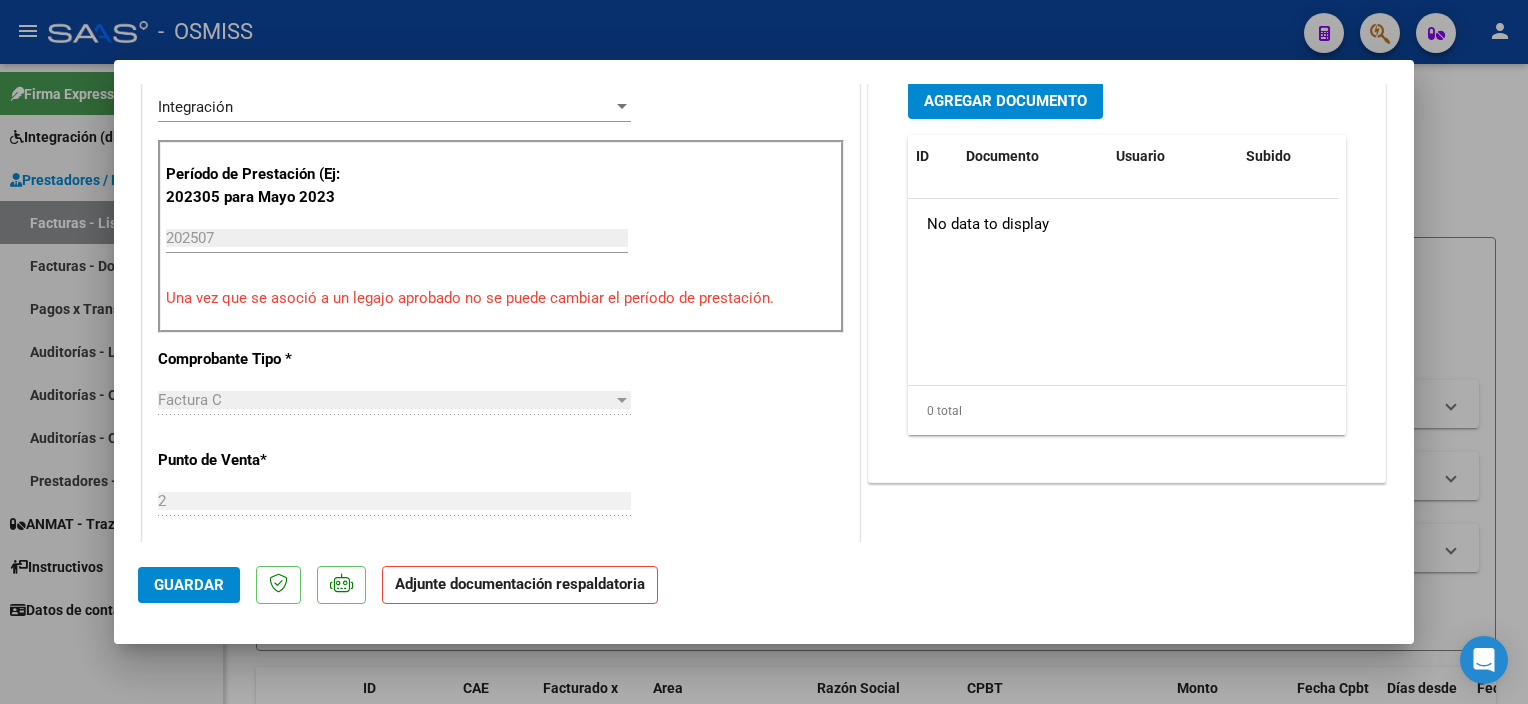 scroll, scrollTop: 532, scrollLeft: 0, axis: vertical 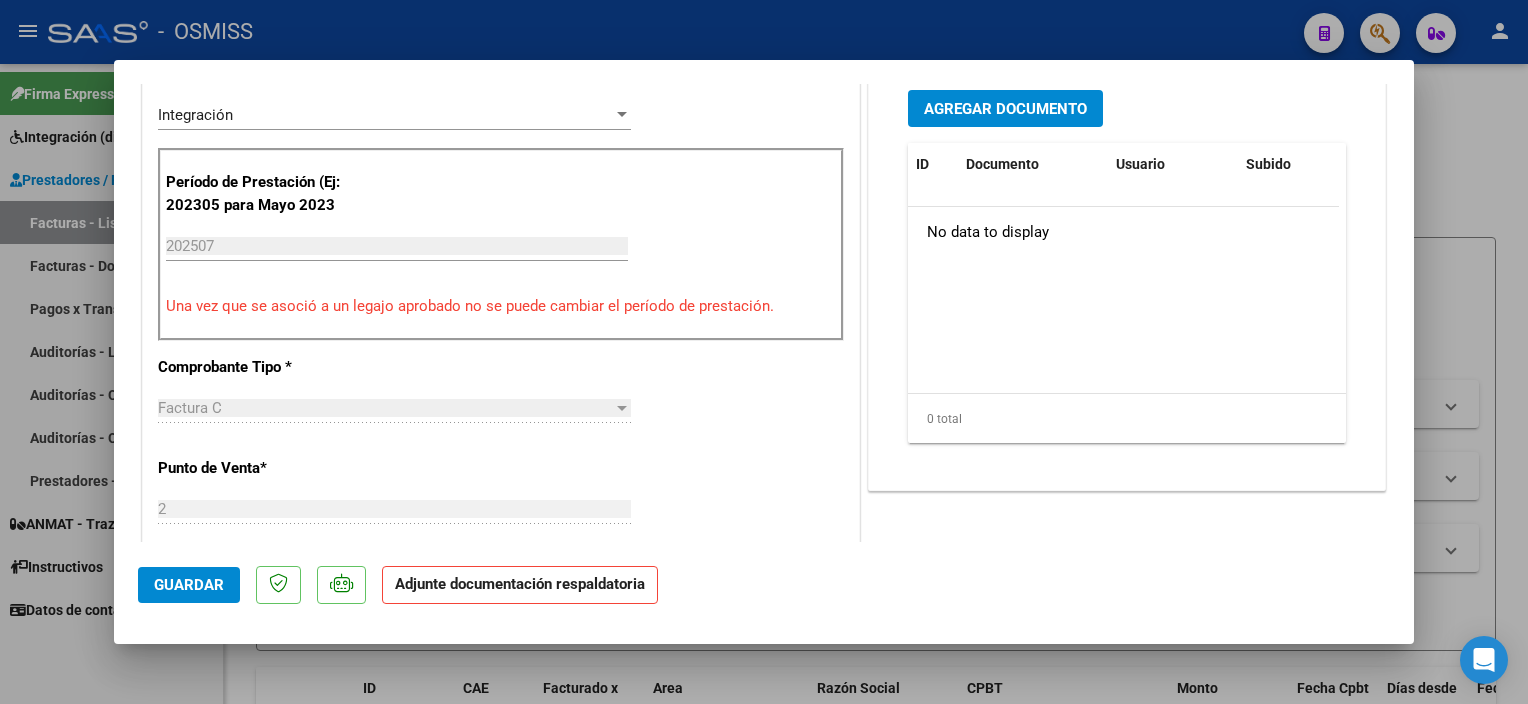 click on "Agregar Documento" at bounding box center [1005, 108] 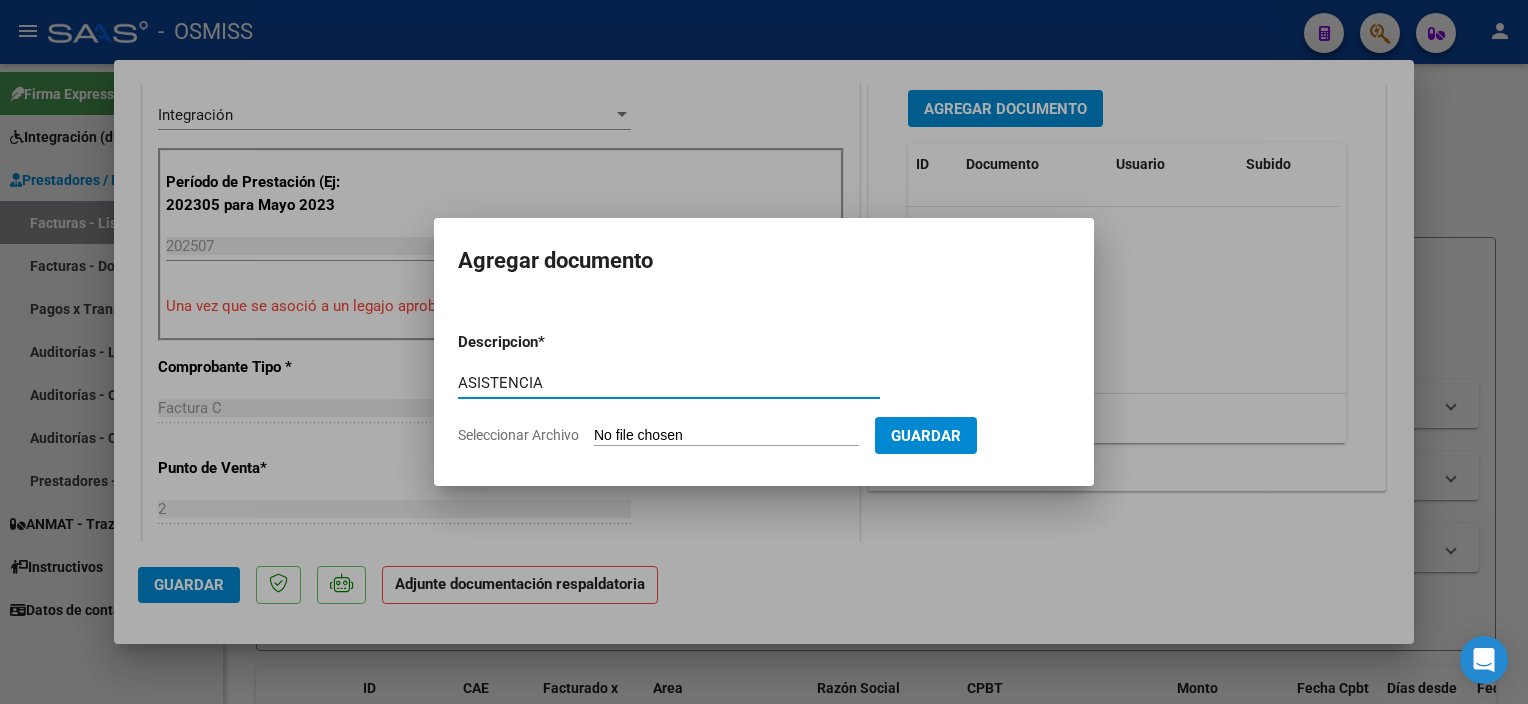 type on "ASISTENCIA" 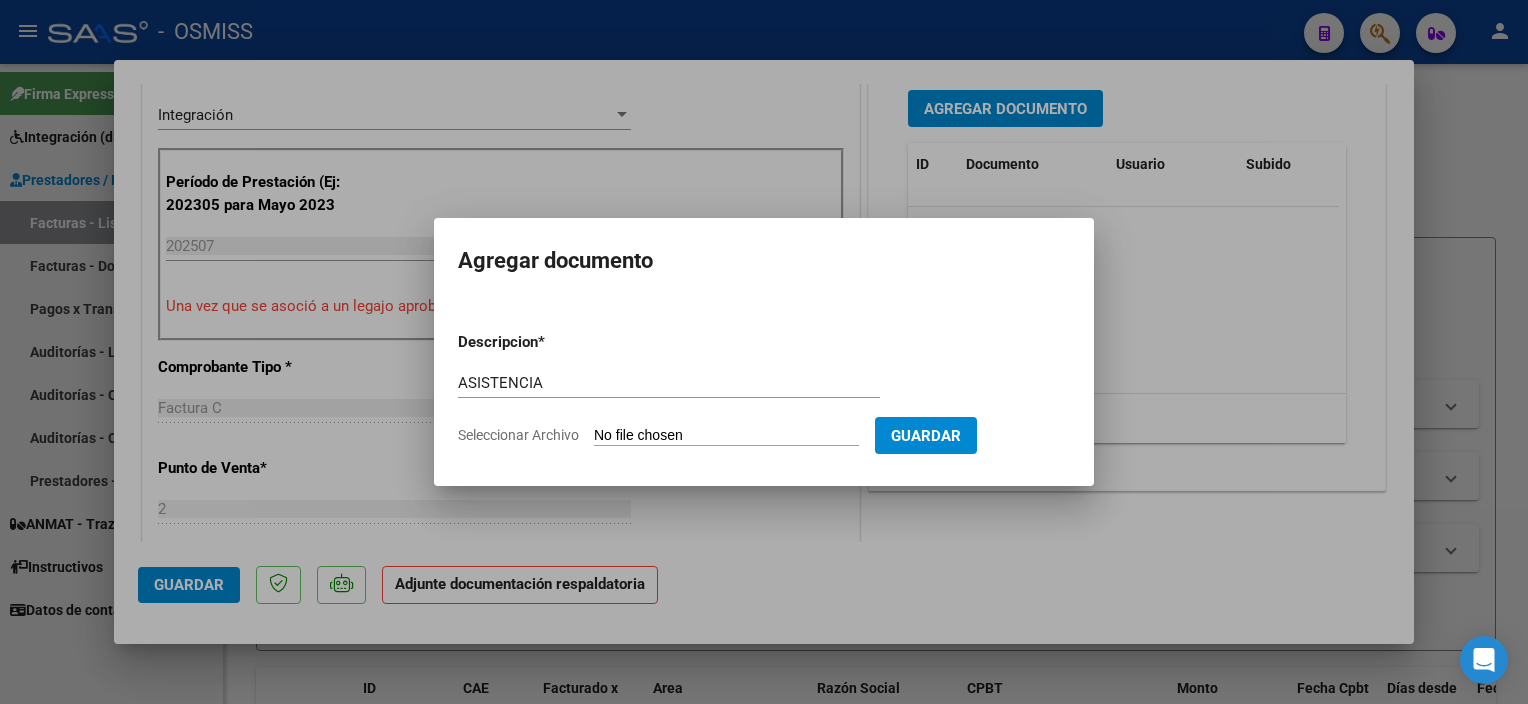 click on "Seleccionar Archivo" at bounding box center [726, 436] 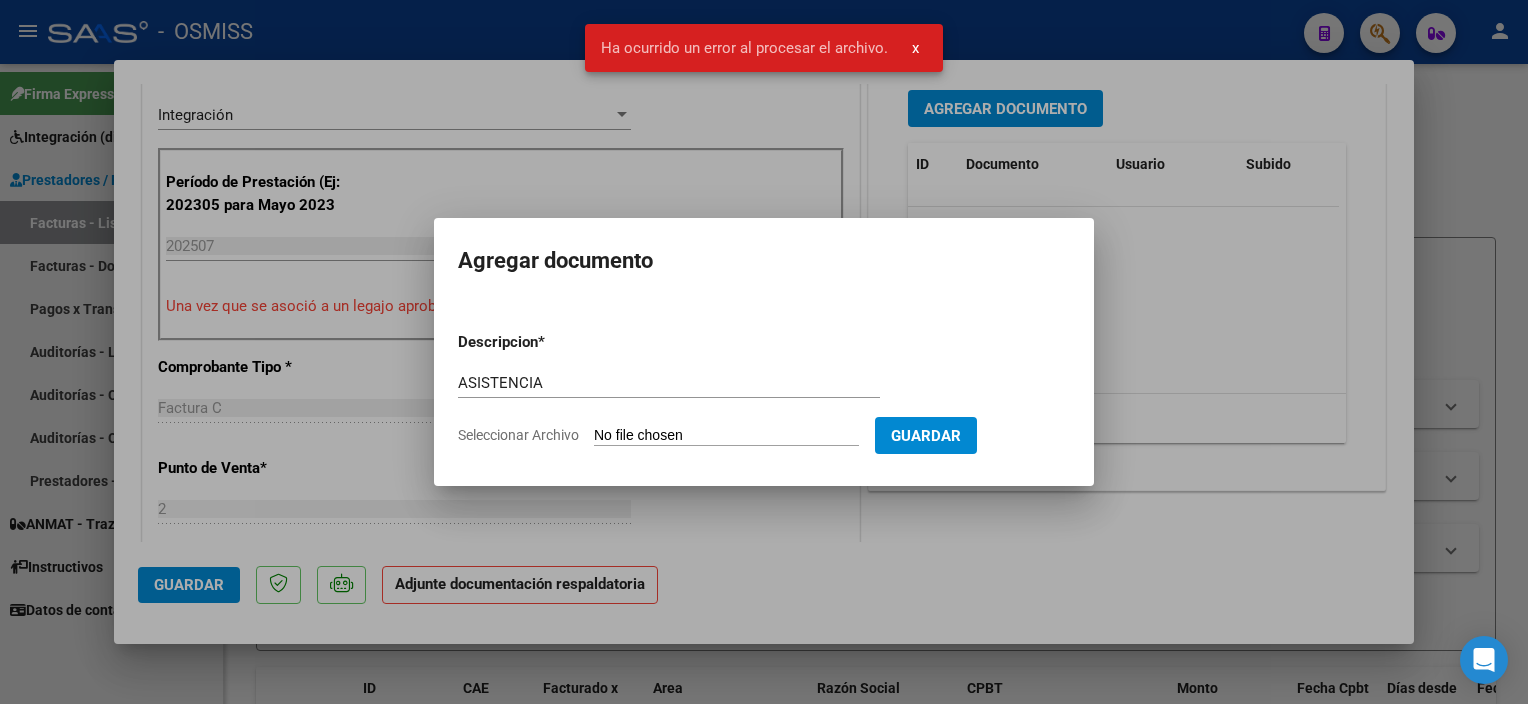click on "Descripcion  *   ASISTENCIA Escriba aquí una descripcion  Seleccionar Archivo Guardar" at bounding box center (764, 389) 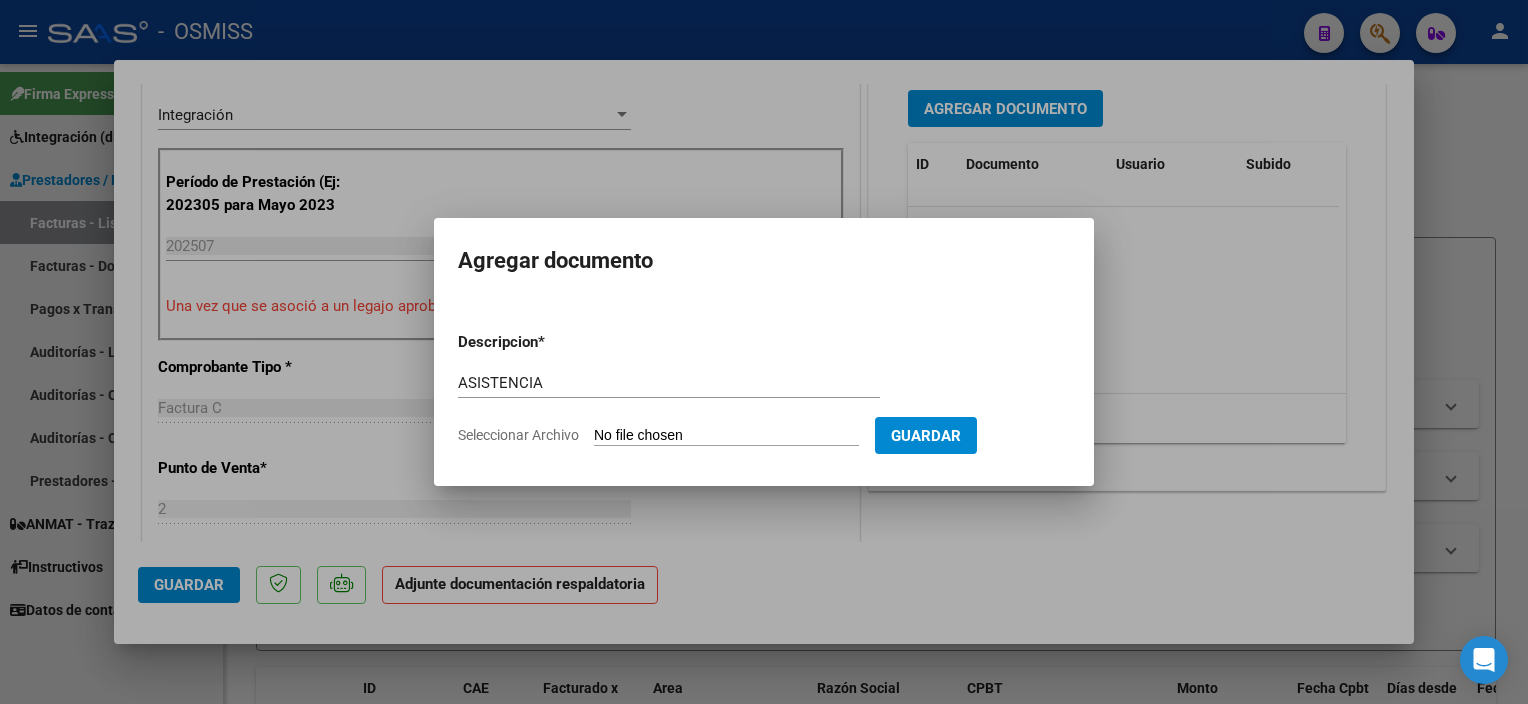type on "C:\fakepath\Planilla de asistencia. Zoe Gavilán ( julio) - Leticia Ghidella.pdf" 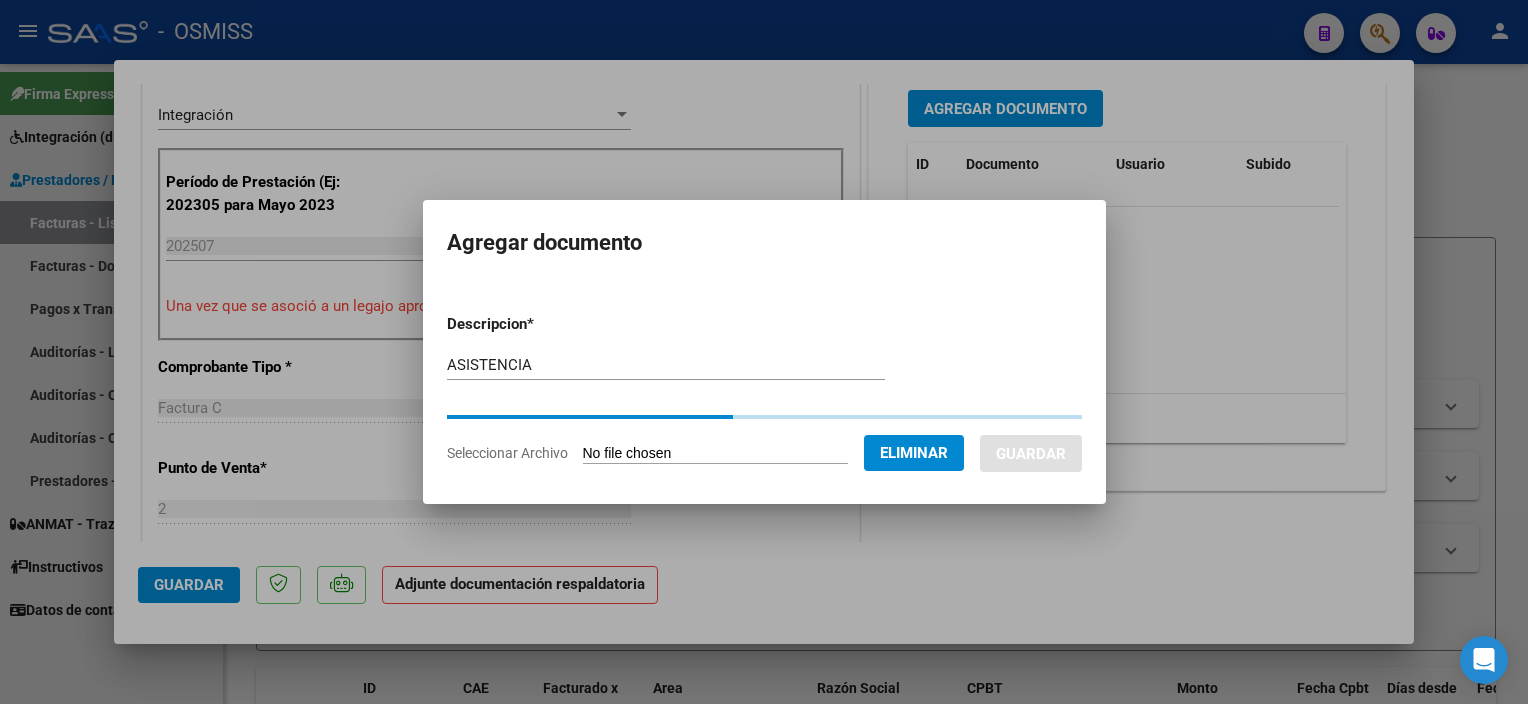 type 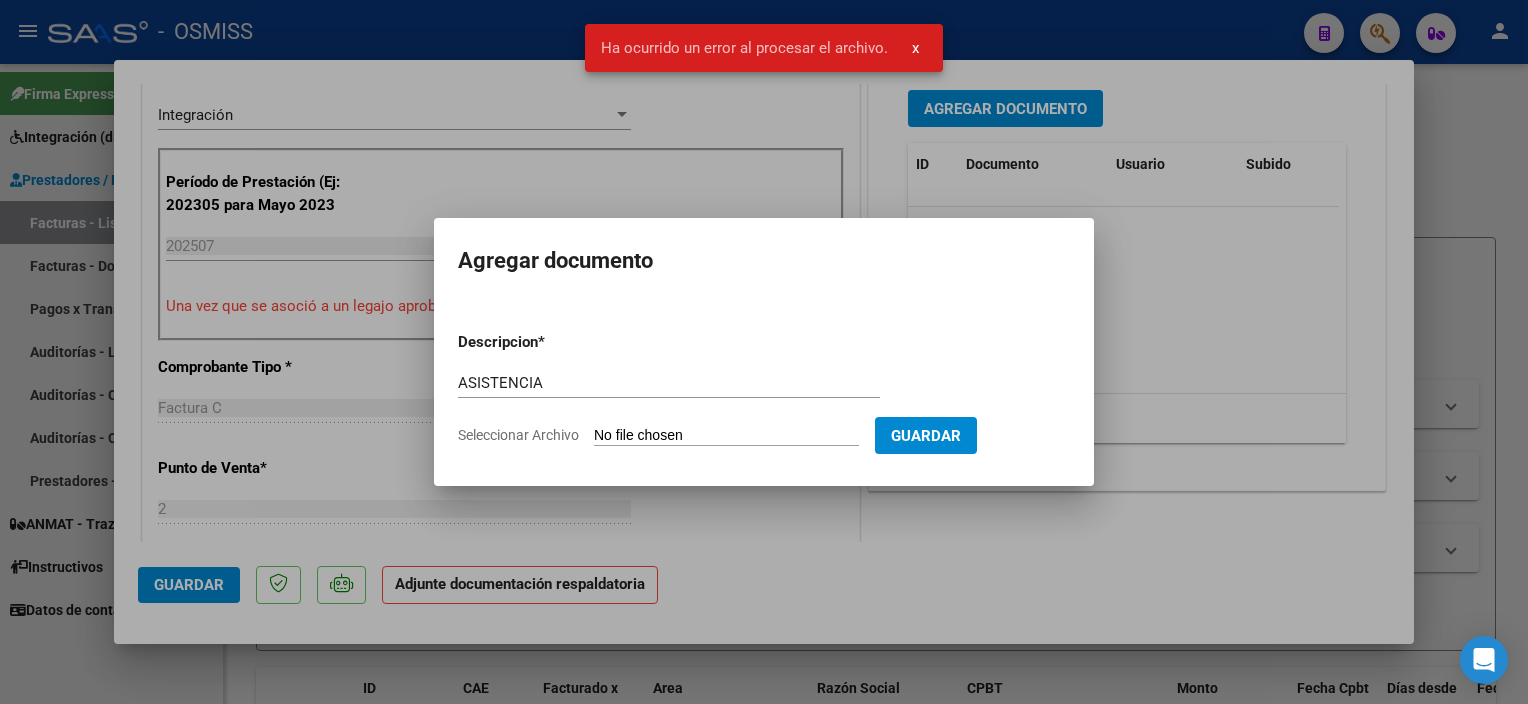 click at bounding box center [764, 352] 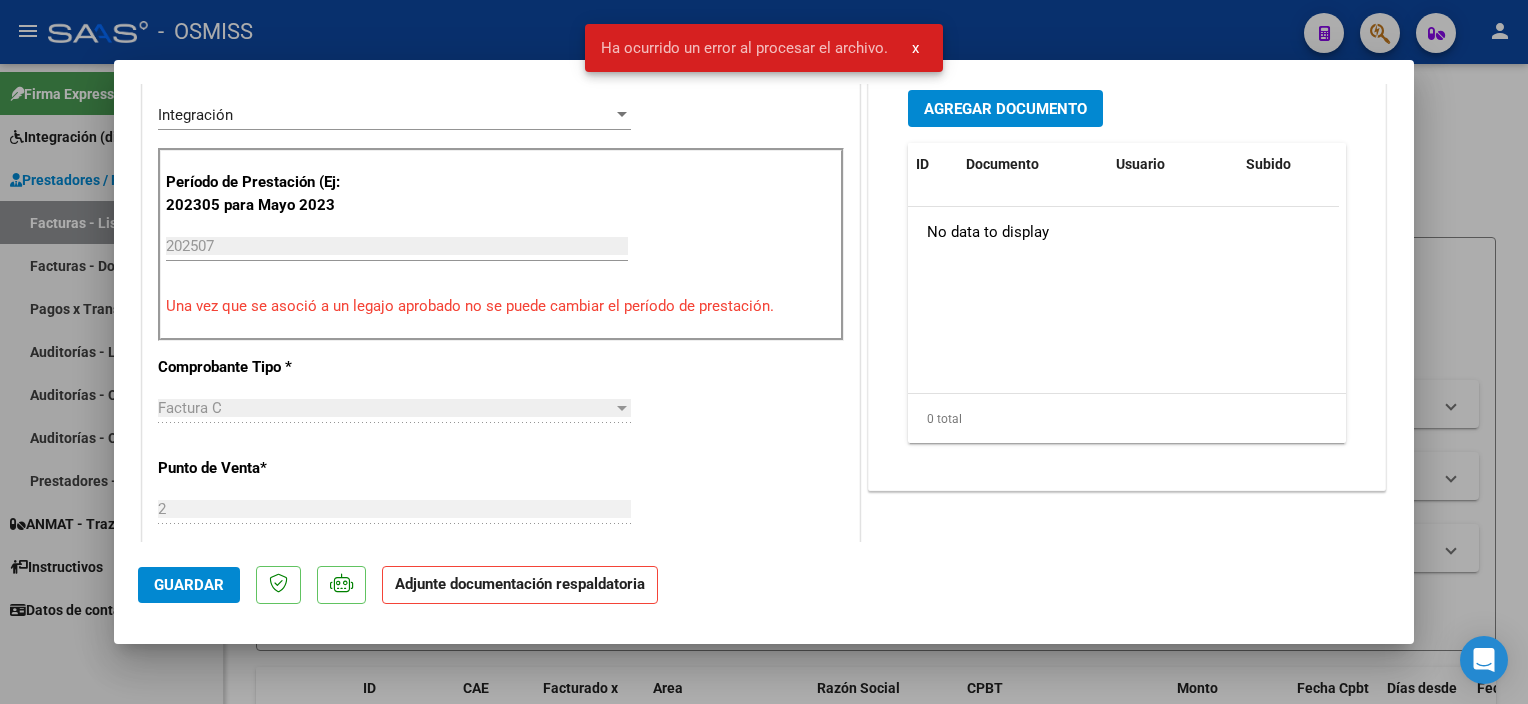 click on "x" at bounding box center (915, 48) 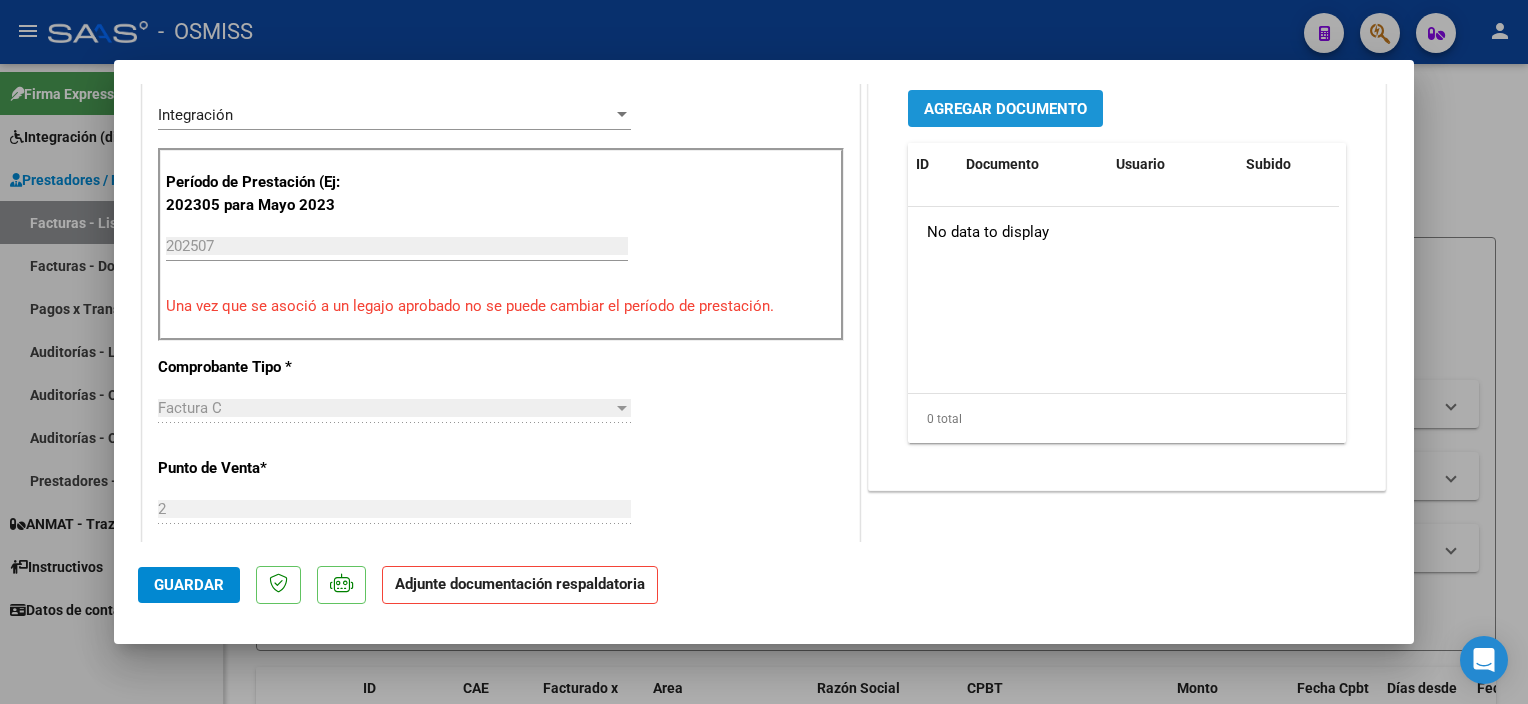 click on "Agregar Documento" at bounding box center [1005, 109] 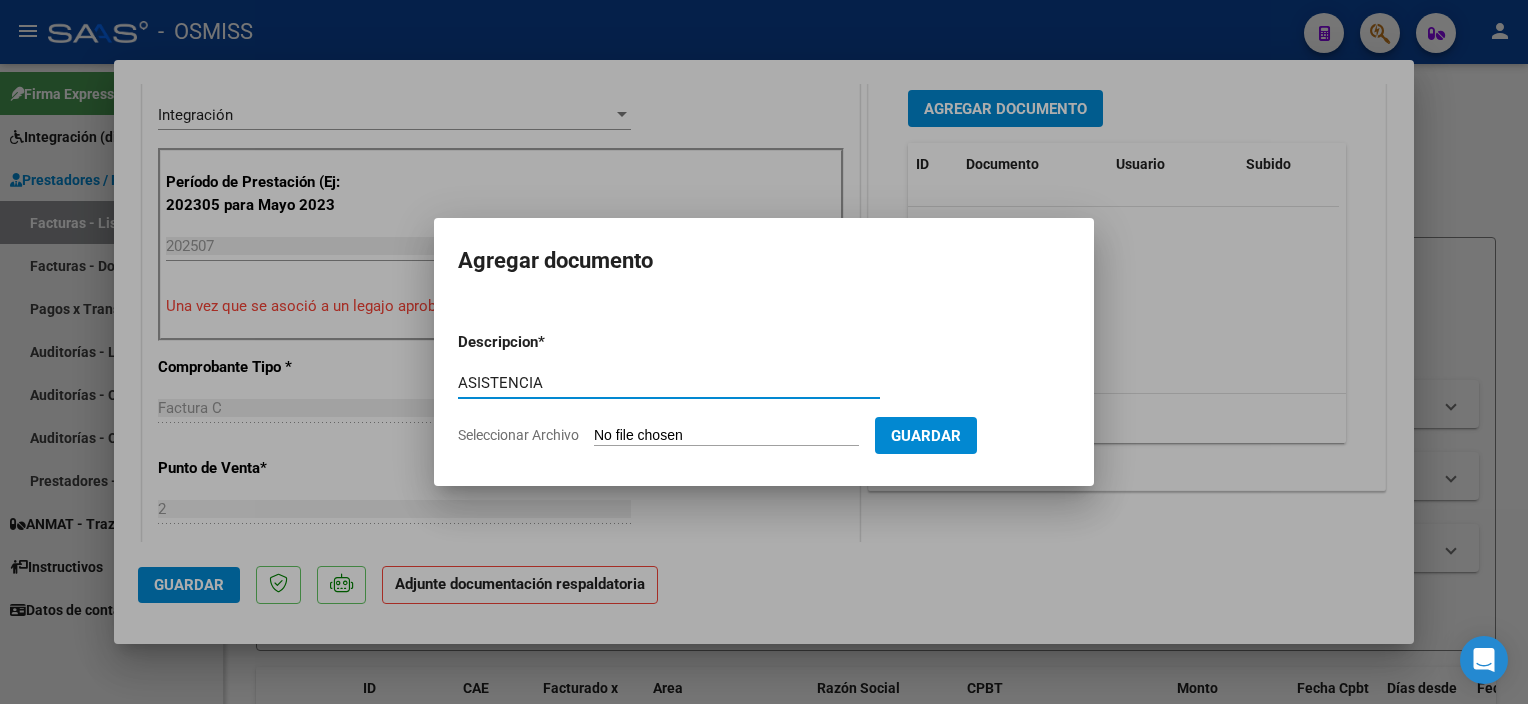 type on "ASISTENCIA" 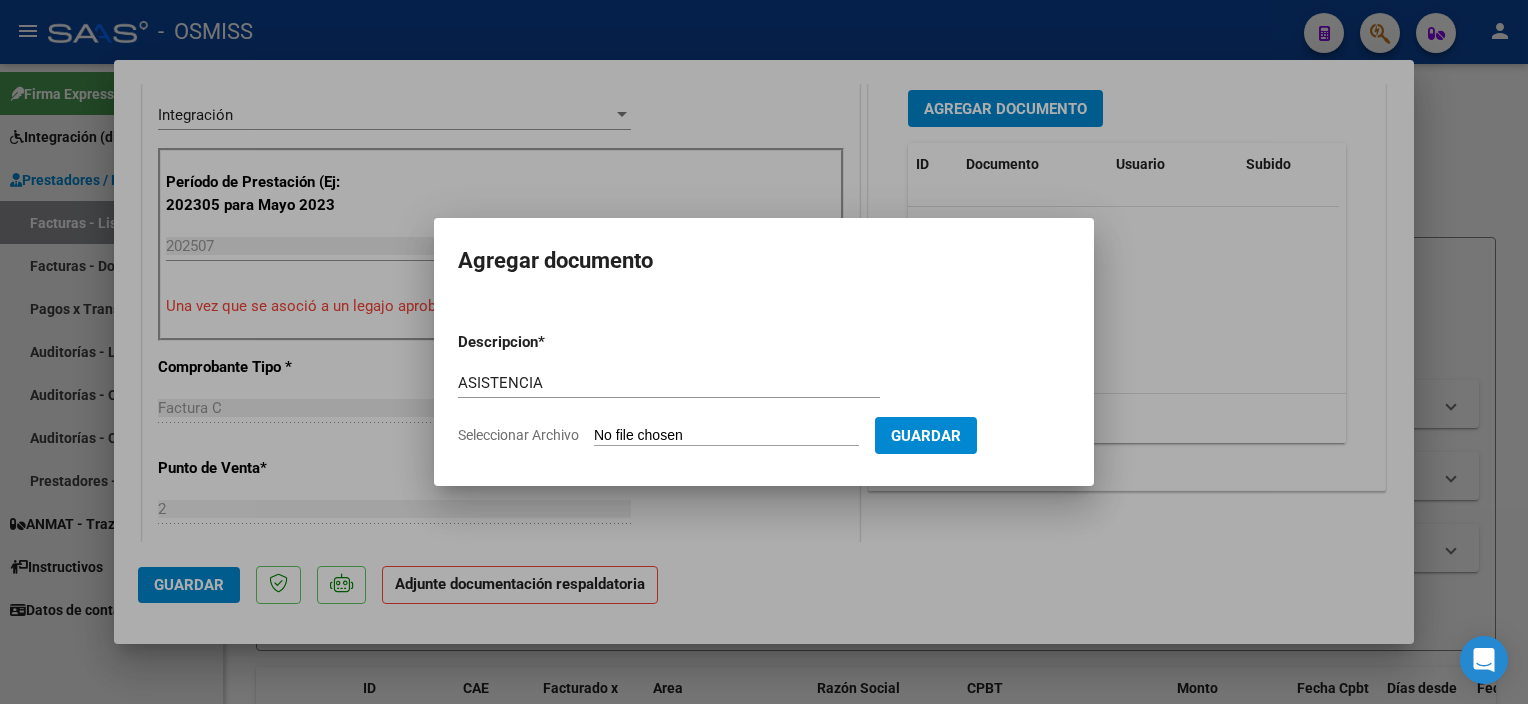 type on "C:\fakepath\Planilla de asistencia. Zoe Gavilán ( julio) - Leticia Ghidella.pdf" 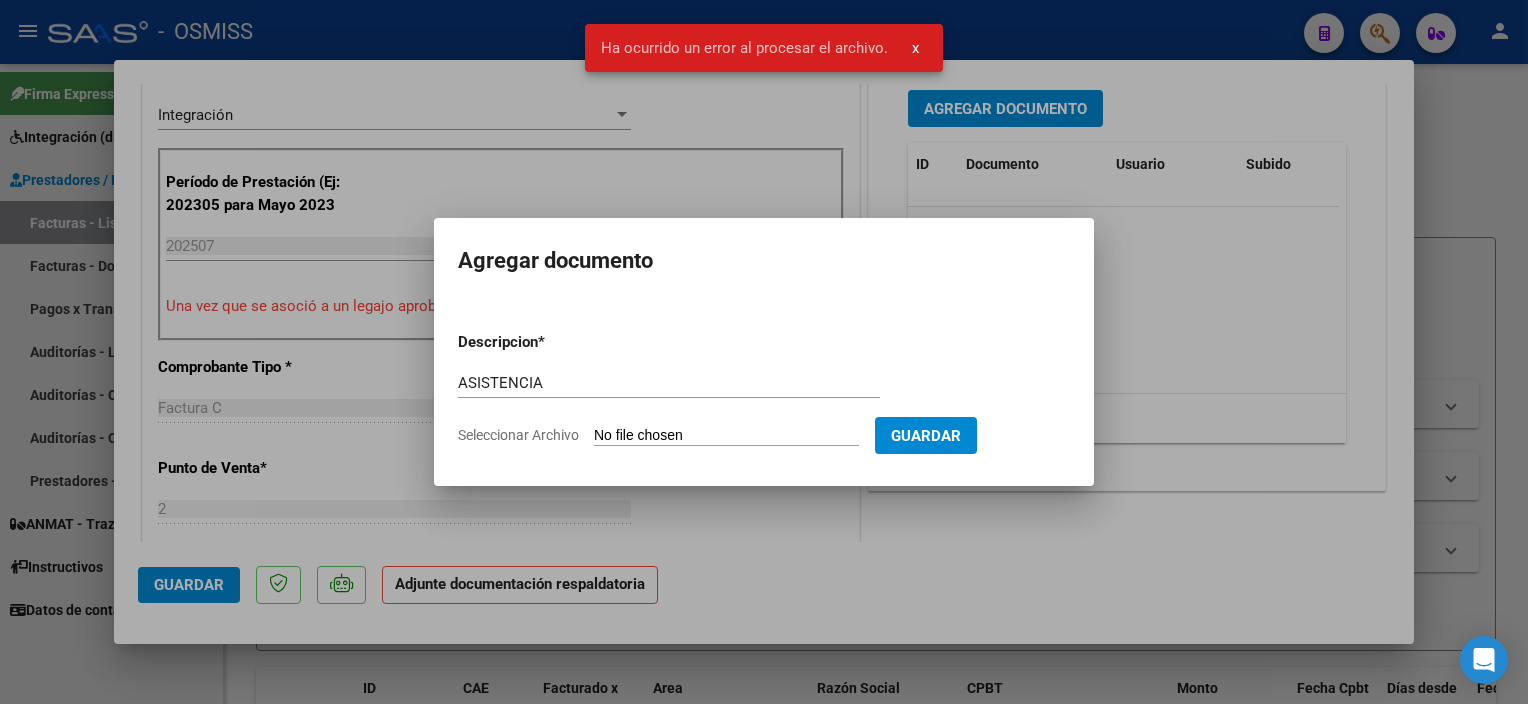 click on "x" at bounding box center [915, 48] 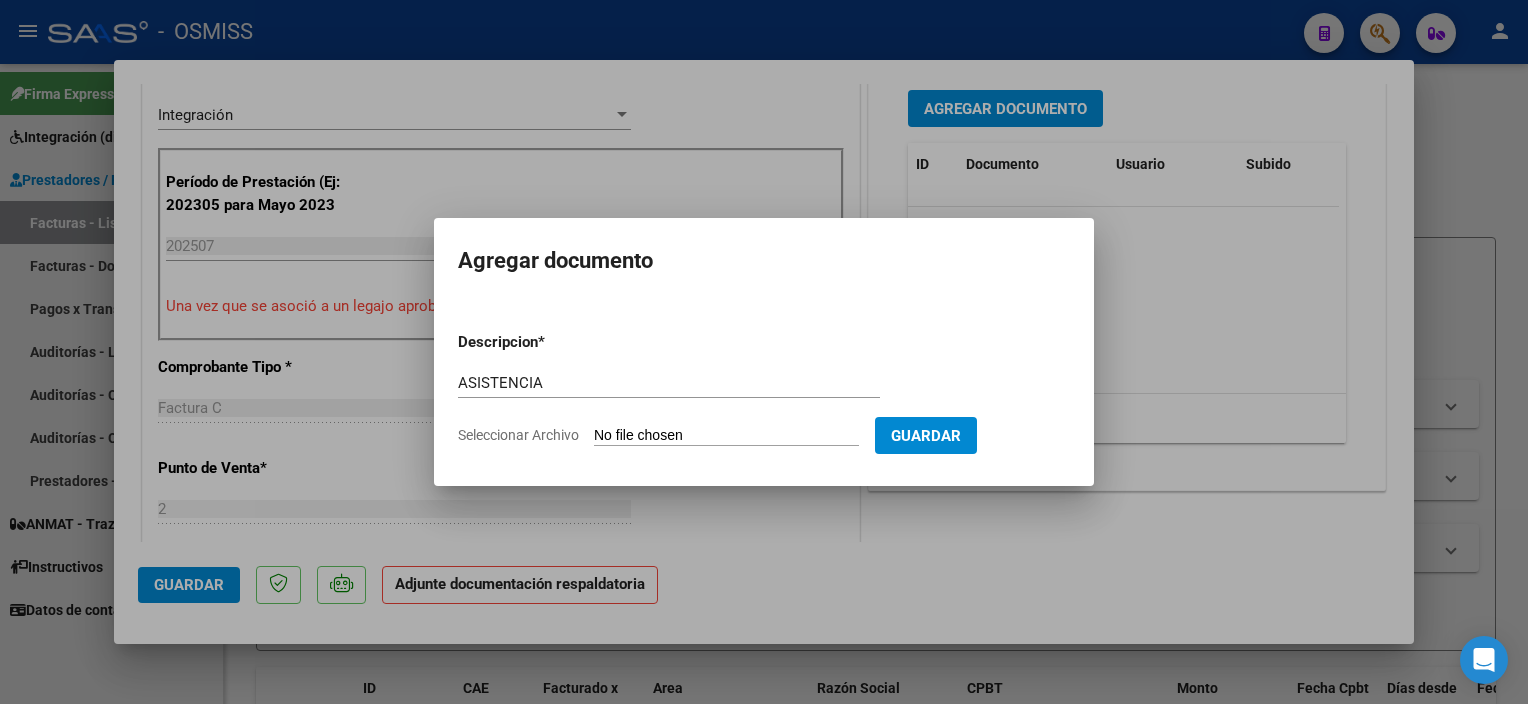 click on "Seleccionar Archivo" at bounding box center [726, 436] 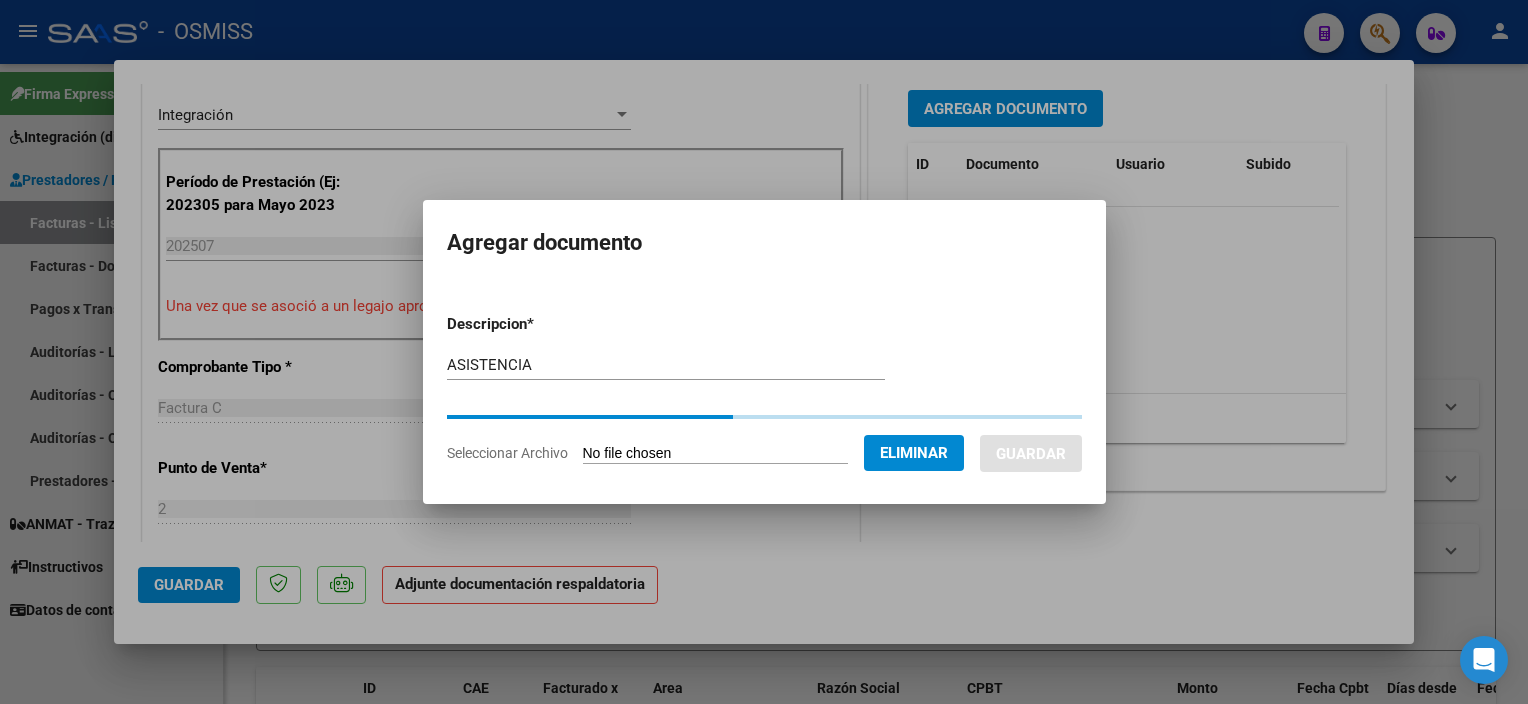 type 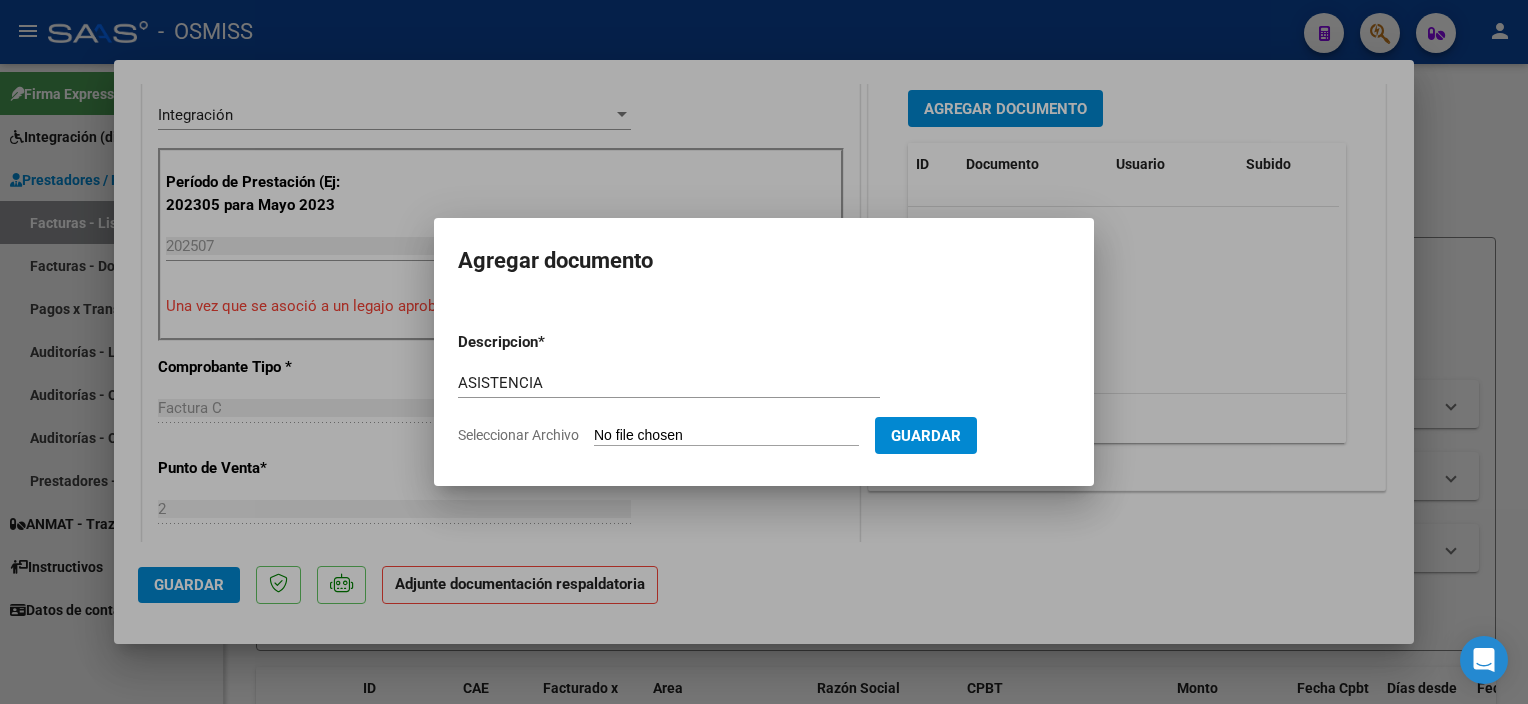 click on "Guardar" at bounding box center (926, 436) 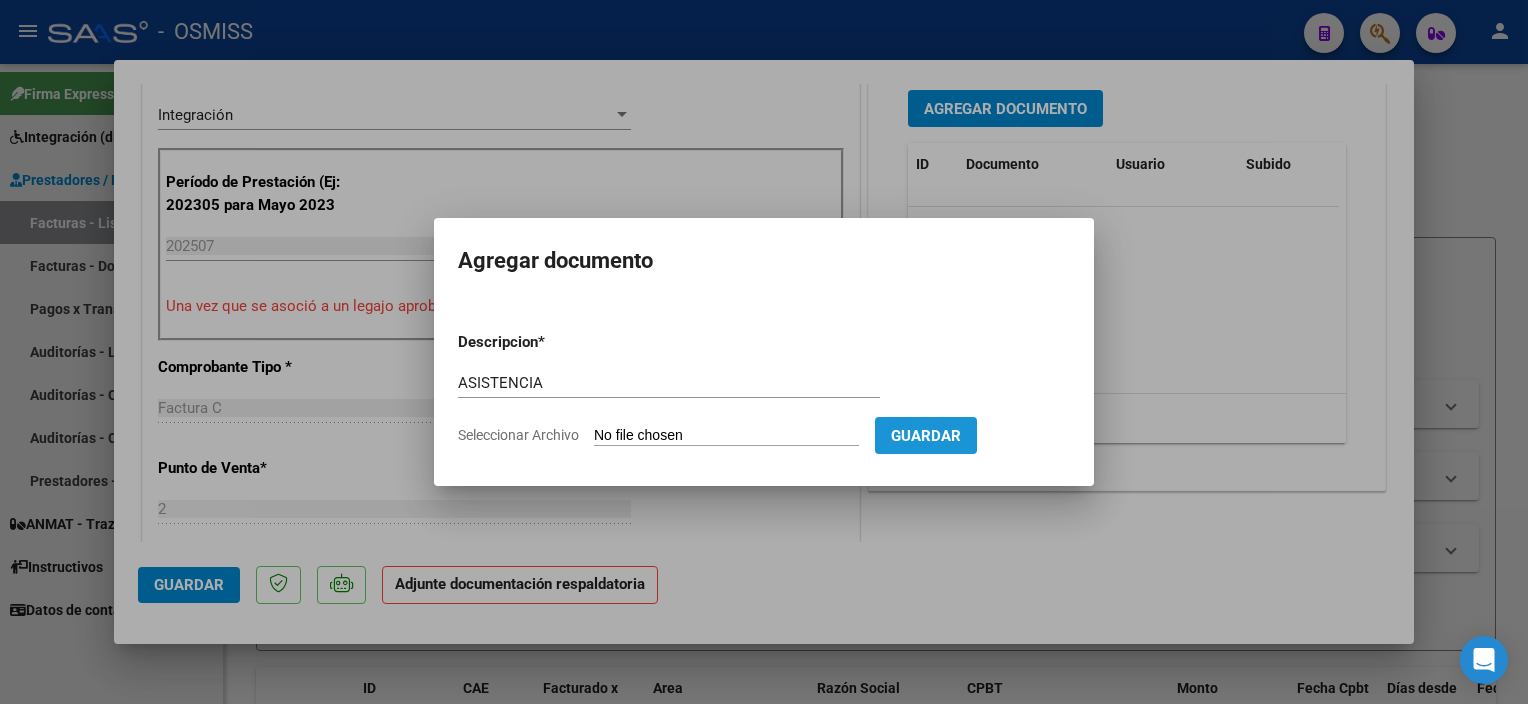 click on "Guardar" at bounding box center (926, 436) 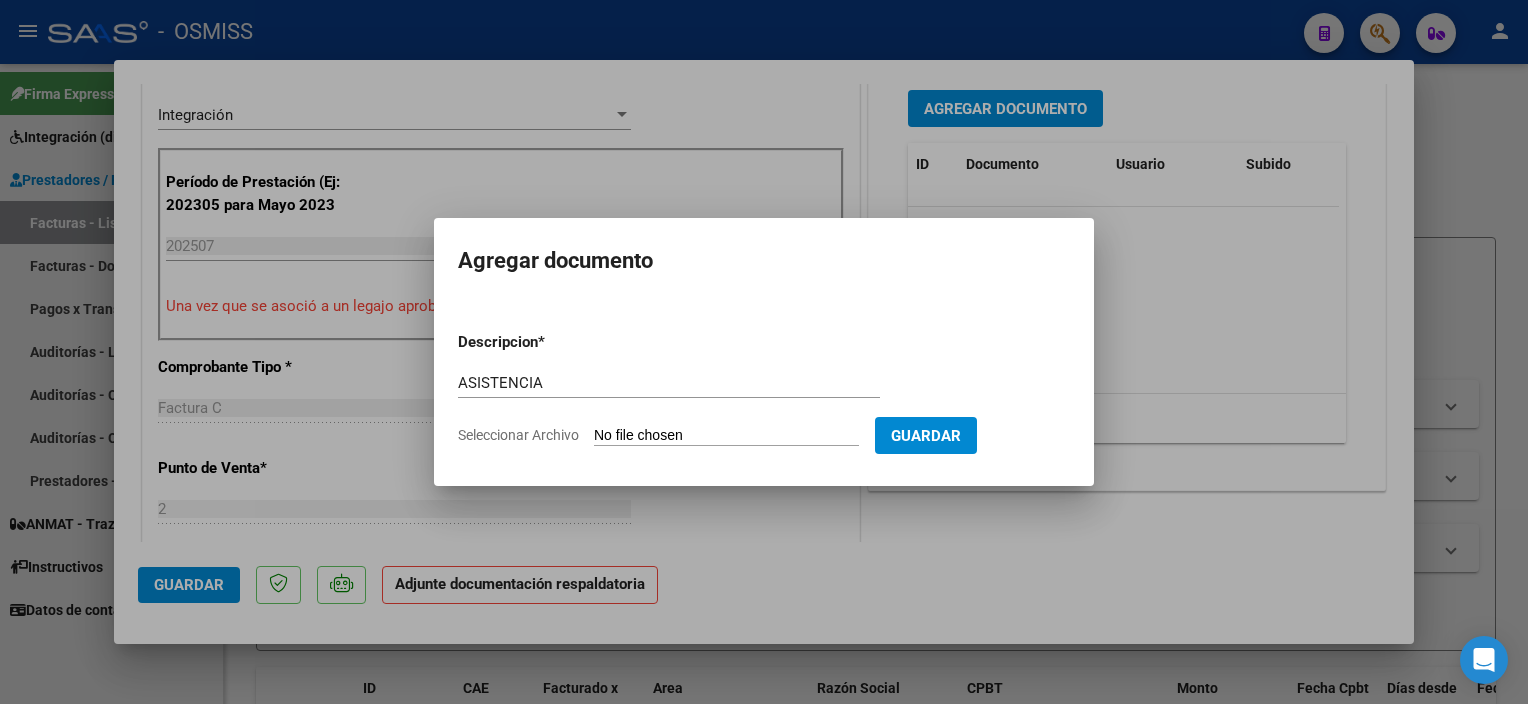 click at bounding box center [764, 352] 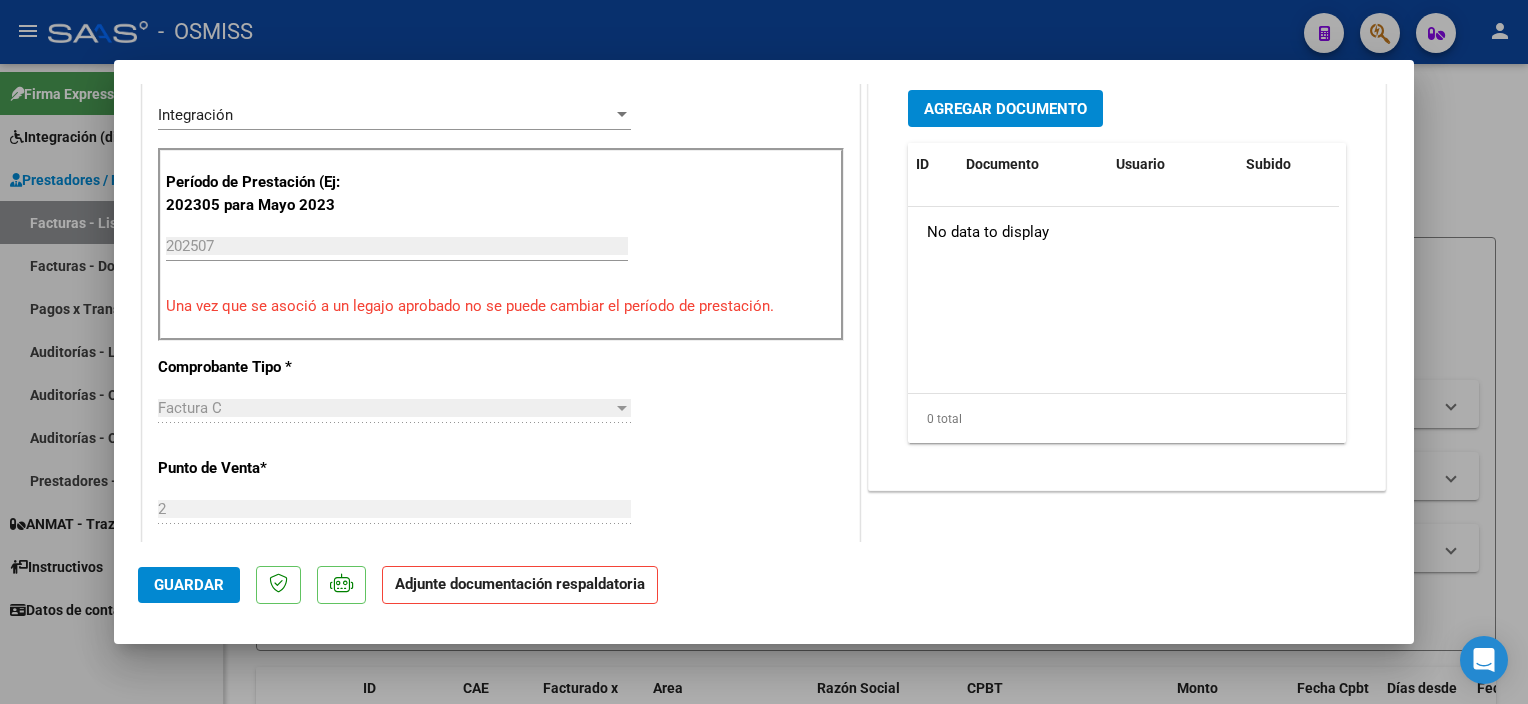 click at bounding box center (764, 352) 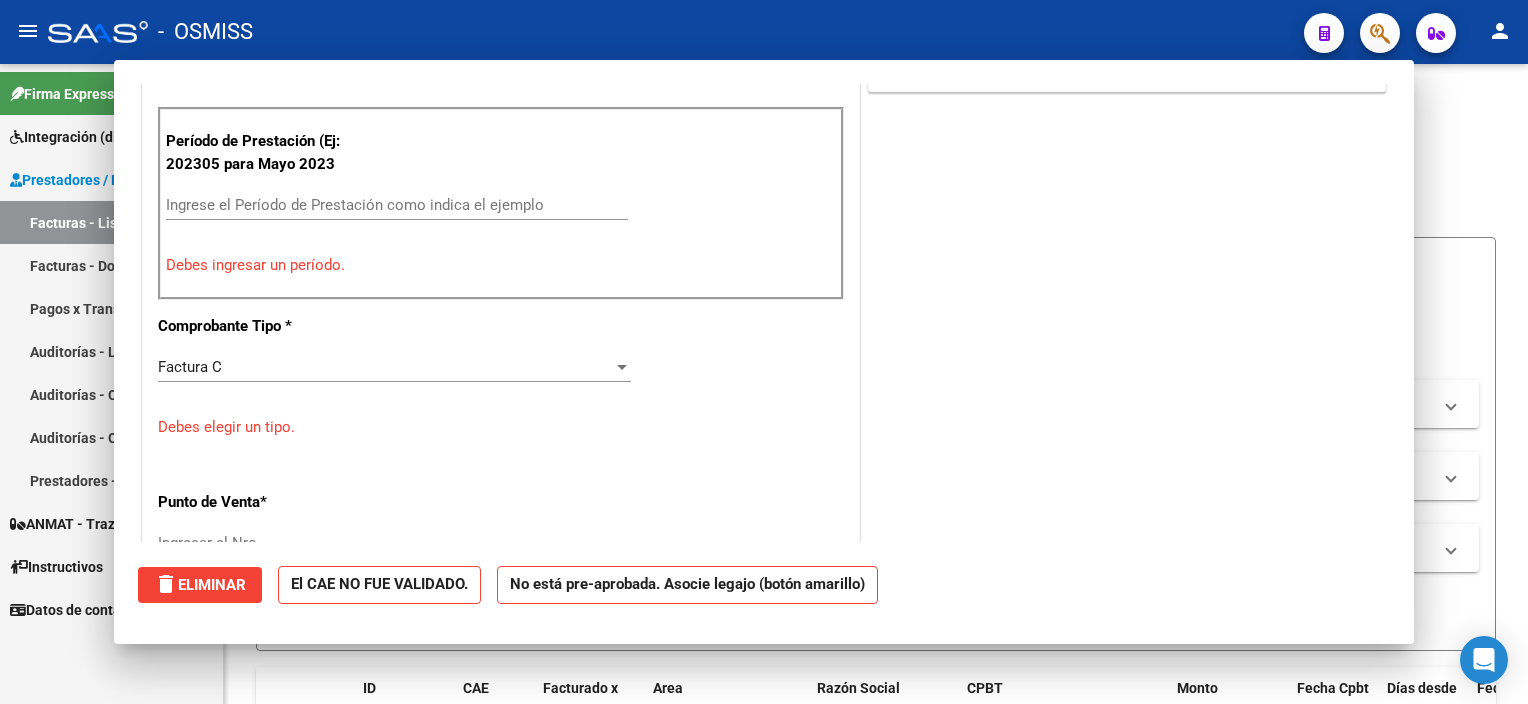 scroll, scrollTop: 492, scrollLeft: 0, axis: vertical 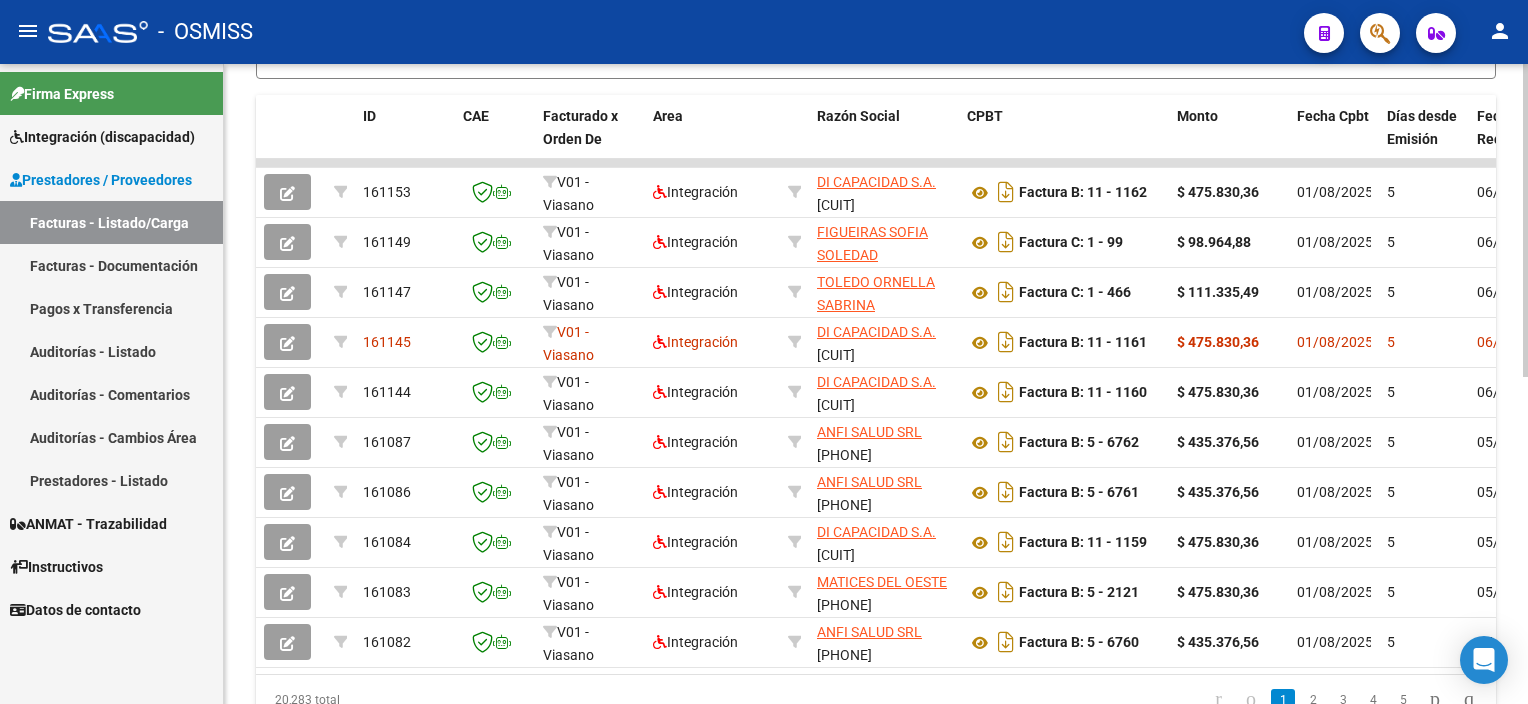 click on "menu -   OSMISS  person    Firma Express     Integración (discapacidad) Legajos    Prestadores / Proveedores Facturas - Listado/Carga Facturas - Documentación Pagos x Transferencia Auditorías - Listado Auditorías - Comentarios Auditorías - Cambios Área Prestadores - Listado    ANMAT - Trazabilidad    Instructivos    Datos de contacto  Video tutorial   PRESTADORES -> Listado de CPBTs Emitidos por Prestadores / Proveedores (alt+q)   Cargar Comprobante
Carga Masiva  cloud_download  CSV  cloud_download  EXCEL  cloud_download  Estandar   Descarga Masiva
Filtros Id Area Area Seleccionar Gerenciador Seleccionar Gerenciador Todos Confirmado Todos Cargado desde Masivo   Mostrar totalizadores   FILTROS DEL COMPROBANTE  Comprobante Tipo Comprobante Tipo Start date – End date Fec. Comprobante Desde / Hasta Días Emisión Desde(cant. días) Días Emisión Hasta(cant. días) CUIT / Razón Social Pto. Venta Nro. Comprobante Código SSS CAE Válido CAE Válido Todos Cargado Módulo Hosp. Todos Op" at bounding box center [764, 352] 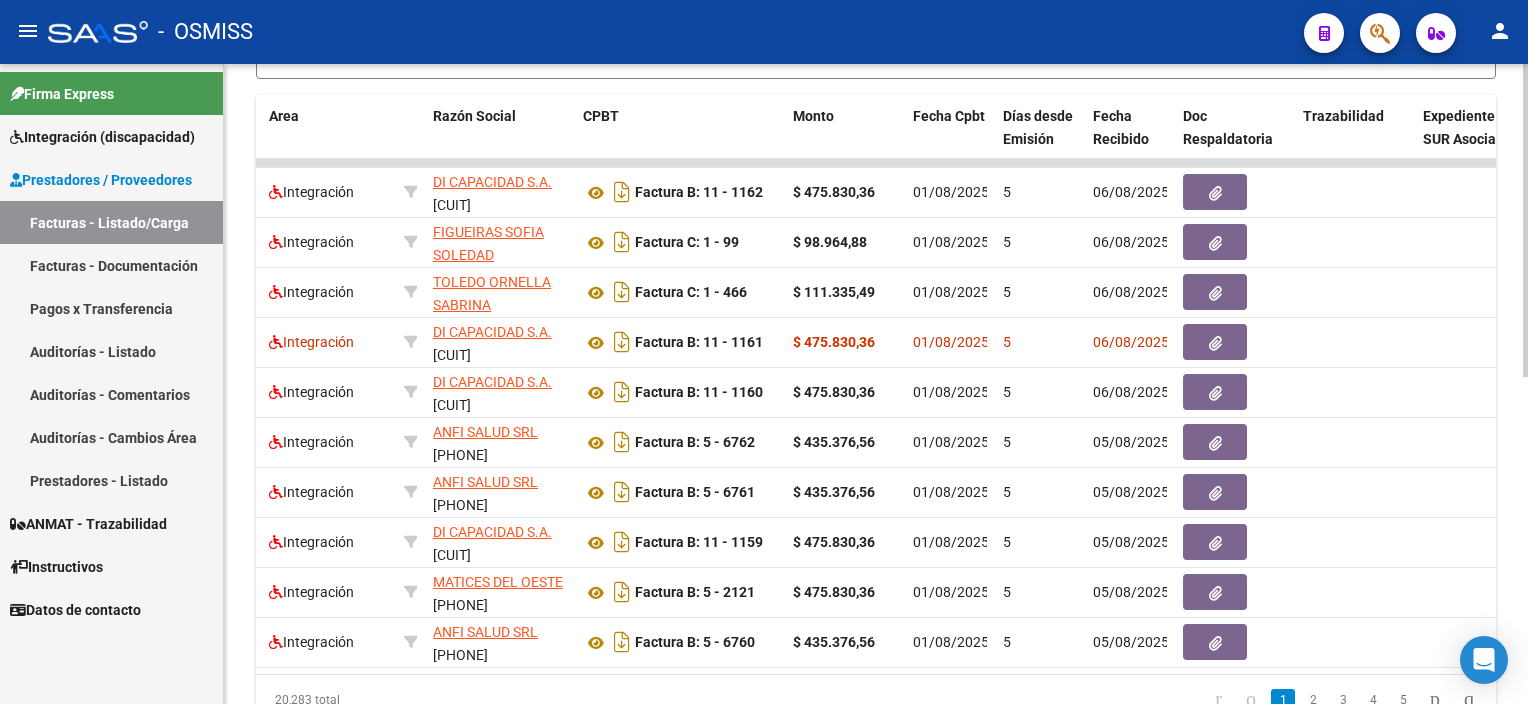 scroll, scrollTop: 0, scrollLeft: 0, axis: both 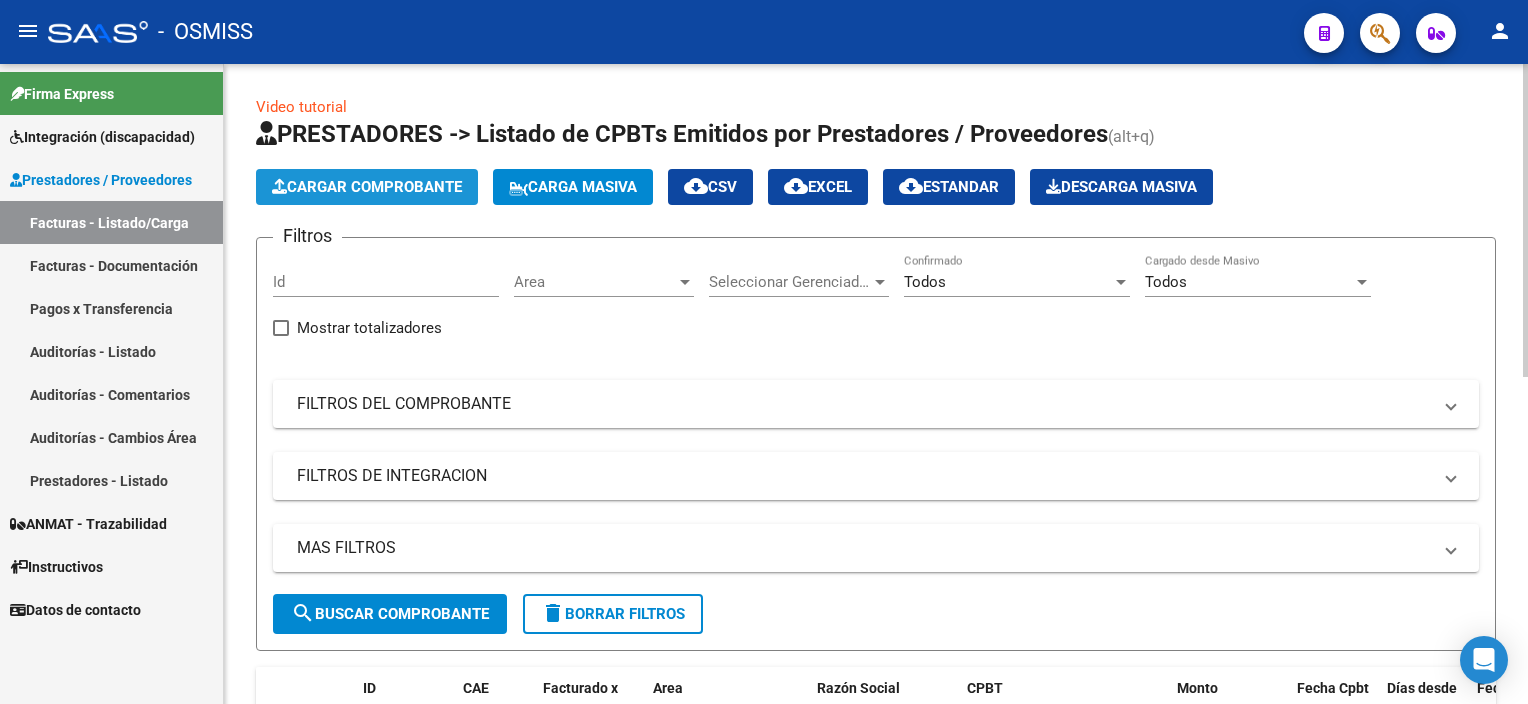 click on "Cargar Comprobante" 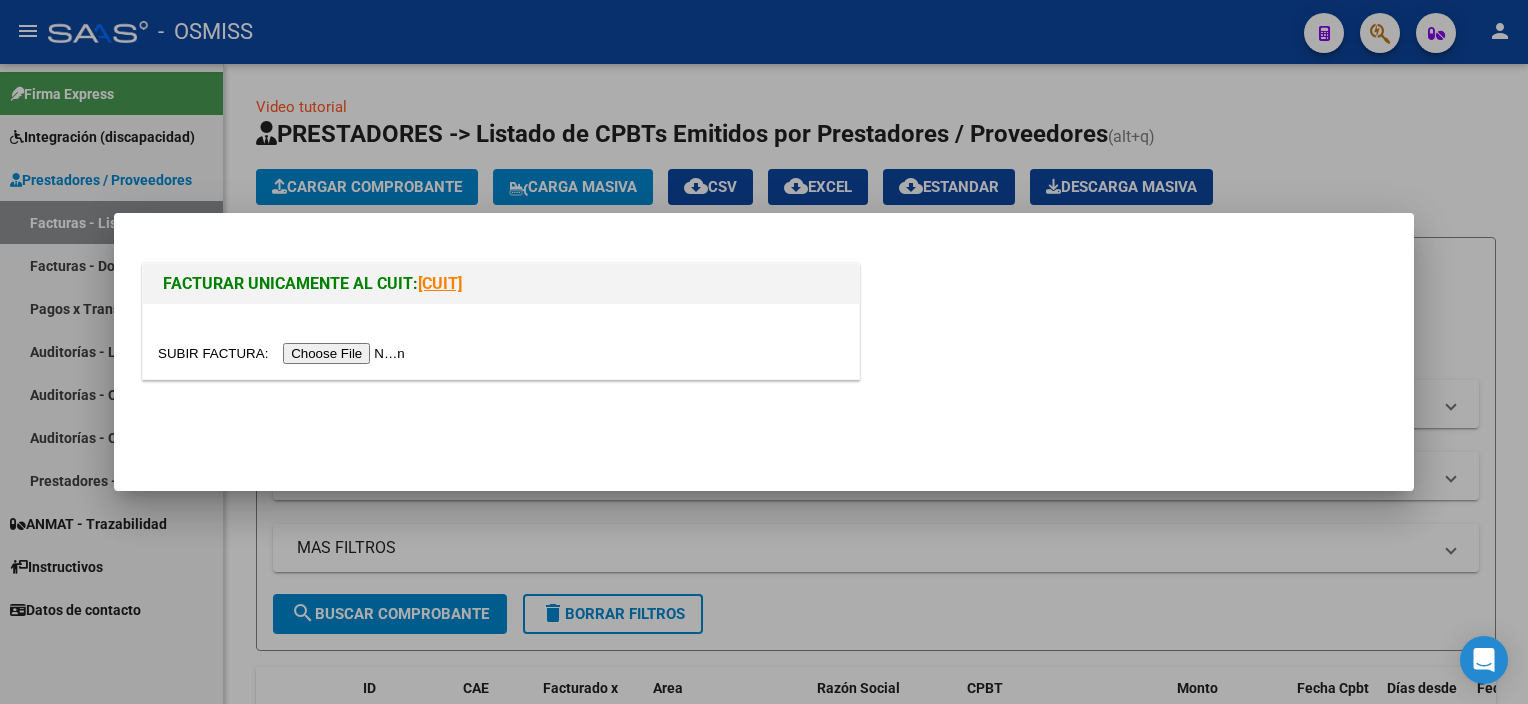 click at bounding box center [284, 353] 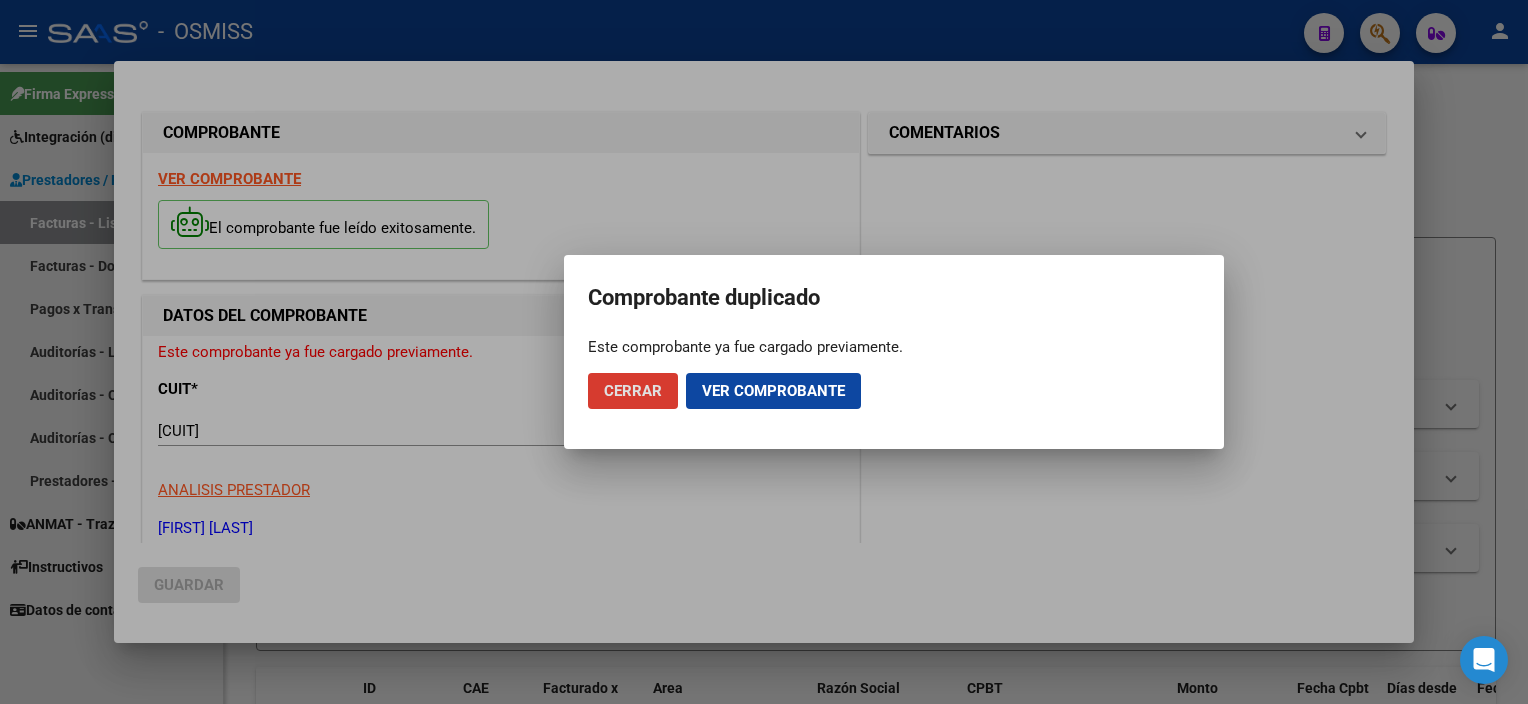 click on "Cerrar" 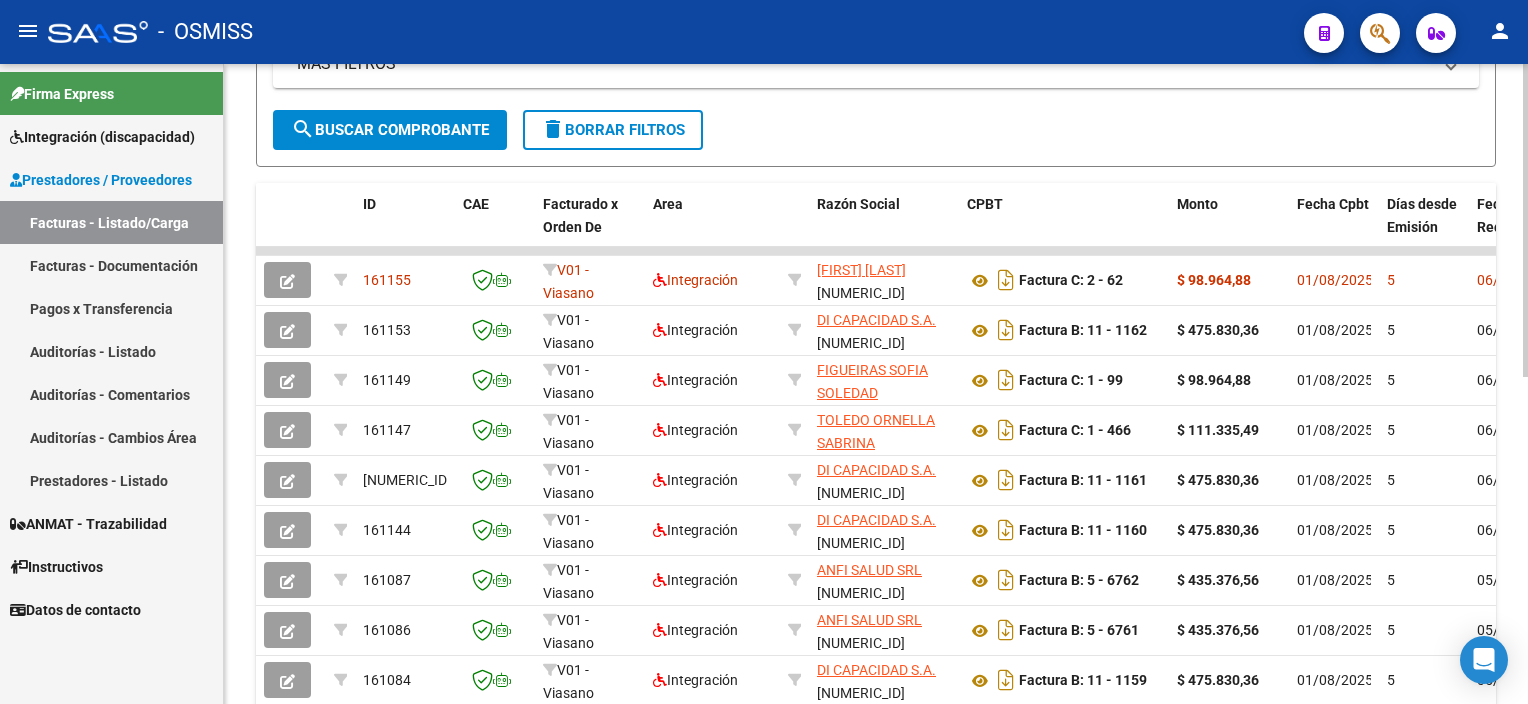 scroll, scrollTop: 489, scrollLeft: 0, axis: vertical 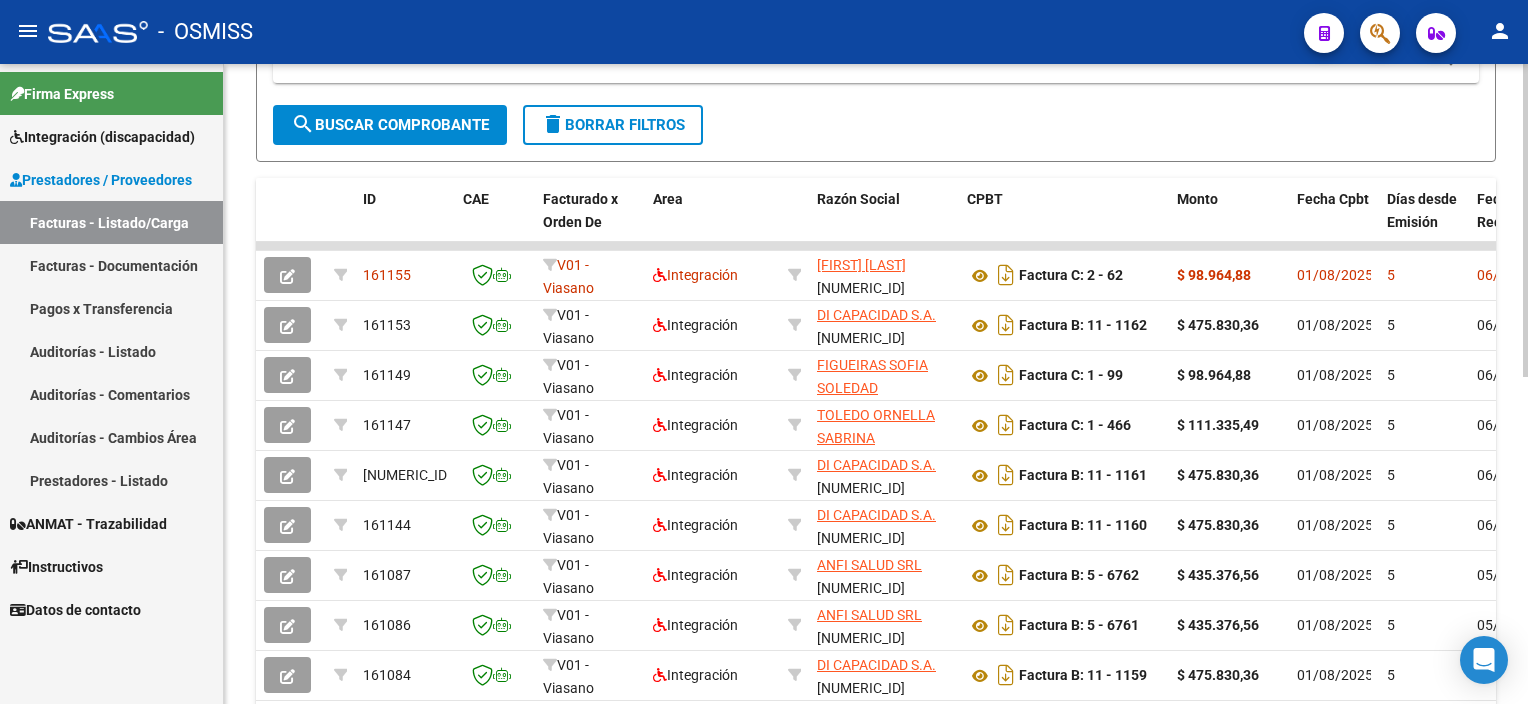 click 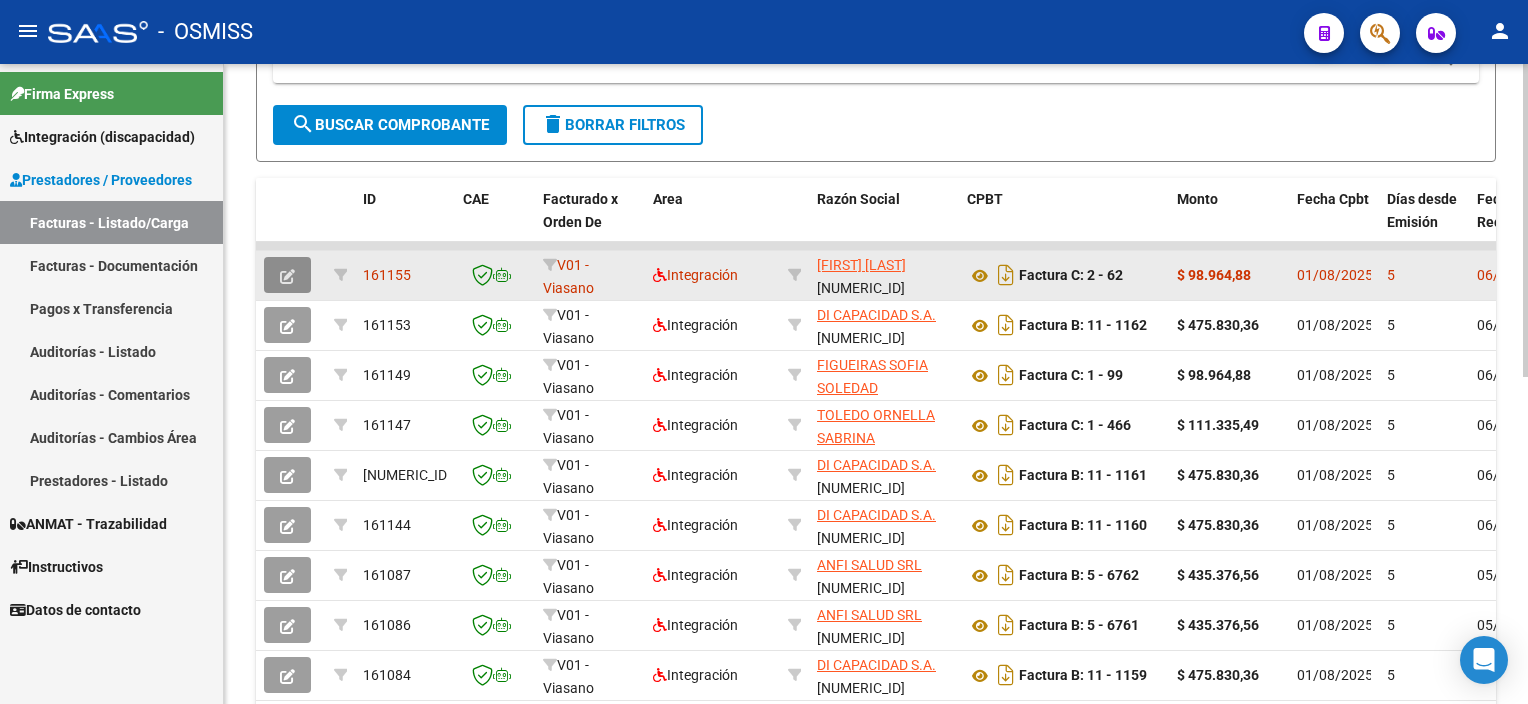 click 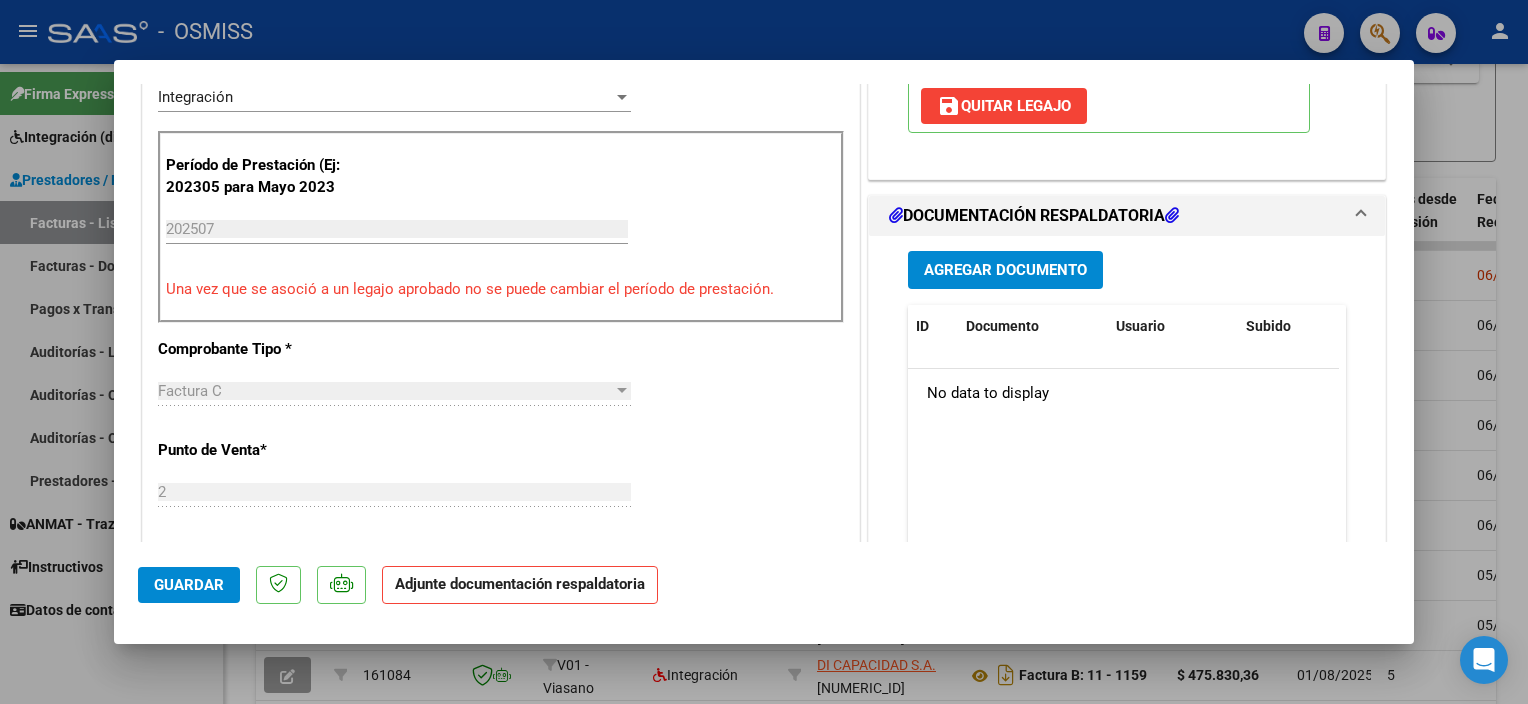 scroll, scrollTop: 236, scrollLeft: 0, axis: vertical 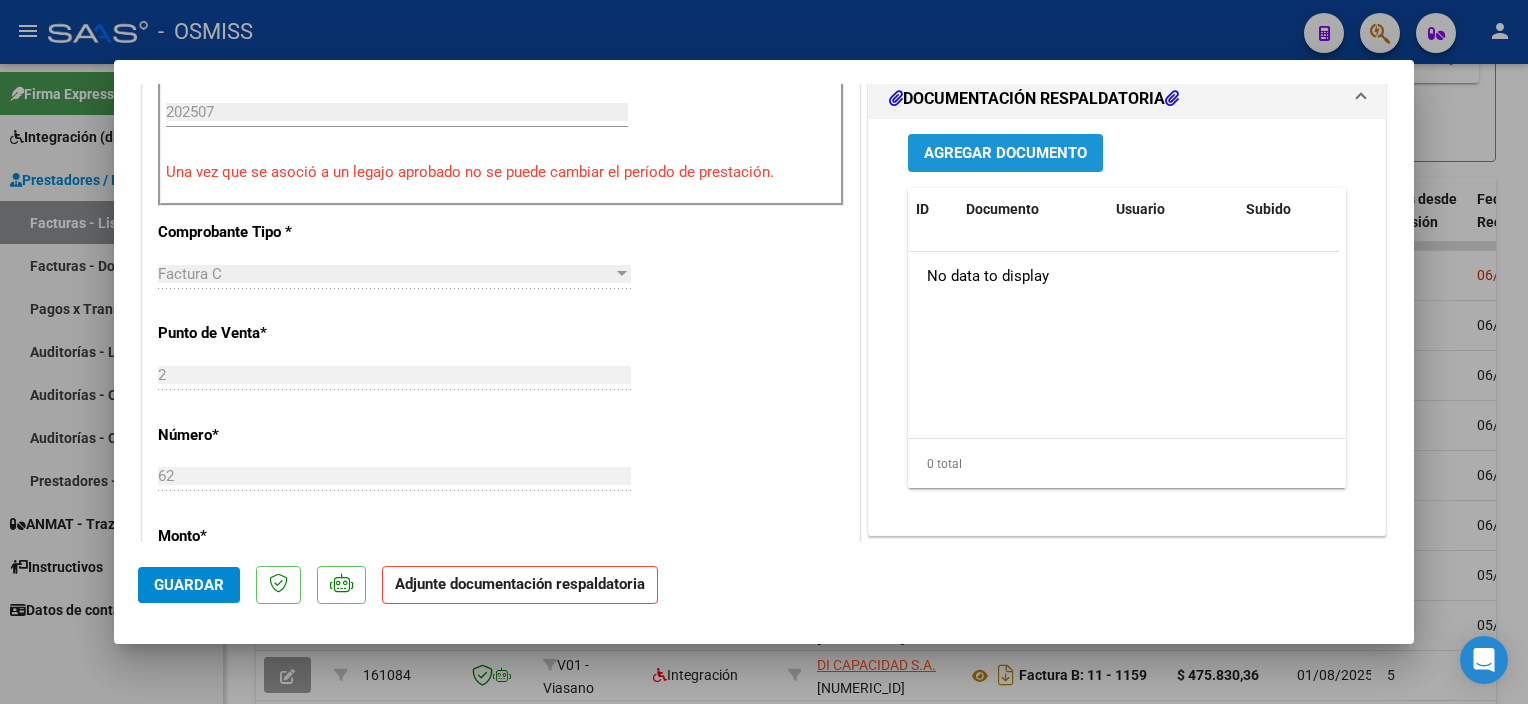 click on "Agregar Documento" at bounding box center [1005, 152] 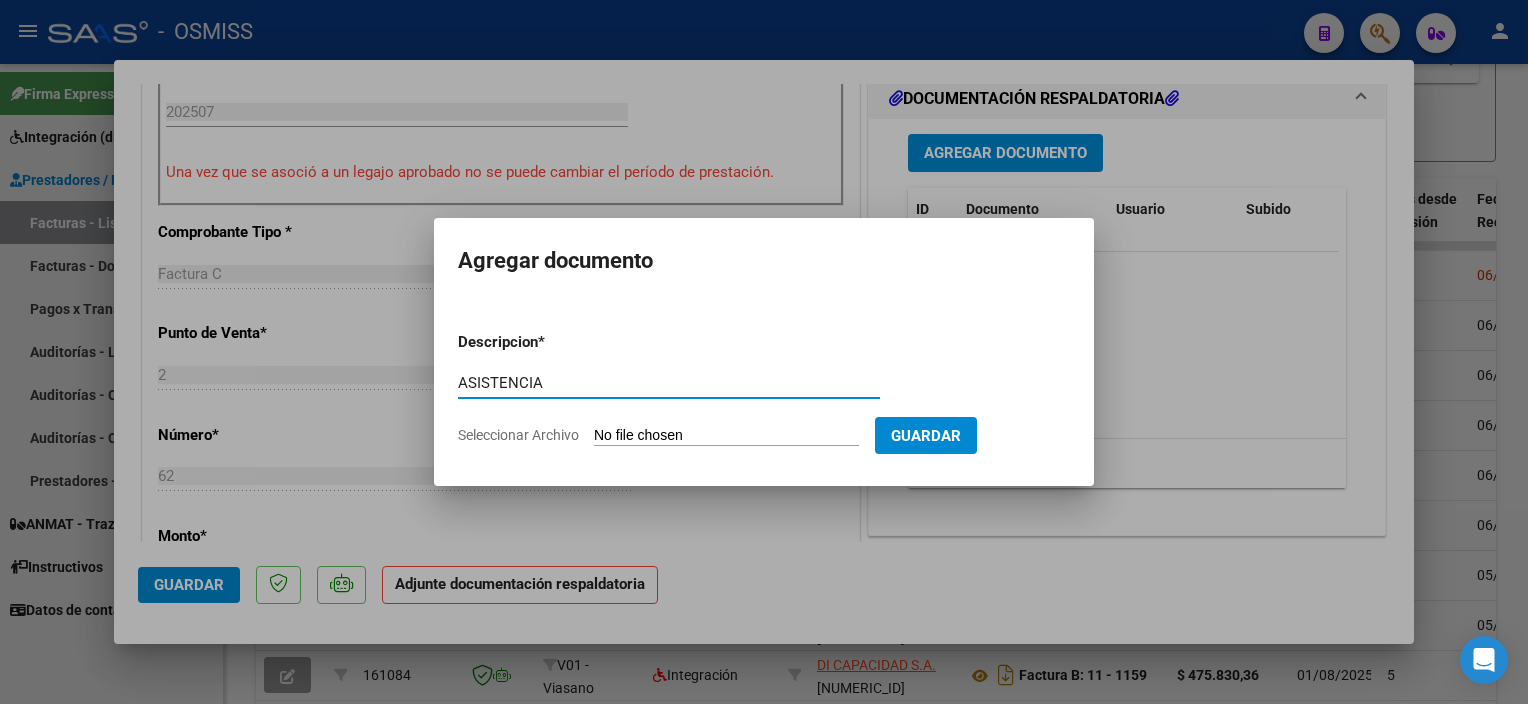 type on "ASISTENCIA" 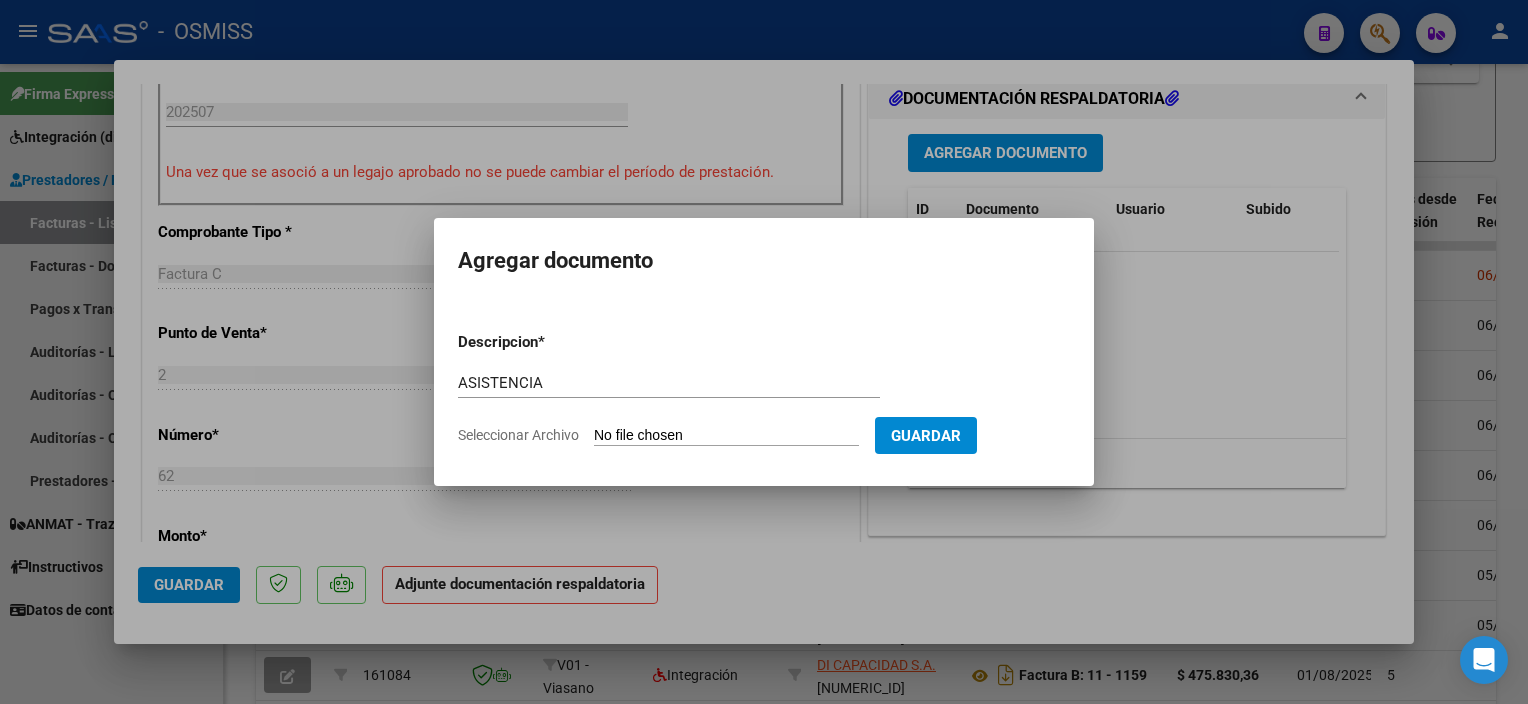 click on "Descripcion  *   ASISTENCIA Escriba aquí una descripcion  Seleccionar Archivo Guardar" at bounding box center [764, 389] 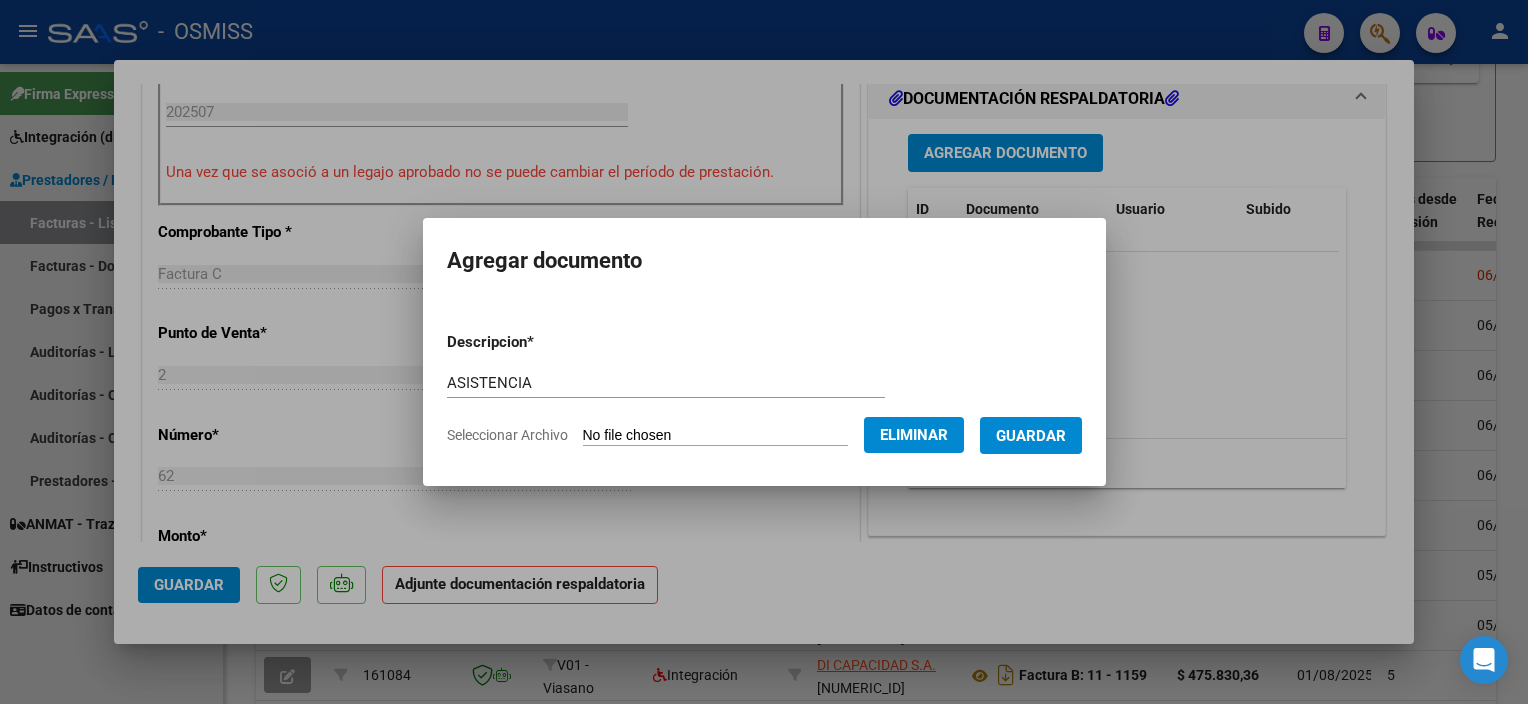 click on "Guardar" at bounding box center [1031, 436] 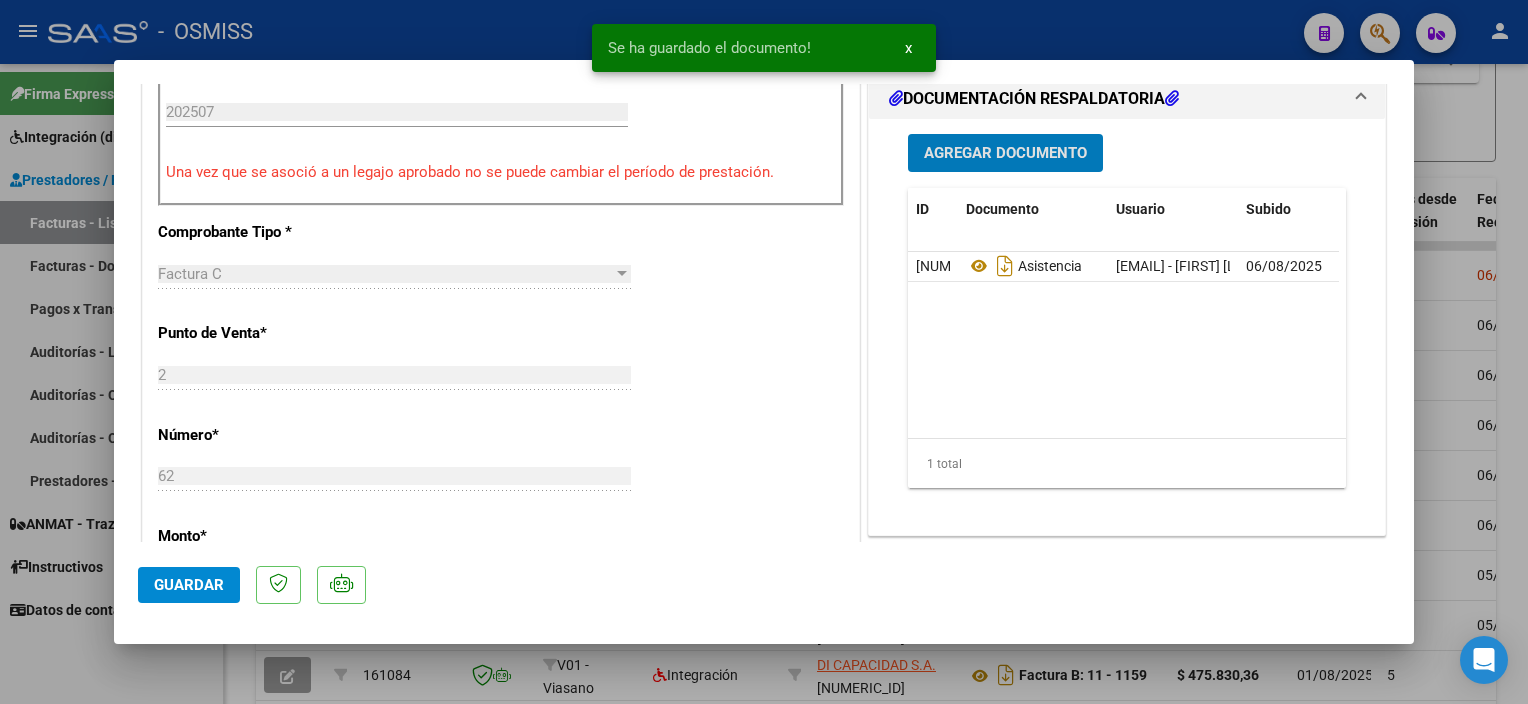 click on "Guardar" 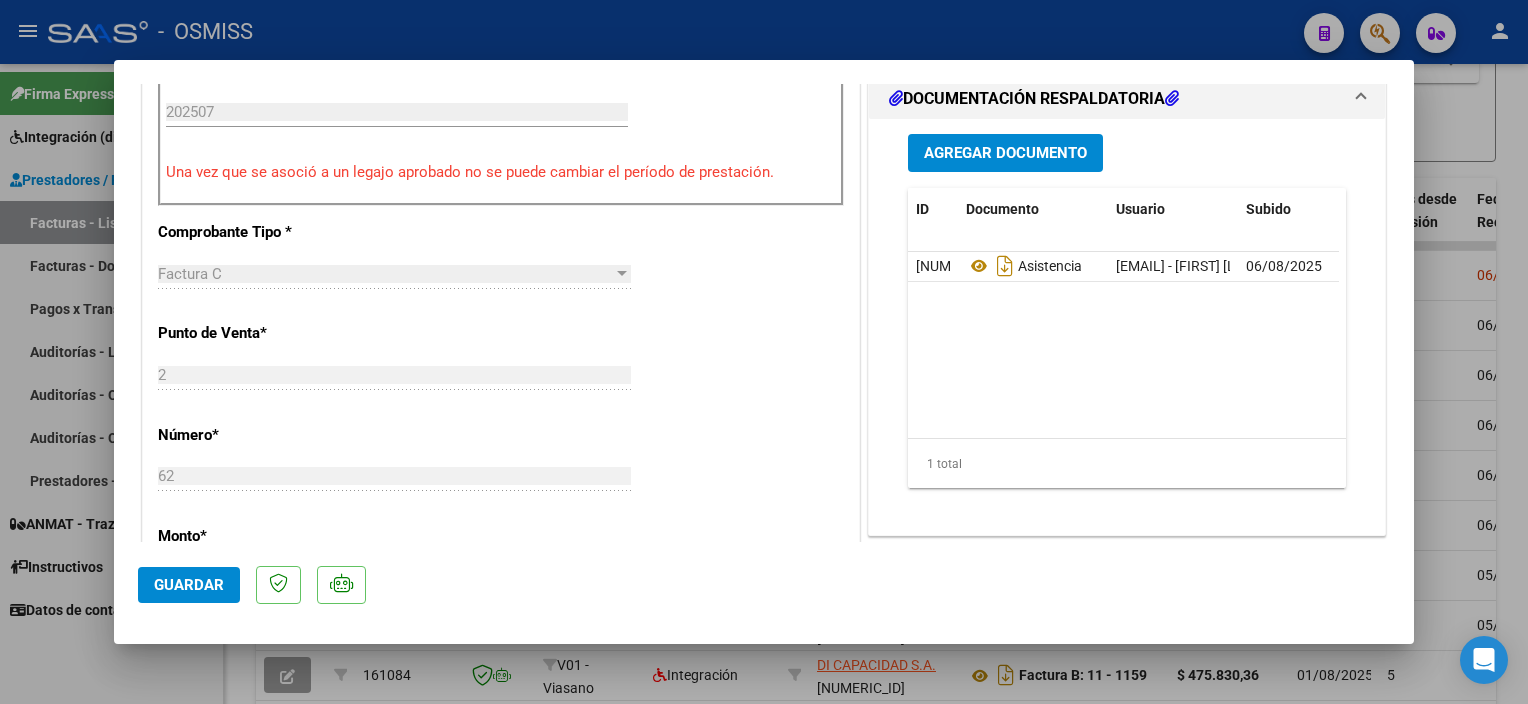 click on "Guardar" 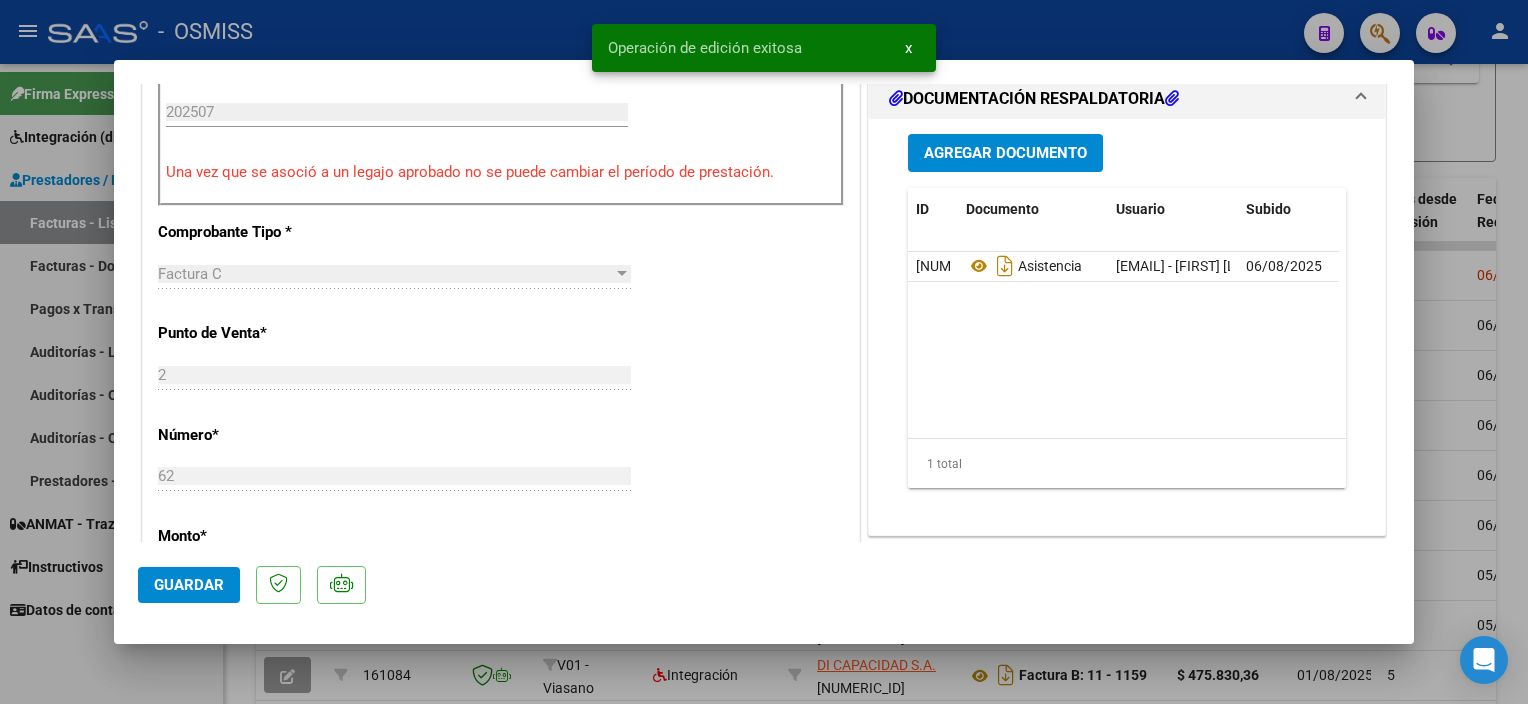 click at bounding box center (764, 352) 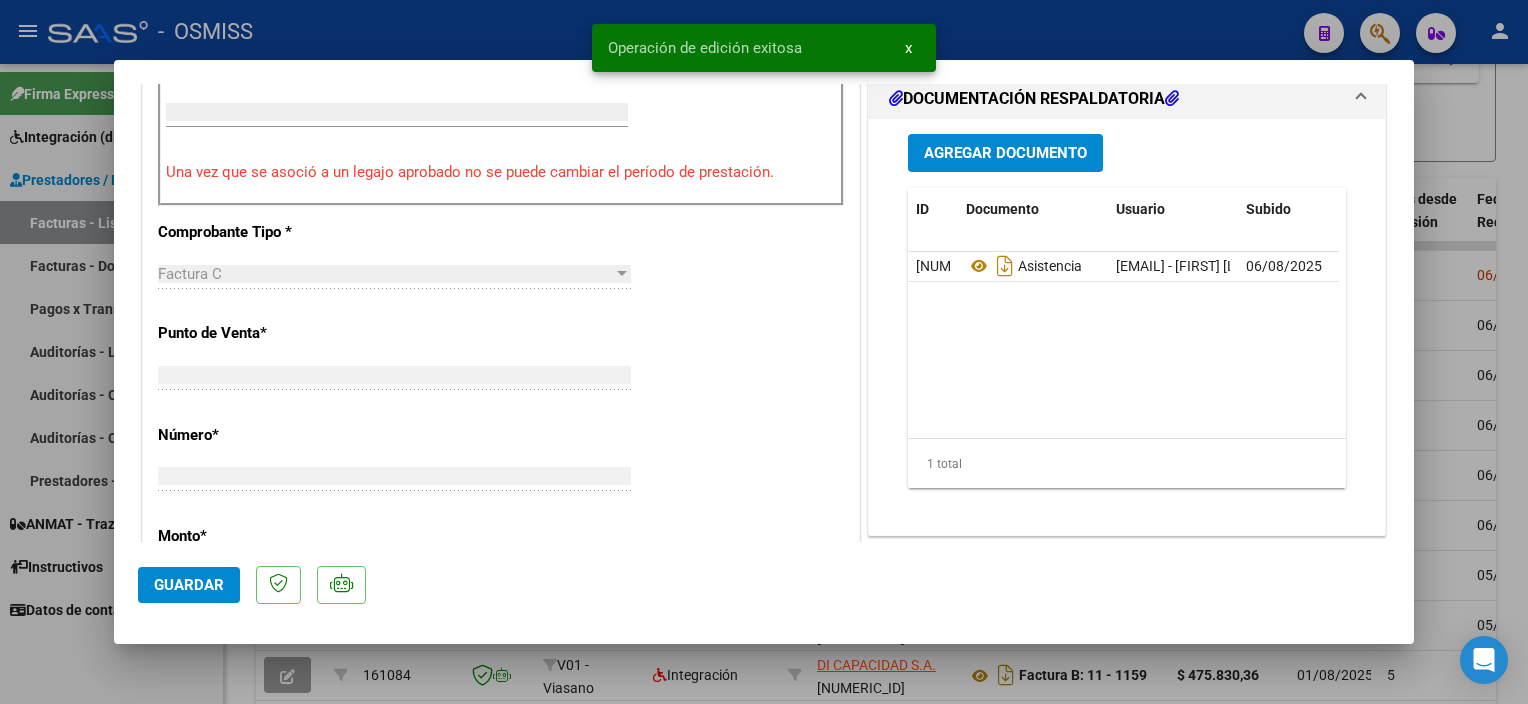 scroll, scrollTop: 648, scrollLeft: 0, axis: vertical 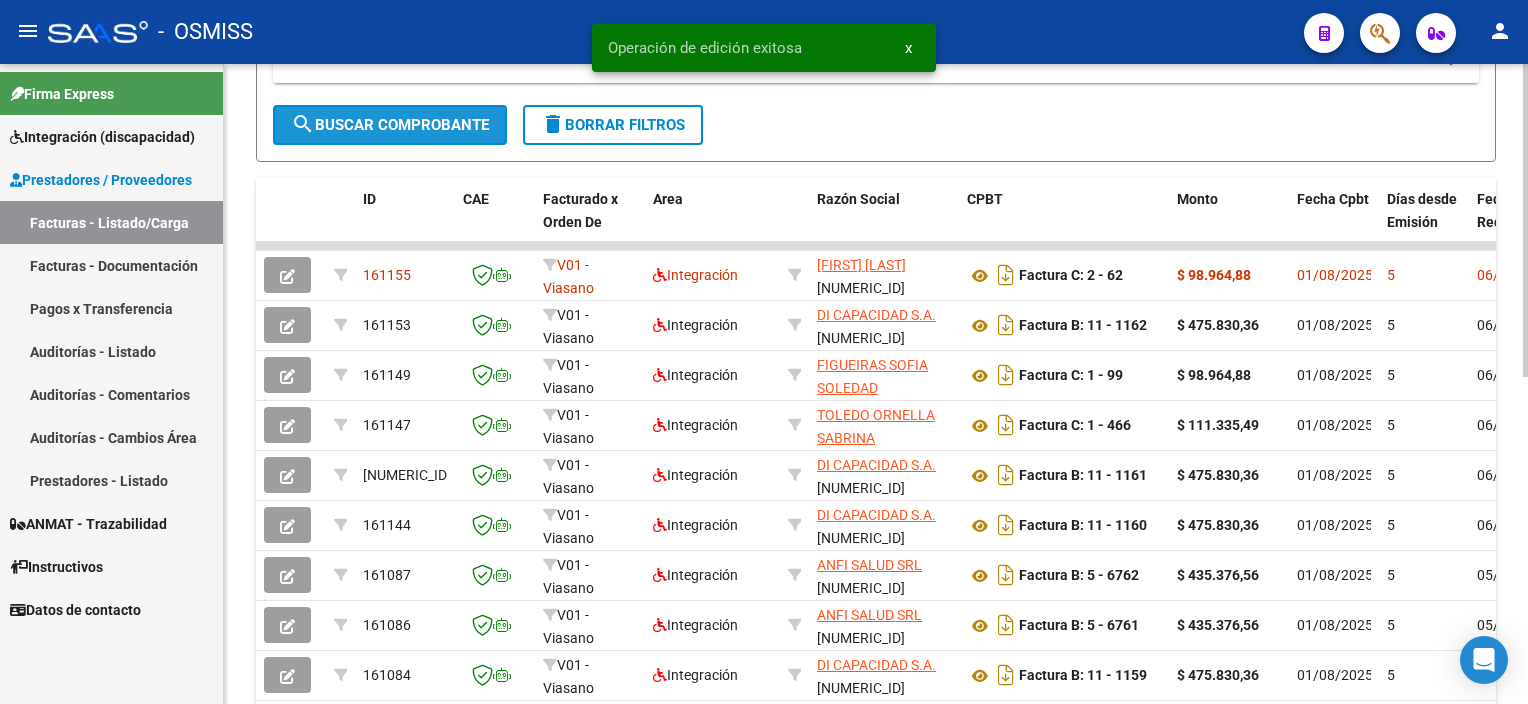 click on "search  Buscar Comprobante" 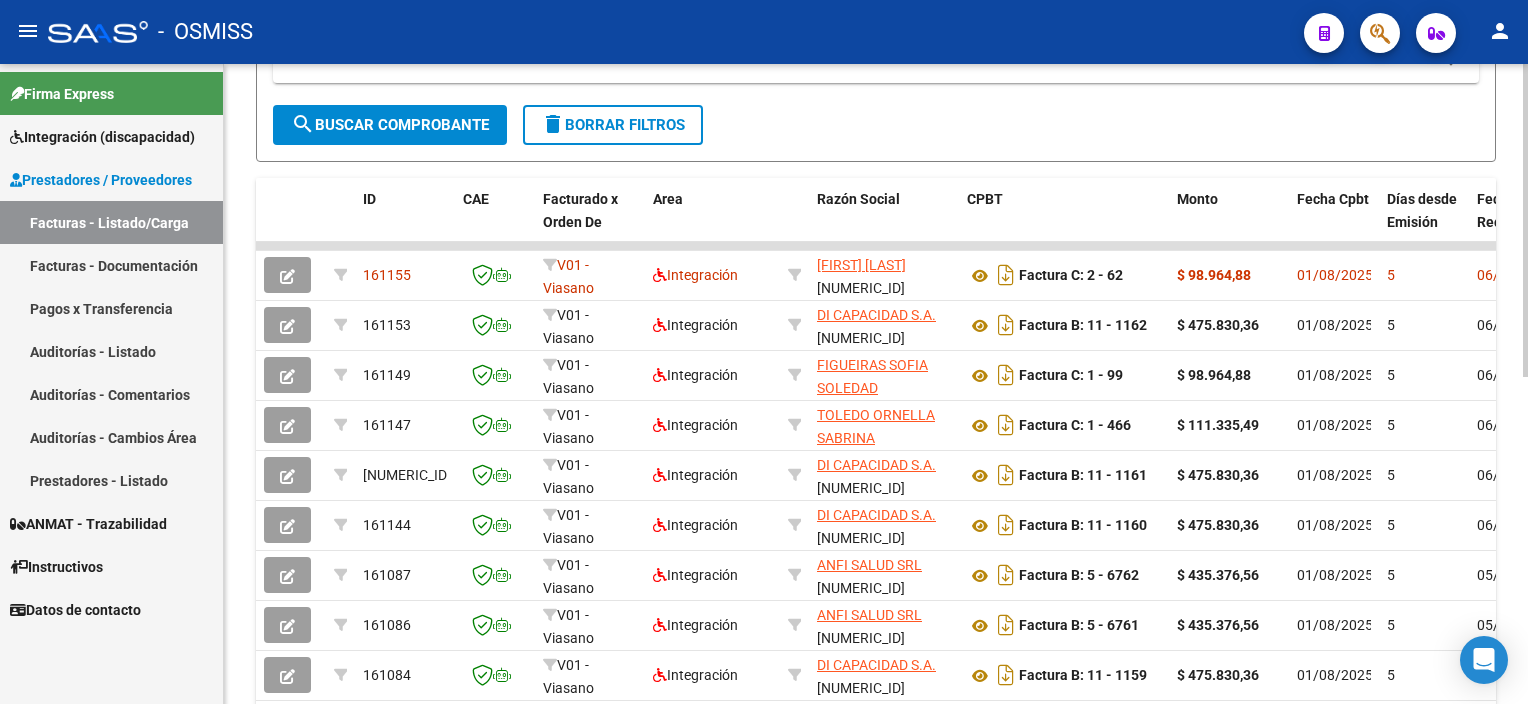 drag, startPoint x: 1521, startPoint y: 452, endPoint x: 1527, endPoint y: 518, distance: 66.27216 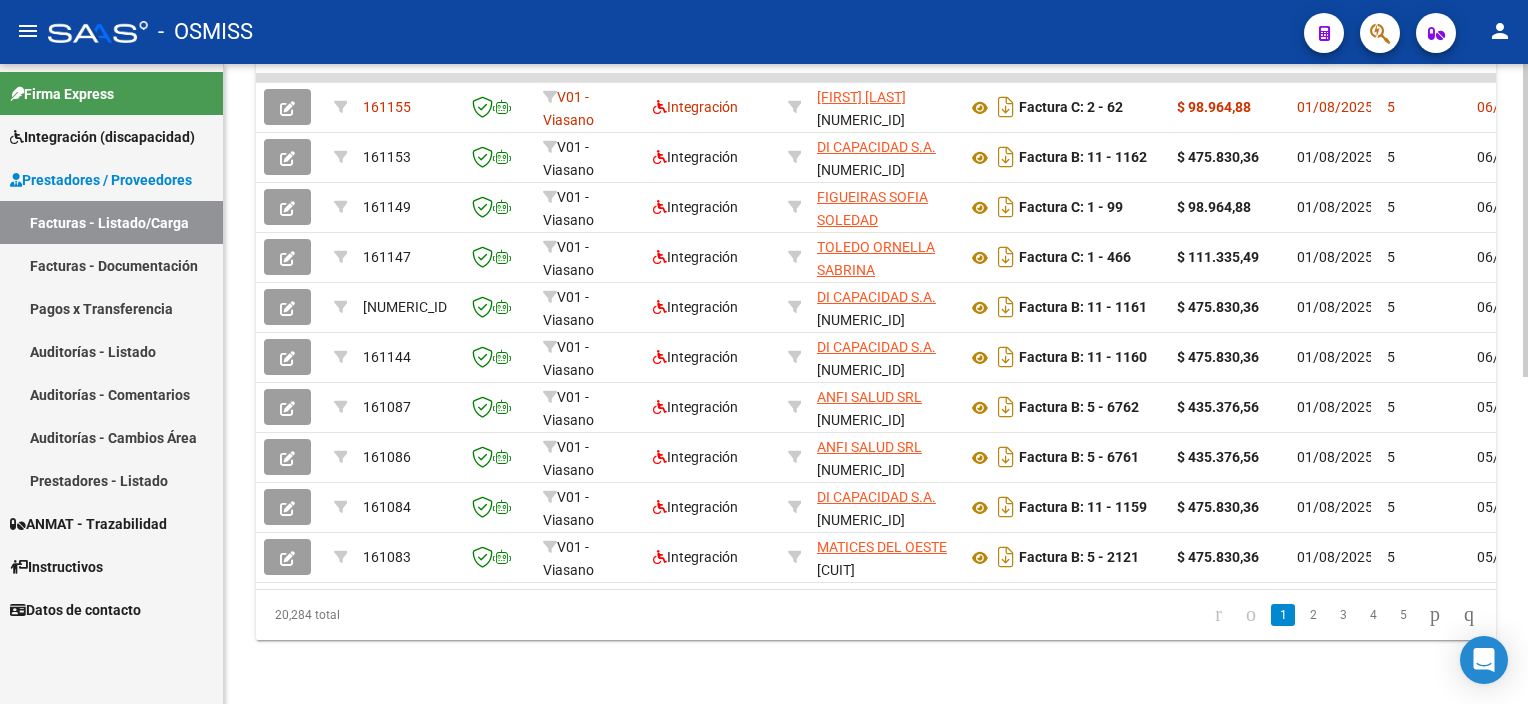 scroll, scrollTop: 606, scrollLeft: 0, axis: vertical 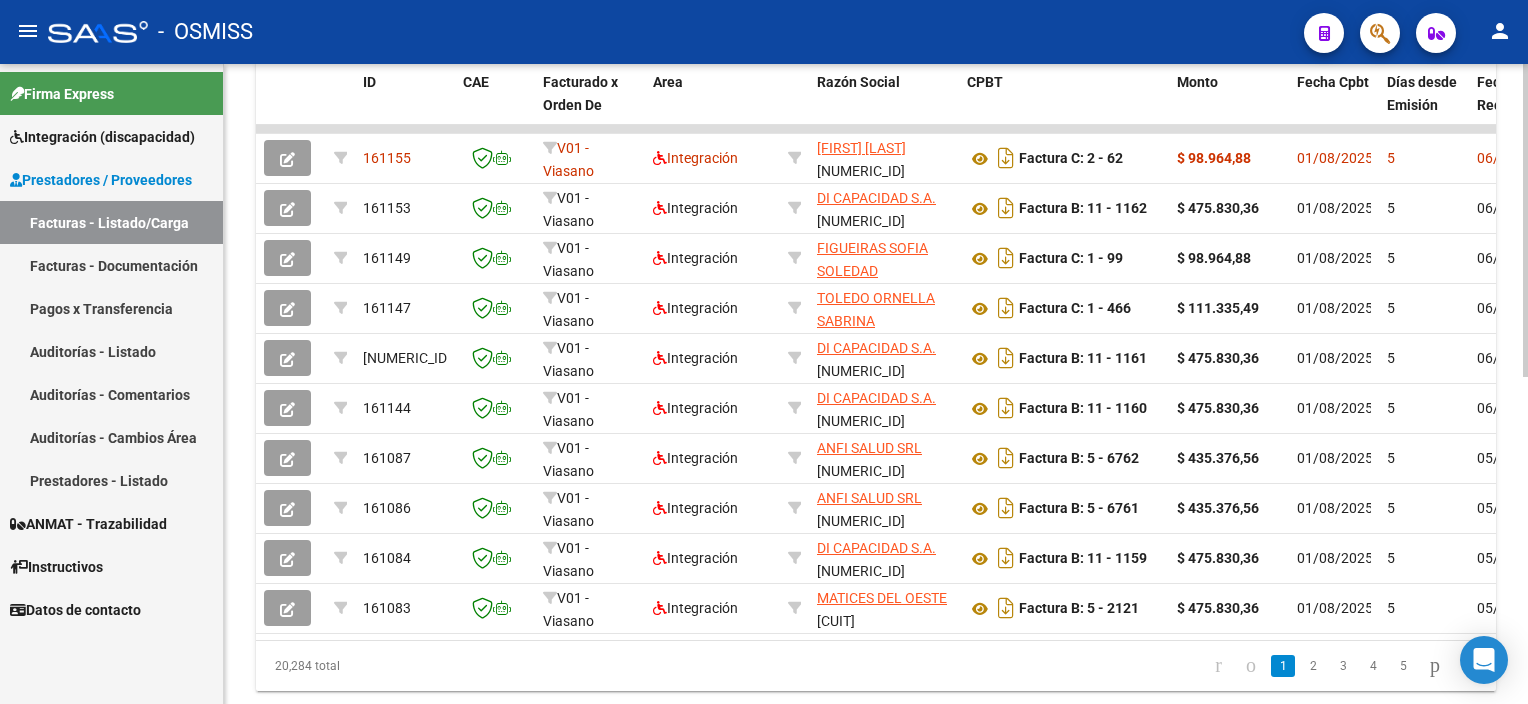 click on "menu -   OSMISS  person    Firma Express     Integración (discapacidad) Legajos    Prestadores / Proveedores Facturas - Listado/Carga Facturas - Documentación Pagos x Transferencia Auditorías - Listado Auditorías - Comentarios Auditorías - Cambios Área Prestadores - Listado    ANMAT - Trazabilidad    Instructivos    Datos de contacto  Video tutorial   PRESTADORES -> Listado de CPBTs Emitidos por Prestadores / Proveedores (alt+q)   Cargar Comprobante
Carga Masiva  cloud_download  CSV  cloud_download  EXCEL  cloud_download  Estandar   Descarga Masiva
Filtros Id Area Area Seleccionar Gerenciador Seleccionar Gerenciador Todos Confirmado Todos Cargado desde Masivo   Mostrar totalizadores   FILTROS DEL COMPROBANTE  Comprobante Tipo Comprobante Tipo Start date – End date Fec. Comprobante Desde / Hasta Días Emisión Desde(cant. días) Días Emisión Hasta(cant. días) CUIT / Razón Social Pto. Venta Nro. Comprobante Código SSS CAE Válido CAE Válido Todos Cargado Módulo Hosp. Todos Op" at bounding box center [764, 352] 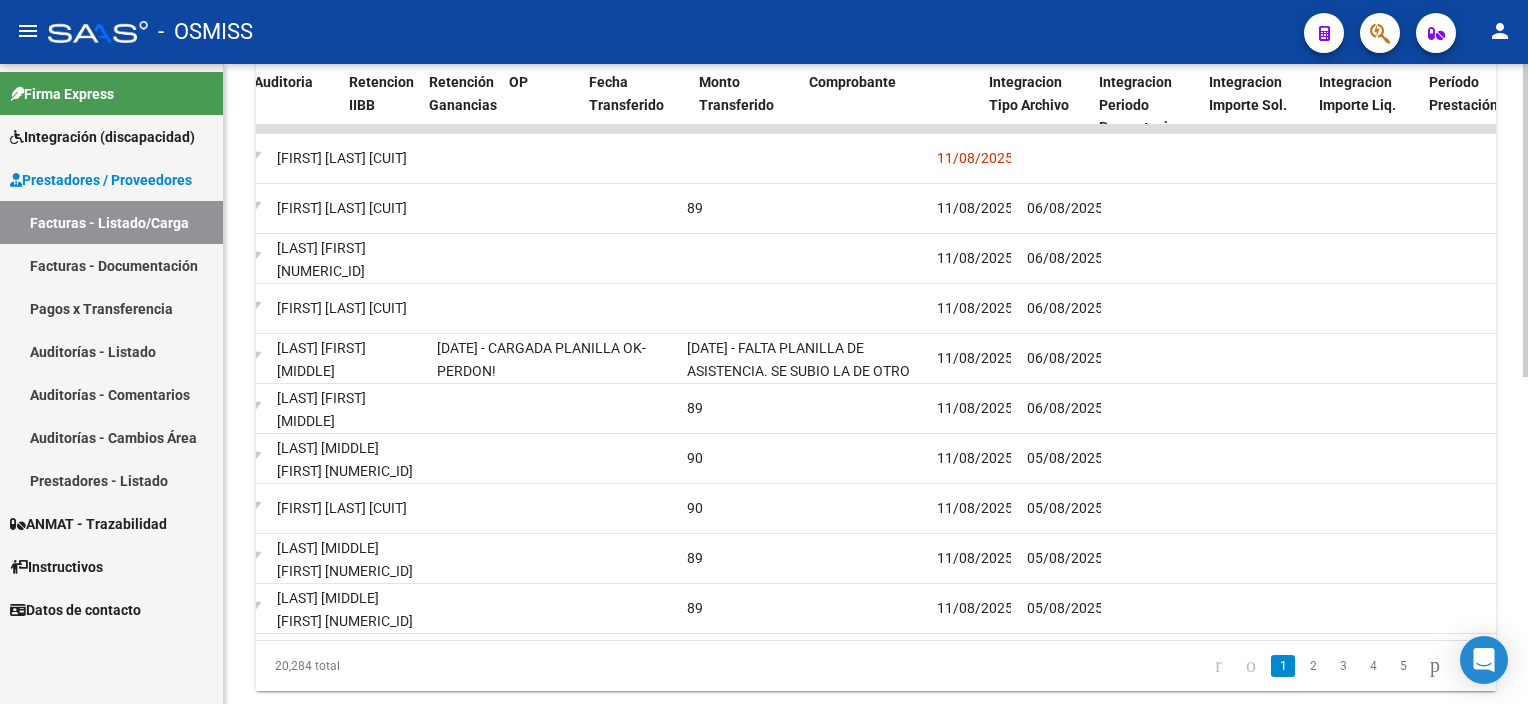 scroll, scrollTop: 0, scrollLeft: 0, axis: both 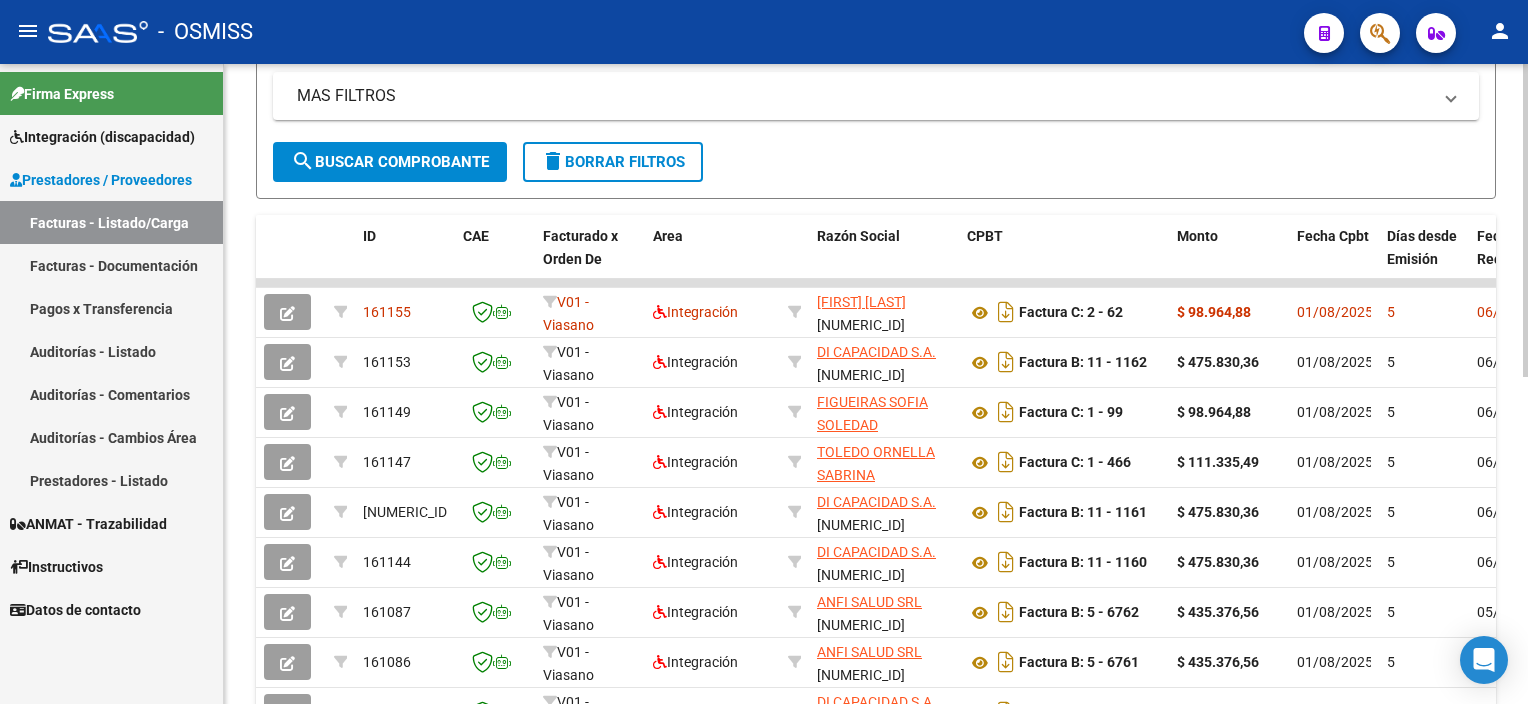click 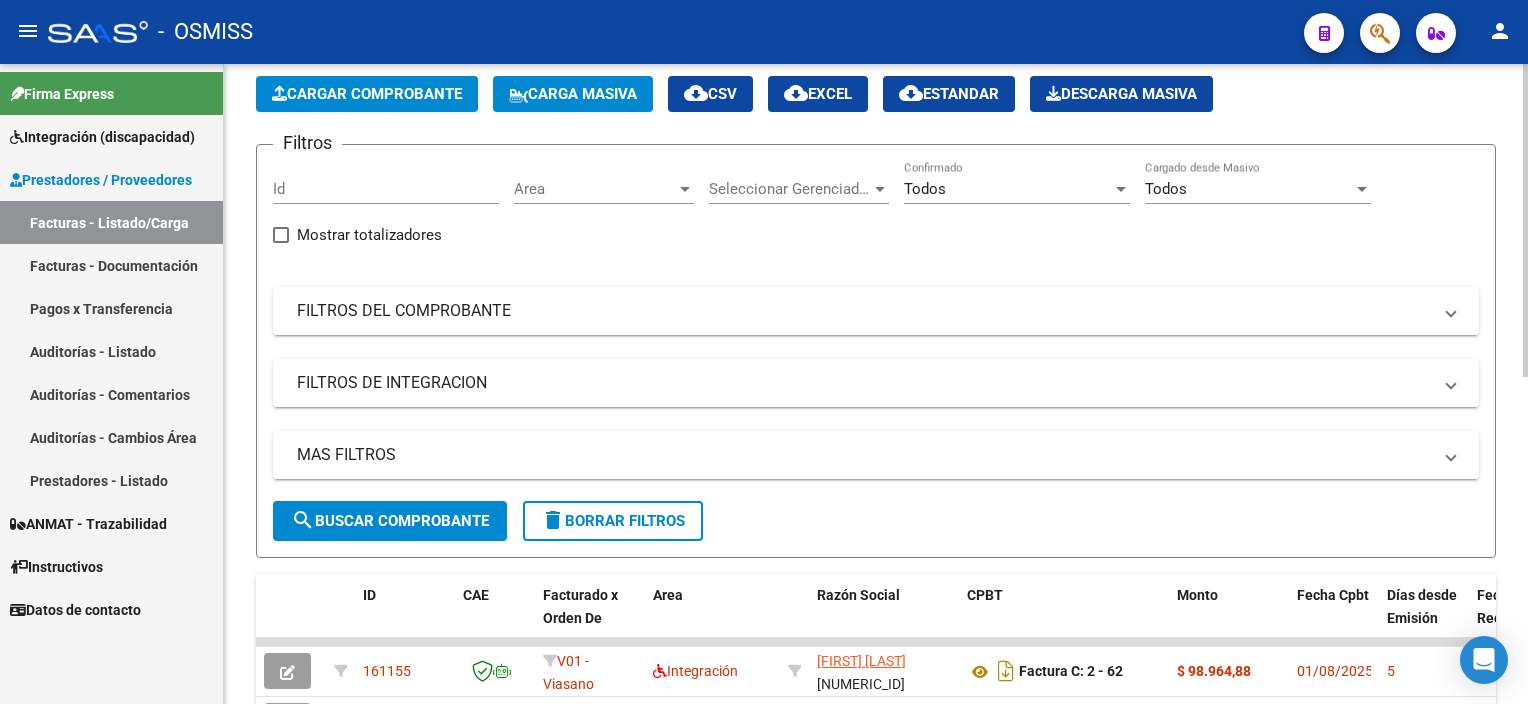click on "Video tutorial   PRESTADORES -> Listado de CPBTs Emitidos por Prestadores / Proveedores (alt+q)   Cargar Comprobante
Carga Masiva  cloud_download  CSV  cloud_download  EXCEL  cloud_download  Estandar   Descarga Masiva
Filtros Id Area Area Seleccionar Gerenciador Seleccionar Gerenciador Todos Confirmado Todos Cargado desde Masivo   Mostrar totalizadores   FILTROS DEL COMPROBANTE  Comprobante Tipo Comprobante Tipo Start date – End date Fec. Comprobante Desde / Hasta Días Emisión Desde(cant. días) Días Emisión Hasta(cant. días) CUIT / Razón Social Pto. Venta Nro. Comprobante Código SSS CAE Válido CAE Válido Todos Cargado Módulo Hosp. Todos Tiene facturacion Apócrifa Hospital Refes  FILTROS DE INTEGRACION  Período De Prestación Campos del Archivo de Rendición Devuelto x SSS (dr_envio) Todos Rendido x SSS (dr_envio) Tipo de Registro Tipo de Registro Período Presentación Período Presentación Campos del Legajo Asociado (preaprobación) Afiliado Legajo (cuil/nombre) Todos  MAS FILTROS  Op" 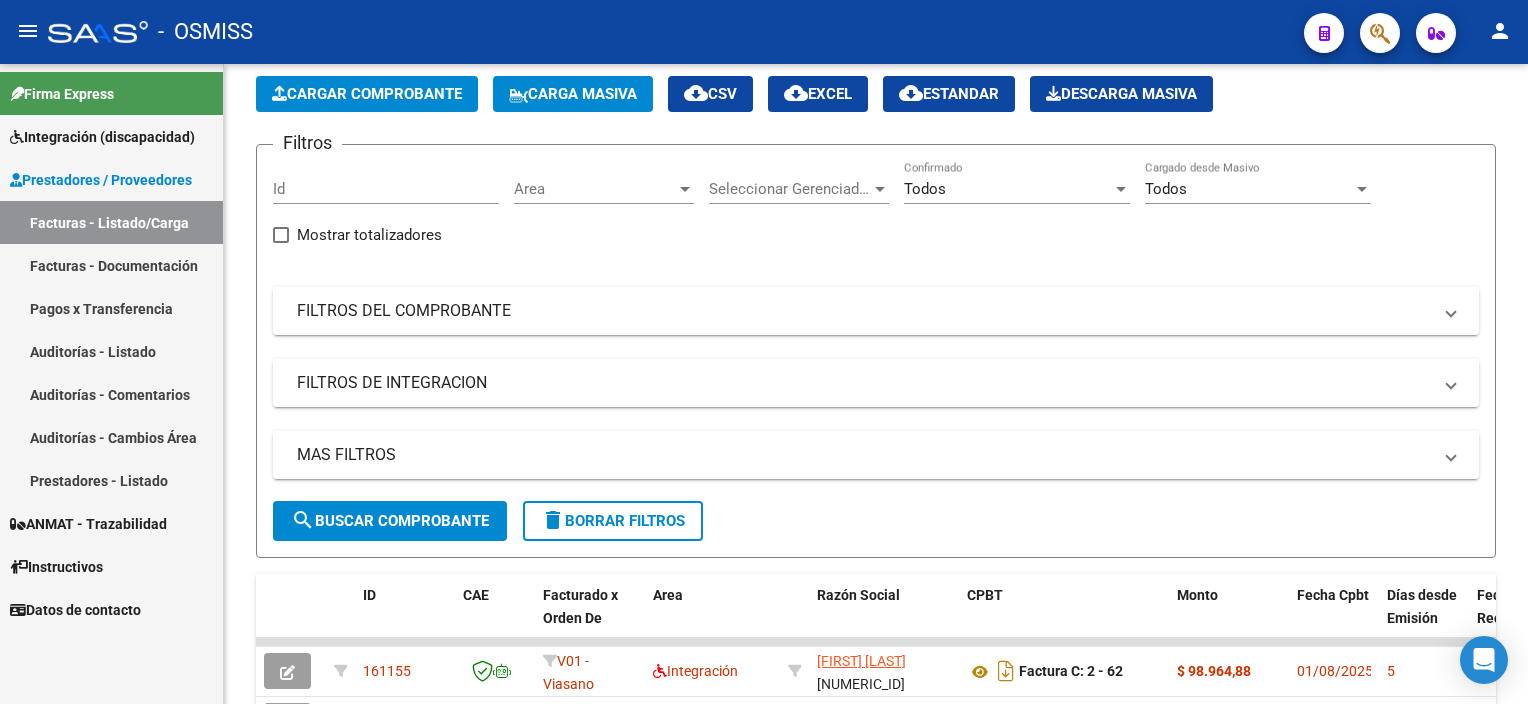 scroll, scrollTop: 82, scrollLeft: 0, axis: vertical 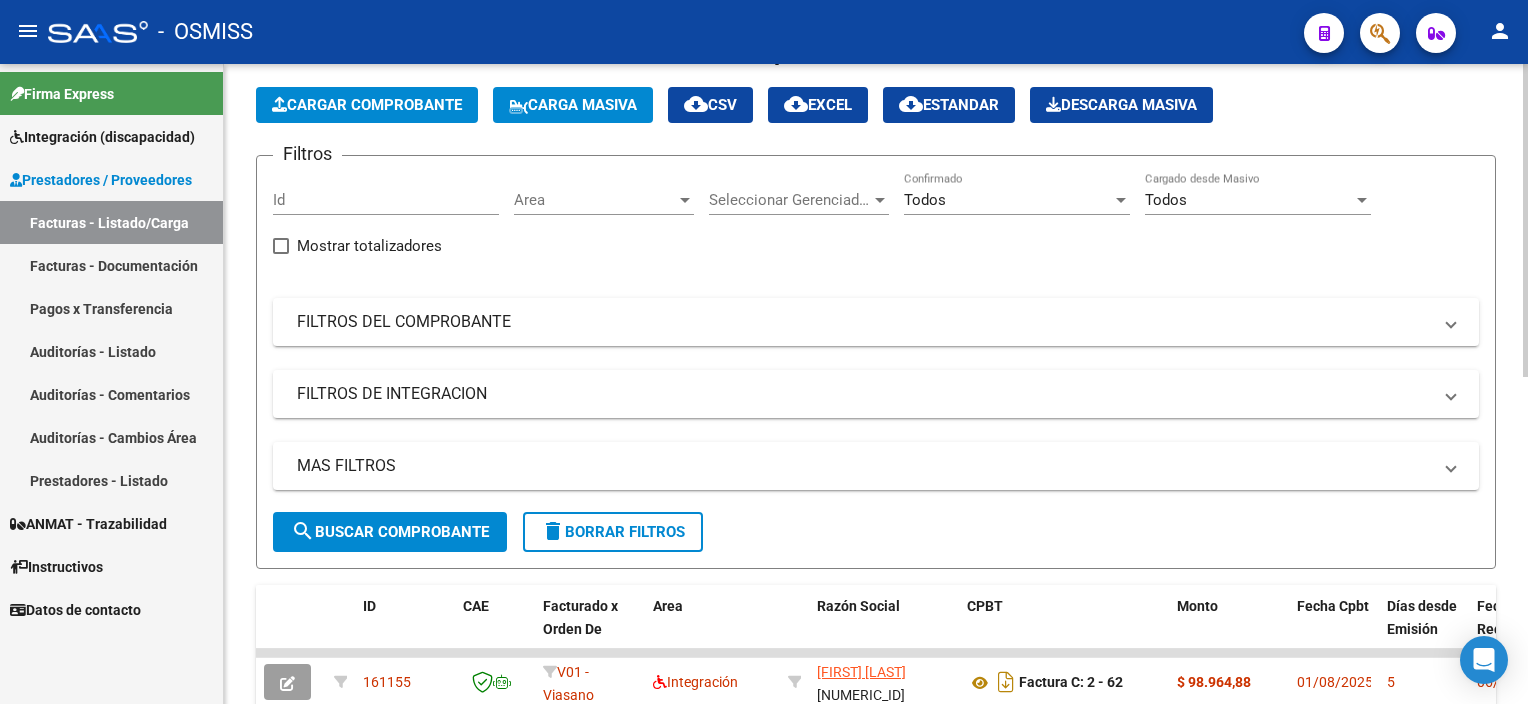 click on "Cargar Comprobante" 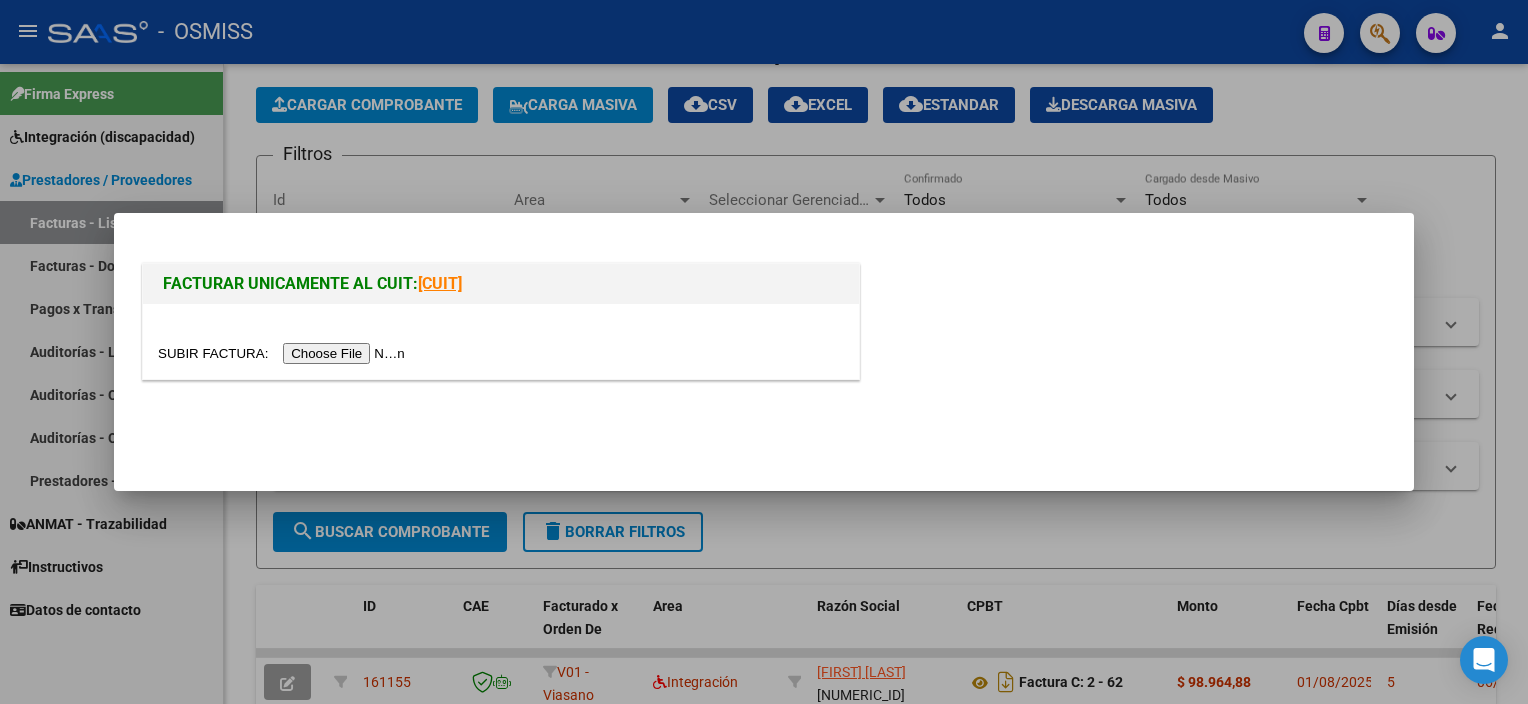 click at bounding box center [284, 353] 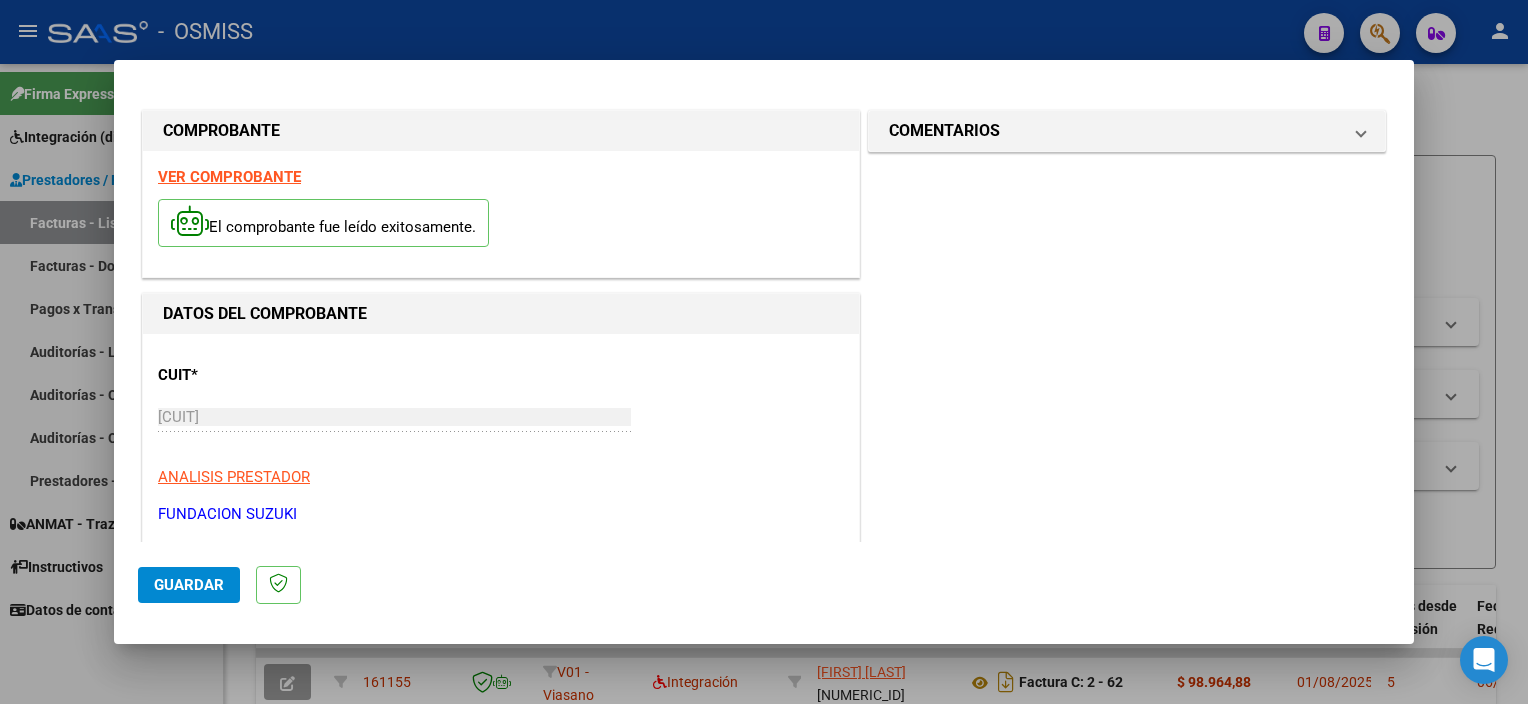 scroll, scrollTop: 295, scrollLeft: 0, axis: vertical 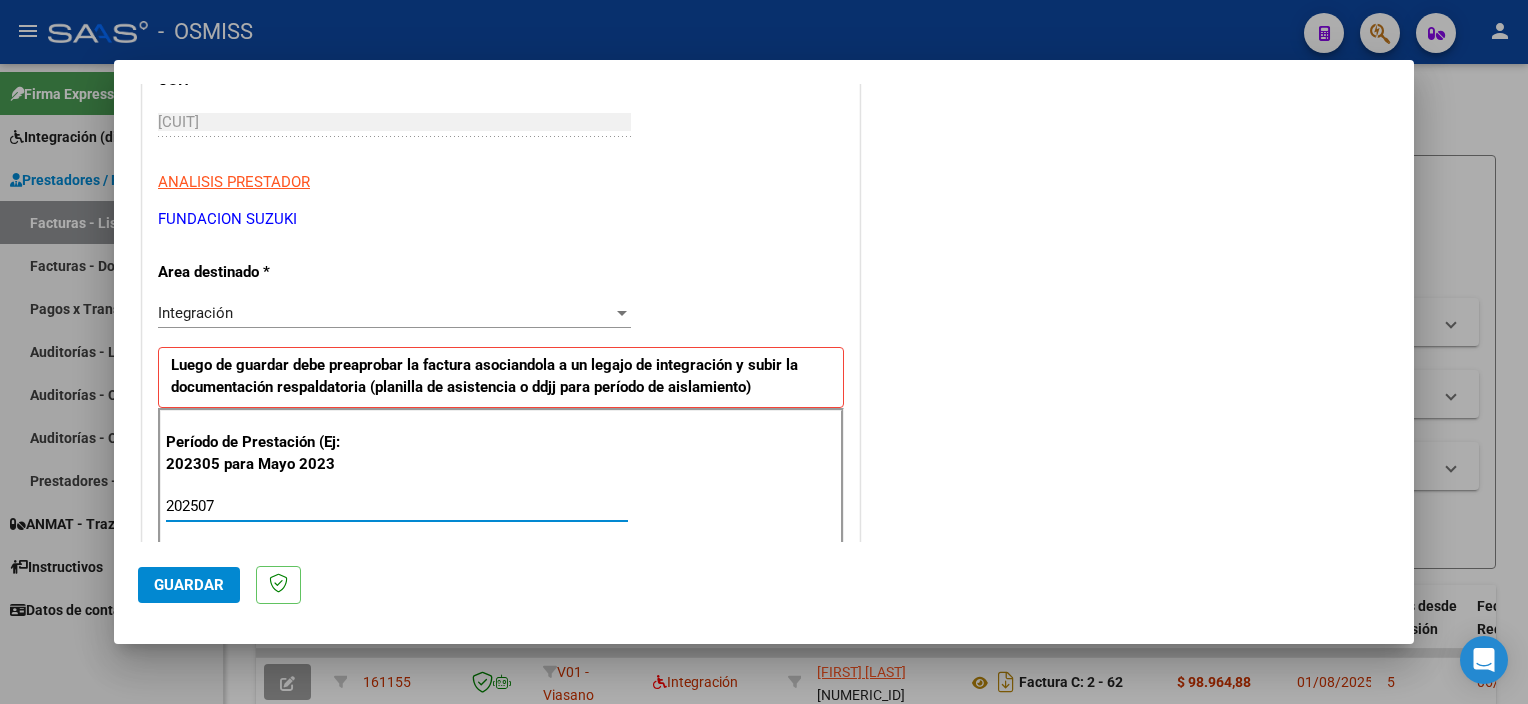 type on "202507" 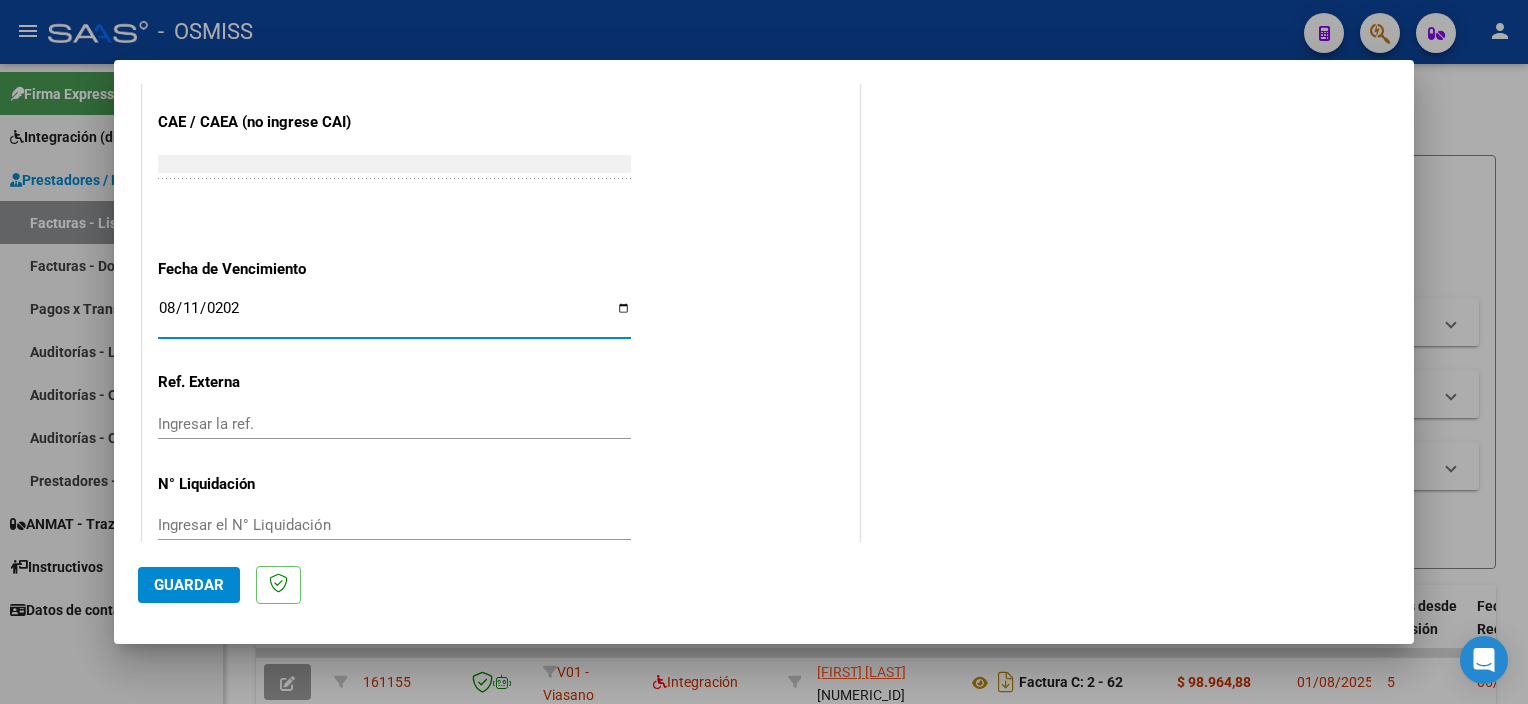 type on "2025-08-11" 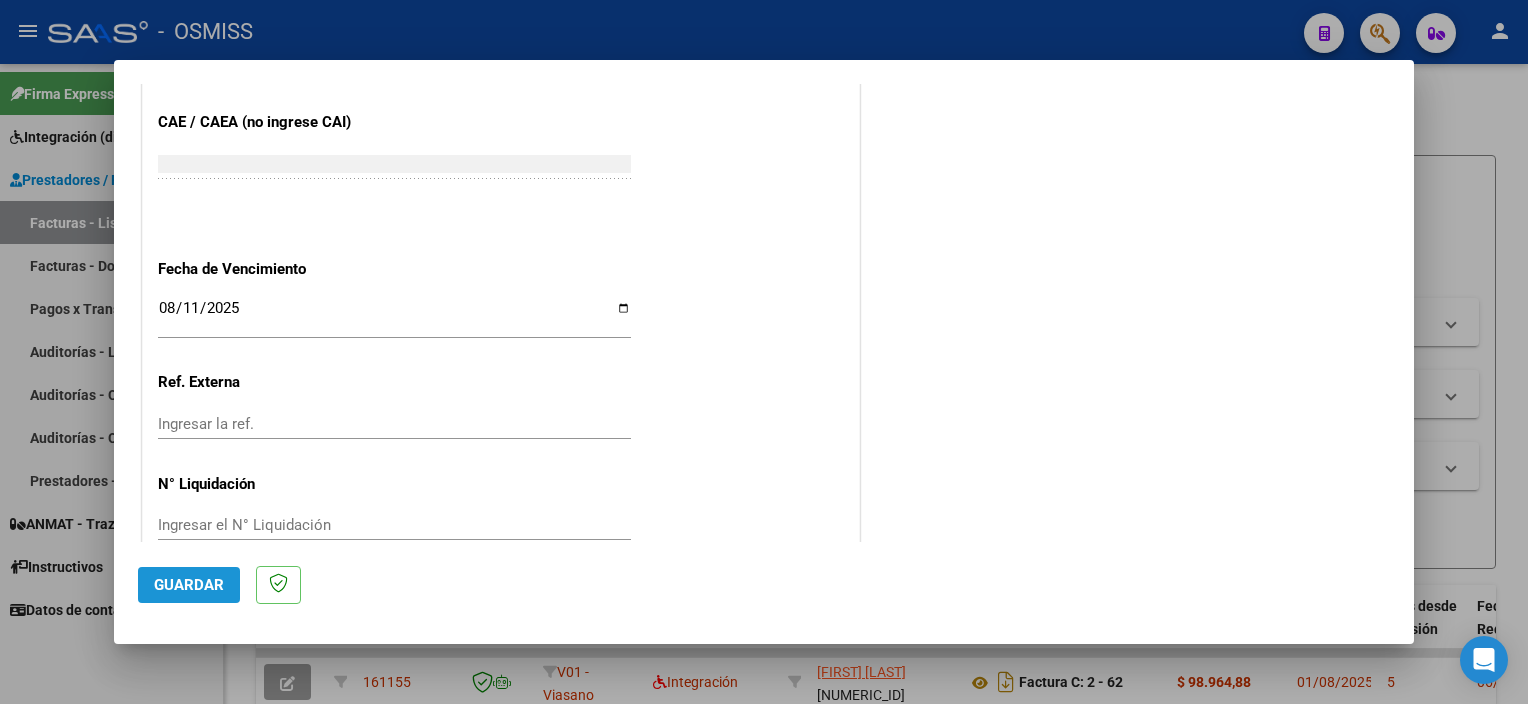 click on "Guardar" 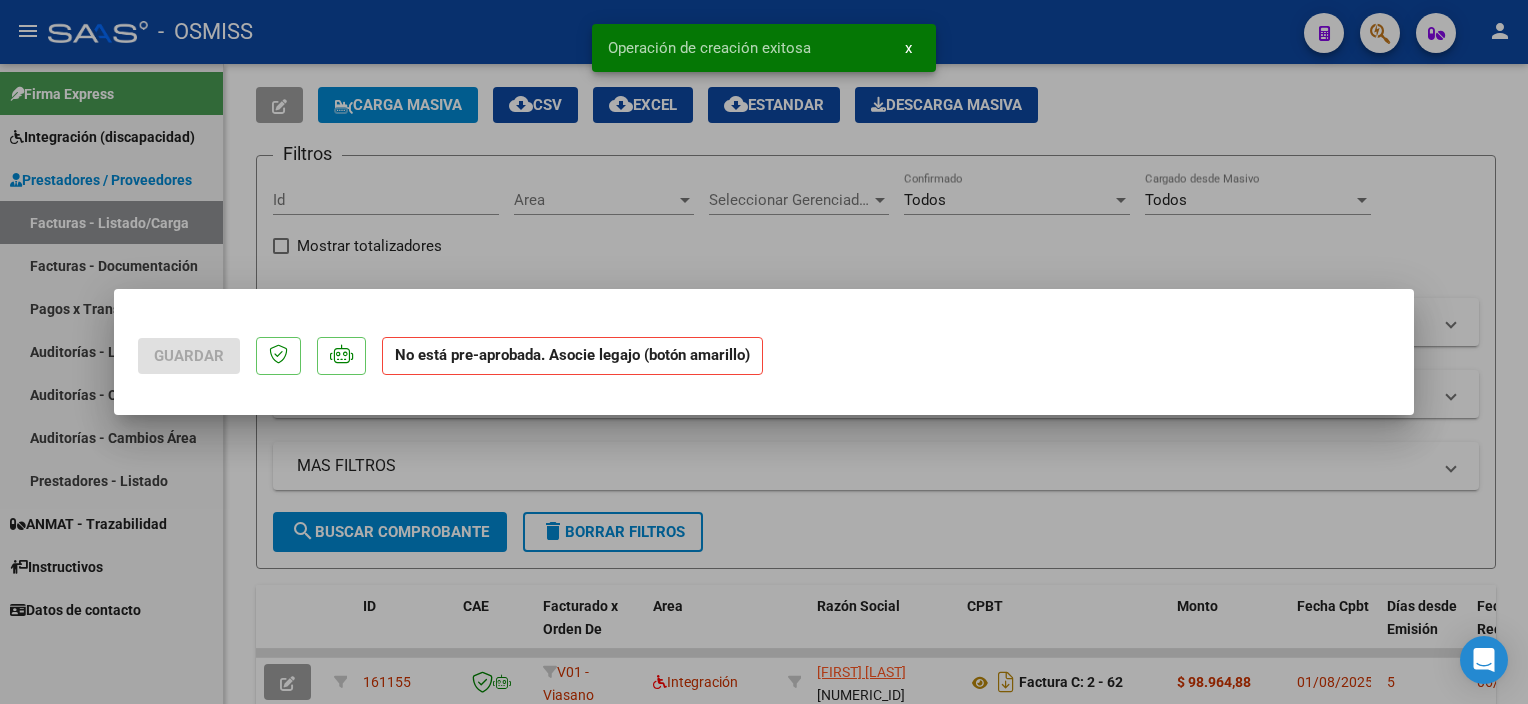 scroll, scrollTop: 0, scrollLeft: 0, axis: both 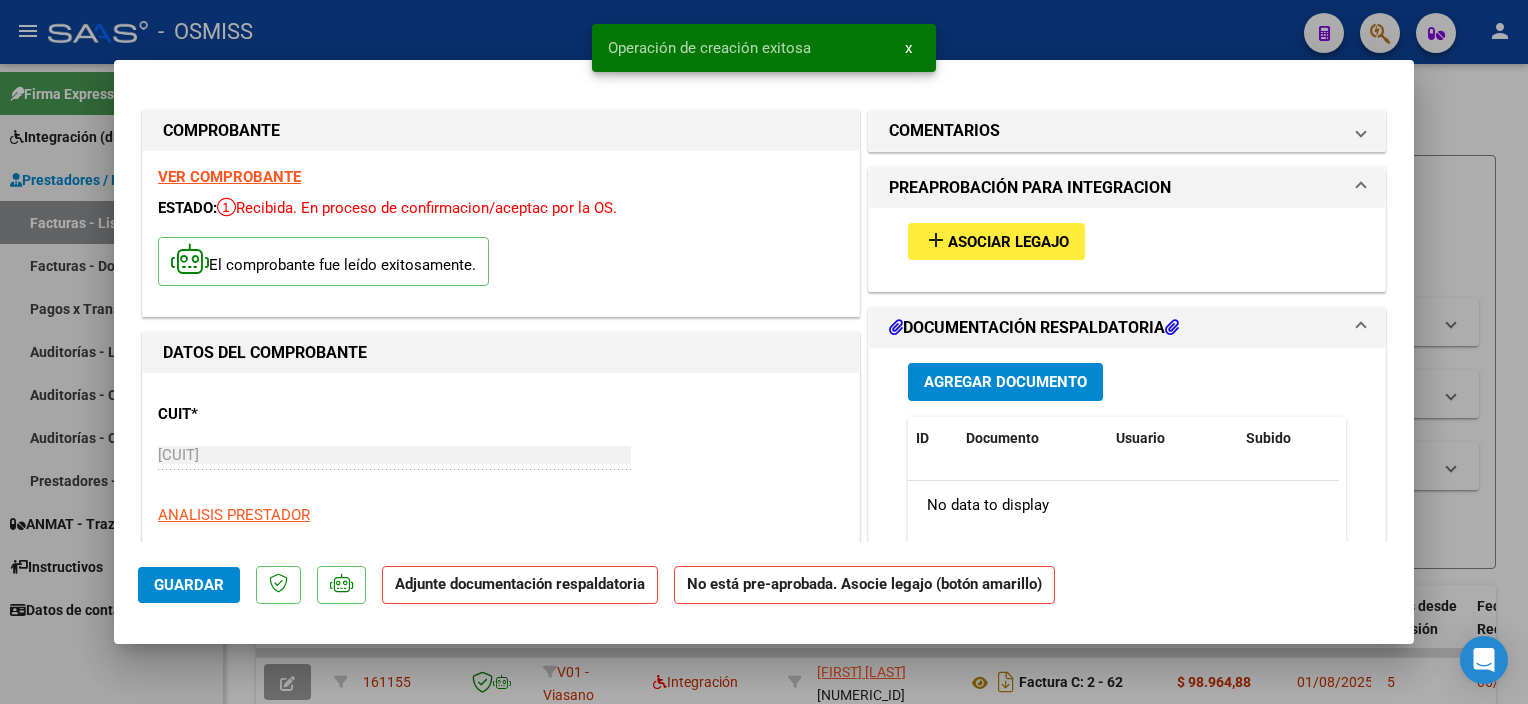click on "Asociar Legajo" at bounding box center [1008, 242] 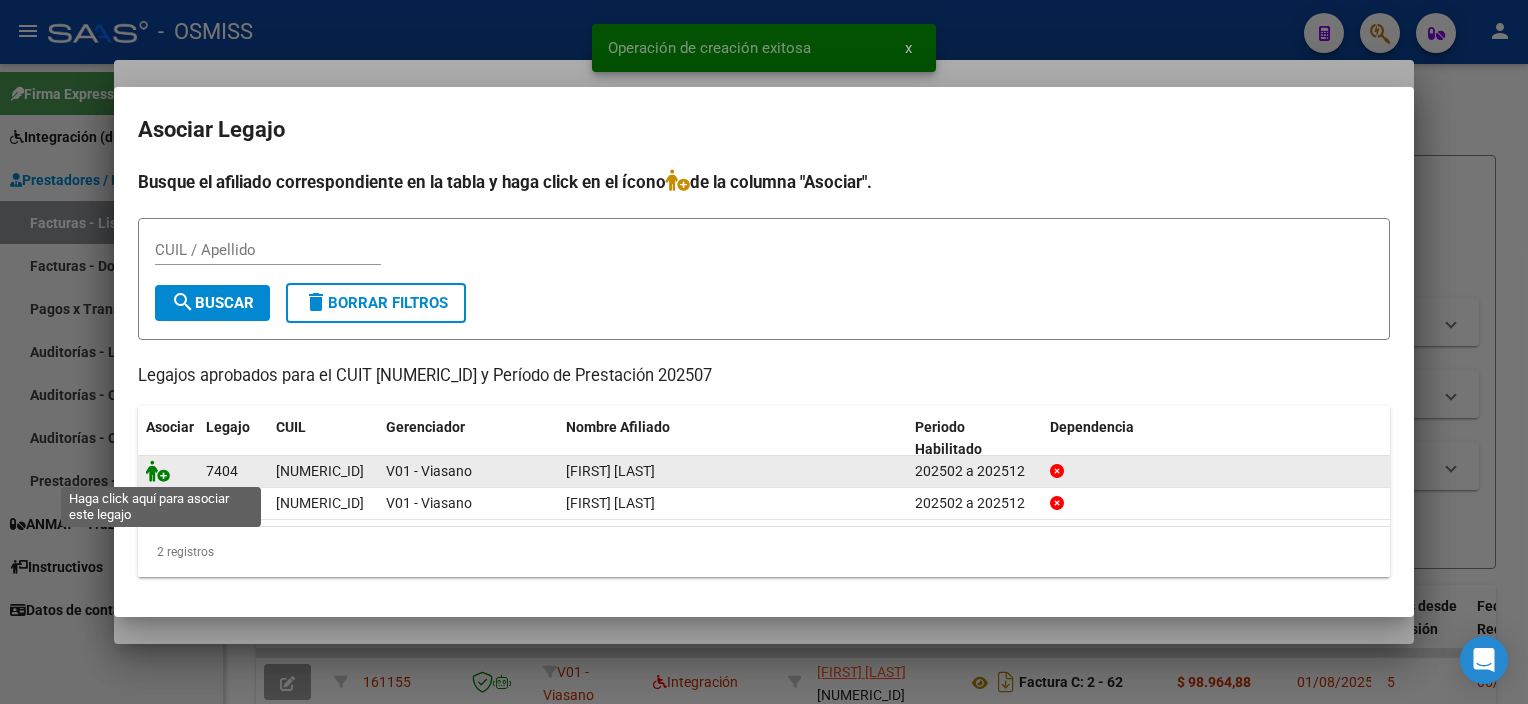 click 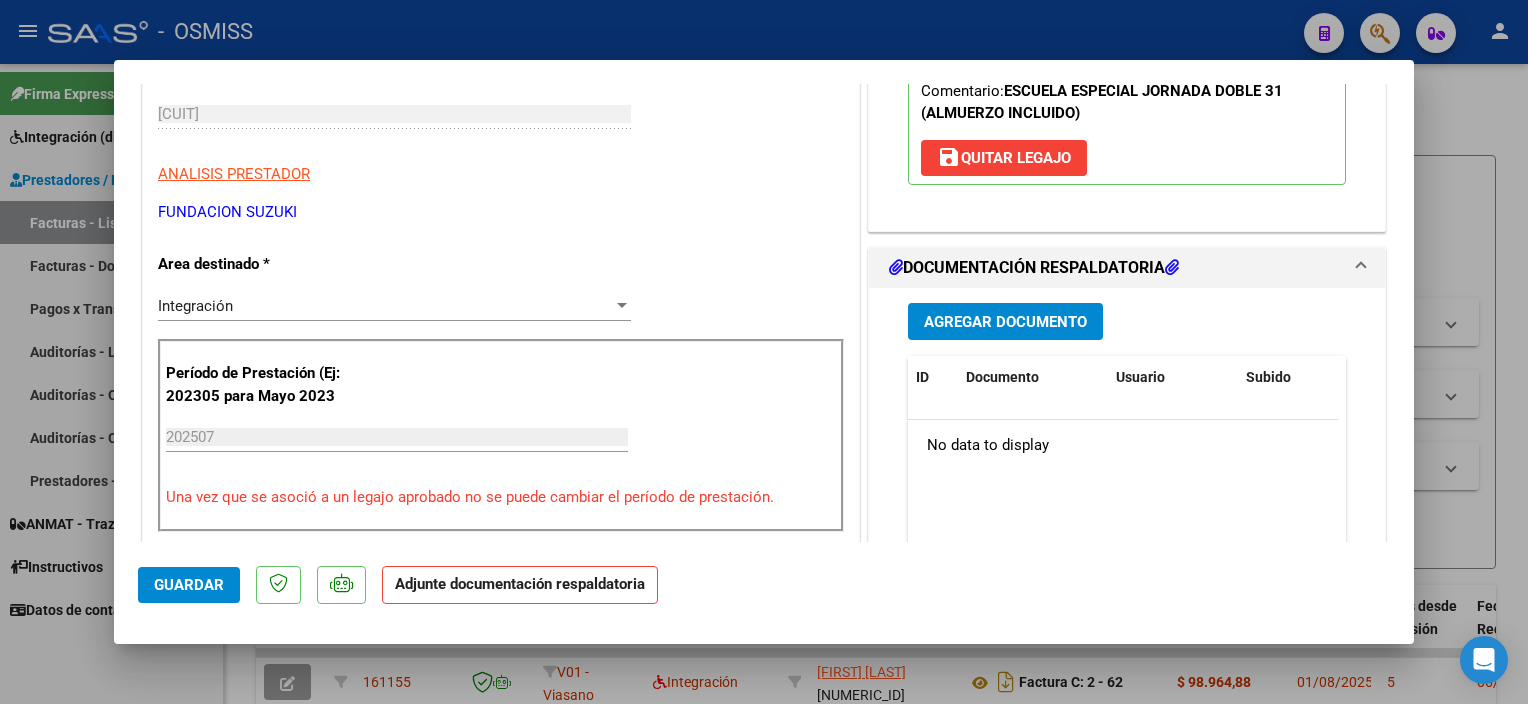 scroll, scrollTop: 341, scrollLeft: 0, axis: vertical 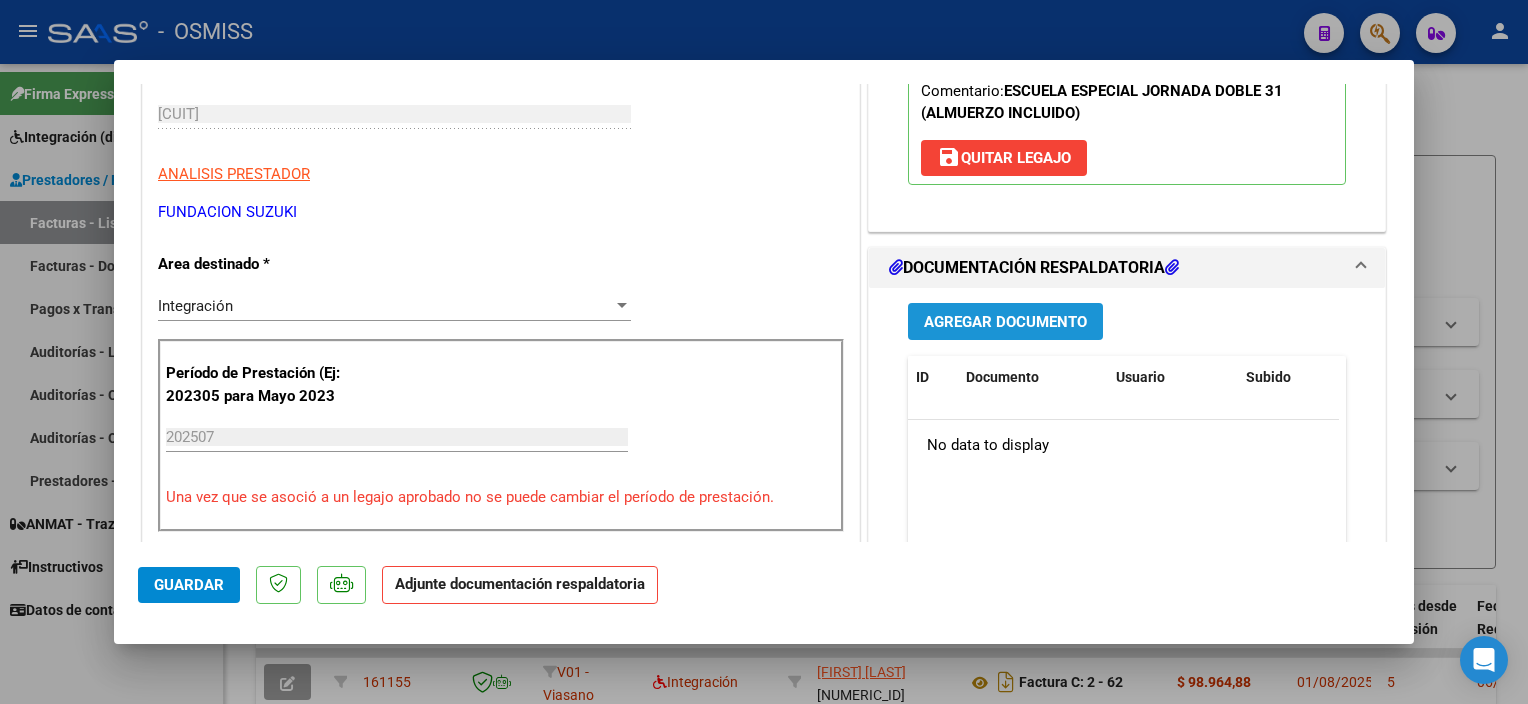 click on "Agregar Documento" at bounding box center (1005, 322) 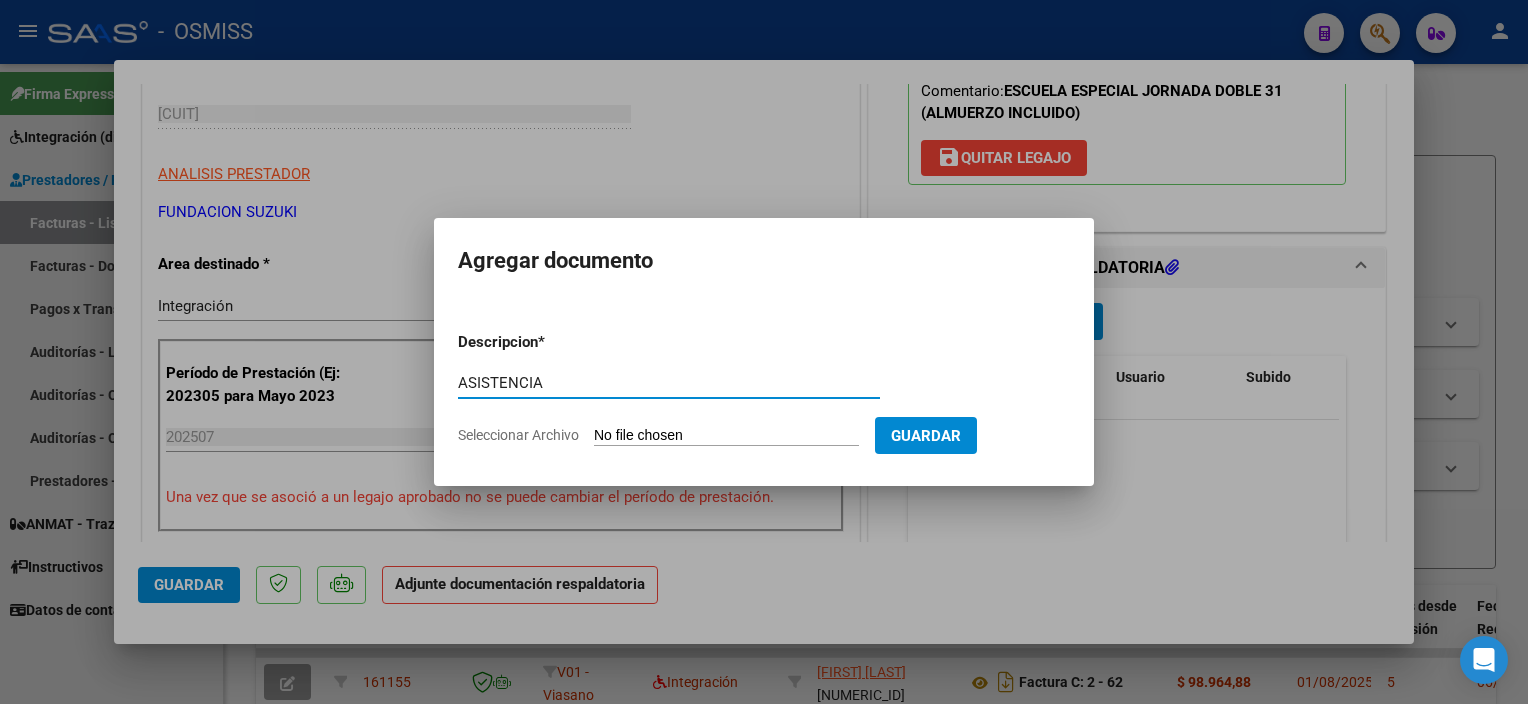 type on "ASISTENCIA" 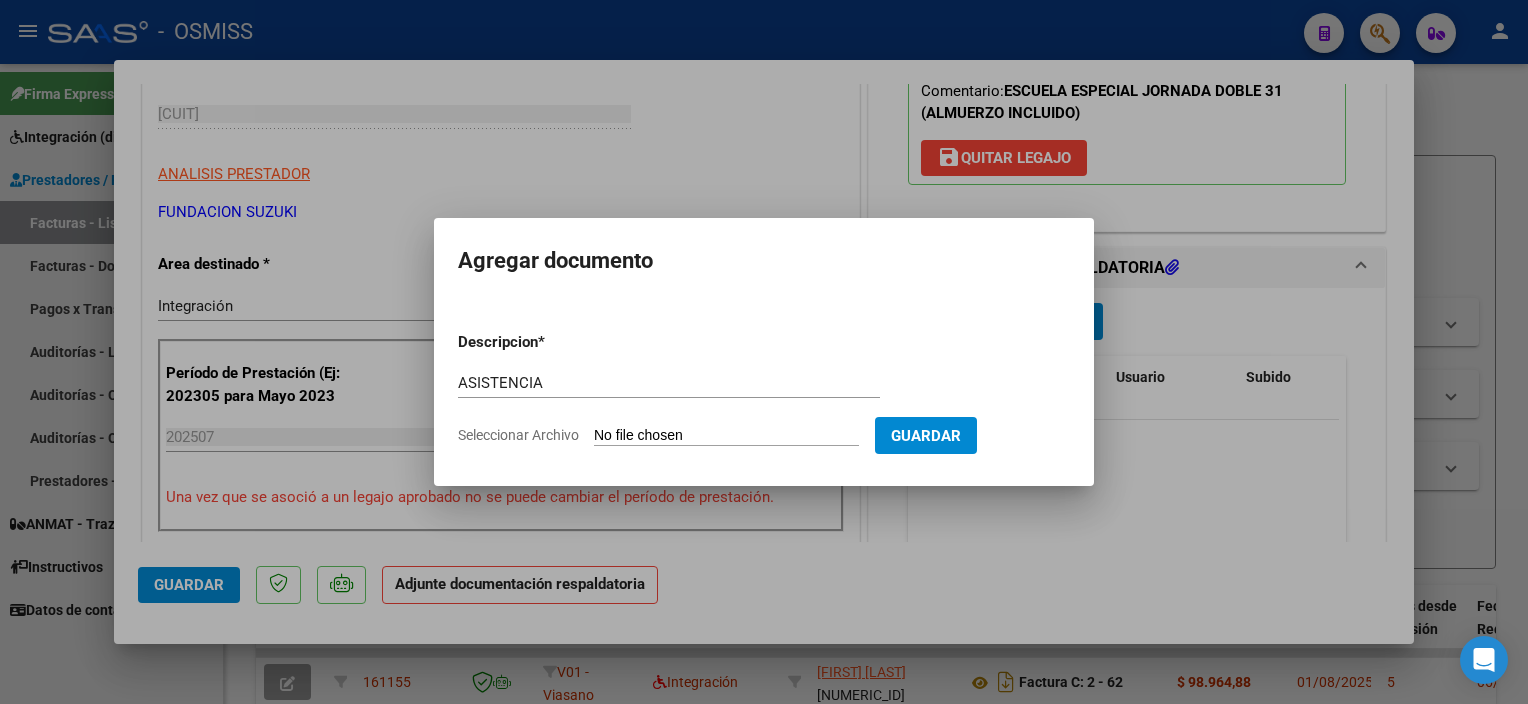 type on "C:\fakepath\[FILENAME] - Documentación FS.pdf" 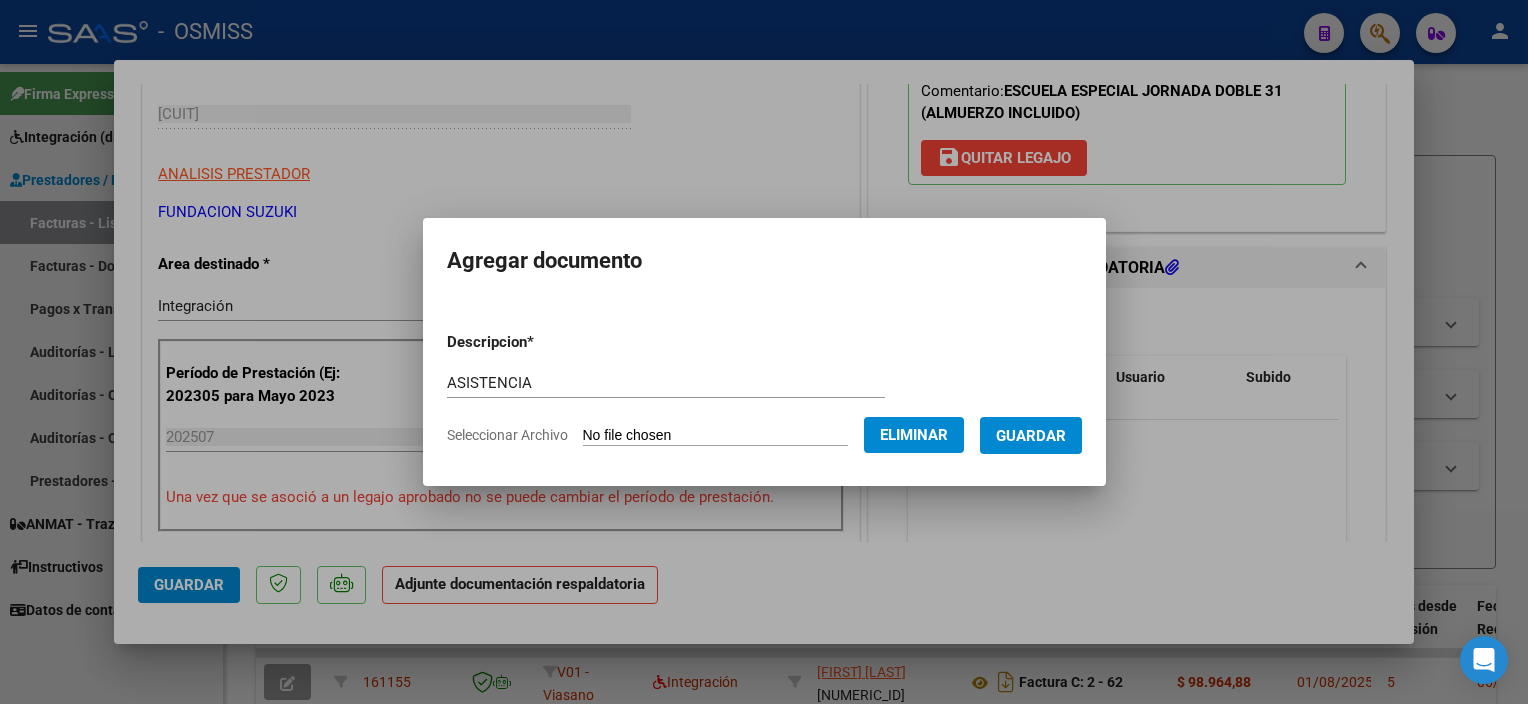 click on "Guardar" at bounding box center [1031, 435] 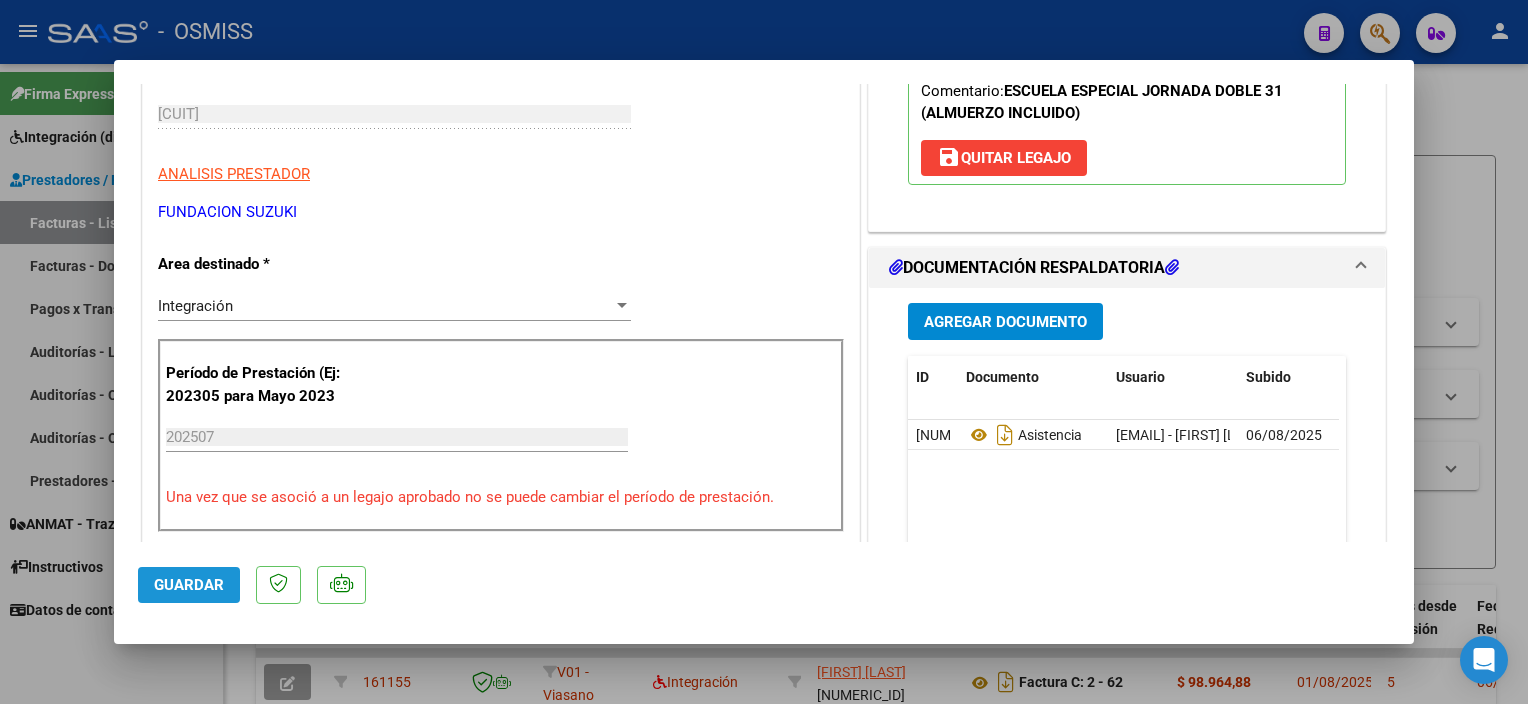 click on "Guardar" 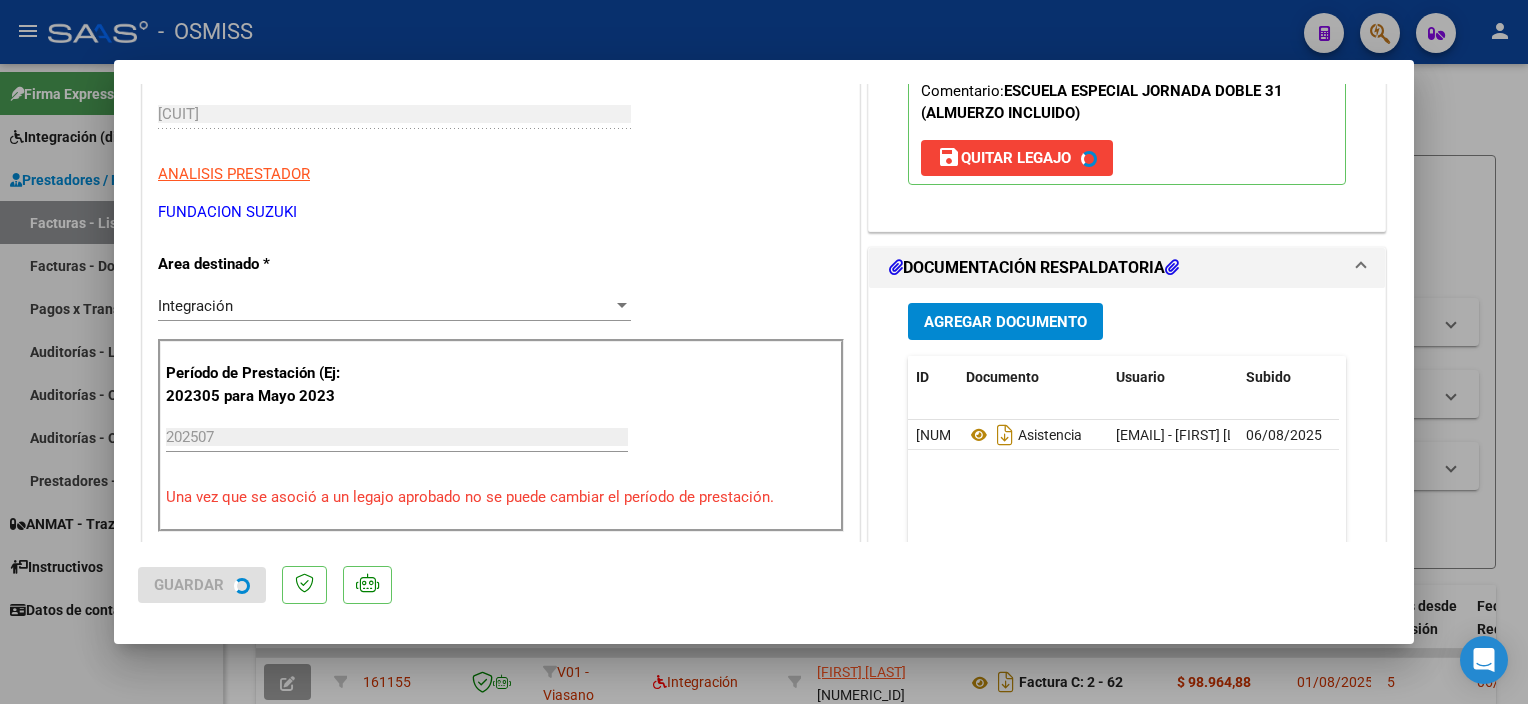 click at bounding box center [764, 352] 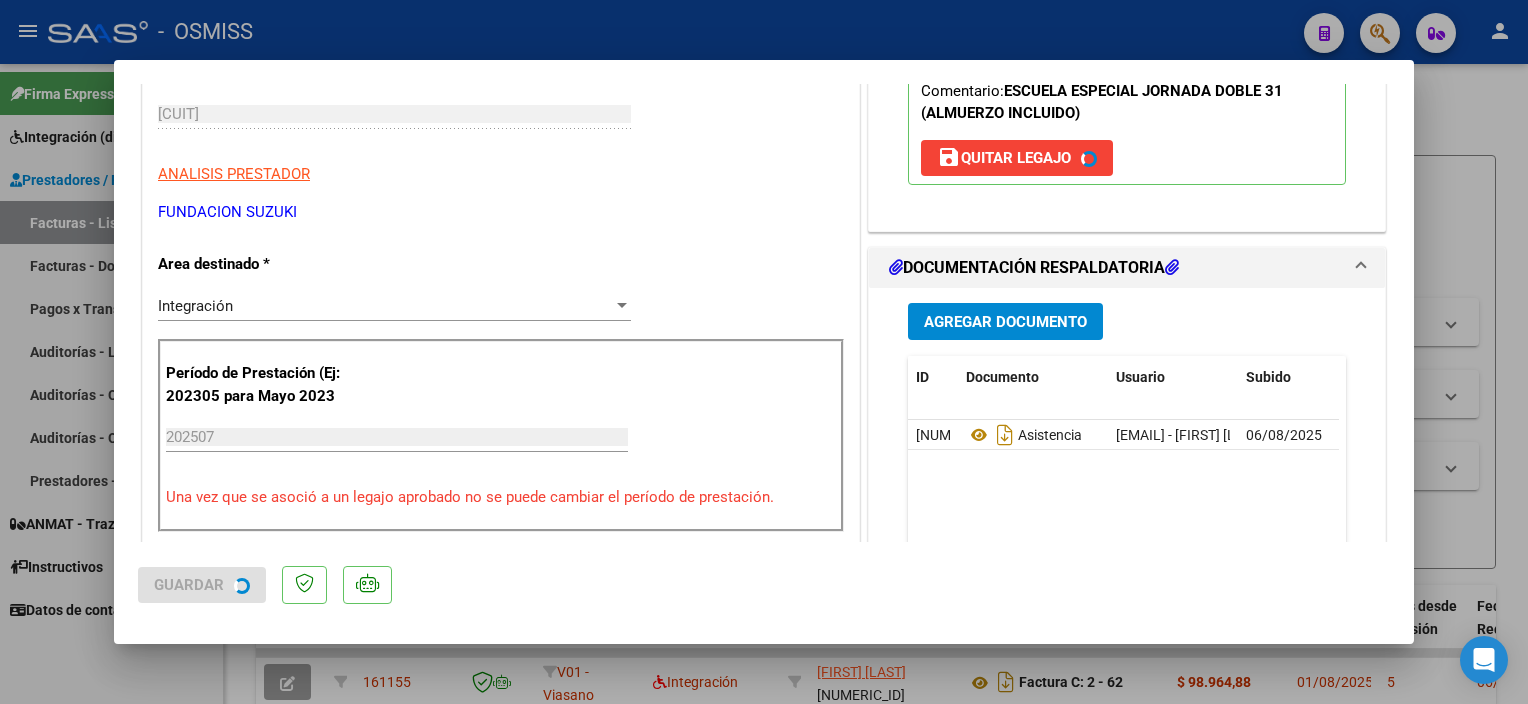 type 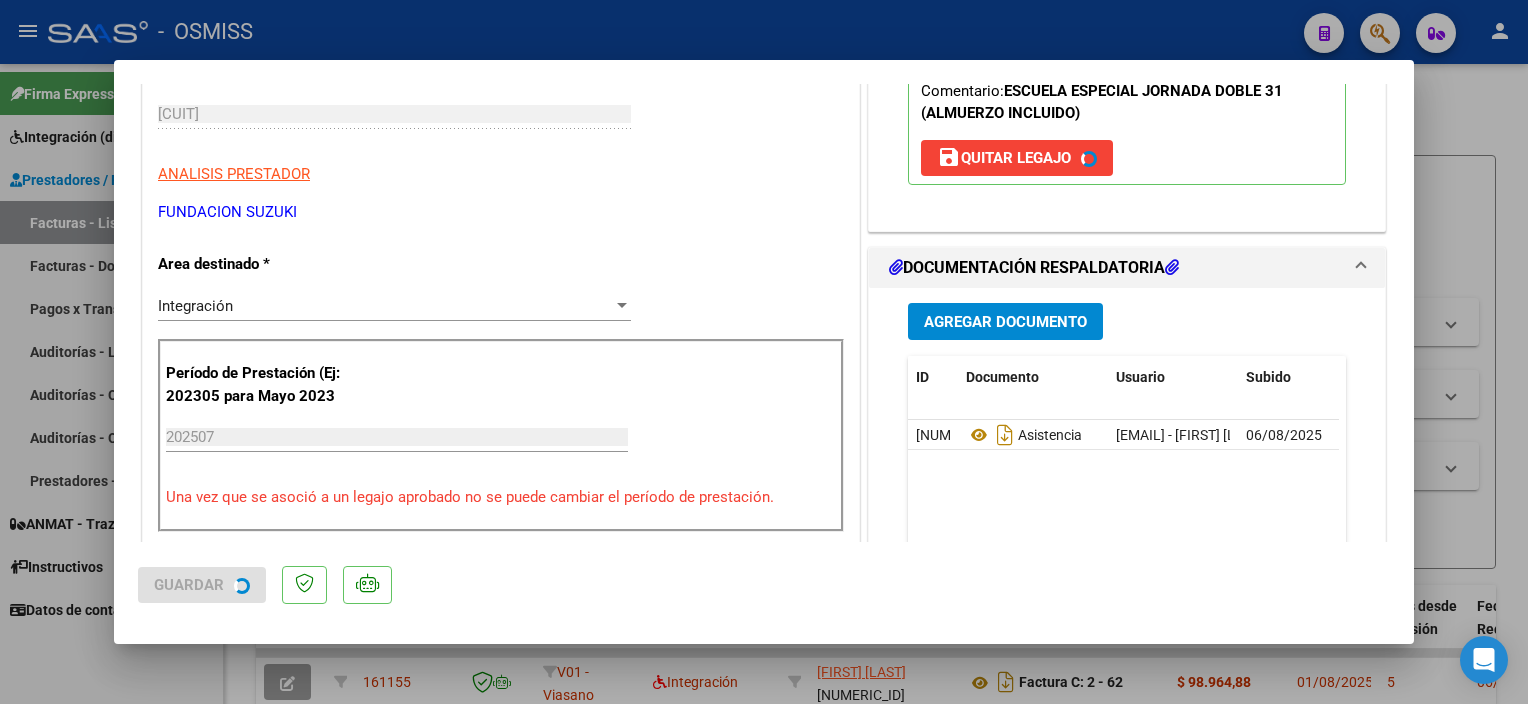 type 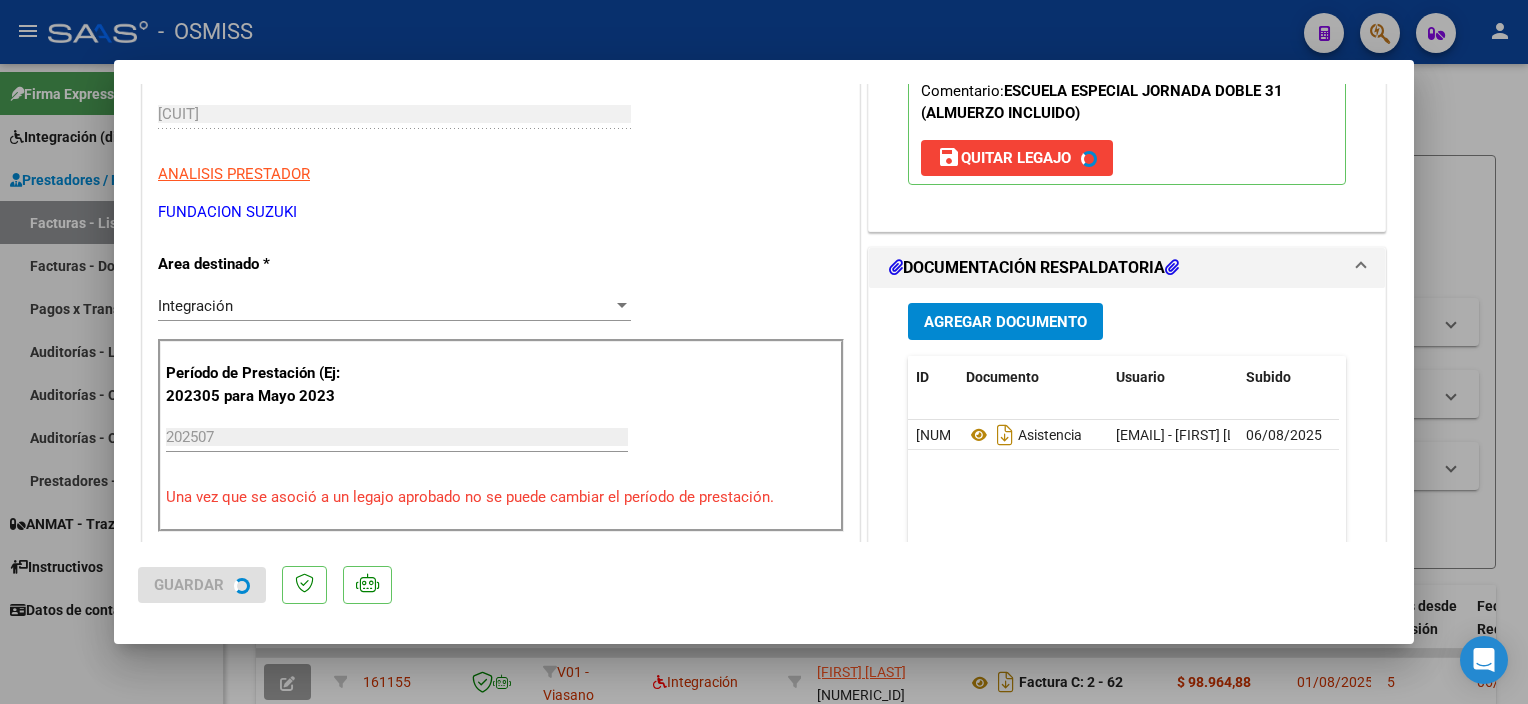 type 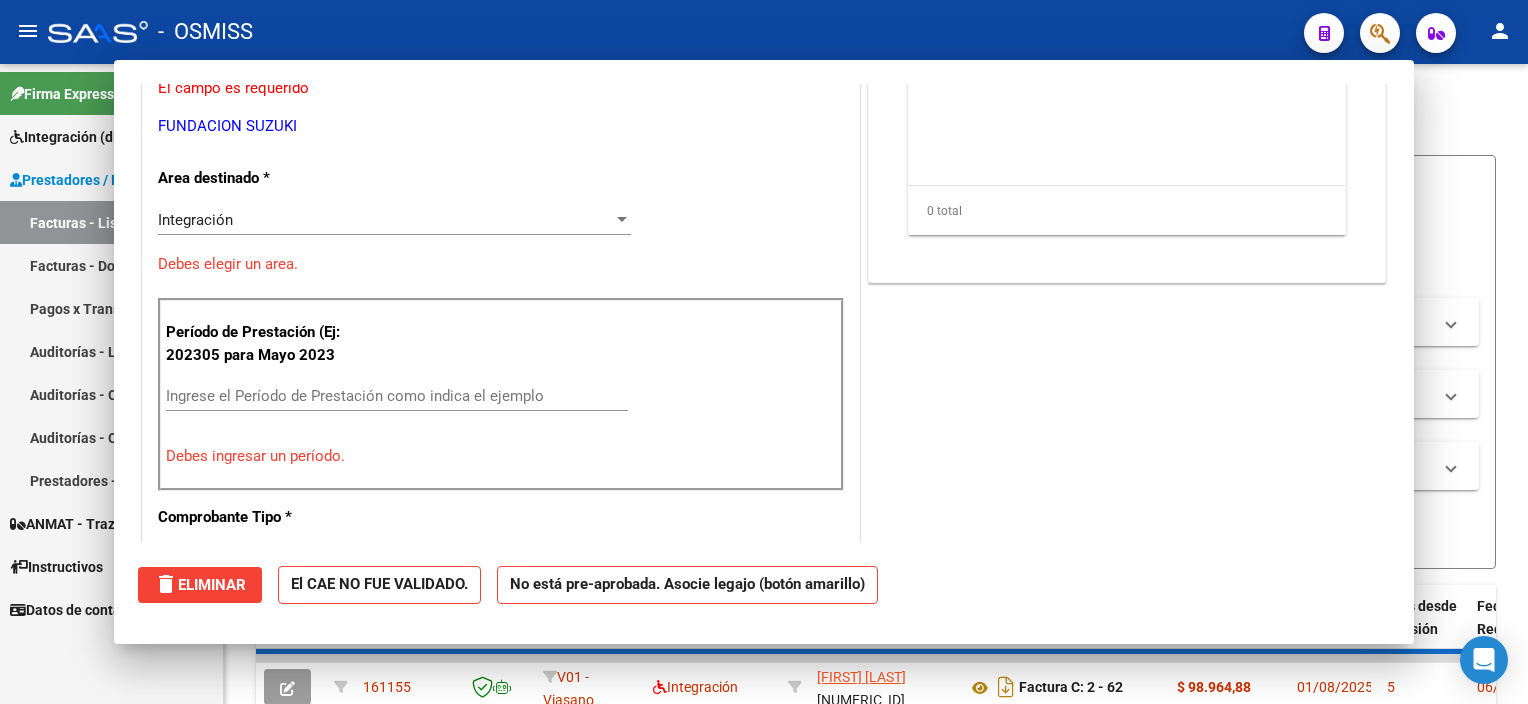 scroll, scrollTop: 280, scrollLeft: 0, axis: vertical 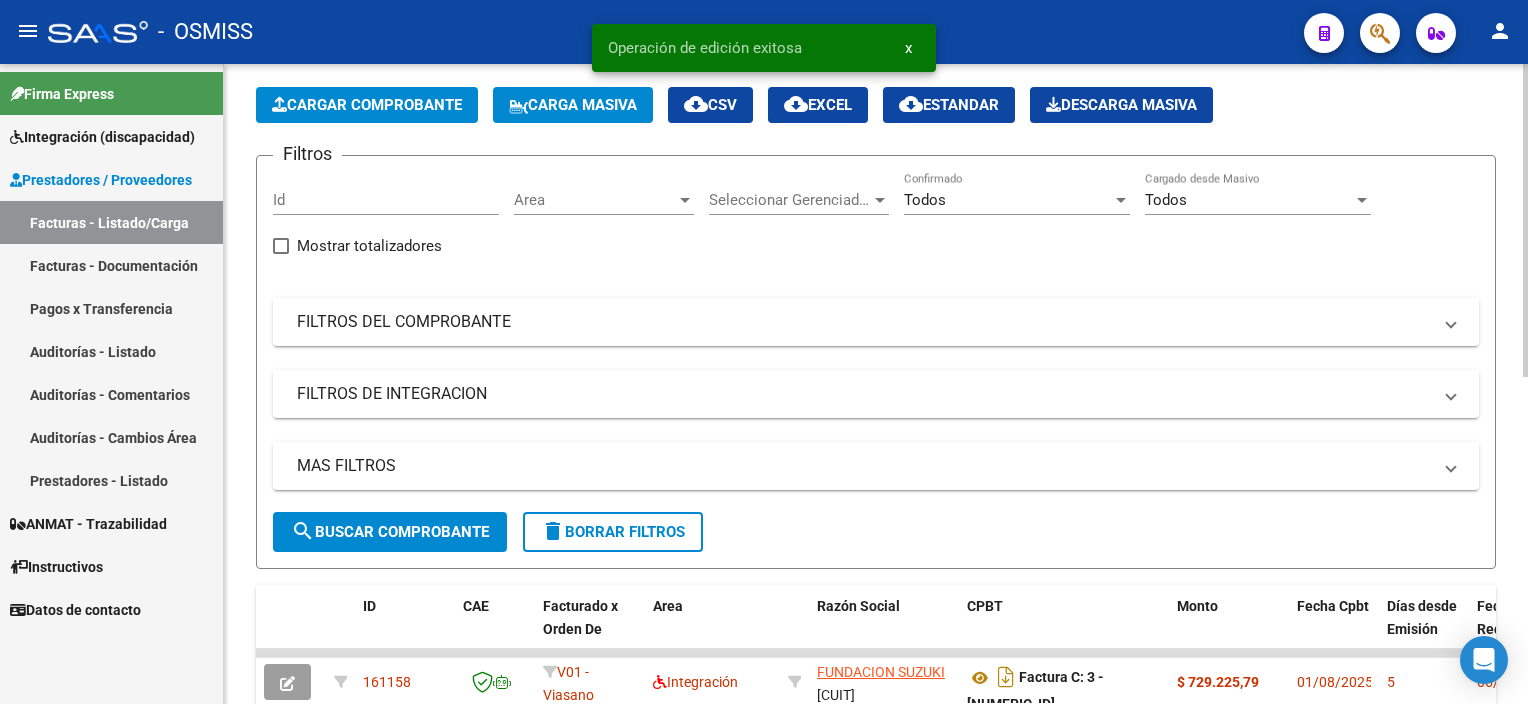 click on "Cargar Comprobante" 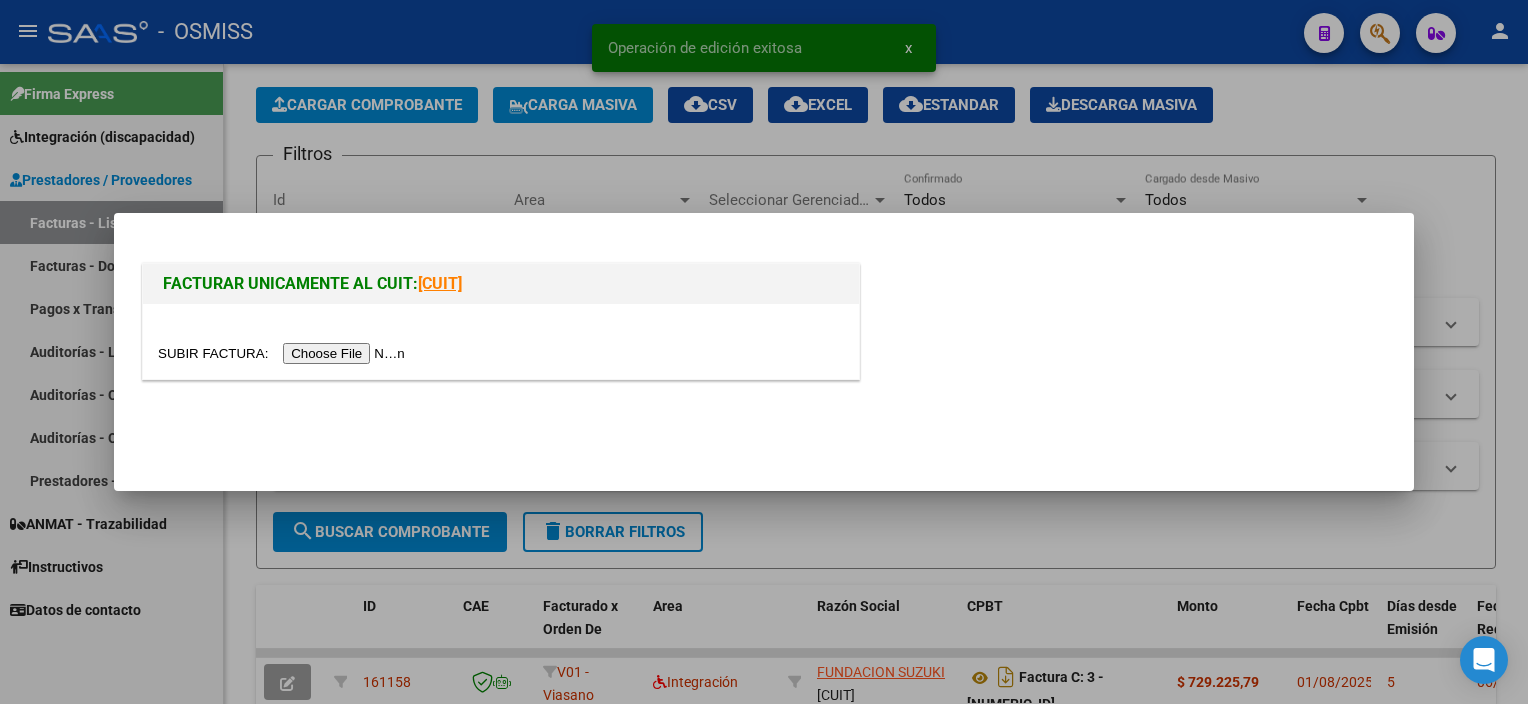 click at bounding box center (284, 353) 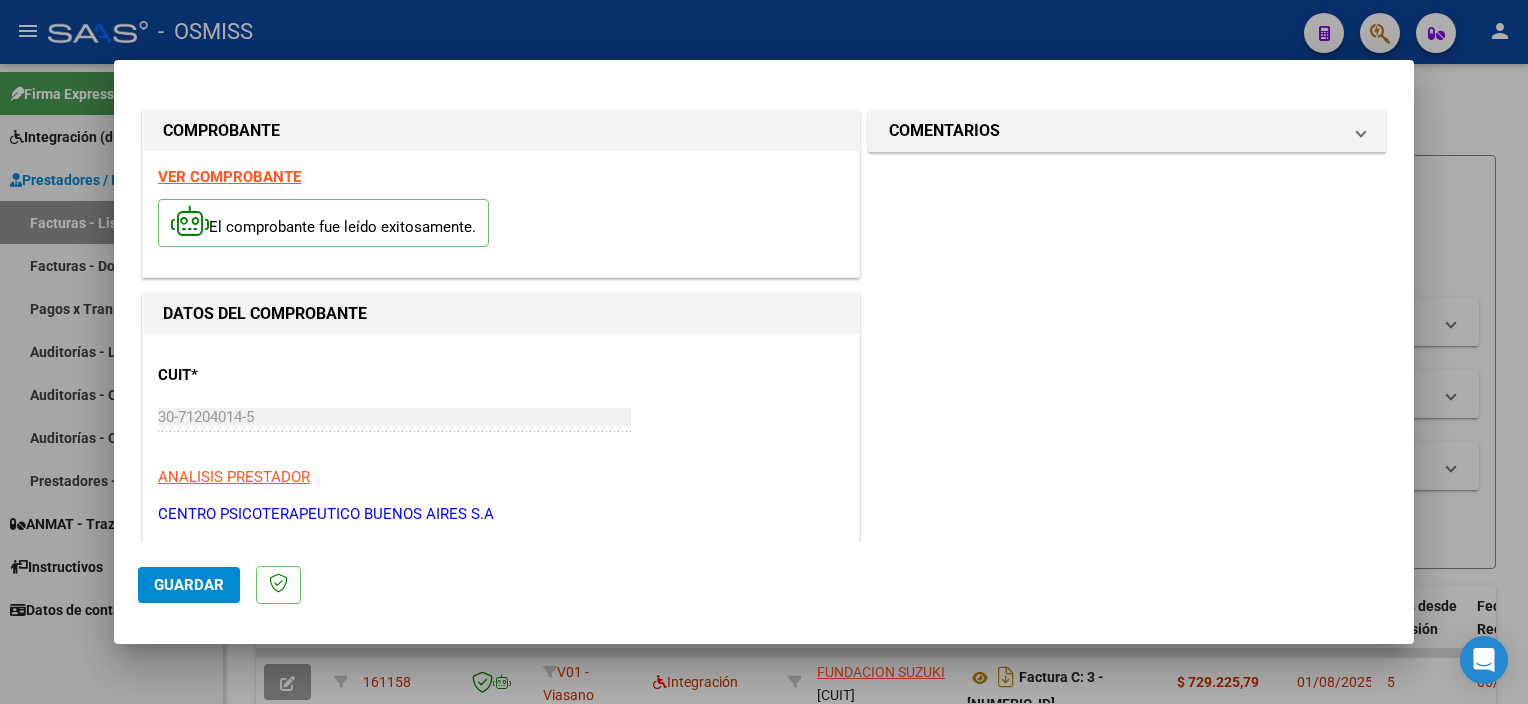 scroll, scrollTop: 295, scrollLeft: 0, axis: vertical 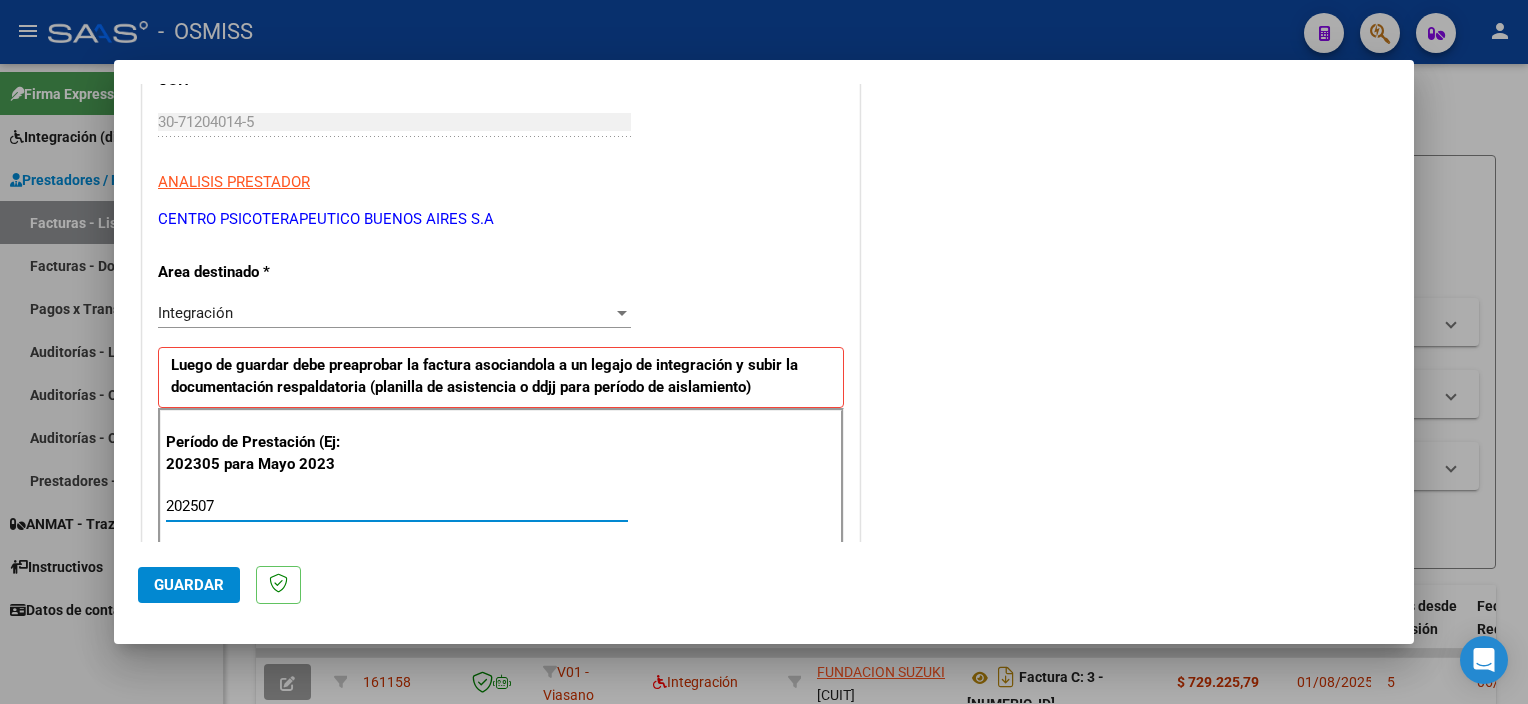type on "202507" 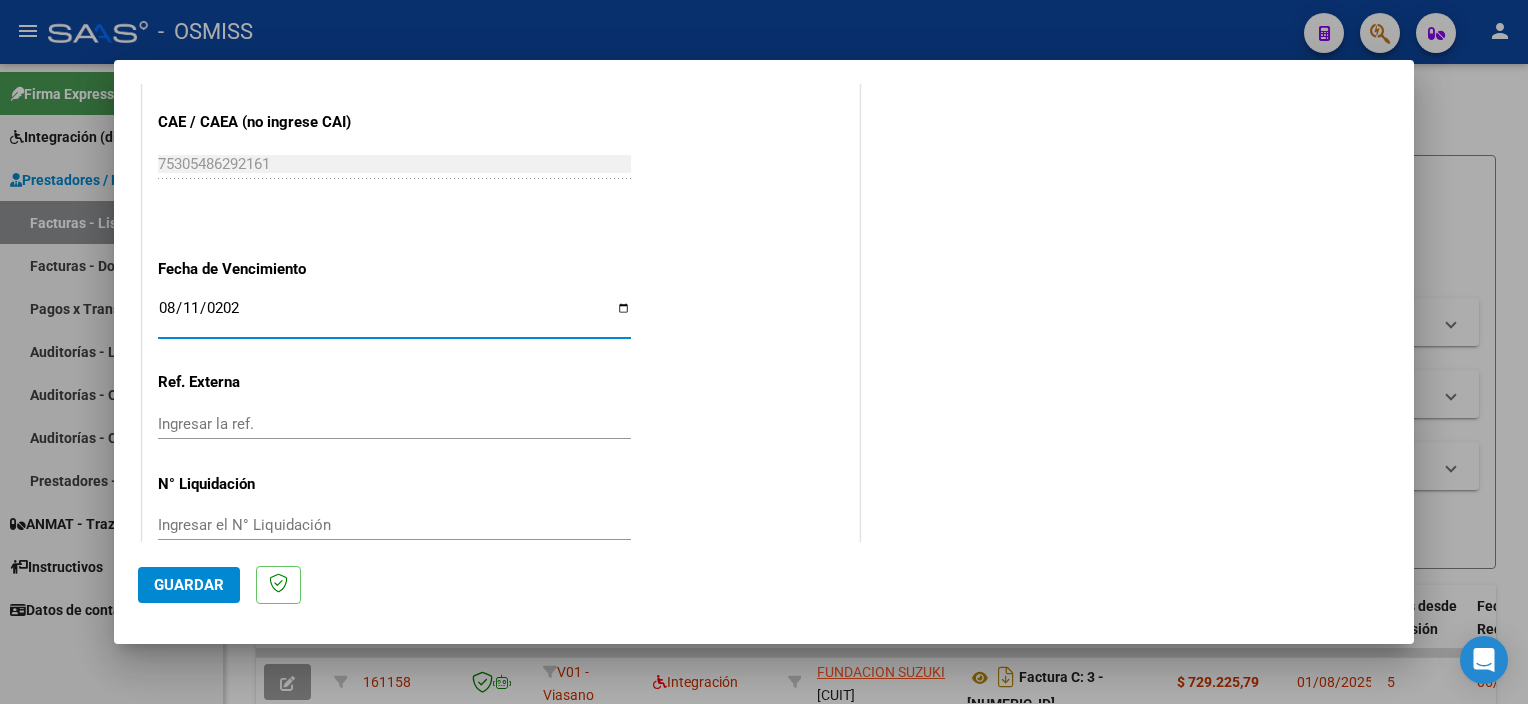 type on "2025-08-11" 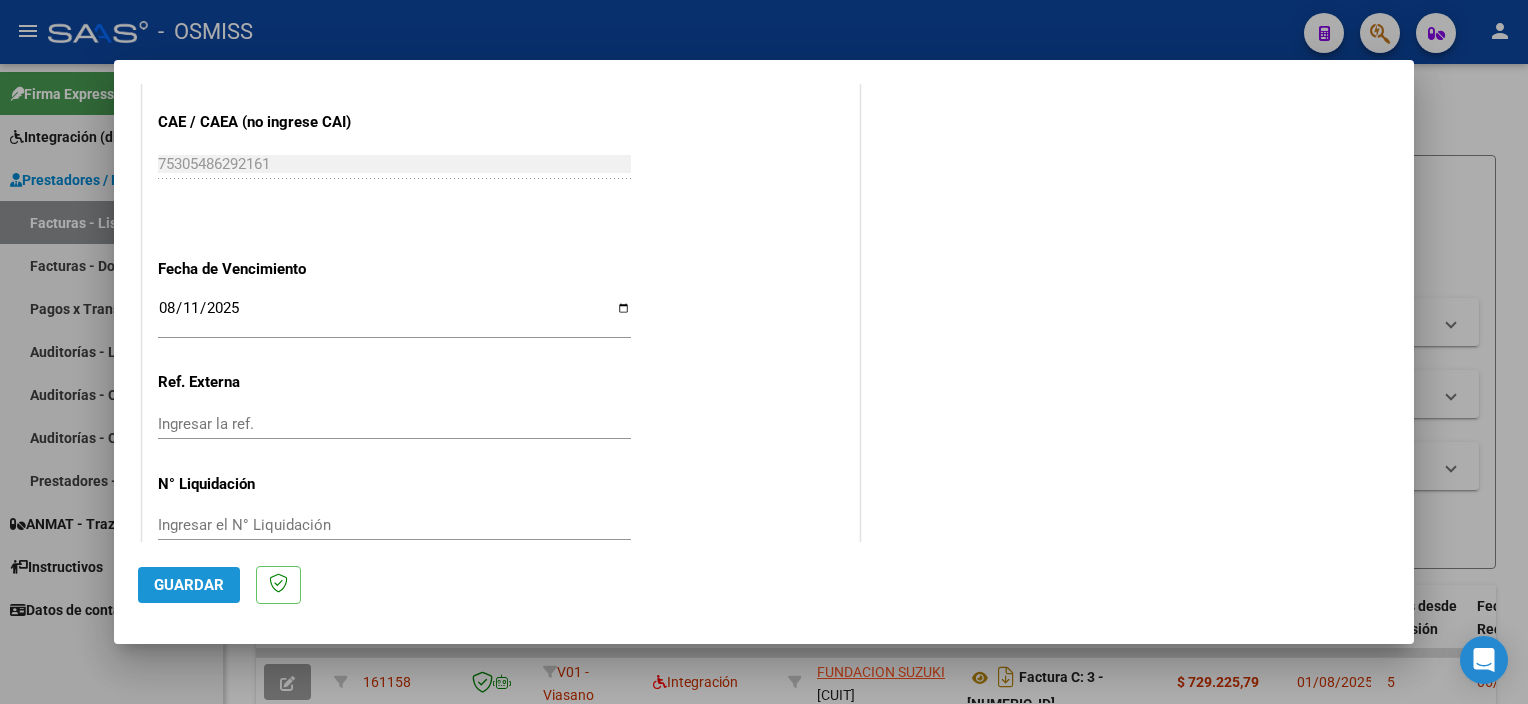 click on "Guardar" 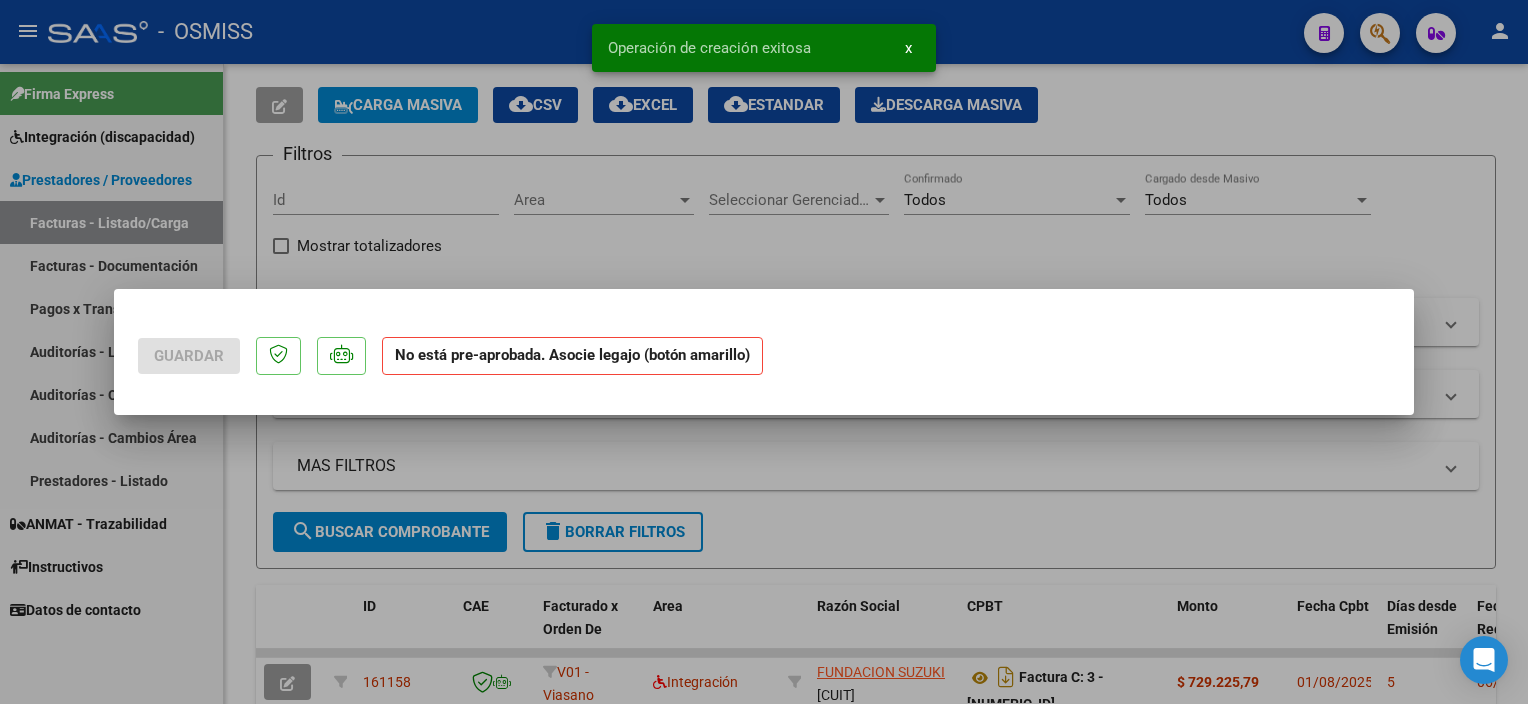 scroll, scrollTop: 0, scrollLeft: 0, axis: both 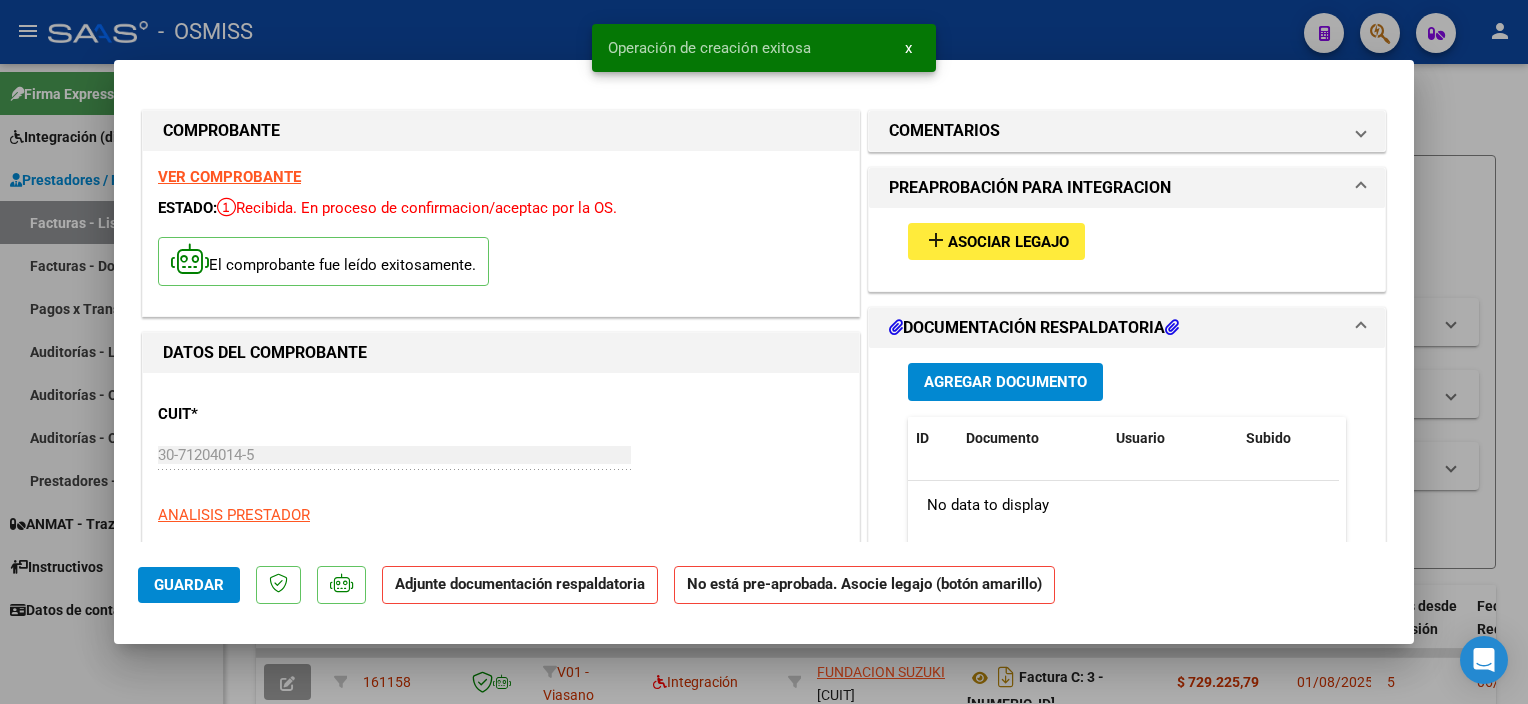 click on "Asociar Legajo" at bounding box center [1008, 242] 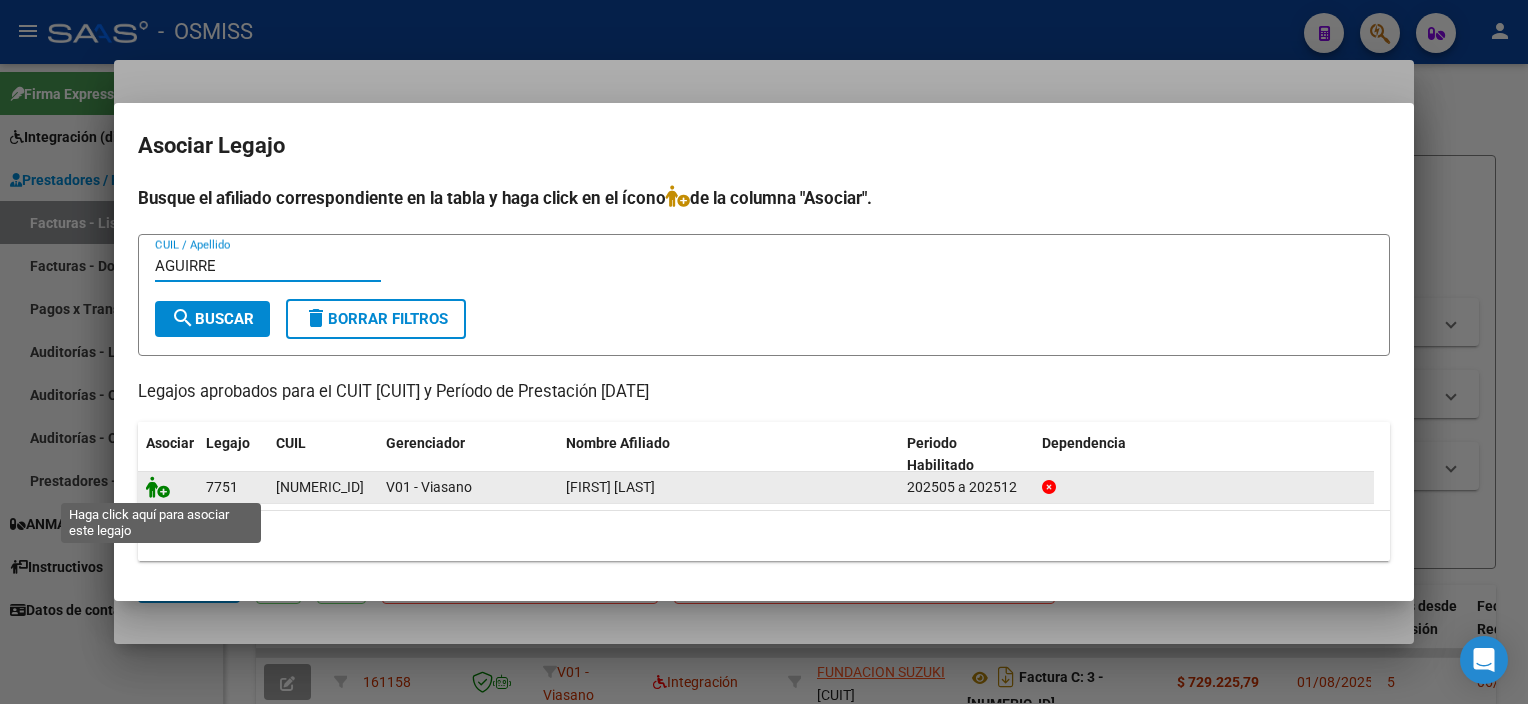 type on "AGUIRRE" 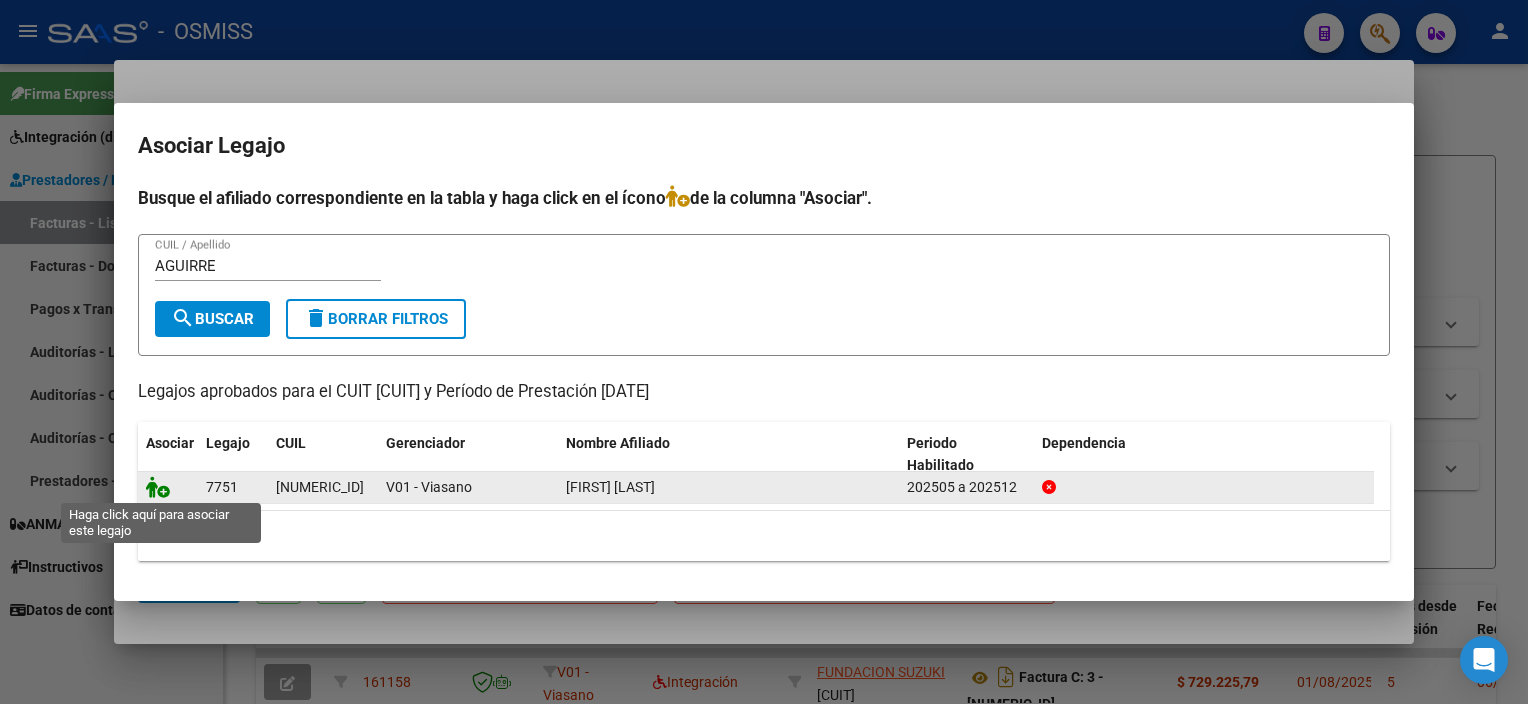 click 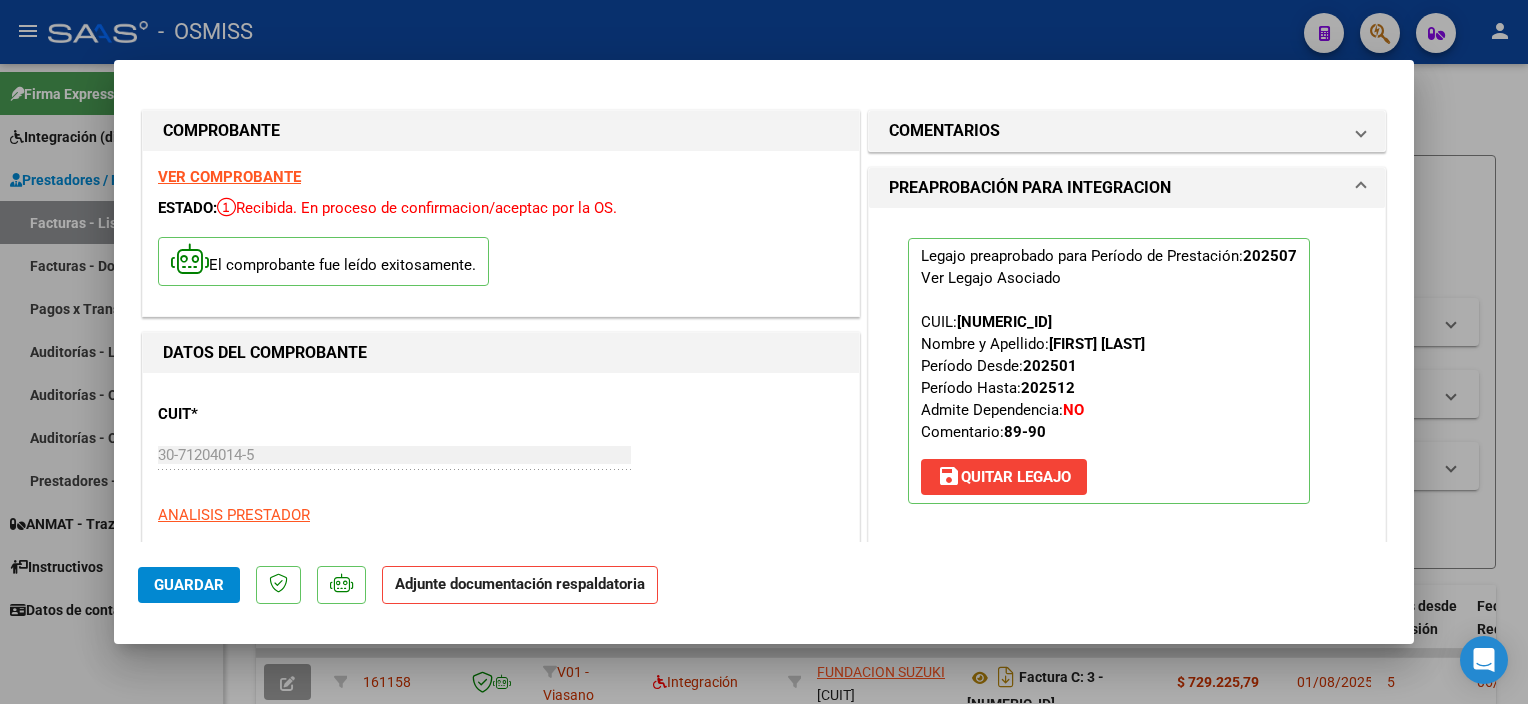 scroll, scrollTop: 333, scrollLeft: 0, axis: vertical 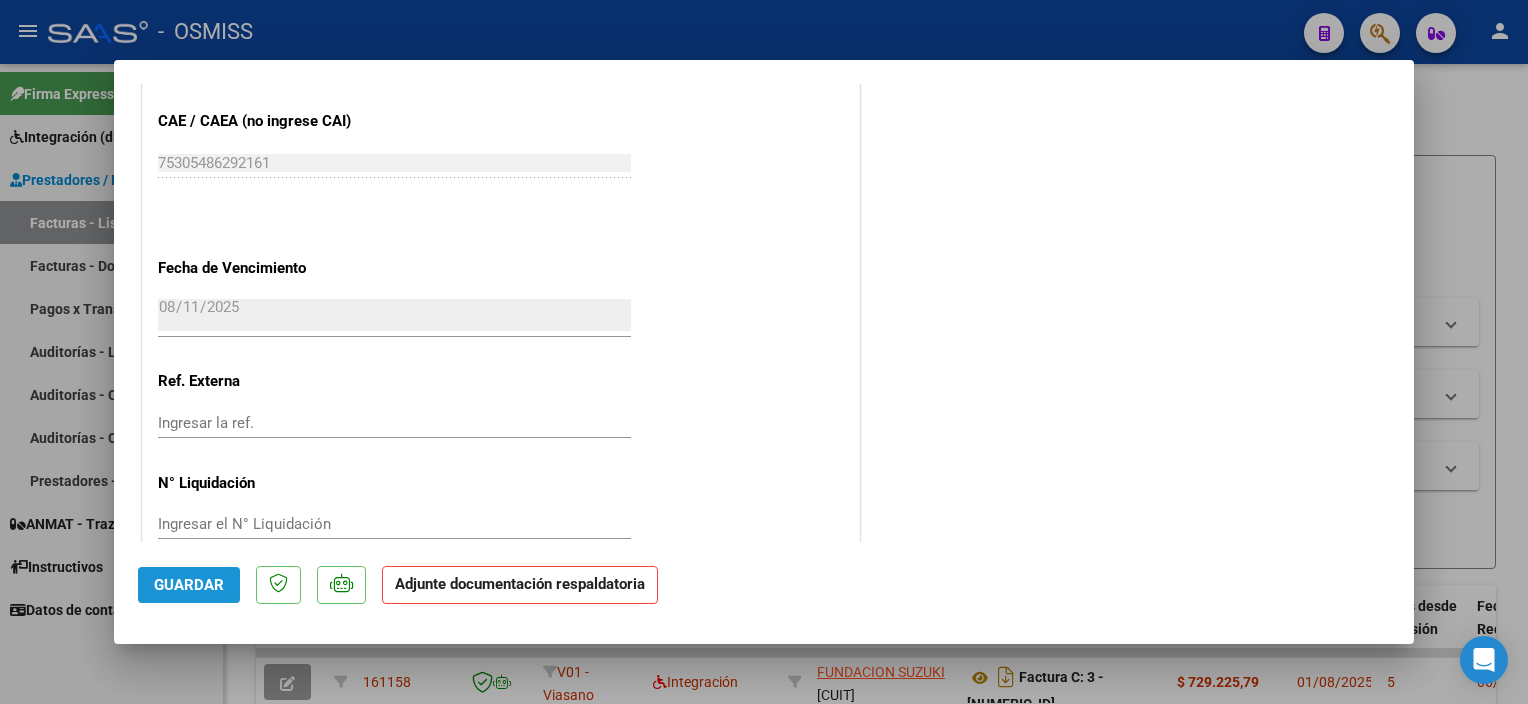 click on "Guardar" 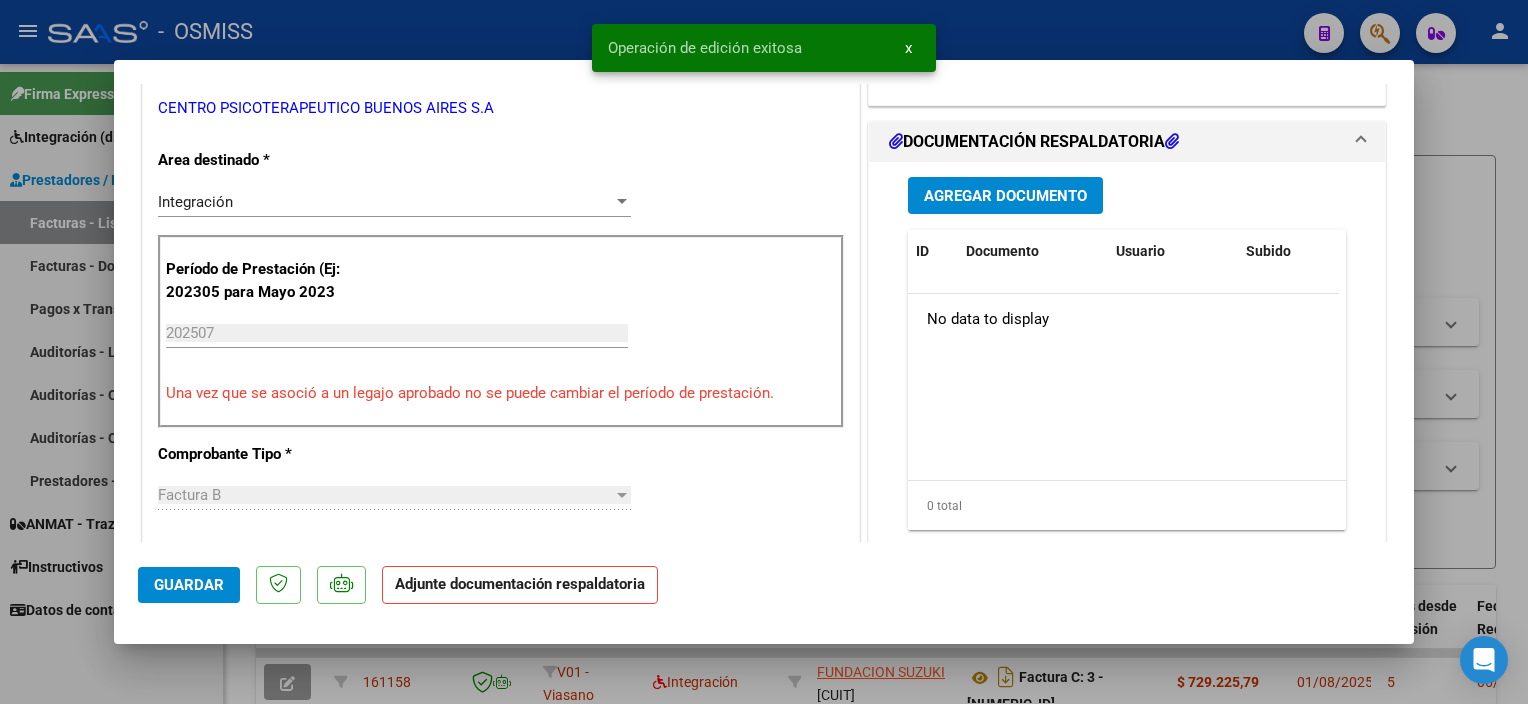 scroll, scrollTop: 417, scrollLeft: 0, axis: vertical 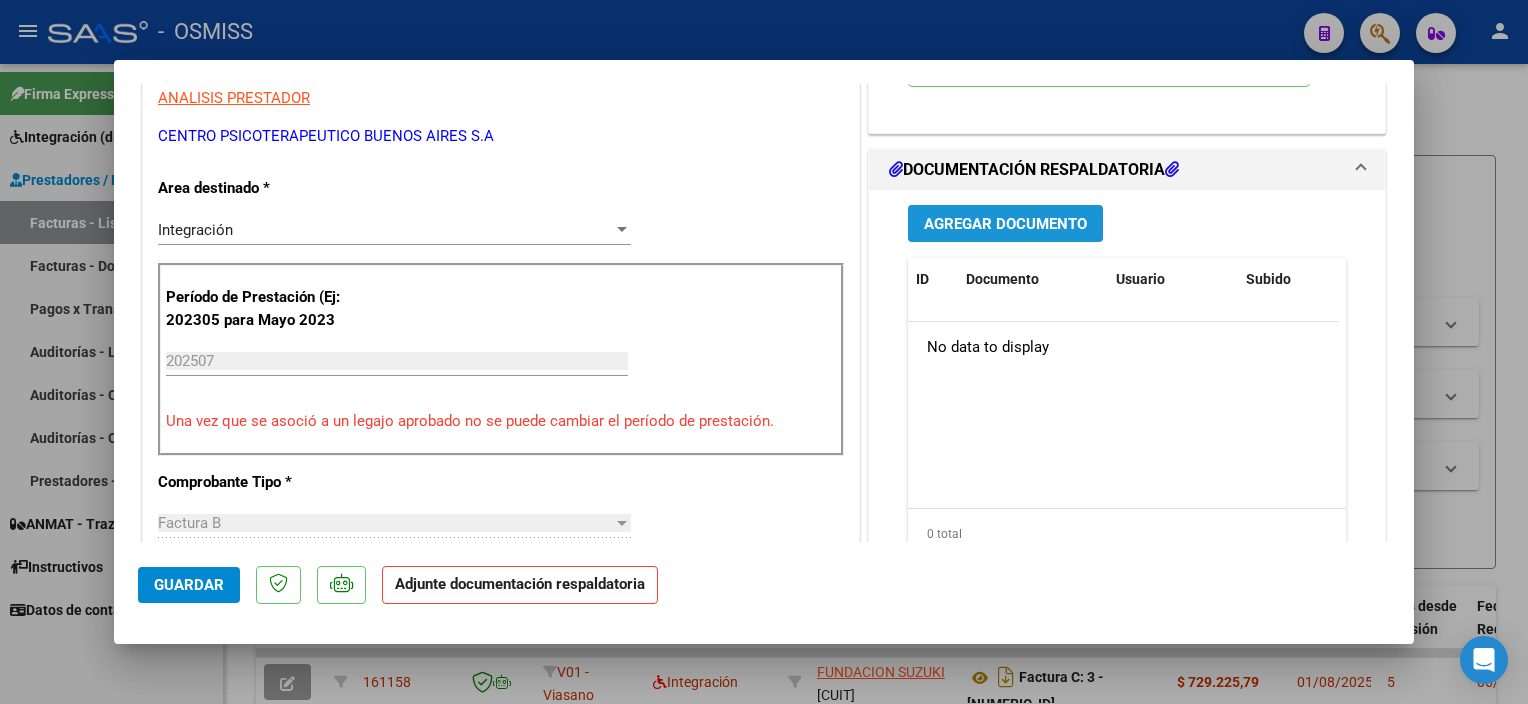 click on "Agregar Documento" at bounding box center [1005, 223] 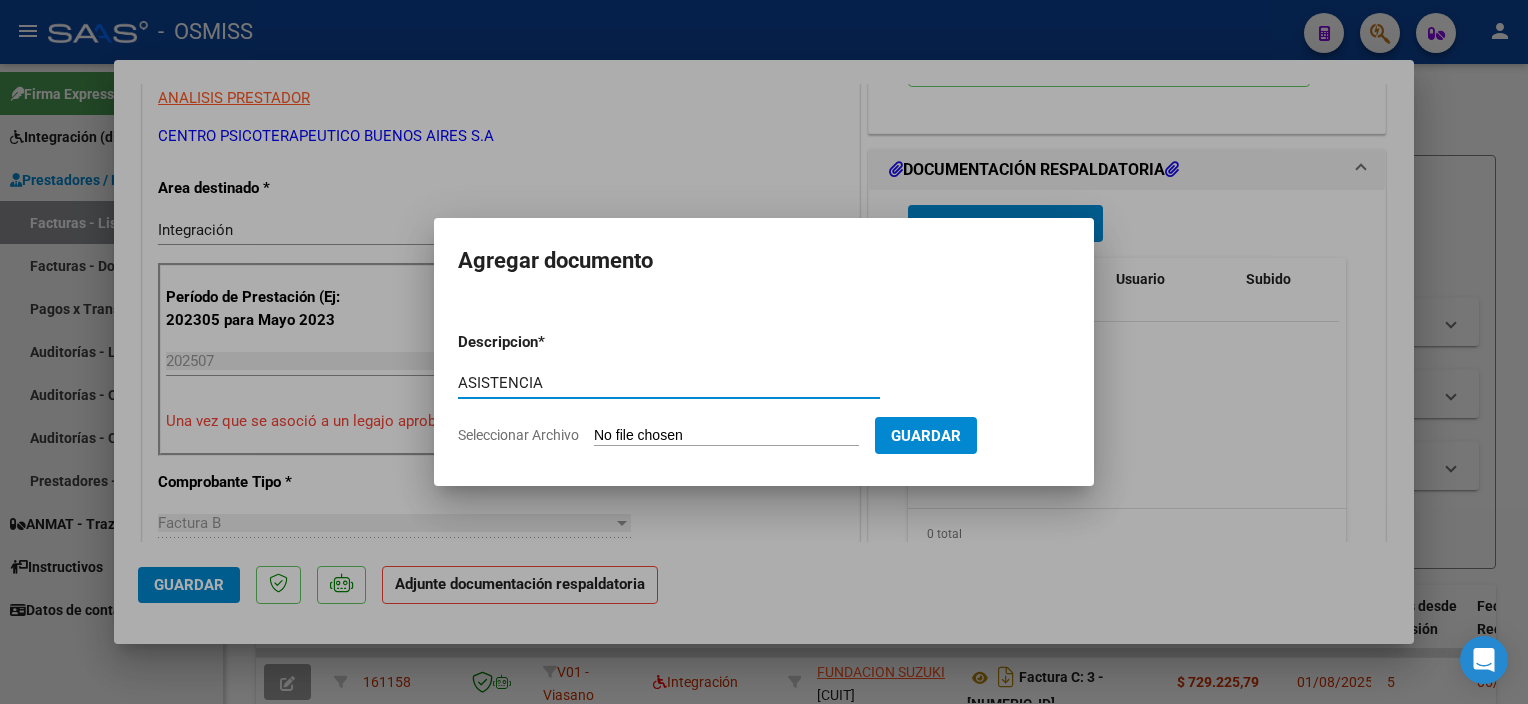 type on "ASISTENCIA" 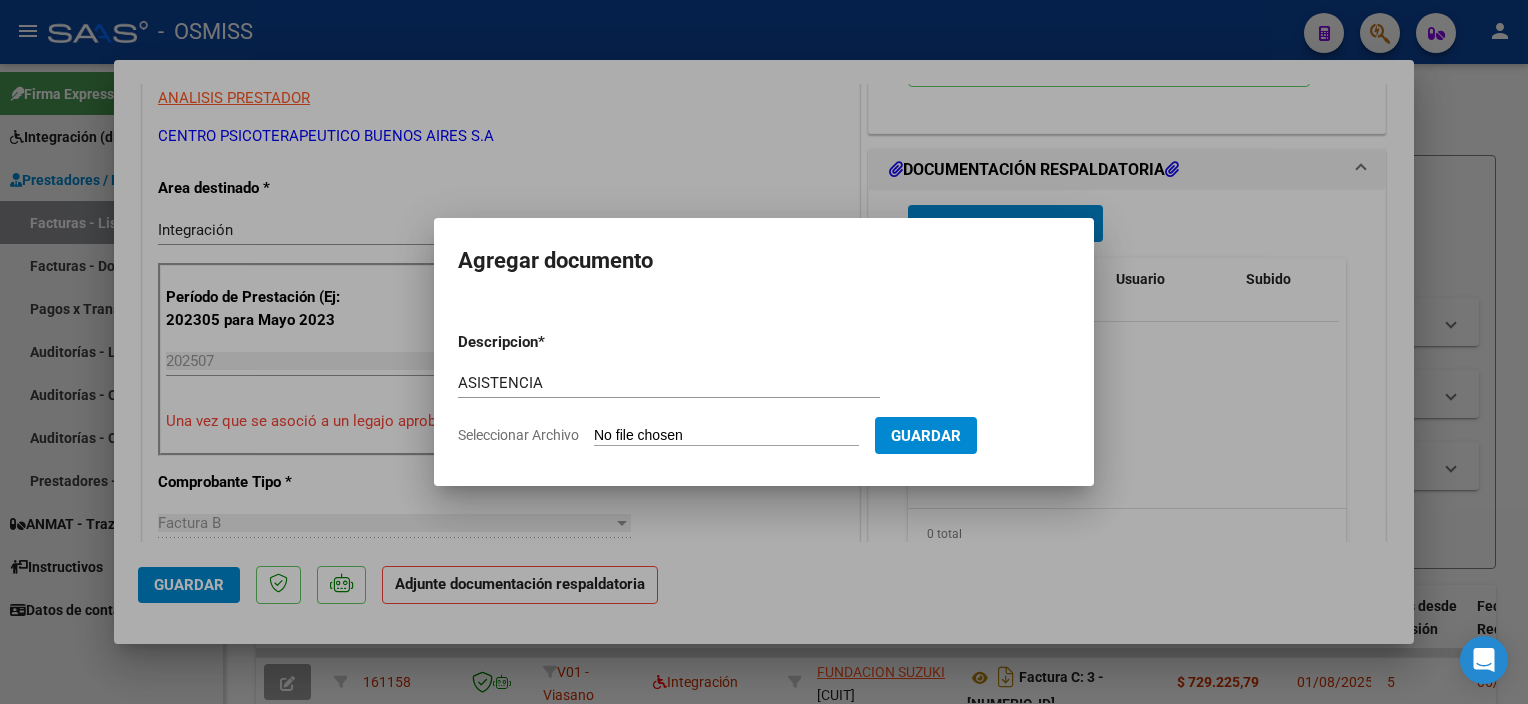 type on "C:\fakepath\6 [LAST] [FIRST] Planilla Asist Integracion Julio 2025 - CPBA Contable.pdf" 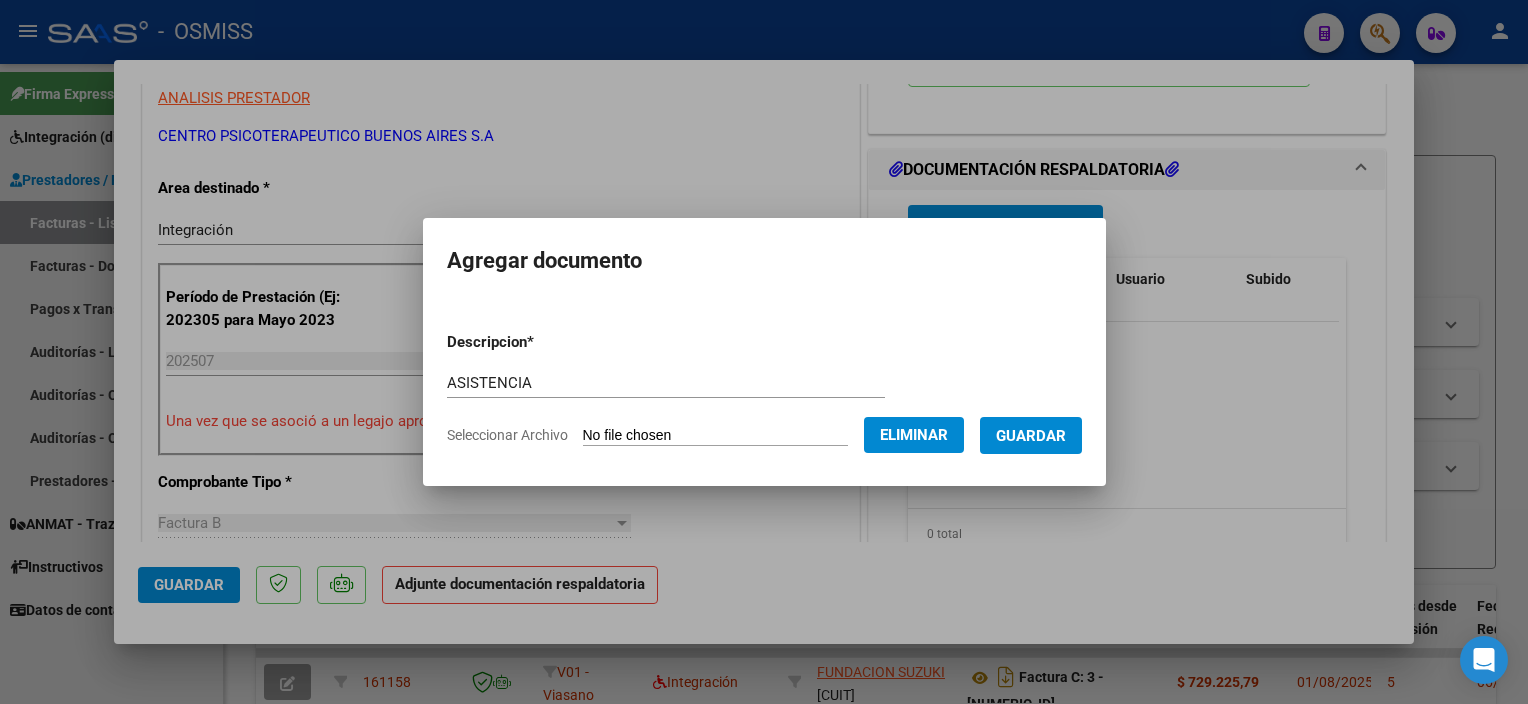 click on "Guardar" at bounding box center [1031, 436] 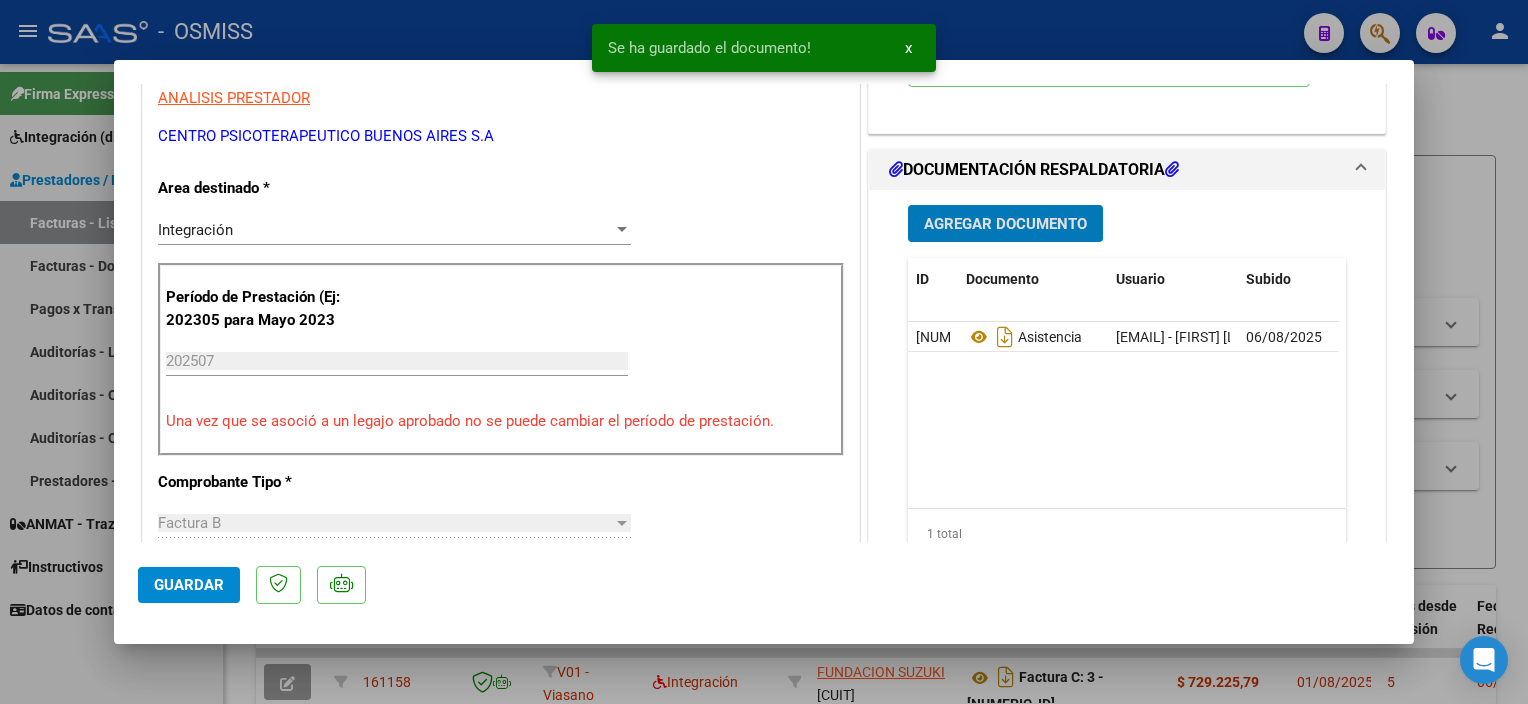 click on "Guardar" 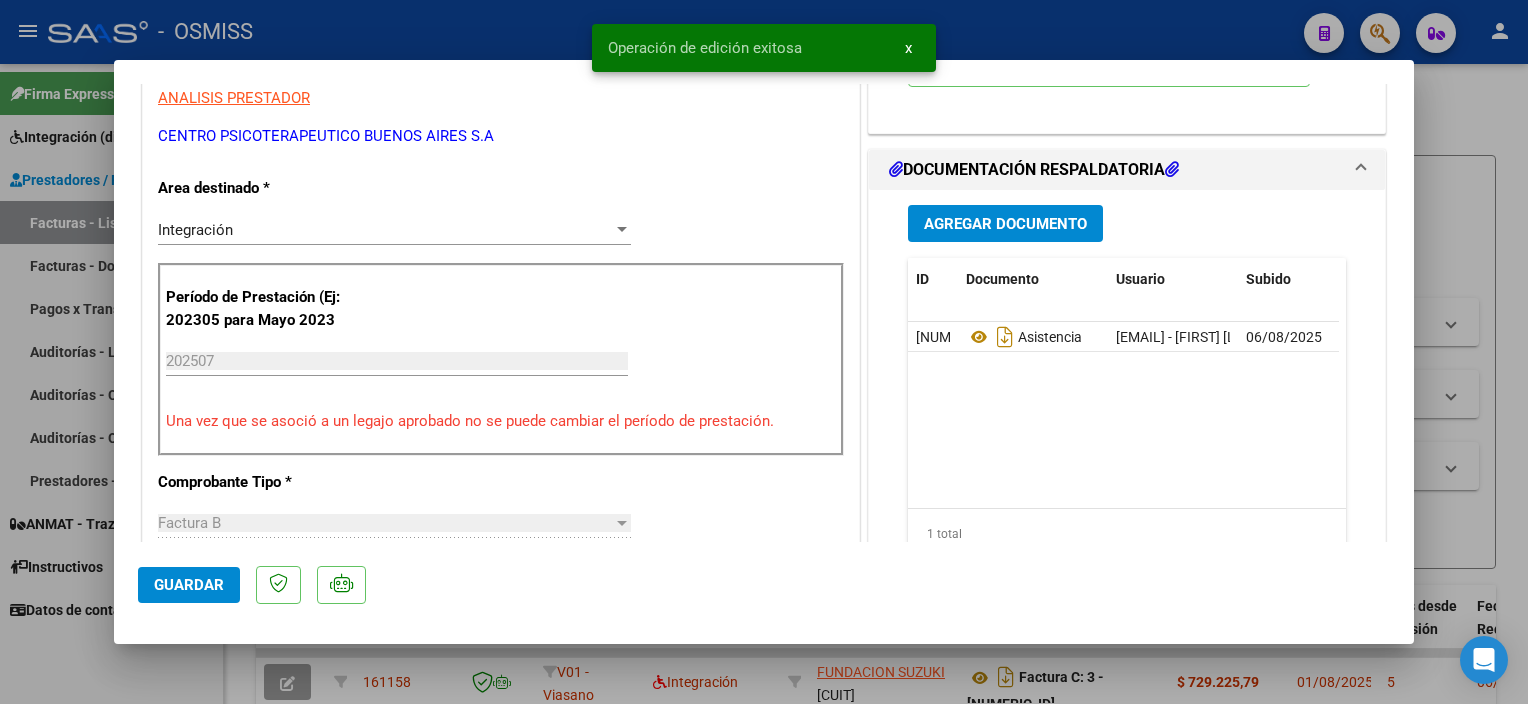 click at bounding box center [764, 352] 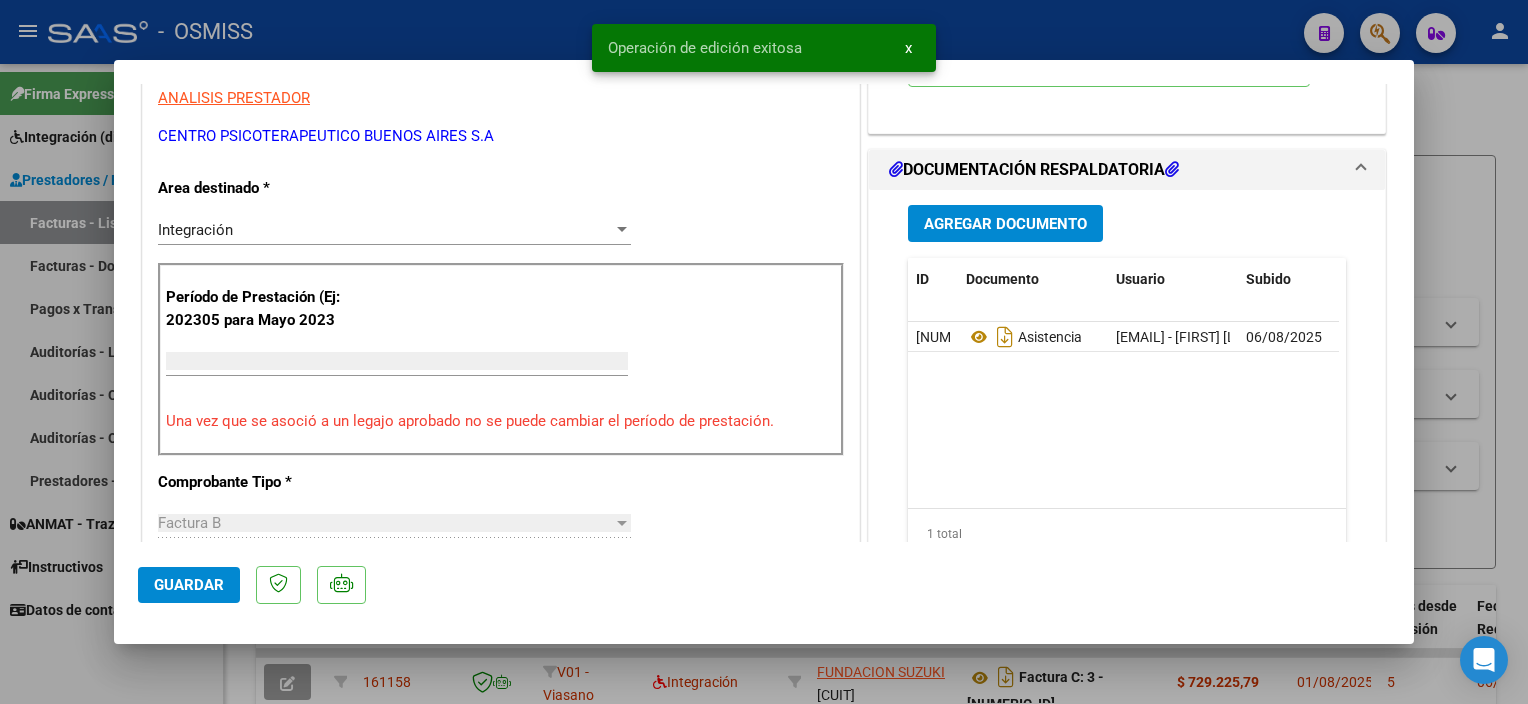 scroll, scrollTop: 331, scrollLeft: 0, axis: vertical 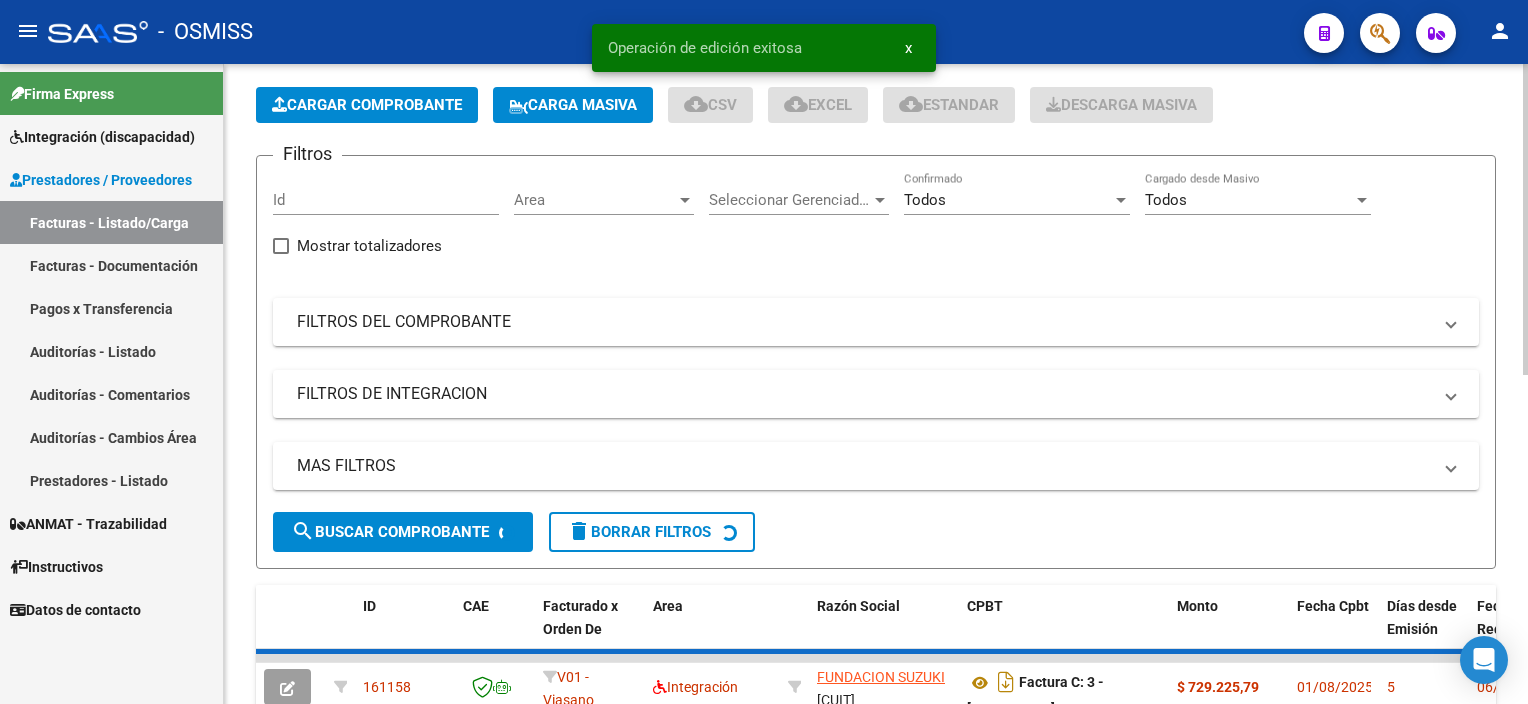 click on "Cargar Comprobante" 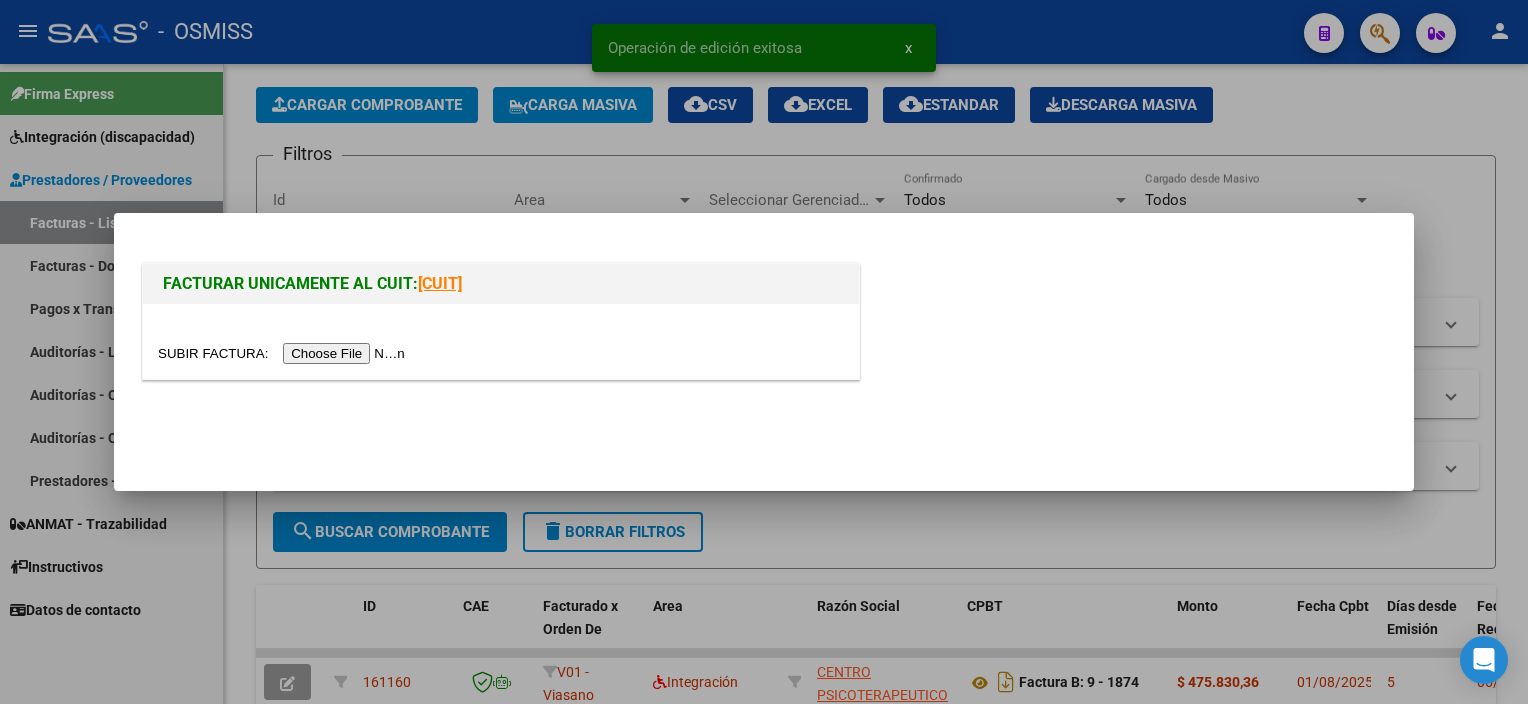 click at bounding box center [284, 353] 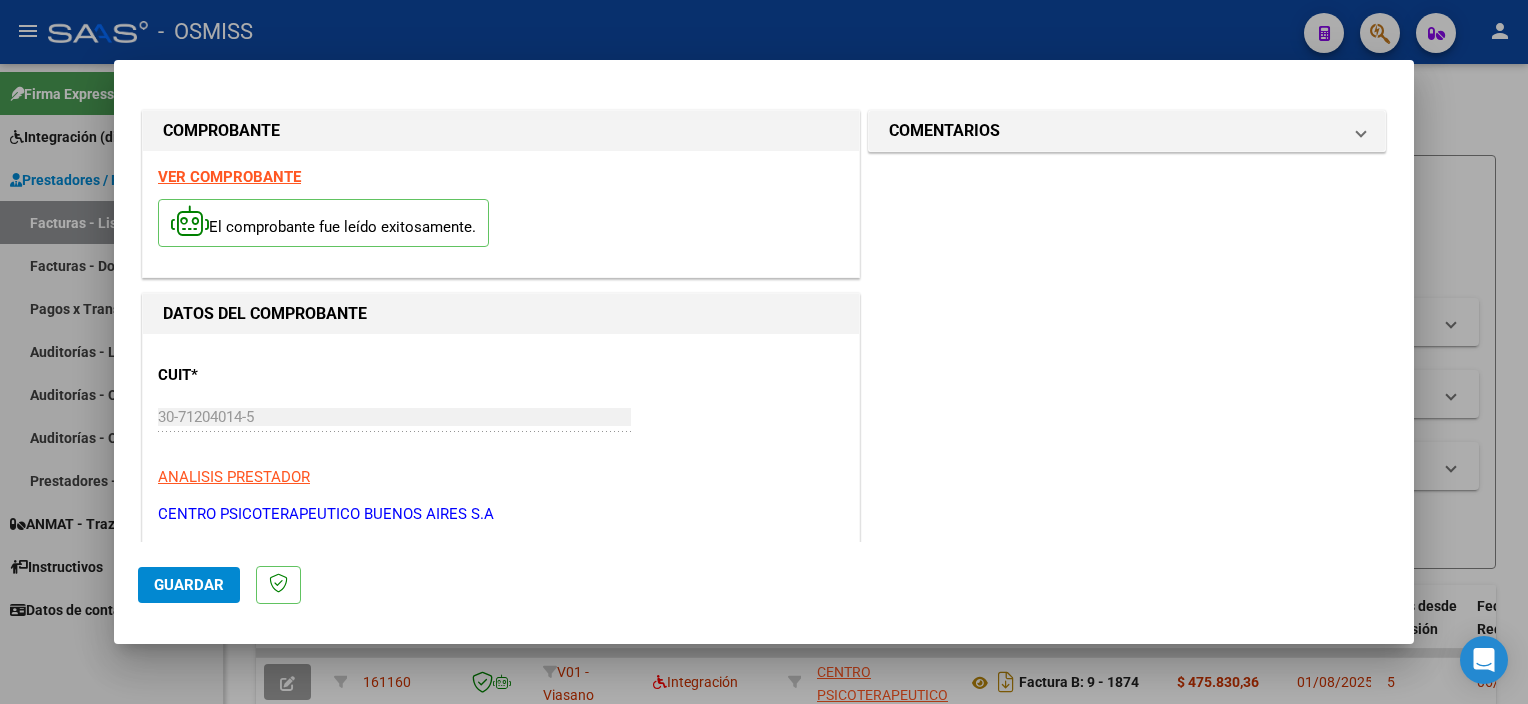 scroll, scrollTop: 295, scrollLeft: 0, axis: vertical 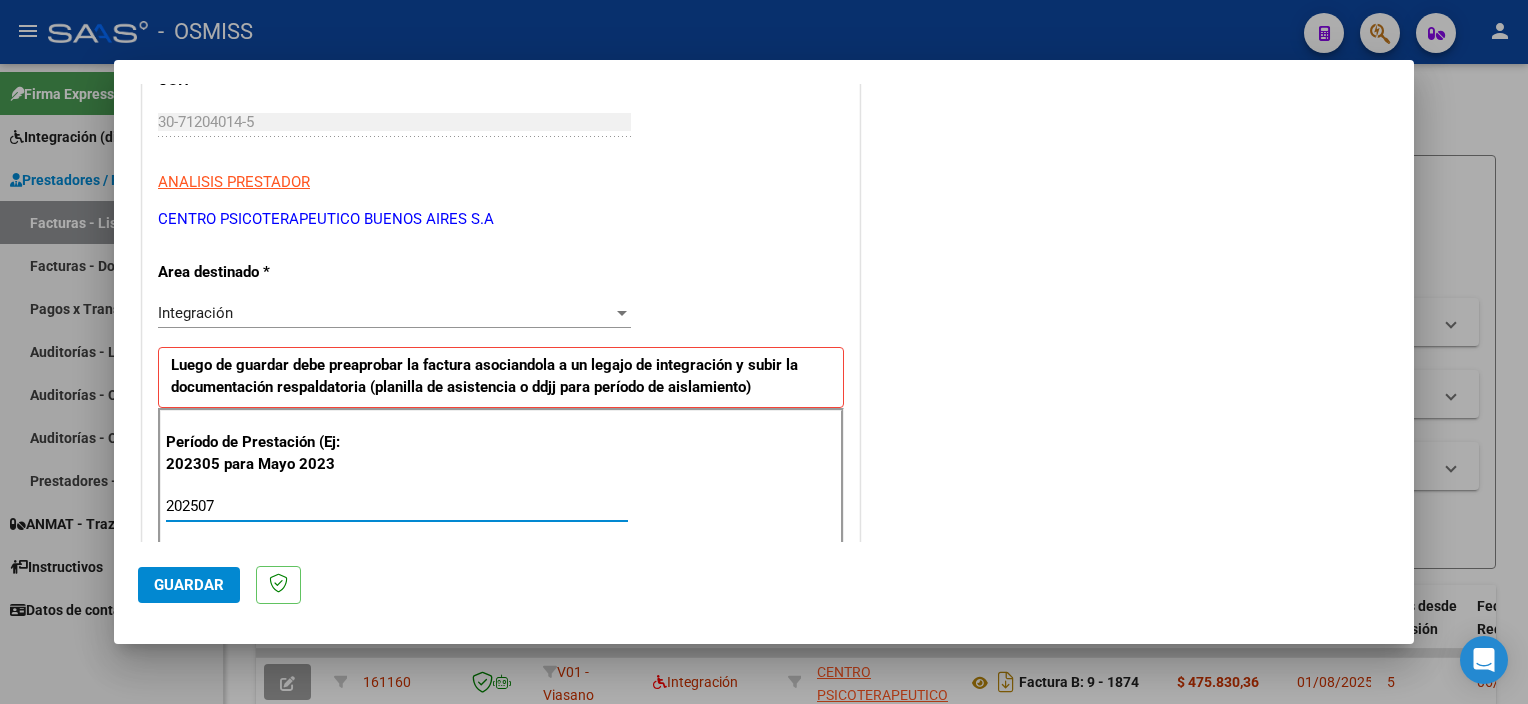 type on "202507" 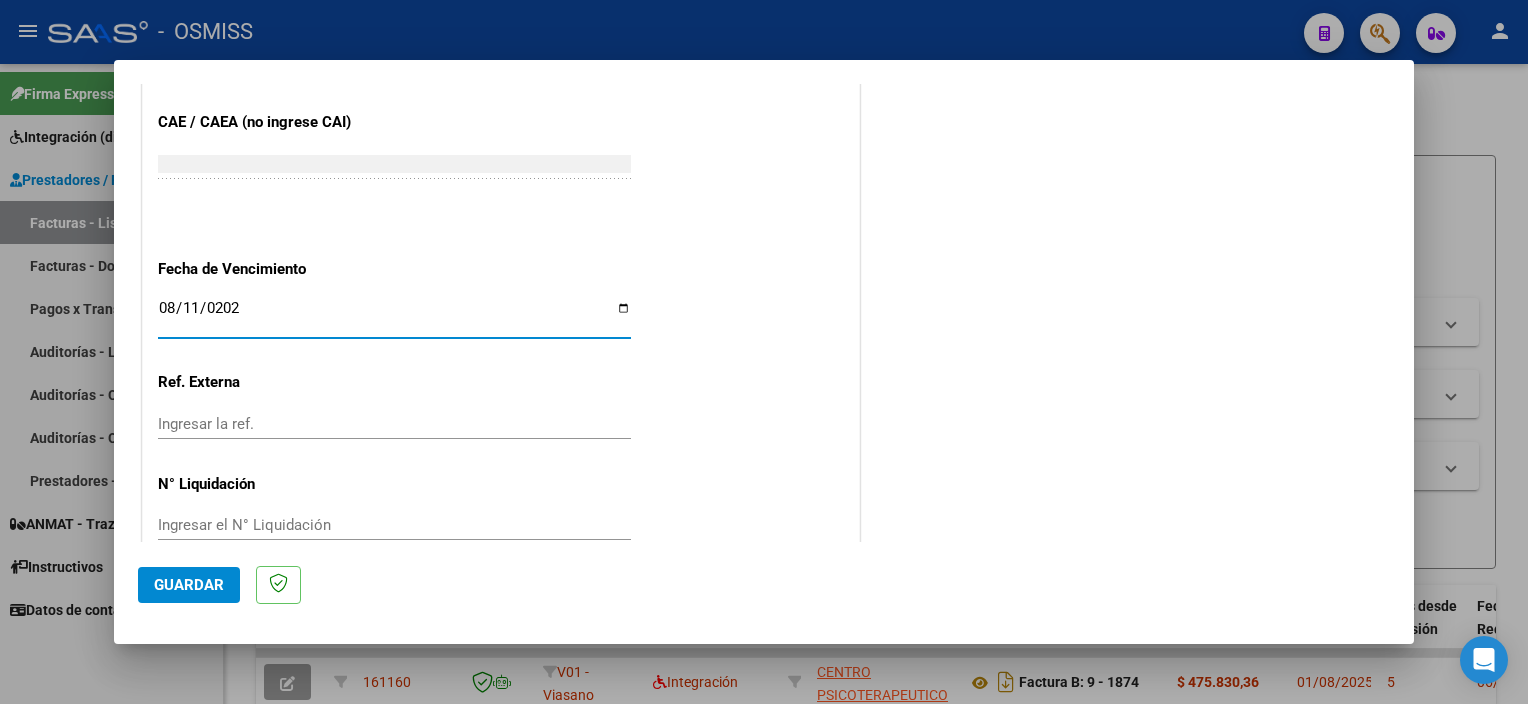 type on "2025-08-11" 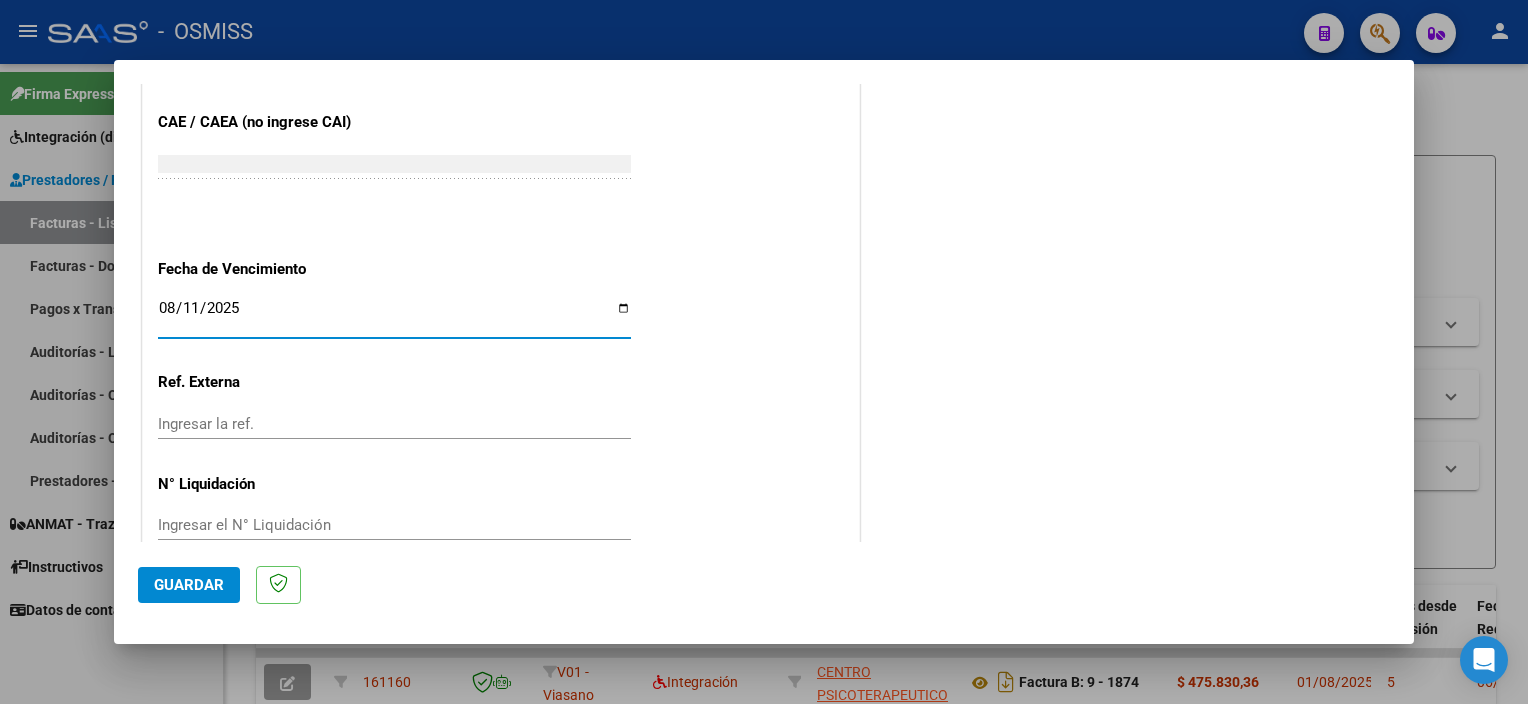 click on "Guardar" 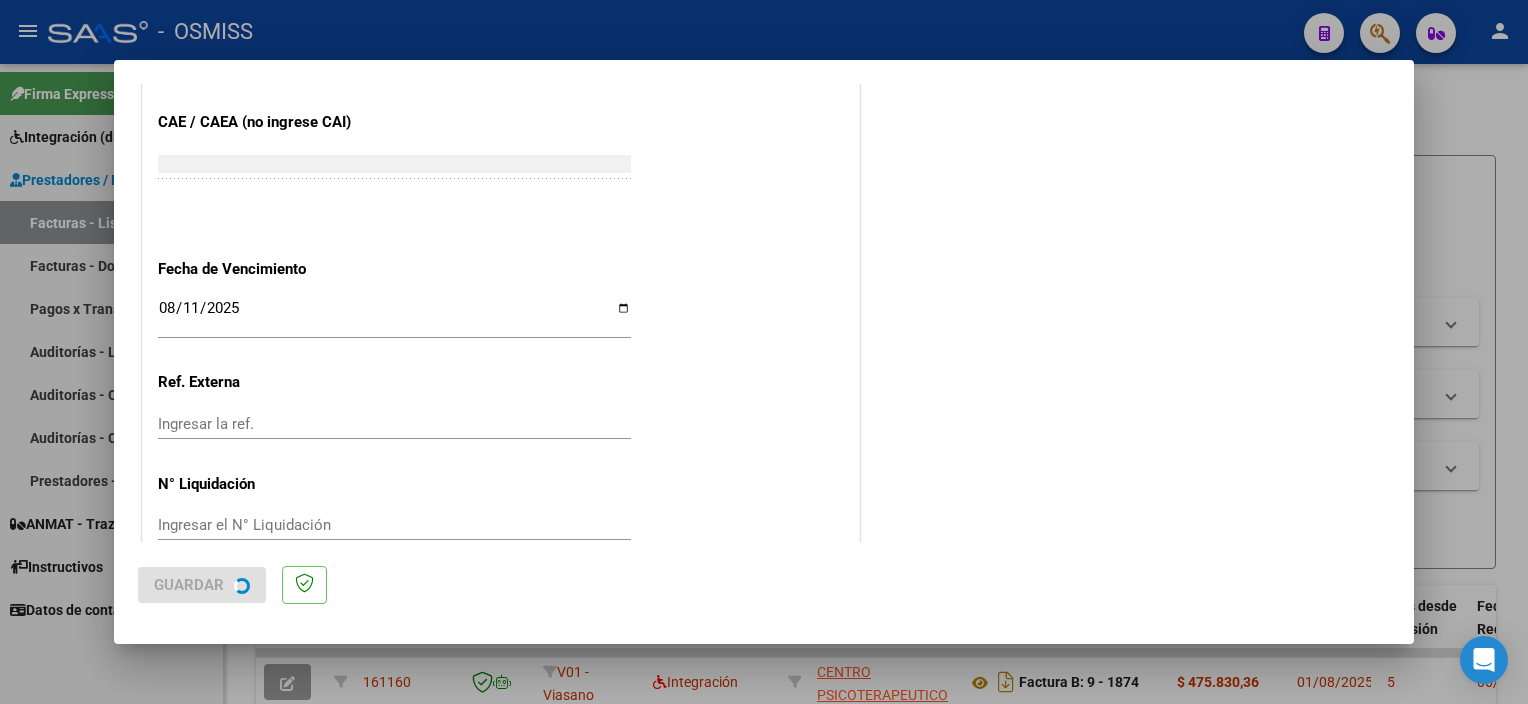 scroll, scrollTop: 0, scrollLeft: 0, axis: both 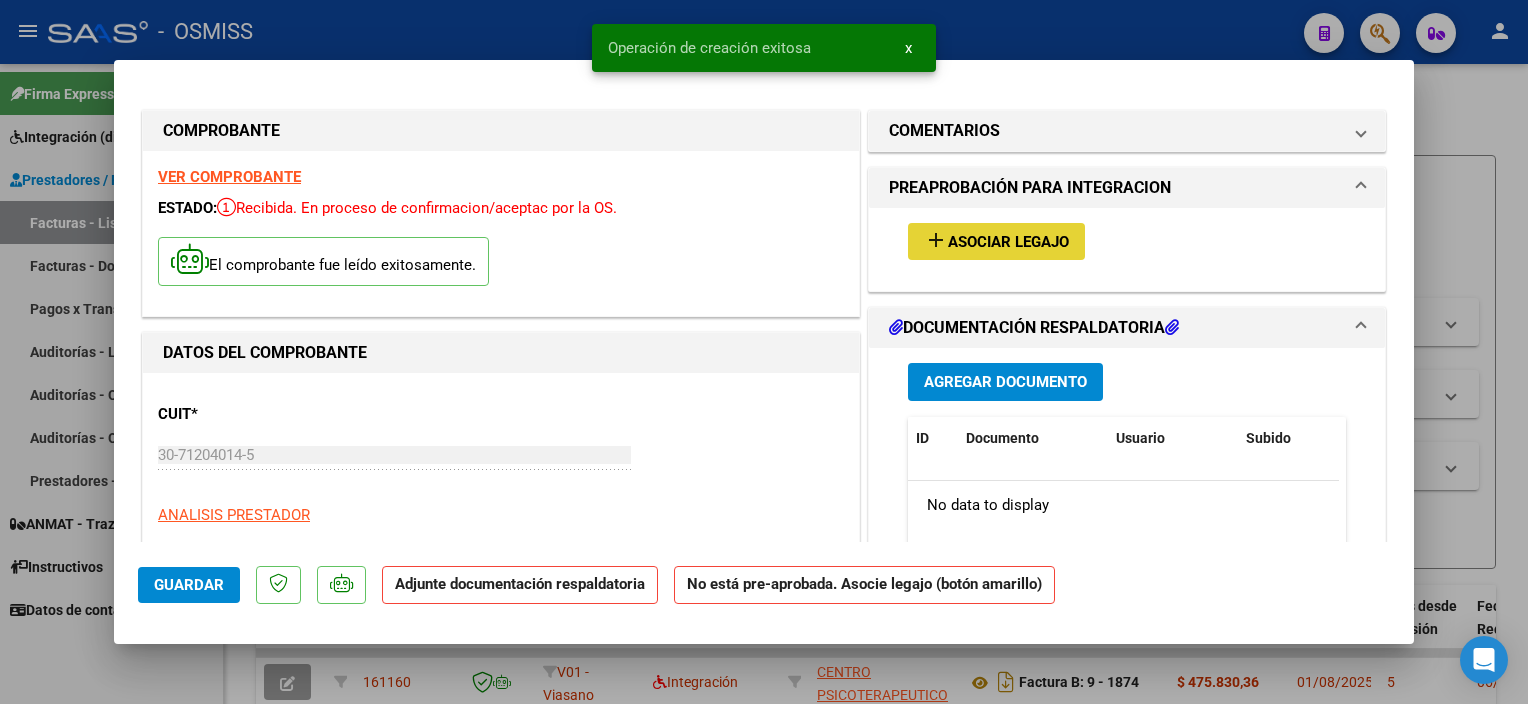 click on "add" at bounding box center (936, 240) 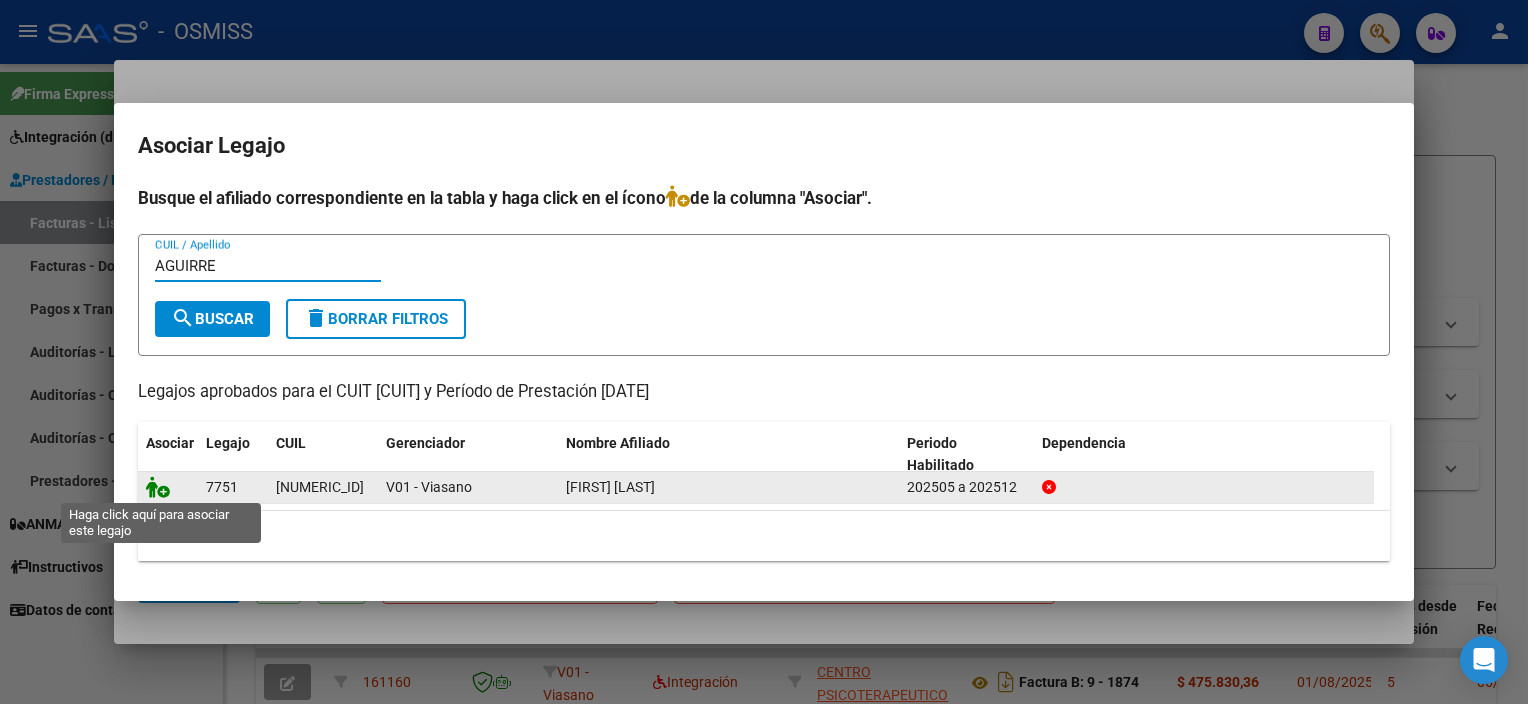 type on "AGUIRRE" 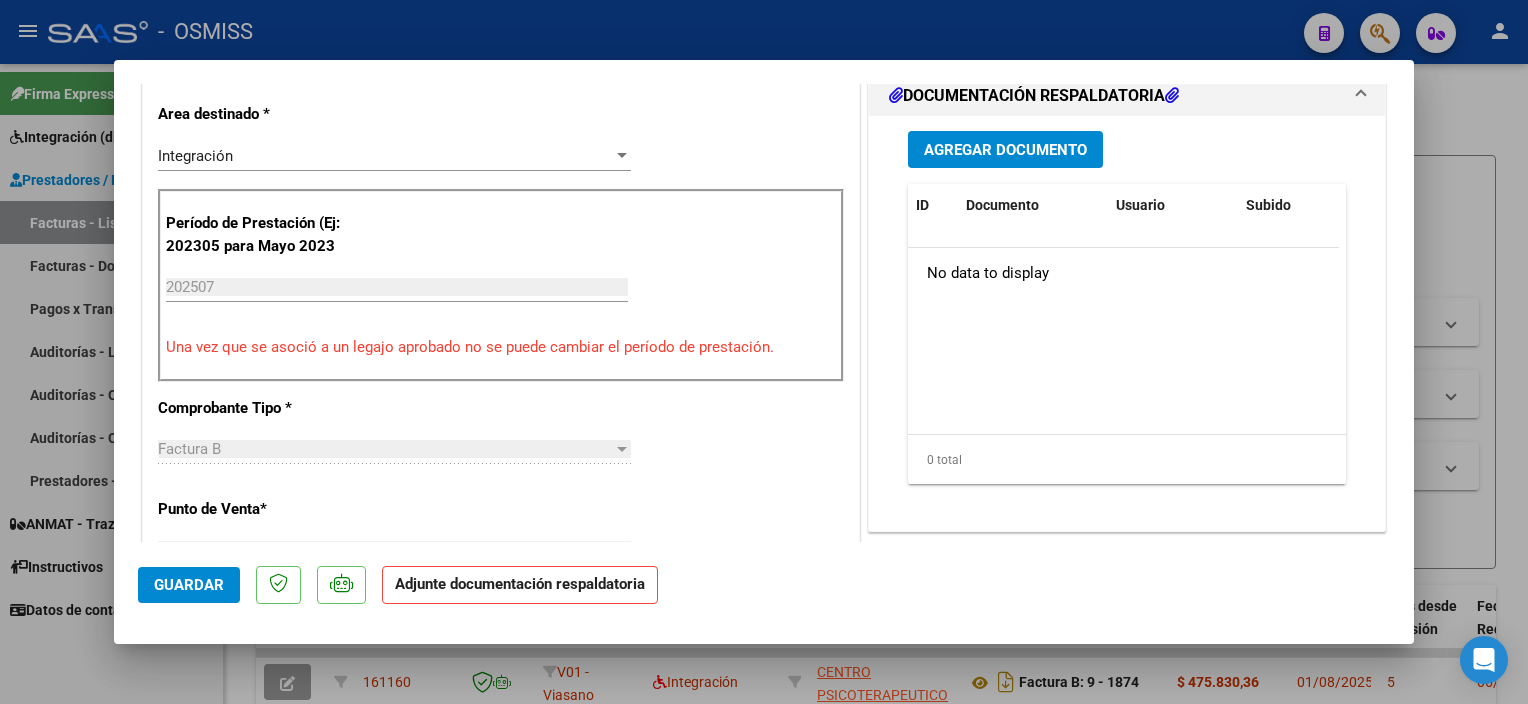 scroll, scrollTop: 501, scrollLeft: 0, axis: vertical 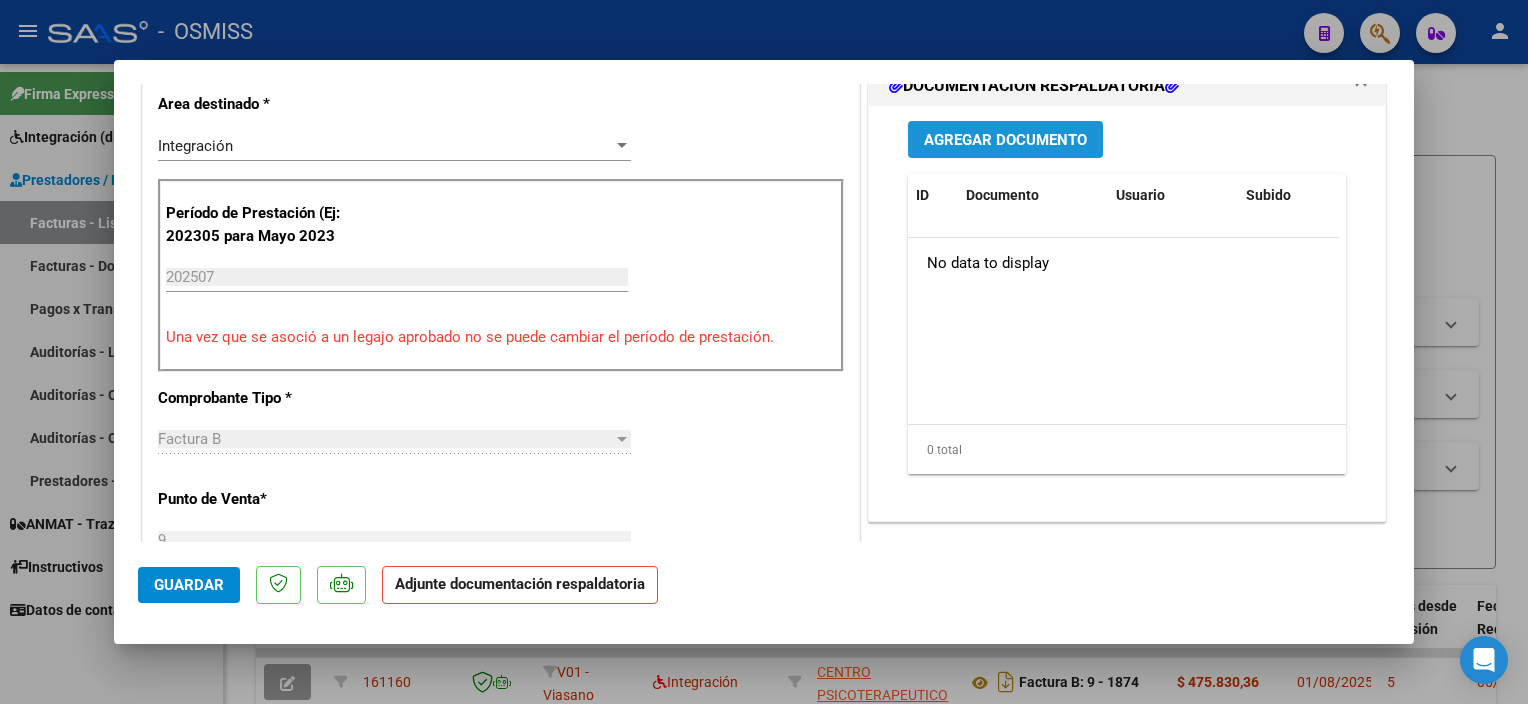 click on "Agregar Documento" at bounding box center [1005, 140] 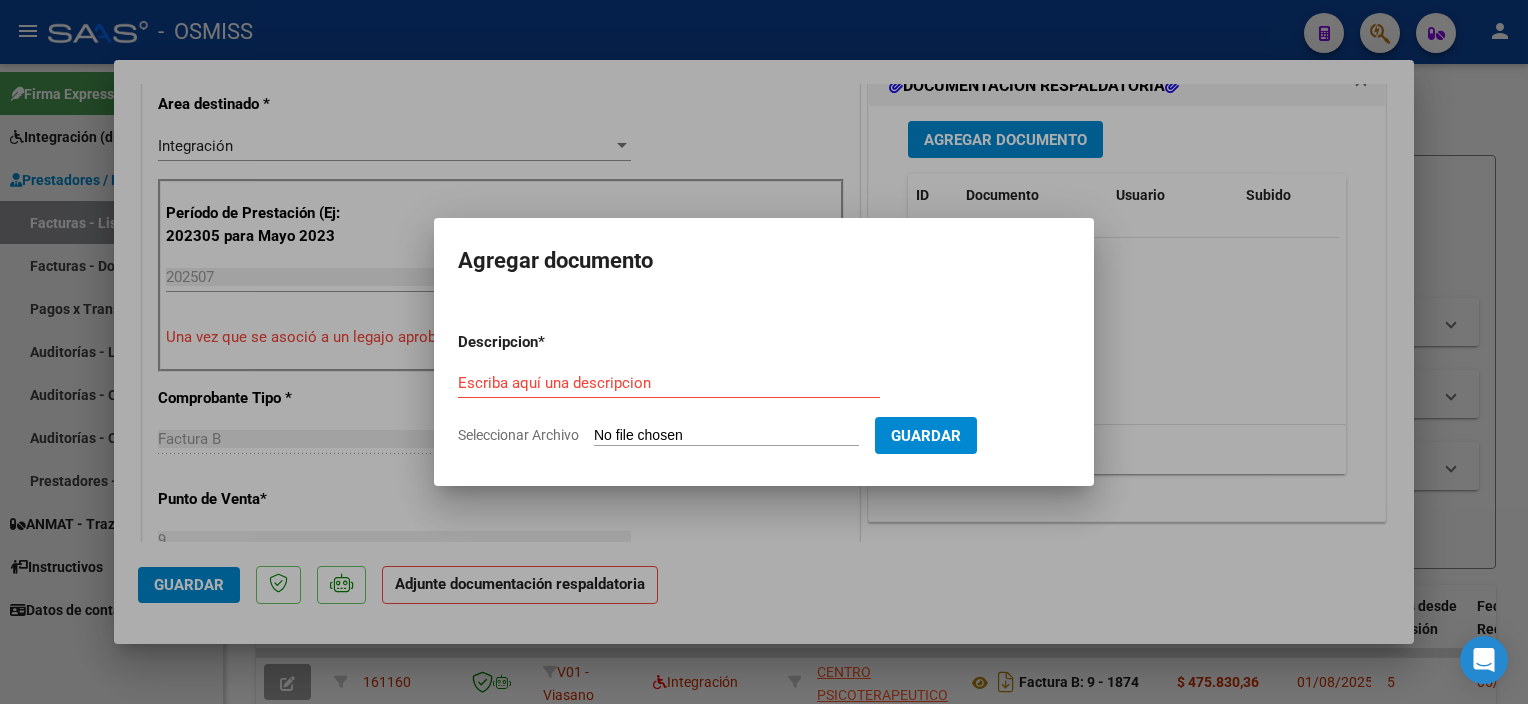 click at bounding box center (764, 352) 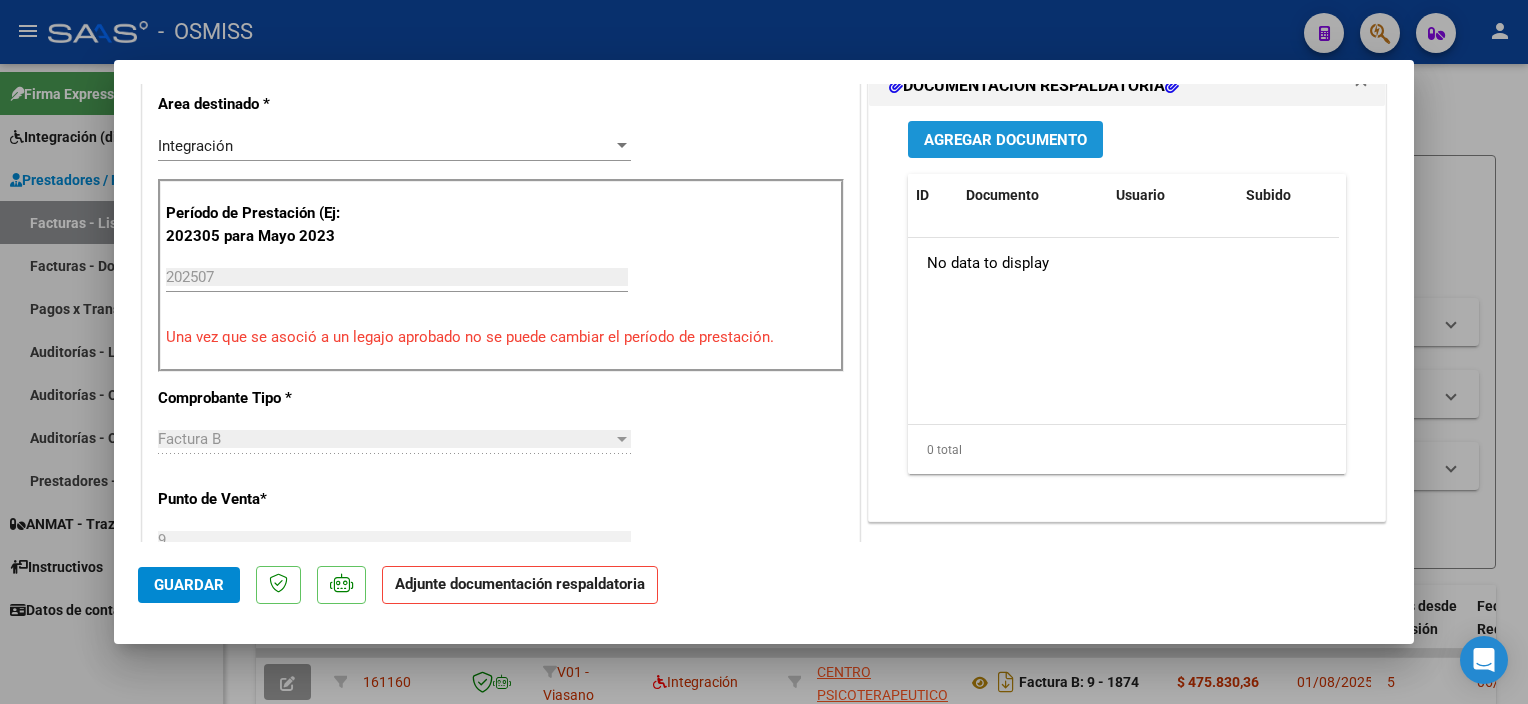 click on "Agregar Documento" at bounding box center (1005, 140) 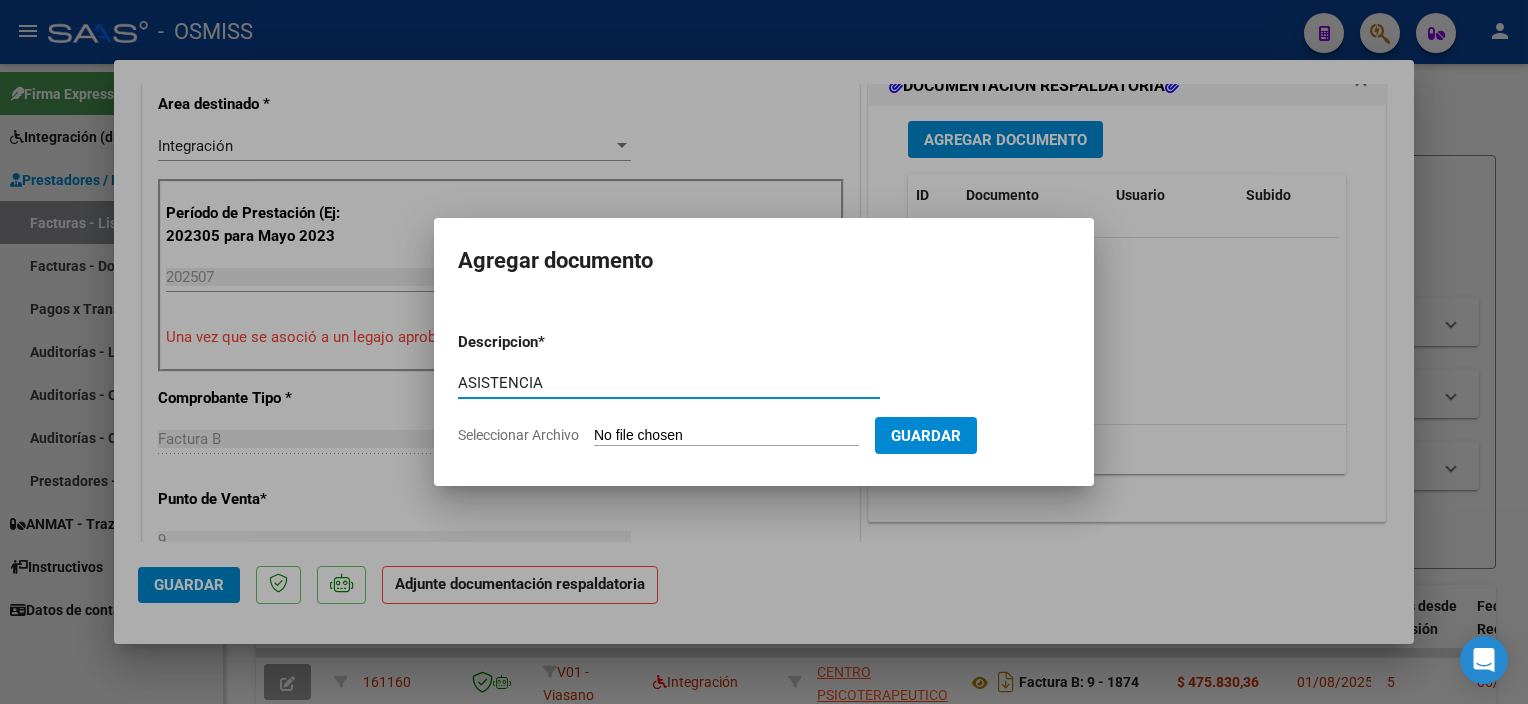 type on "ASISTENCIA" 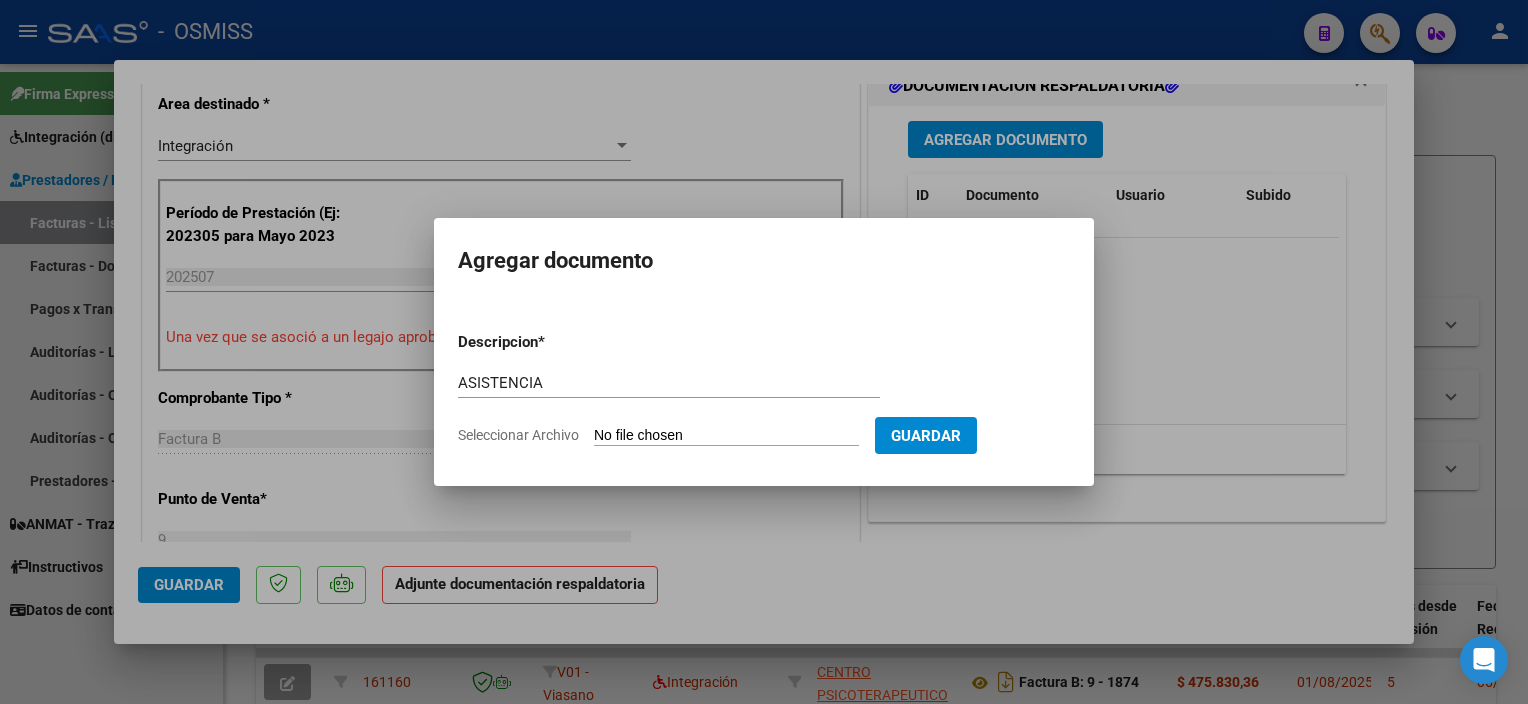 click on "Seleccionar Archivo" at bounding box center [726, 436] 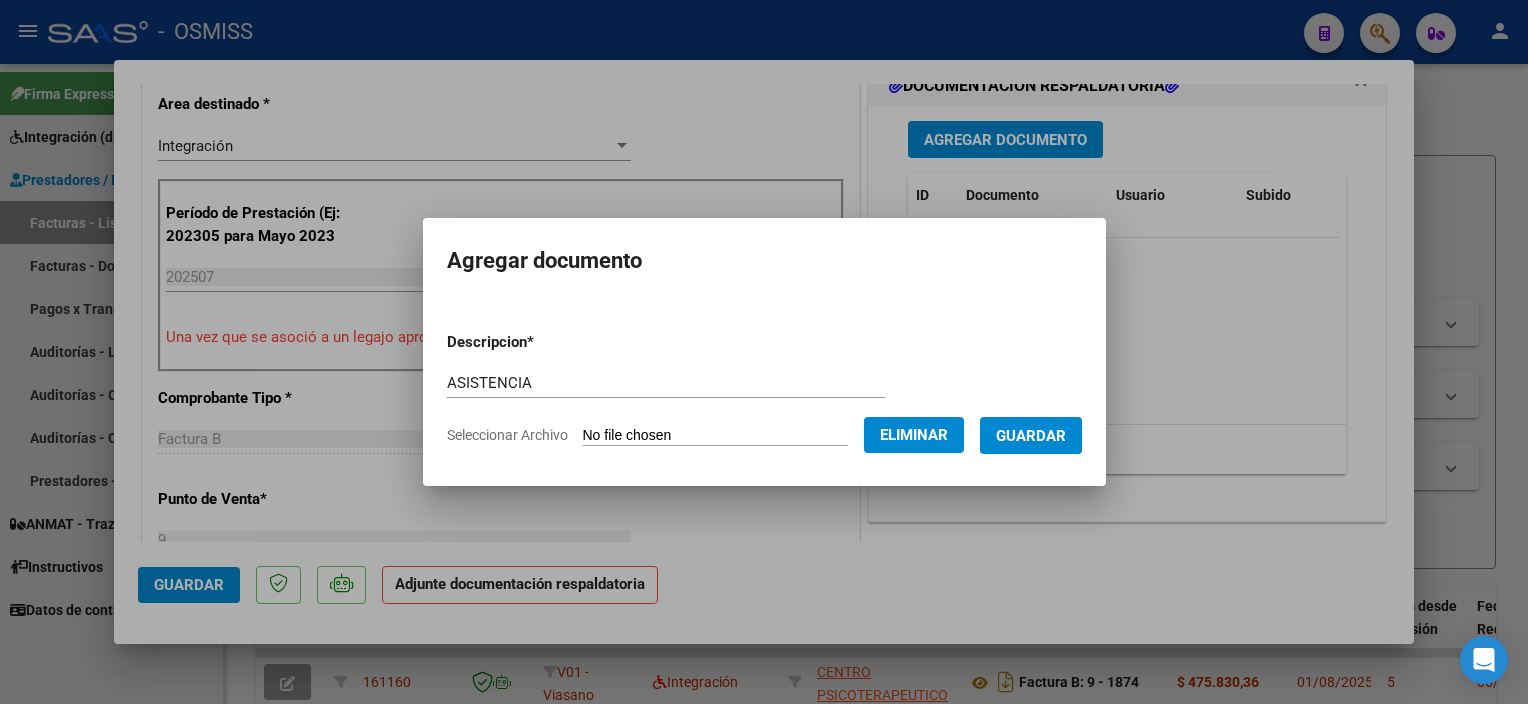 click on "Guardar" at bounding box center [1031, 436] 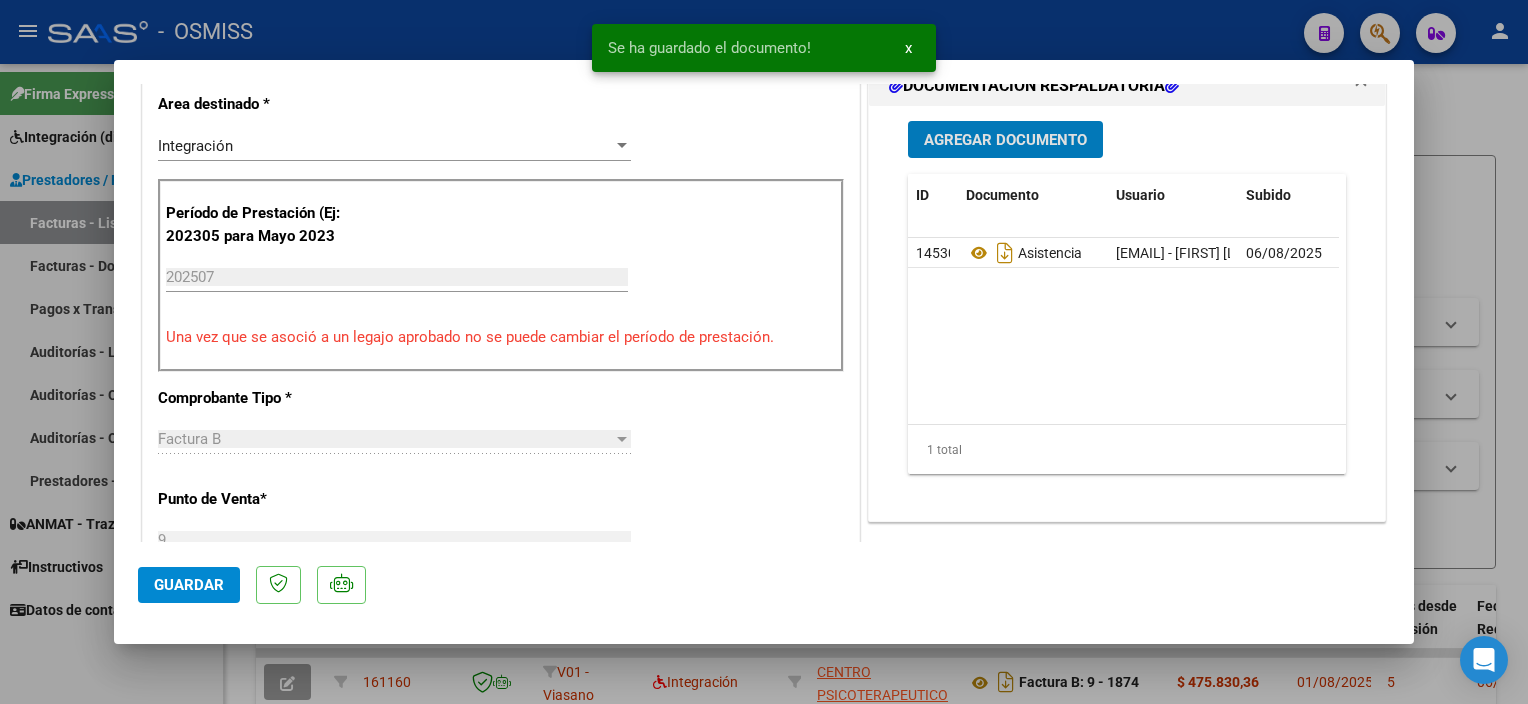 click on "Guardar" 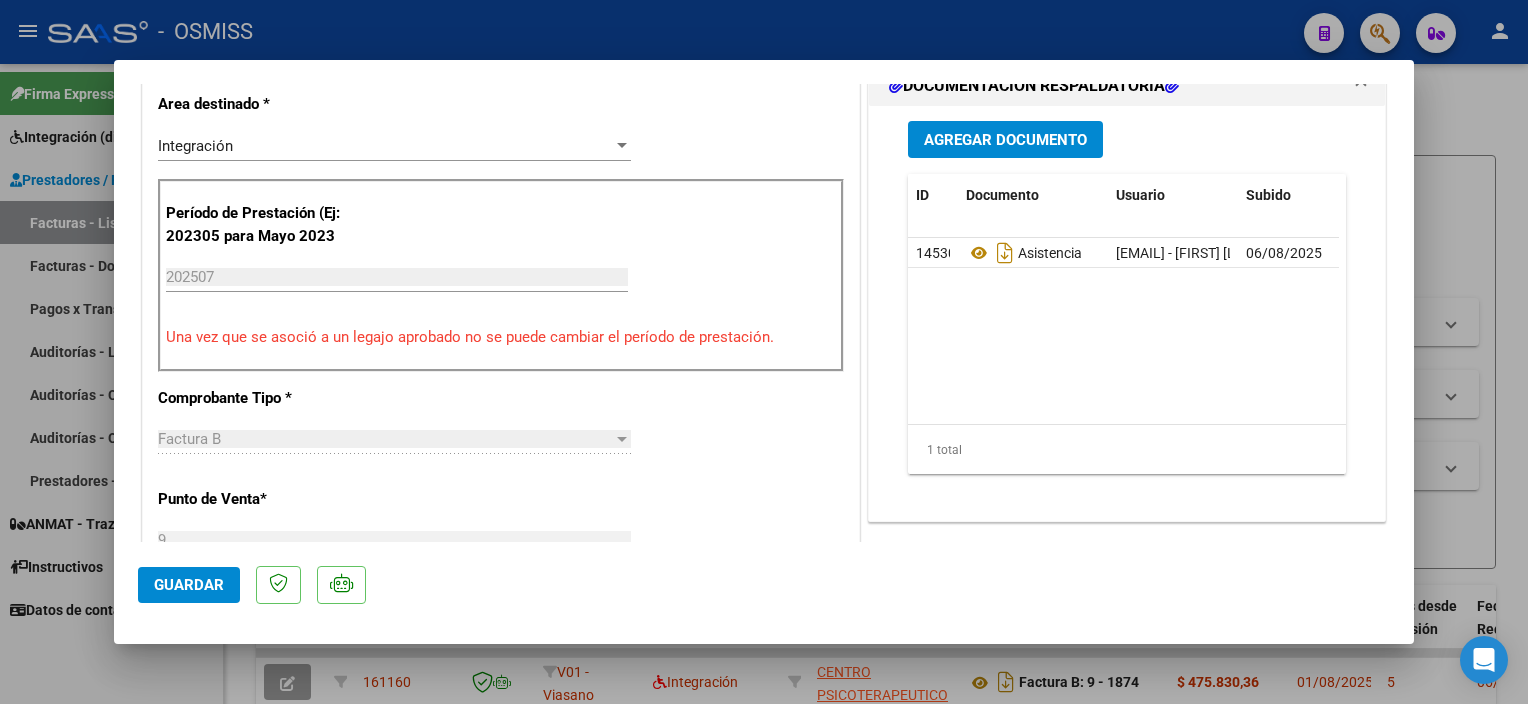 click on "Guardar" 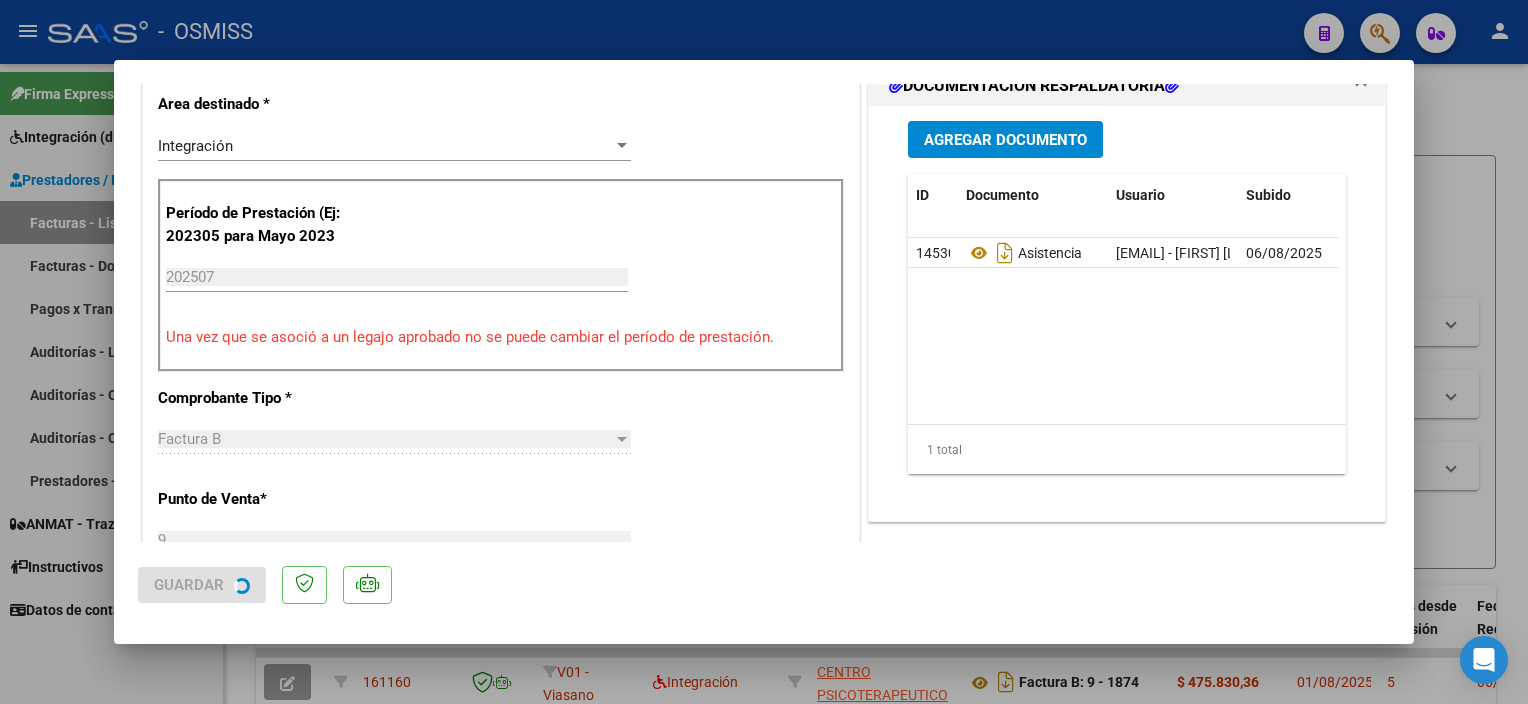 click at bounding box center (764, 352) 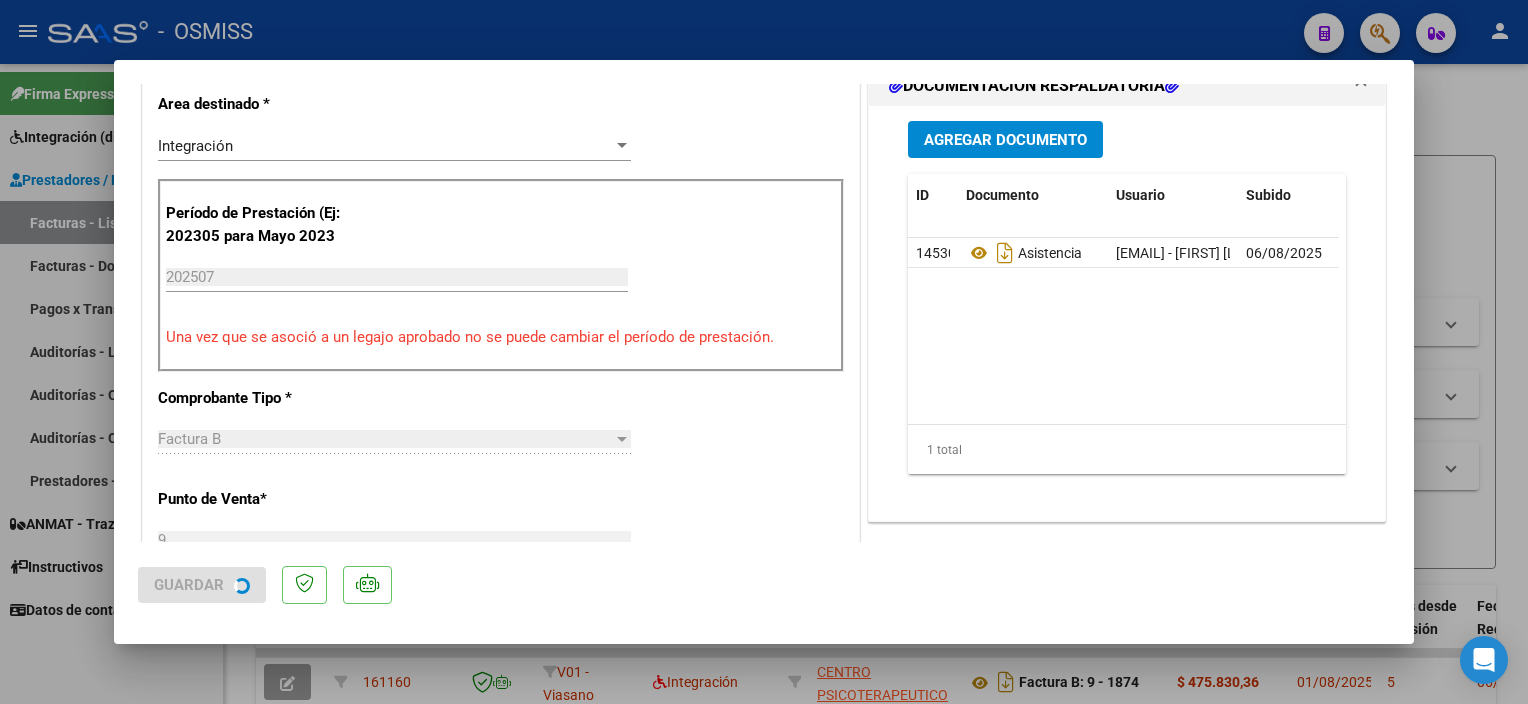 type 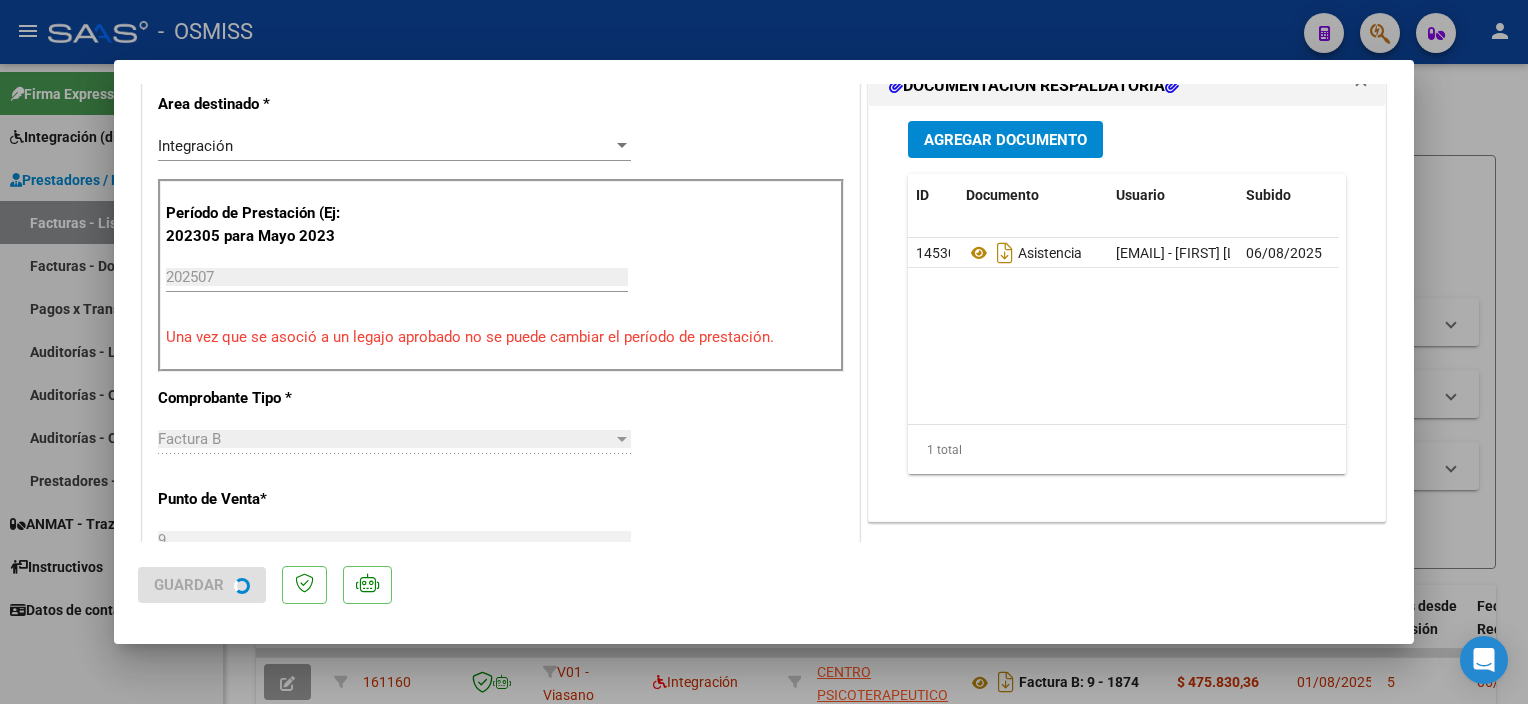 type 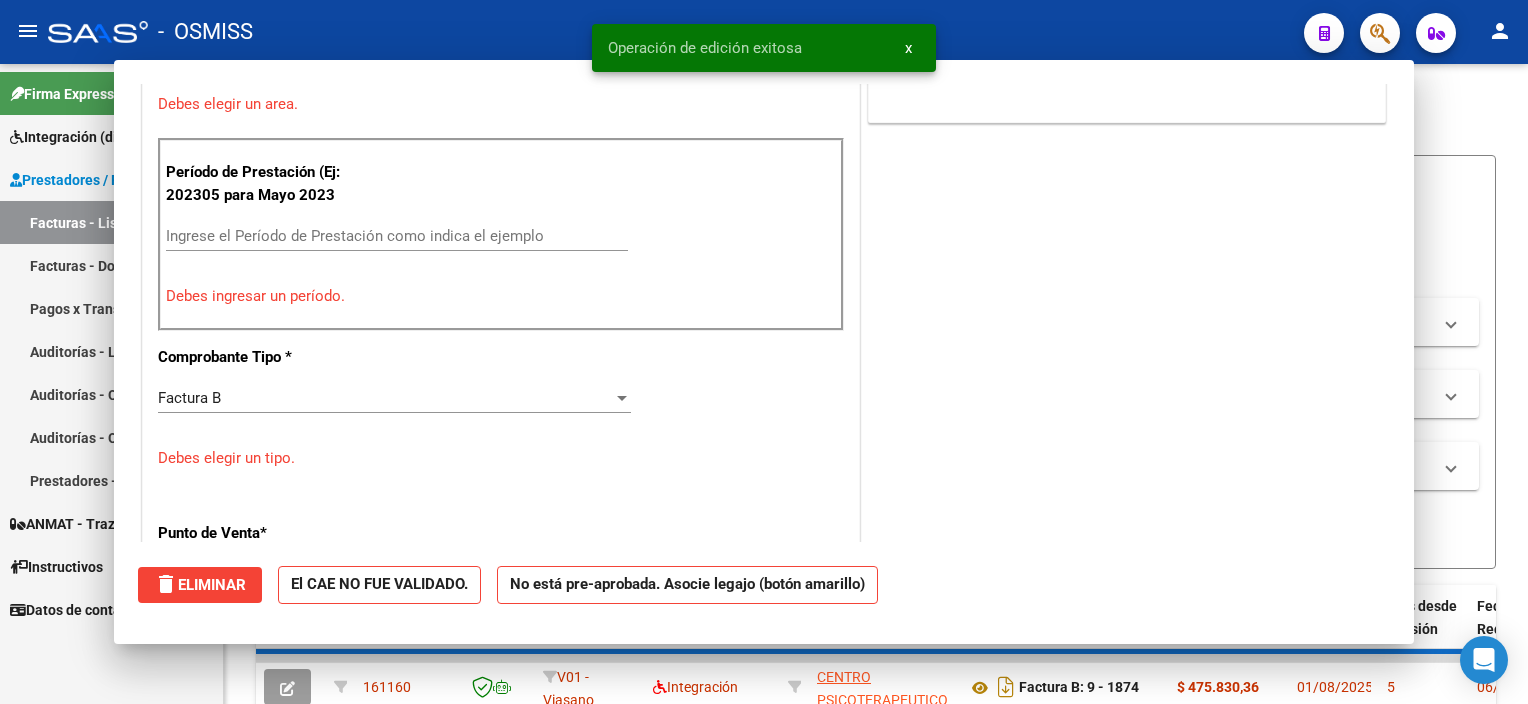 scroll, scrollTop: 416, scrollLeft: 0, axis: vertical 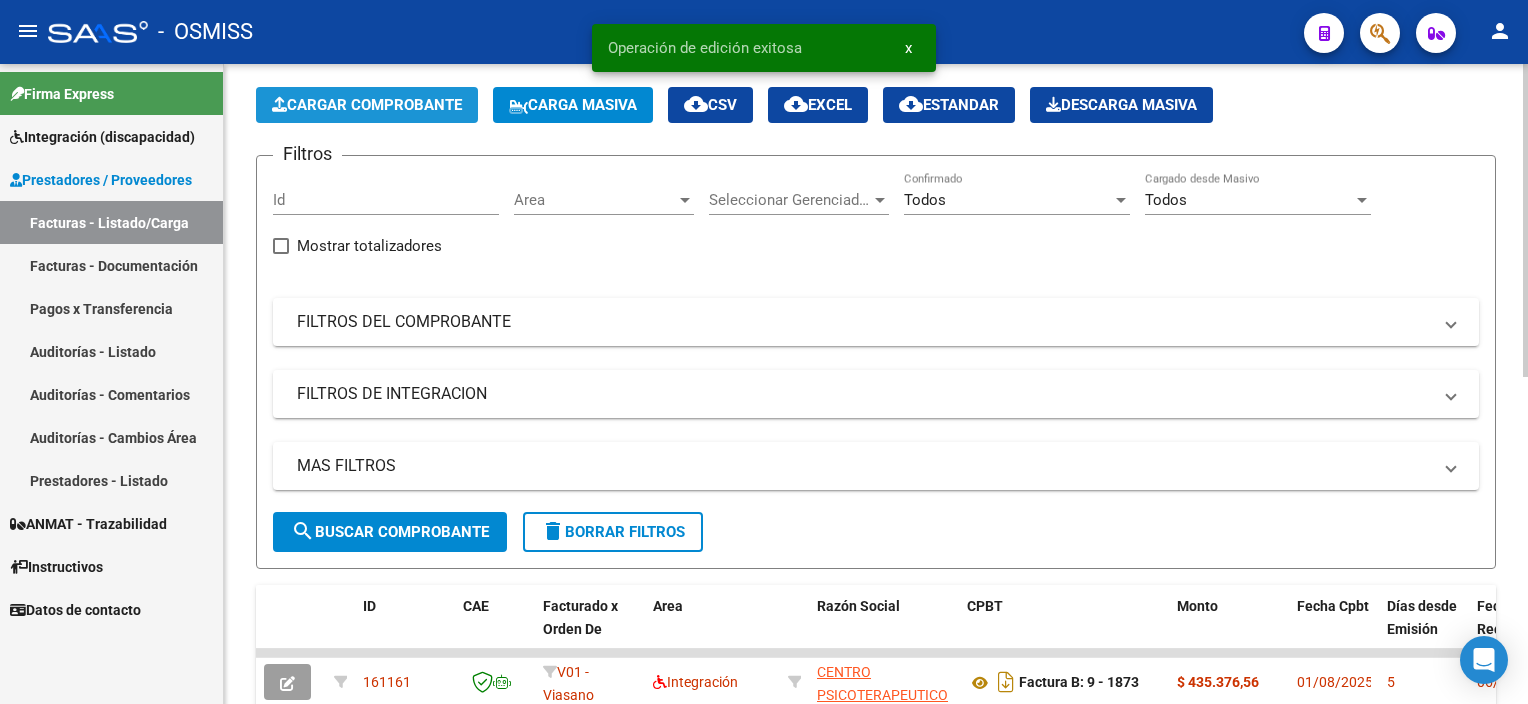 click on "Cargar Comprobante" 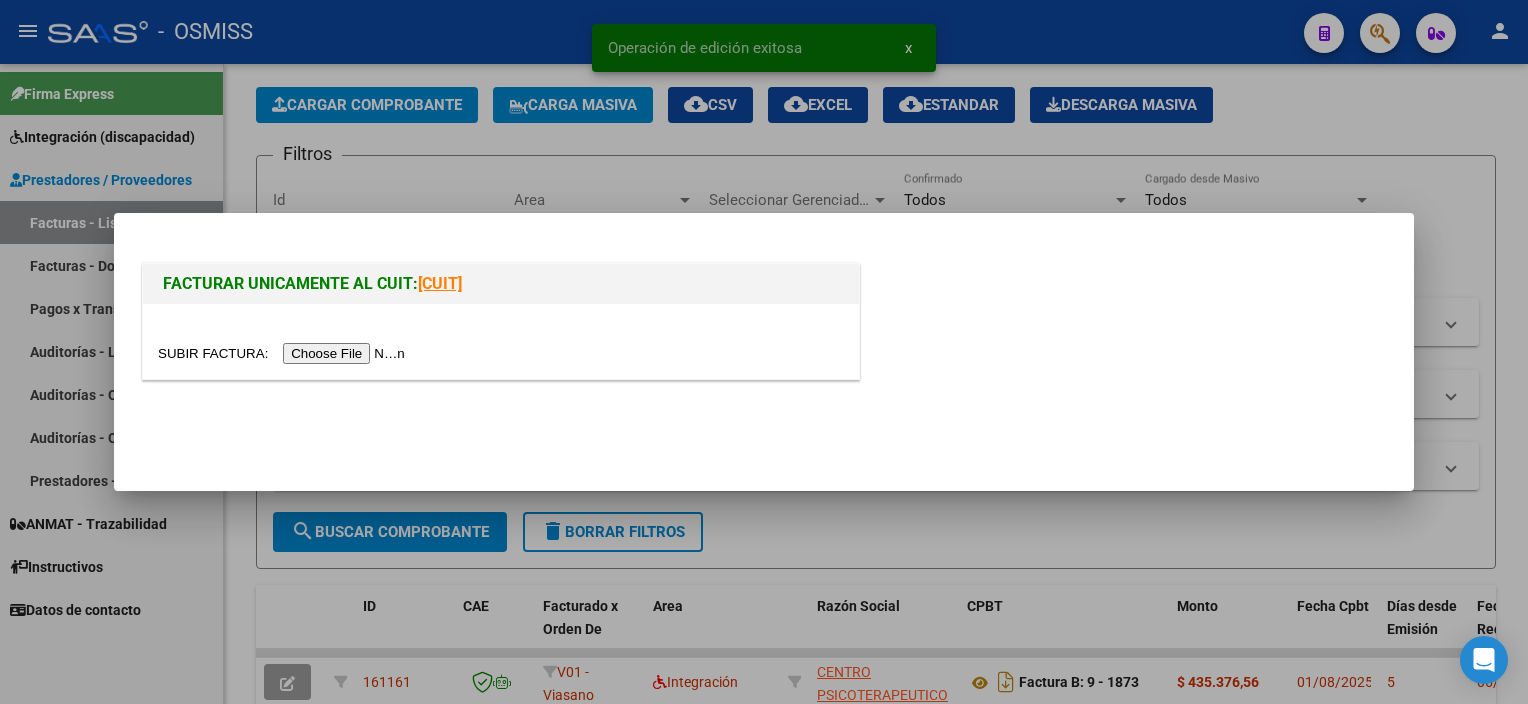 click at bounding box center (284, 353) 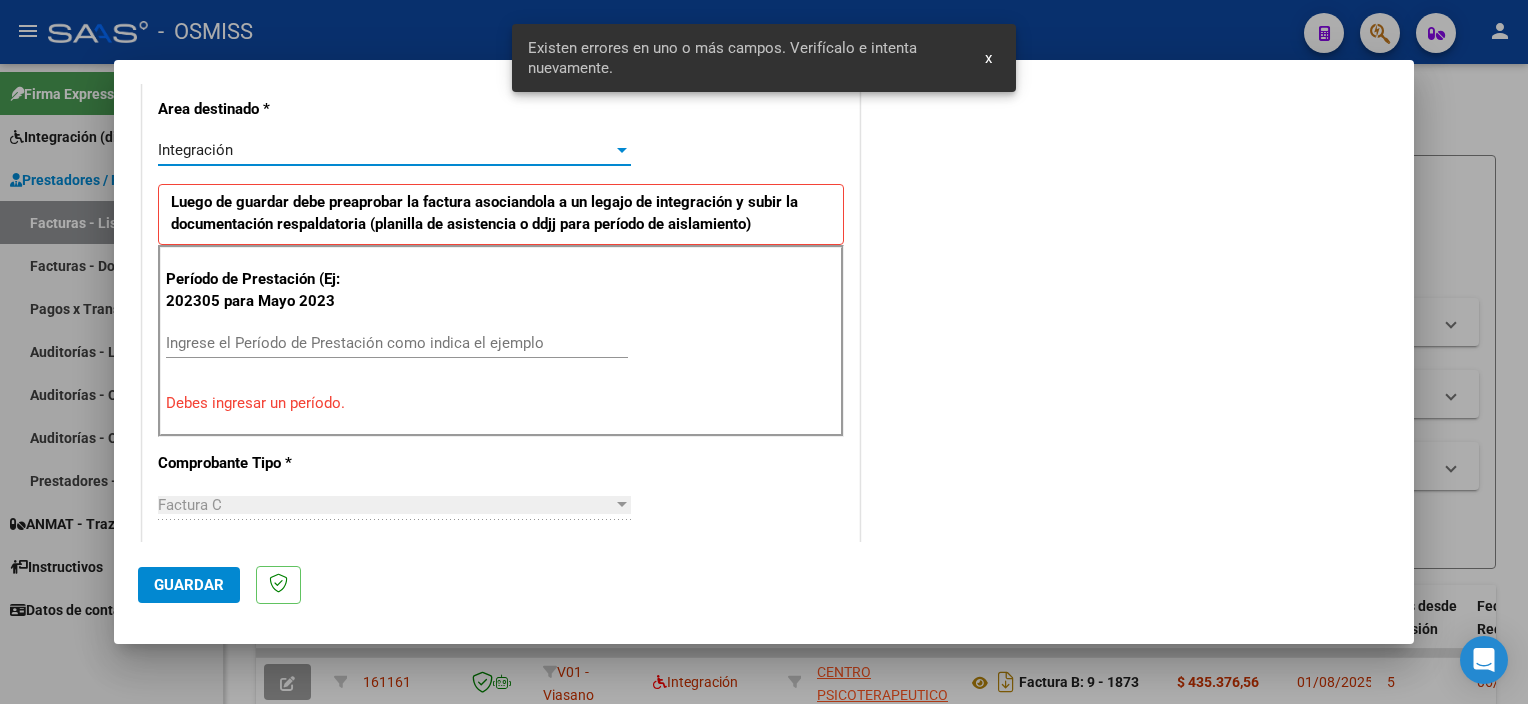 scroll, scrollTop: 465, scrollLeft: 0, axis: vertical 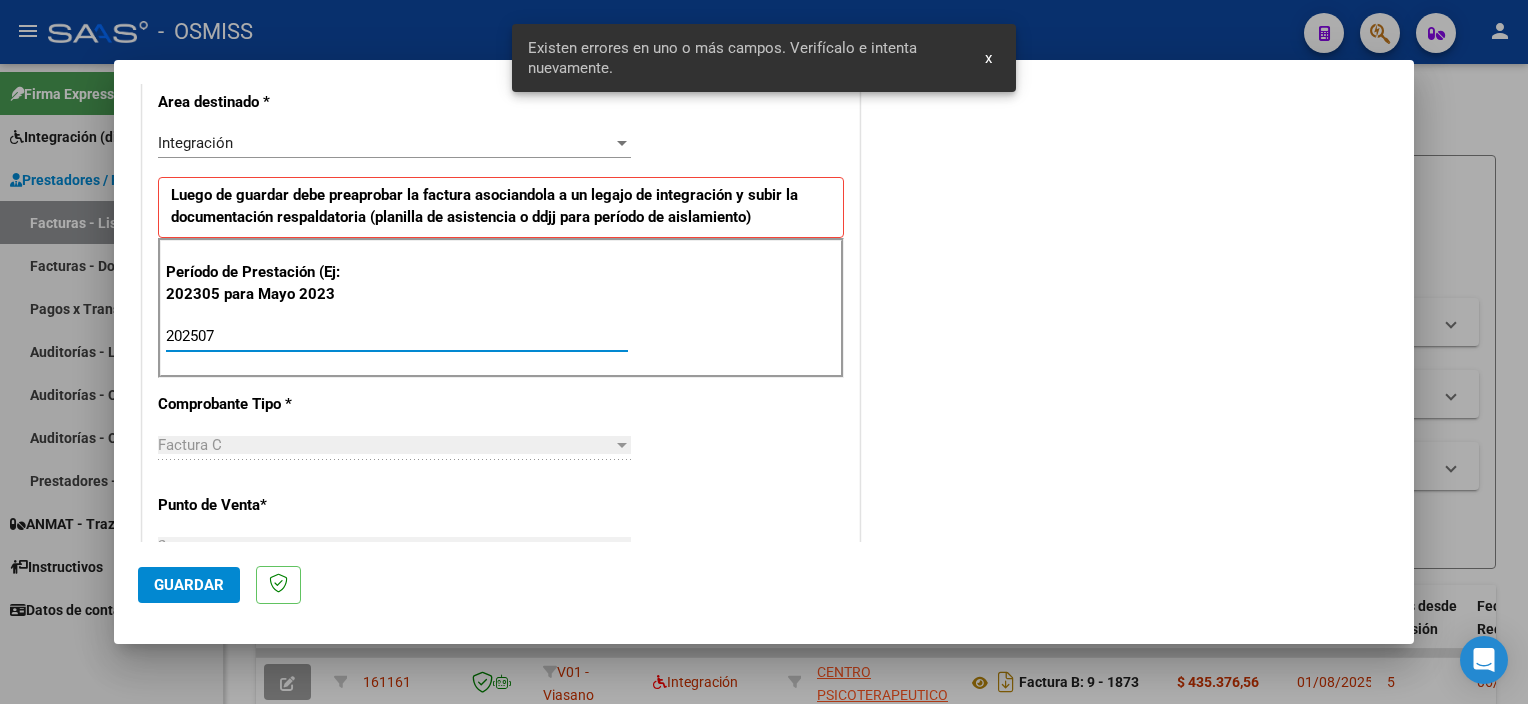 type on "202507" 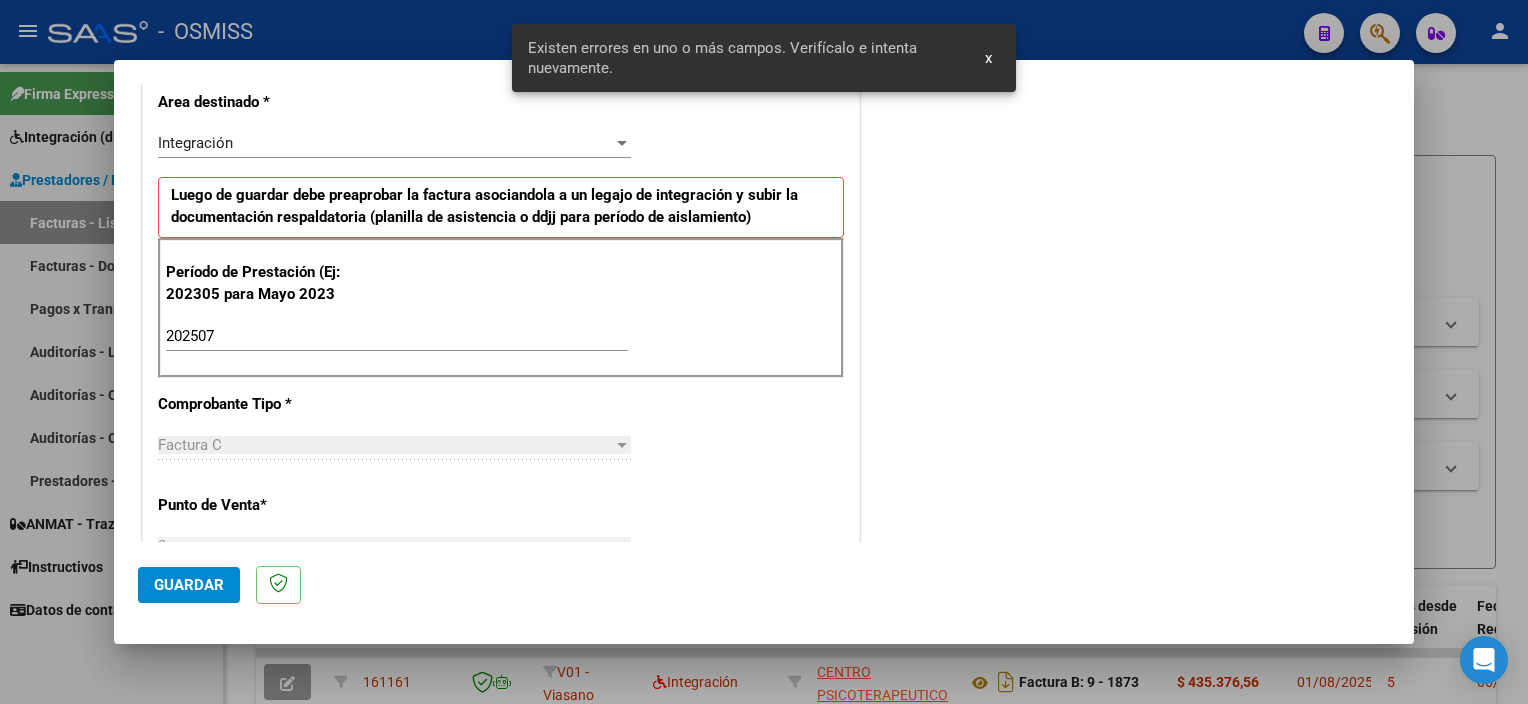 scroll, scrollTop: 1265, scrollLeft: 0, axis: vertical 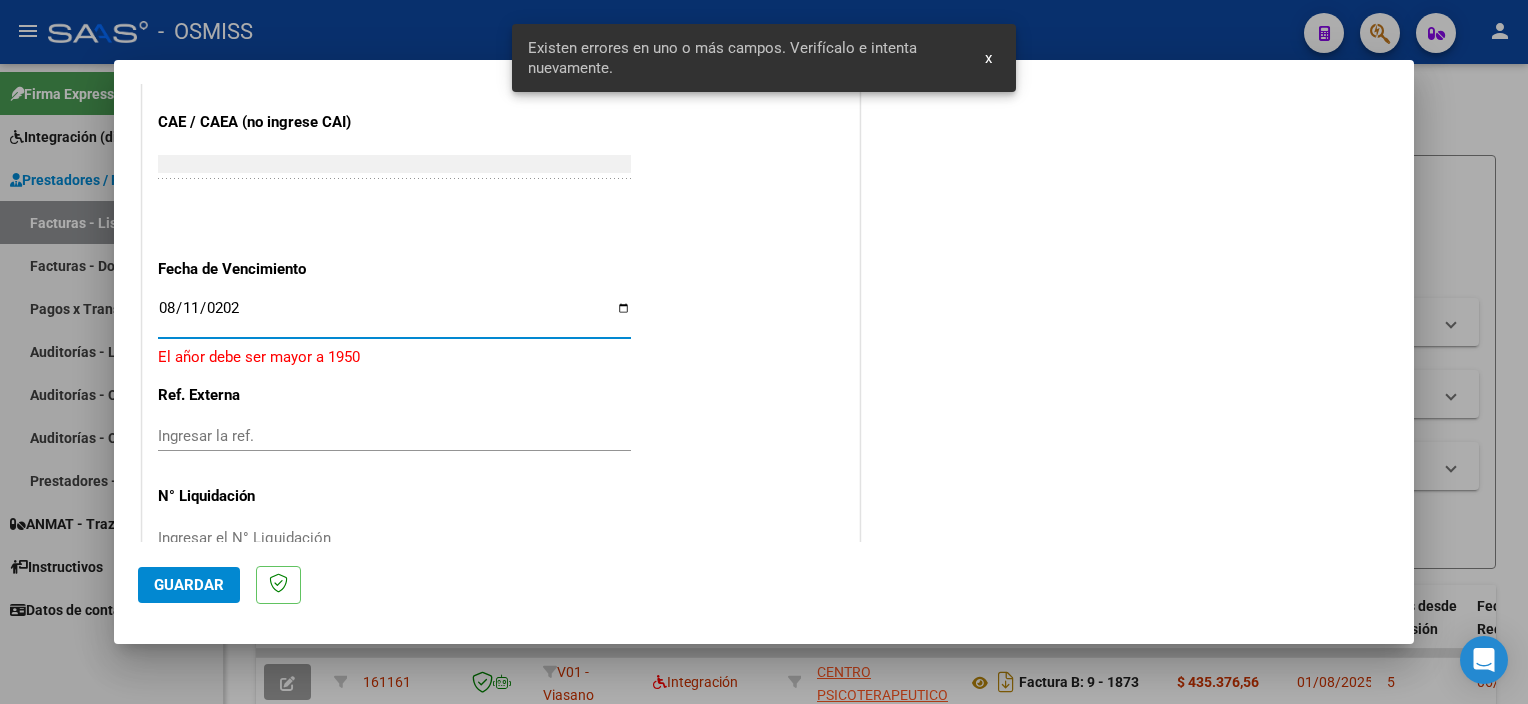 type on "2025-08-11" 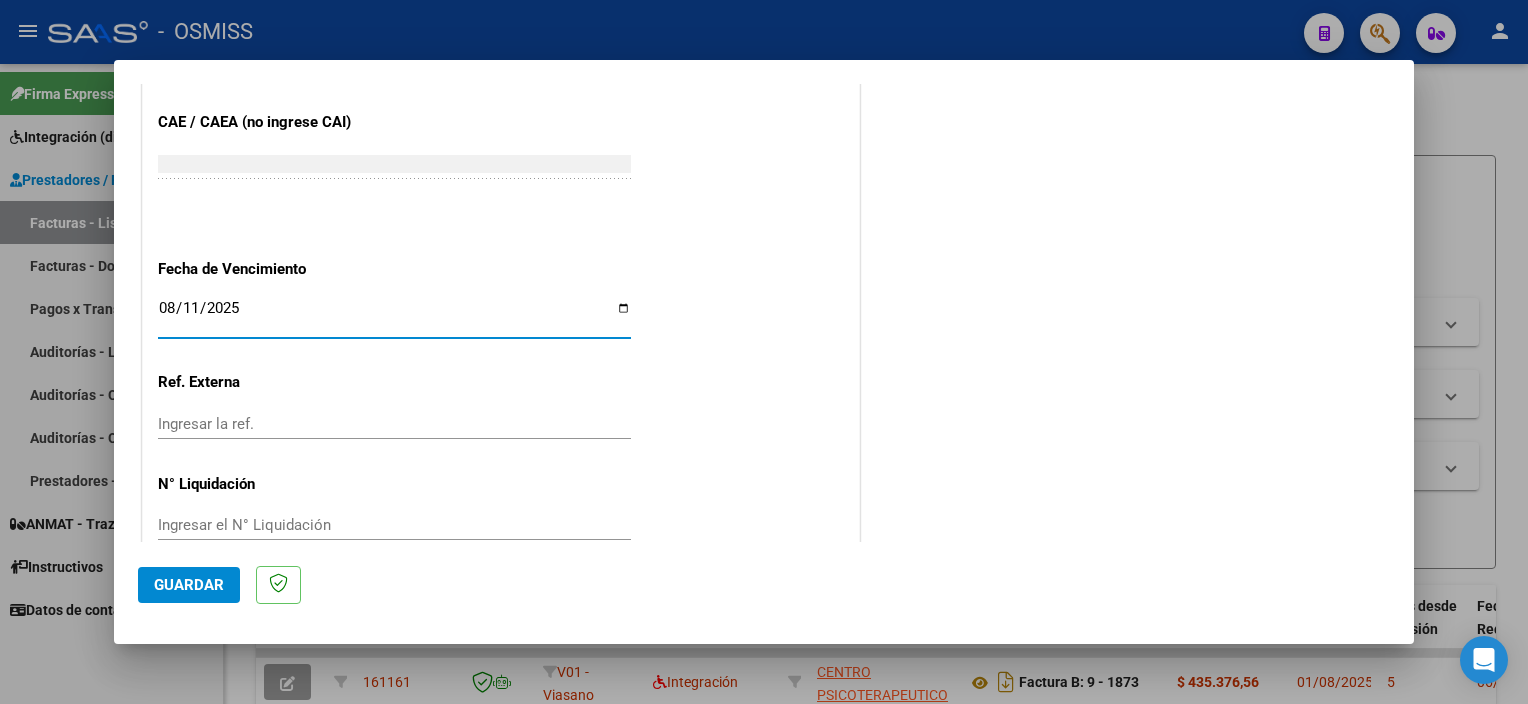 click on "Guardar" 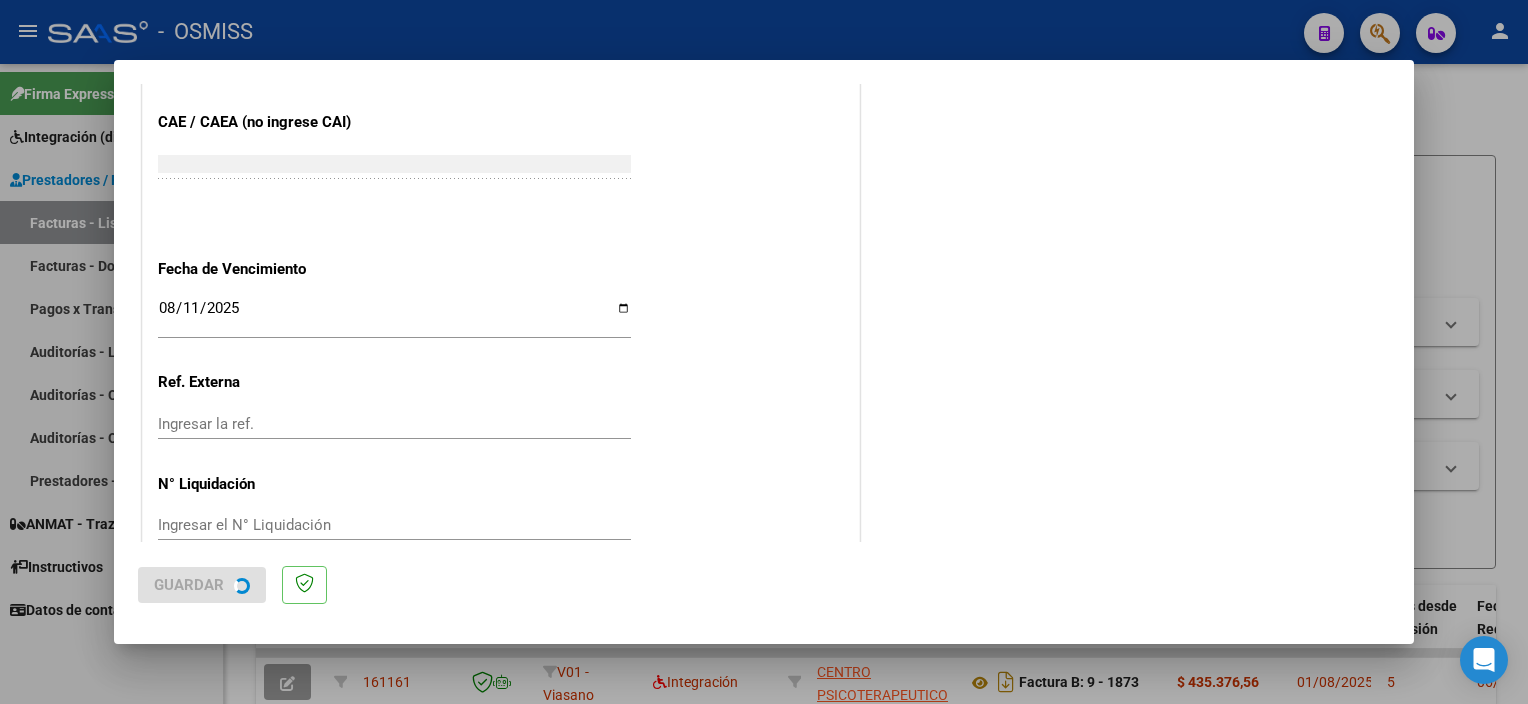 scroll, scrollTop: 0, scrollLeft: 0, axis: both 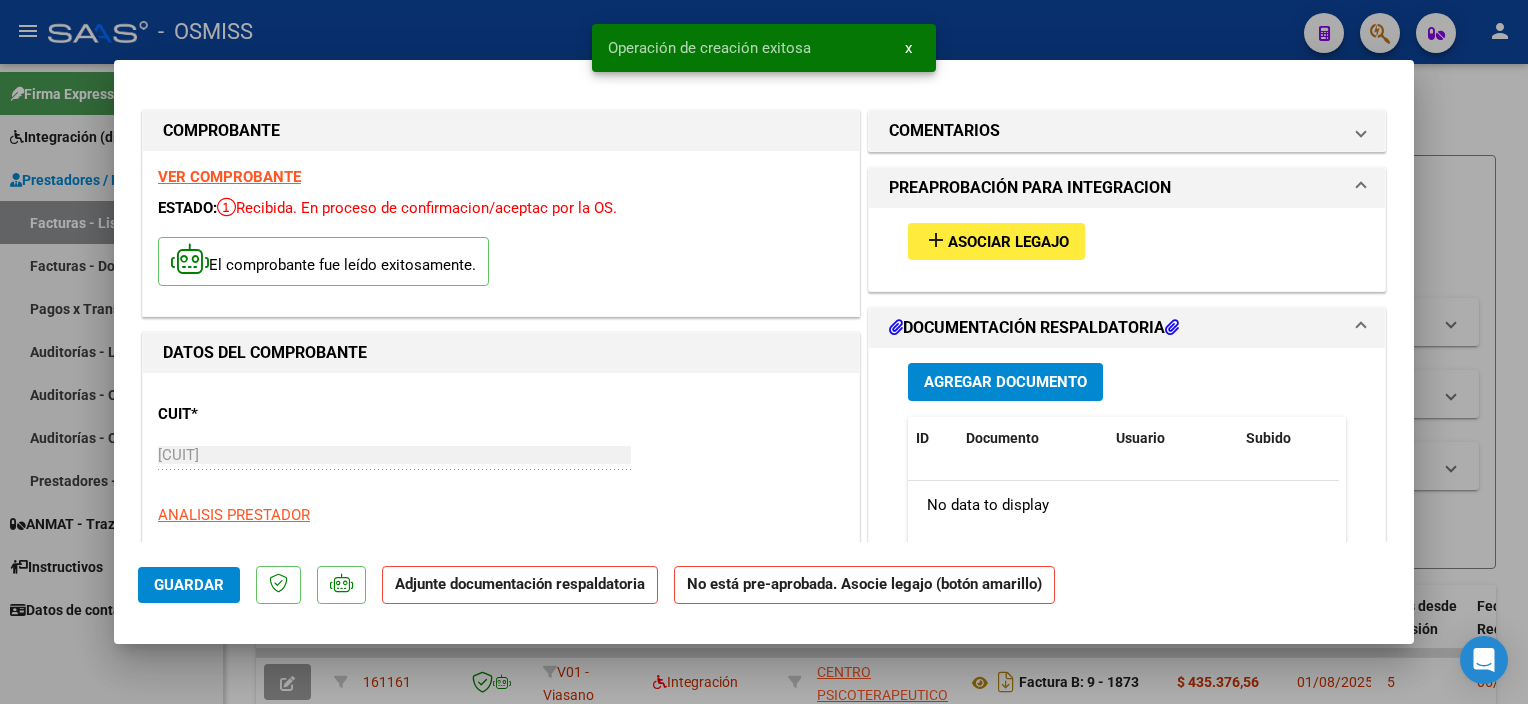 click on "Asociar Legajo" at bounding box center (1008, 242) 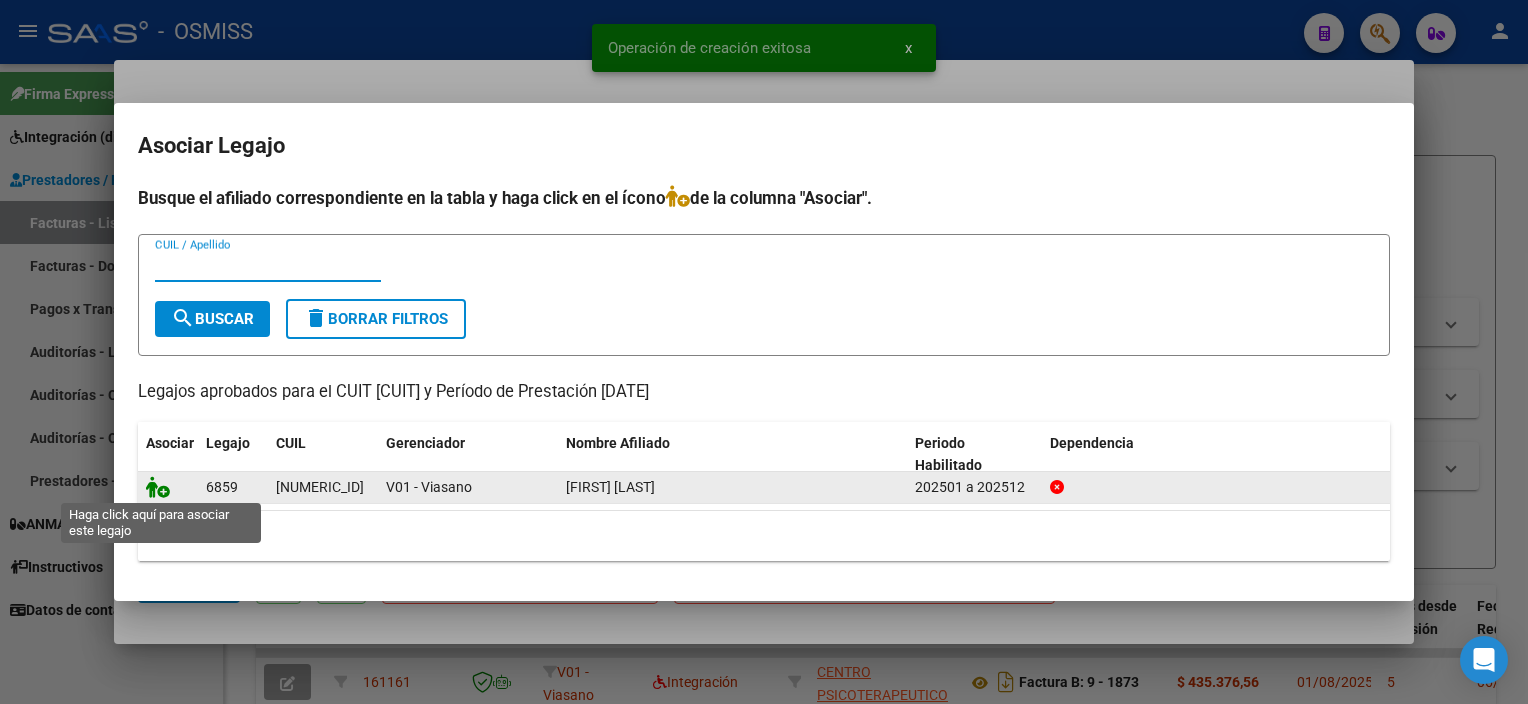 click 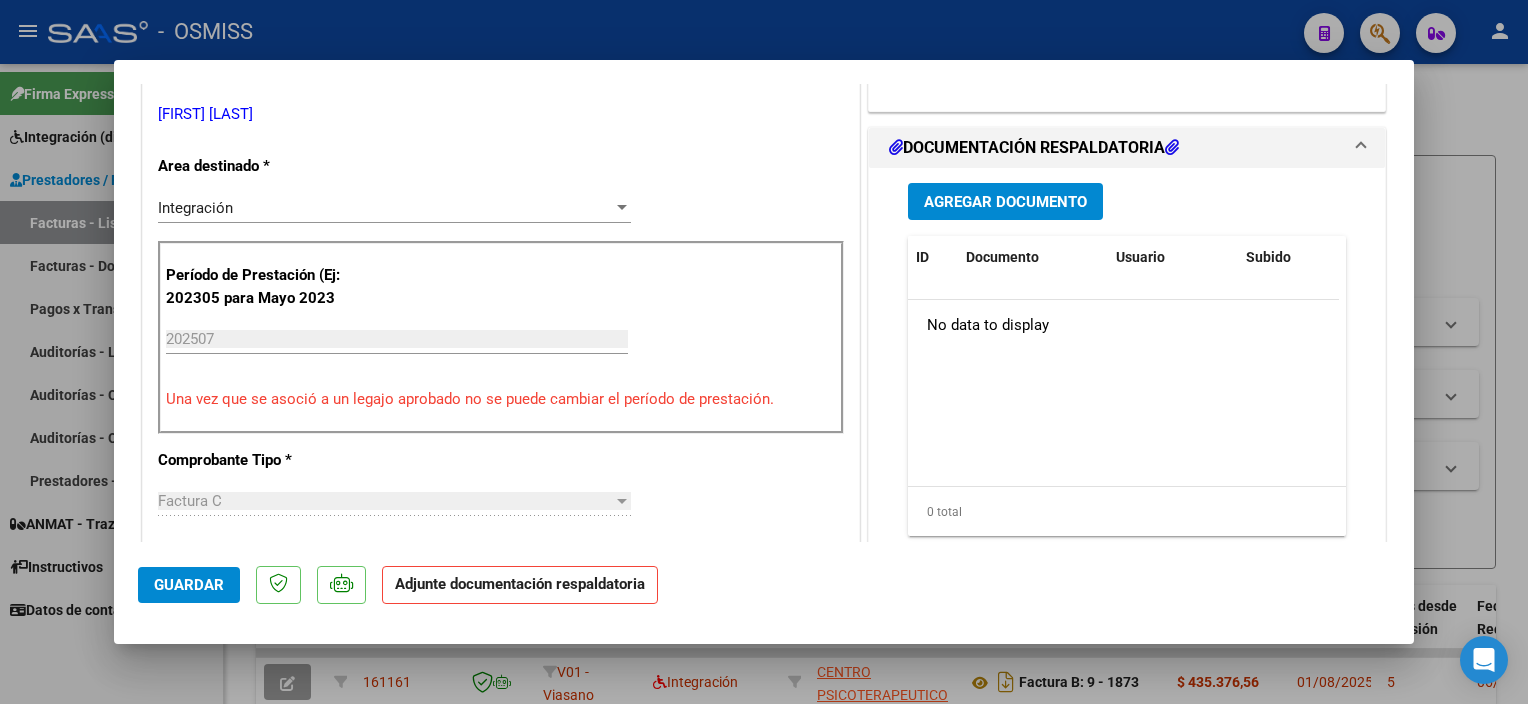 scroll, scrollTop: 404, scrollLeft: 0, axis: vertical 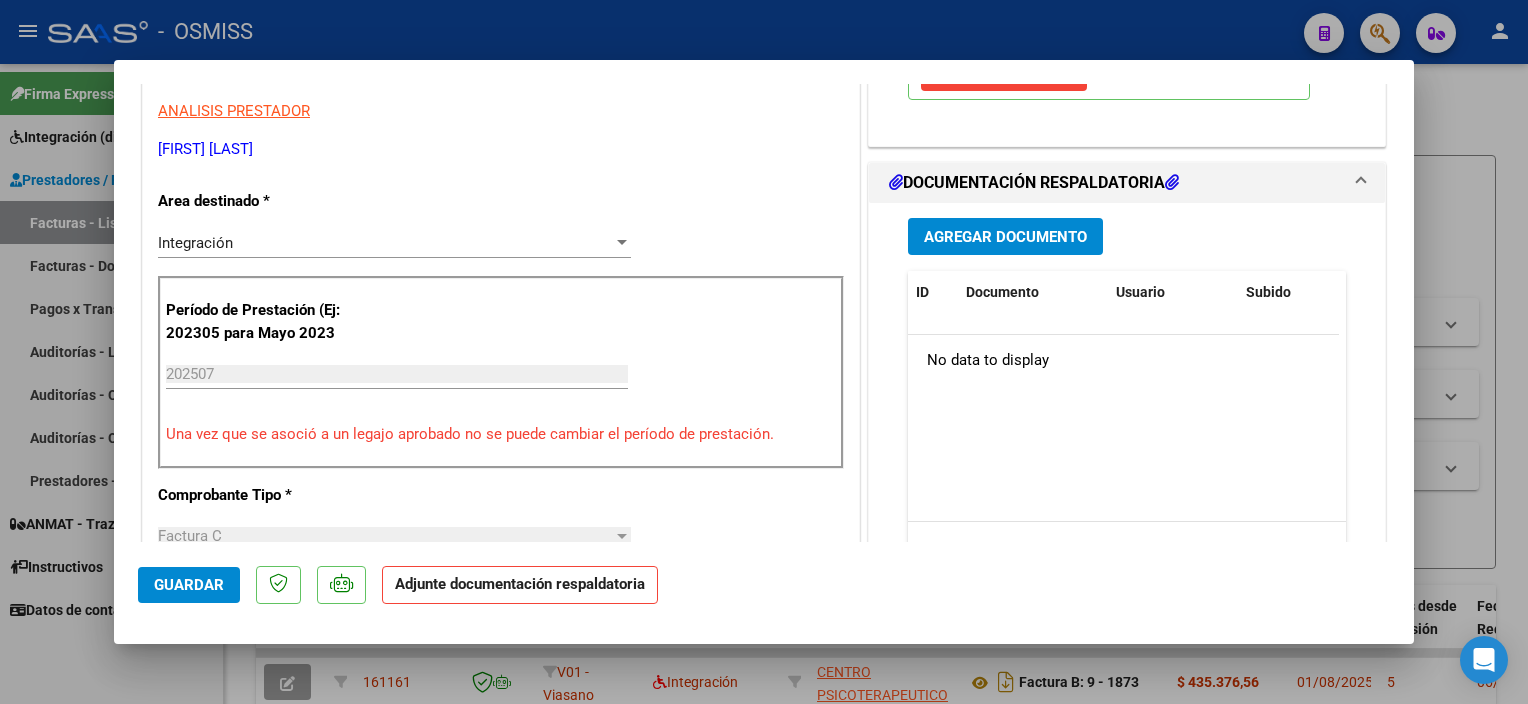 click on "Agregar Documento" at bounding box center [1005, 236] 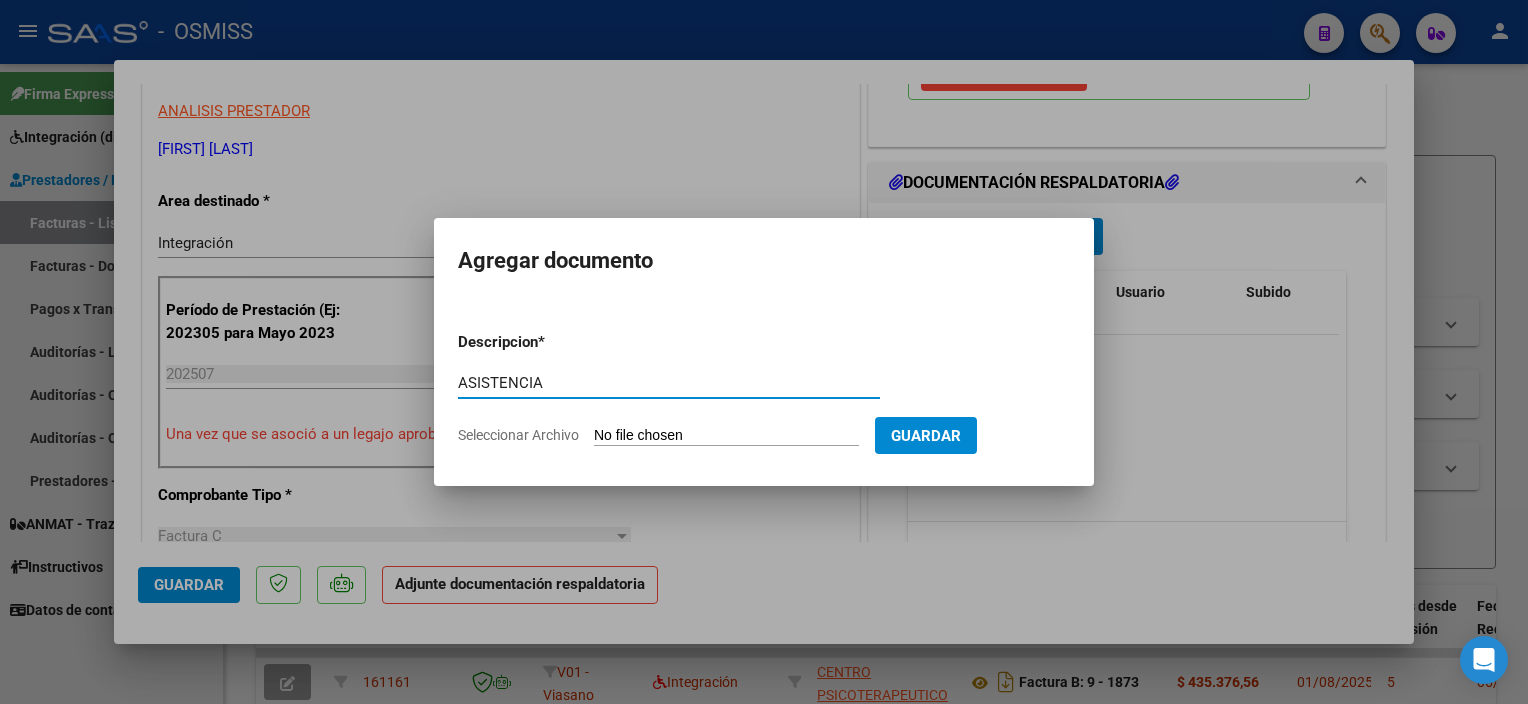 type on "ASISTENCIA" 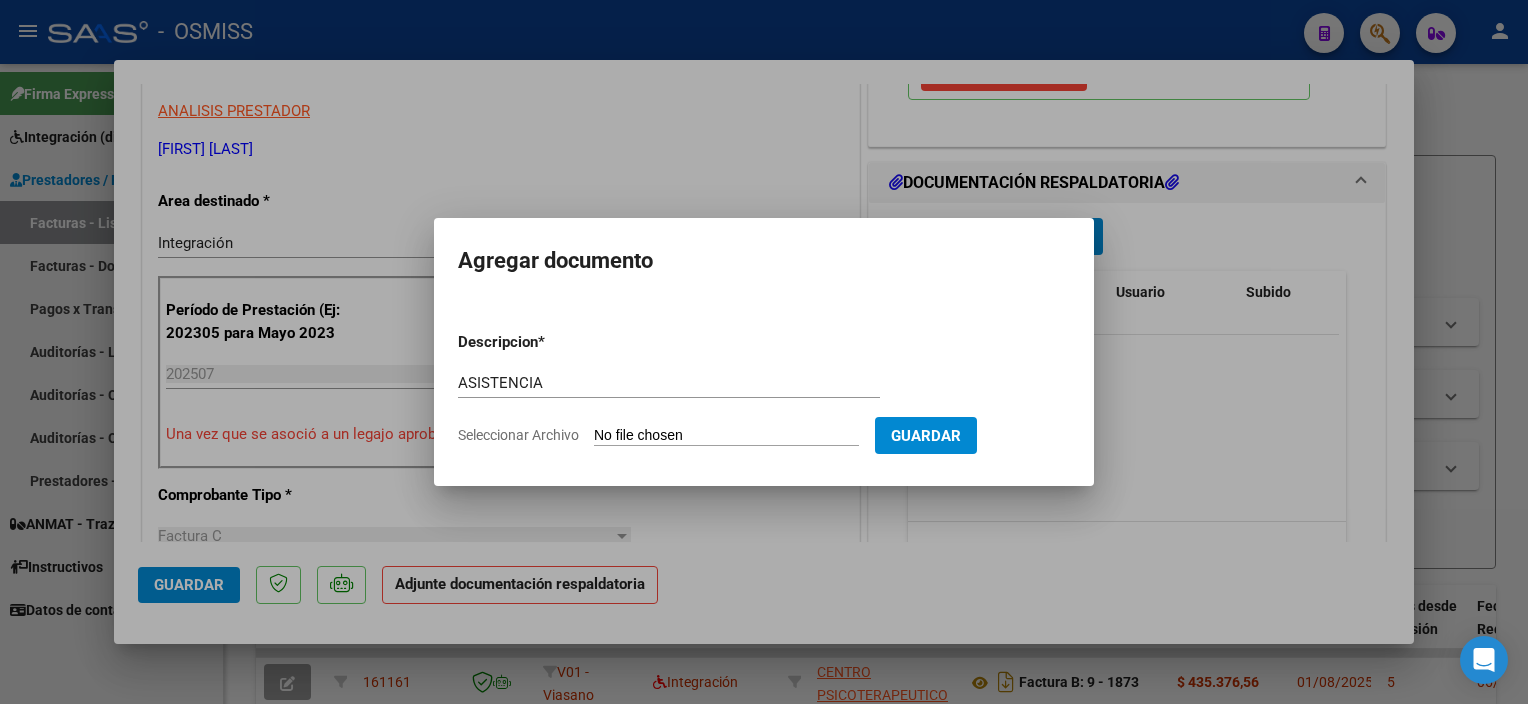 click on "Seleccionar Archivo" at bounding box center [726, 436] 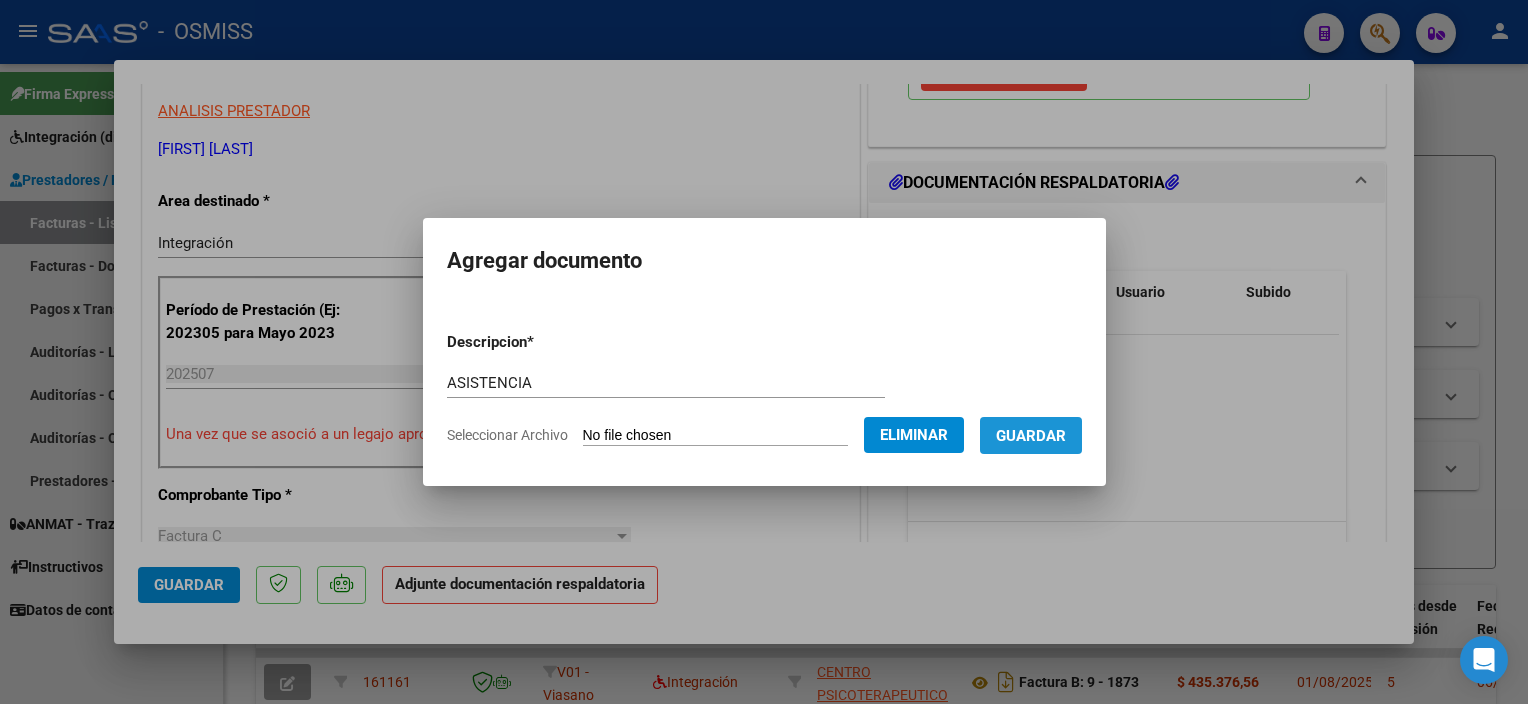 click on "Guardar" at bounding box center [1031, 436] 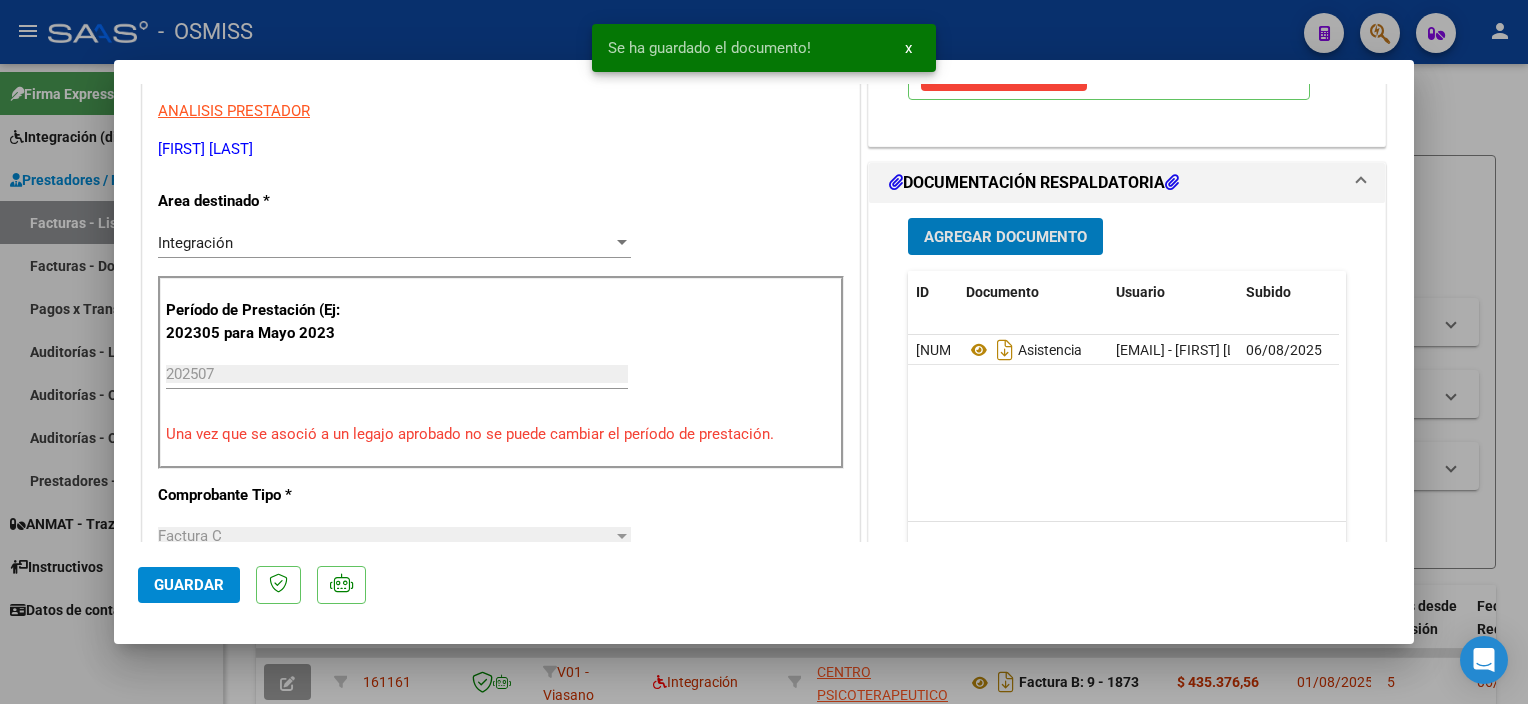 click on "Guardar" 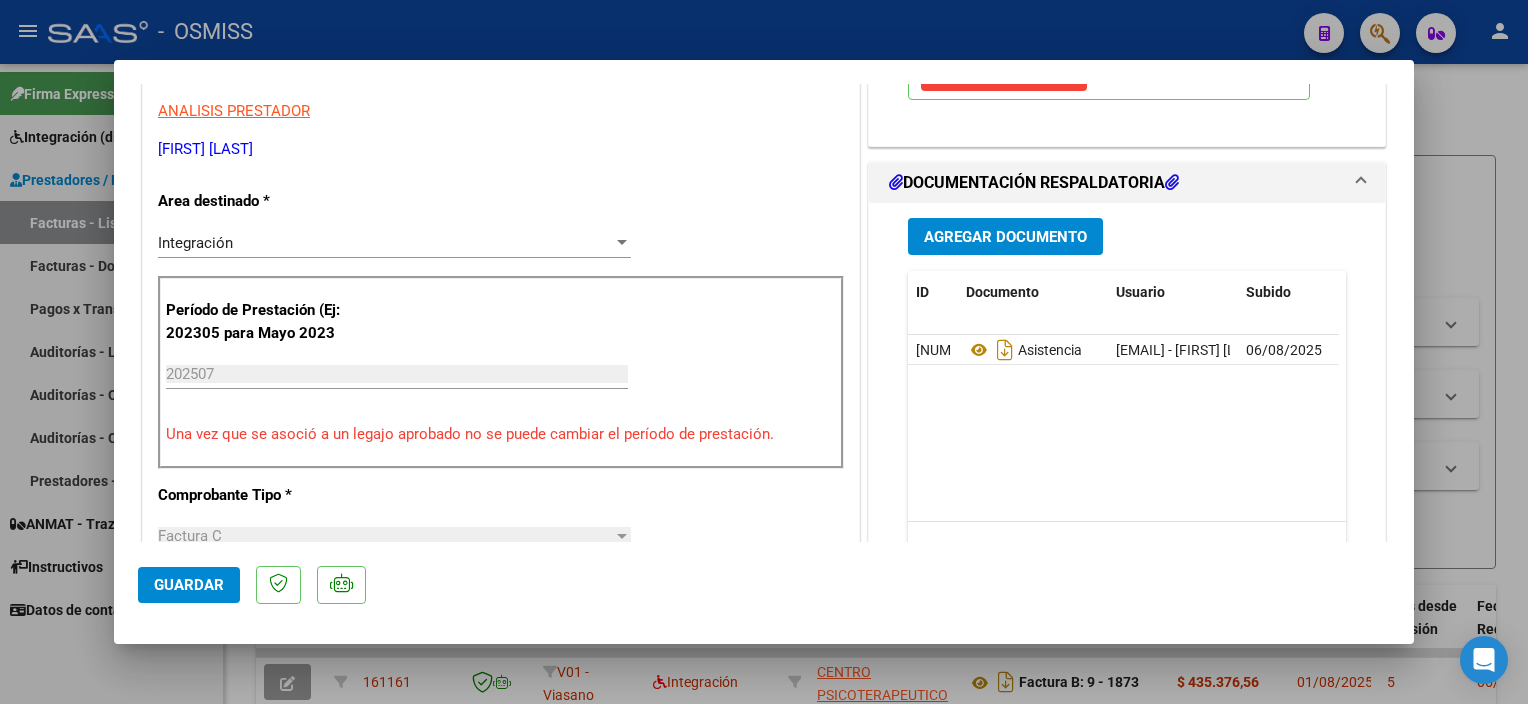 click on "Guardar" 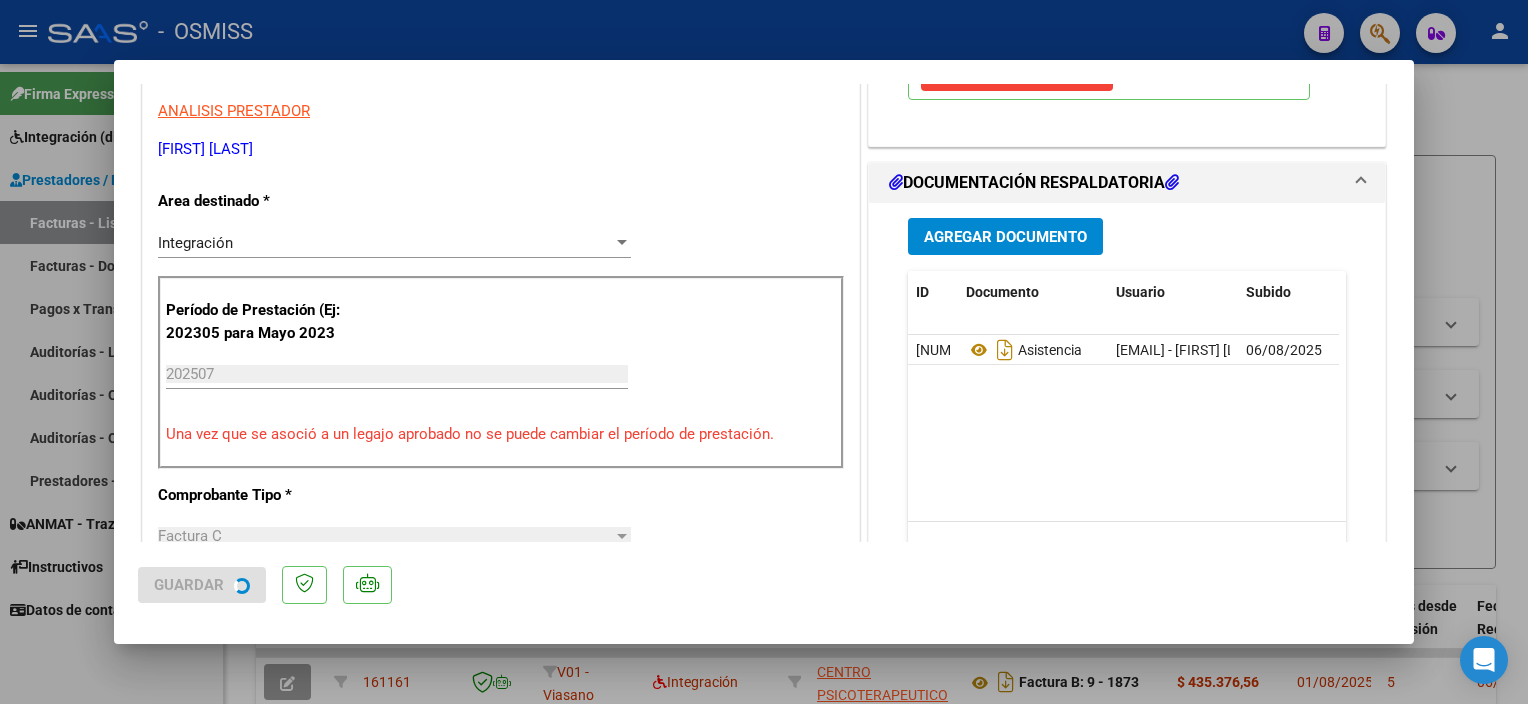 click at bounding box center [764, 352] 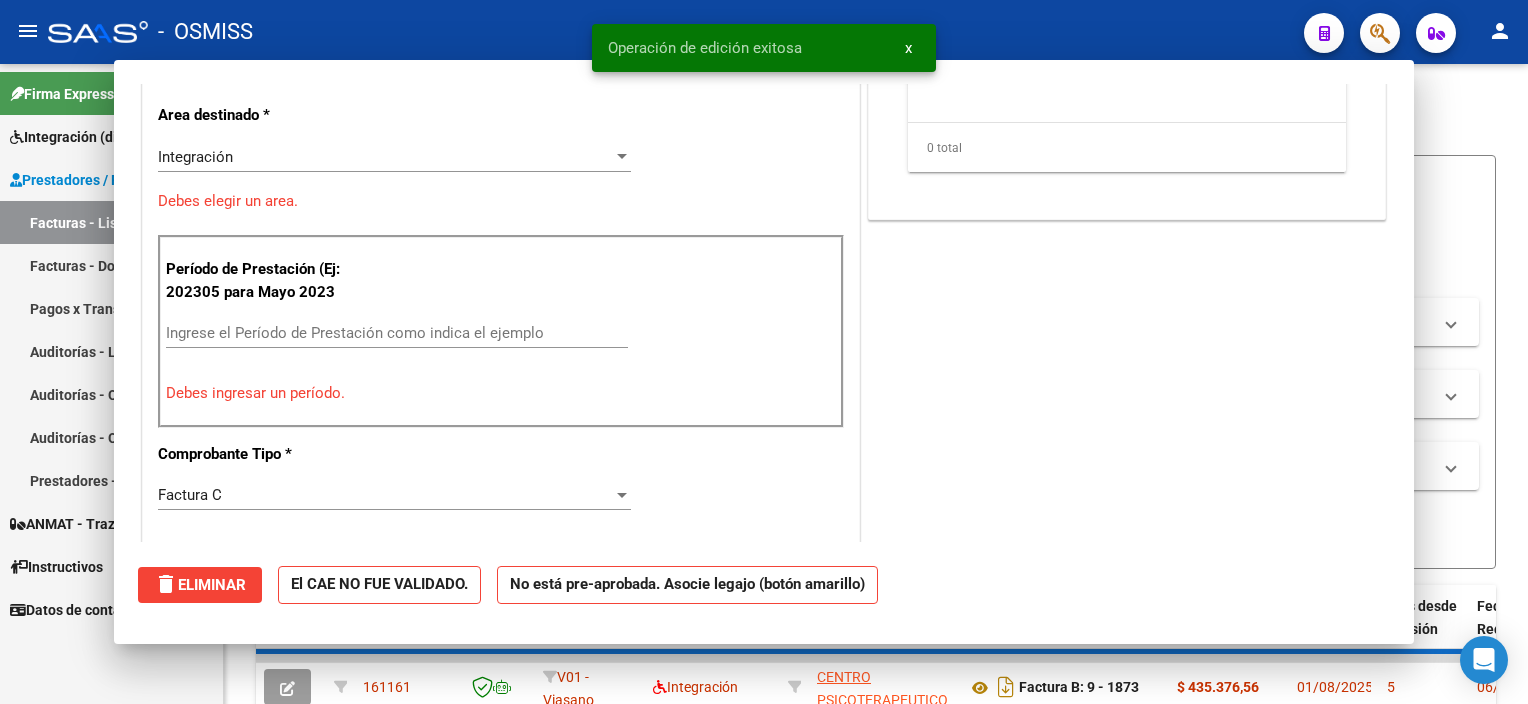 scroll, scrollTop: 343, scrollLeft: 0, axis: vertical 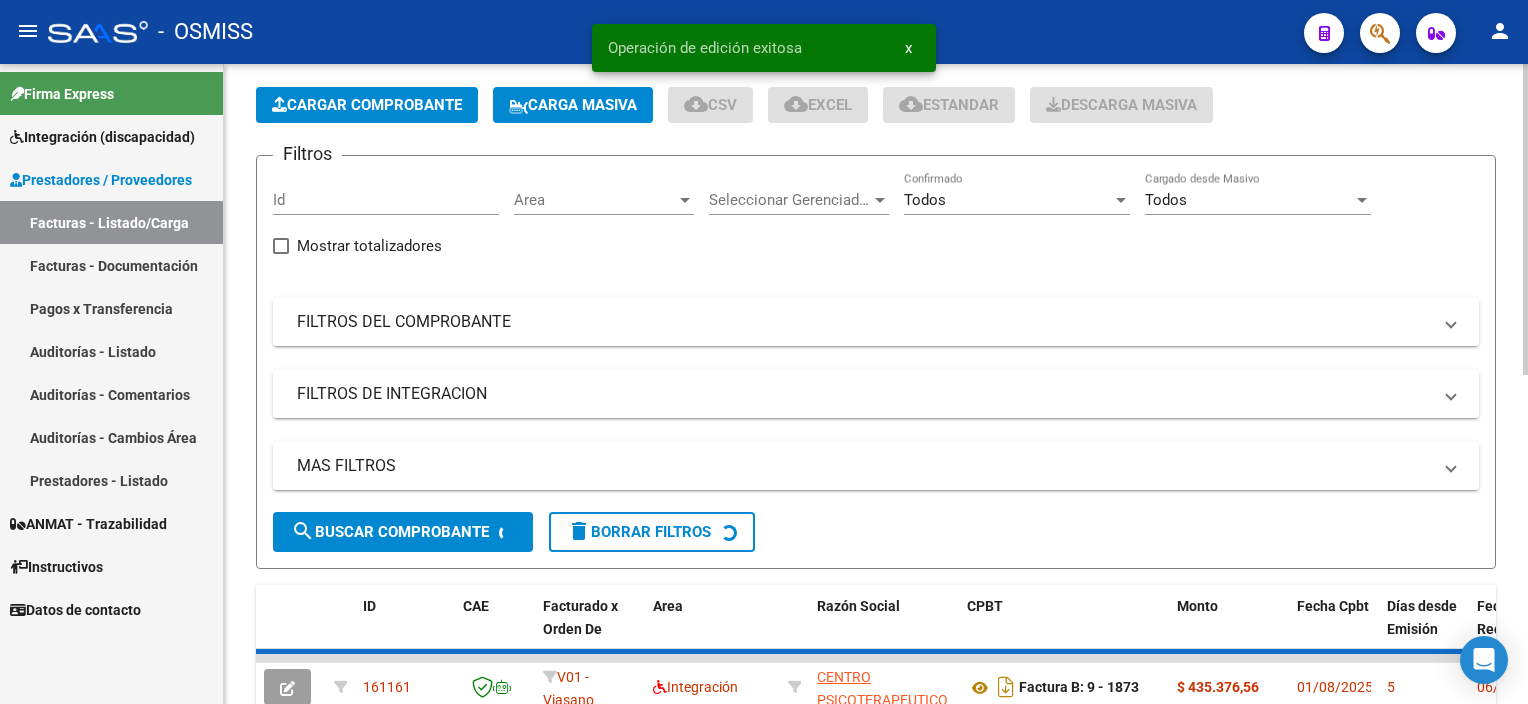 click on "PRESTADORES -> Listado de CPBTs Emitidos por Prestadores / Proveedores (alt+q)   Cargar Comprobante
Carga Masiva  cloud_download  CSV  cloud_download  EXCEL  cloud_download  Estandar   Descarga Masiva
Filtros Id Area Area Seleccionar Gerenciador Seleccionar Gerenciador Todos Confirmado Todos Cargado desde Masivo   Mostrar totalizadores   FILTROS DEL COMPROBANTE  Comprobante Tipo Comprobante Tipo Start date – End date Fec. Comprobante Desde / Hasta Días Emisión Desde(cant. días) Días Emisión Hasta(cant. días) CUIT / Razón Social Pto. Venta Nro. Comprobante Código SSS CAE Válido CAE Válido Todos Cargado Módulo Hosp. Todos Tiene facturacion Apócrifa Hospital Refes  FILTROS DE INTEGRACION  Período De Prestación Campos del Archivo de Rendición Devuelto x SSS (dr_envio) Todos Rendido x SSS (dr_envio) Tipo de Registro Tipo de Registro Período Presentación Período Presentación Campos del Legajo Asociado (preaprobación) Afiliado Legajo (cuil/nombre) Todos Solo facturas preaprobadas Todos" 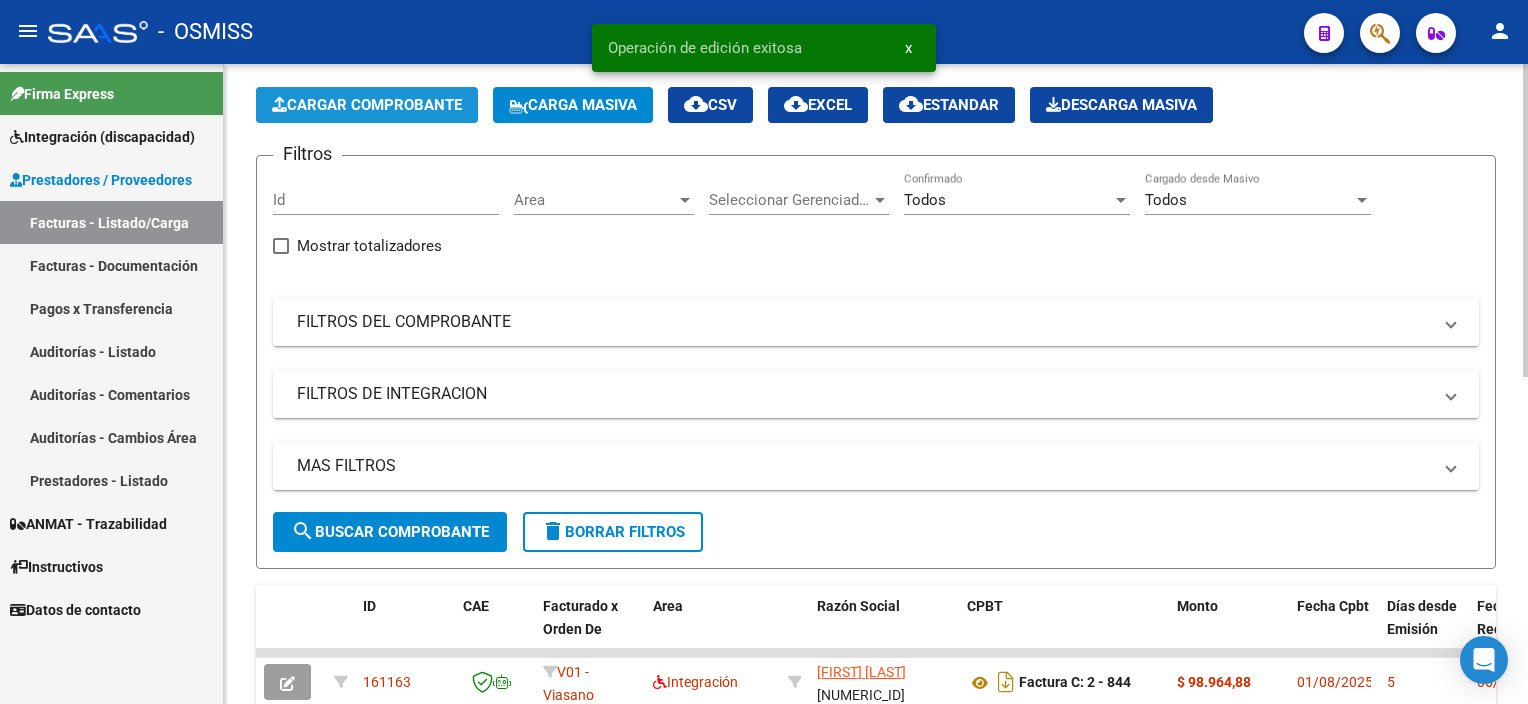 click on "Cargar Comprobante" 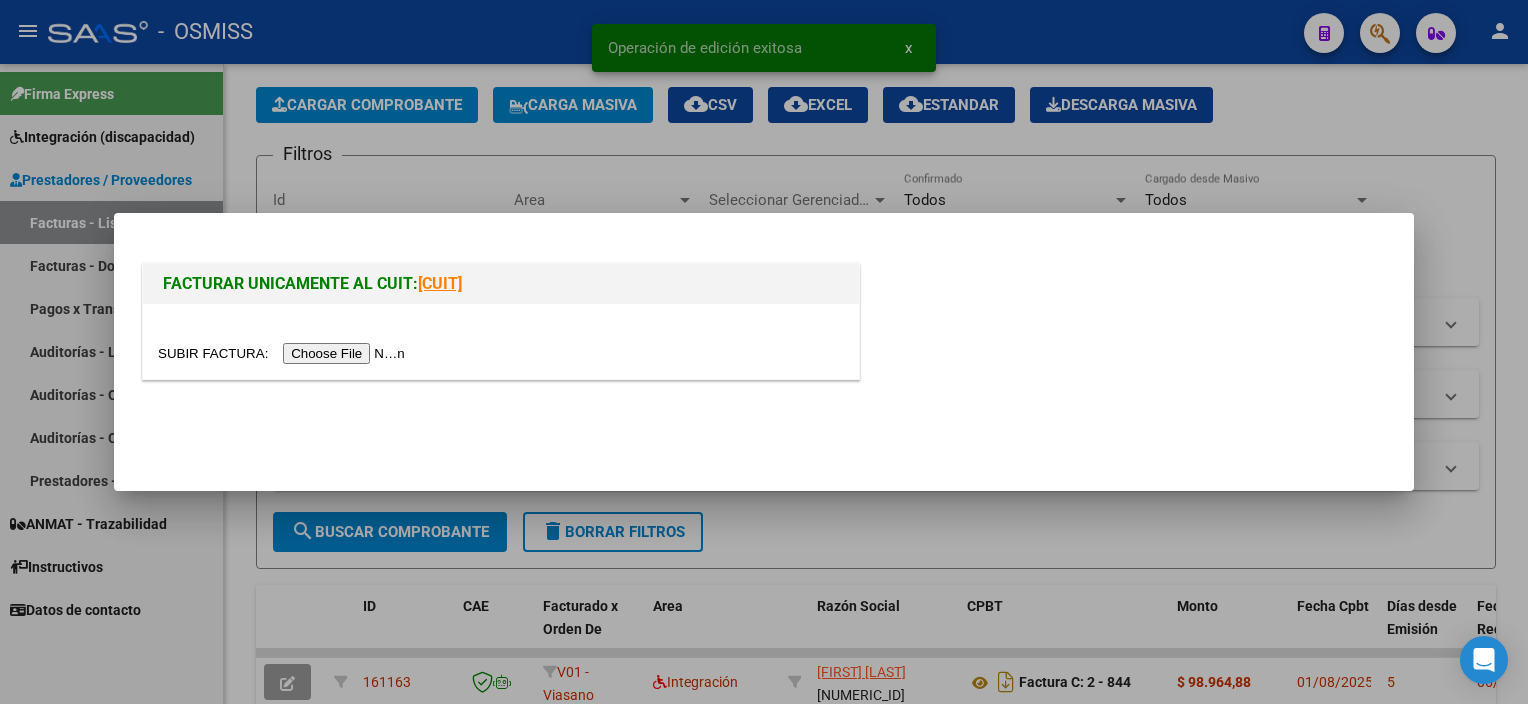 click at bounding box center [284, 353] 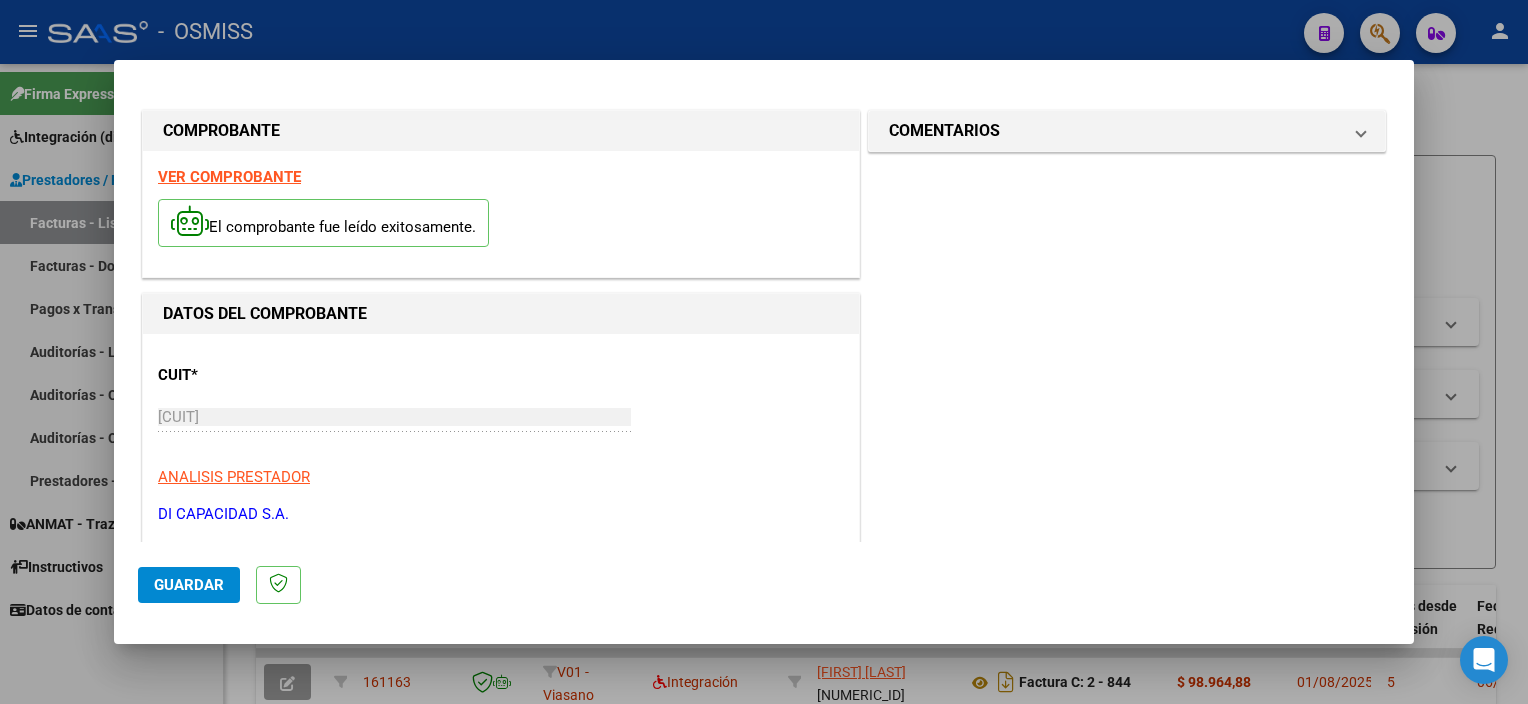 scroll, scrollTop: 295, scrollLeft: 0, axis: vertical 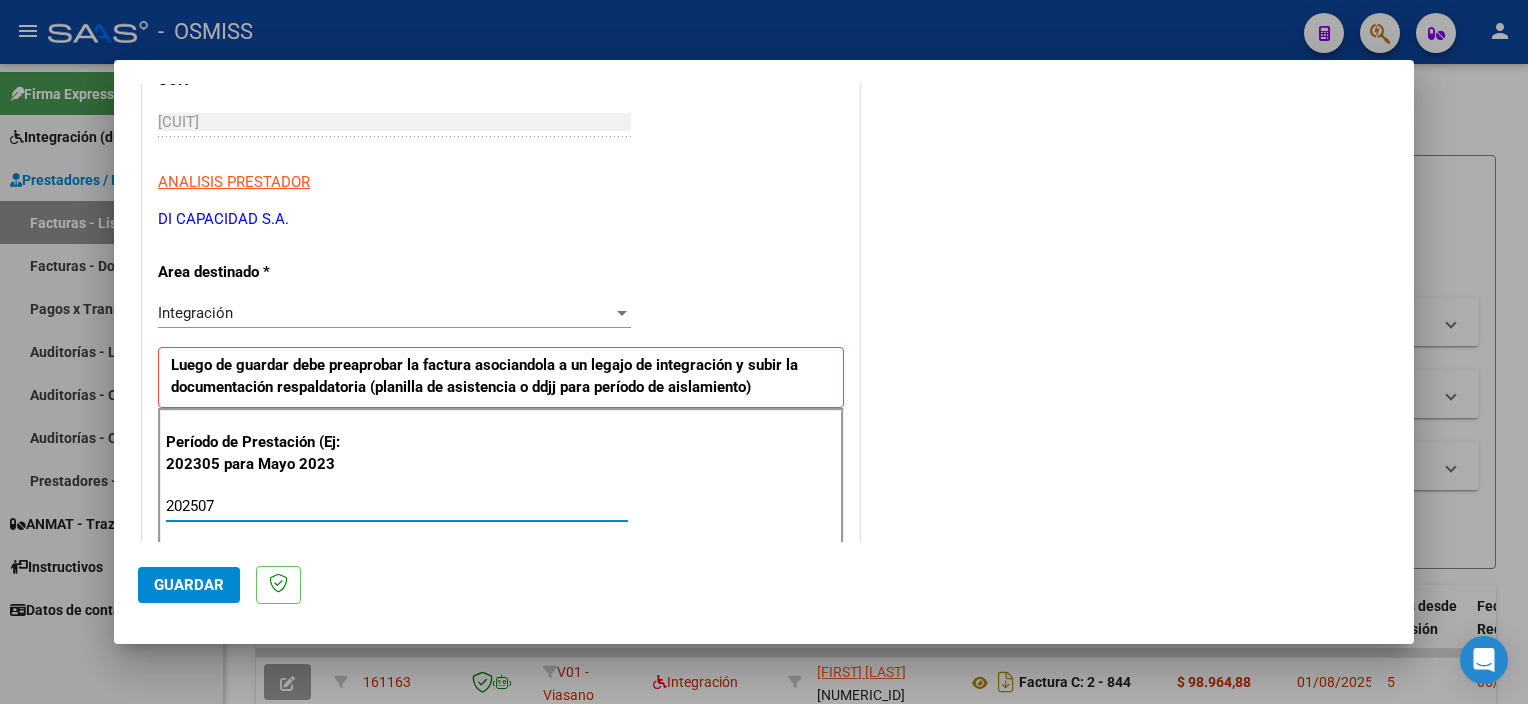 type on "202507" 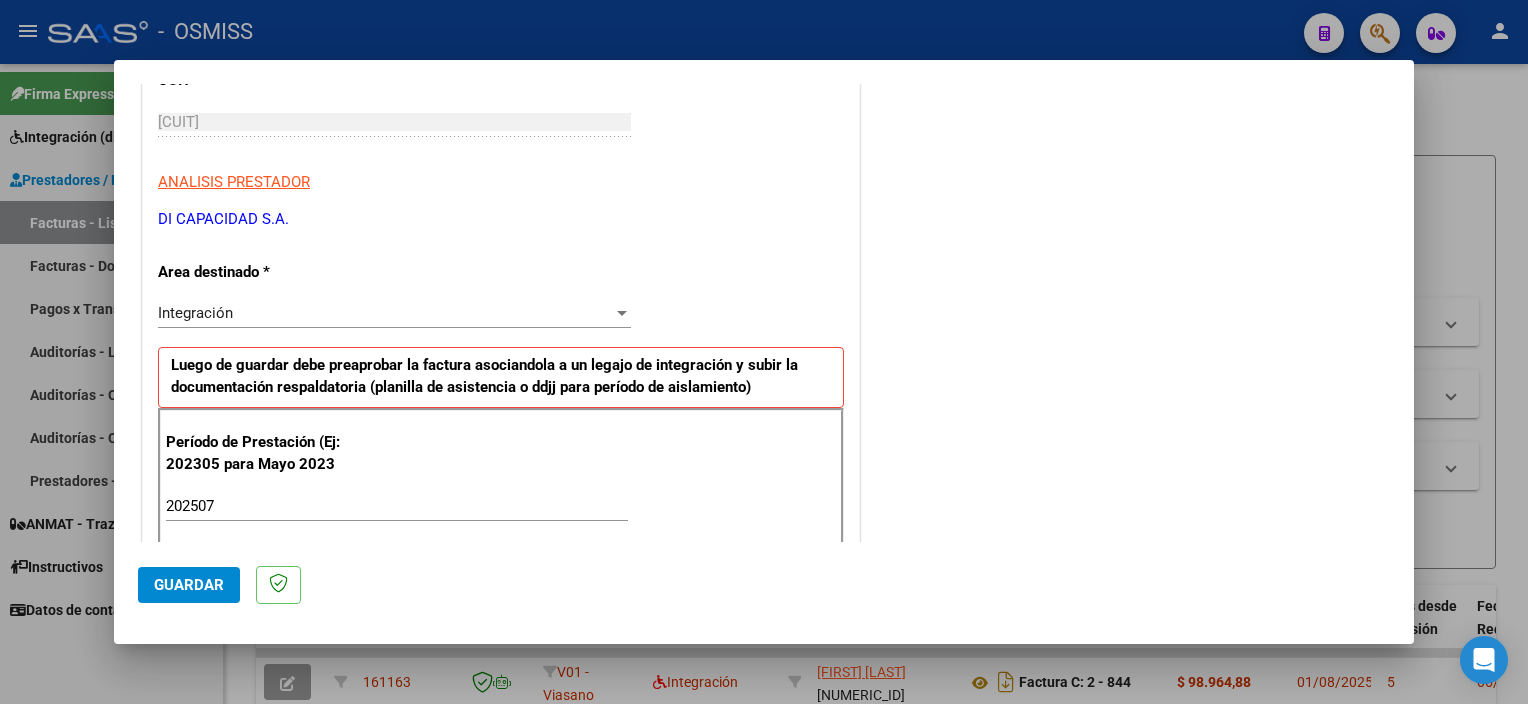 scroll, scrollTop: 1265, scrollLeft: 0, axis: vertical 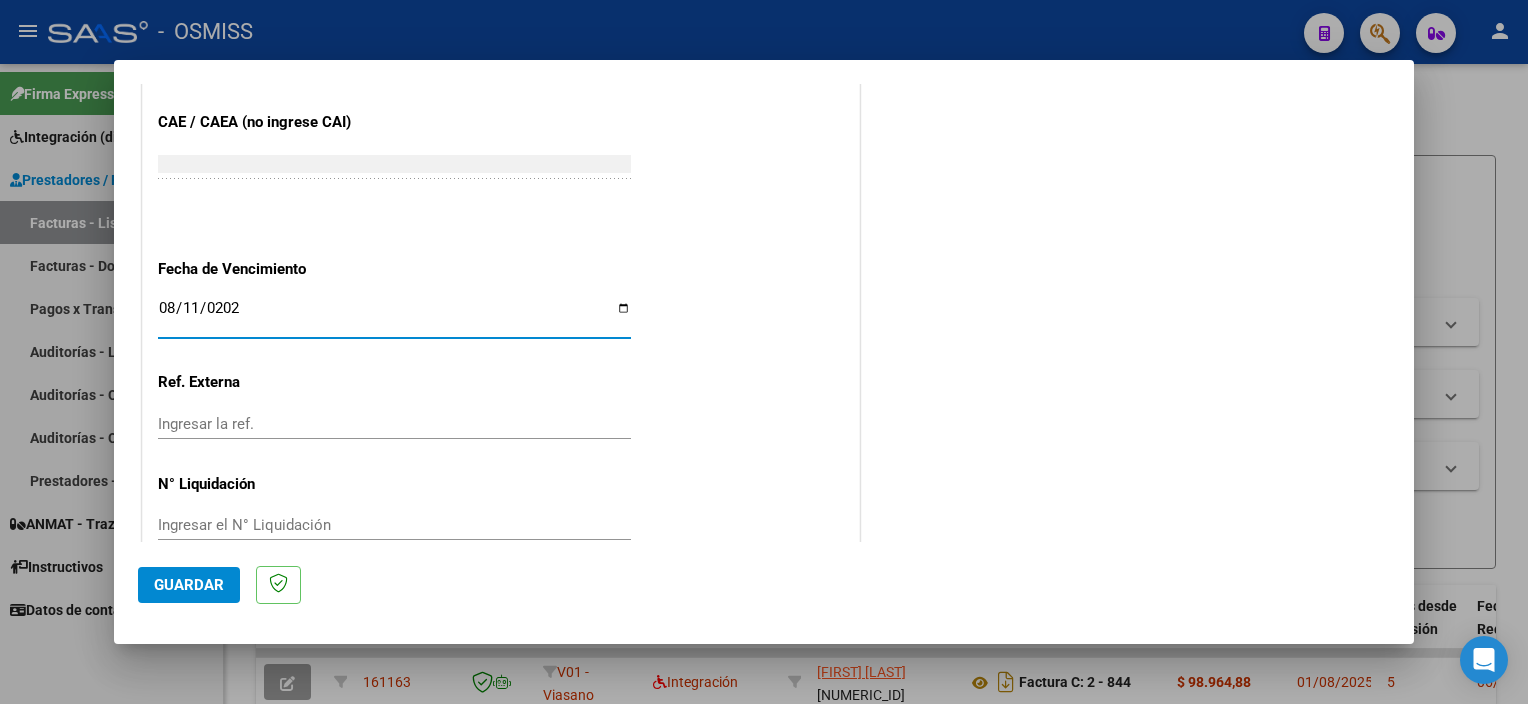 type on "2025-08-11" 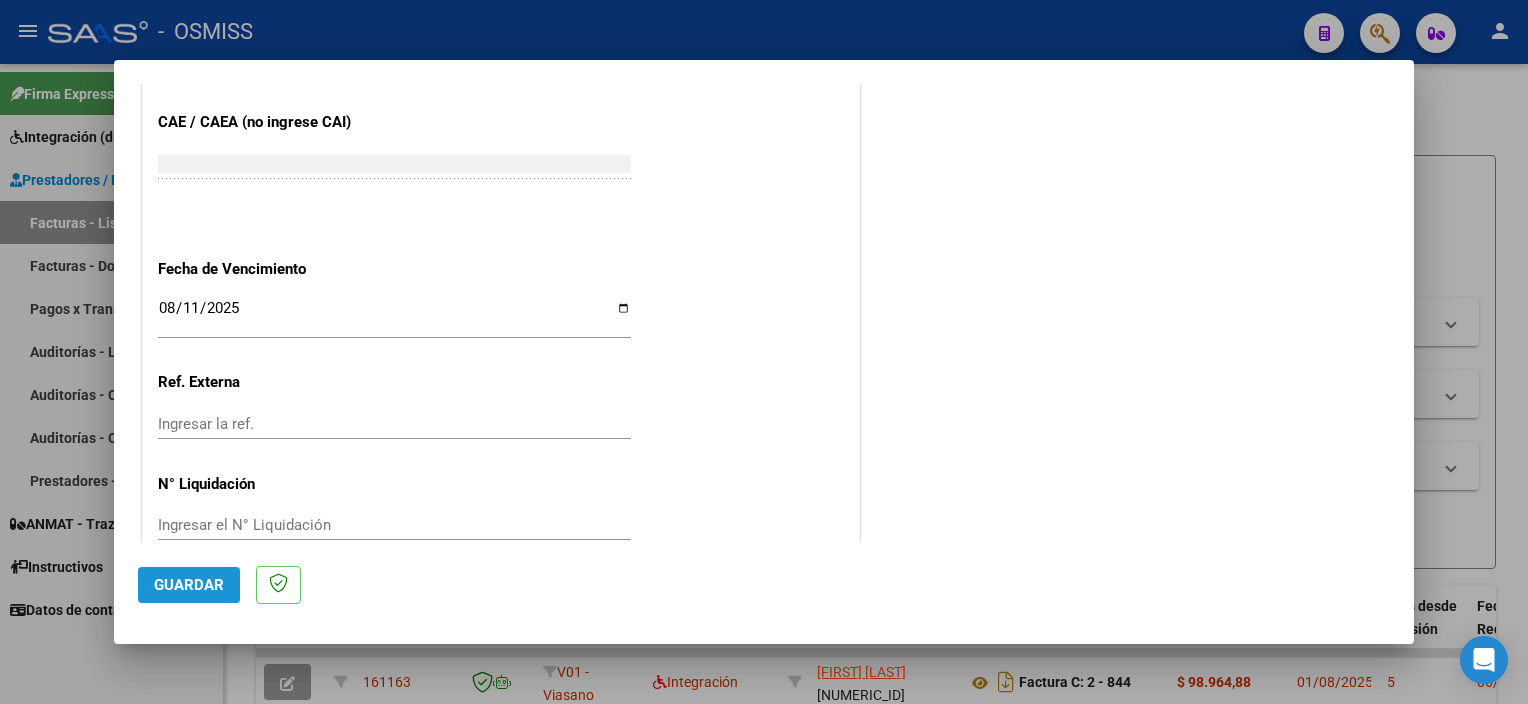 click on "Guardar" 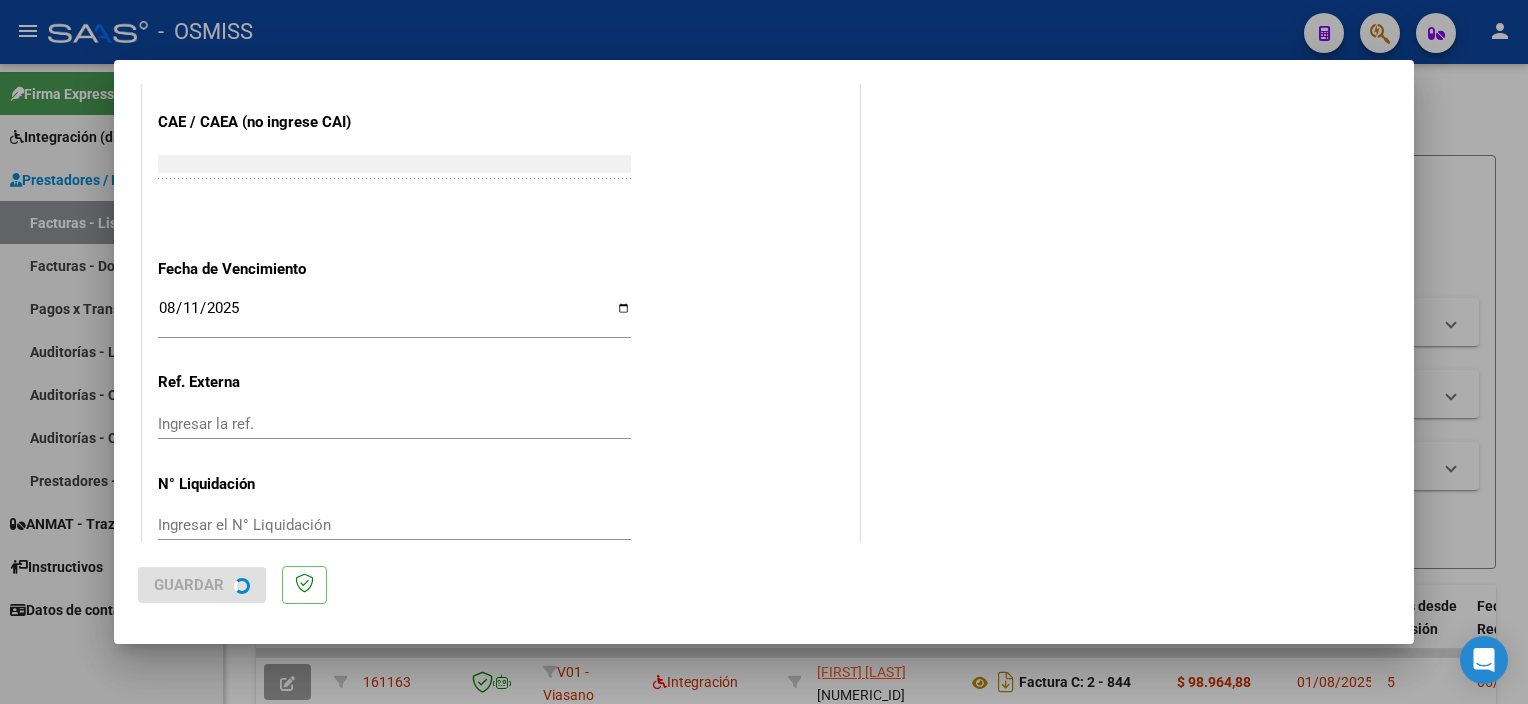 scroll, scrollTop: 0, scrollLeft: 0, axis: both 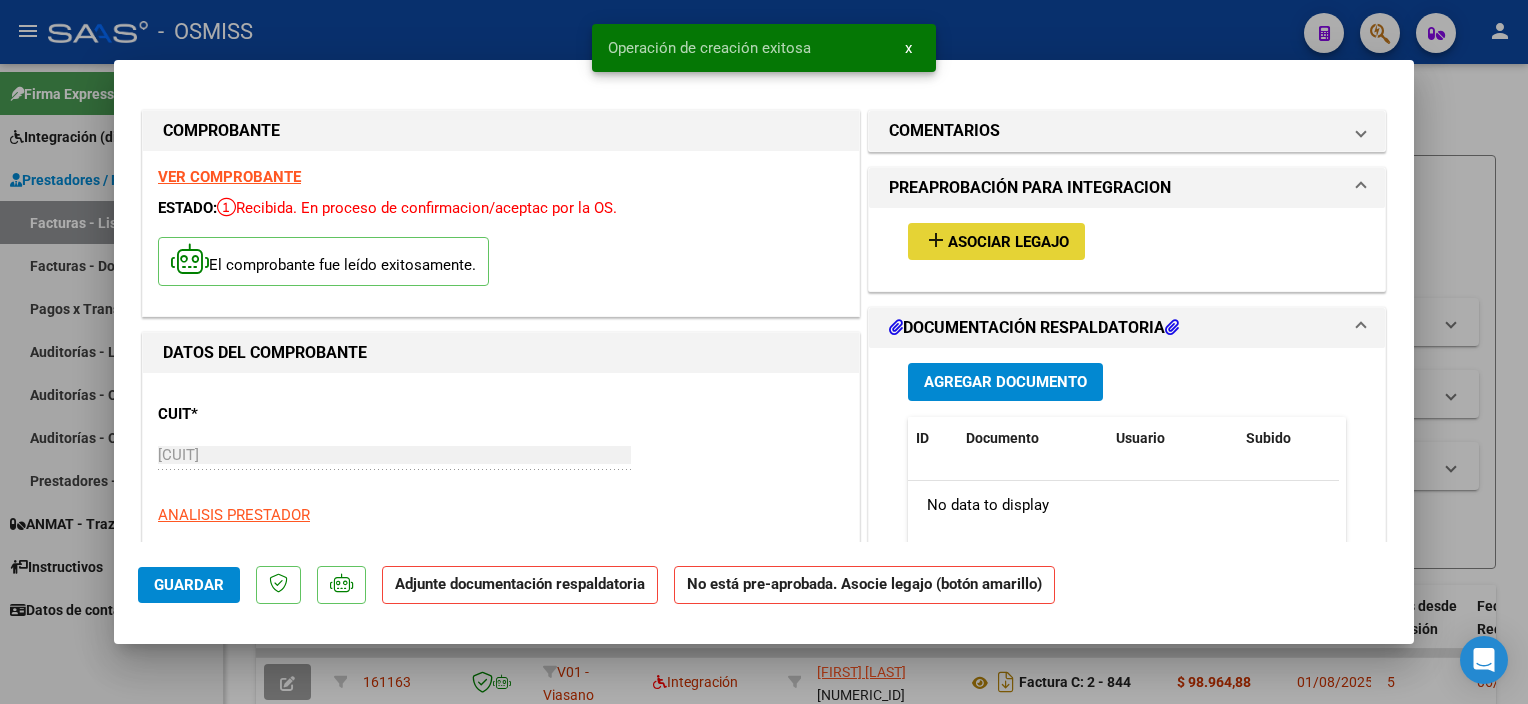 click on "add Asociar Legajo" at bounding box center (996, 241) 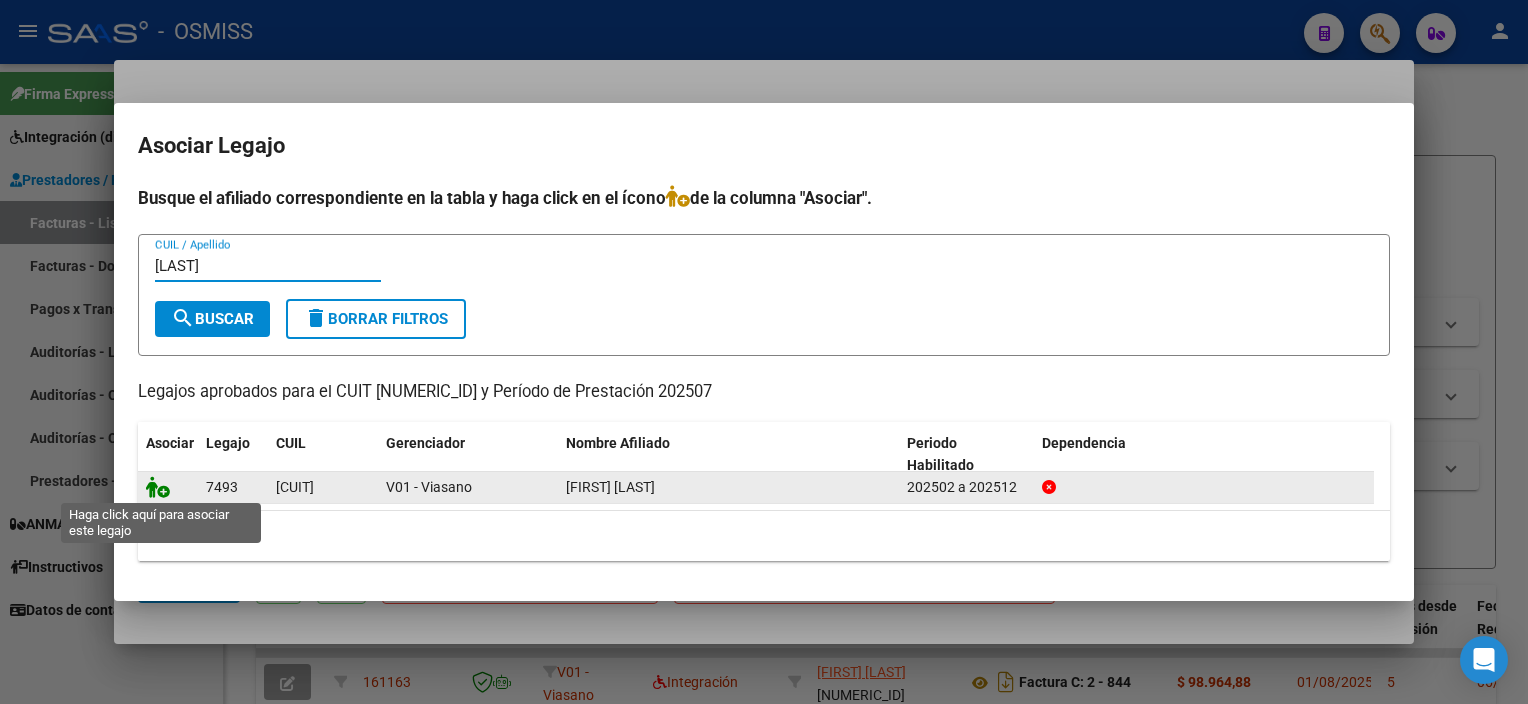 type on "[LAST]" 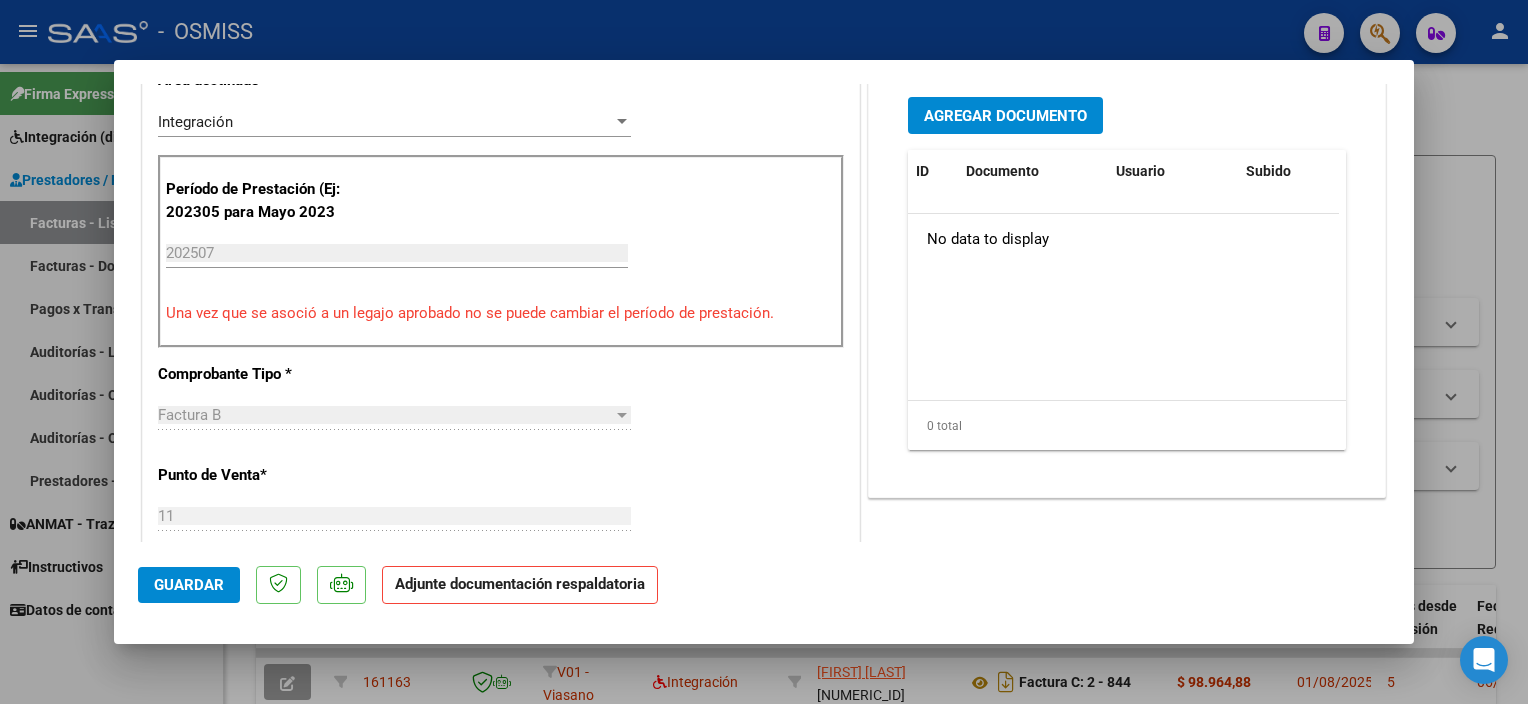 scroll, scrollTop: 536, scrollLeft: 0, axis: vertical 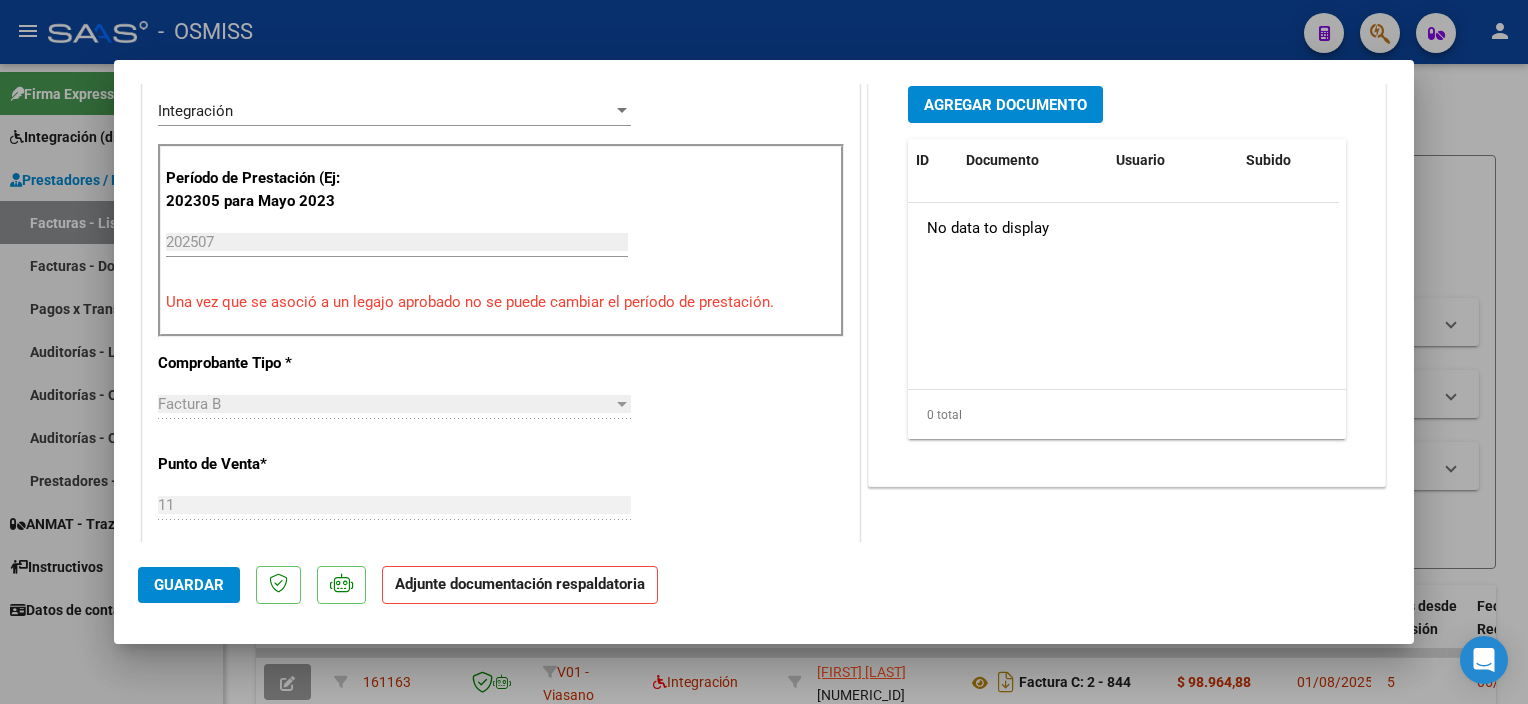 click on "Agregar Documento" at bounding box center [1005, 105] 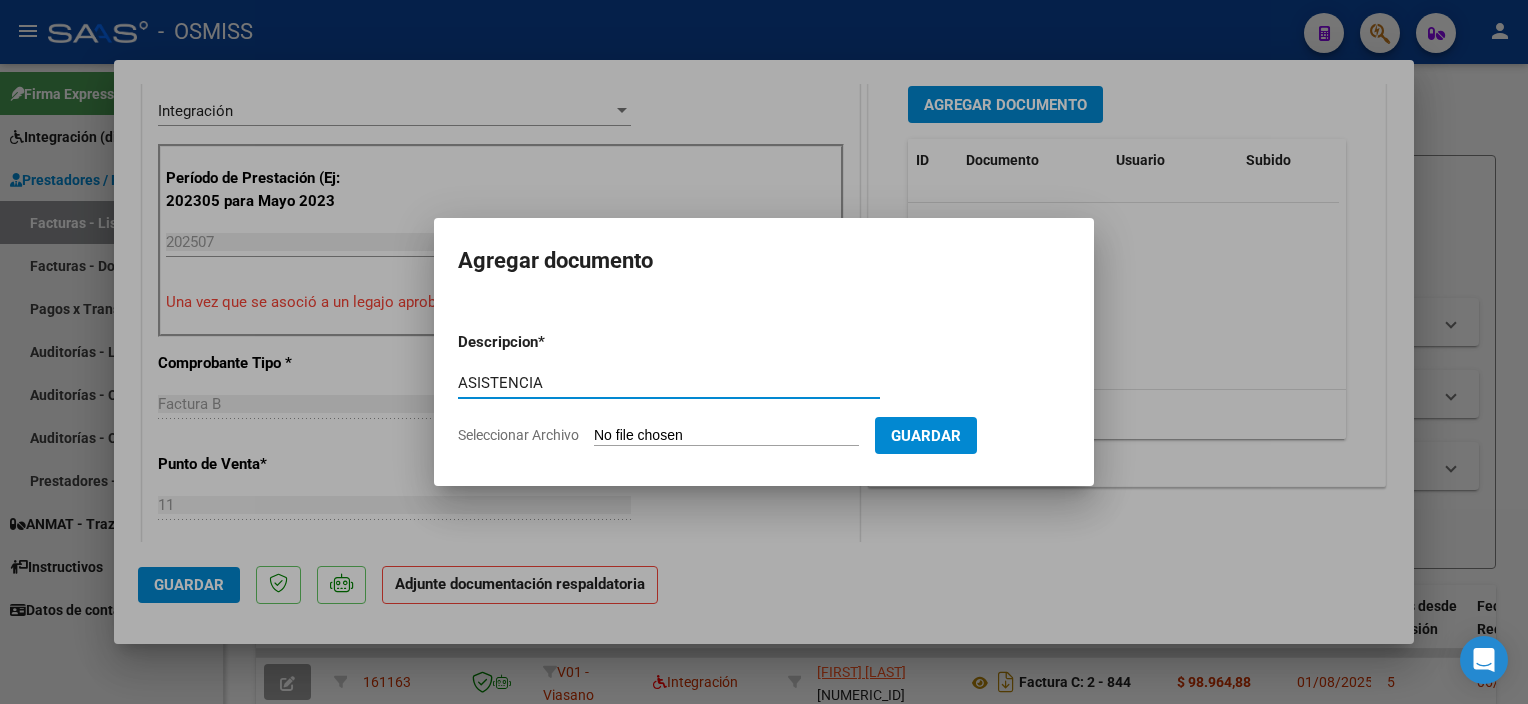 type on "ASISTENCIA" 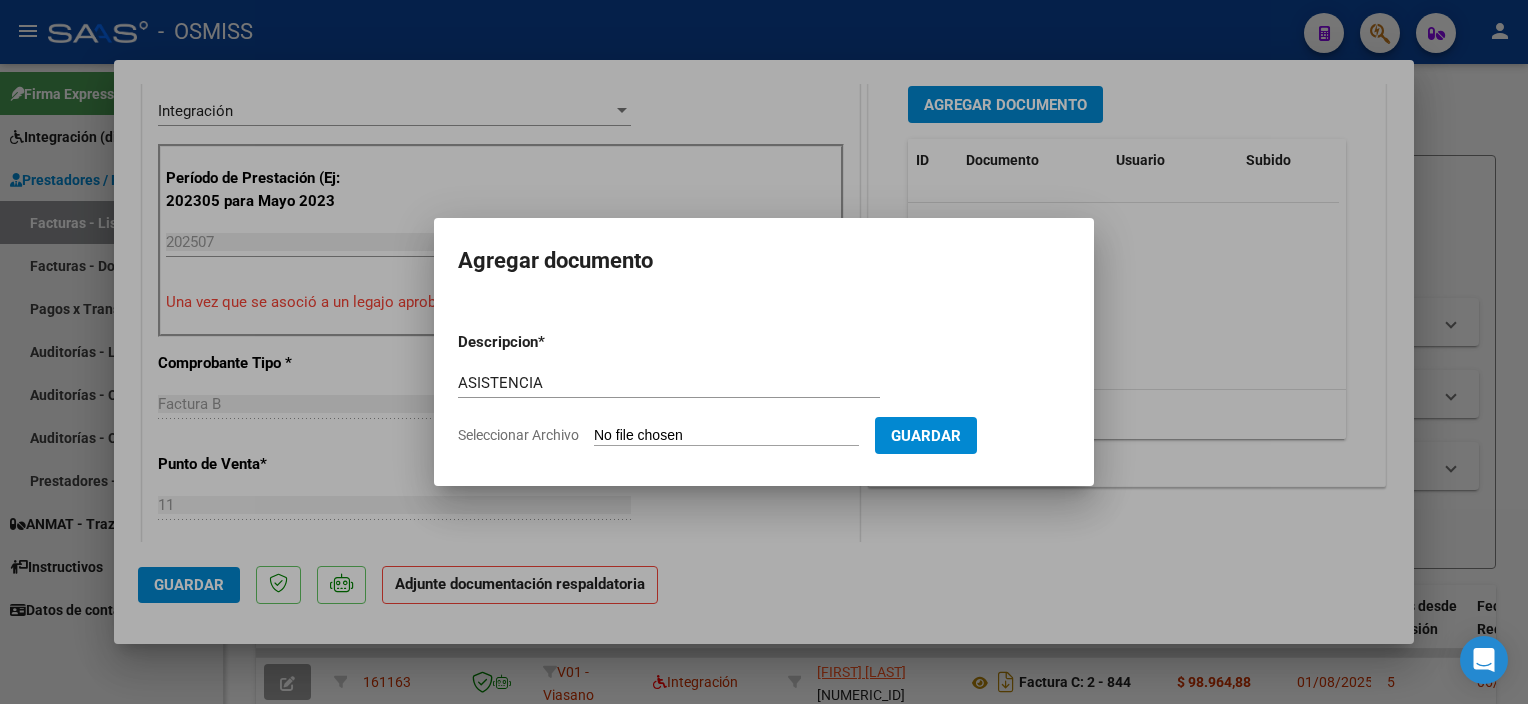 type on "C:\fakepath\[DATE] - [FIRST] [LAST] [FILENAME] - CPBA Contable.pdf" 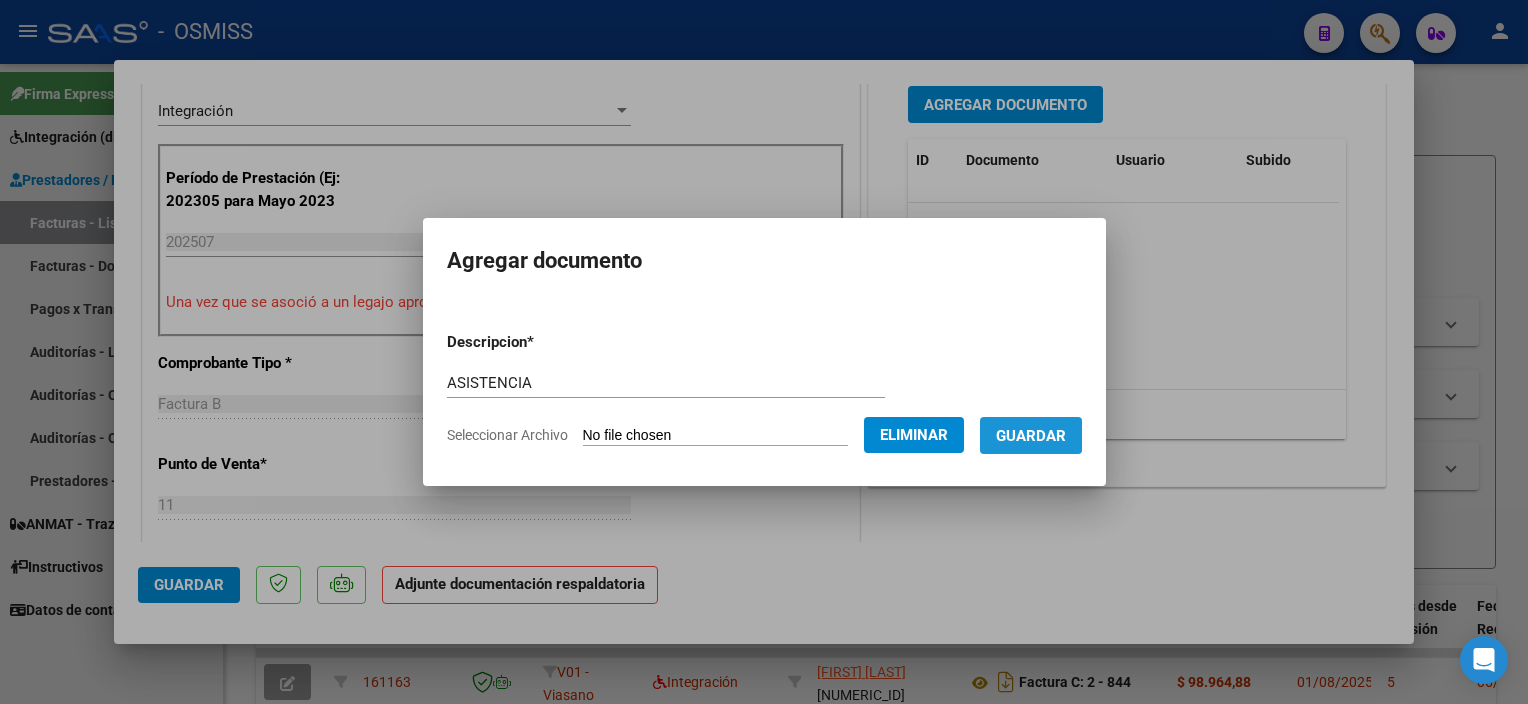 click on "Guardar" at bounding box center (1031, 436) 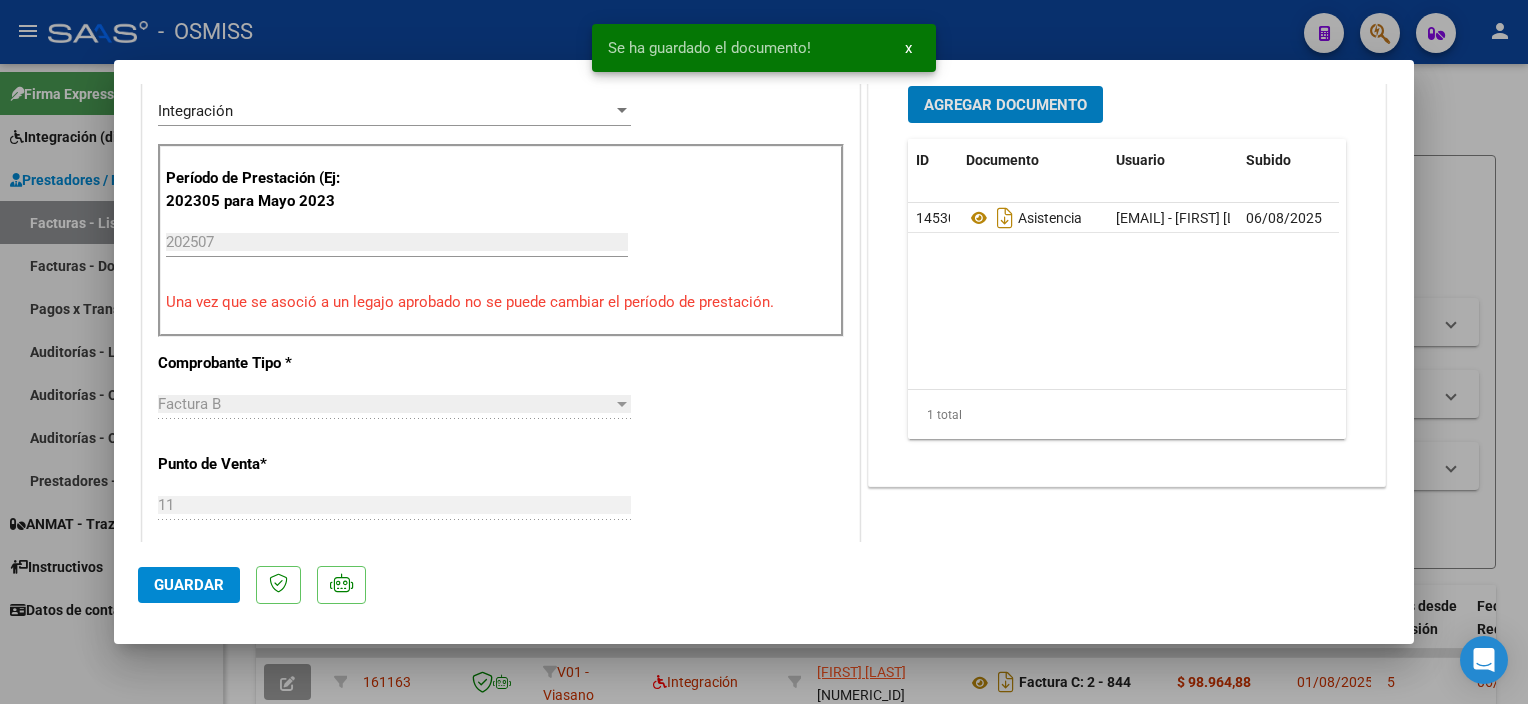 click on "Guardar" 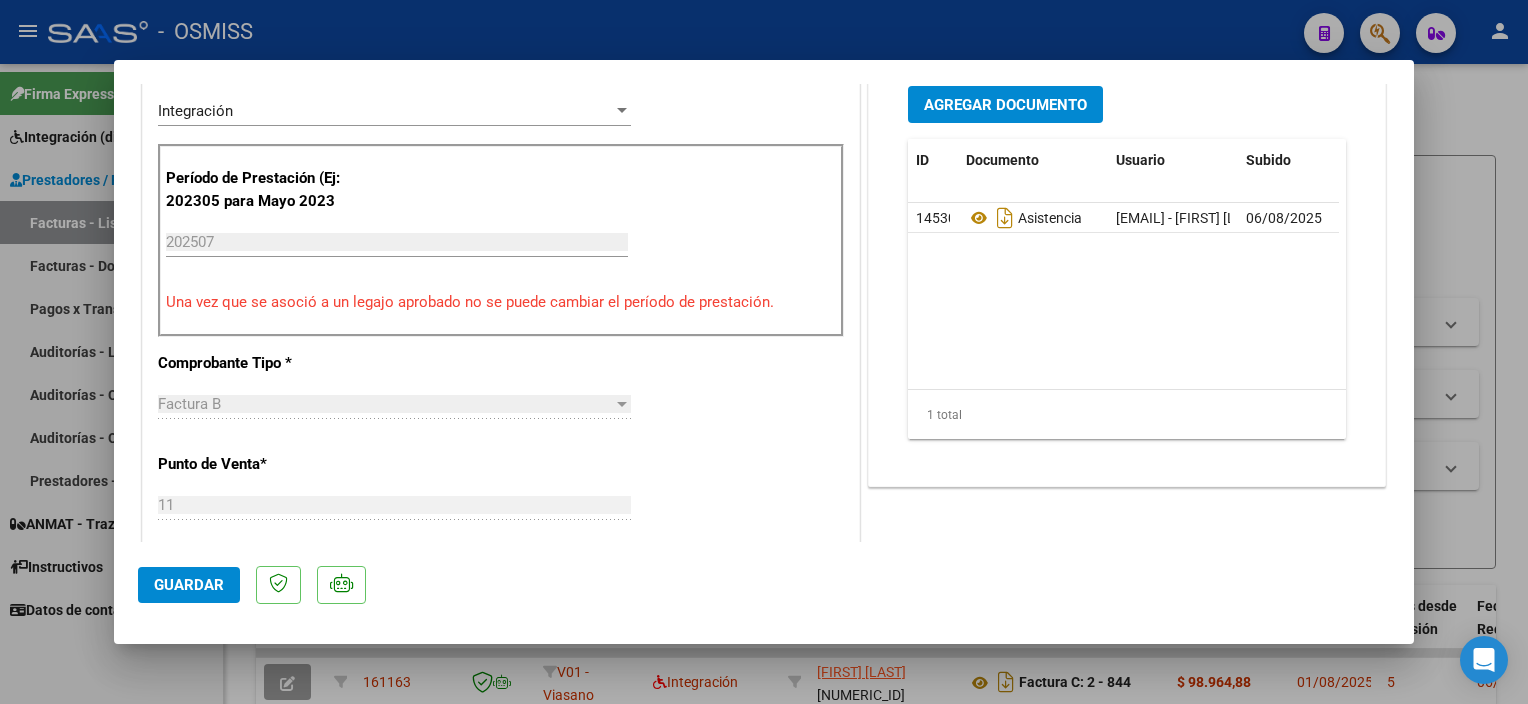 click on "Guardar" 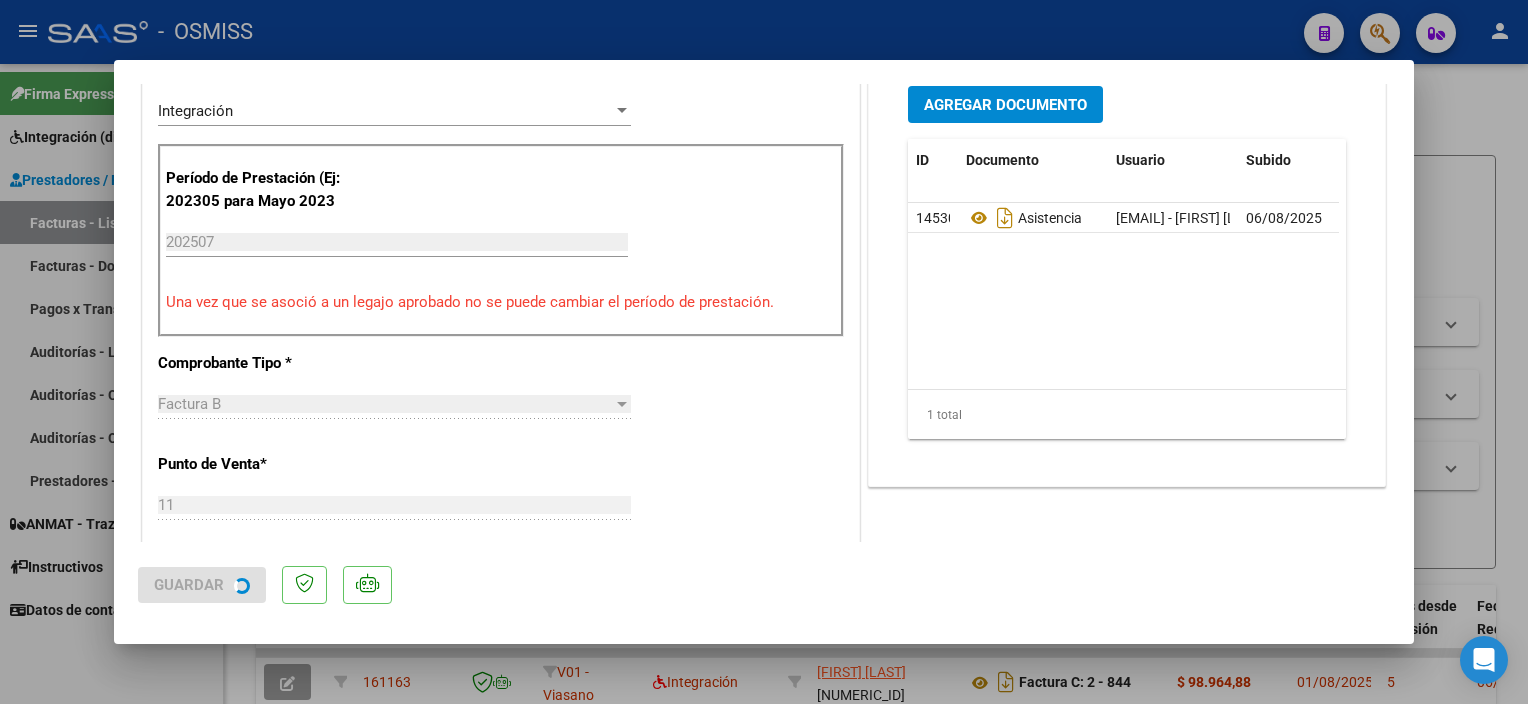 click at bounding box center (764, 352) 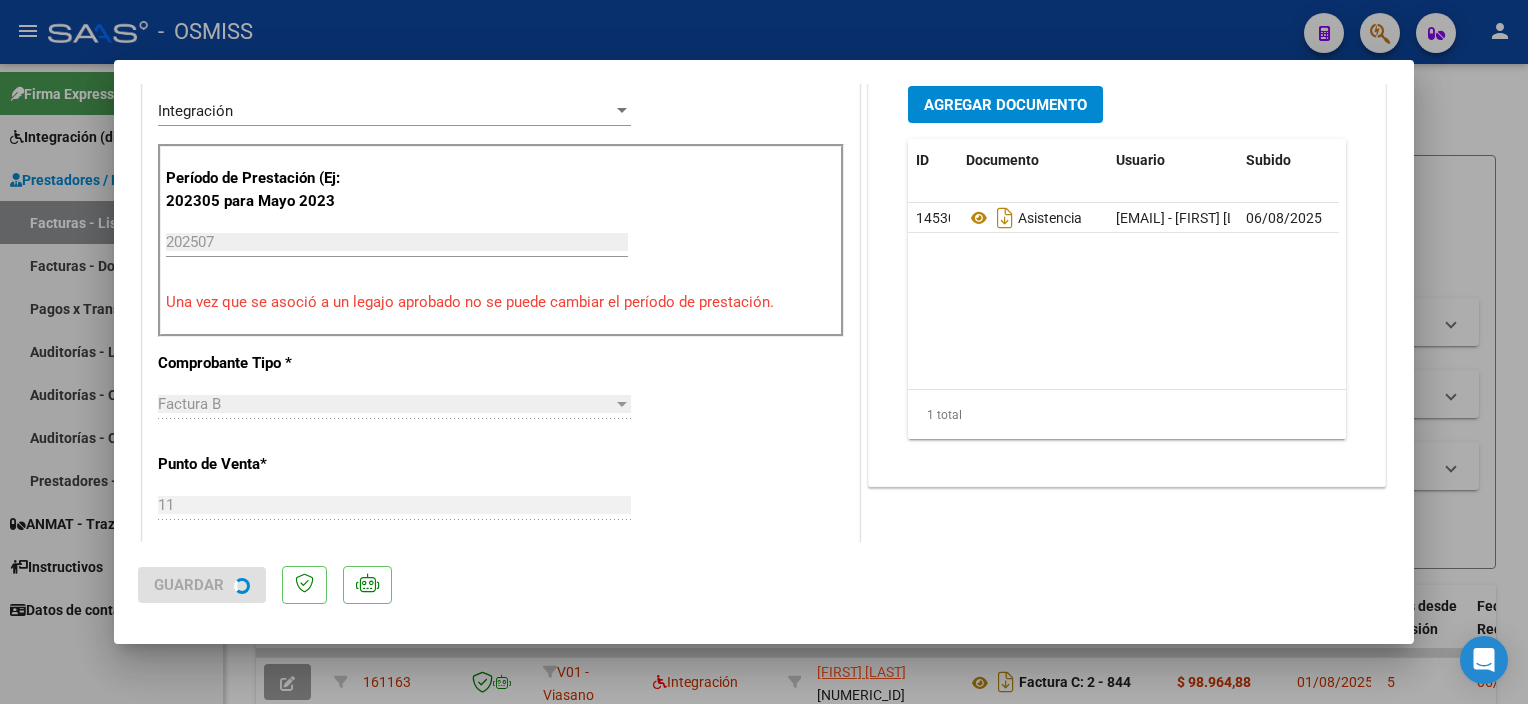 type 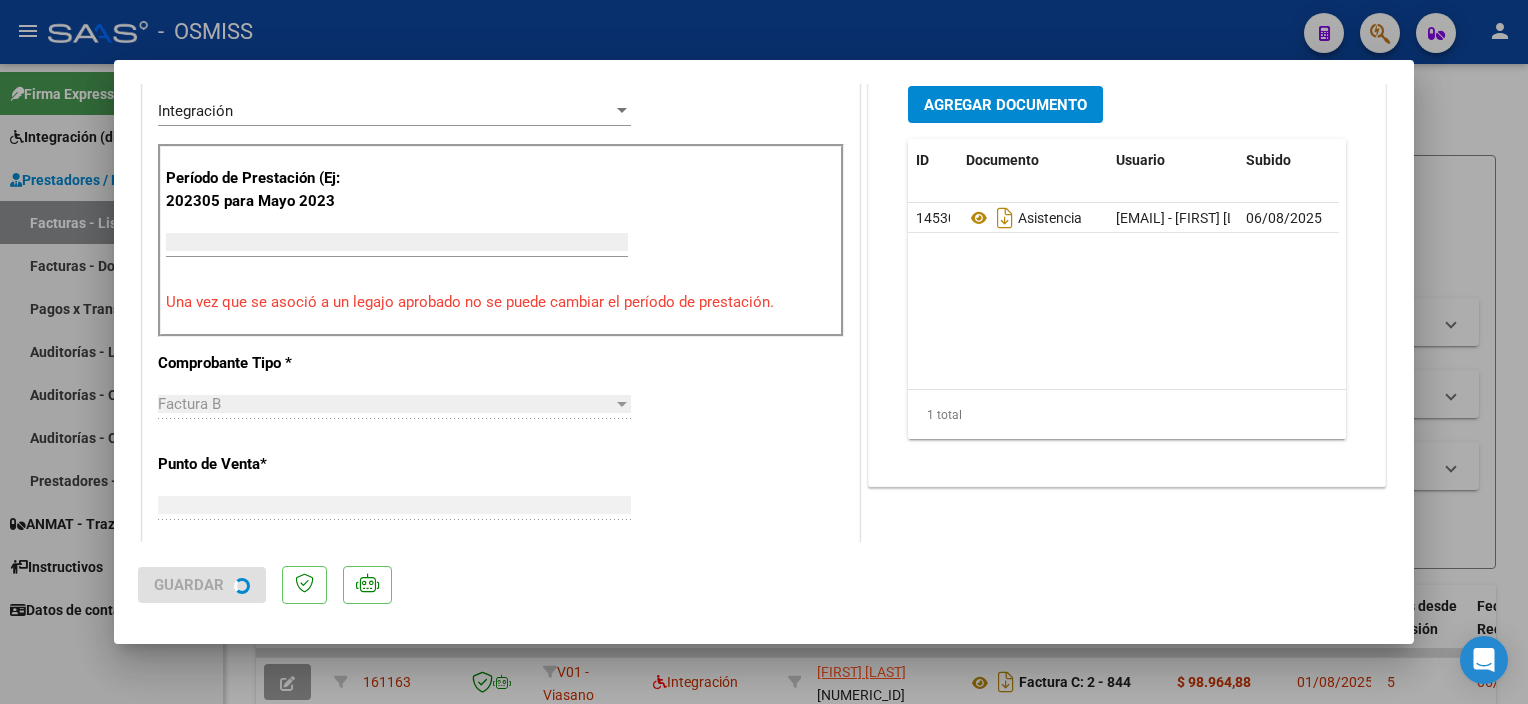 scroll, scrollTop: 449, scrollLeft: 0, axis: vertical 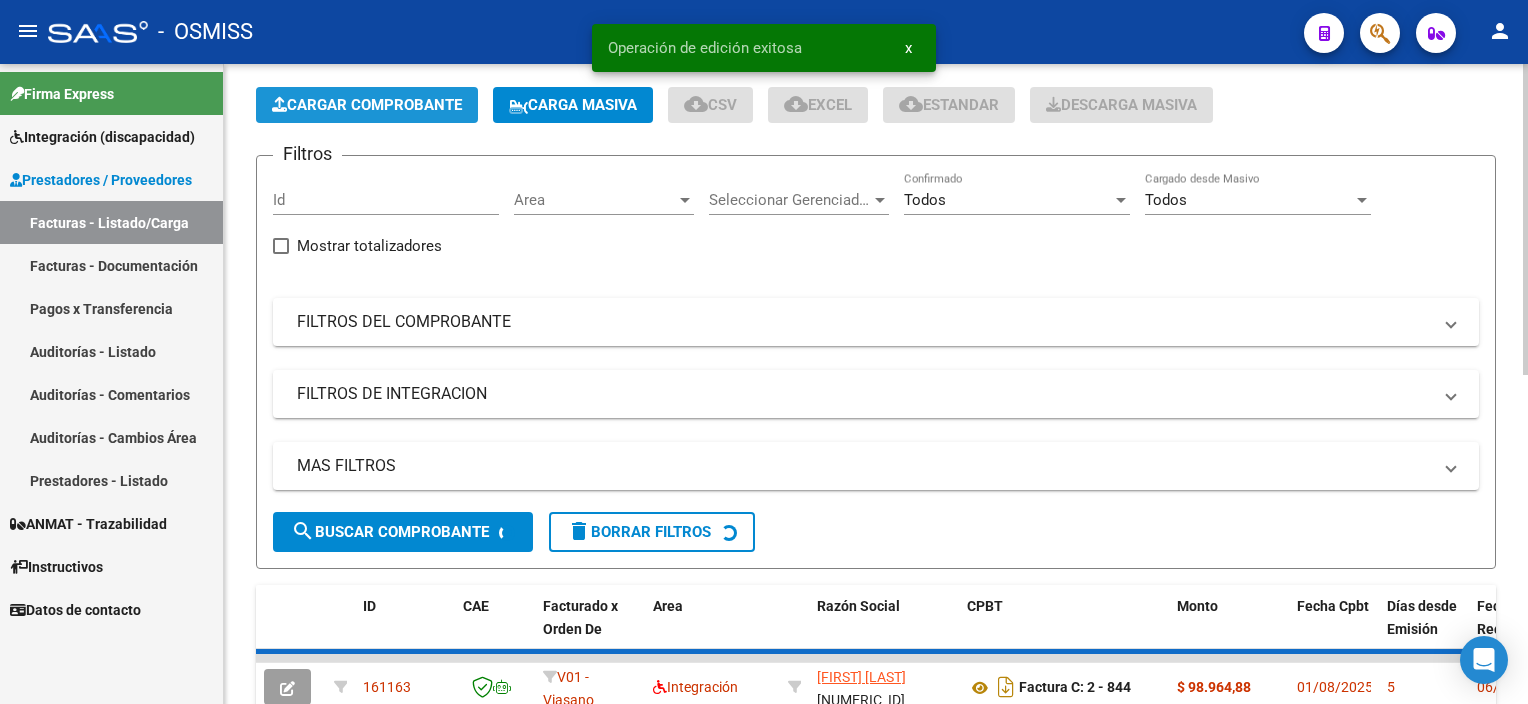 click on "Cargar Comprobante" 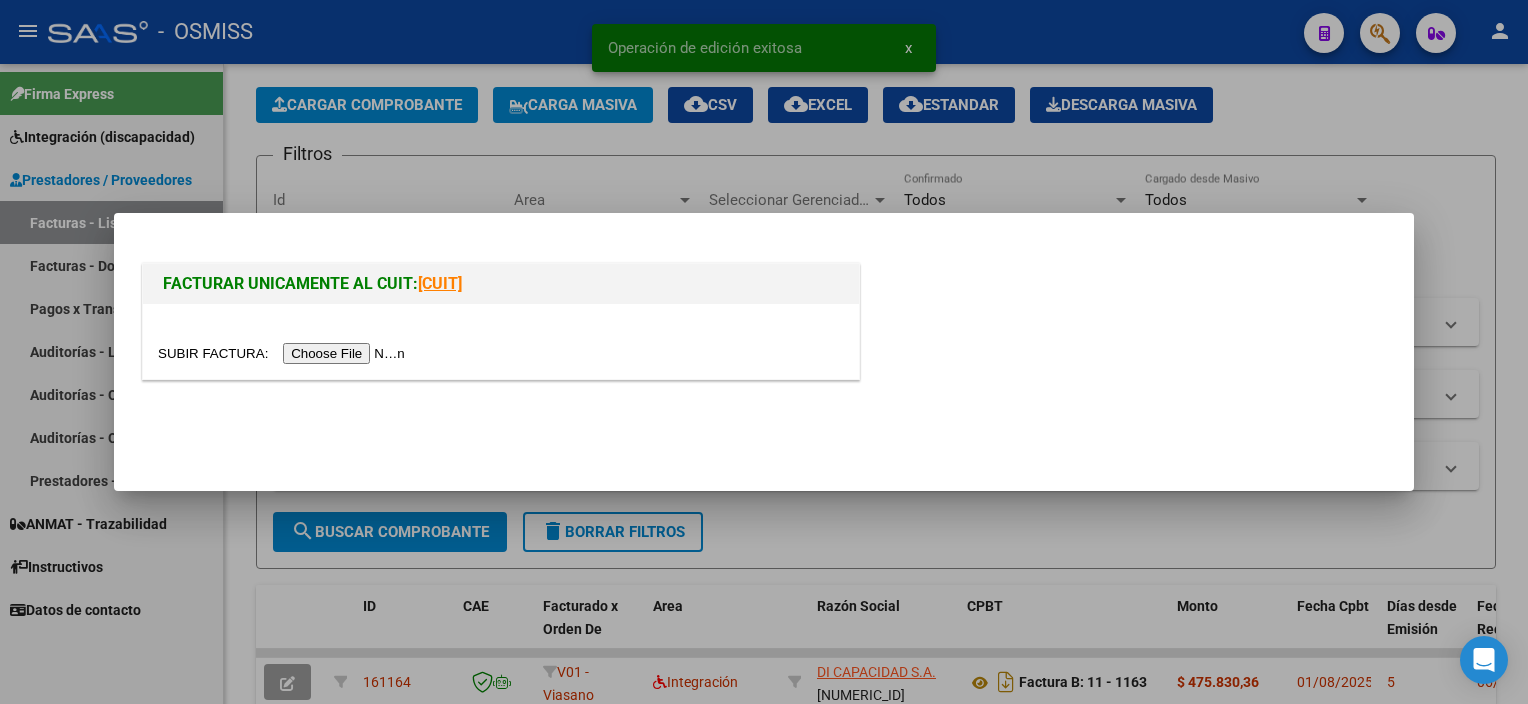 click at bounding box center (284, 353) 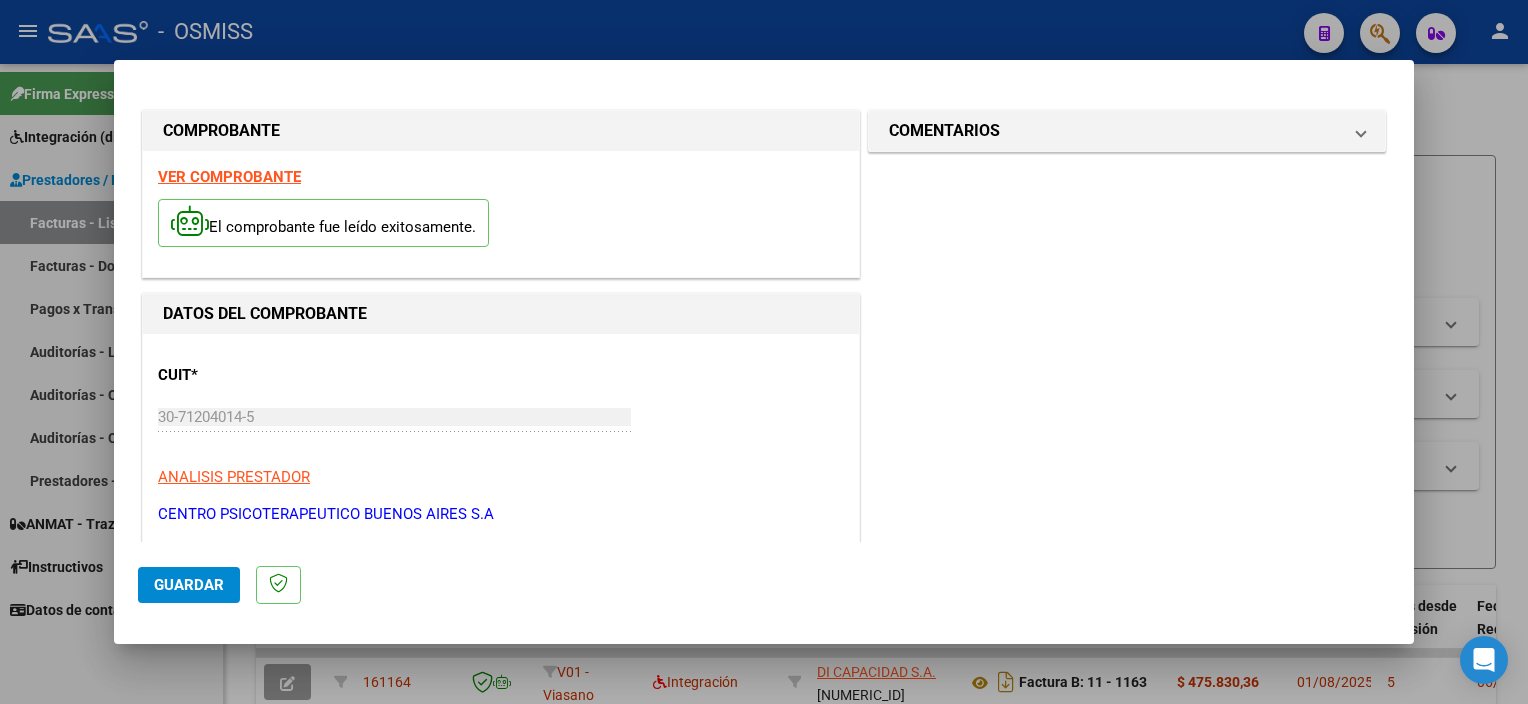 scroll, scrollTop: 295, scrollLeft: 0, axis: vertical 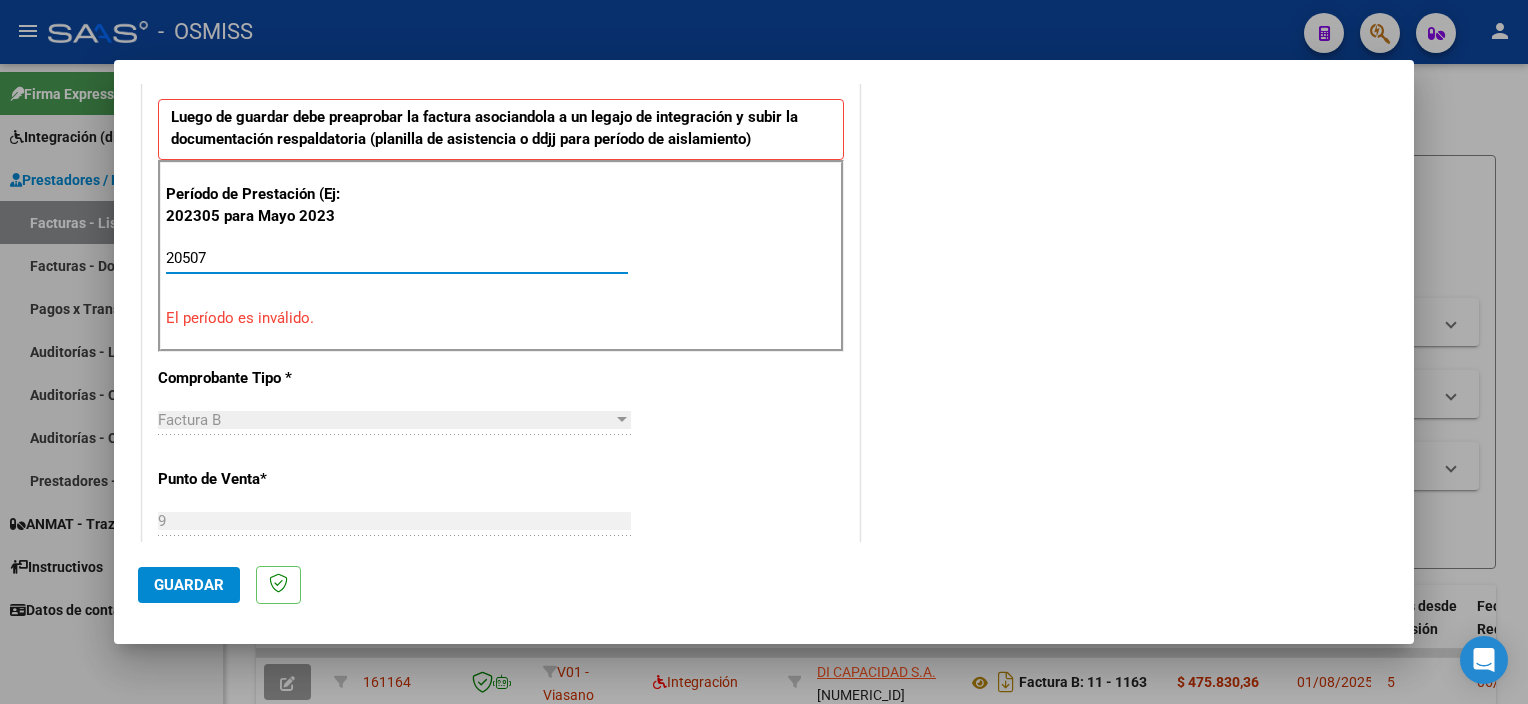 drag, startPoint x: 246, startPoint y: 256, endPoint x: 35, endPoint y: 262, distance: 211.0853 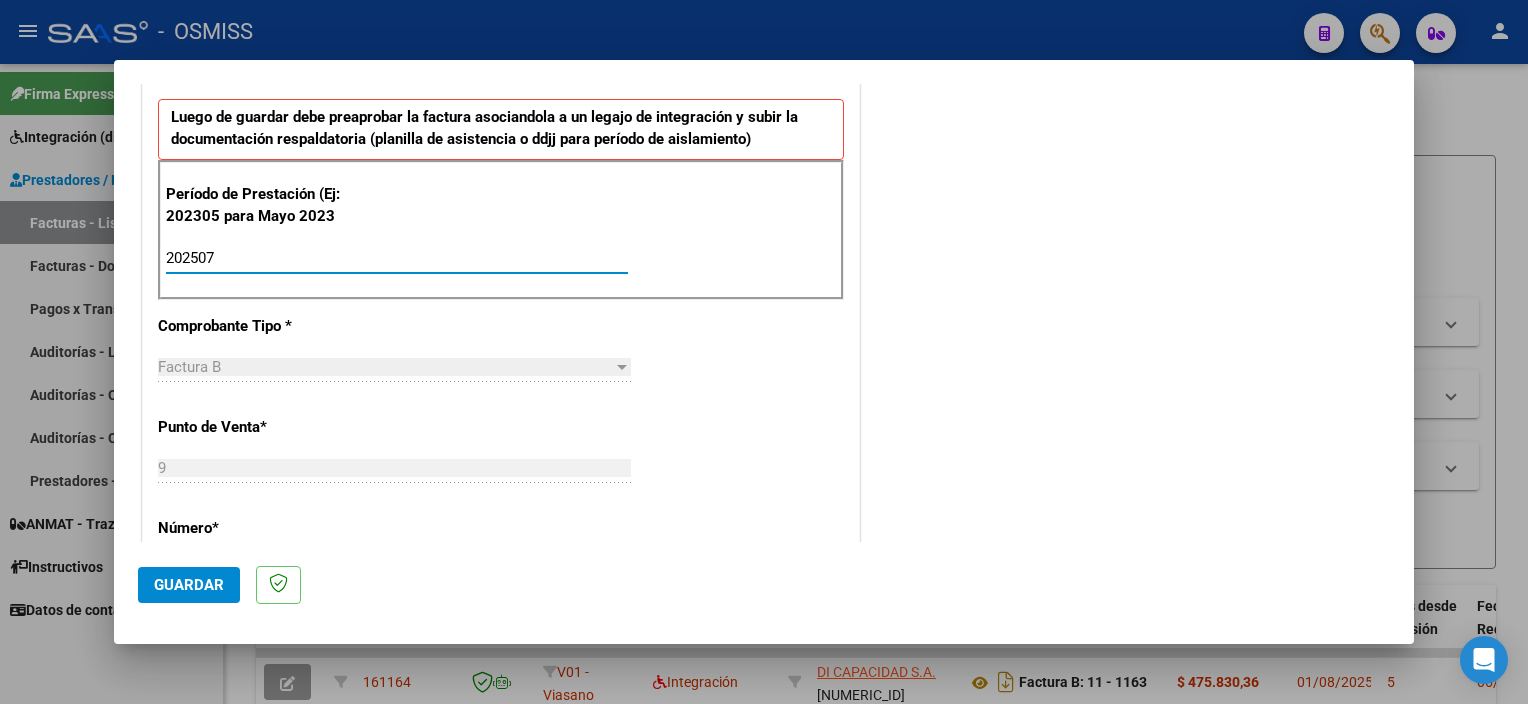 type on "202507" 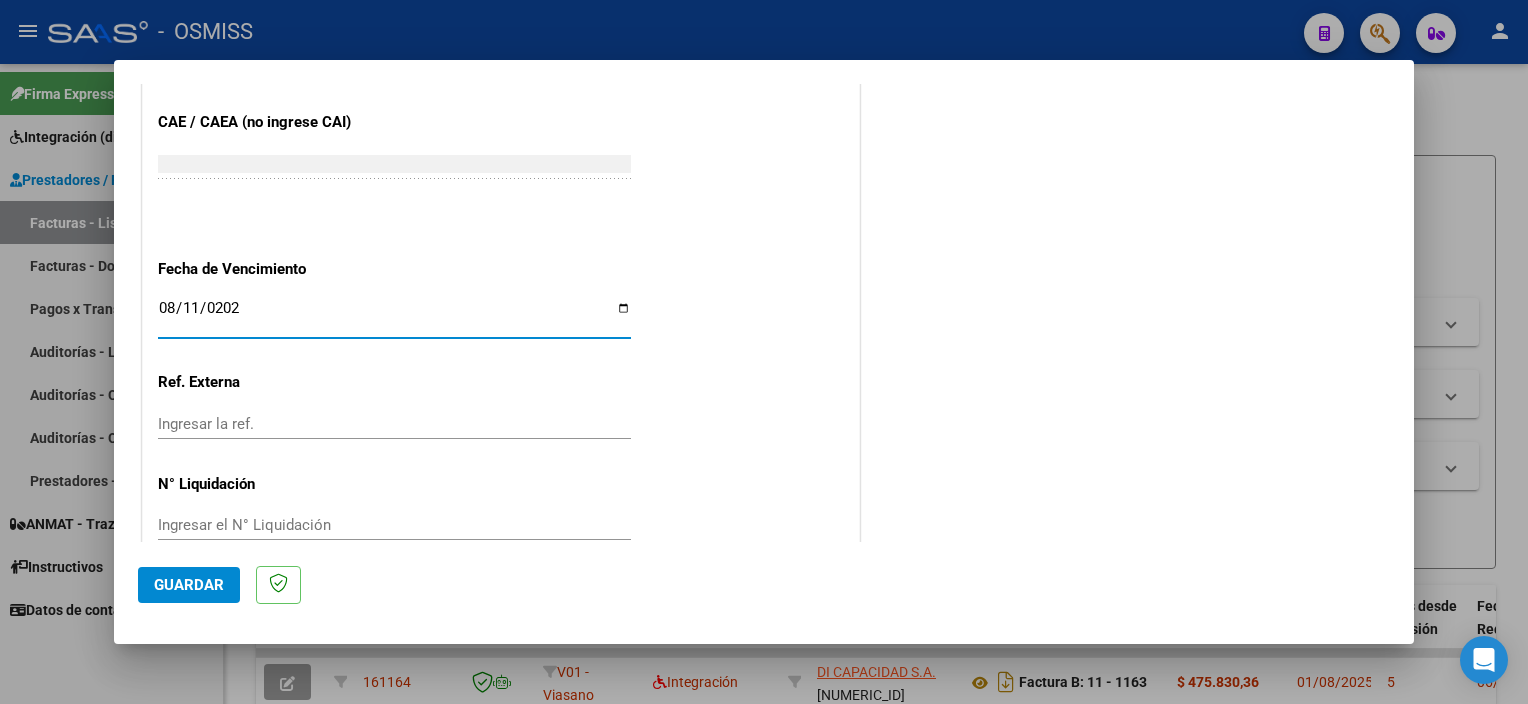 type on "2025-08-11" 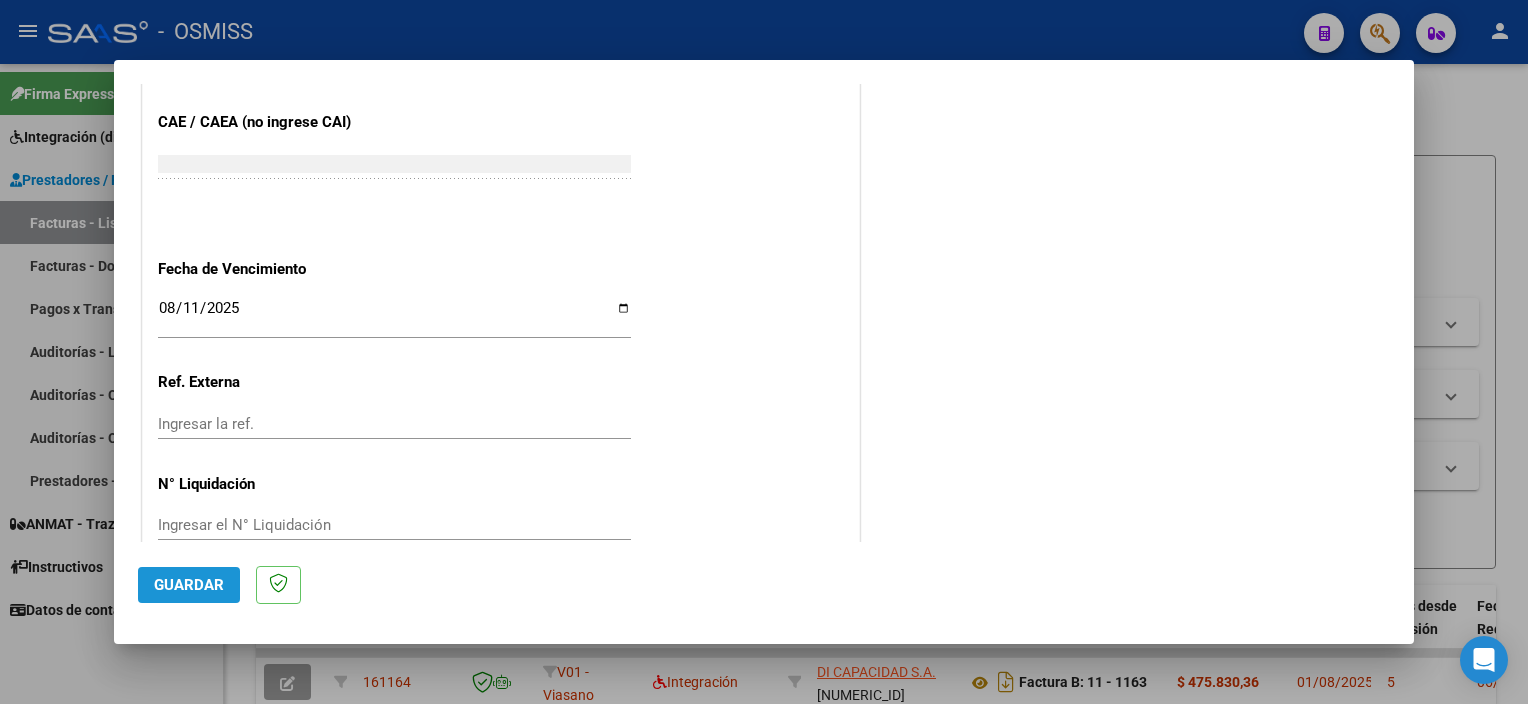 click on "Guardar" 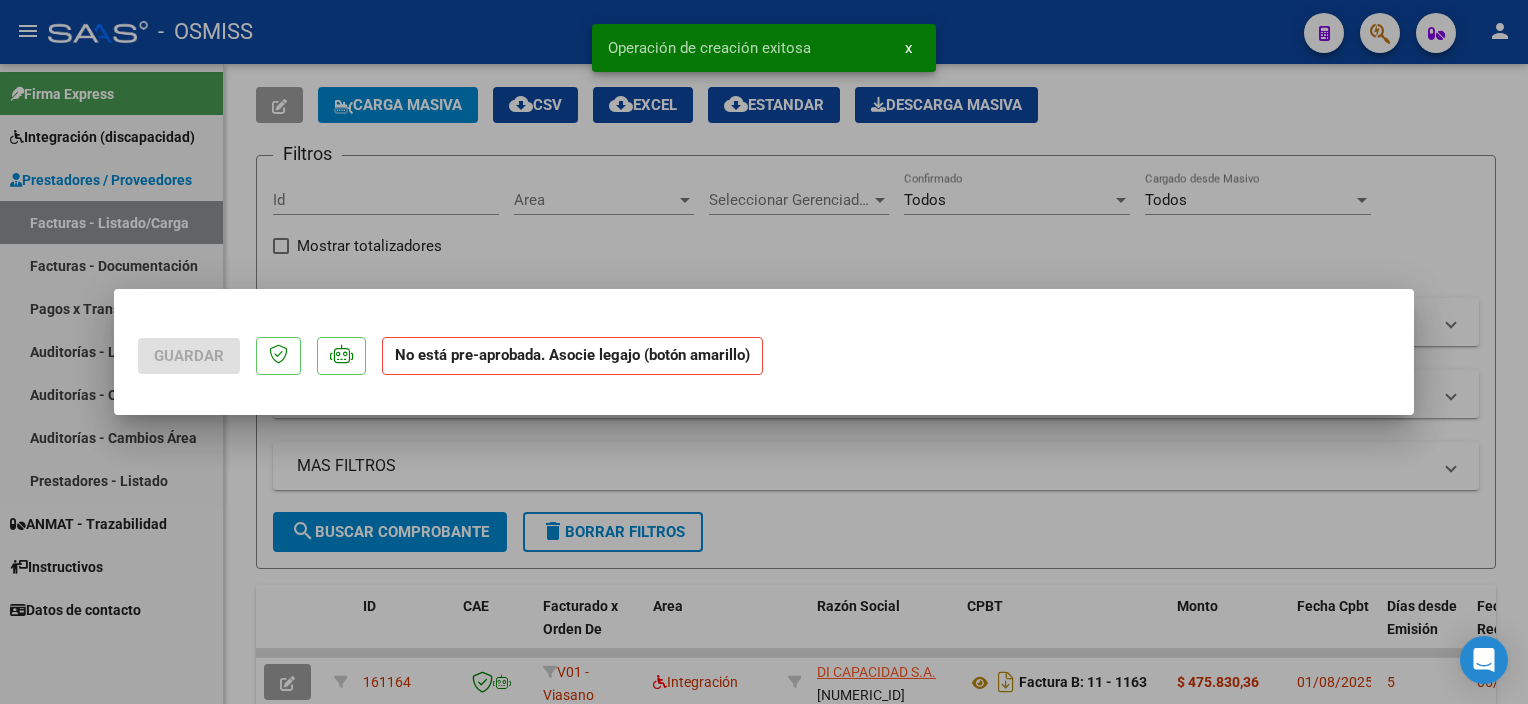 scroll, scrollTop: 0, scrollLeft: 0, axis: both 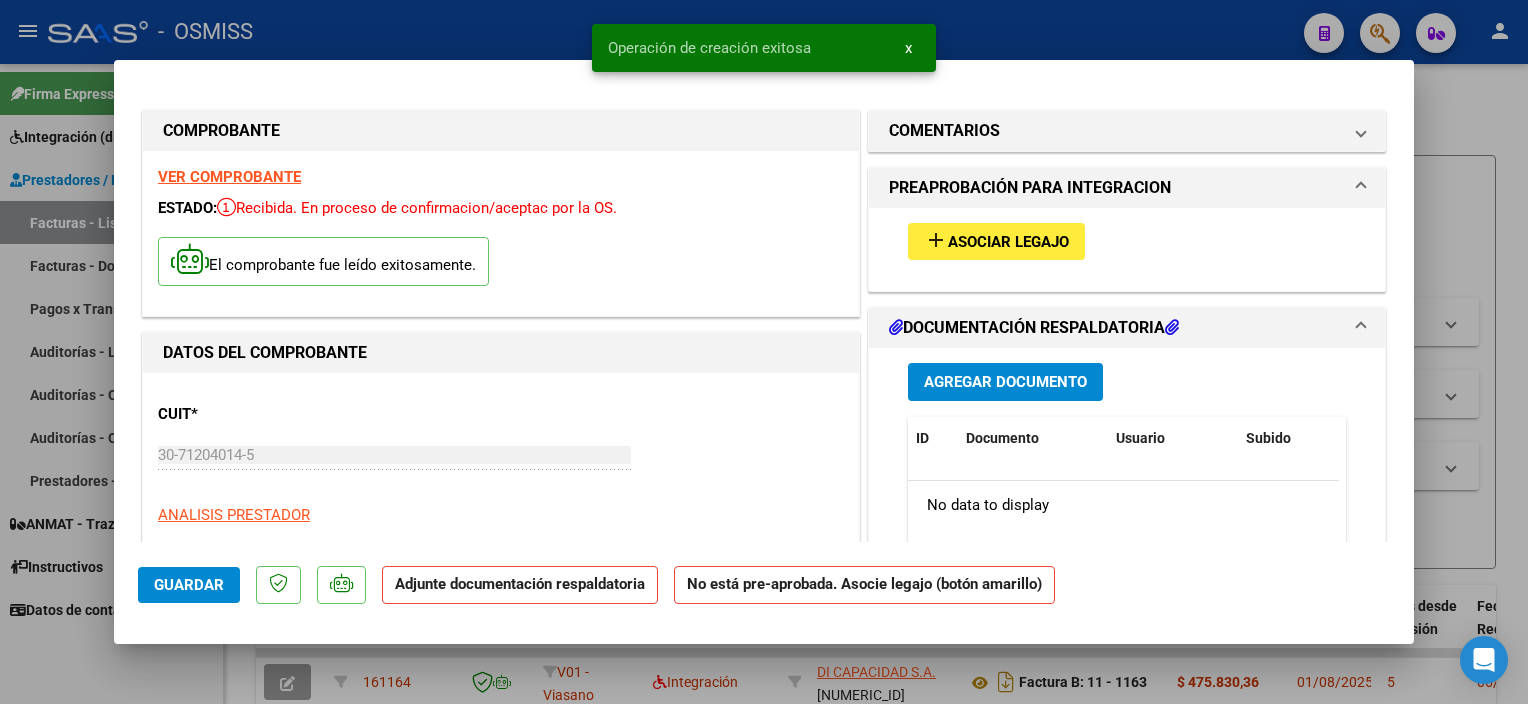 click on "add" at bounding box center (936, 240) 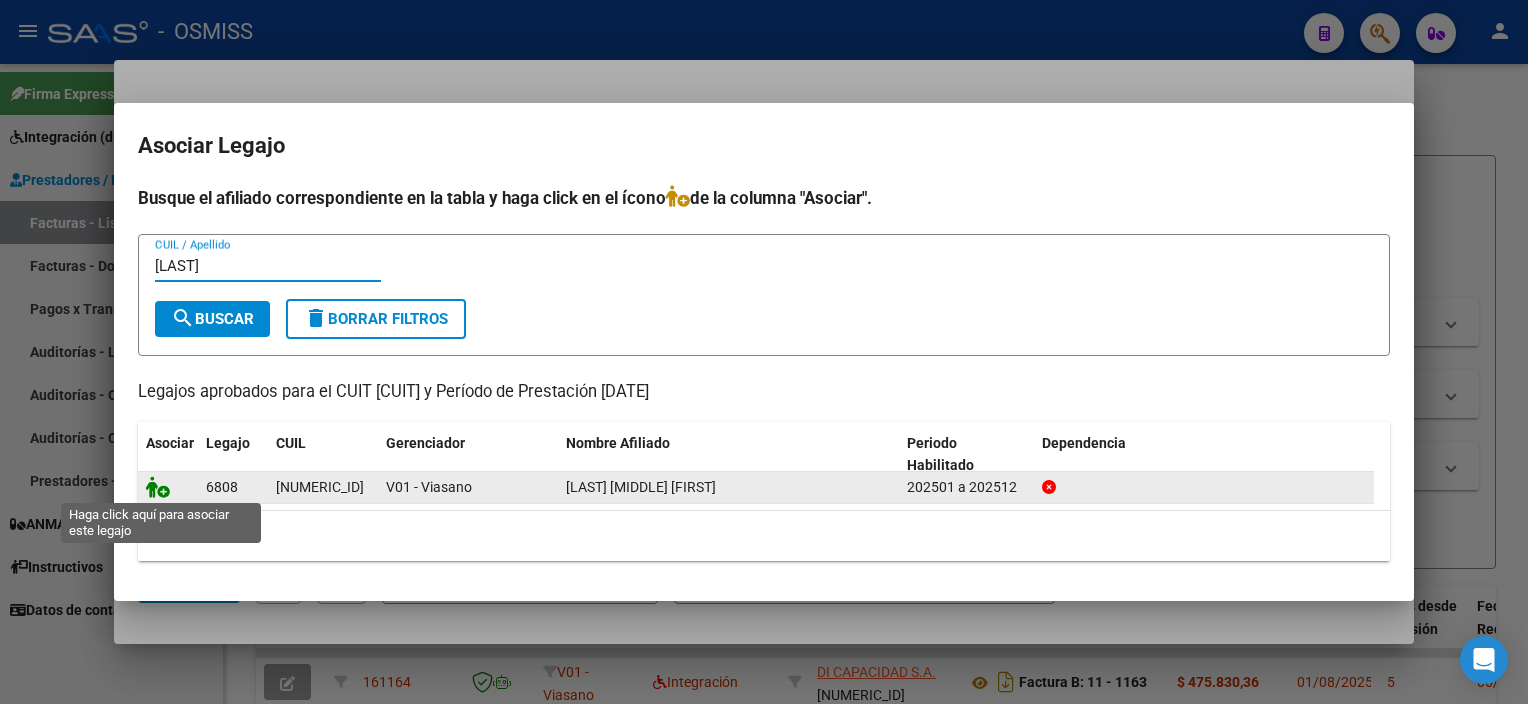 type on "[LAST]" 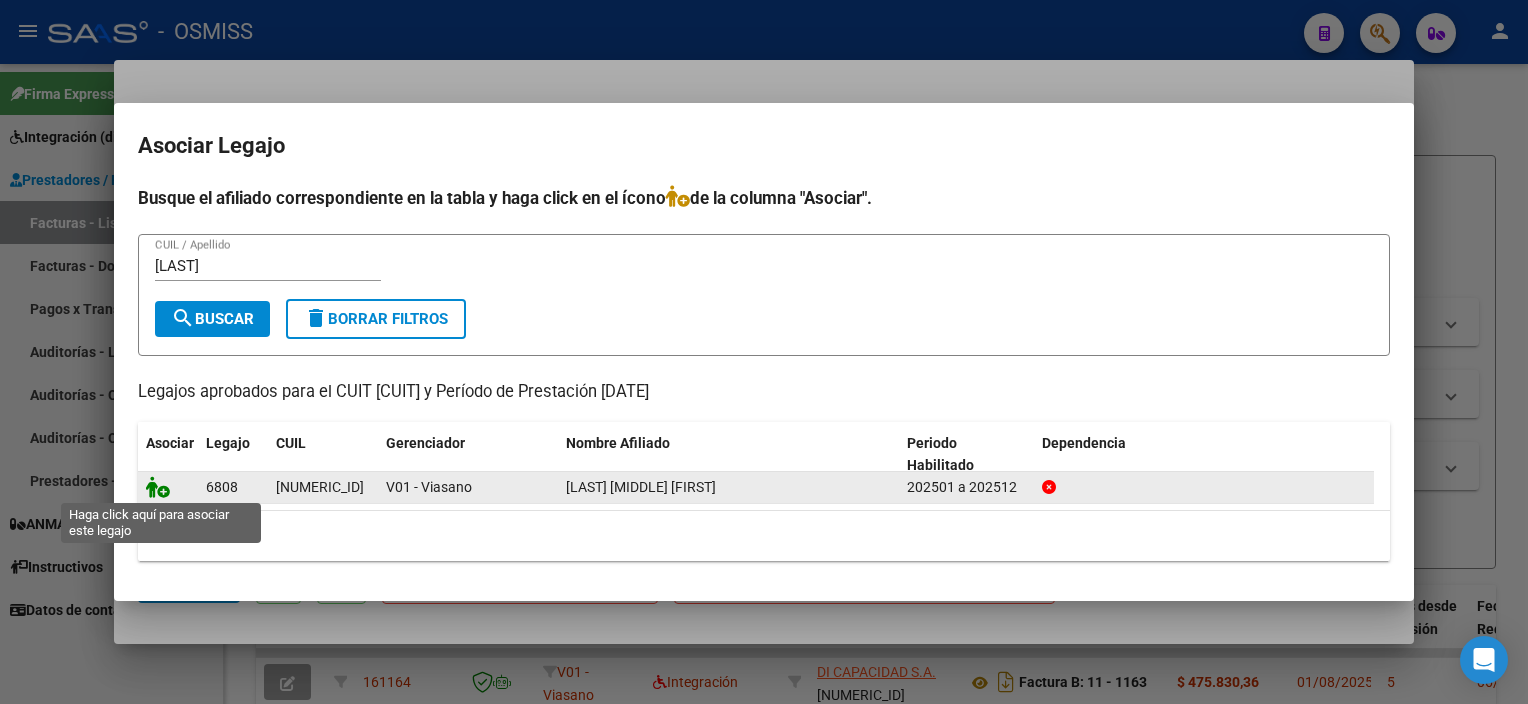 click 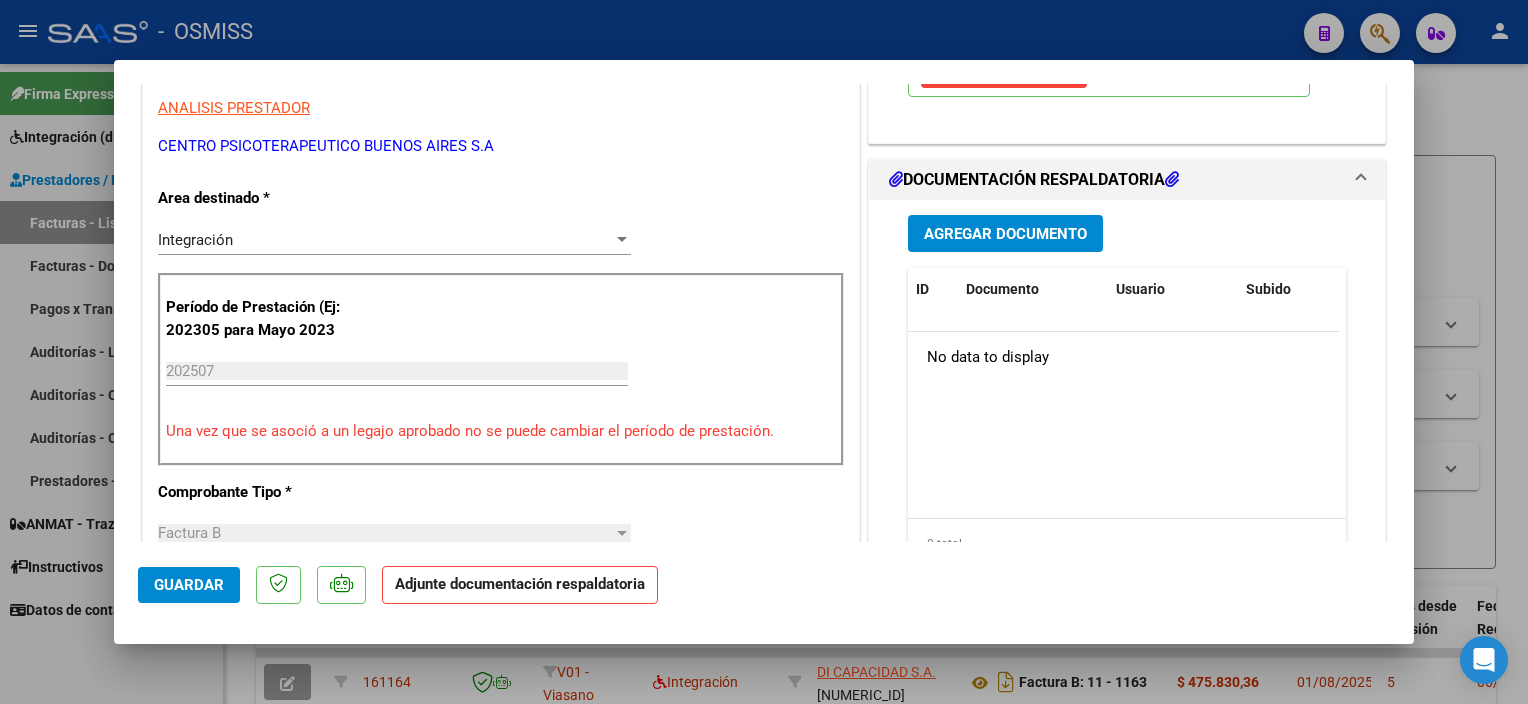 scroll, scrollTop: 428, scrollLeft: 0, axis: vertical 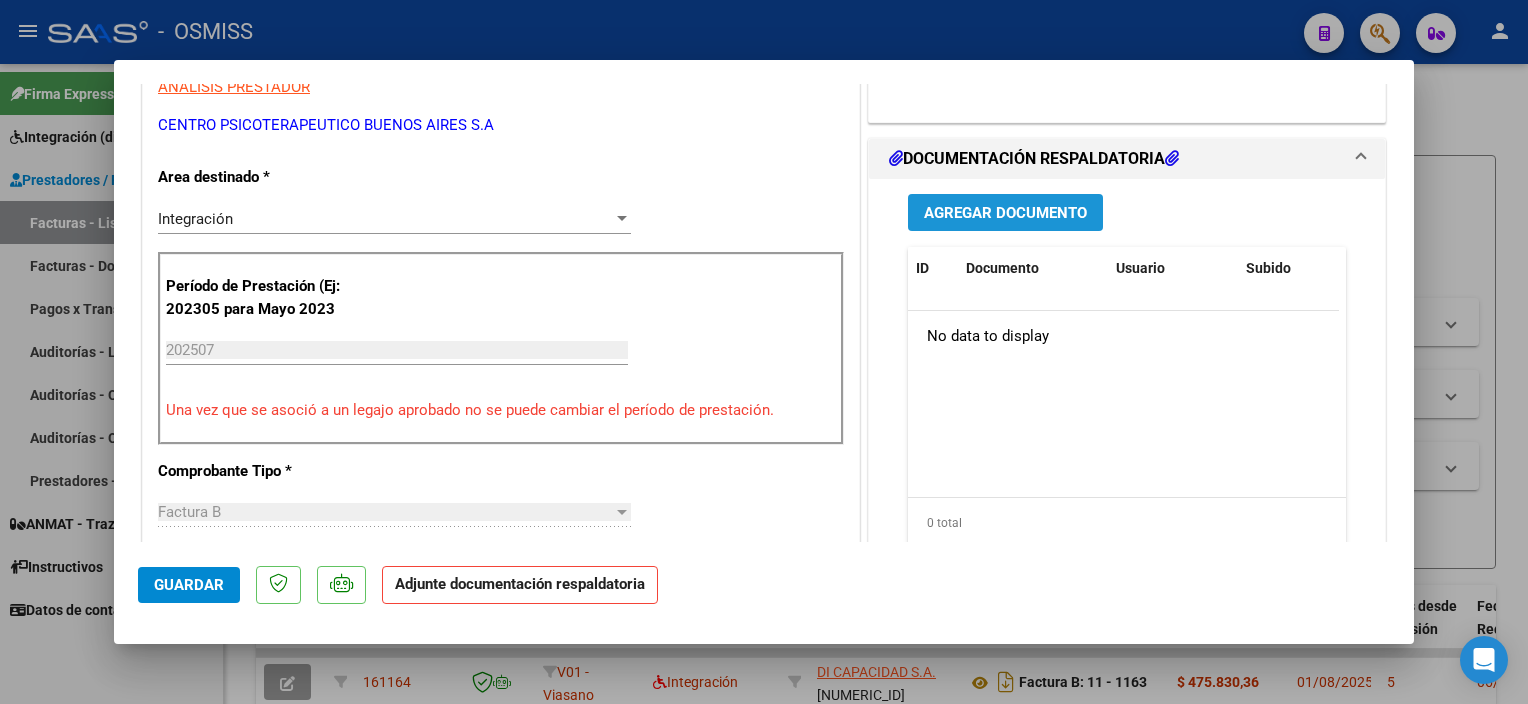click on "Agregar Documento" at bounding box center [1005, 213] 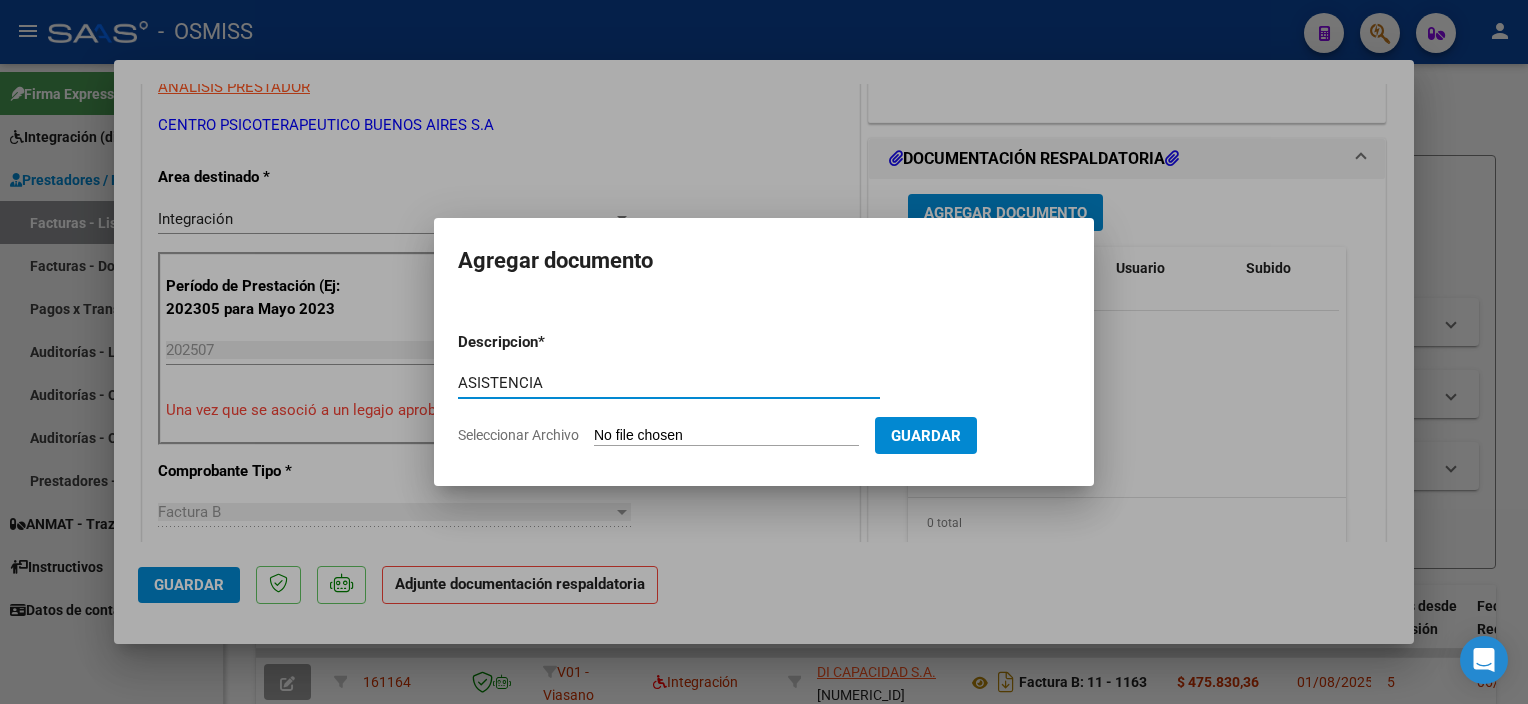 type on "ASISTENCIA" 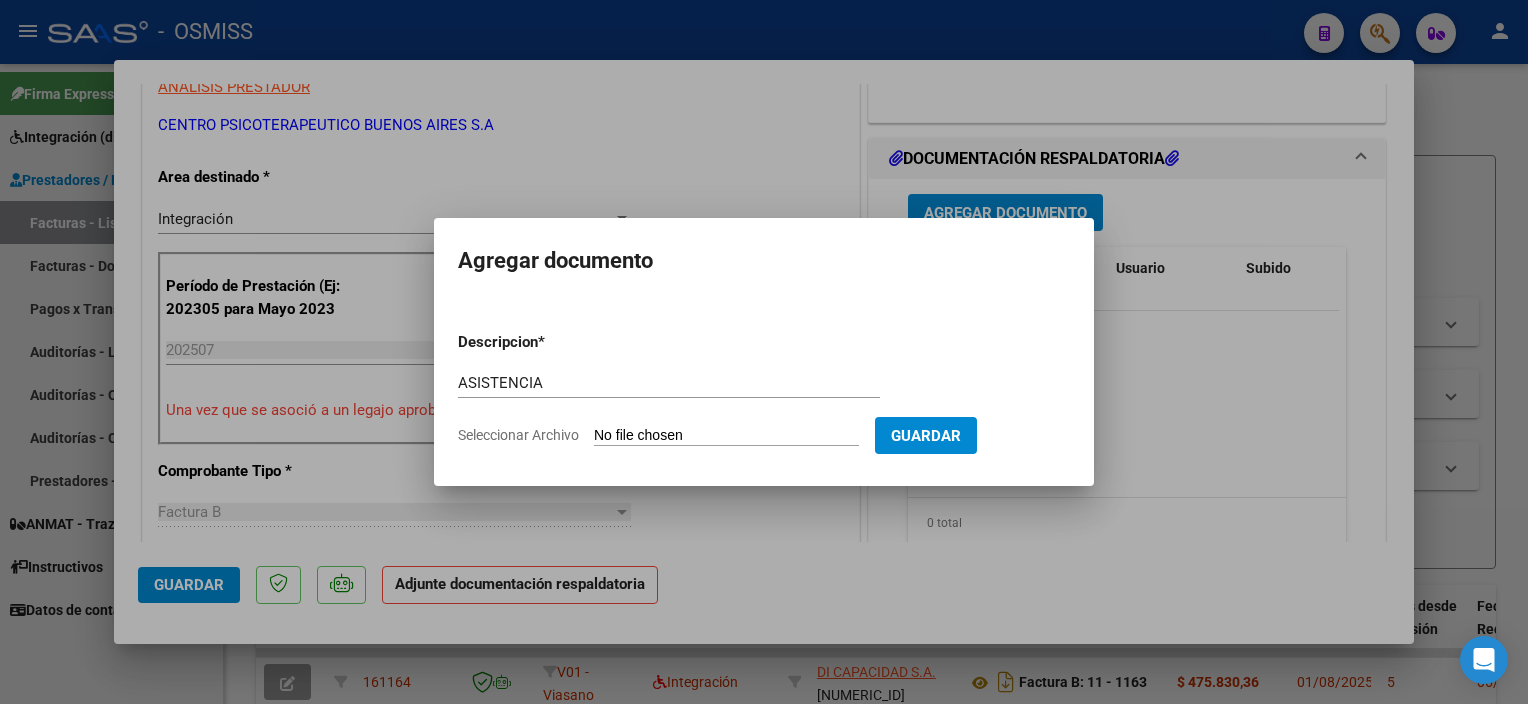 type on "C:\fakepath\[DATE] - [FIRST] [LAST] [FILENAME] - CPBA Contable.pdf" 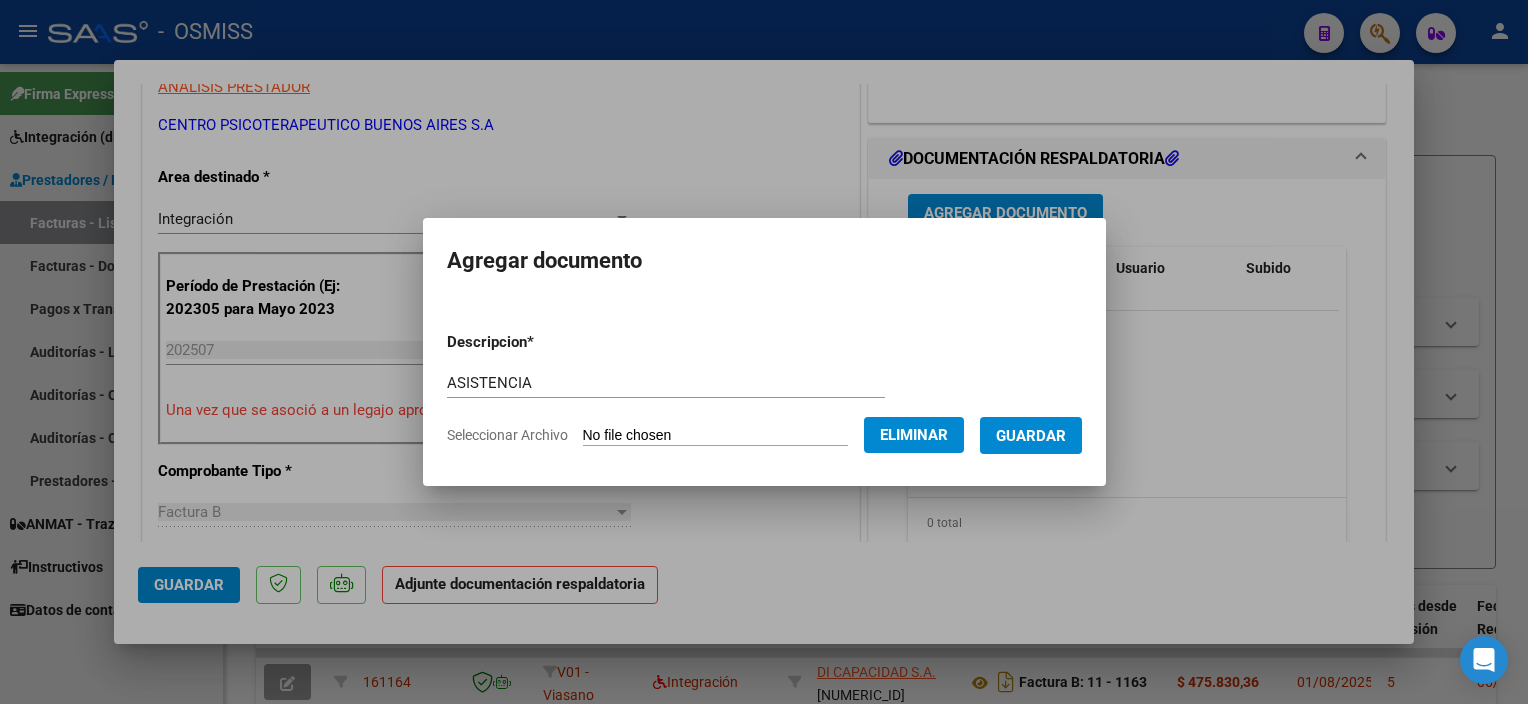 click on "Guardar" at bounding box center [1031, 436] 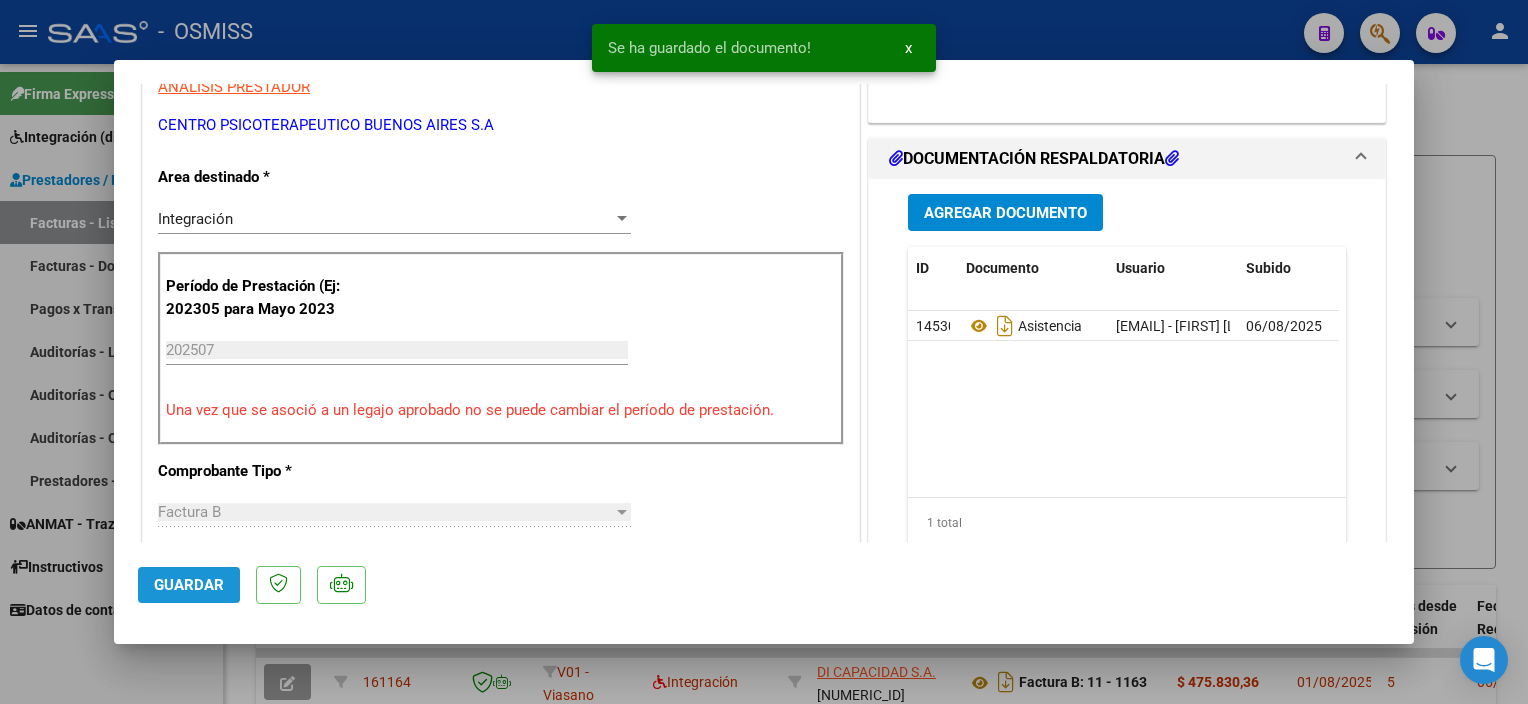 click on "Guardar" 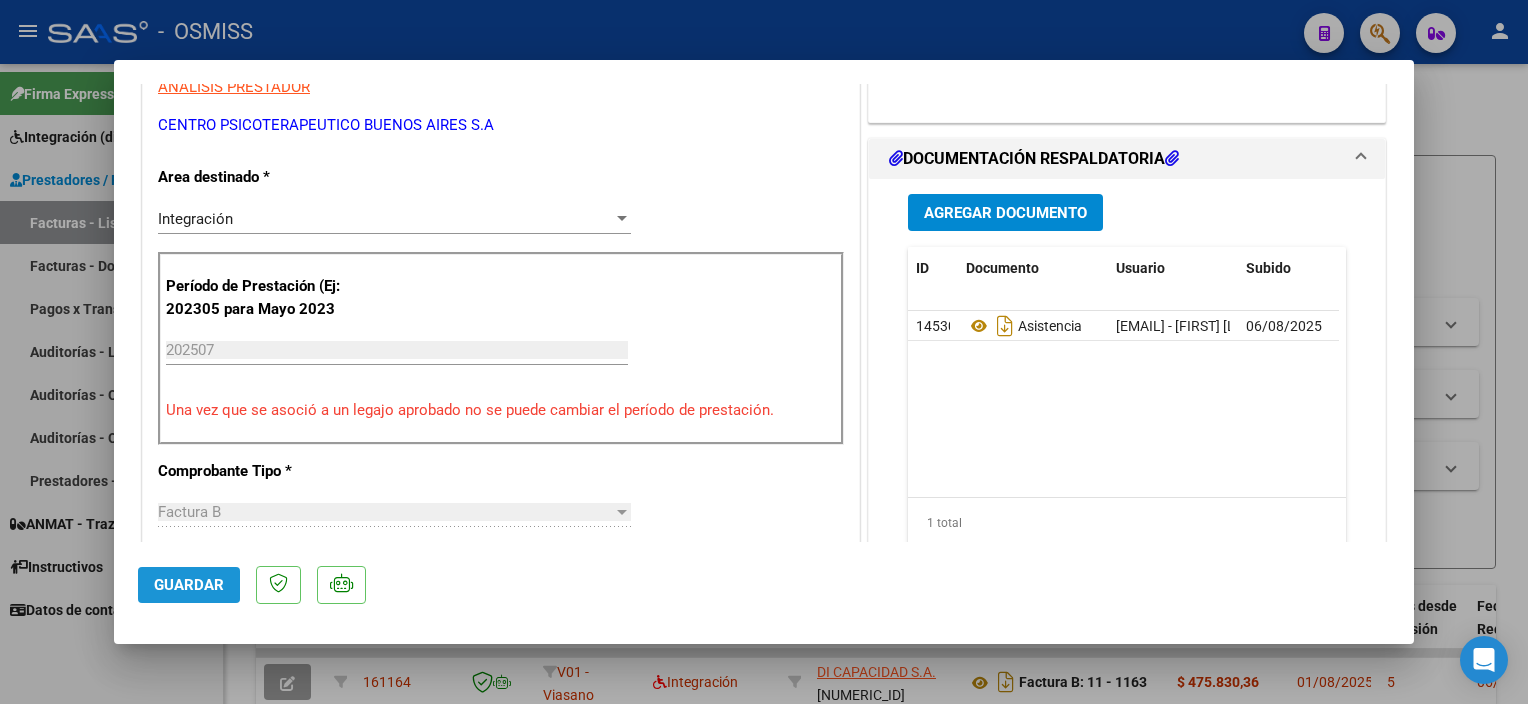 click on "Guardar" 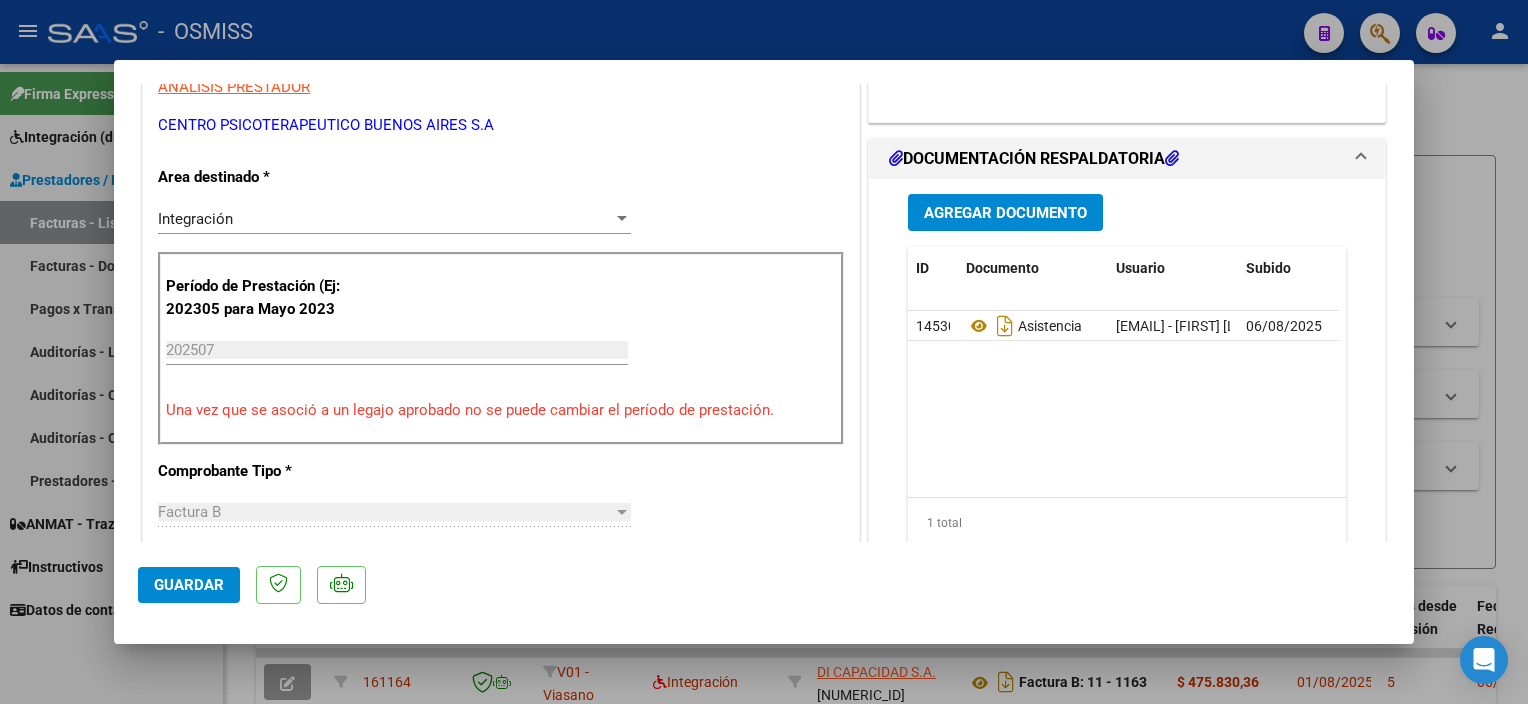 click on "Guardar" 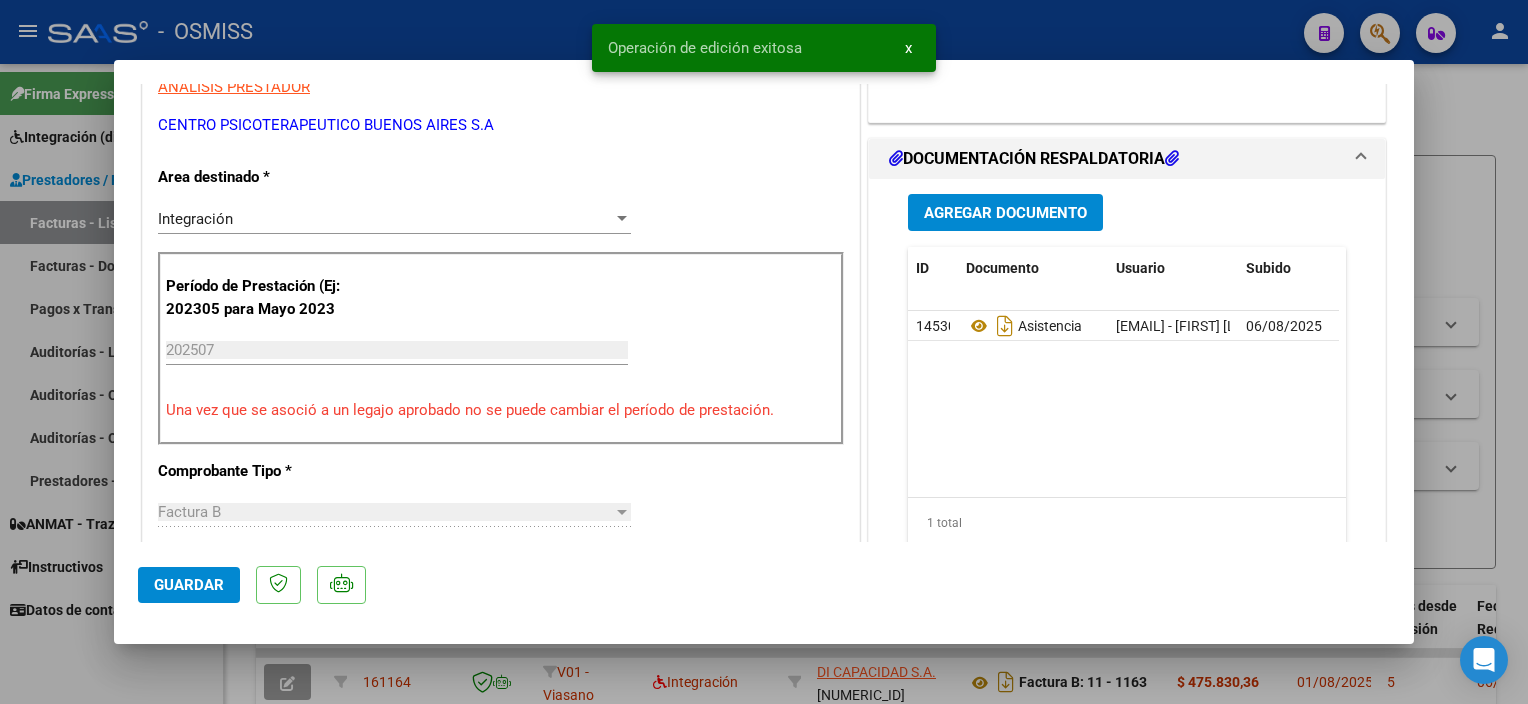 click at bounding box center [764, 352] 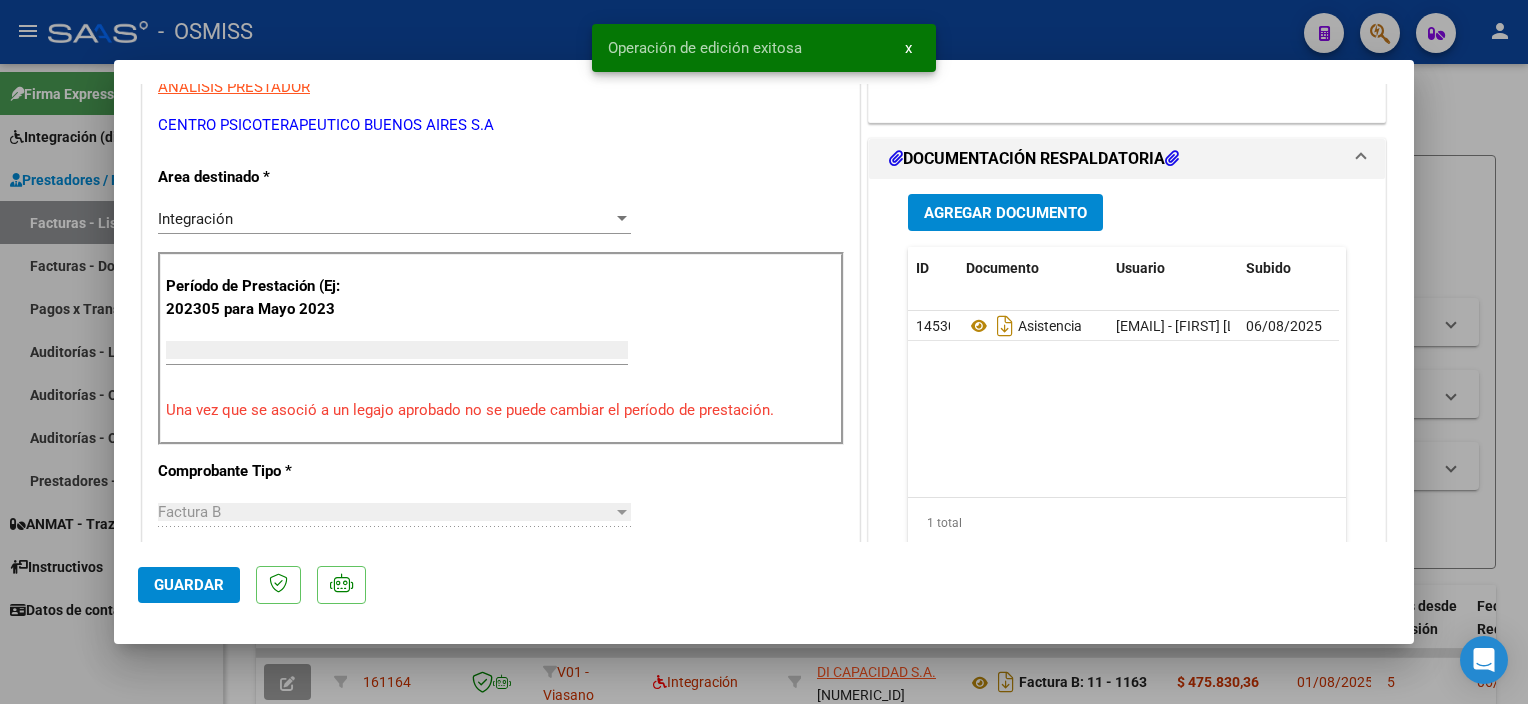 scroll, scrollTop: 341, scrollLeft: 0, axis: vertical 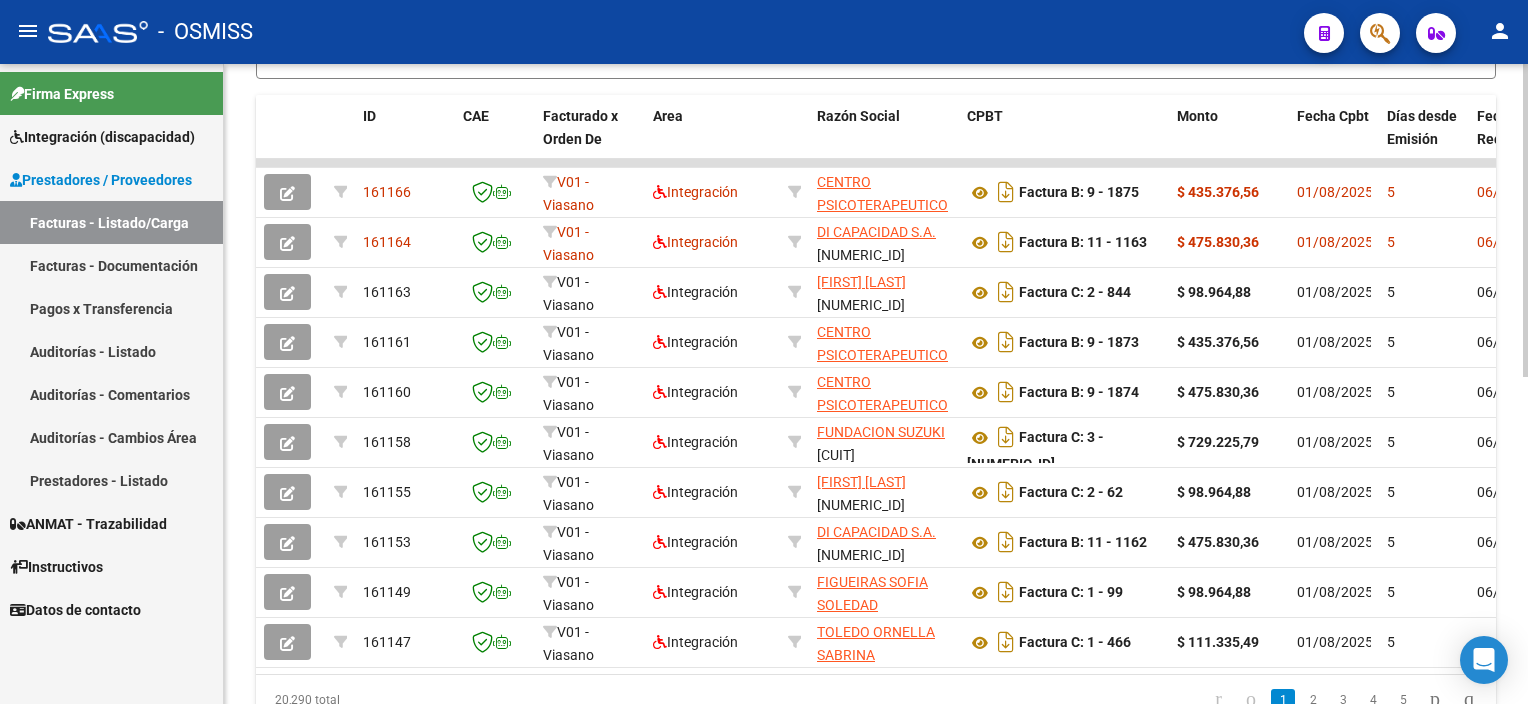 click on "Video tutorial   PRESTADORES -> Listado de CPBTs Emitidos por Prestadores / Proveedores (alt+q)   Cargar Comprobante
Carga Masiva  cloud_download  CSV  cloud_download  EXCEL  cloud_download  Estandar   Descarga Masiva
Filtros Id Area Area Seleccionar Gerenciador Seleccionar Gerenciador Todos Confirmado Todos Cargado desde Masivo   Mostrar totalizadores   FILTROS DEL COMPROBANTE  Comprobante Tipo Comprobante Tipo Start date – End date Fec. Comprobante Desde / Hasta Días Emisión Desde(cant. días) Días Emisión Hasta(cant. días) CUIT / Razón Social Pto. Venta Nro. Comprobante Código SSS CAE Válido CAE Válido Todos Cargado Módulo Hosp. Todos Tiene facturacion Apócrifa Hospital Refes  FILTROS DE INTEGRACION  Período De Prestación Campos del Archivo de Rendición Devuelto x SSS (dr_envio) Todos Rendido x SSS (dr_envio) Tipo de Registro Tipo de Registro Período Presentación Período Presentación Campos del Legajo Asociado (preaprobación) Afiliado Legajo (cuil/nombre) Todos  MAS FILTROS  Op" 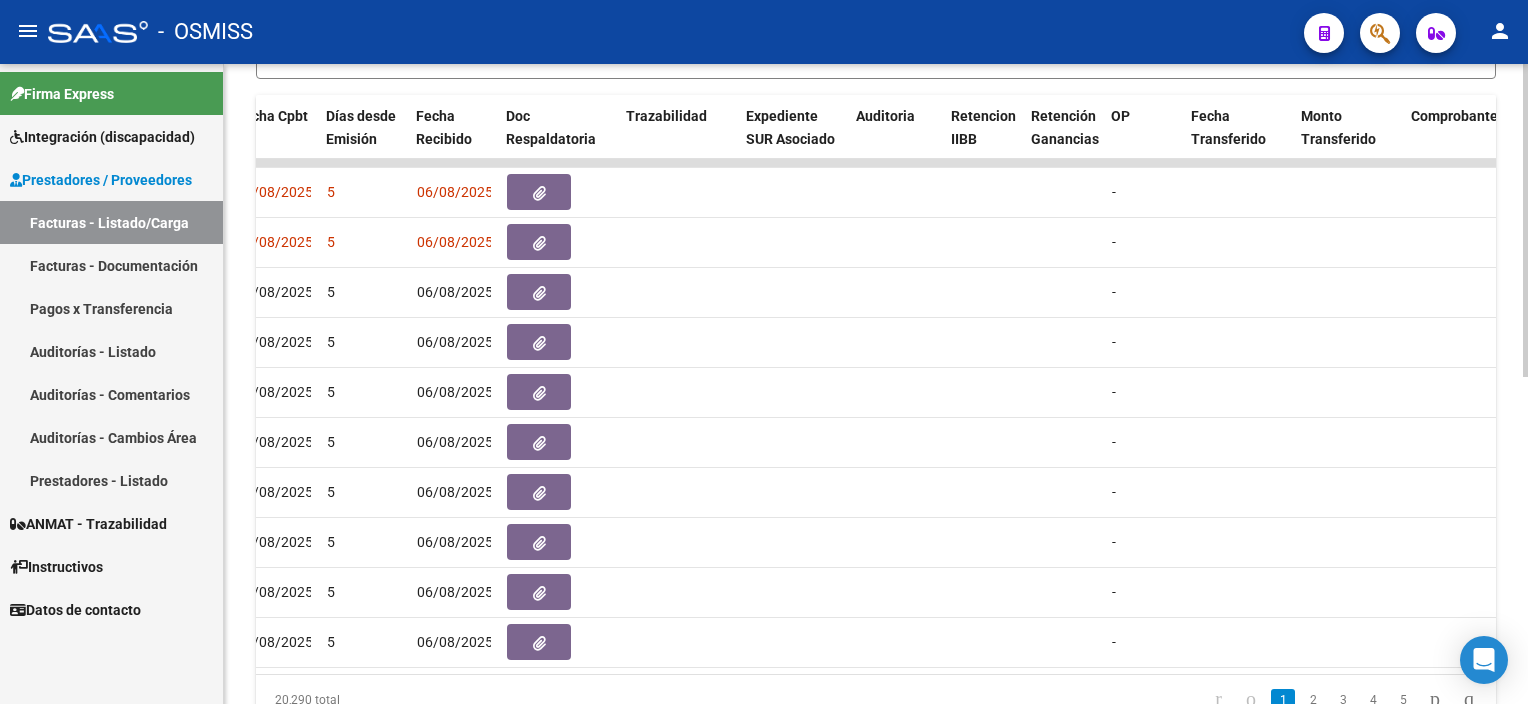 scroll, scrollTop: 0, scrollLeft: 0, axis: both 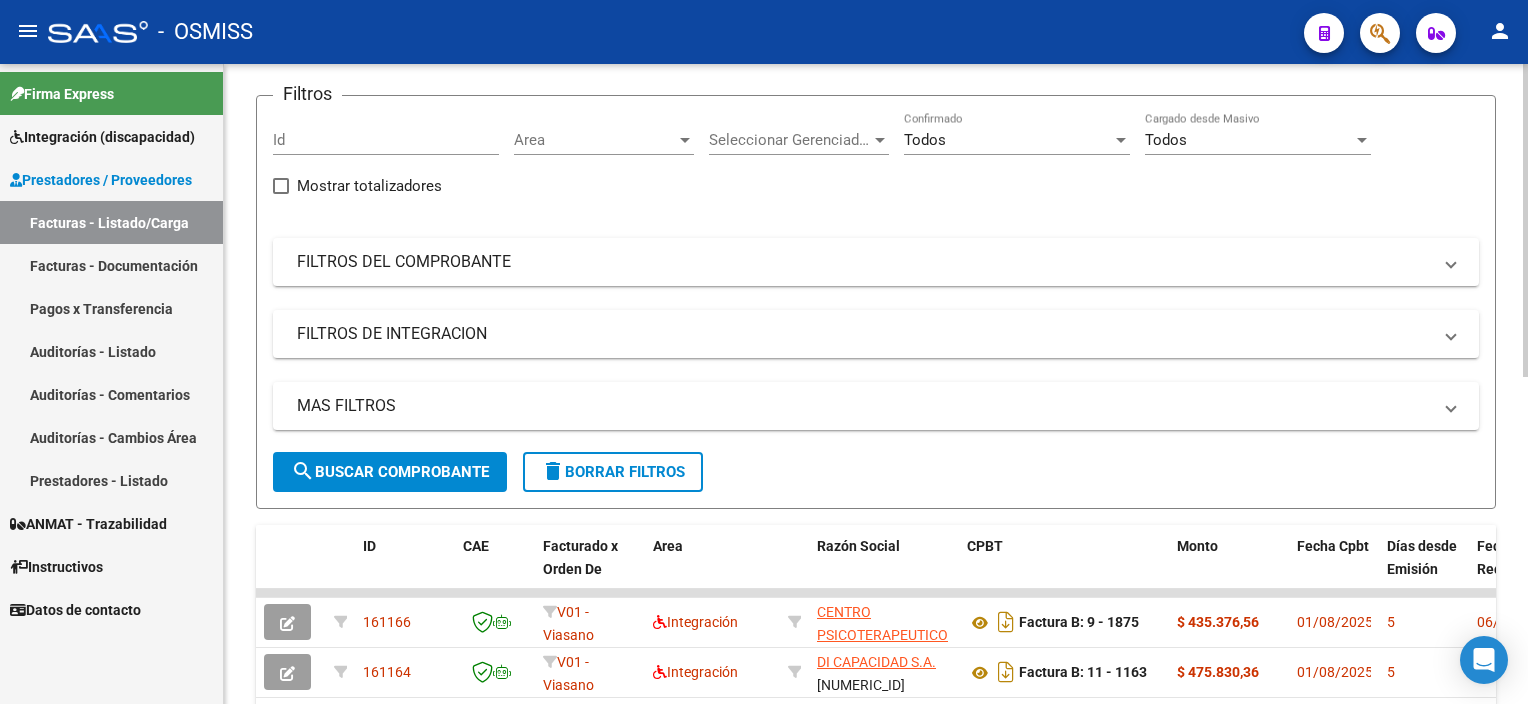 click on "Video tutorial   PRESTADORES -> Listado de CPBTs Emitidos por Prestadores / Proveedores (alt+q)   Cargar Comprobante
Carga Masiva  cloud_download  CSV  cloud_download  EXCEL  cloud_download  Estandar   Descarga Masiva
Filtros Id Area Area Seleccionar Gerenciador Seleccionar Gerenciador Todos Confirmado Todos Cargado desde Masivo   Mostrar totalizadores   FILTROS DEL COMPROBANTE  Comprobante Tipo Comprobante Tipo Start date – End date Fec. Comprobante Desde / Hasta Días Emisión Desde(cant. días) Días Emisión Hasta(cant. días) CUIT / Razón Social Pto. Venta Nro. Comprobante Código SSS CAE Válido CAE Válido Todos Cargado Módulo Hosp. Todos Tiene facturacion Apócrifa Hospital Refes  FILTROS DE INTEGRACION  Período De Prestación Campos del Archivo de Rendición Devuelto x SSS (dr_envio) Todos Rendido x SSS (dr_envio) Tipo de Registro Tipo de Registro Período Presentación Período Presentación Campos del Legajo Asociado (preaprobación) Afiliado Legajo (cuil/nombre) Todos  MAS FILTROS  Op" 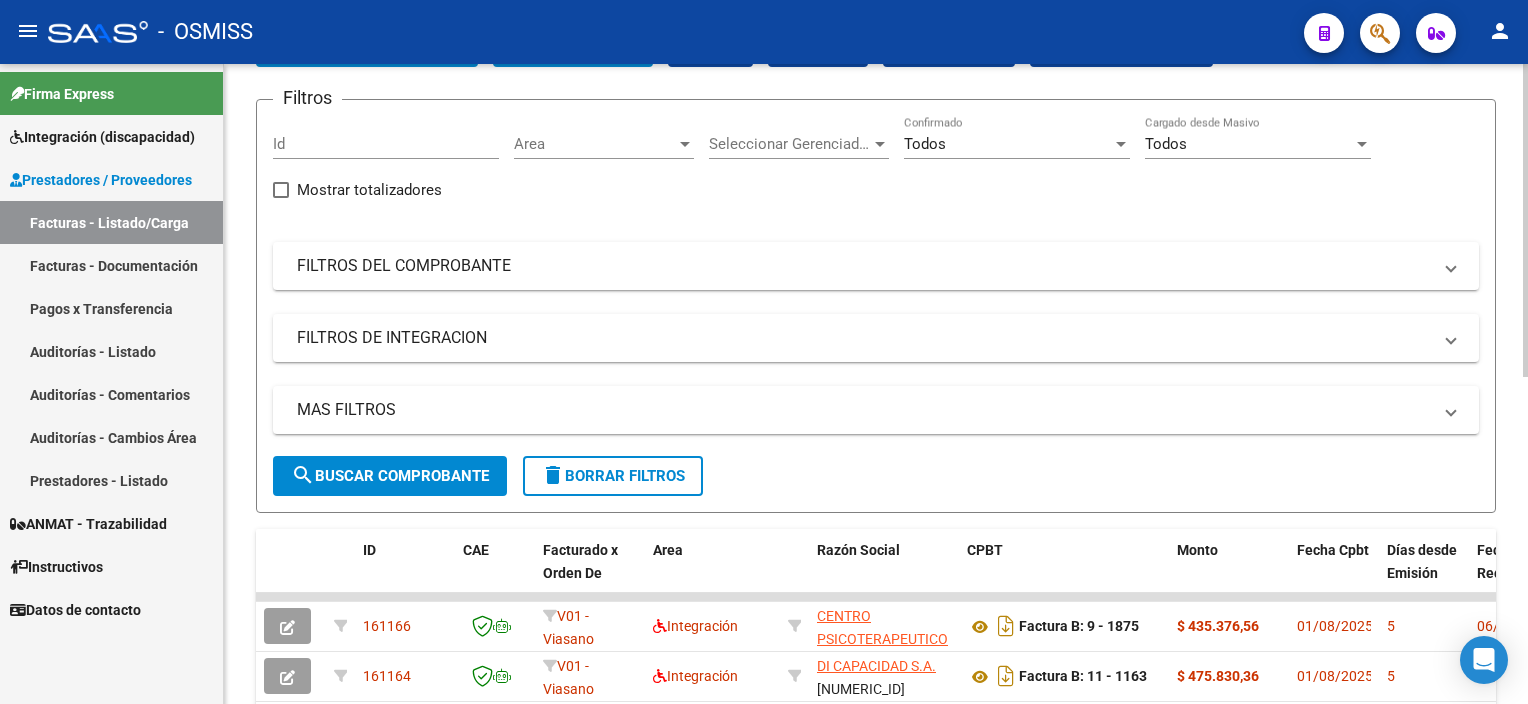 scroll, scrollTop: 0, scrollLeft: 0, axis: both 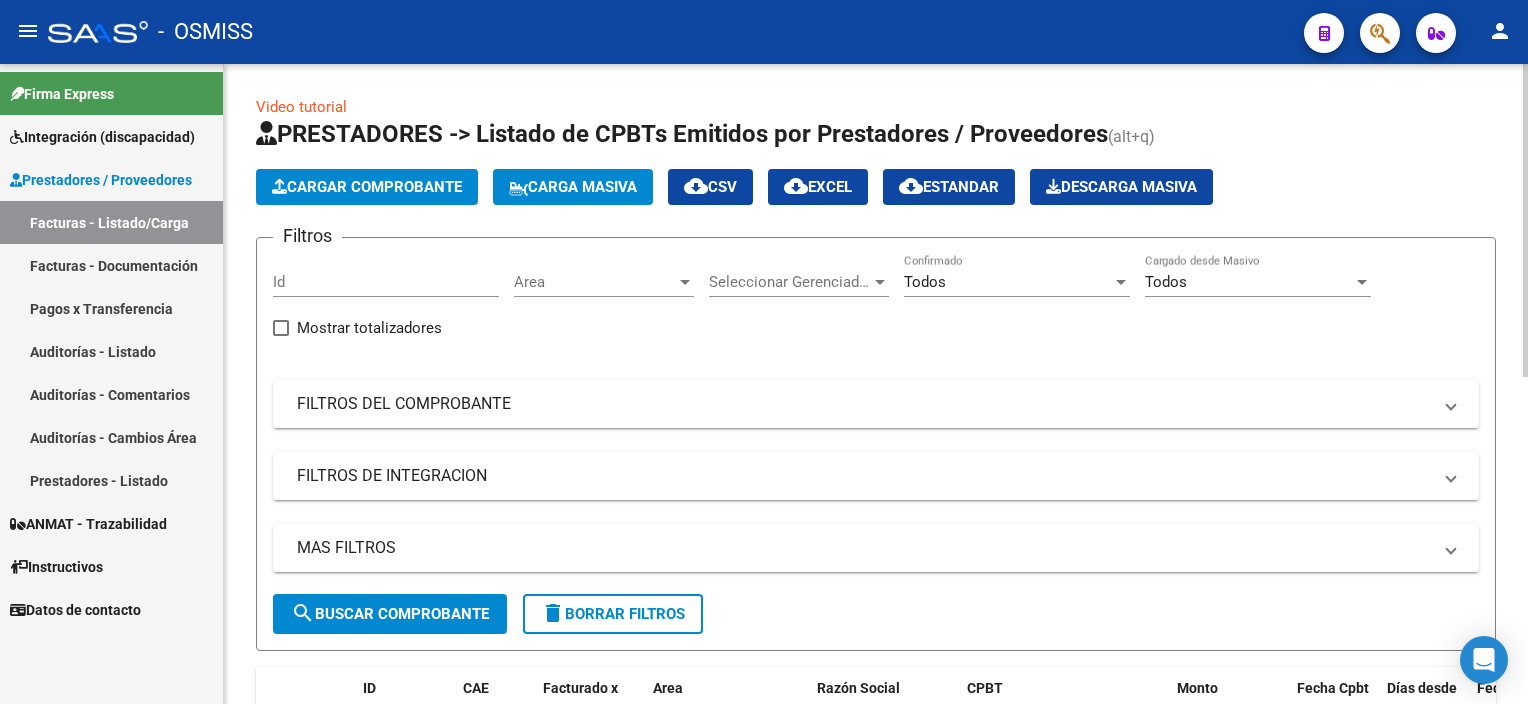 click on "Video tutorial   PRESTADORES -> Listado de CPBTs Emitidos por Prestadores / Proveedores (alt+q)   Cargar Comprobante
Carga Masiva  cloud_download  CSV  cloud_download  EXCEL  cloud_download  Estandar   Descarga Masiva
Filtros Id Area Area Seleccionar Gerenciador Seleccionar Gerenciador Todos Confirmado Todos Cargado desde Masivo   Mostrar totalizadores   FILTROS DEL COMPROBANTE  Comprobante Tipo Comprobante Tipo Start date – End date Fec. Comprobante Desde / Hasta Días Emisión Desde(cant. días) Días Emisión Hasta(cant. días) CUIT / Razón Social Pto. Venta Nro. Comprobante Código SSS CAE Válido CAE Válido Todos Cargado Módulo Hosp. Todos Tiene facturacion Apócrifa Hospital Refes  FILTROS DE INTEGRACION  Período De Prestación Campos del Archivo de Rendición Devuelto x SSS (dr_envio) Todos Rendido x SSS (dr_envio) Tipo de Registro Tipo de Registro Período Presentación Período Presentación Campos del Legajo Asociado (preaprobación) Afiliado Legajo (cuil/nombre) Todos  MAS FILTROS  Op" 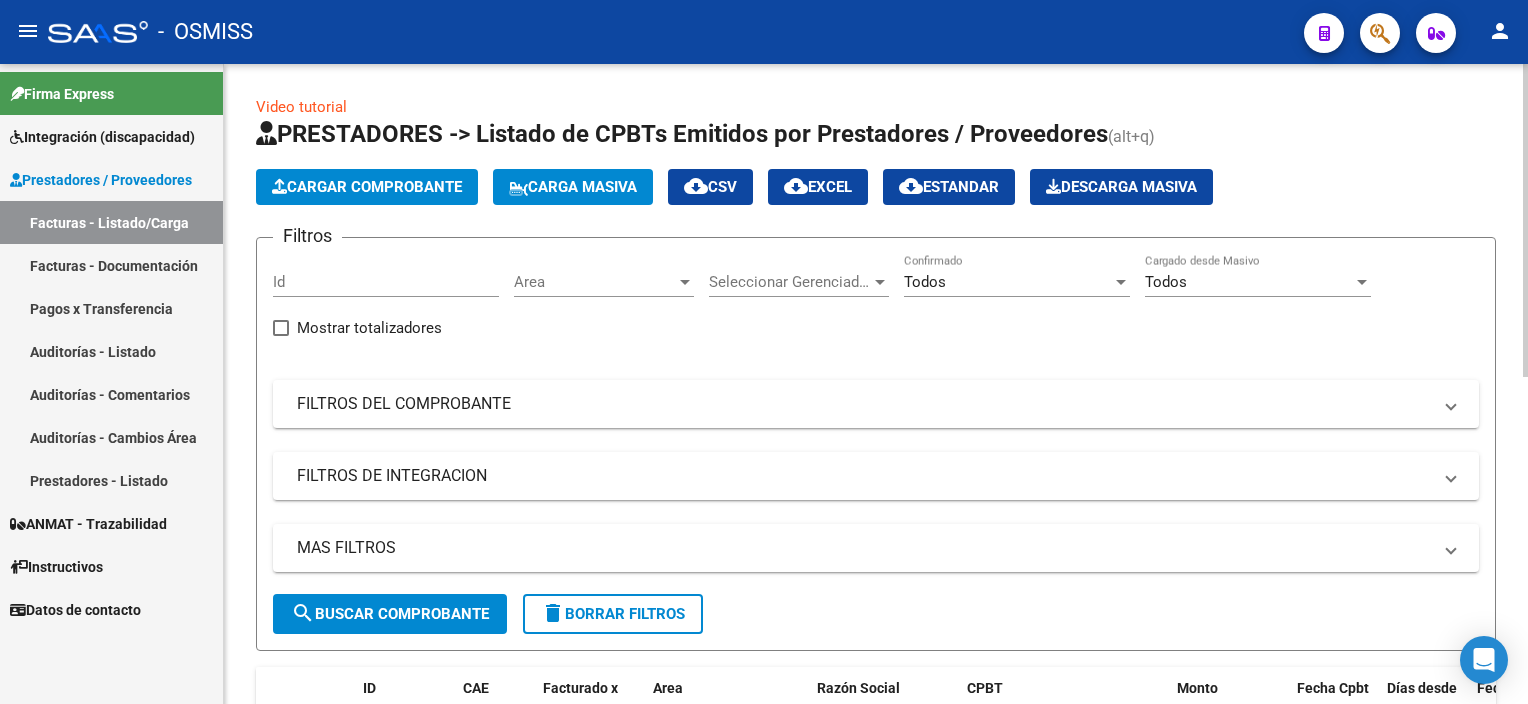 click on "Cargar Comprobante" 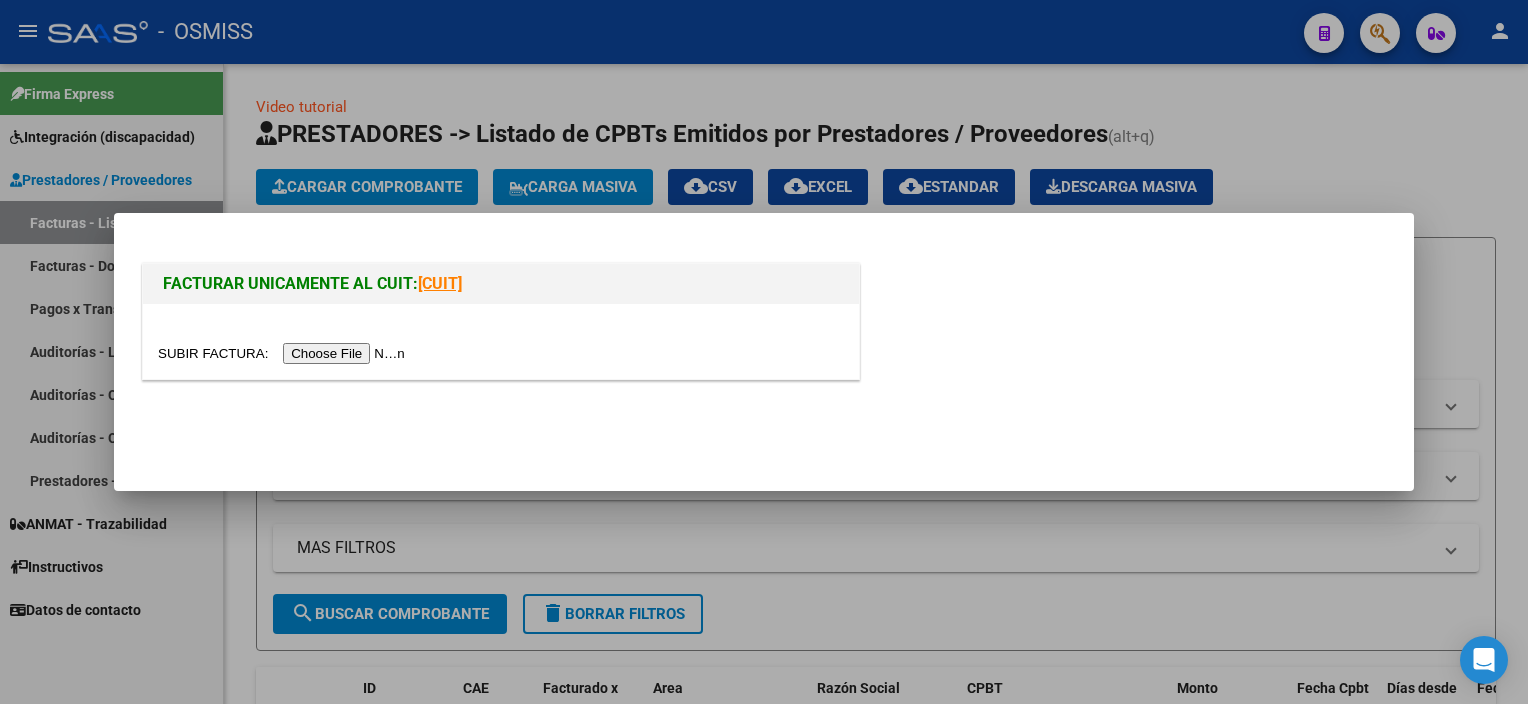 click at bounding box center (284, 353) 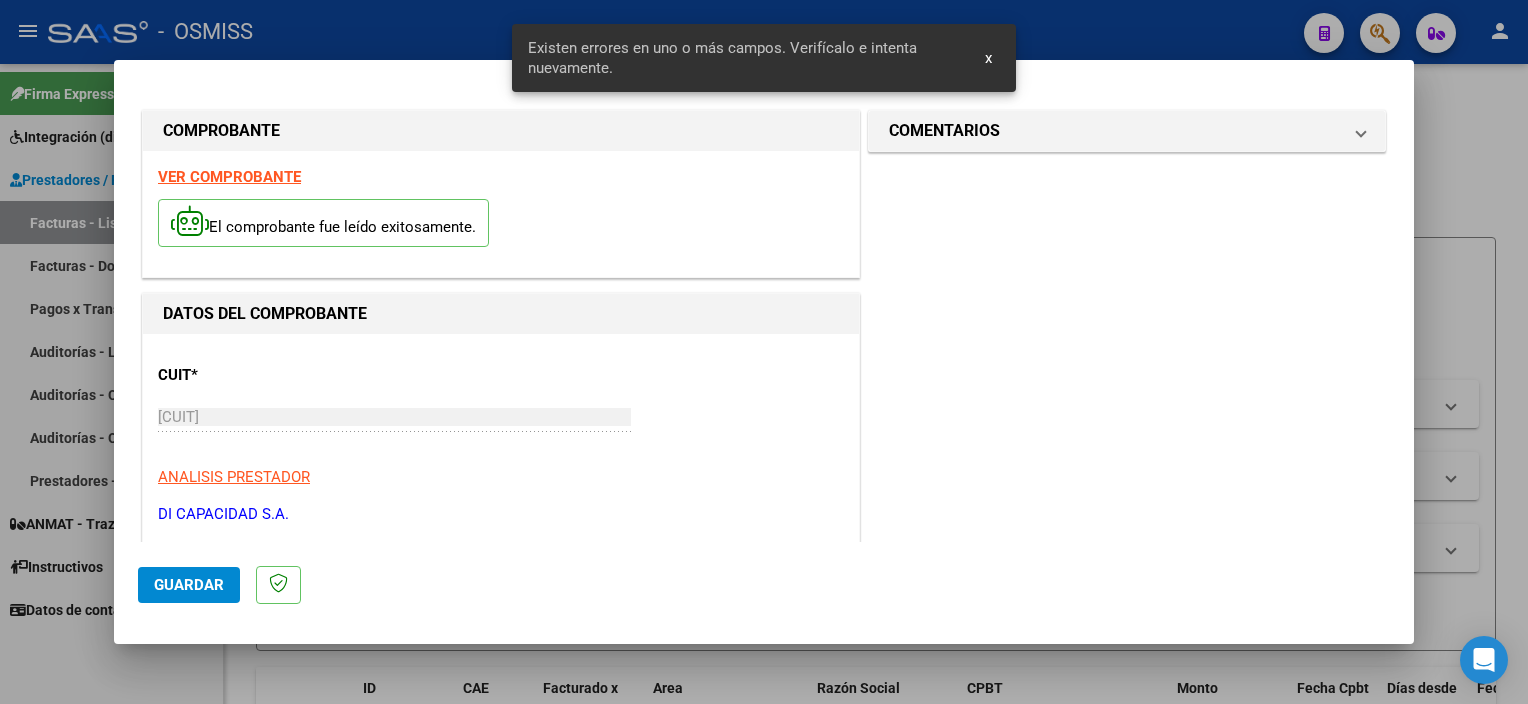 scroll, scrollTop: 486, scrollLeft: 0, axis: vertical 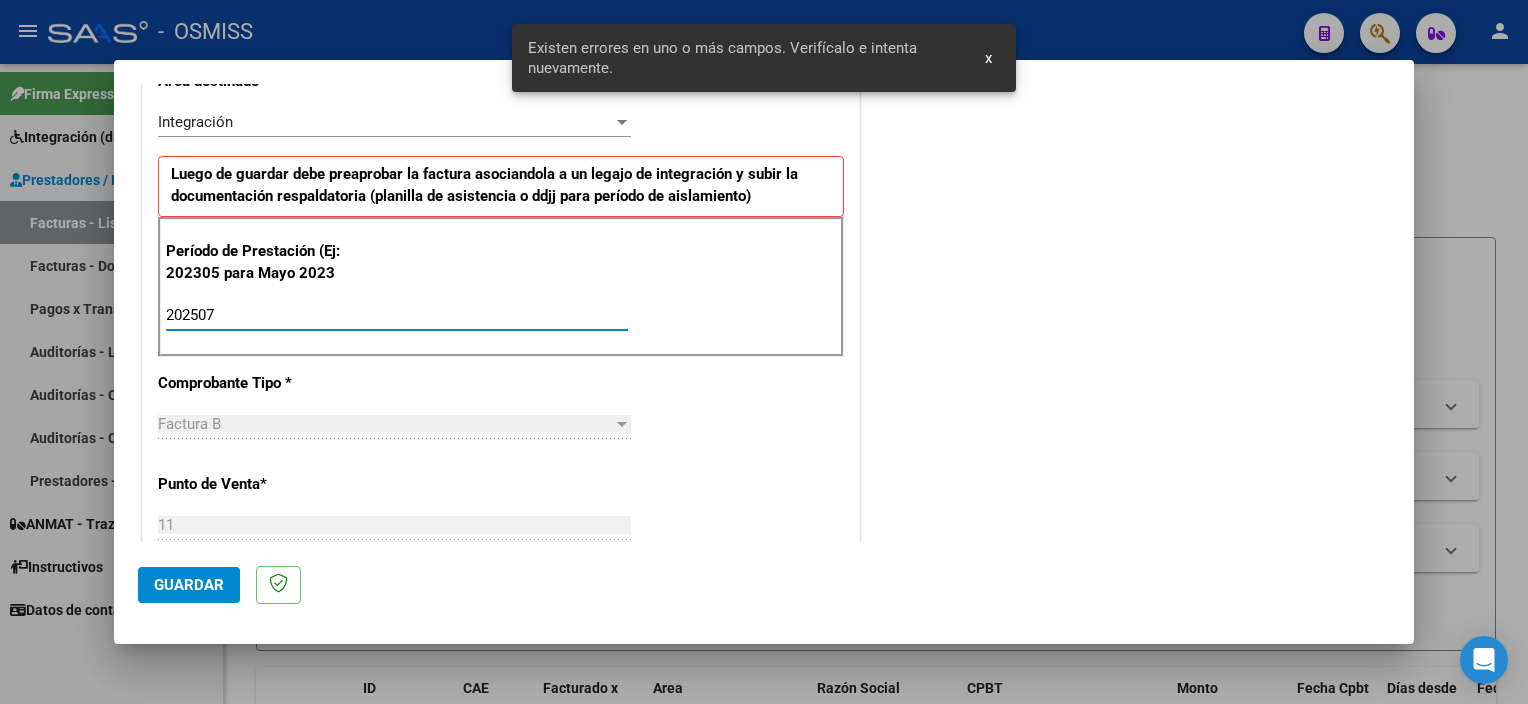 type on "202507" 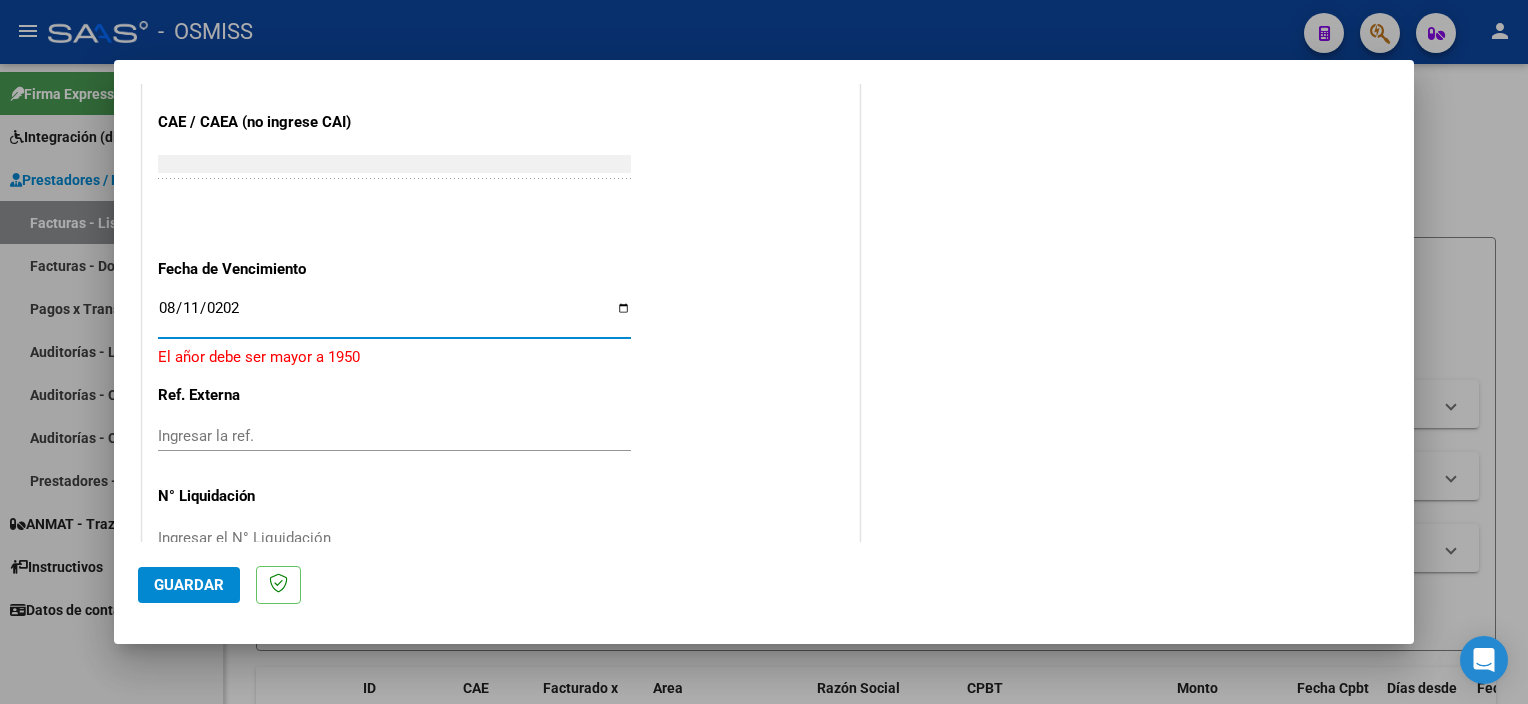 type on "2025-08-11" 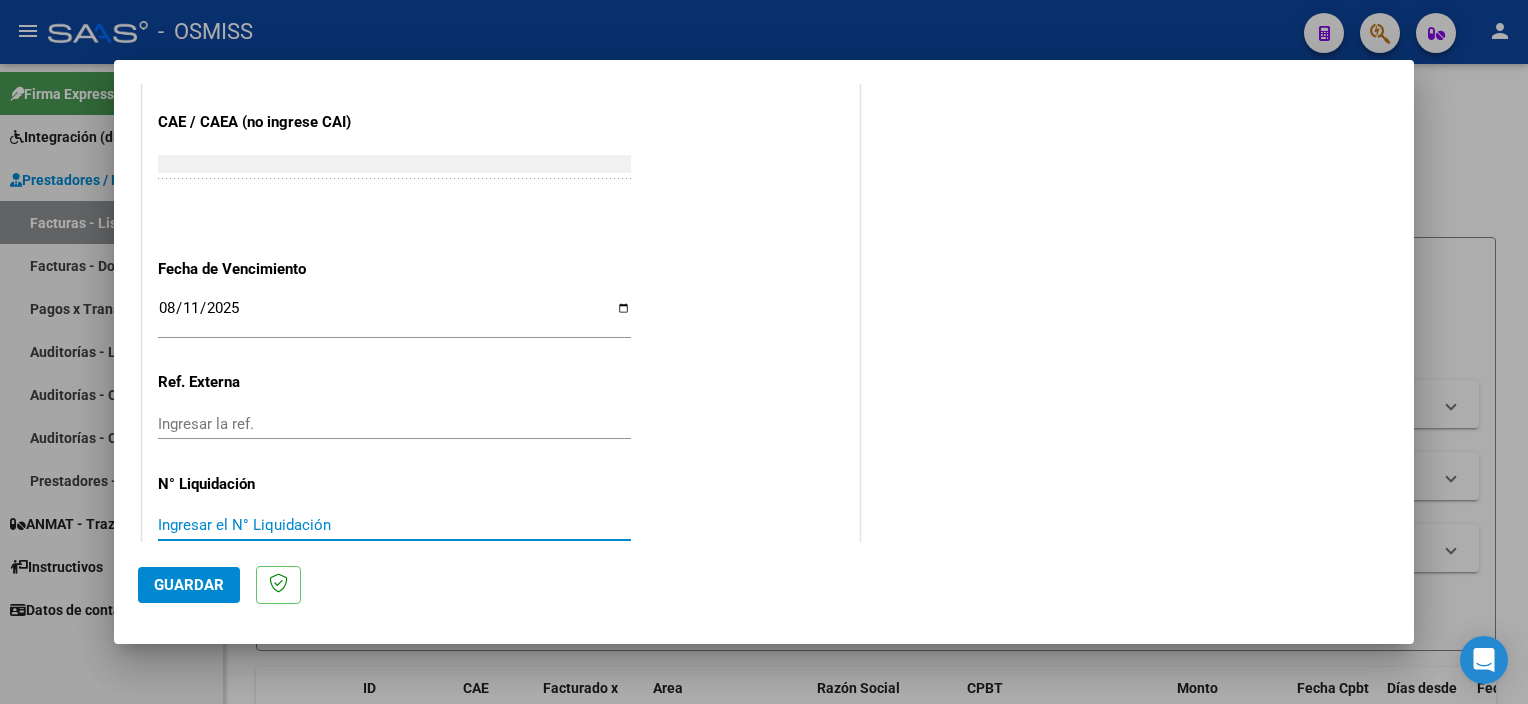 scroll, scrollTop: 0, scrollLeft: 0, axis: both 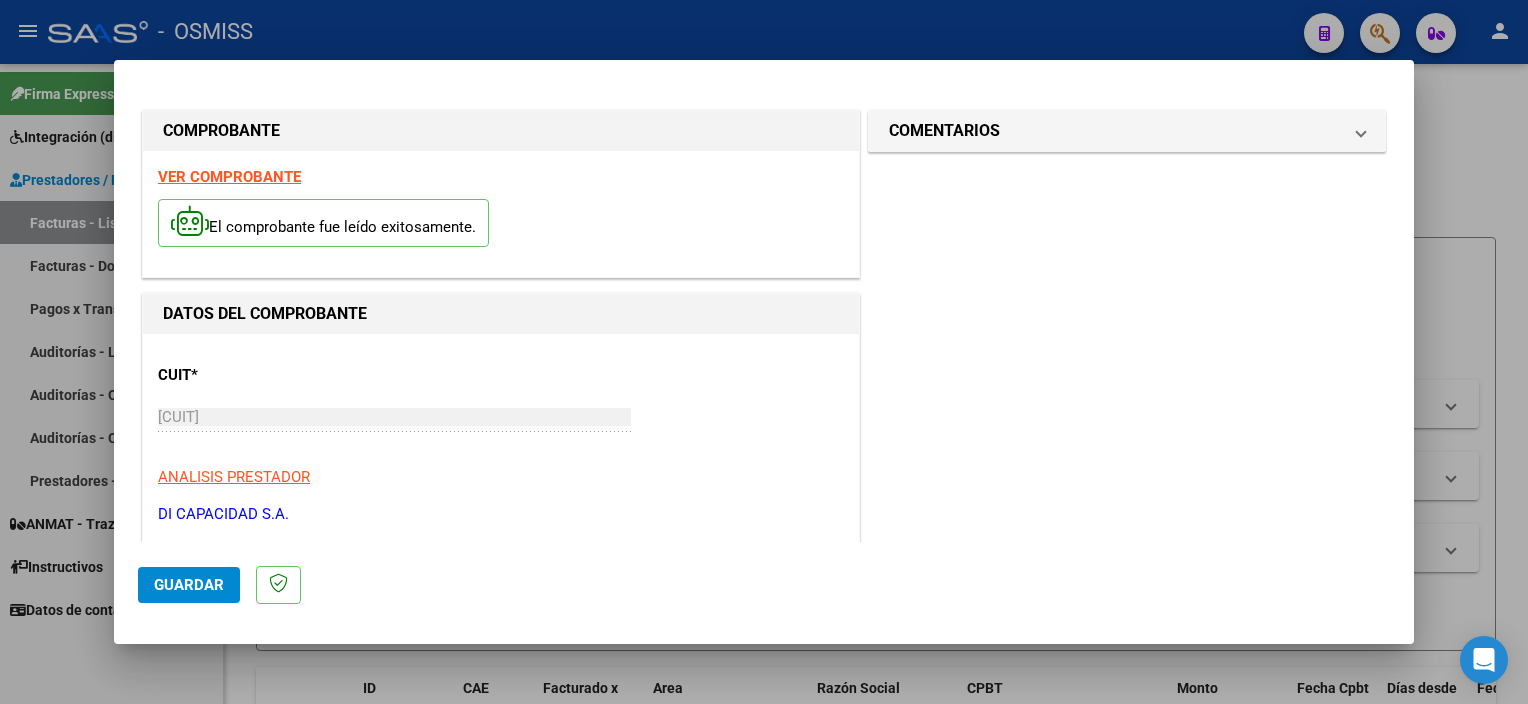 click on "Guardar" 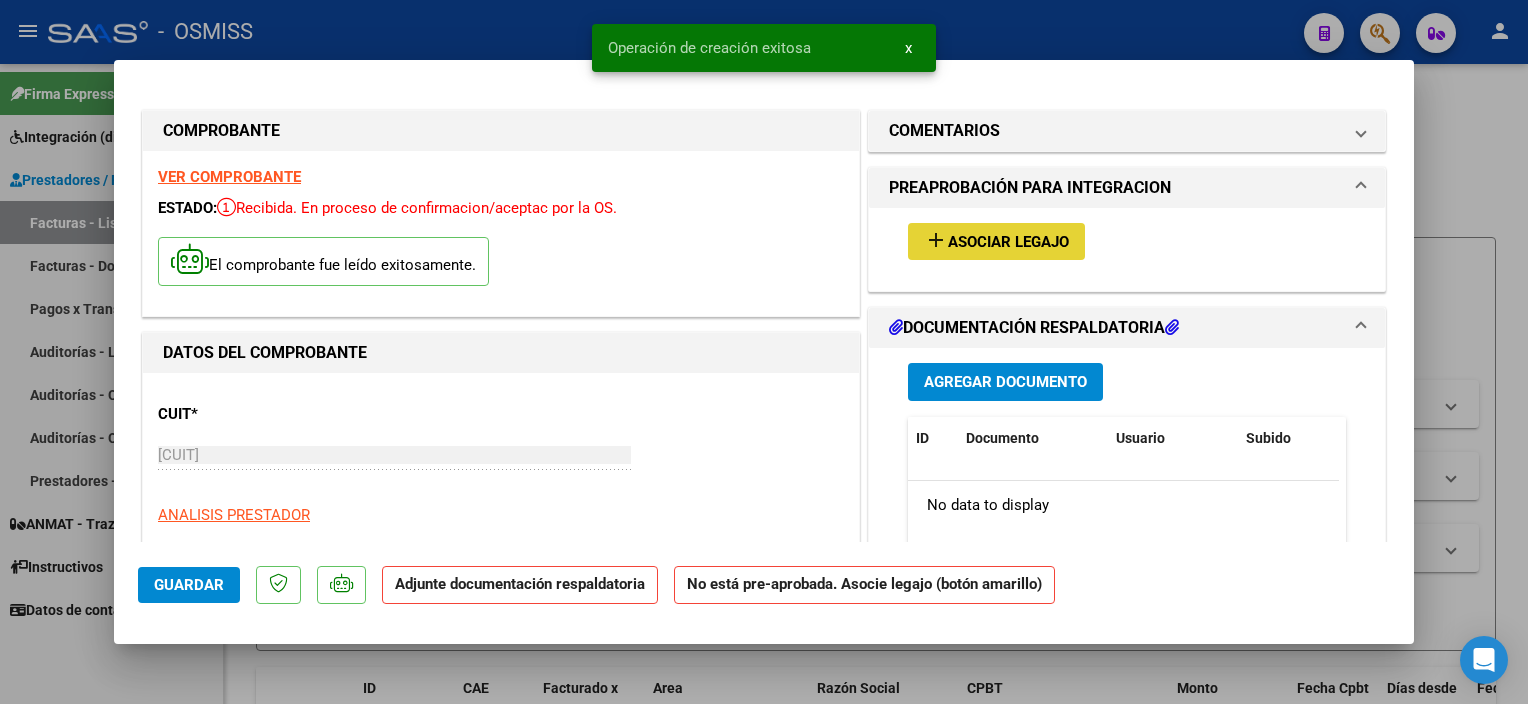 click on "Asociar Legajo" at bounding box center (1008, 242) 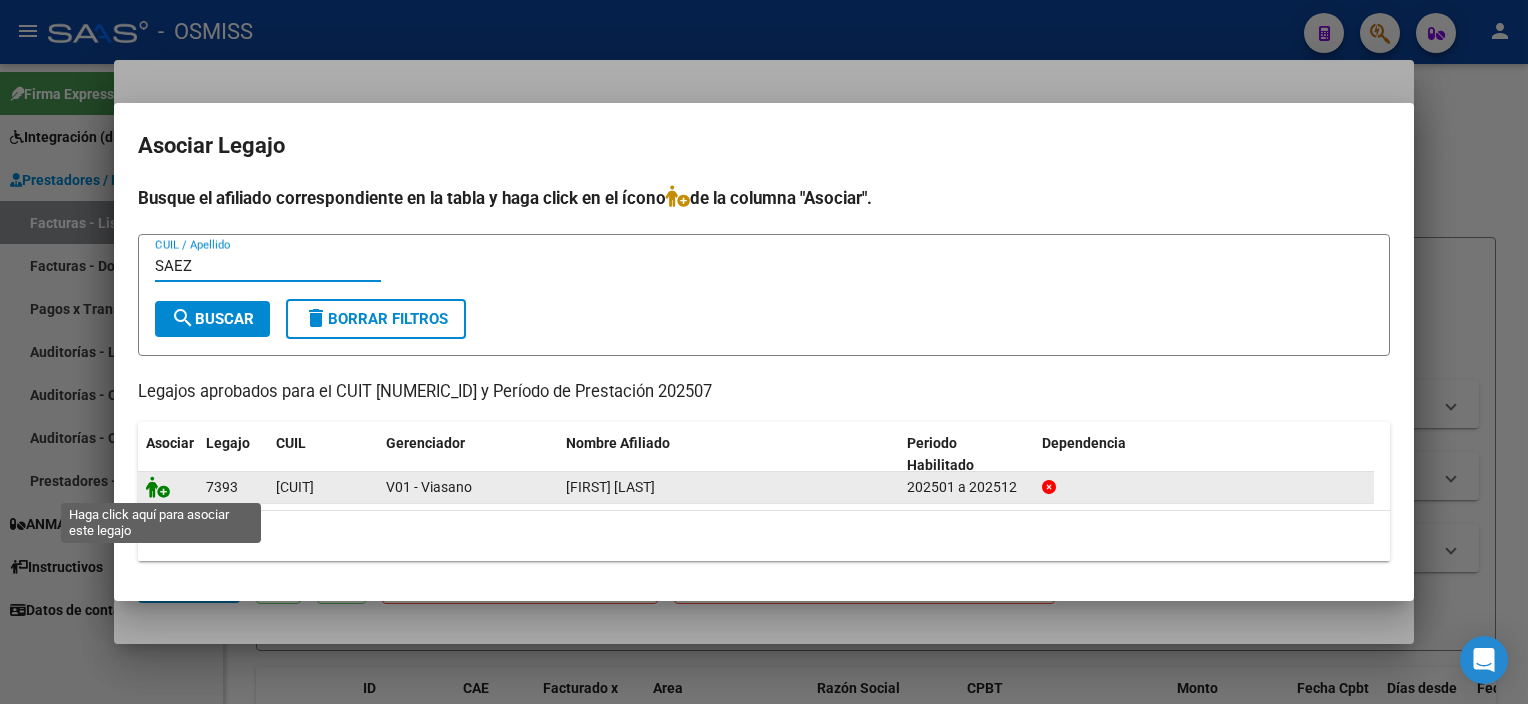 type on "SAEZ" 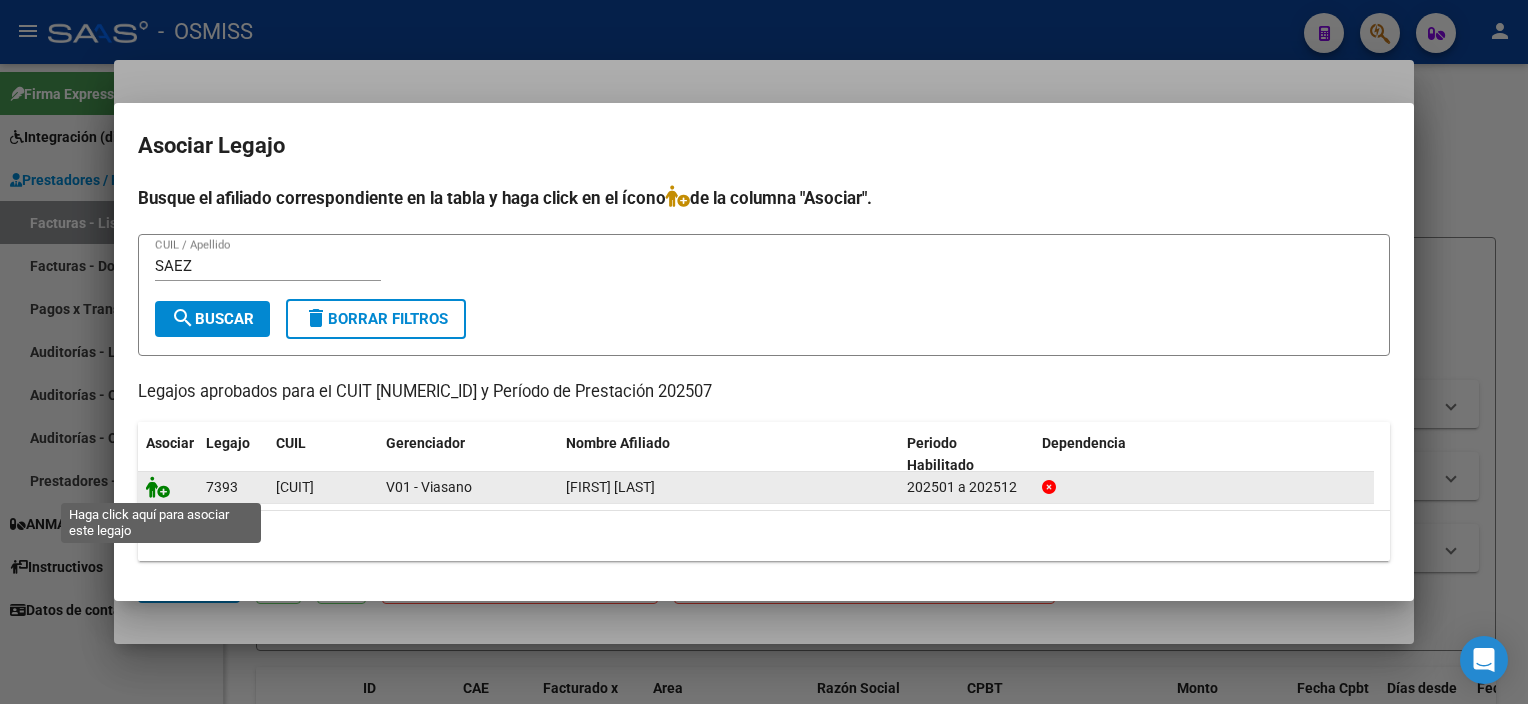 click 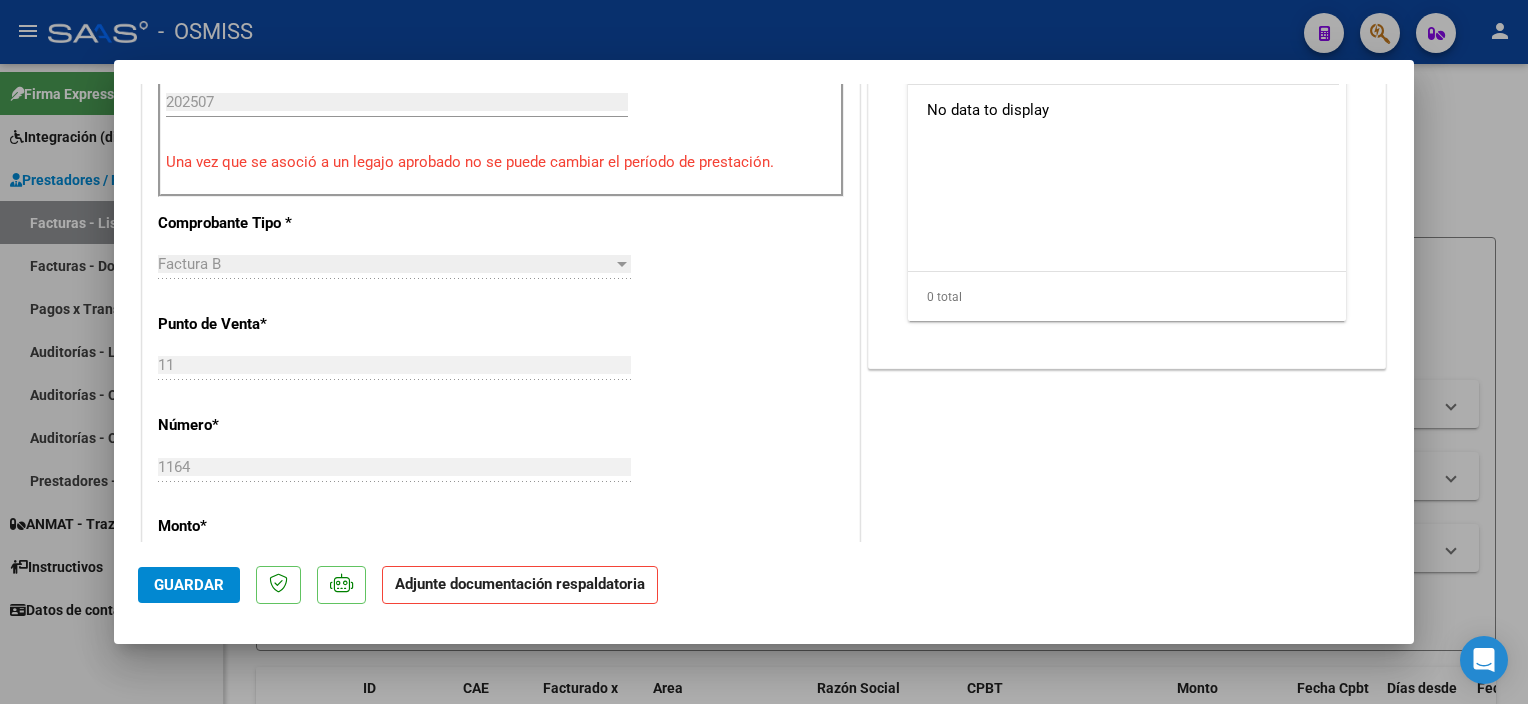 scroll, scrollTop: 676, scrollLeft: 0, axis: vertical 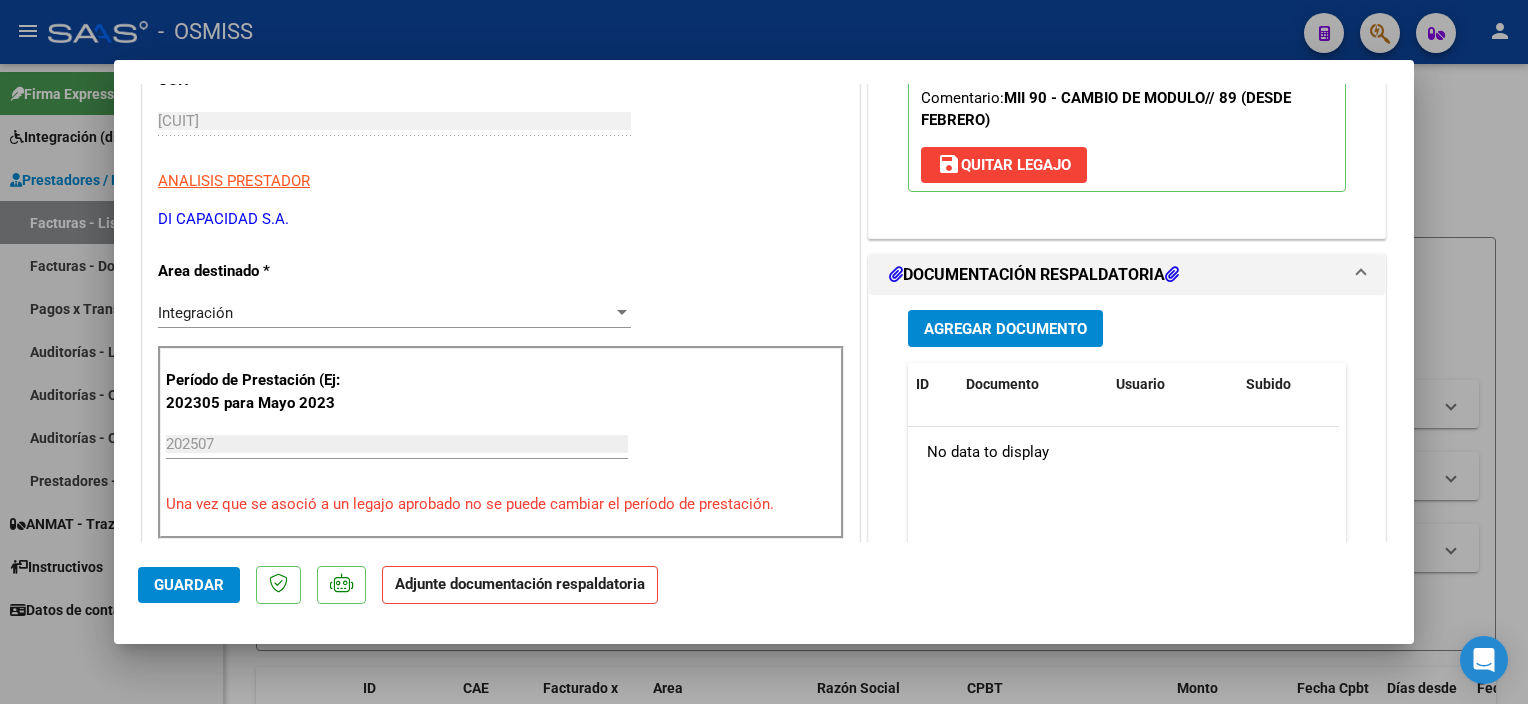 click on "Agregar Documento" at bounding box center [1005, 328] 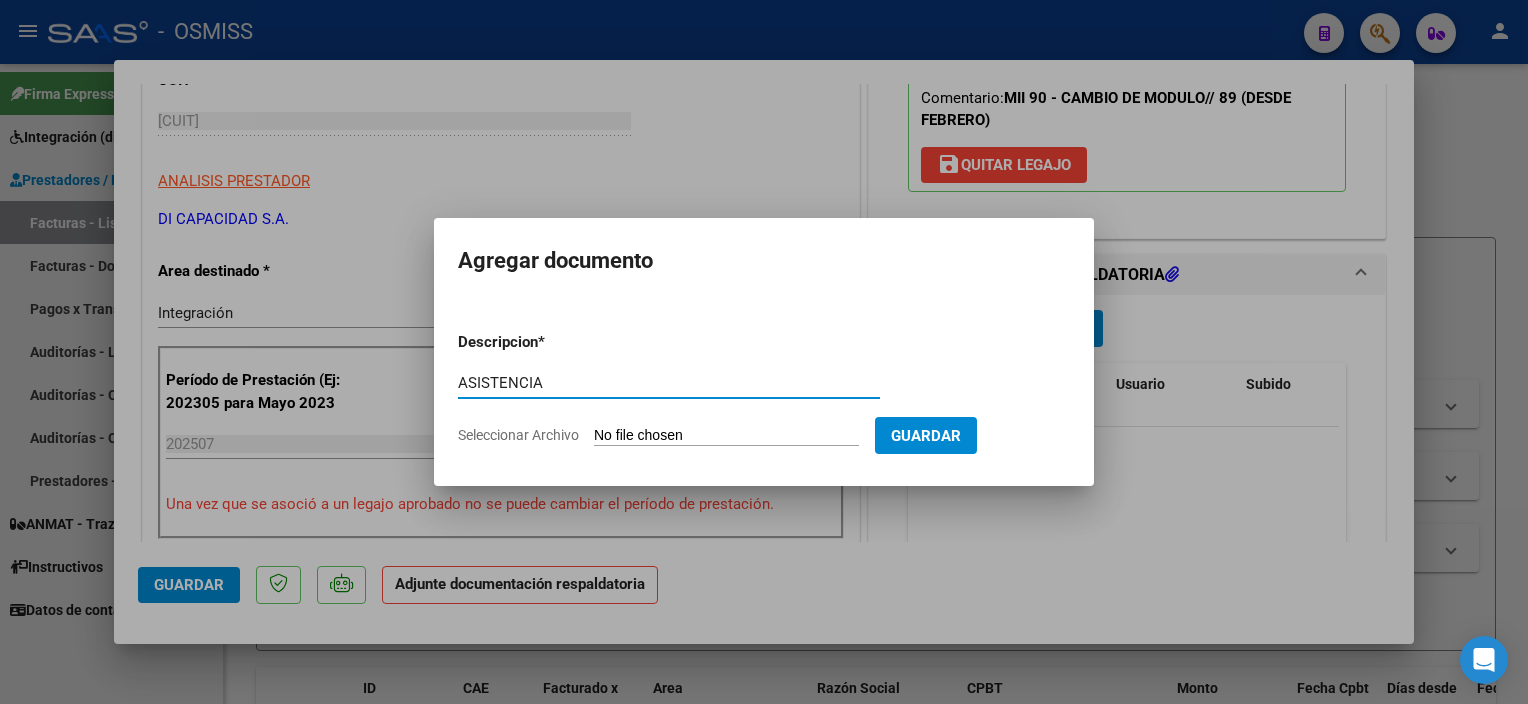 type on "ASISTENCIA" 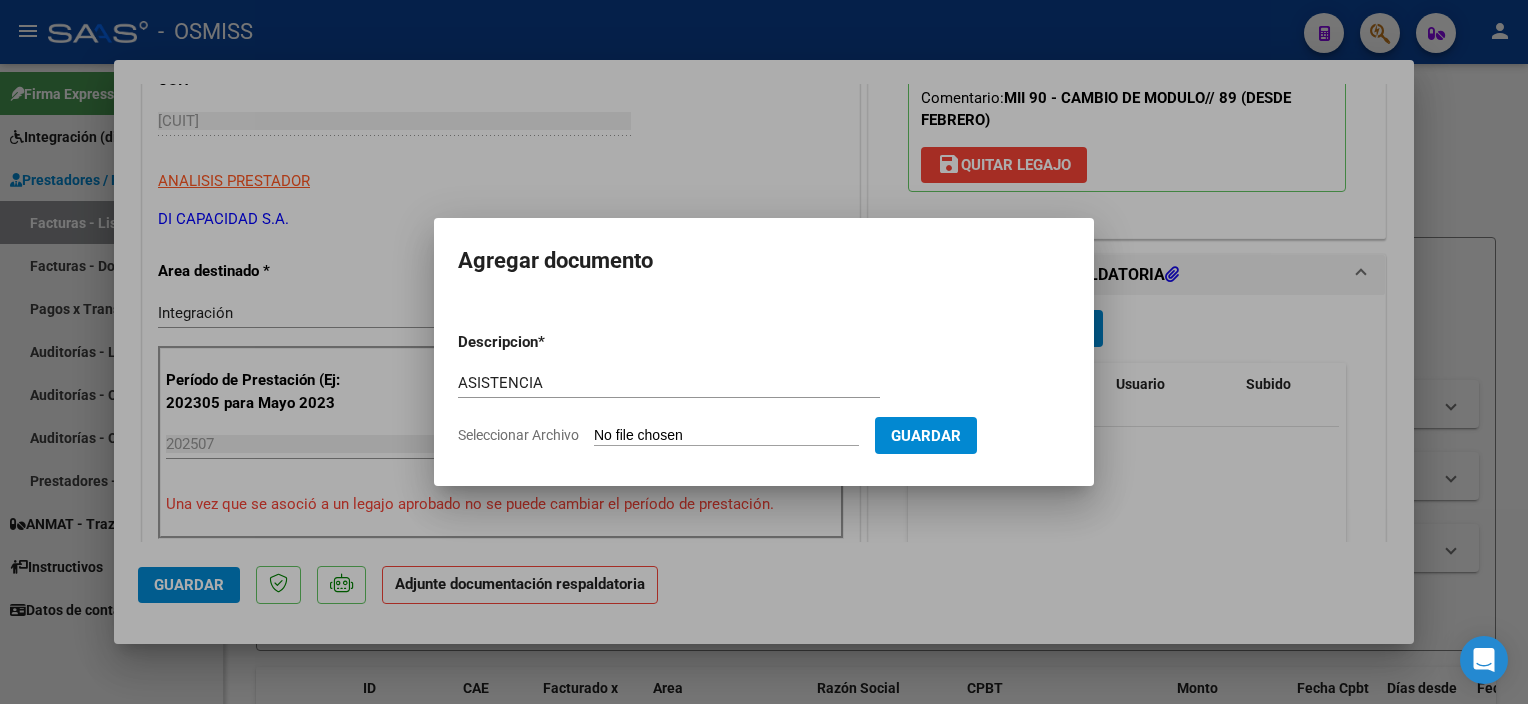 click on "Seleccionar Archivo" at bounding box center (726, 436) 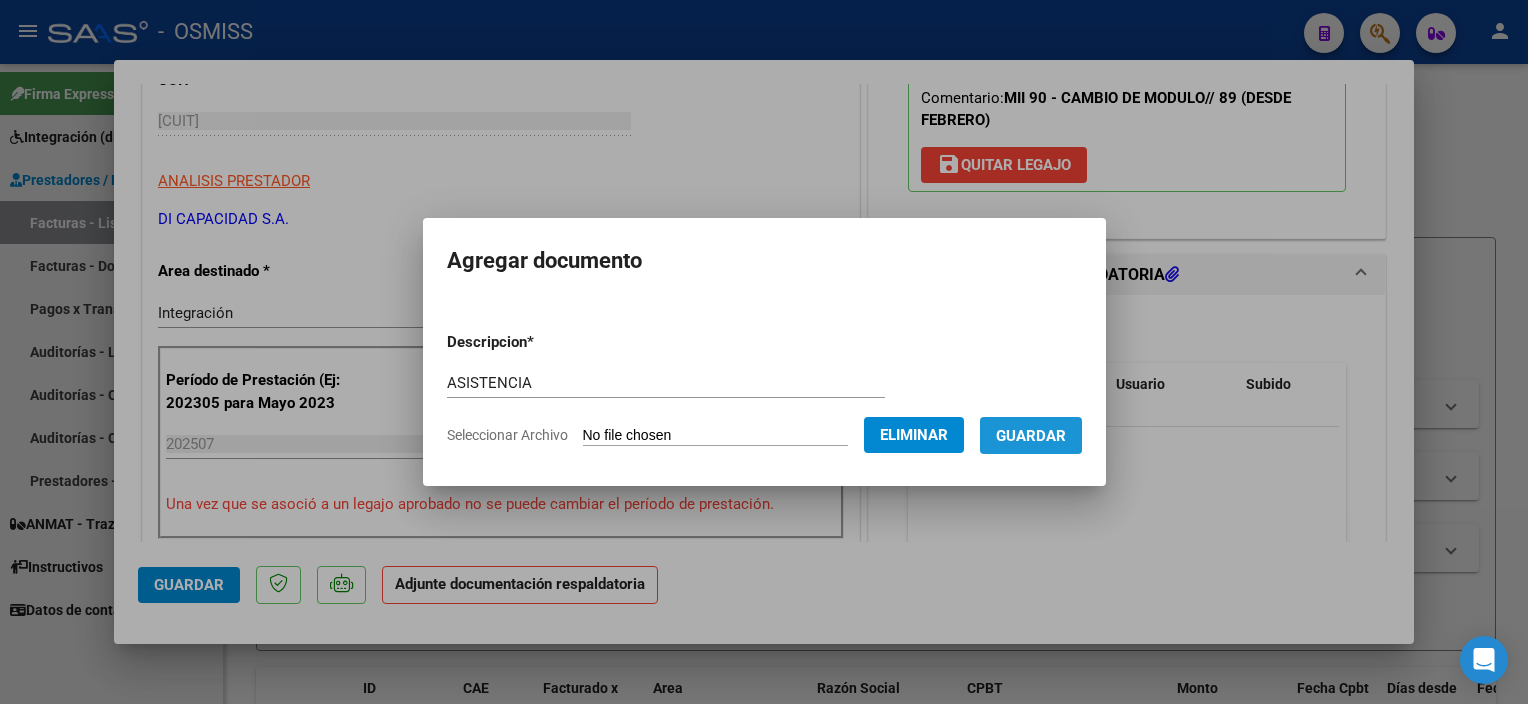 click on "Guardar" at bounding box center [1031, 436] 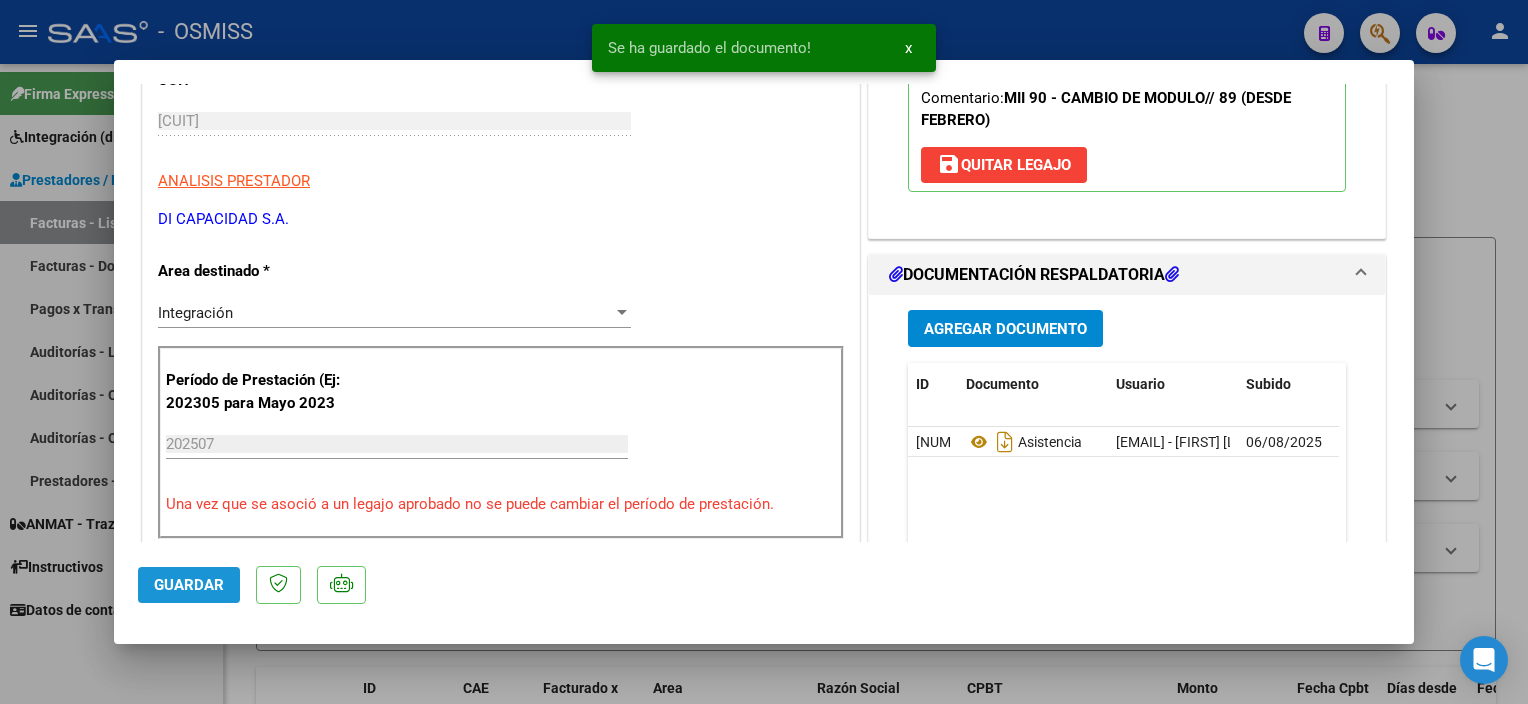 click on "Guardar" 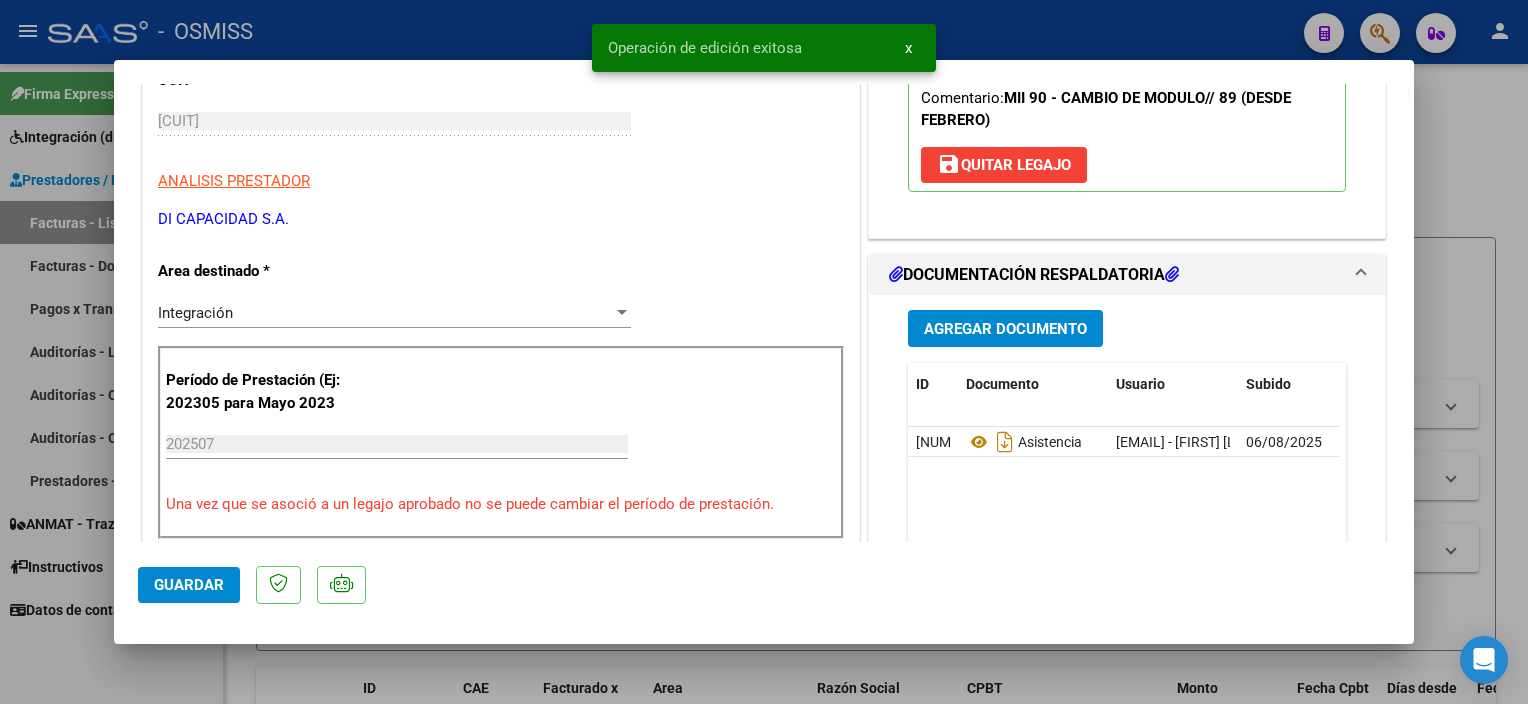 click at bounding box center (764, 352) 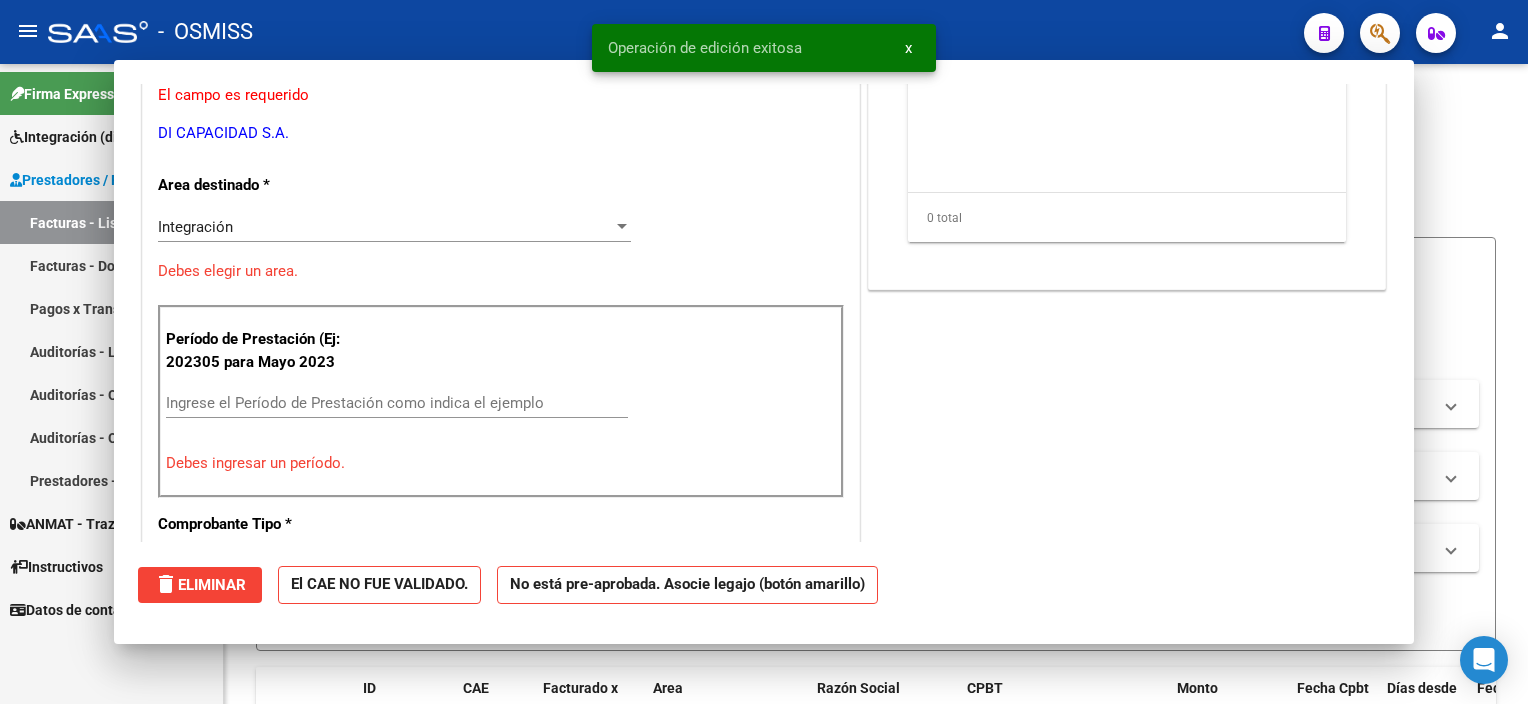 click on "Carga Masiva  cloud_download  CSV  cloud_download  EXCEL  cloud_download  Estandar   Descarga Masiva" 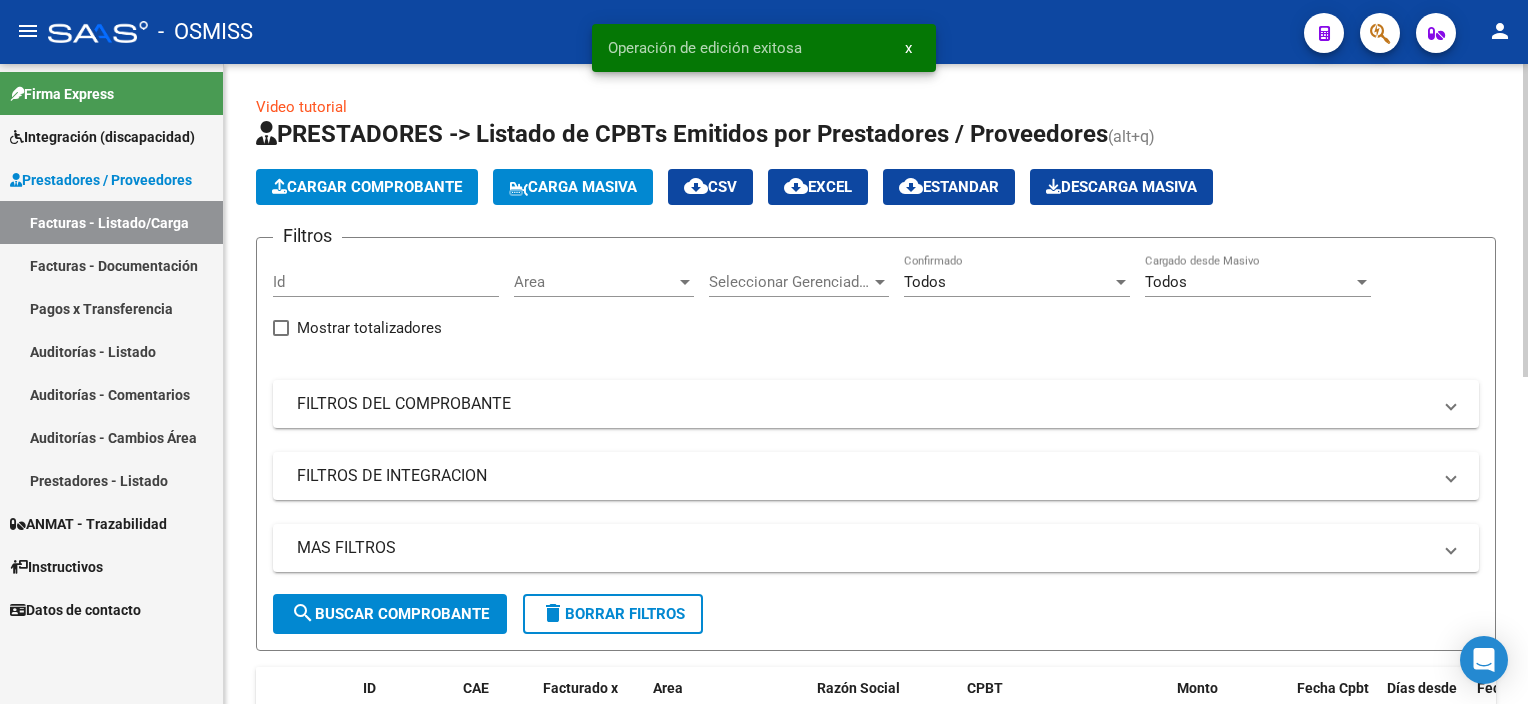 click on "Cargar Comprobante" 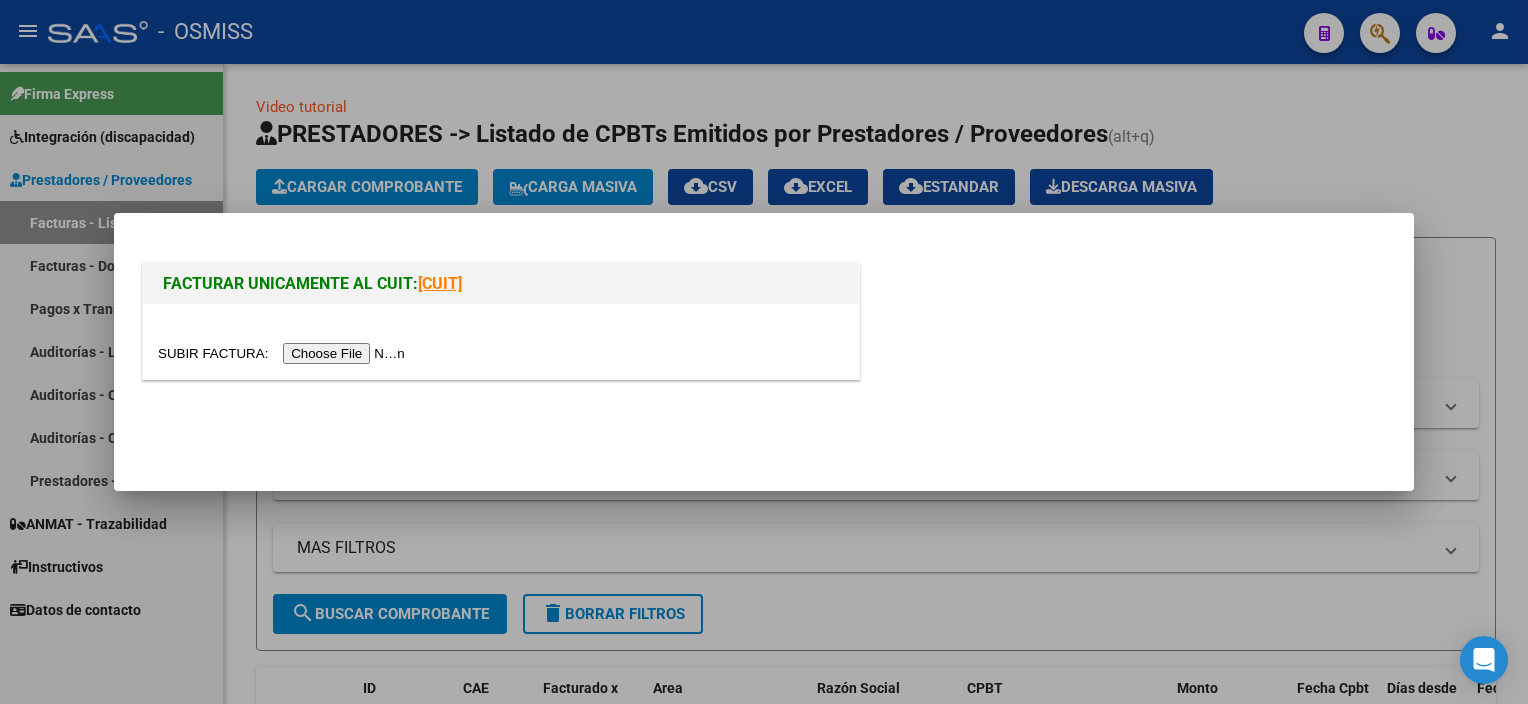 click at bounding box center (284, 353) 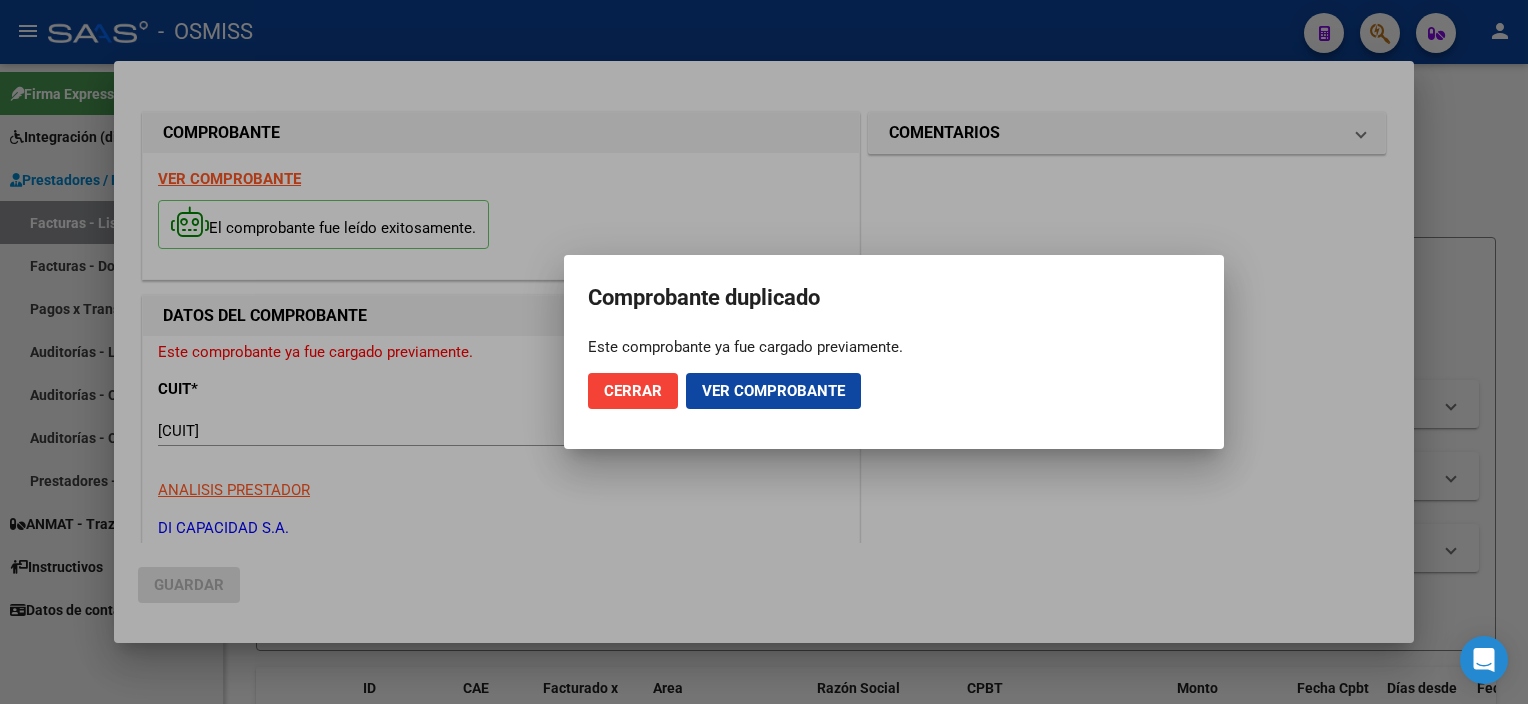 click on "Cerrar" 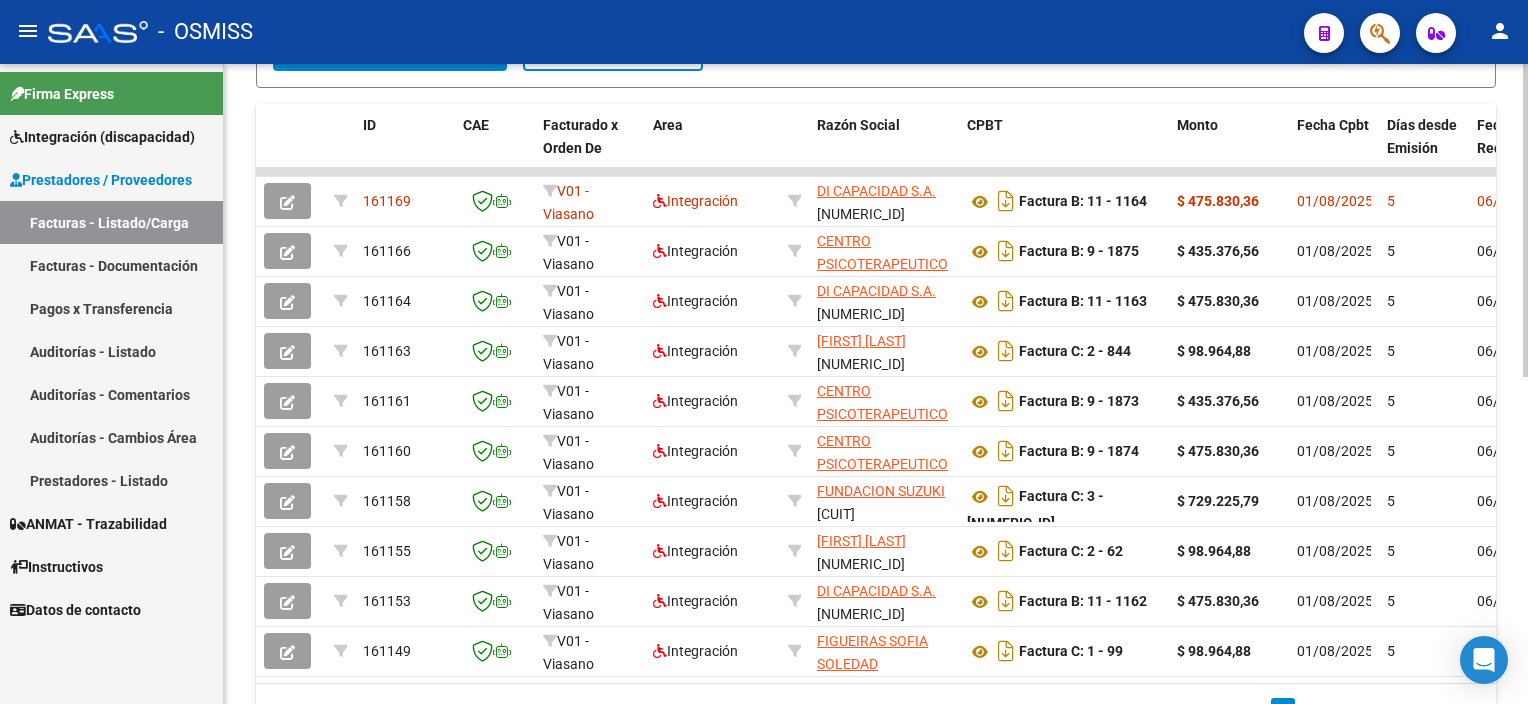 scroll, scrollTop: 564, scrollLeft: 0, axis: vertical 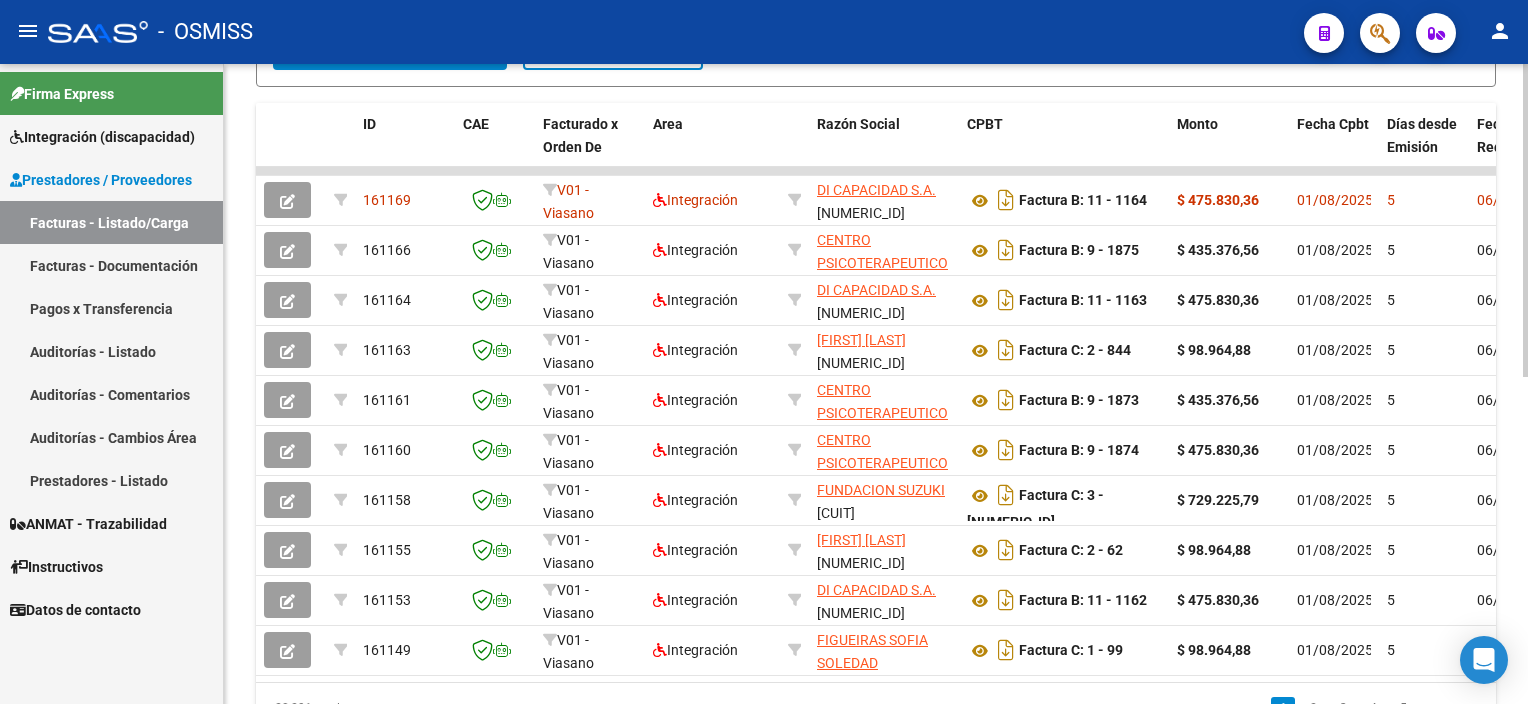 click on "menu -   OSMISS  person    Firma Express     Integración (discapacidad) Legajos    Prestadores / Proveedores Facturas - Listado/Carga Facturas - Documentación Pagos x Transferencia Auditorías - Listado Auditorías - Comentarios Auditorías - Cambios Área Prestadores - Listado    ANMAT - Trazabilidad    Instructivos    Datos de contacto  Video tutorial   PRESTADORES -> Listado de CPBTs Emitidos por Prestadores / Proveedores (alt+q)   Cargar Comprobante
Carga Masiva  cloud_download  CSV  cloud_download  EXCEL  cloud_download  Estandar   Descarga Masiva
Filtros Id Area Area Seleccionar Gerenciador Seleccionar Gerenciador Todos Confirmado Todos Cargado desde Masivo   Mostrar totalizadores   FILTROS DEL COMPROBANTE  Comprobante Tipo Comprobante Tipo Start date – End date Fec. Comprobante Desde / Hasta Días Emisión Desde(cant. días) Días Emisión Hasta(cant. días) CUIT / Razón Social Pto. Venta Nro. Comprobante Código SSS CAE Válido CAE Válido Todos Cargado Módulo Hosp. Todos Op" at bounding box center (764, 352) 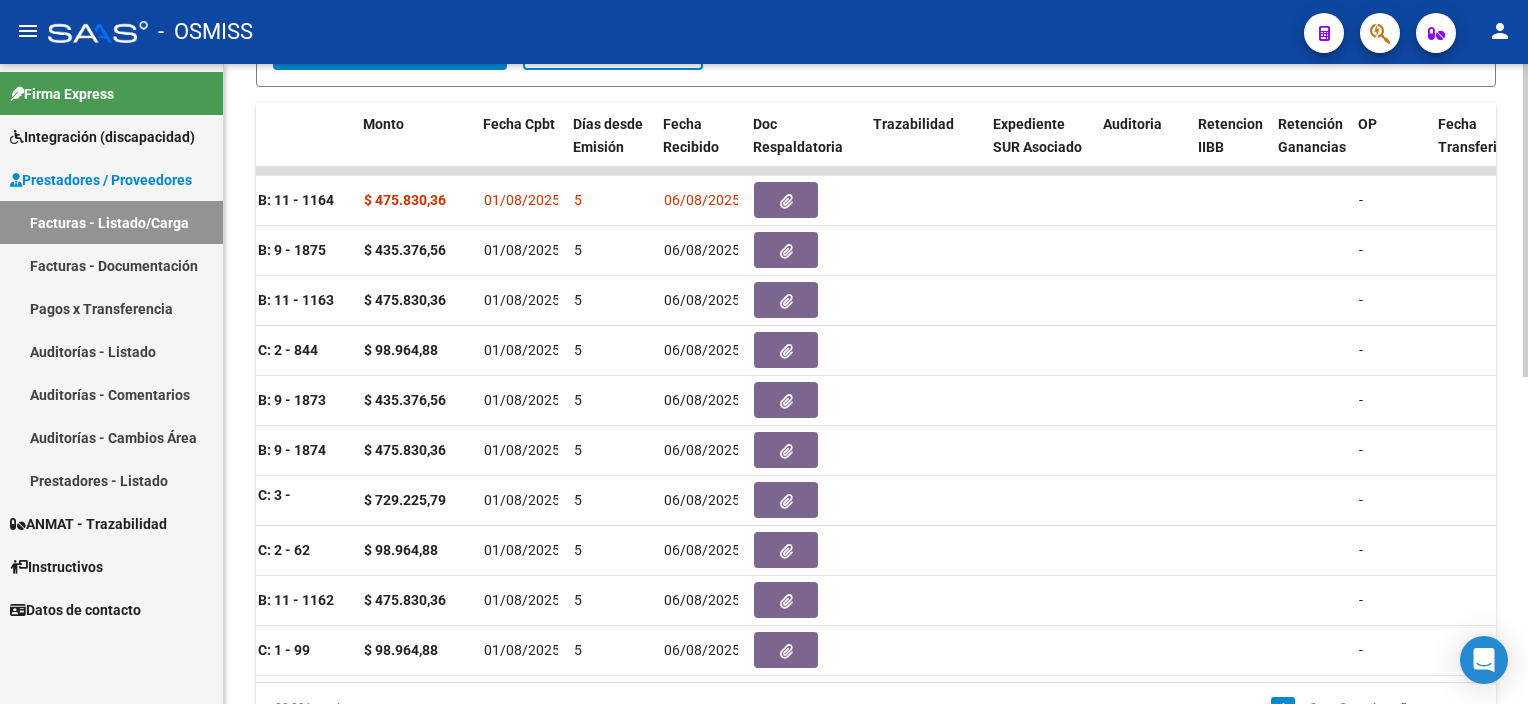 scroll, scrollTop: 0, scrollLeft: 0, axis: both 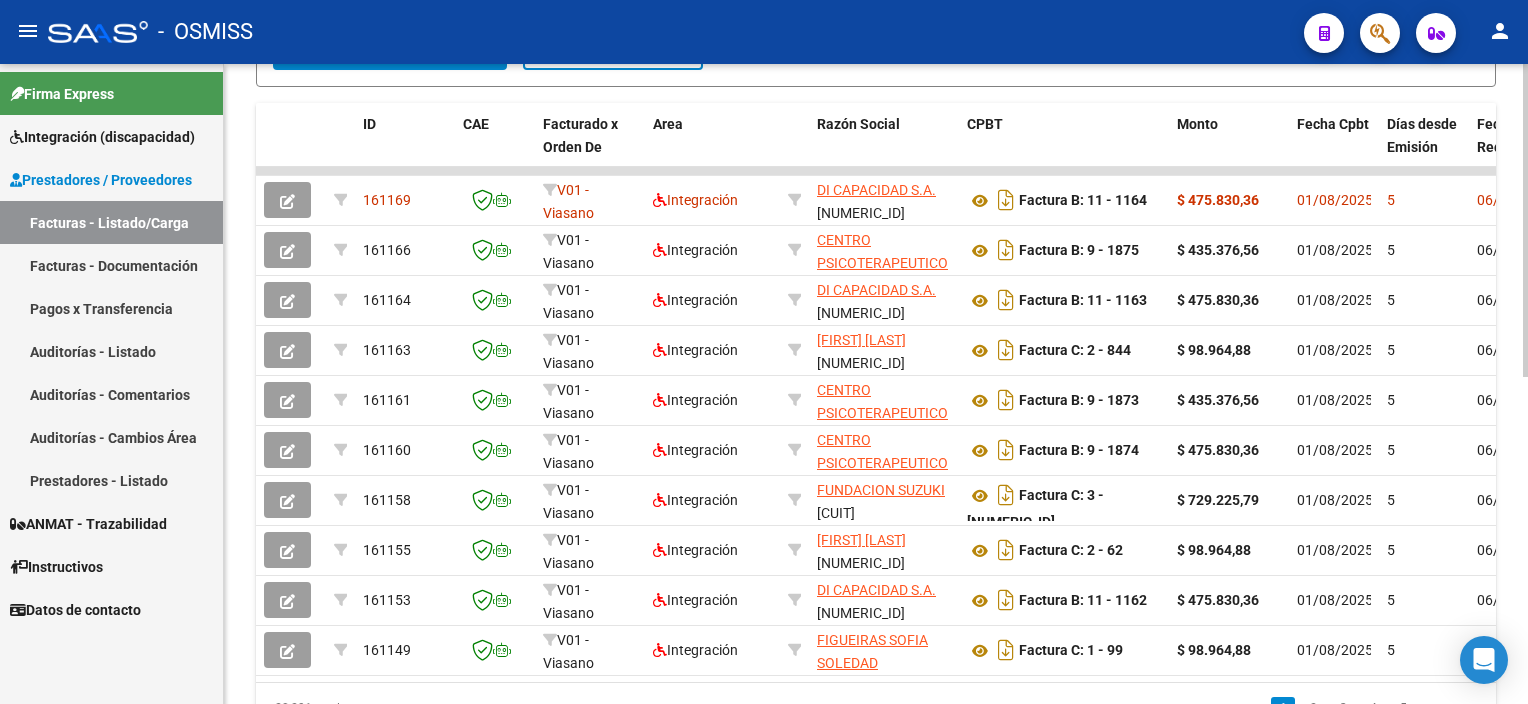 click on "Video tutorial   PRESTADORES -> Listado de CPBTs Emitidos por Prestadores / Proveedores (alt+q)   Cargar Comprobante
Carga Masiva  cloud_download  CSV  cloud_download  EXCEL  cloud_download  Estandar   Descarga Masiva
Filtros Id Area Area Seleccionar Gerenciador Seleccionar Gerenciador Todos Confirmado Todos Cargado desde Masivo   Mostrar totalizadores   FILTROS DEL COMPROBANTE  Comprobante Tipo Comprobante Tipo Start date – End date Fec. Comprobante Desde / Hasta Días Emisión Desde(cant. días) Días Emisión Hasta(cant. días) CUIT / Razón Social Pto. Venta Nro. Comprobante Código SSS CAE Válido CAE Válido Todos Cargado Módulo Hosp. Todos Tiene facturacion Apócrifa Hospital Refes  FILTROS DE INTEGRACION  Período De Prestación Campos del Archivo de Rendición Devuelto x SSS (dr_envio) Todos Rendido x SSS (dr_envio) Tipo de Registro Tipo de Registro Período Presentación Período Presentación Campos del Legajo Asociado (preaprobación) Afiliado Legajo (cuil/nombre) Todos  MAS FILTROS  Op" 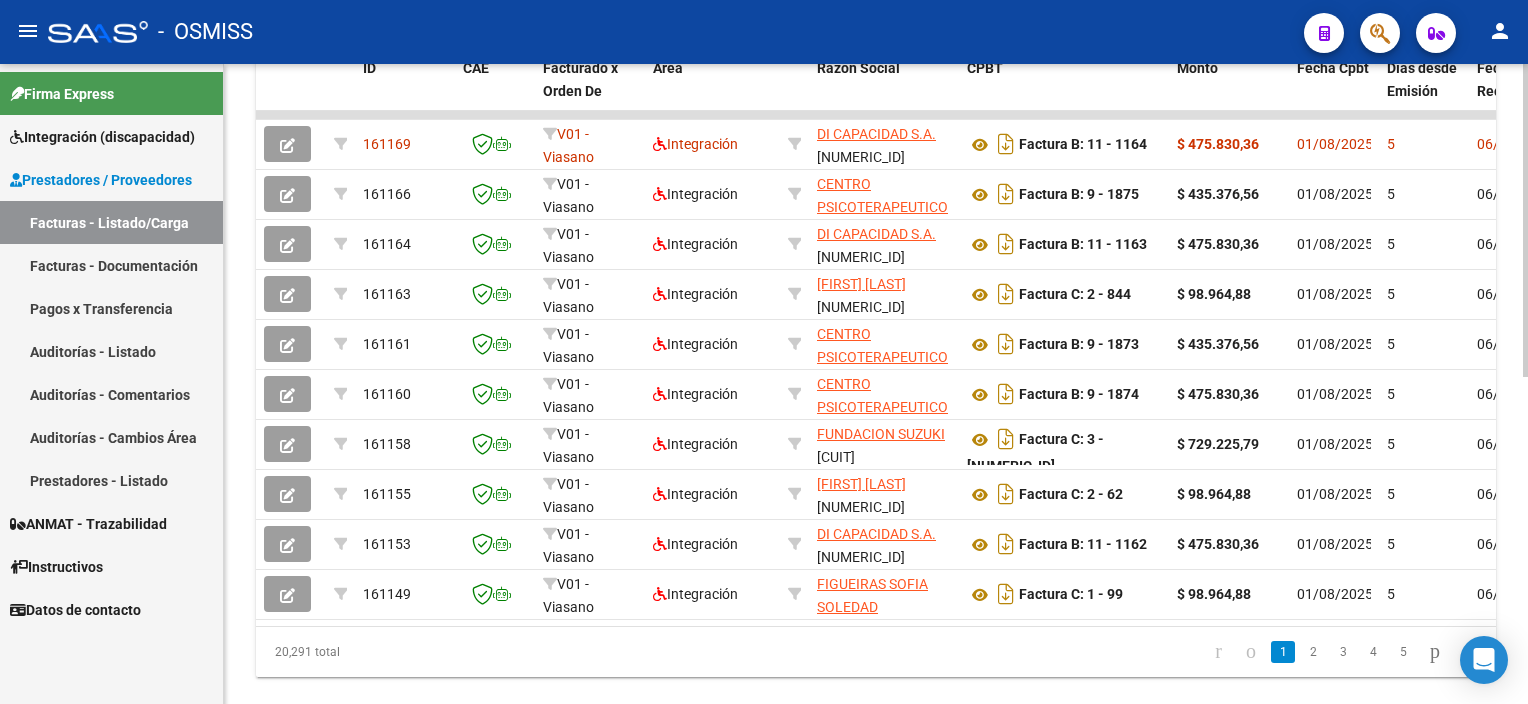 scroll, scrollTop: 622, scrollLeft: 0, axis: vertical 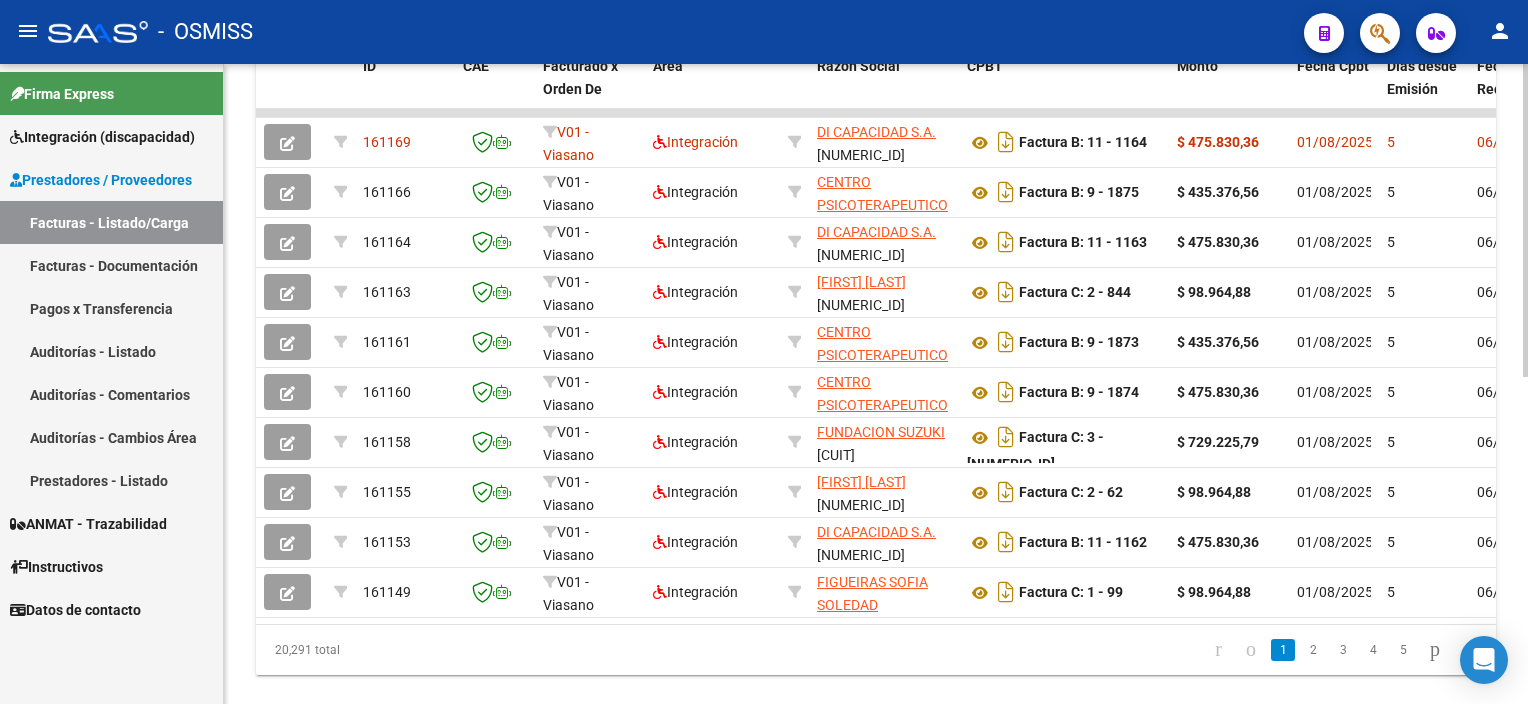 click 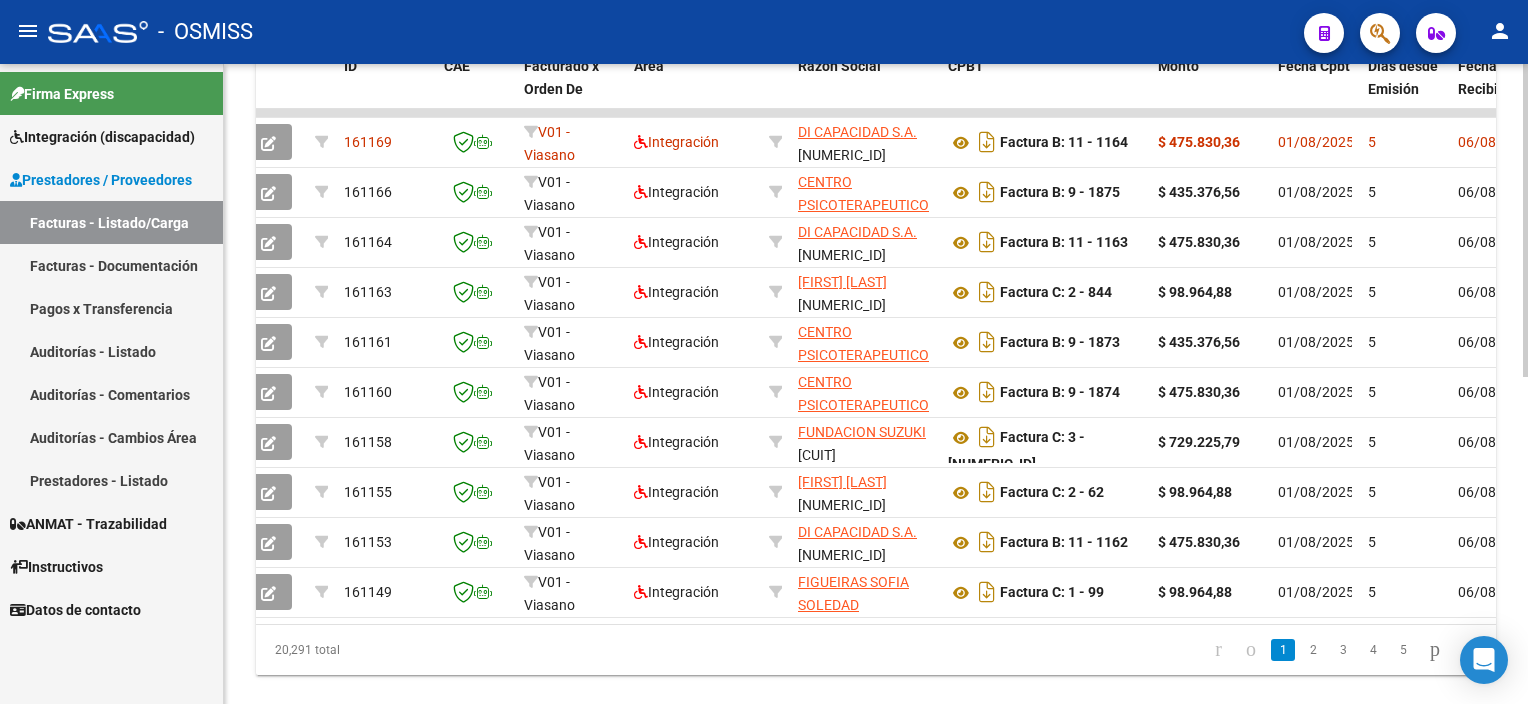 scroll, scrollTop: 0, scrollLeft: 0, axis: both 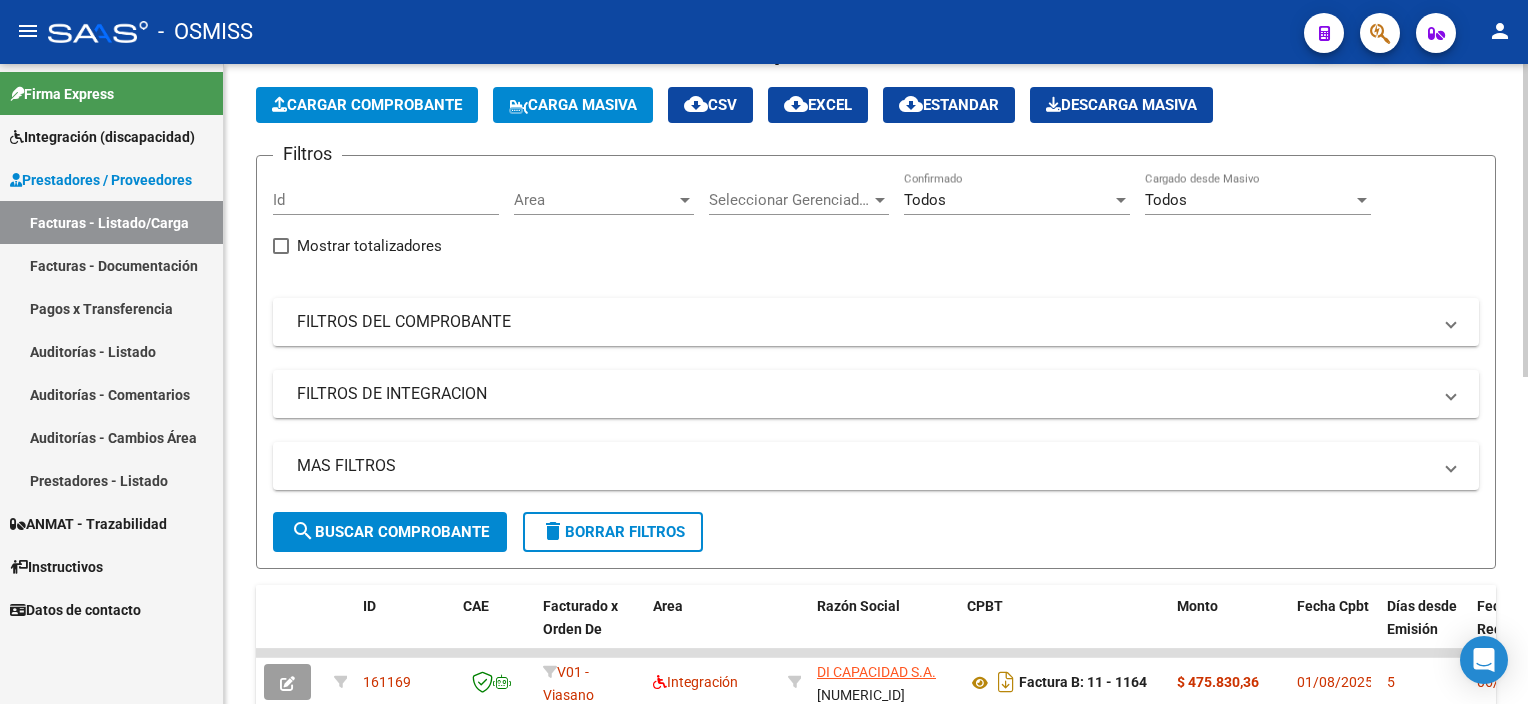 click on "Video tutorial   PRESTADORES -> Listado de CPBTs Emitidos por Prestadores / Proveedores (alt+q)   Cargar Comprobante
Carga Masiva  cloud_download  CSV  cloud_download  EXCEL  cloud_download  Estandar   Descarga Masiva
Filtros Id Area Area Seleccionar Gerenciador Seleccionar Gerenciador Todos Confirmado Todos Cargado desde Masivo   Mostrar totalizadores   FILTROS DEL COMPROBANTE  Comprobante Tipo Comprobante Tipo Start date – End date Fec. Comprobante Desde / Hasta Días Emisión Desde(cant. días) Días Emisión Hasta(cant. días) CUIT / Razón Social Pto. Venta Nro. Comprobante Código SSS CAE Válido CAE Válido Todos Cargado Módulo Hosp. Todos Tiene facturacion Apócrifa Hospital Refes  FILTROS DE INTEGRACION  Período De Prestación Campos del Archivo de Rendición Devuelto x SSS (dr_envio) Todos Rendido x SSS (dr_envio) Tipo de Registro Tipo de Registro Período Presentación Período Presentación Campos del Legajo Asociado (preaprobación) Afiliado Legajo (cuil/nombre) Todos  MAS FILTROS  Op" 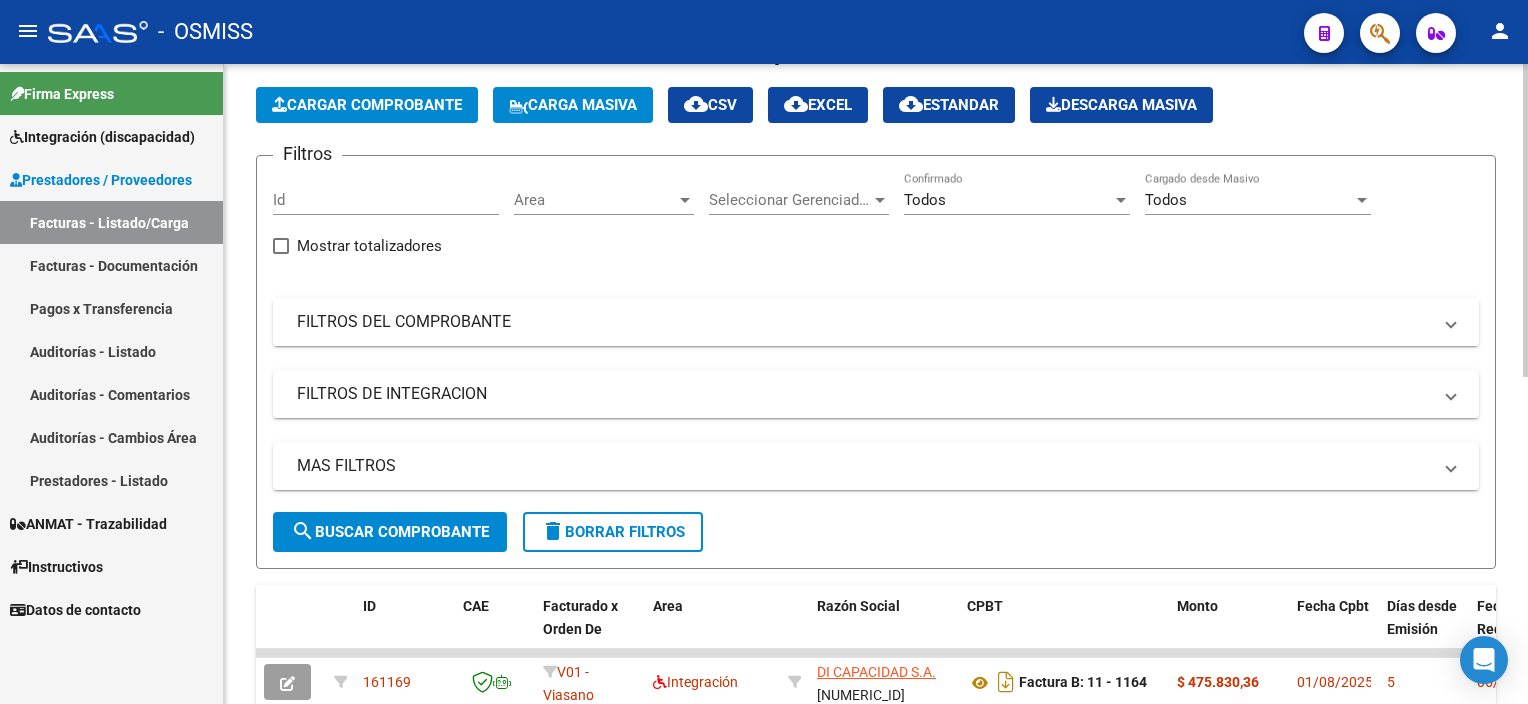 click on "FILTROS DEL COMPROBANTE" at bounding box center (864, 322) 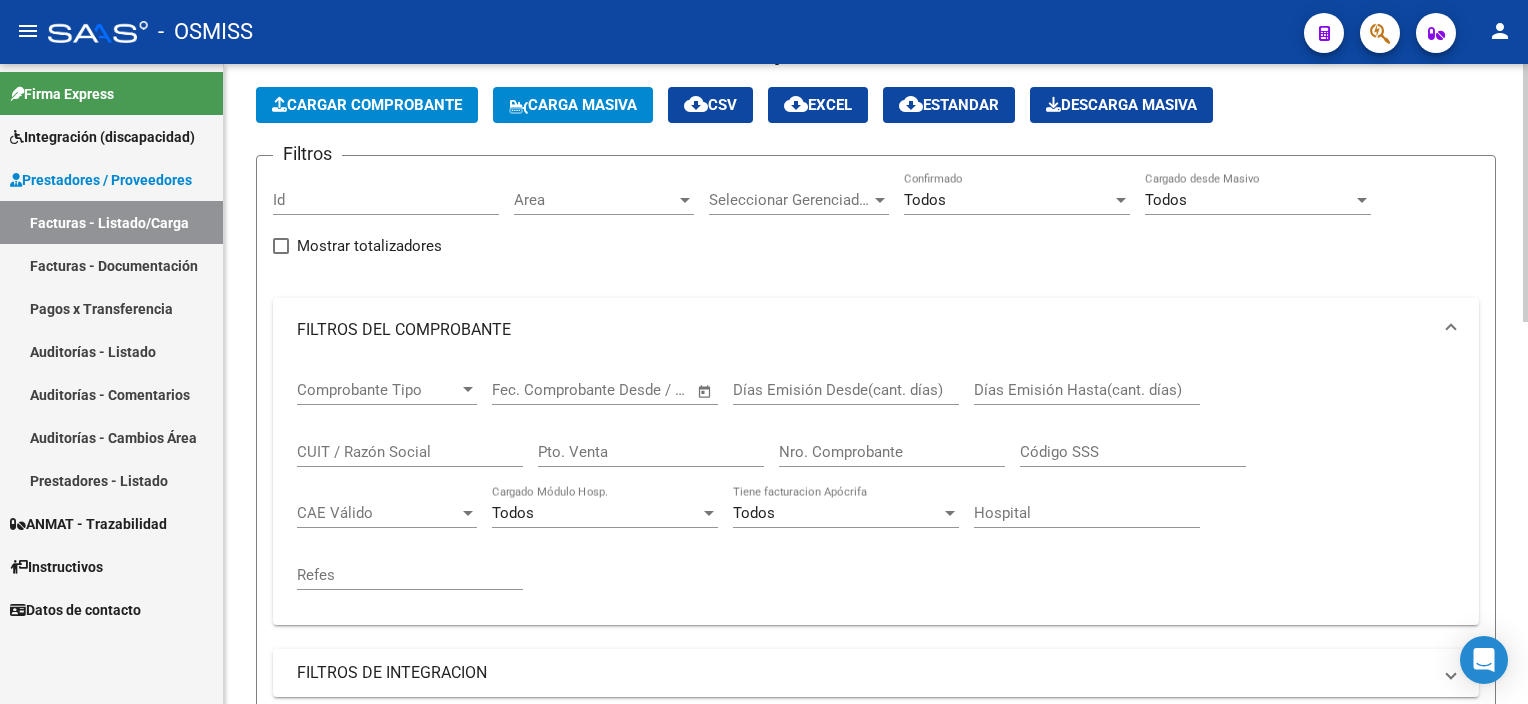 click on "CUIT / Razón Social" at bounding box center [410, 452] 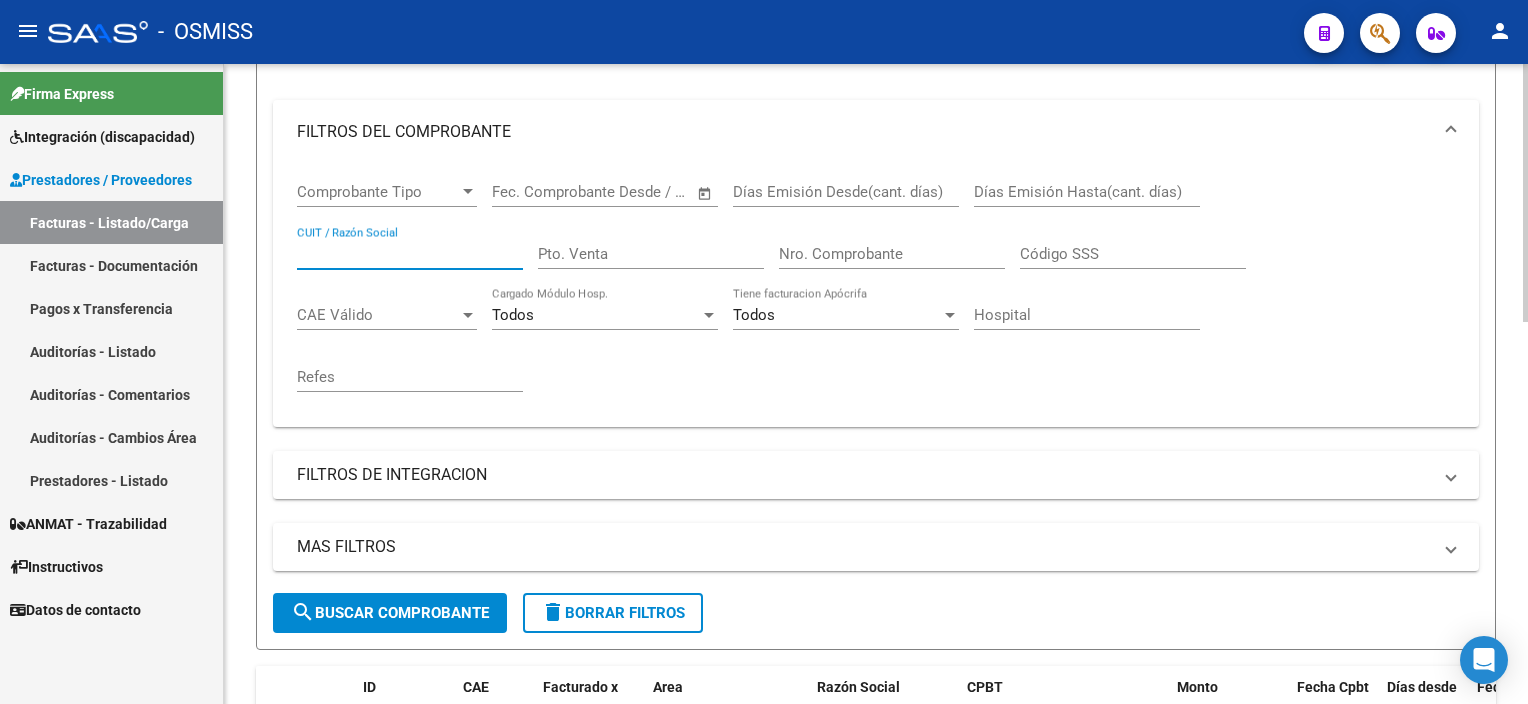 scroll, scrollTop: 283, scrollLeft: 0, axis: vertical 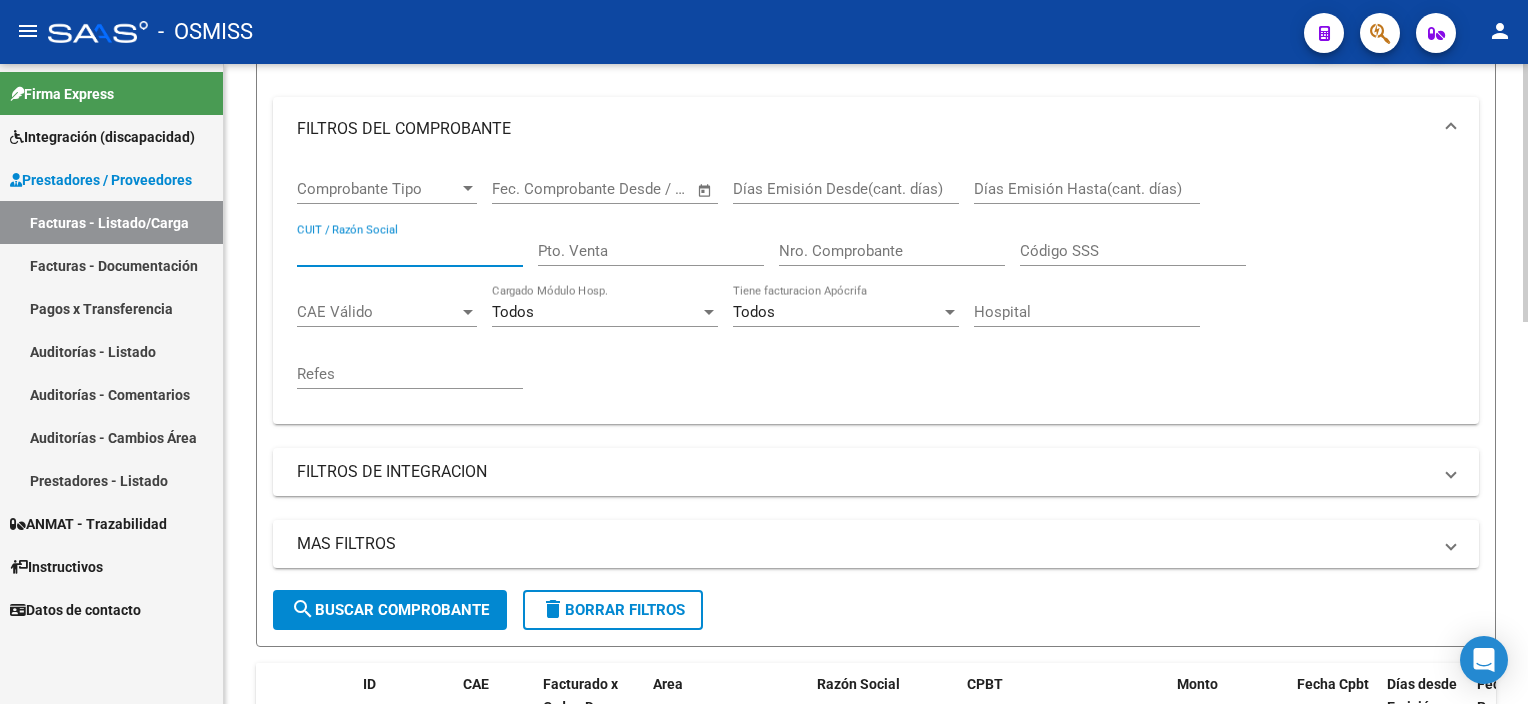 click on "menu -   OSMISS  person    Firma Express     Integración (discapacidad) Legajos    Prestadores / Proveedores Facturas - Listado/Carga Facturas - Documentación Pagos x Transferencia Auditorías - Listado Auditorías - Comentarios Auditorías - Cambios Área Prestadores - Listado    ANMAT - Trazabilidad    Instructivos    Datos de contacto  Video tutorial   PRESTADORES -> Listado de CPBTs Emitidos por Prestadores / Proveedores (alt+q)   Cargar Comprobante
Carga Masiva  cloud_download  CSV  cloud_download  EXCEL  cloud_download  Estandar   Descarga Masiva
Filtros Id Area Area Seleccionar Gerenciador Seleccionar Gerenciador Todos Confirmado Todos Cargado desde Masivo   Mostrar totalizadores   FILTROS DEL COMPROBANTE  Comprobante Tipo Comprobante Tipo Start date – End date Fec. Comprobante Desde / Hasta Días Emisión Desde(cant. días) Días Emisión Hasta(cant. días) CUIT / Razón Social Pto. Venta Nro. Comprobante Código SSS CAE Válido CAE Válido Todos Cargado Módulo Hosp. Todos Op" at bounding box center [764, 352] 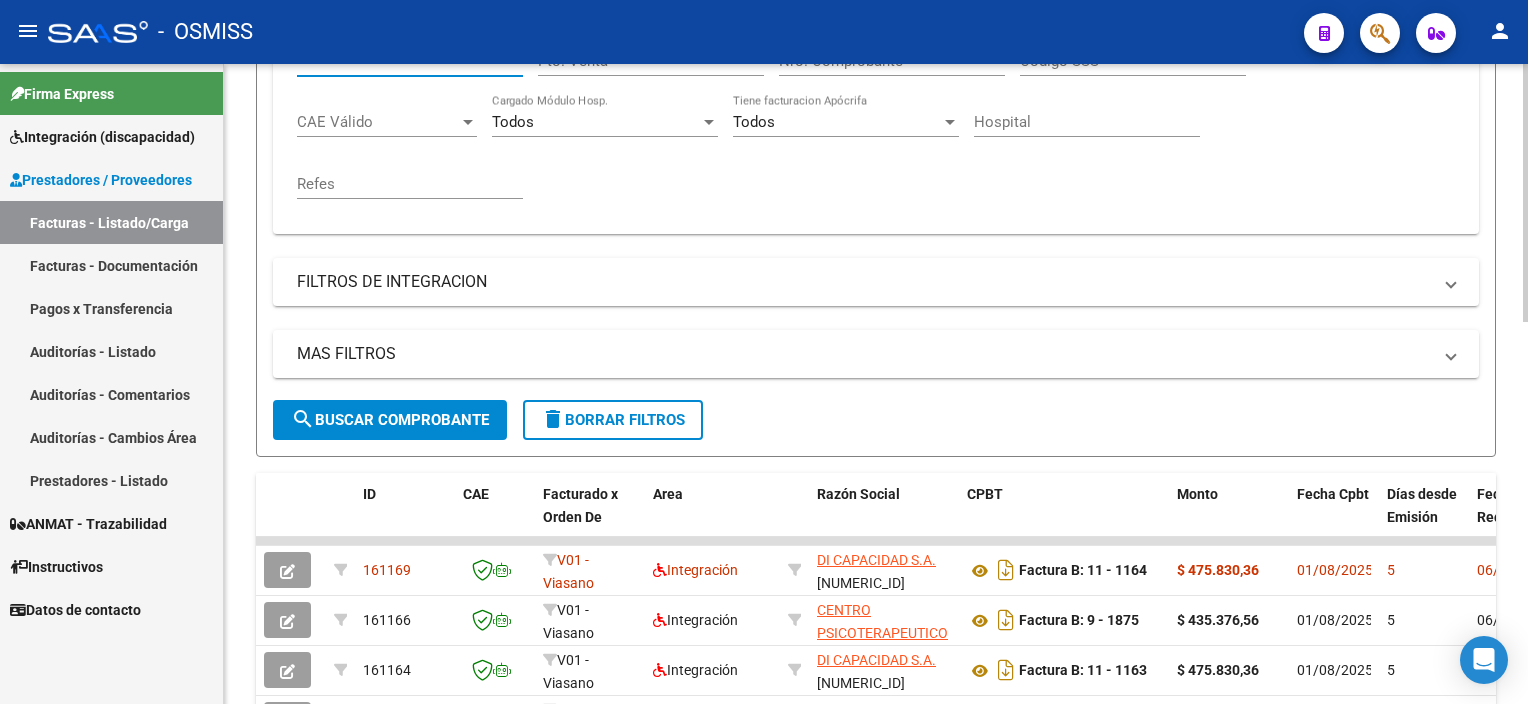 scroll, scrollTop: 495, scrollLeft: 0, axis: vertical 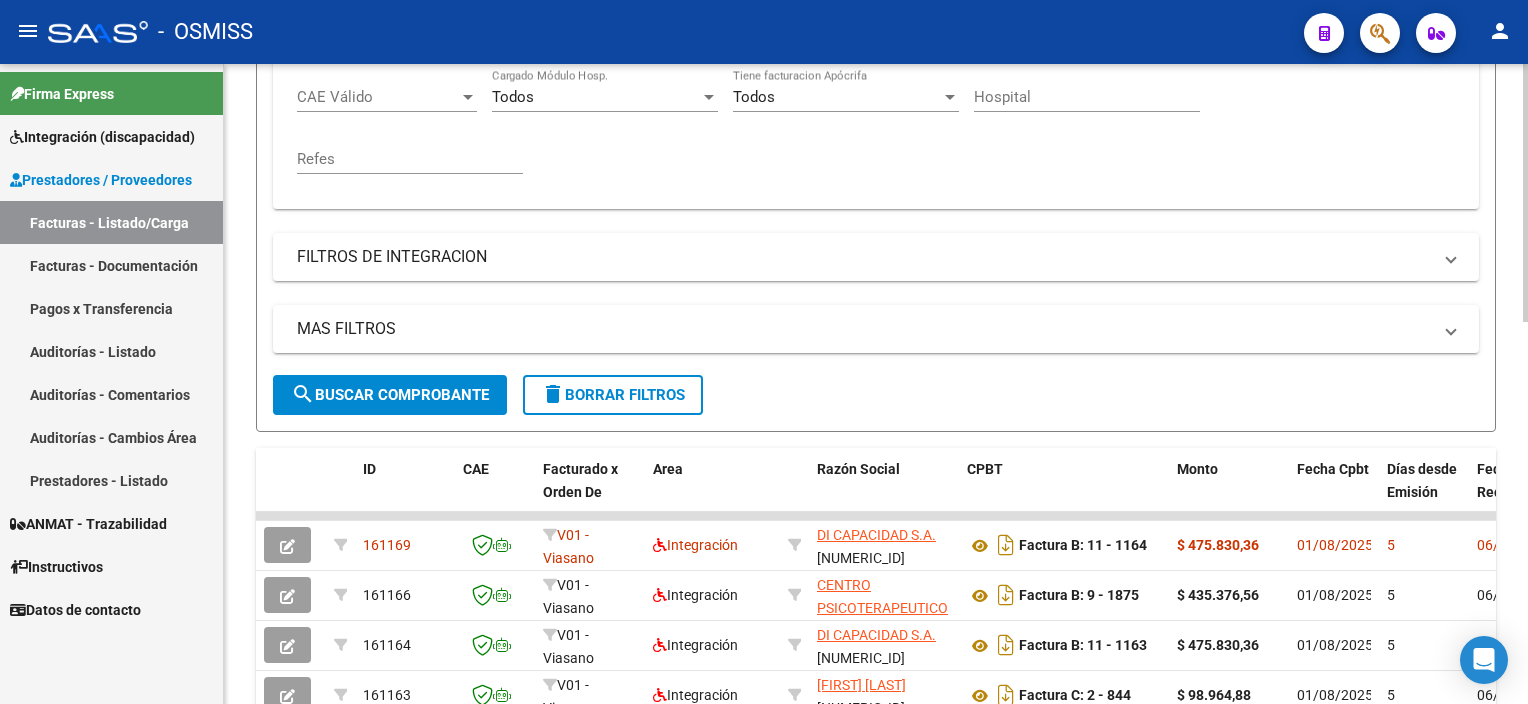 click on "menu -   OSMISS  person    Firma Express     Integración (discapacidad) Legajos    Prestadores / Proveedores Facturas - Listado/Carga Facturas - Documentación Pagos x Transferencia Auditorías - Listado Auditorías - Comentarios Auditorías - Cambios Área Prestadores - Listado    ANMAT - Trazabilidad    Instructivos    Datos de contacto  Video tutorial   PRESTADORES -> Listado de CPBTs Emitidos por Prestadores / Proveedores (alt+q)   Cargar Comprobante
Carga Masiva  cloud_download  CSV  cloud_download  EXCEL  cloud_download  Estandar   Descarga Masiva
Filtros Id Area Area Seleccionar Gerenciador Seleccionar Gerenciador Todos Confirmado Todos Cargado desde Masivo   Mostrar totalizadores   FILTROS DEL COMPROBANTE  Comprobante Tipo Comprobante Tipo Start date – End date Fec. Comprobante Desde / Hasta Días Emisión Desde(cant. días) Días Emisión Hasta(cant. días) CUIT / Razón Social Pto. Venta Nro. Comprobante Código SSS CAE Válido CAE Válido Todos Cargado Módulo Hosp. Todos Op" at bounding box center (764, 352) 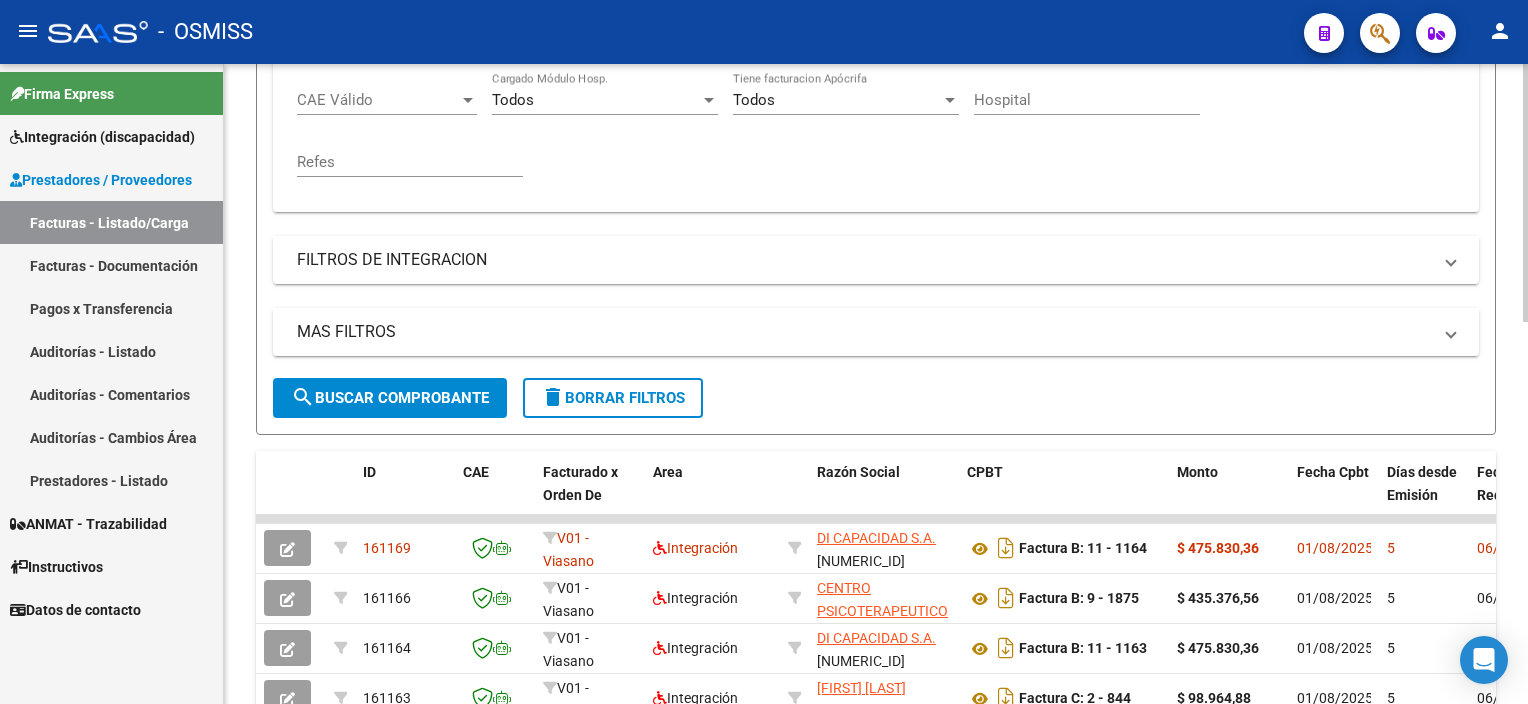 click on "FILTROS DE INTEGRACION" at bounding box center [864, 260] 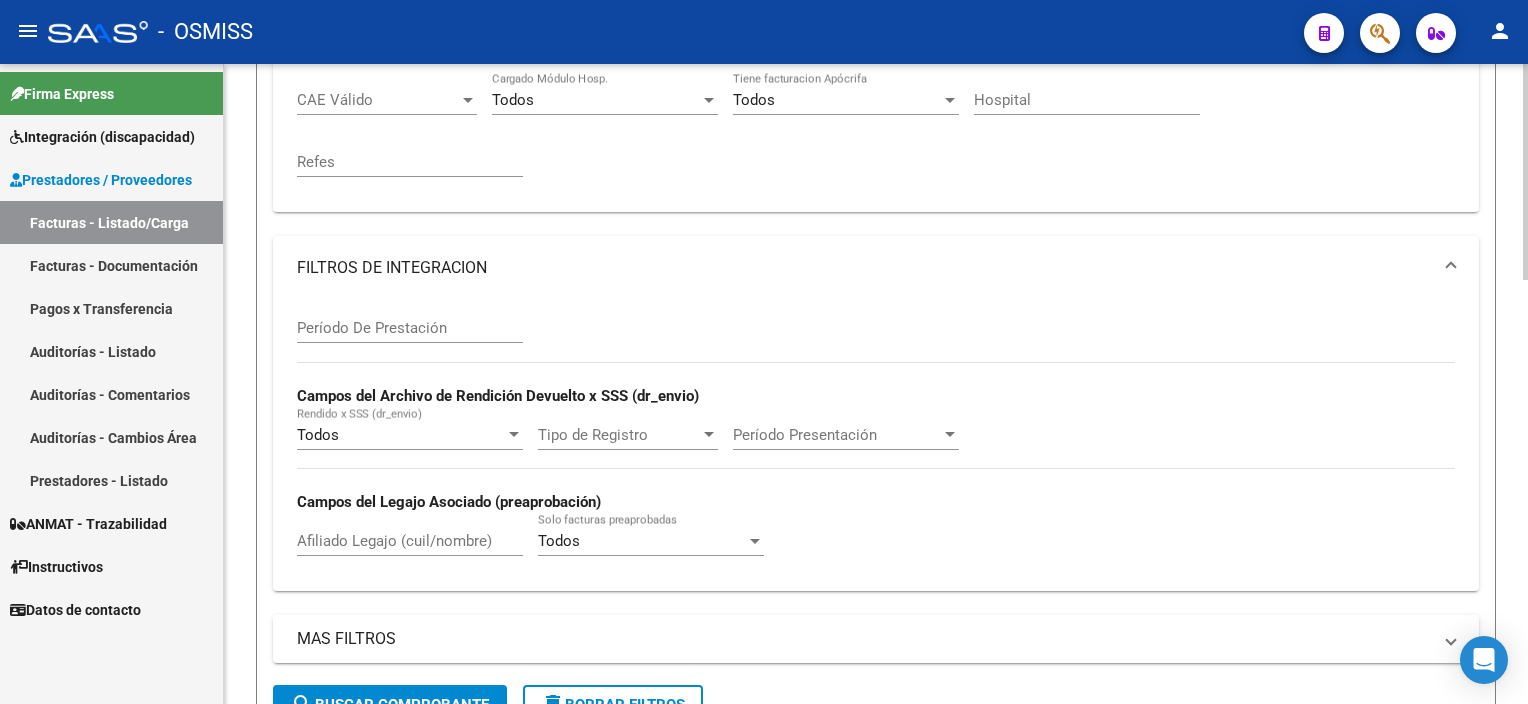 click on "Afiliado Legajo (cuil/nombre)" at bounding box center (410, 541) 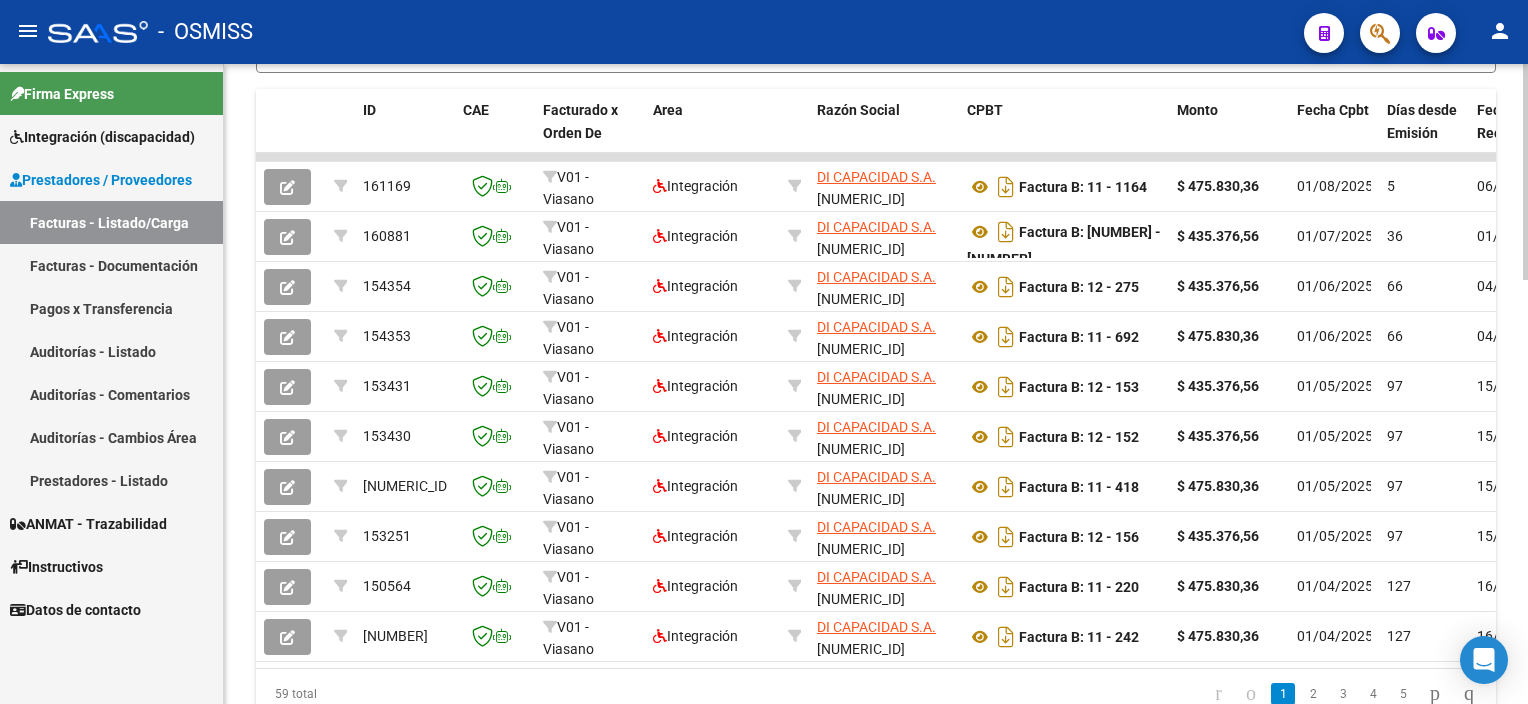 scroll, scrollTop: 1167, scrollLeft: 0, axis: vertical 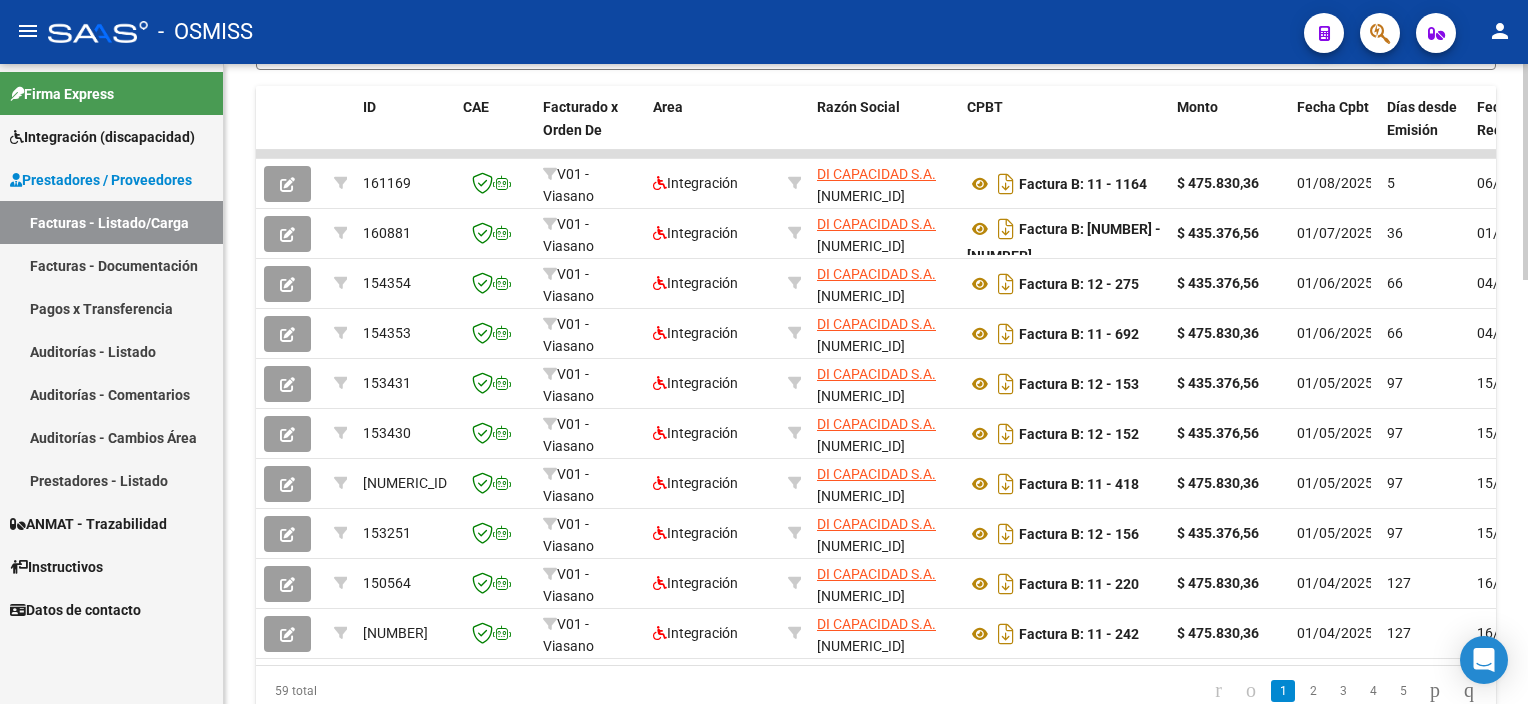 click on "menu -   OSMISS  person    Firma Express     Integración (discapacidad) Legajos    Prestadores / Proveedores Facturas - Listado/Carga Facturas - Documentación Pagos x Transferencia Auditorías - Listado Auditorías - Comentarios Auditorías - Cambios Área Prestadores - Listado    ANMAT - Trazabilidad    Instructivos    Datos de contacto  Video tutorial   PRESTADORES -> Listado de CPBTs Emitidos por Prestadores / Proveedores (alt+q)   Cargar Comprobante
Carga Masiva  cloud_download  CSV  cloud_download  EXCEL  cloud_download  Estandar   Descarga Masiva
Filtros Id Area Area Seleccionar Gerenciador Seleccionar Gerenciador Todos Confirmado Todos Cargado desde Masivo   Mostrar totalizadores   FILTROS DEL COMPROBANTE  Comprobante Tipo Comprobante Tipo Start date – End date Fec. Comprobante Desde / Hasta Días Emisión Desde(cant. días) Días Emisión Hasta(cant. días) CUIT / Razón Social Pto. Venta Nro. Comprobante Código SSS CAE Válido CAE Válido Todos Cargado Módulo Hosp. Todos Op" at bounding box center [764, 352] 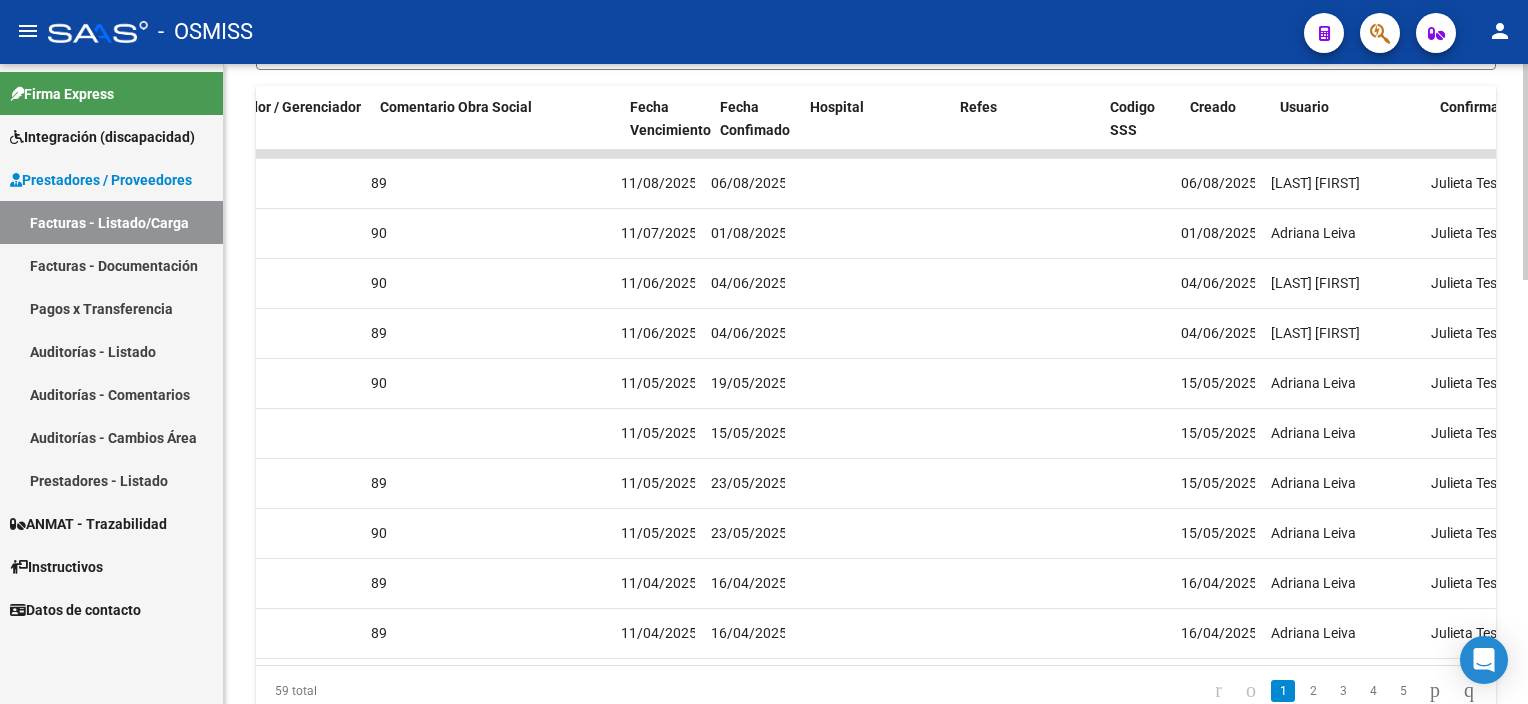 scroll, scrollTop: 0, scrollLeft: 3320, axis: horizontal 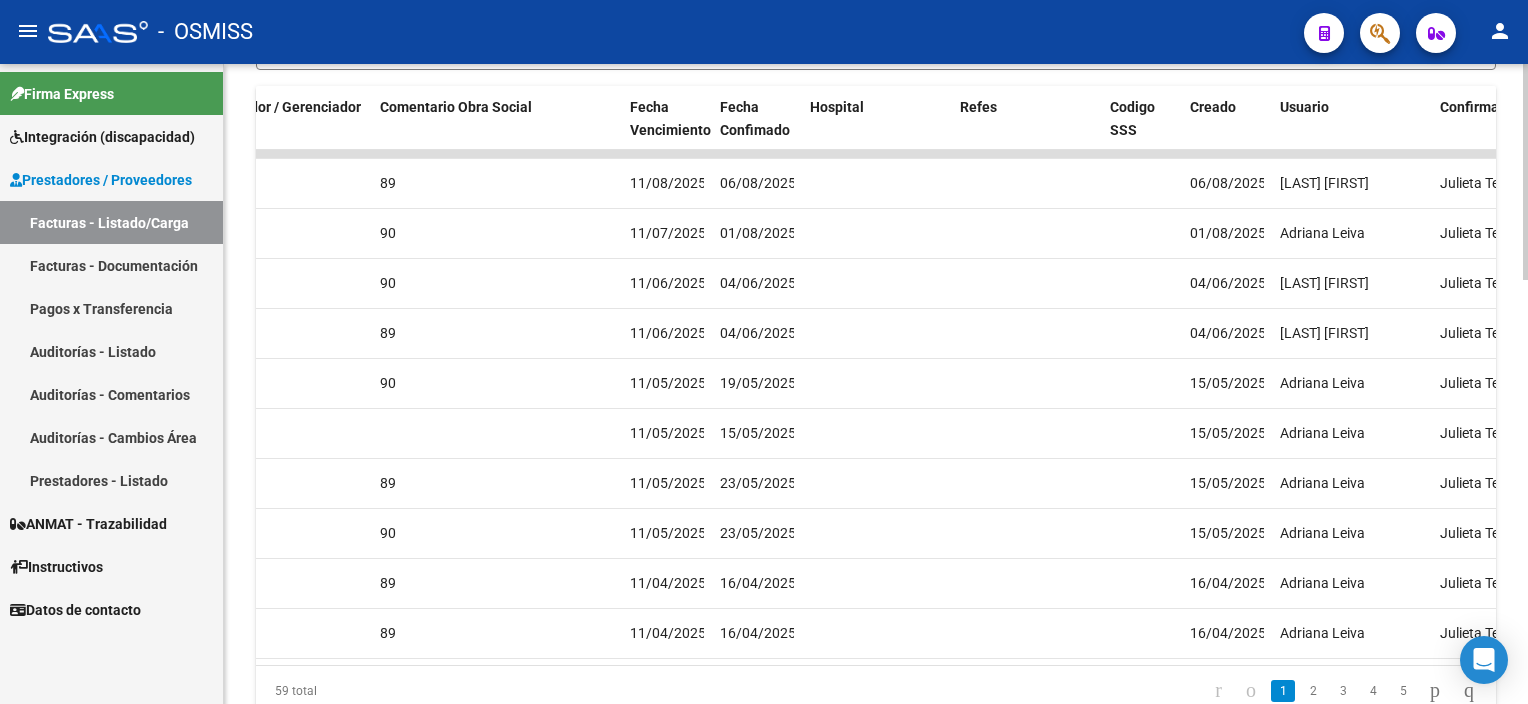 type on "SAEZ" 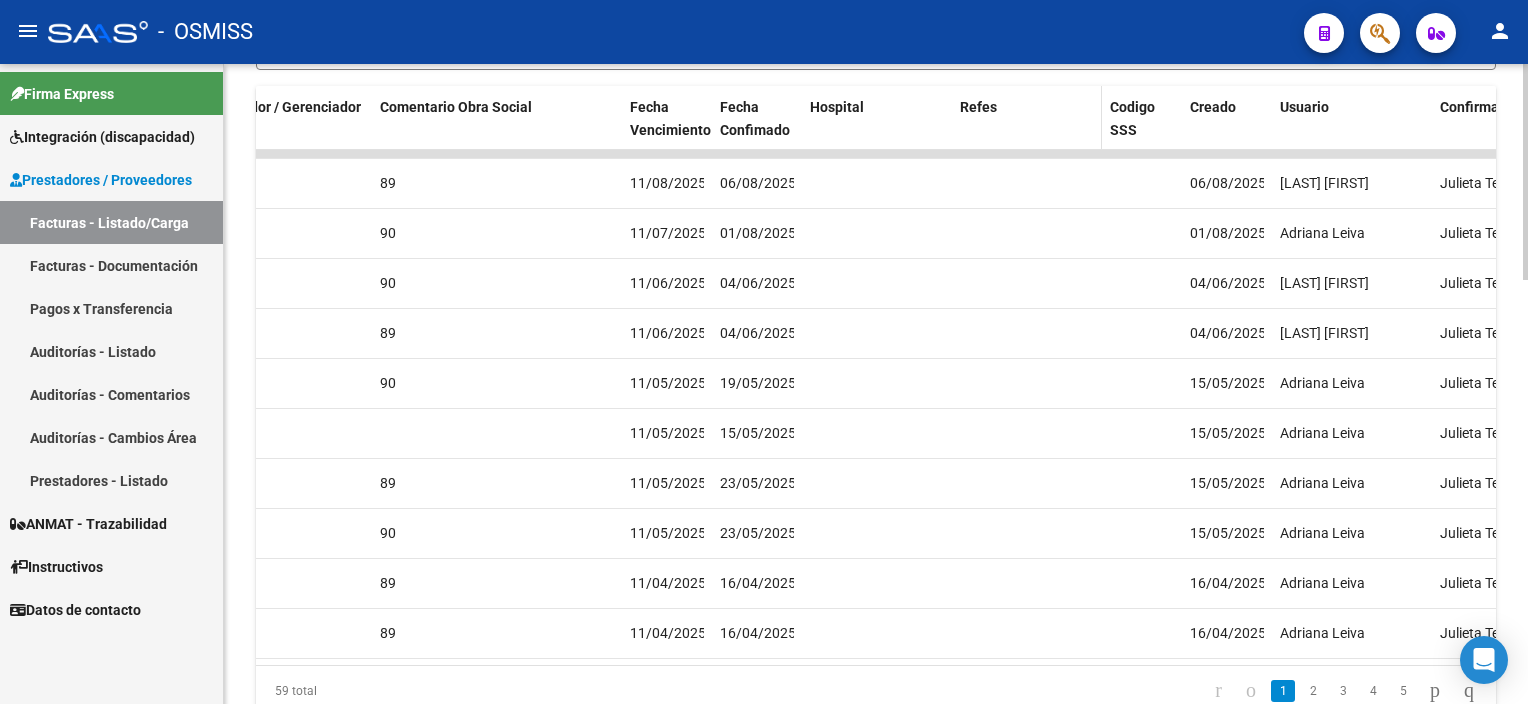 click on "Refes" 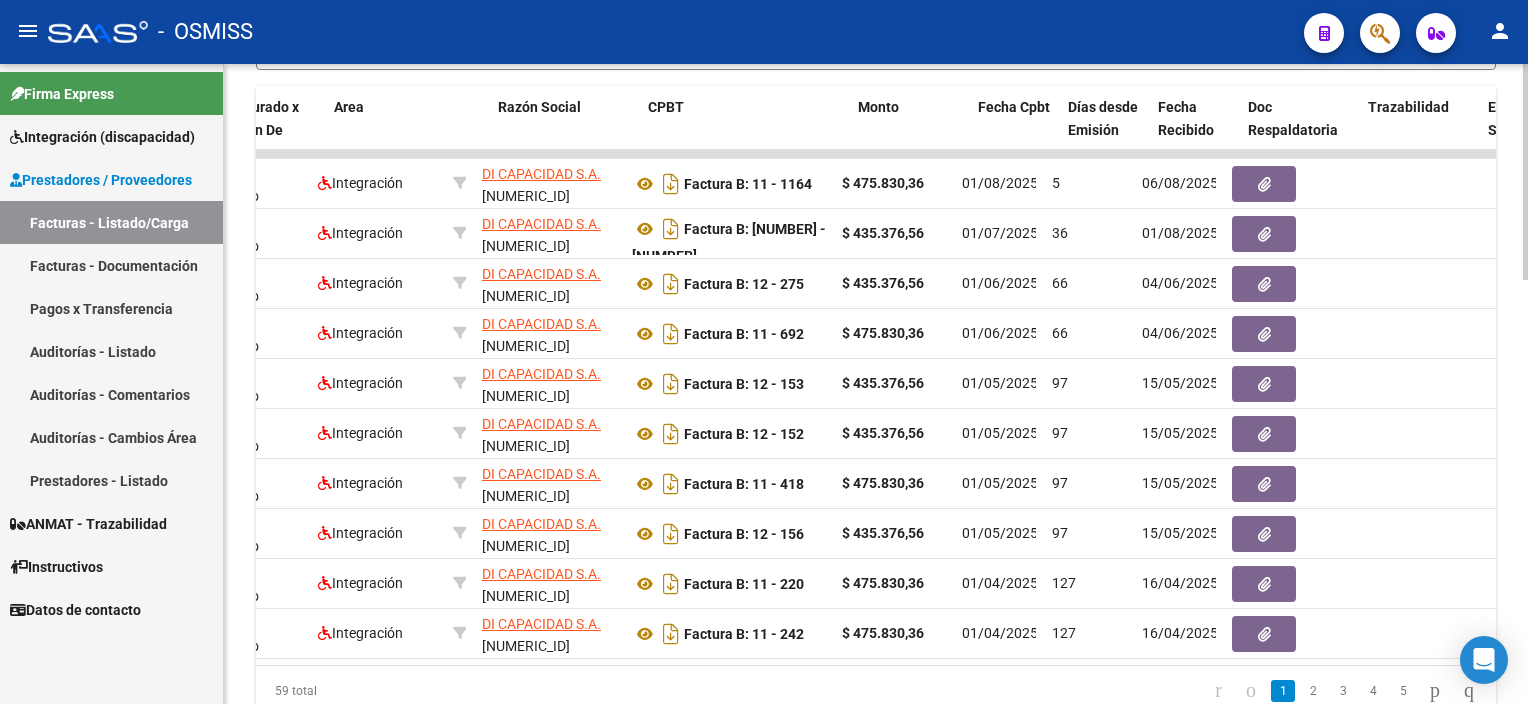 scroll, scrollTop: 0, scrollLeft: 0, axis: both 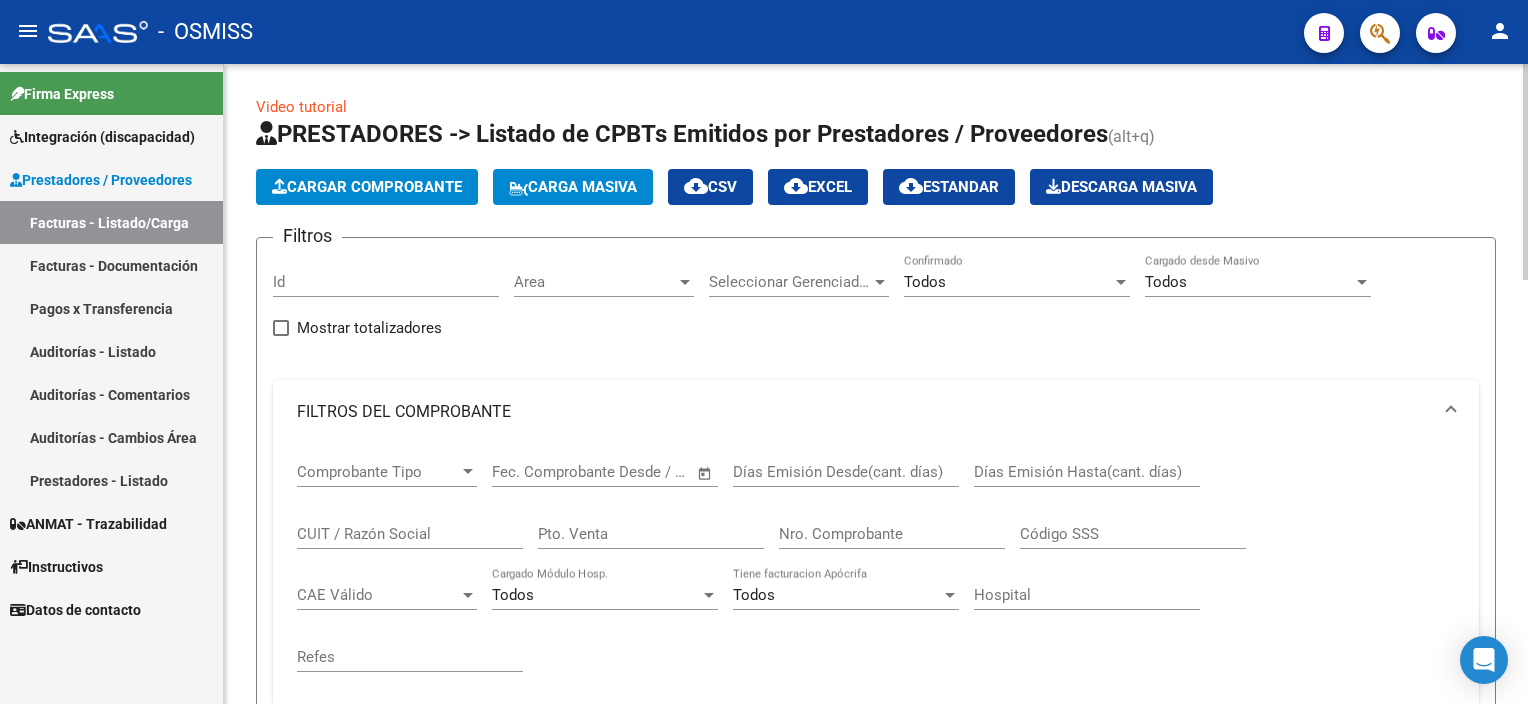 click on "menu -   OSMISS  person    Firma Express     Integración (discapacidad) Legajos    Prestadores / Proveedores Facturas - Listado/Carga Facturas - Documentación Pagos x Transferencia Auditorías - Listado Auditorías - Comentarios Auditorías - Cambios Área Prestadores - Listado    ANMAT - Trazabilidad    Instructivos    Datos de contacto  Video tutorial   PRESTADORES -> Listado de CPBTs Emitidos por Prestadores / Proveedores (alt+q)   Cargar Comprobante
Carga Masiva  cloud_download  CSV  cloud_download  EXCEL  cloud_download  Estandar   Descarga Masiva
Filtros Id Area Area Seleccionar Gerenciador Seleccionar Gerenciador Todos Confirmado Todos Cargado desde Masivo   Mostrar totalizadores   FILTROS DEL COMPROBANTE  Comprobante Tipo Comprobante Tipo Start date – End date Fec. Comprobante Desde / Hasta Días Emisión Desde(cant. días) Días Emisión Hasta(cant. días) CUIT / Razón Social Pto. Venta Nro. Comprobante Código SSS CAE Válido CAE Válido Todos Cargado Módulo Hosp. Todos Hospital" 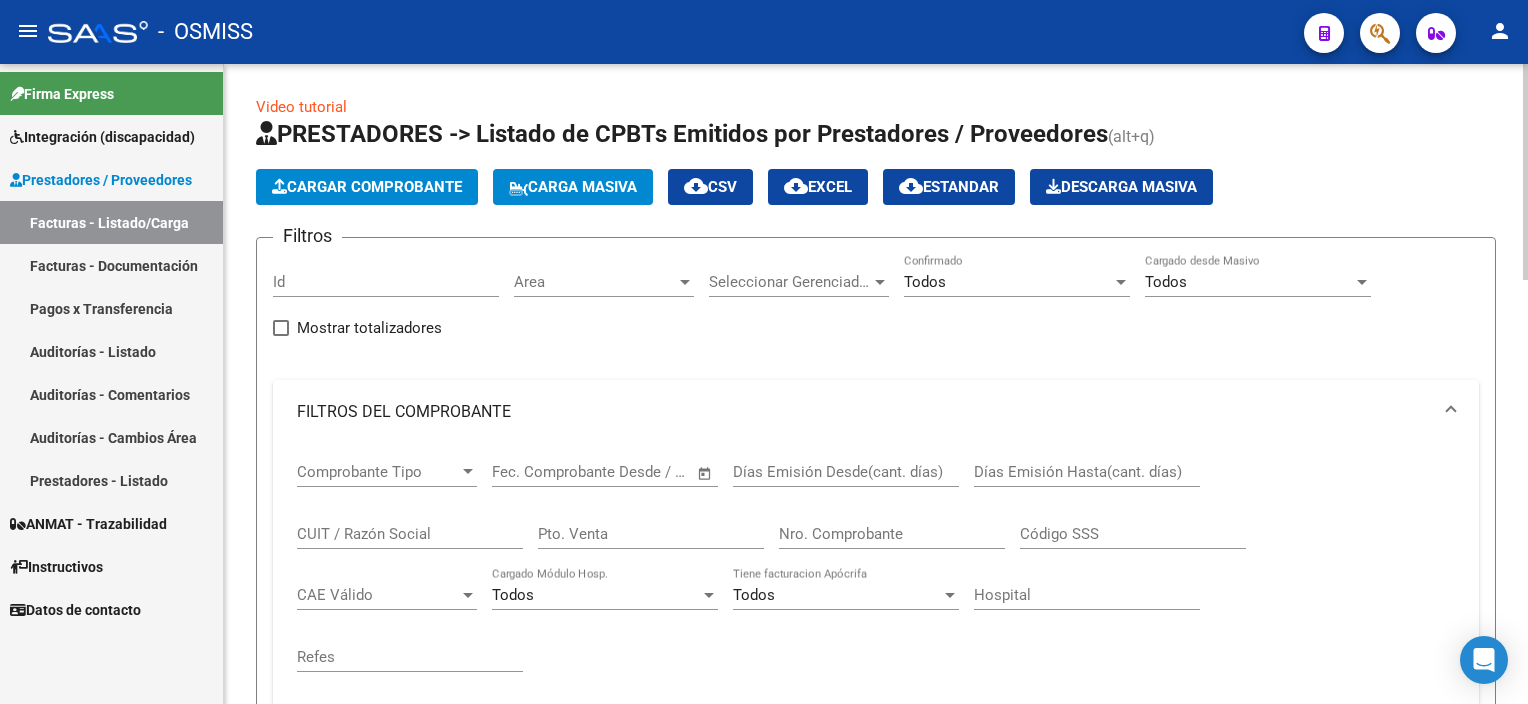 drag, startPoint x: 1516, startPoint y: 164, endPoint x: 1527, endPoint y: 333, distance: 169.3576 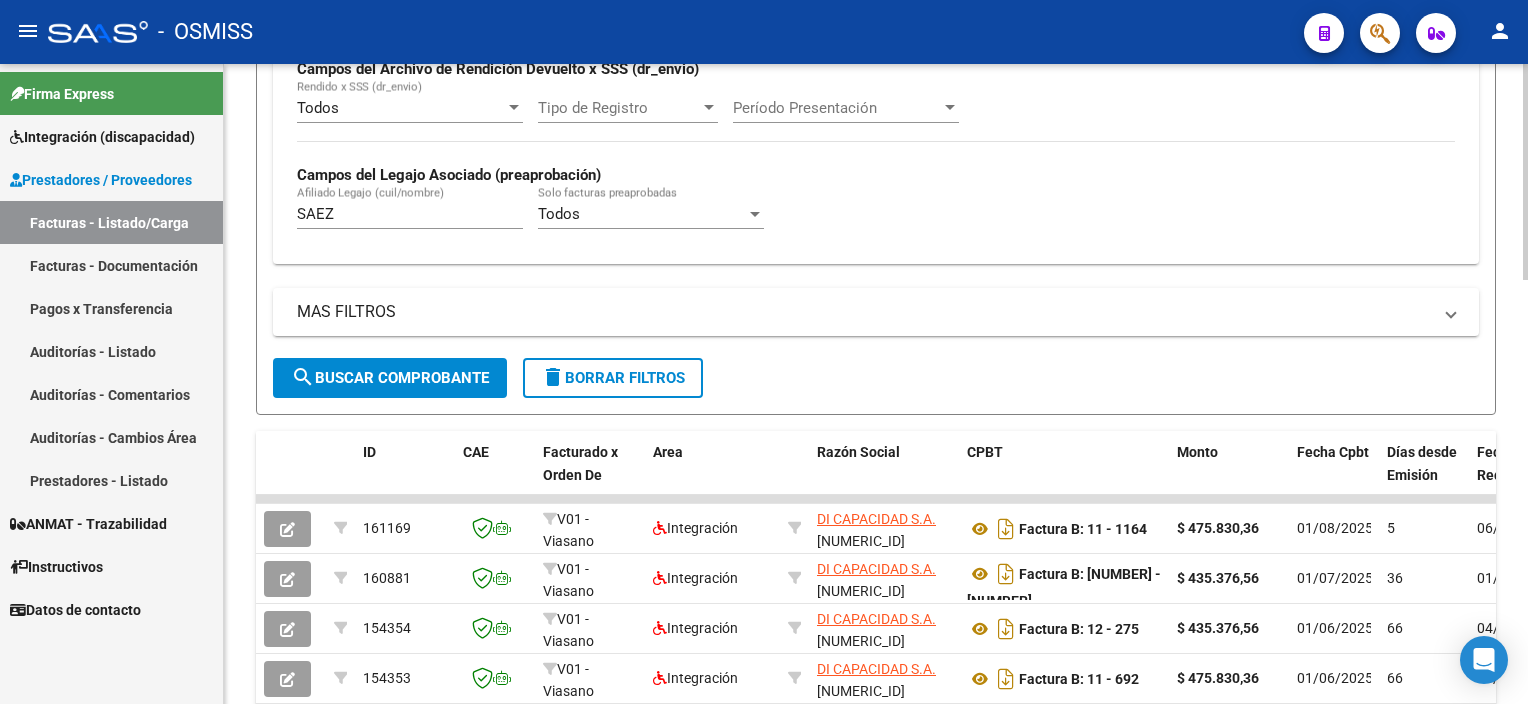 scroll, scrollTop: 843, scrollLeft: 0, axis: vertical 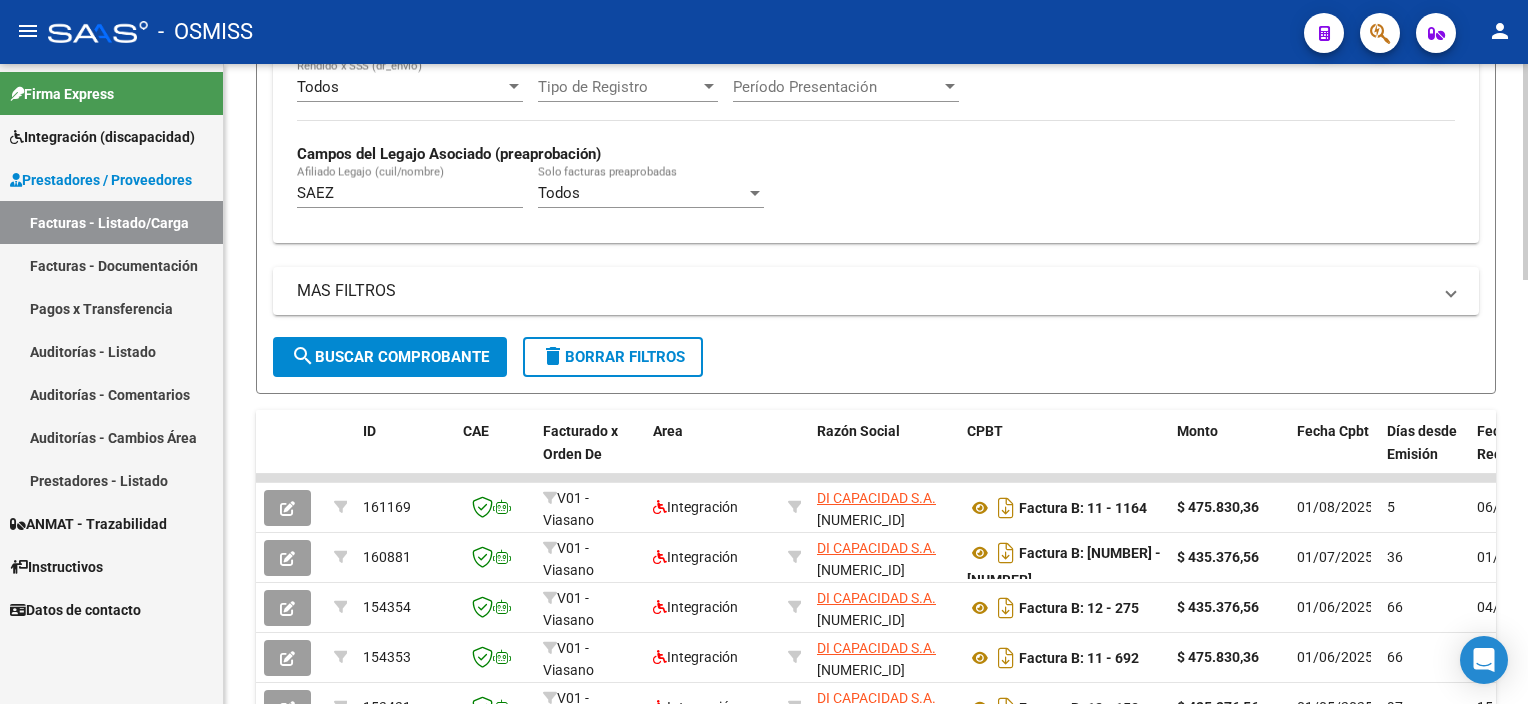click on "menu -   OSMISS  person    Firma Express     Integración (discapacidad) Legajos    Prestadores / Proveedores Facturas - Listado/Carga Facturas - Documentación Pagos x Transferencia Auditorías - Listado Auditorías - Comentarios Auditorías - Cambios Área Prestadores - Listado    ANMAT - Trazabilidad    Instructivos    Datos de contacto  Video tutorial   PRESTADORES -> Listado de CPBTs Emitidos por Prestadores / Proveedores (alt+q)   Cargar Comprobante
Carga Masiva  cloud_download  CSV  cloud_download  EXCEL  cloud_download  Estandar   Descarga Masiva
Filtros Id Area Area Seleccionar Gerenciador Seleccionar Gerenciador Todos Confirmado Todos Cargado desde Masivo   Mostrar totalizadores   FILTROS DEL COMPROBANTE  Comprobante Tipo Comprobante Tipo Start date – End date Fec. Comprobante Desde / Hasta Días Emisión Desde(cant. días) Días Emisión Hasta(cant. días) CUIT / Razón Social Pto. Venta Nro. Comprobante Código SSS CAE Válido CAE Válido Todos Cargado Módulo Hosp. Todos Op" at bounding box center (764, 352) 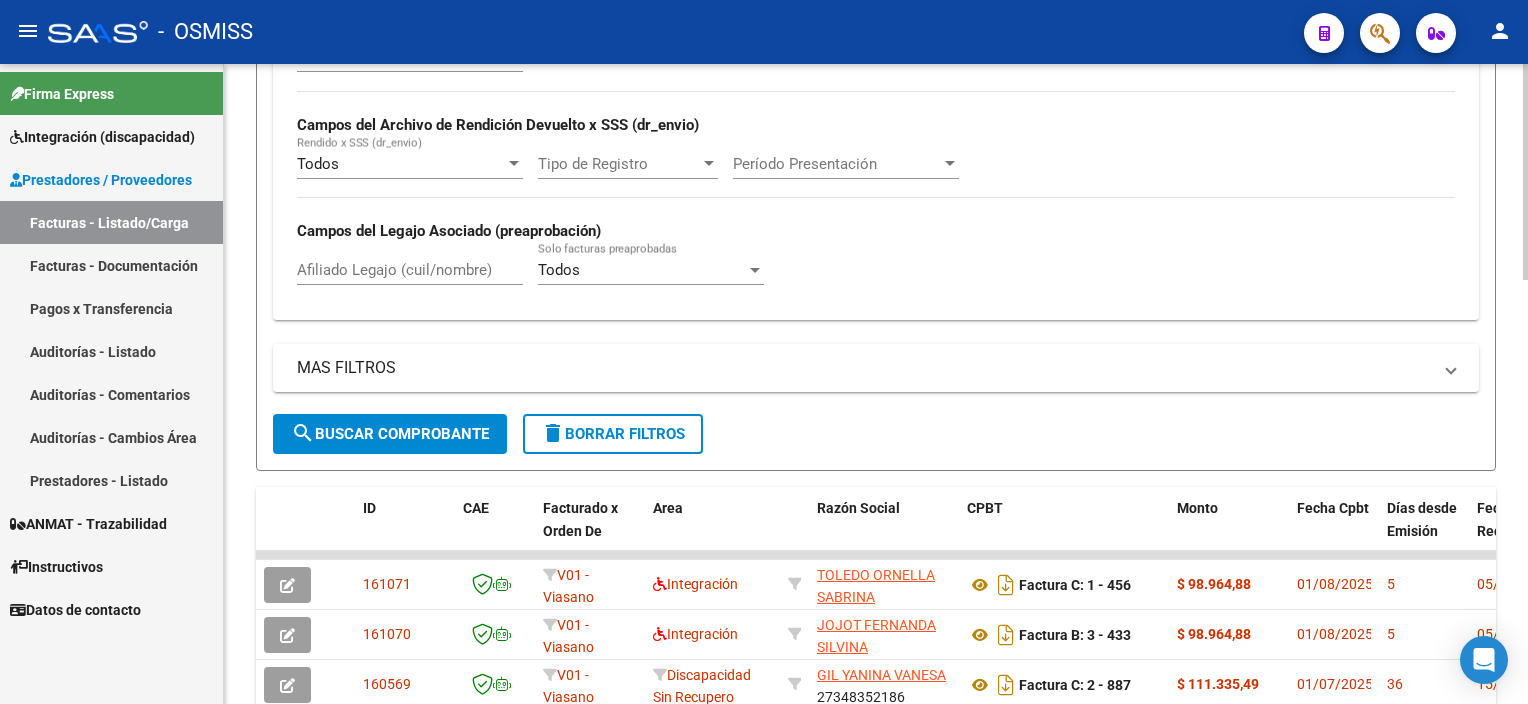 scroll, scrollTop: 843, scrollLeft: 0, axis: vertical 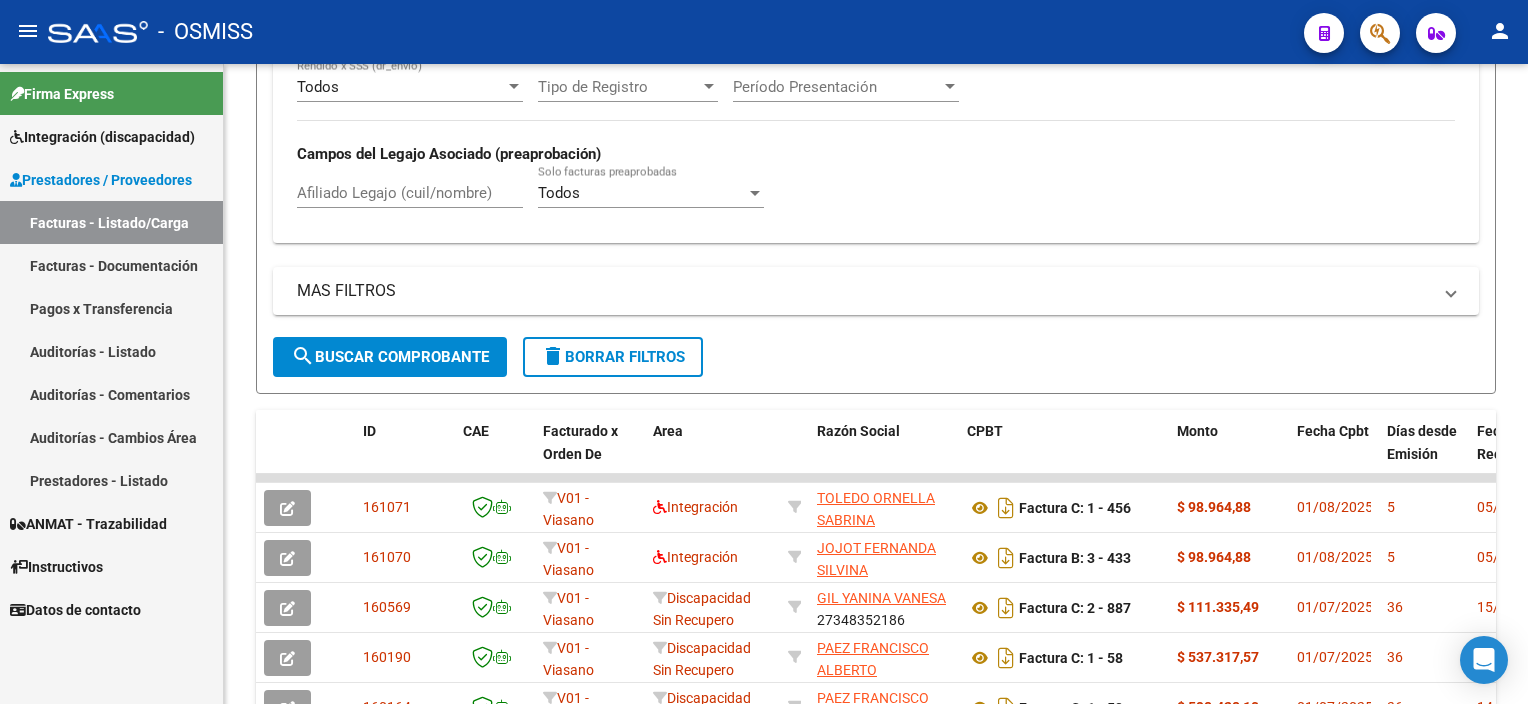 drag, startPoint x: 1520, startPoint y: 520, endPoint x: 1531, endPoint y: 285, distance: 235.25731 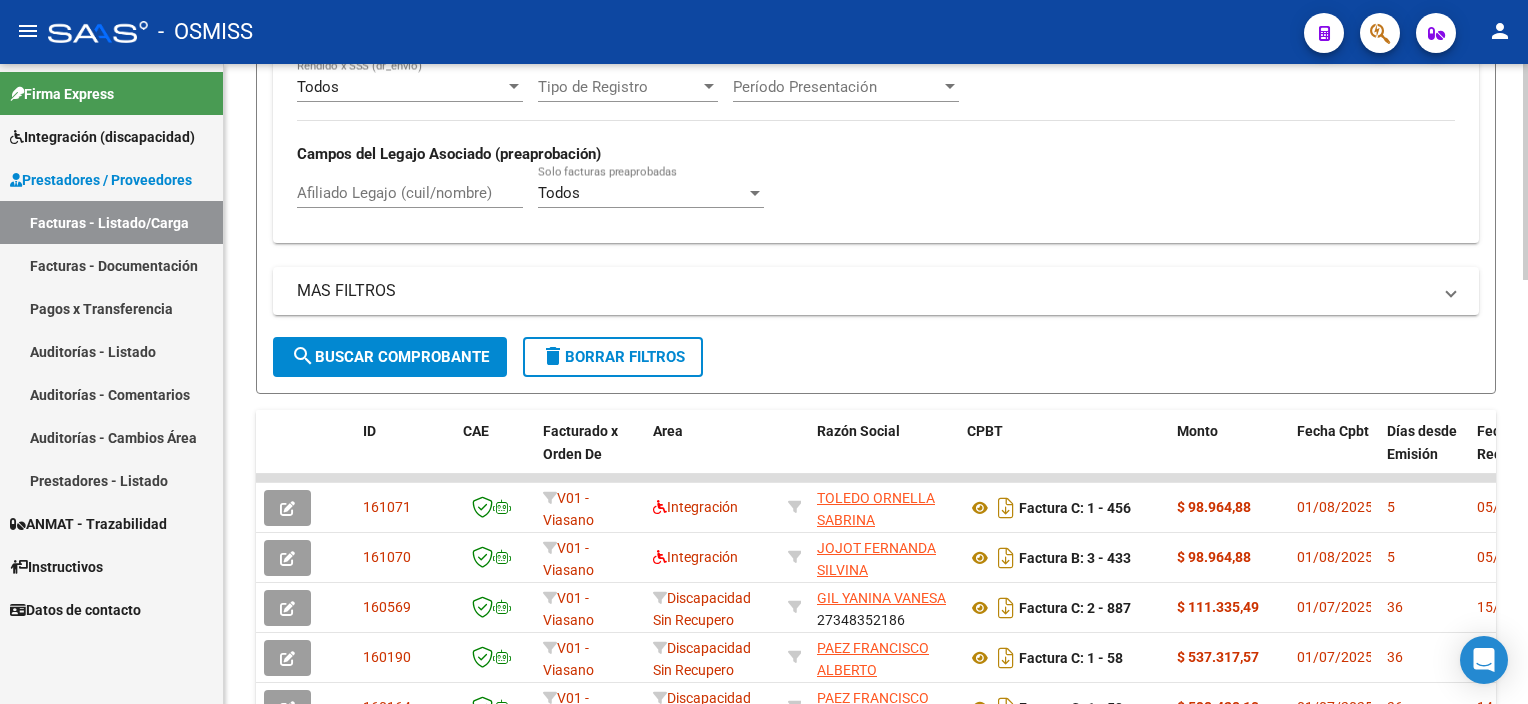 drag, startPoint x: 1527, startPoint y: 285, endPoint x: 1332, endPoint y: 315, distance: 197.29419 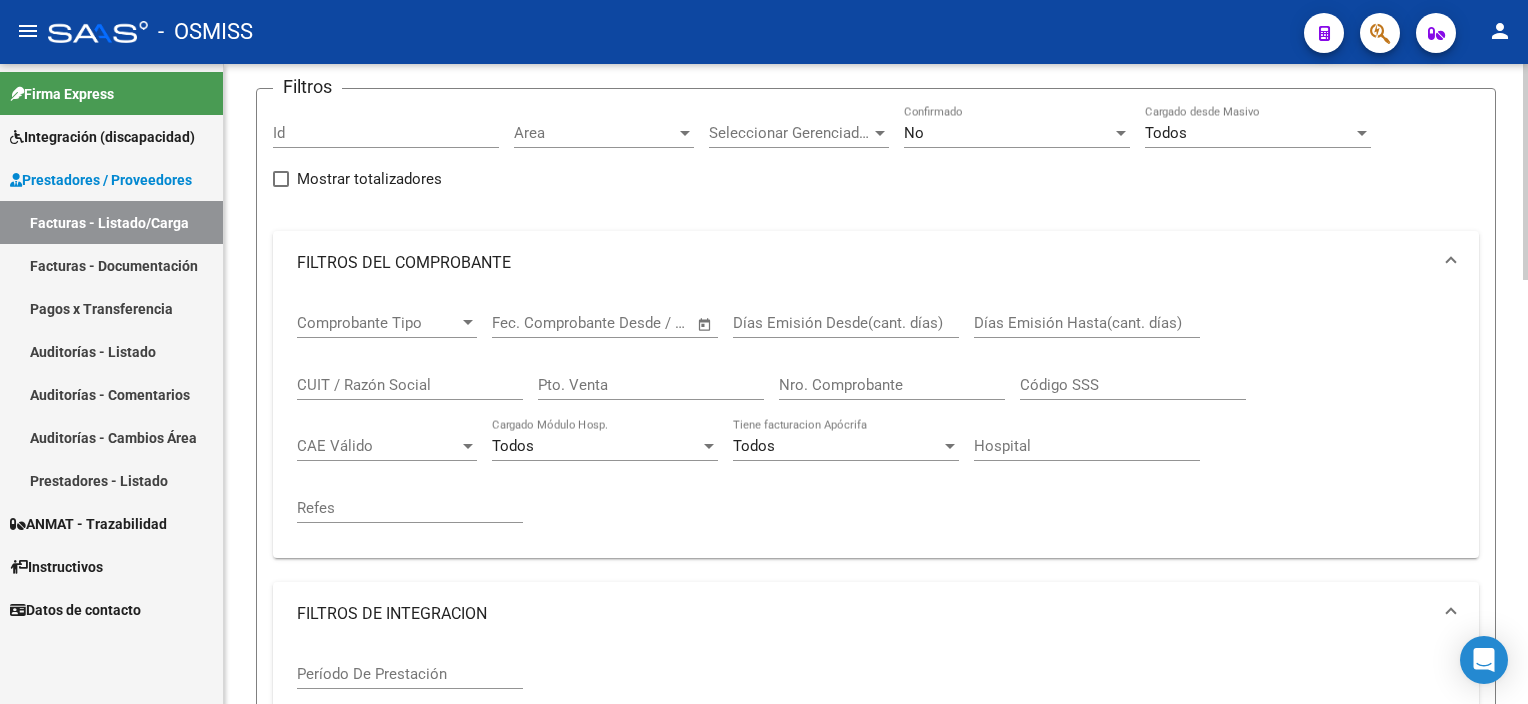 scroll, scrollTop: 47, scrollLeft: 0, axis: vertical 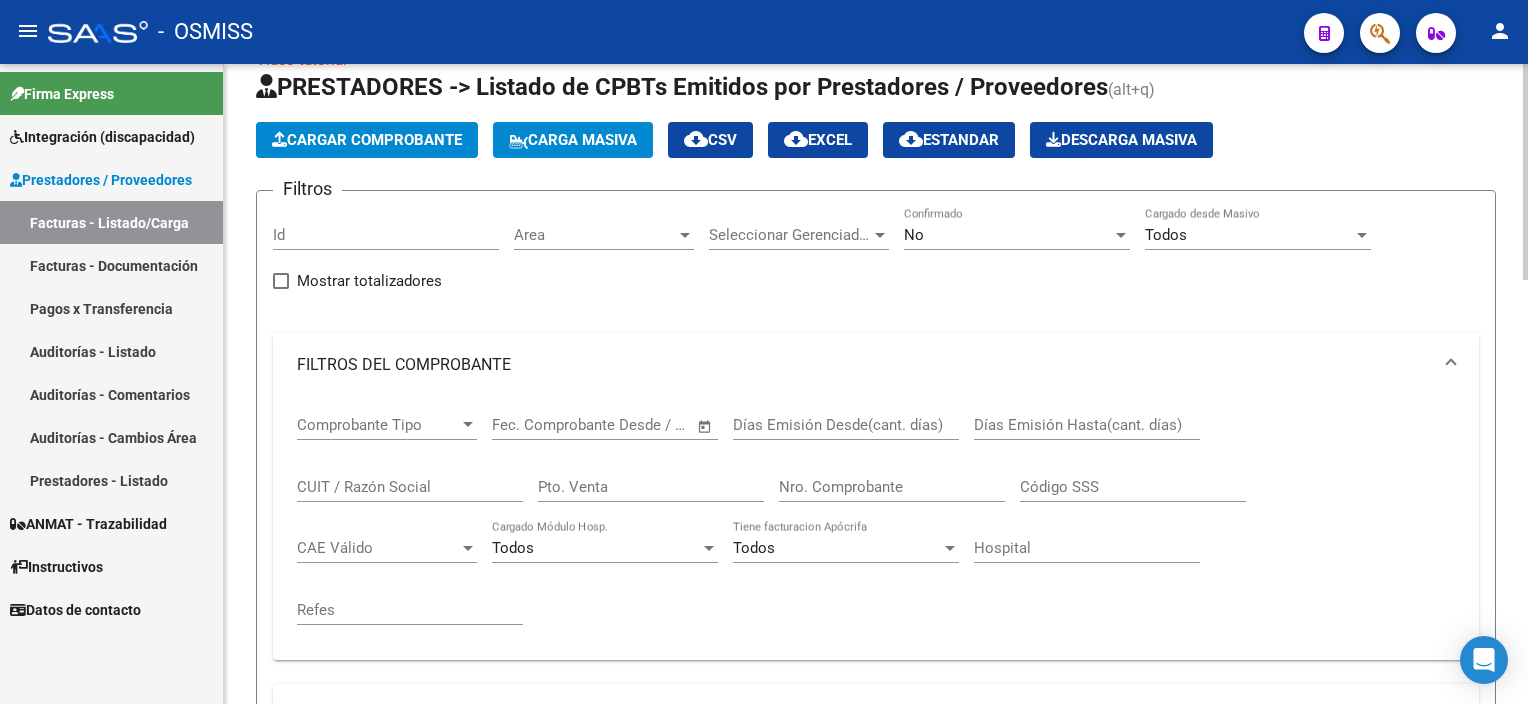 click on "Video tutorial   PRESTADORES -> Listado de CPBTs Emitidos por Prestadores / Proveedores (alt+q)   Cargar Comprobante
Carga Masiva  cloud_download  CSV  cloud_download  EXCEL  cloud_download  Estandar   Descarga Masiva
Filtros Id Area Area Seleccionar Gerenciador Seleccionar Gerenciador No Confirmado Todos Cargado desde Masivo   Mostrar totalizadores   FILTROS DEL COMPROBANTE  Comprobante Tipo Comprobante Tipo Start date – End date Fec. Comprobante Desde / Hasta Días Emisión Desde(cant. días) Días Emisión Hasta(cant. días) CUIT / Razón Social Pto. Venta Nro. Comprobante Código SSS CAE Válido CAE Válido Todos Cargado Módulo Hosp. Todos Tiene facturacion Apócrifa Hospital Refes  FILTROS DE INTEGRACION  Período De Prestación Campos del Archivo de Rendición Devuelto x SSS (dr_envio) Todos Rendido x SSS (dr_envio) Tipo de Registro Tipo de Registro Período Presentación Período Presentación Campos del Legajo Asociado (preaprobación) Afiliado Legajo (cuil/nombre) Todos  MAS FILTROS  Todos" 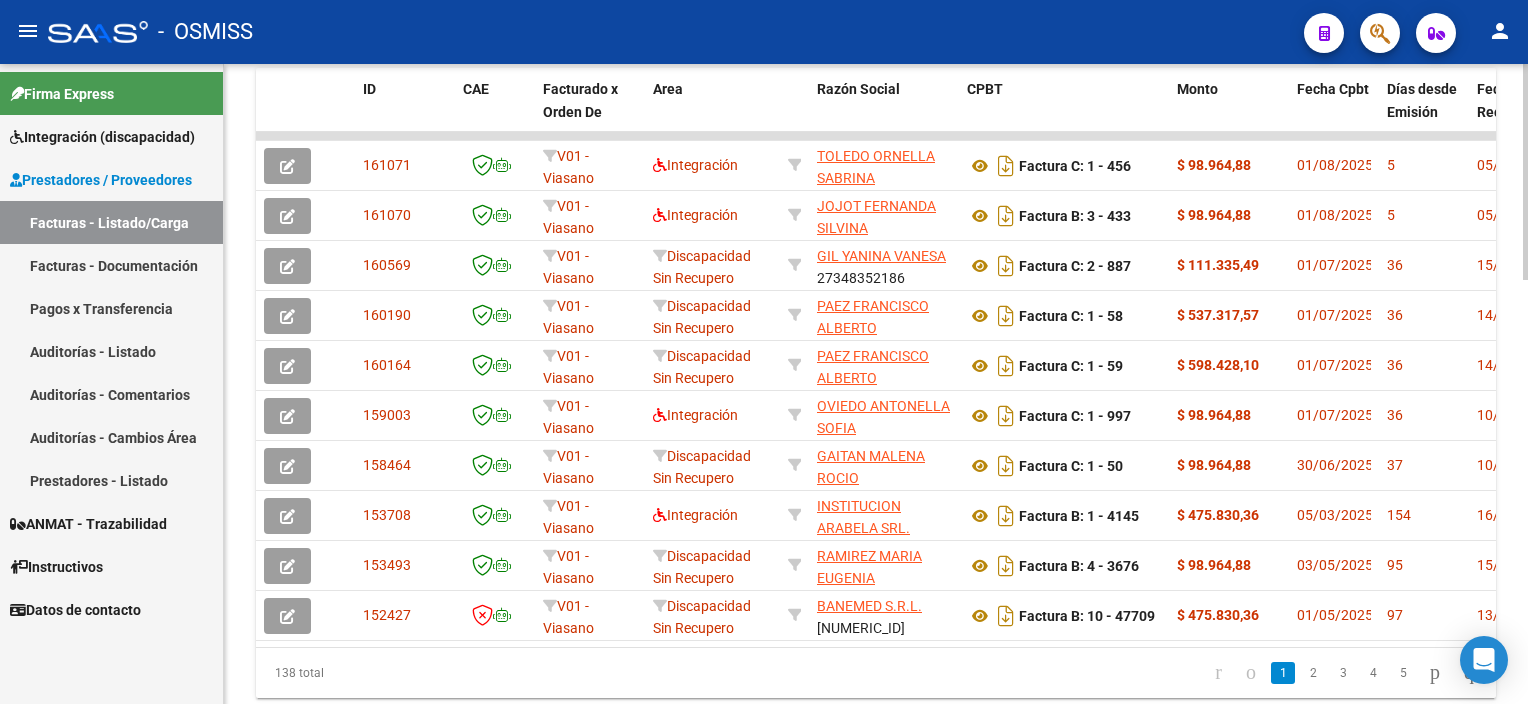 click 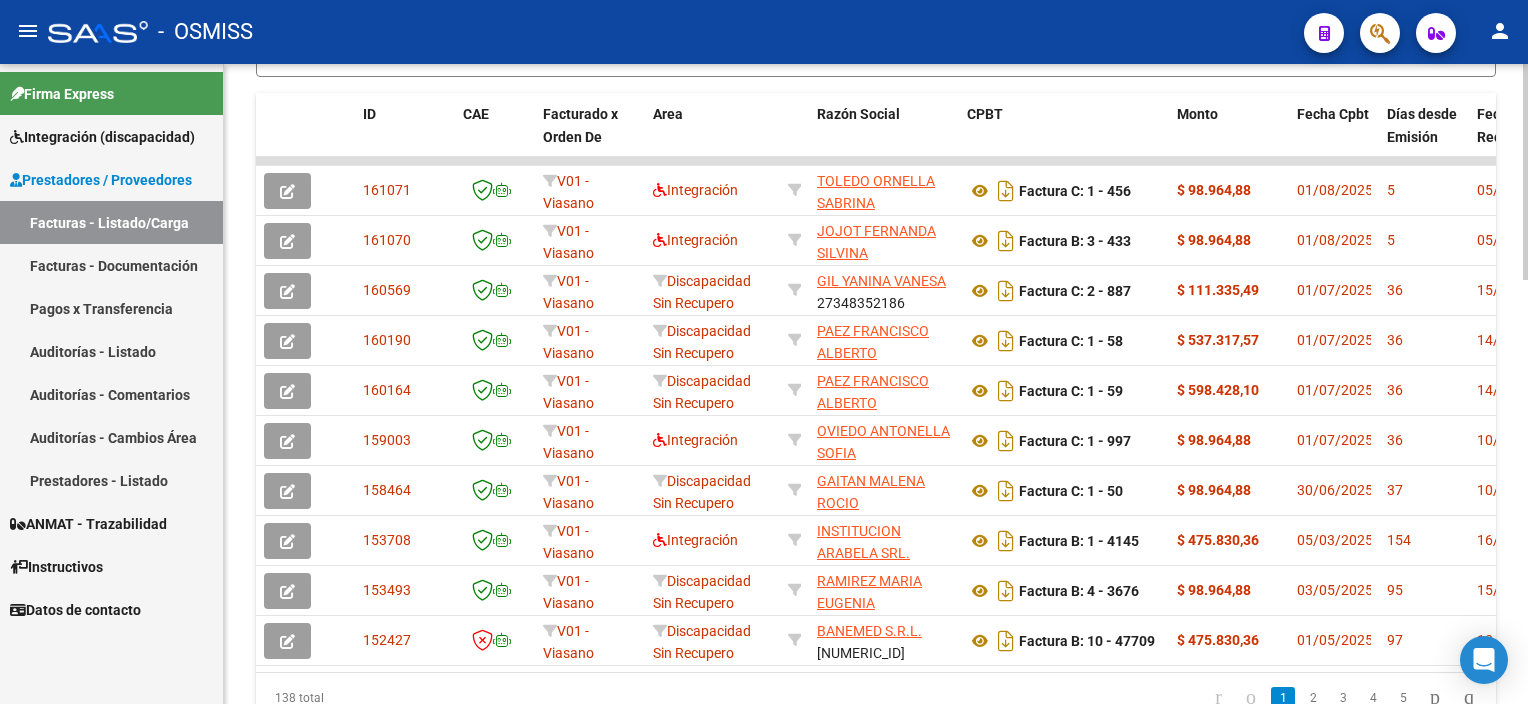 click on "138 total" 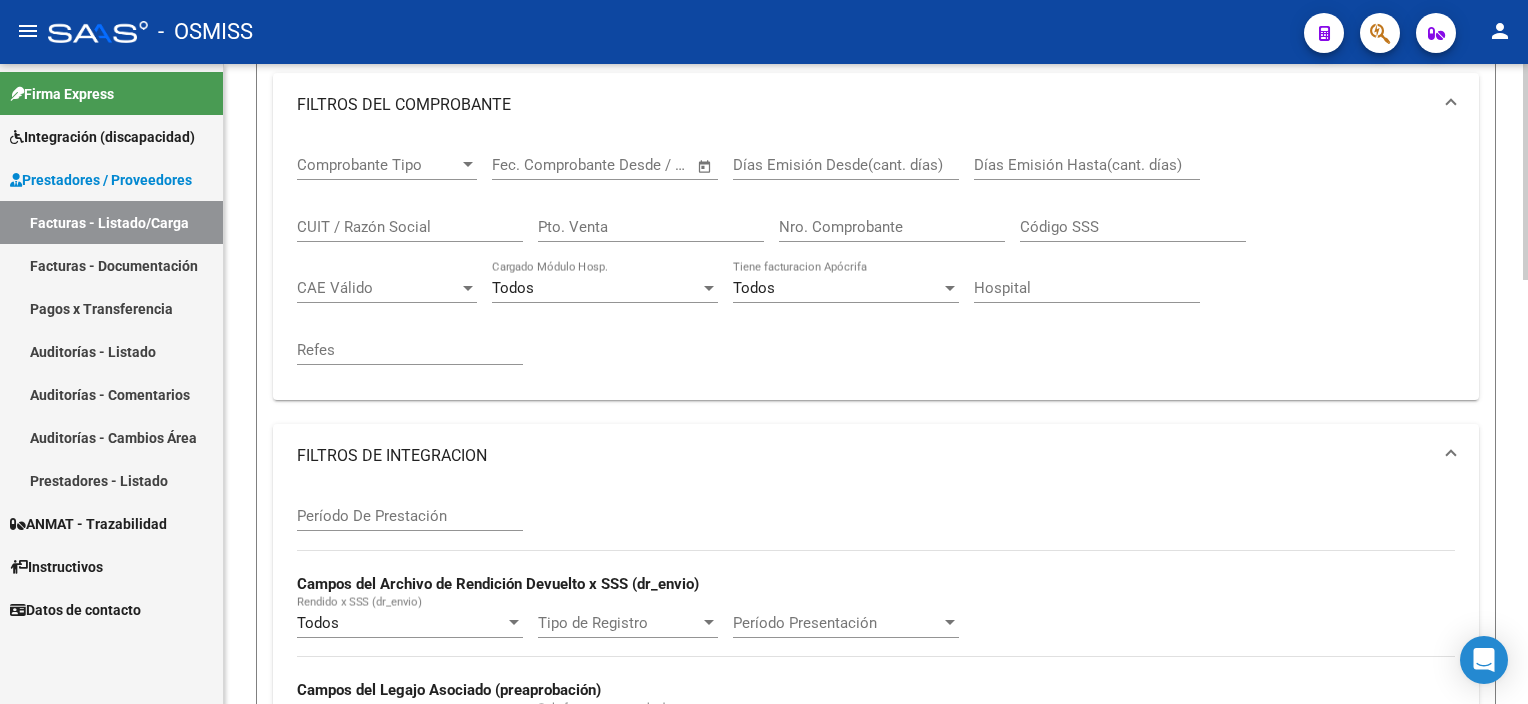 scroll, scrollTop: 0, scrollLeft: 0, axis: both 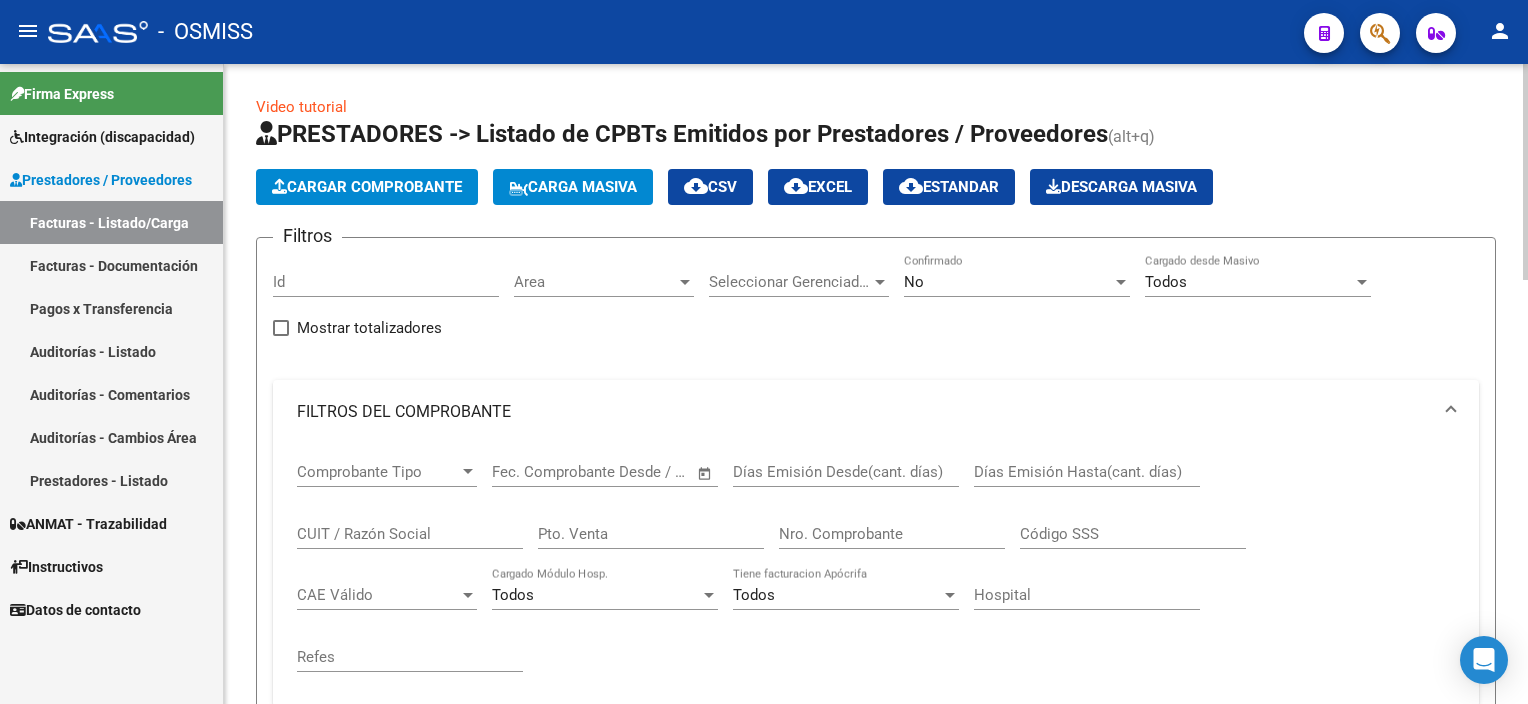 click on "Video tutorial   PRESTADORES -> Listado de CPBTs Emitidos por Prestadores / Proveedores (alt+q)   Cargar Comprobante
Carga Masiva  cloud_download  CSV  cloud_download  EXCEL  cloud_download  Estandar   Descarga Masiva
Filtros Id Area Area Seleccionar Gerenciador Seleccionar Gerenciador No Confirmado Todos Cargado desde Masivo   Mostrar totalizadores   FILTROS DEL COMPROBANTE  Comprobante Tipo Comprobante Tipo Start date – End date Fec. Comprobante Desde / Hasta Días Emisión Desde(cant. días) Días Emisión Hasta(cant. días) CUIT / Razón Social Pto. Venta Nro. Comprobante Código SSS CAE Válido CAE Válido Todos Cargado Módulo Hosp. Todos Tiene facturacion Apócrifa Hospital Refes  FILTROS DE INTEGRACION  Período De Prestación Campos del Archivo de Rendición Devuelto x SSS (dr_envio) Todos Rendido x SSS (dr_envio) Tipo de Registro Tipo de Registro Período Presentación Período Presentación Campos del Legajo Asociado (preaprobación) Afiliado Legajo (cuil/nombre) Todos  MAS FILTROS  Todos" 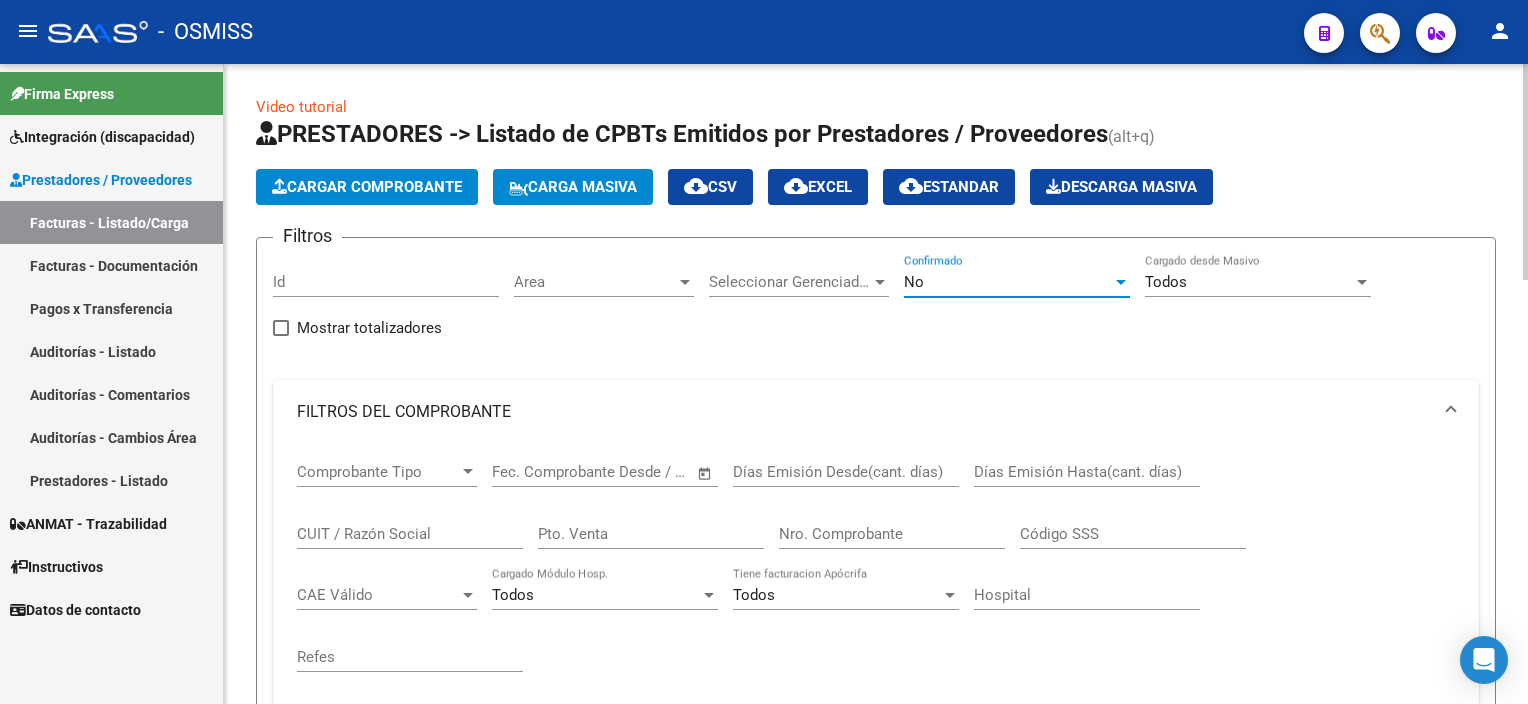 click at bounding box center (1121, 282) 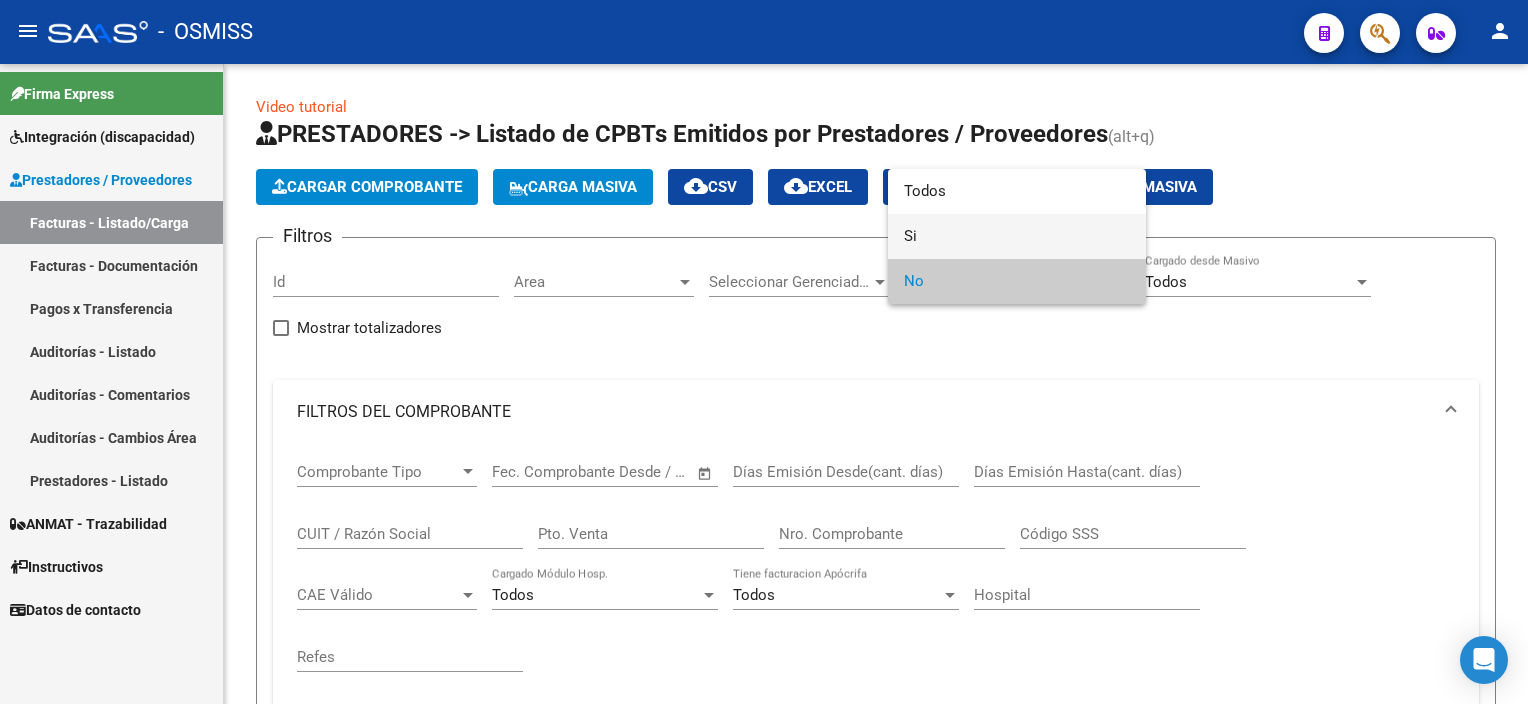 click on "Si" at bounding box center (1017, 236) 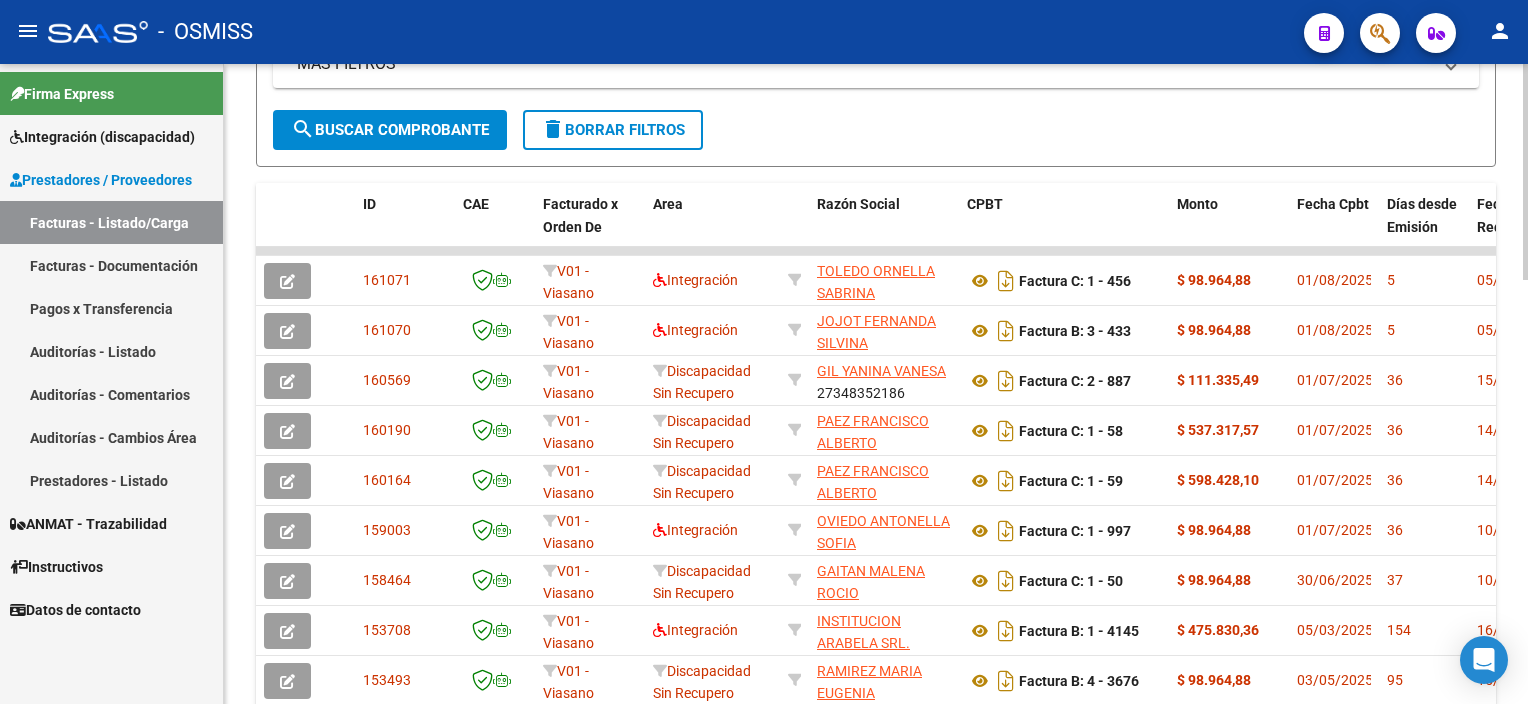 scroll, scrollTop: 1254, scrollLeft: 0, axis: vertical 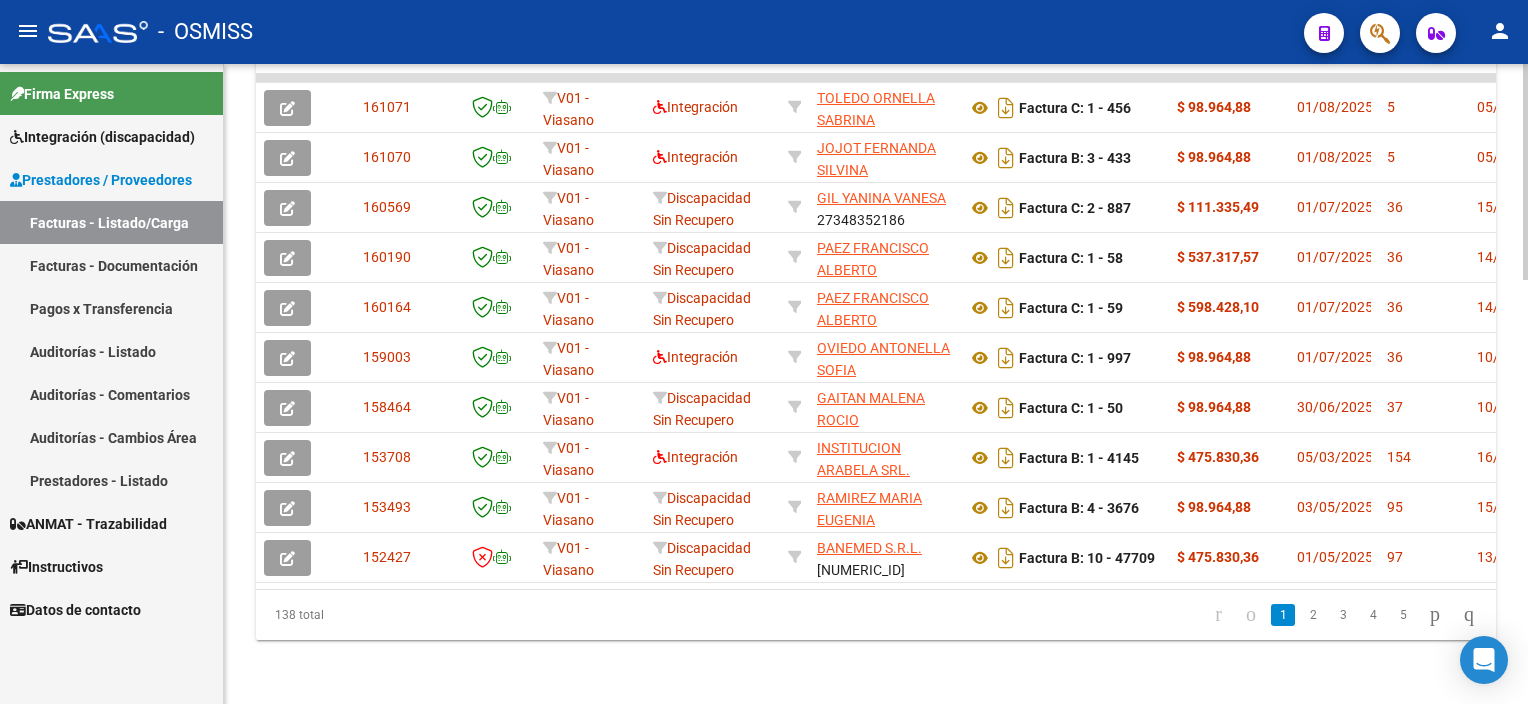 click 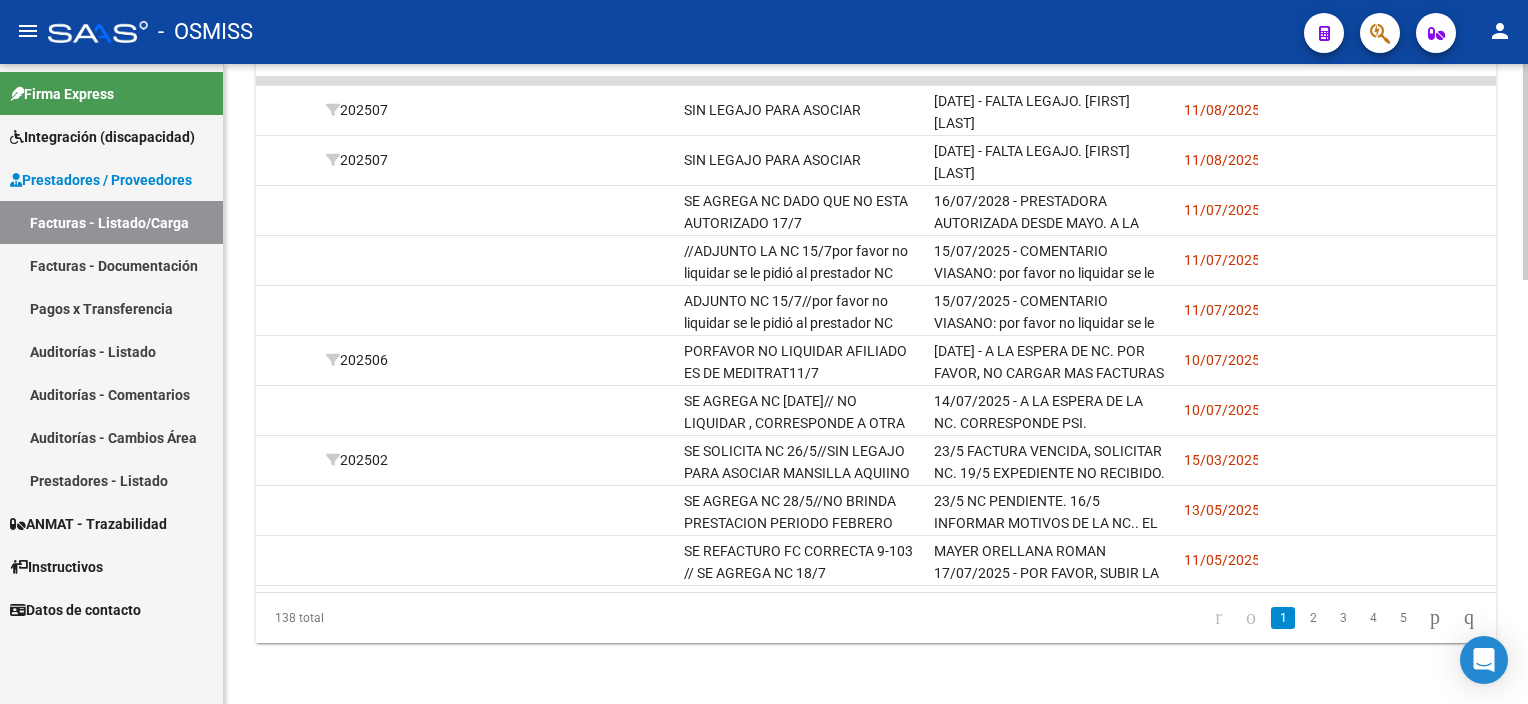 scroll, scrollTop: 0, scrollLeft: 0, axis: both 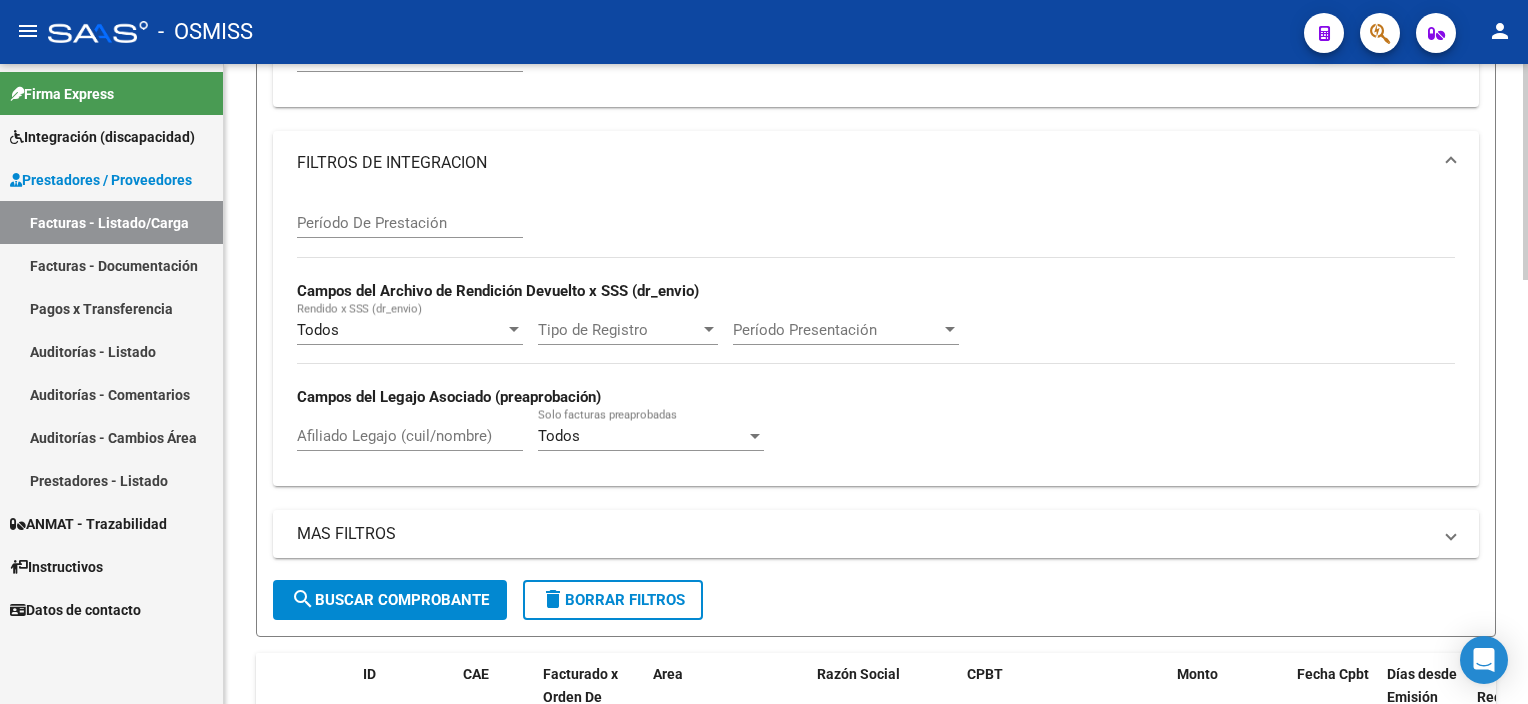 click on "menu -   OSMISS  person    Firma Express     Integración (discapacidad) Legajos    Prestadores / Proveedores Facturas - Listado/Carga Facturas - Documentación Pagos x Transferencia Auditorías - Listado Auditorías - Comentarios Auditorías - Cambios Área Prestadores - Listado    ANMAT - Trazabilidad    Instructivos    Datos de contacto  Video tutorial   PRESTADORES -> Listado de CPBTs Emitidos por Prestadores / Proveedores (alt+q)   Cargar Comprobante
Carga Masiva  cloud_download  CSV  cloud_download  EXCEL  cloud_download  Estandar   Descarga Masiva
Filtros Id Area Area Seleccionar Gerenciador Seleccionar Gerenciador Si Confirmado Todos Cargado desde Masivo   Mostrar totalizadores   FILTROS DEL COMPROBANTE  Comprobante Tipo Comprobante Tipo Start date – End date Fec. Comprobante Desde / Hasta Días Emisión Desde(cant. días) Días Emisión Hasta(cant. días) CUIT / Razón Social Pto. Venta Nro. Comprobante Código SSS CAE Válido CAE Válido Todos Cargado Módulo Hosp. Todos Refes" at bounding box center (764, 352) 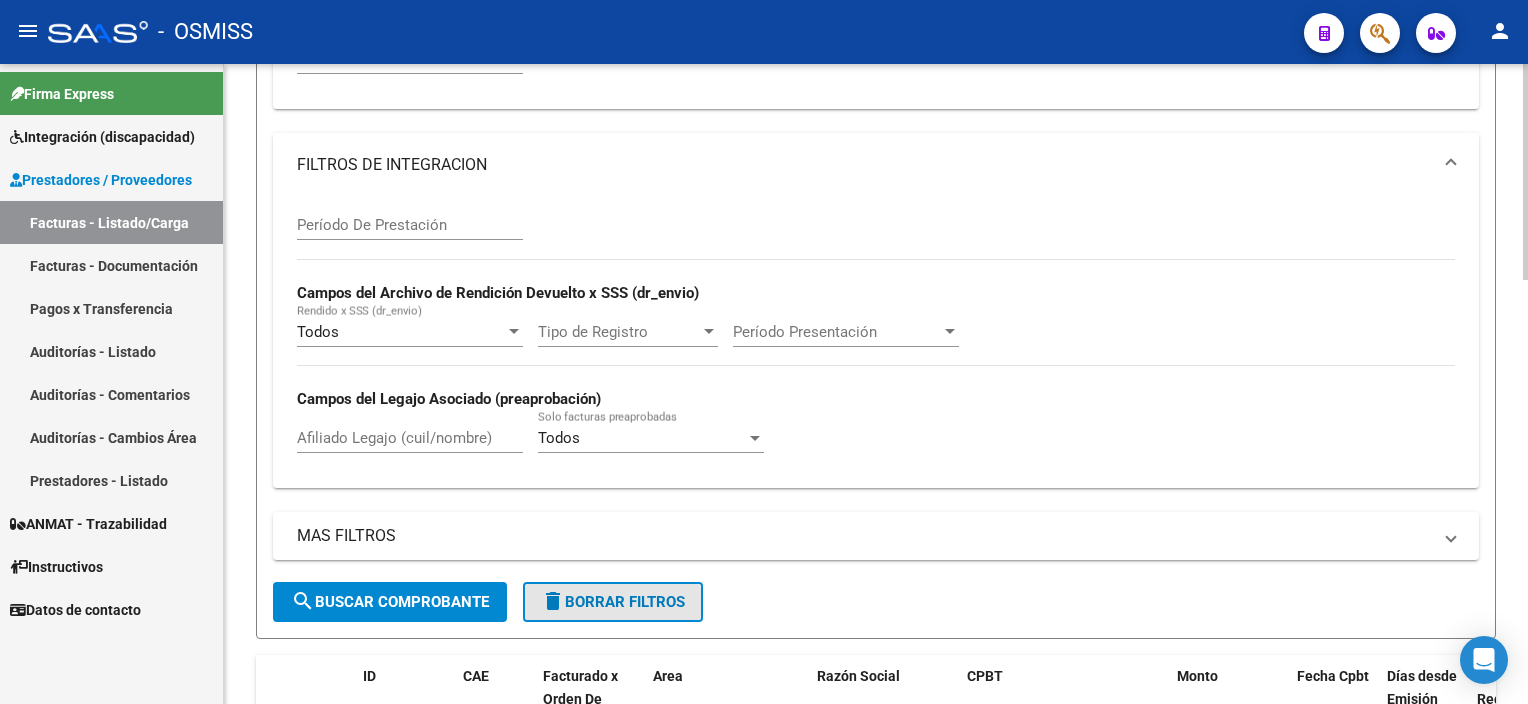 click on "delete  Borrar Filtros" 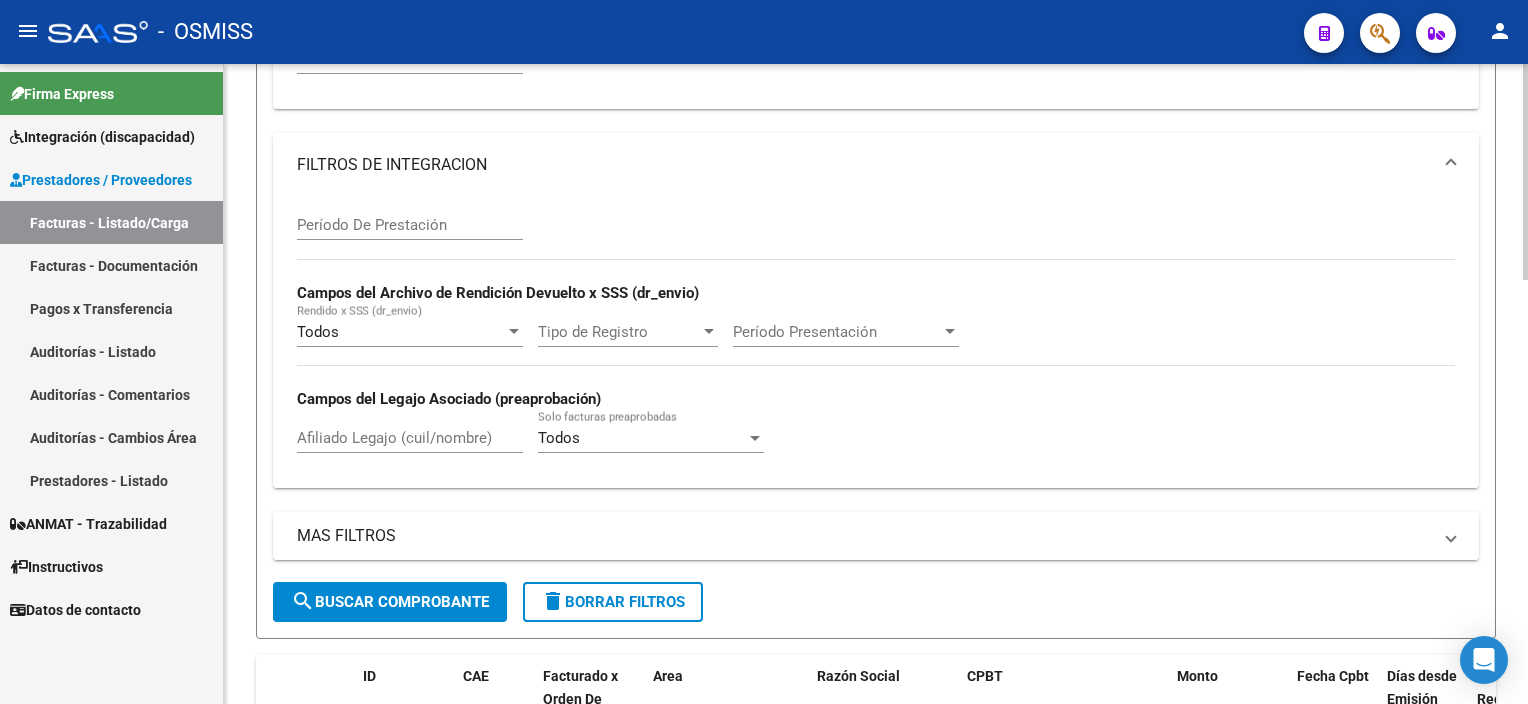 drag, startPoint x: 1520, startPoint y: 392, endPoint x: 1525, endPoint y: 194, distance: 198.06313 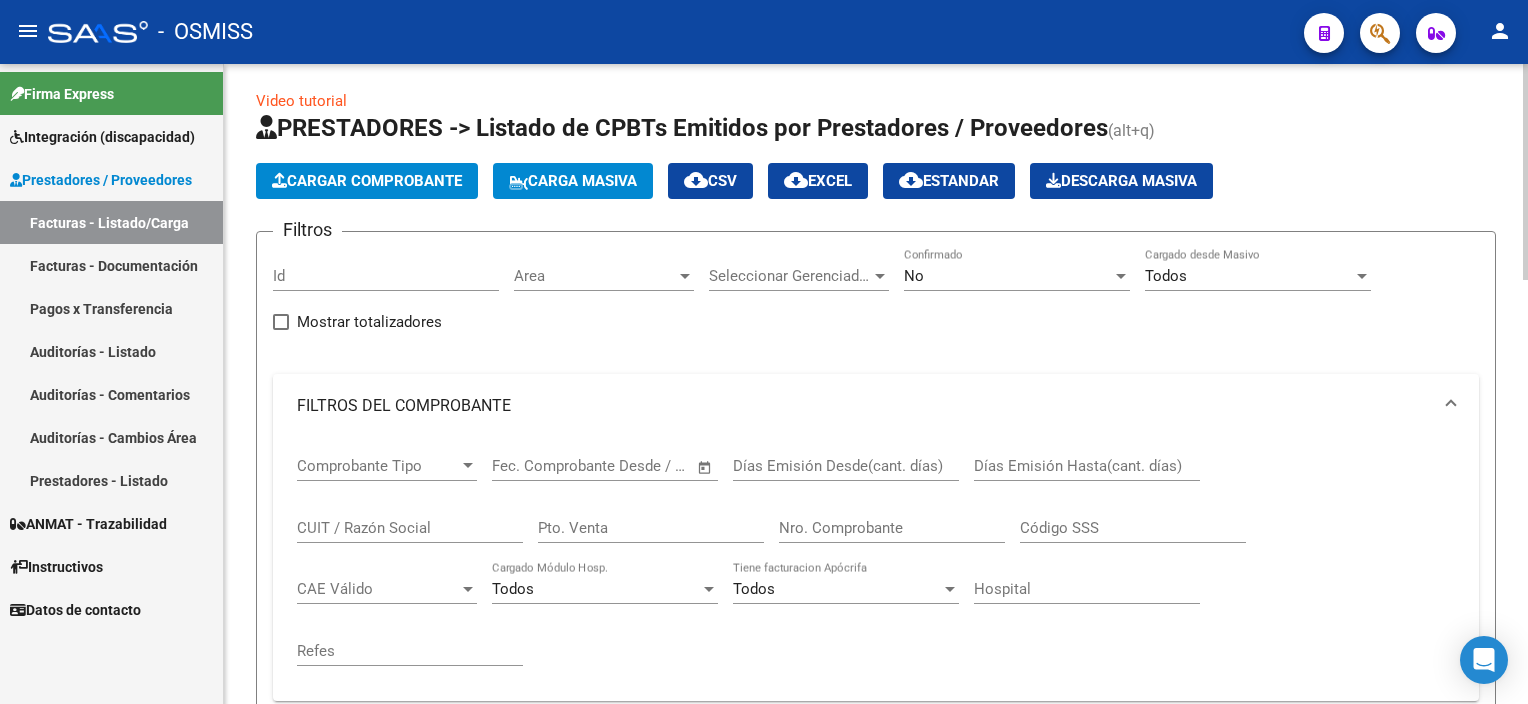 scroll, scrollTop: 0, scrollLeft: 0, axis: both 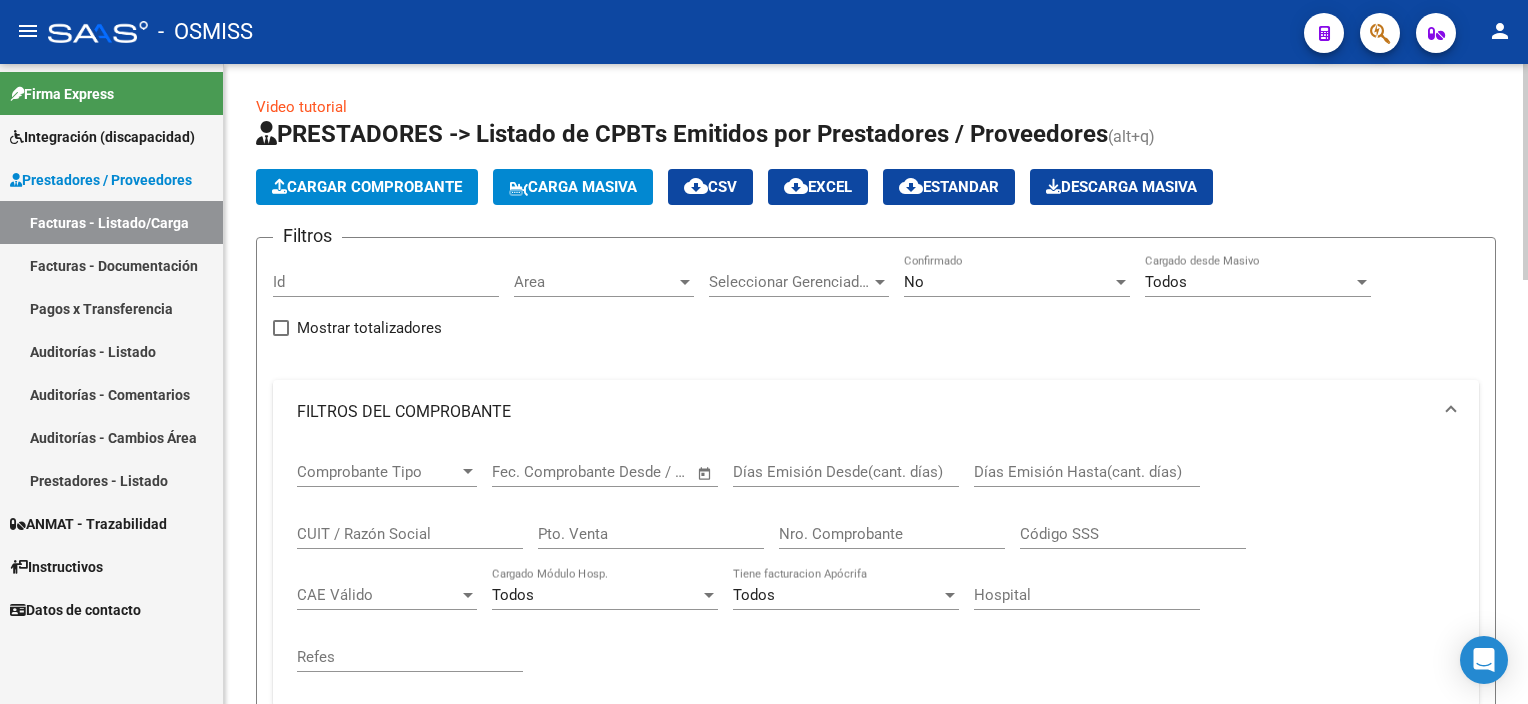 click on "menu -   OSMISS  person    Firma Express     Integración (discapacidad) Legajos    Prestadores / Proveedores Facturas - Listado/Carga Facturas - Documentación Pagos x Transferencia Auditorías - Listado Auditorías - Comentarios Auditorías - Cambios Área Prestadores - Listado    ANMAT - Trazabilidad    Instructivos    Datos de contacto  Video tutorial   PRESTADORES -> Listado de CPBTs Emitidos por Prestadores / Proveedores (alt+q)   Cargar Comprobante
Carga Masiva  cloud_download  CSV  cloud_download  EXCEL  cloud_download  Estandar   Descarga Masiva
Filtros Id Area Area Seleccionar Gerenciador Seleccionar Gerenciador No Confirmado Todos Cargado desde Masivo   Mostrar totalizadores   FILTROS DEL COMPROBANTE  Comprobante Tipo Comprobante Tipo Start date – End date Fec. Comprobante Desde / Hasta Días Emisión Desde(cant. días) Días Emisión Hasta(cant. días) CUIT / Razón Social Pto. Venta Nro. Comprobante Código SSS CAE Válido CAE Válido Todos Cargado Módulo Hosp. Todos Refes" at bounding box center (764, 352) 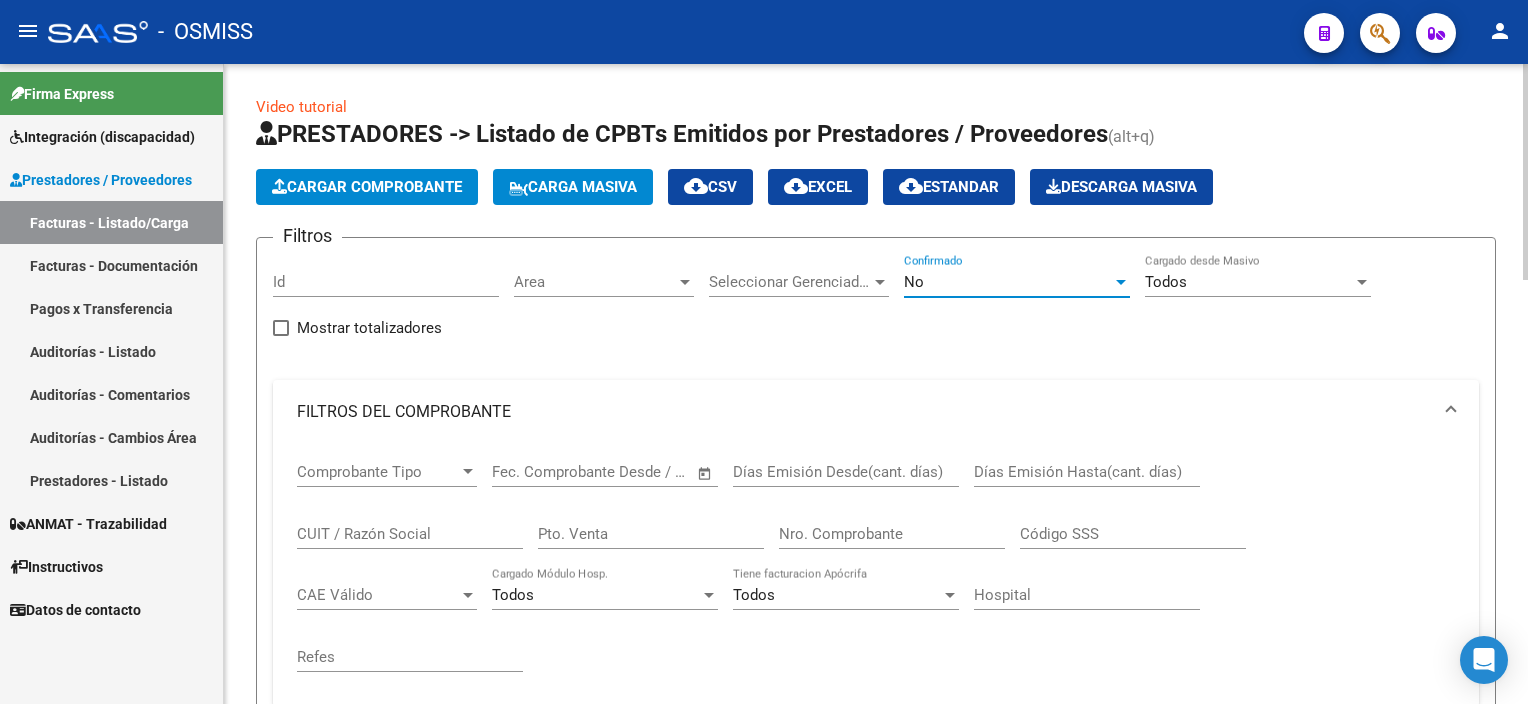 click on "No" at bounding box center [1008, 282] 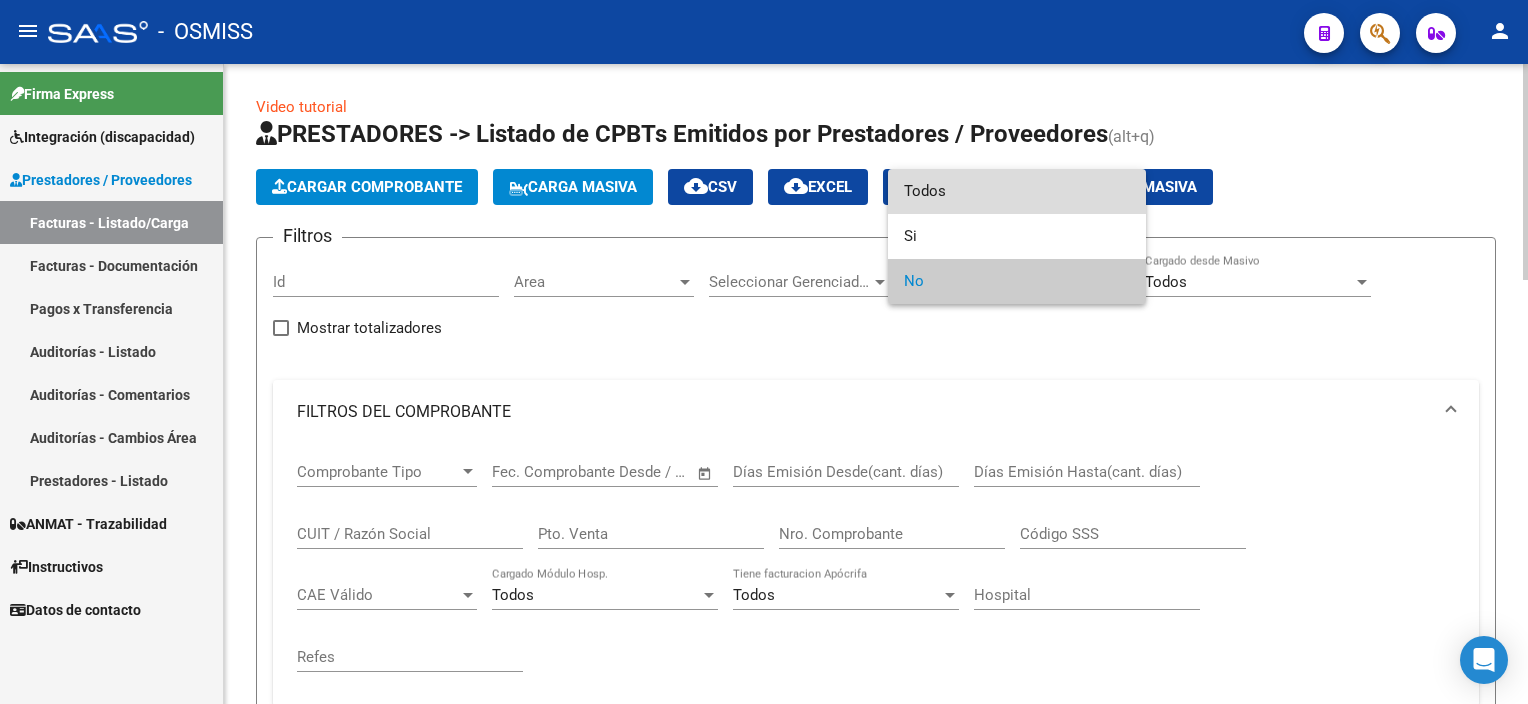 drag, startPoint x: 981, startPoint y: 184, endPoint x: 992, endPoint y: 176, distance: 13.601471 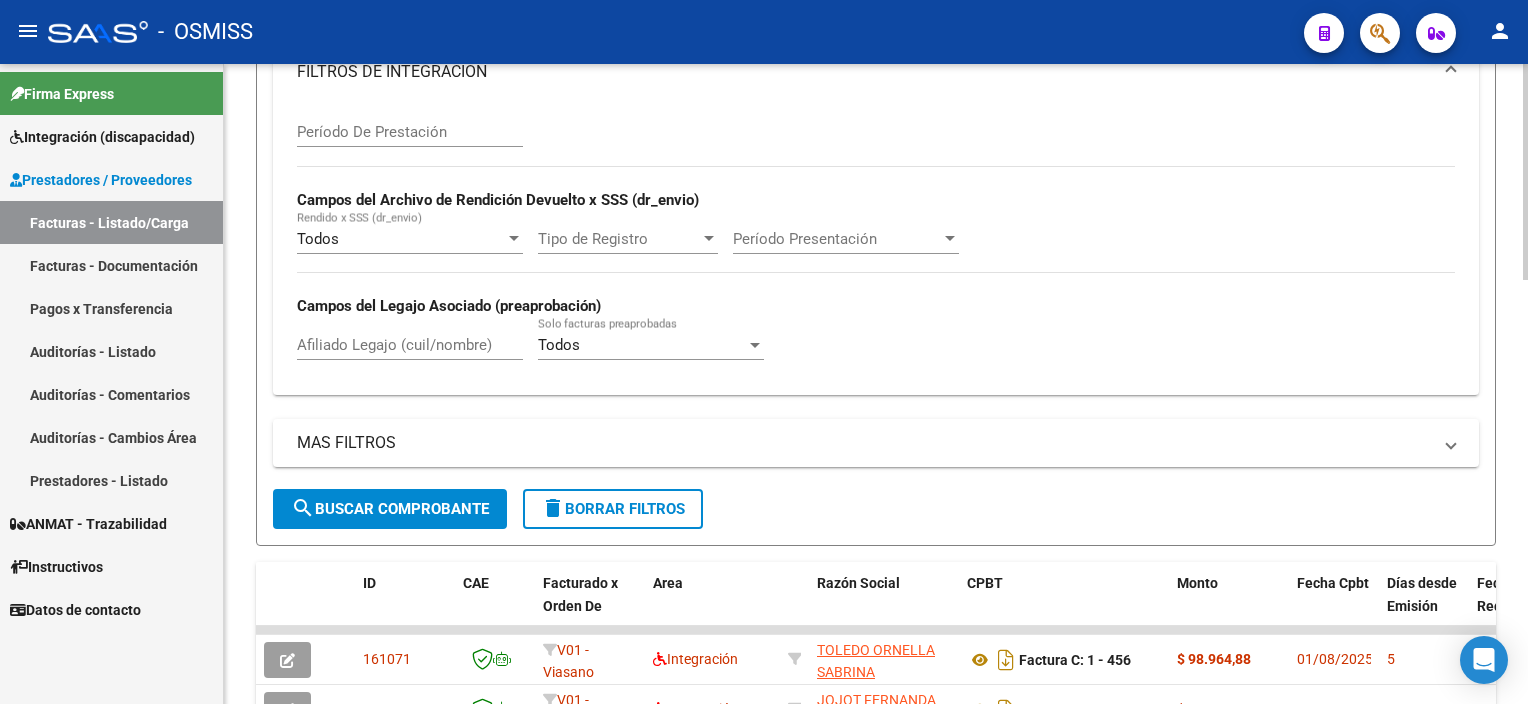 scroll, scrollTop: 688, scrollLeft: 0, axis: vertical 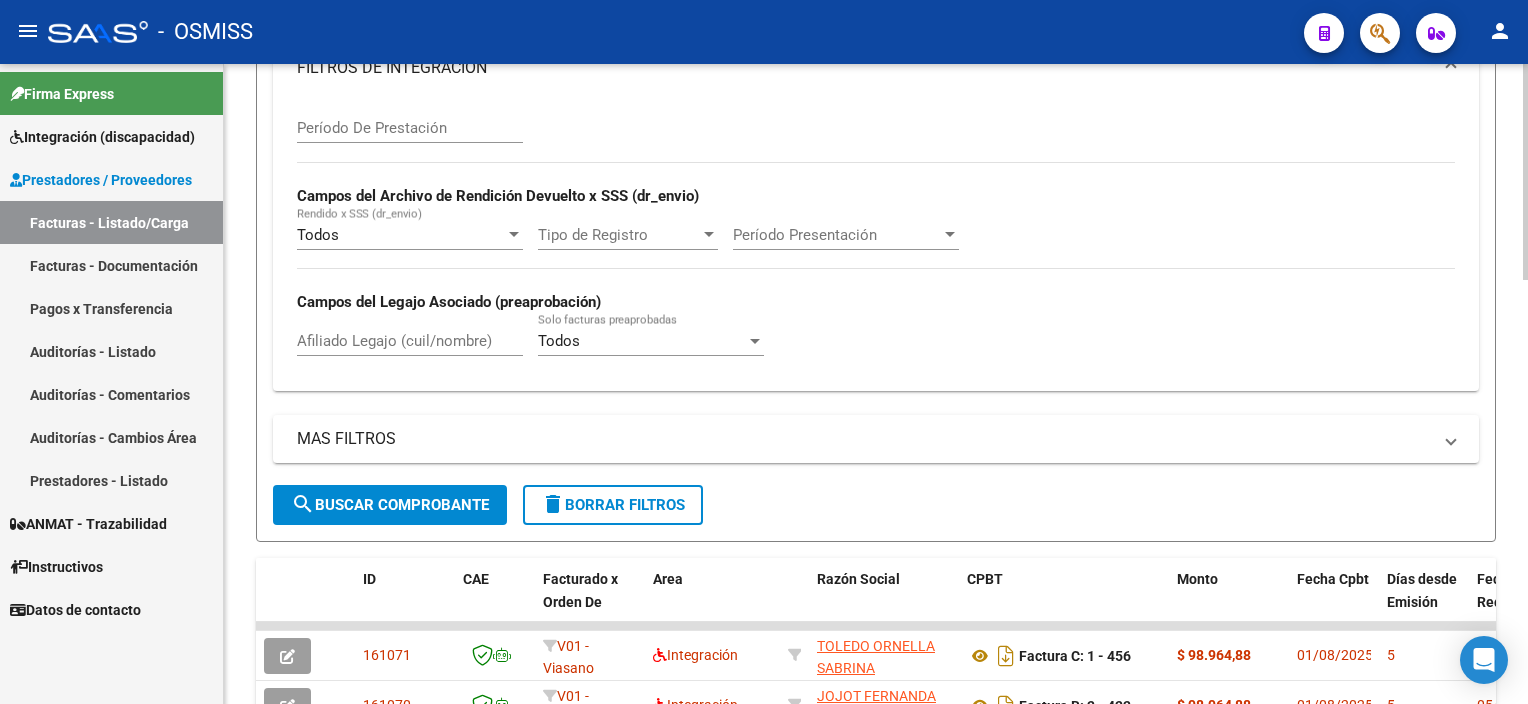 click on "menu -   OSMISS  person    Firma Express     Integración (discapacidad) Legajos    Prestadores / Proveedores Facturas - Listado/Carga Facturas - Documentación Pagos x Transferencia Auditorías - Listado Auditorías - Comentarios Auditorías - Cambios Área Prestadores - Listado    ANMAT - Trazabilidad    Instructivos    Datos de contacto  Video tutorial   PRESTADORES -> Listado de CPBTs Emitidos por Prestadores / Proveedores (alt+q)   Cargar Comprobante
Carga Masiva  cloud_download  CSV  cloud_download  EXCEL  cloud_download  Estandar   Descarga Masiva
Filtros Id Area Area Seleccionar Gerenciador Seleccionar Gerenciador Todos Confirmado Todos Cargado desde Masivo   Mostrar totalizadores   FILTROS DEL COMPROBANTE  Comprobante Tipo Comprobante Tipo Start date – End date Fec. Comprobante Desde / Hasta Días Emisión Desde(cant. días) Días Emisión Hasta(cant. días) CUIT / Razón Social Pto. Venta Nro. Comprobante Código SSS CAE Válido CAE Válido Todos Cargado Módulo Hosp. Todos Op" at bounding box center [764, 352] 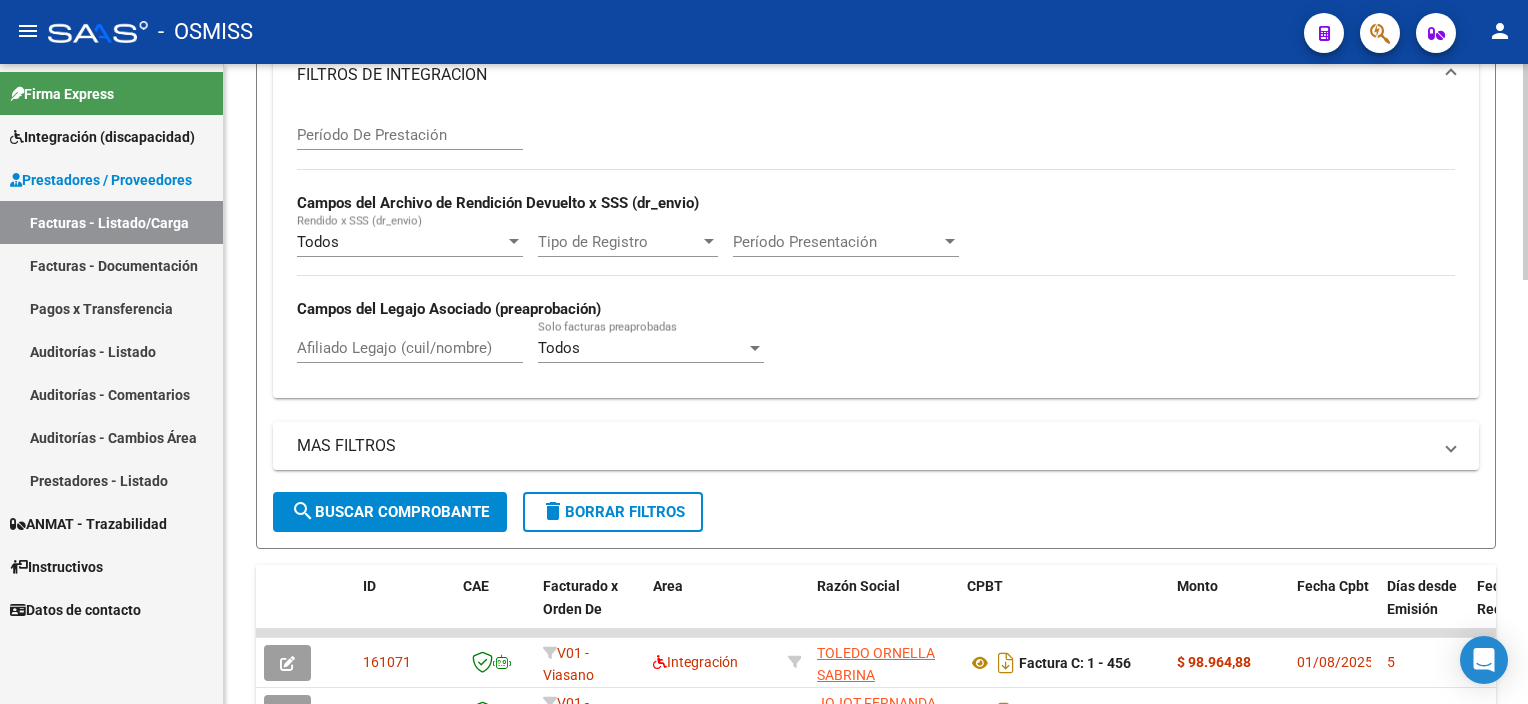 click on "search  Buscar Comprobante" 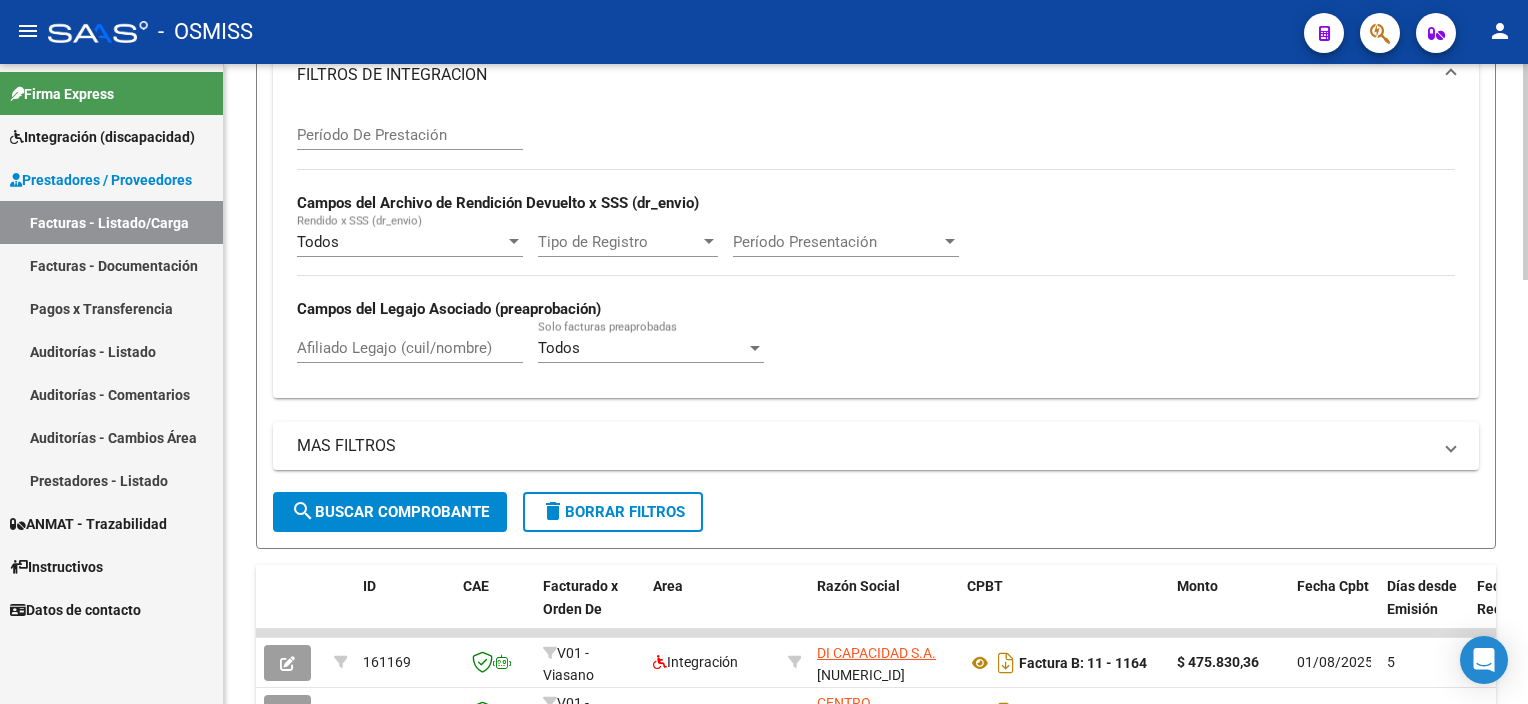 scroll, scrollTop: 0, scrollLeft: 0, axis: both 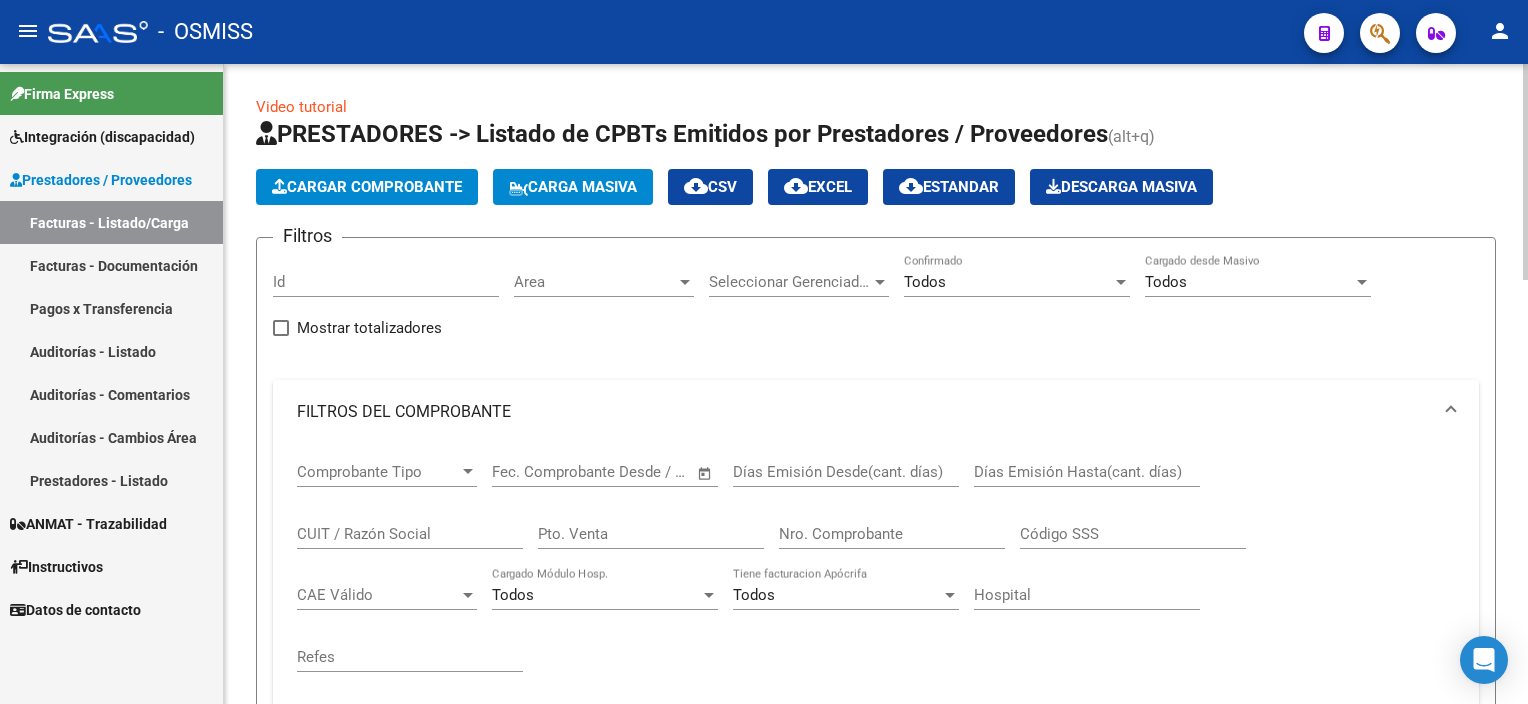 click on "Video tutorial   PRESTADORES -> Listado de CPBTs Emitidos por Prestadores / Proveedores (alt+q)   Cargar Comprobante
Carga Masiva  cloud_download  CSV  cloud_download  EXCEL  cloud_download  Estandar   Descarga Masiva
Filtros Id Area Area Seleccionar Gerenciador Seleccionar Gerenciador Todos Confirmado Todos Cargado desde Masivo   Mostrar totalizadores   FILTROS DEL COMPROBANTE  Comprobante Tipo Comprobante Tipo Start date – End date Fec. Comprobante Desde / Hasta Días Emisión Desde(cant. días) Días Emisión Hasta(cant. días) CUIT / Razón Social Pto. Venta Nro. Comprobante Código SSS CAE Válido CAE Válido Todos Cargado Módulo Hosp. Todos Tiene facturacion Apócrifa Hospital Refes  FILTROS DE INTEGRACION  Período De Prestación Campos del Archivo de Rendición Devuelto x SSS (dr_envio) Todos Rendido x SSS (dr_envio) Tipo de Registro Tipo de Registro Período Presentación Período Presentación Campos del Legajo Asociado (preaprobación) Afiliado Legajo (cuil/nombre) Todos  MAS FILTROS  Op" 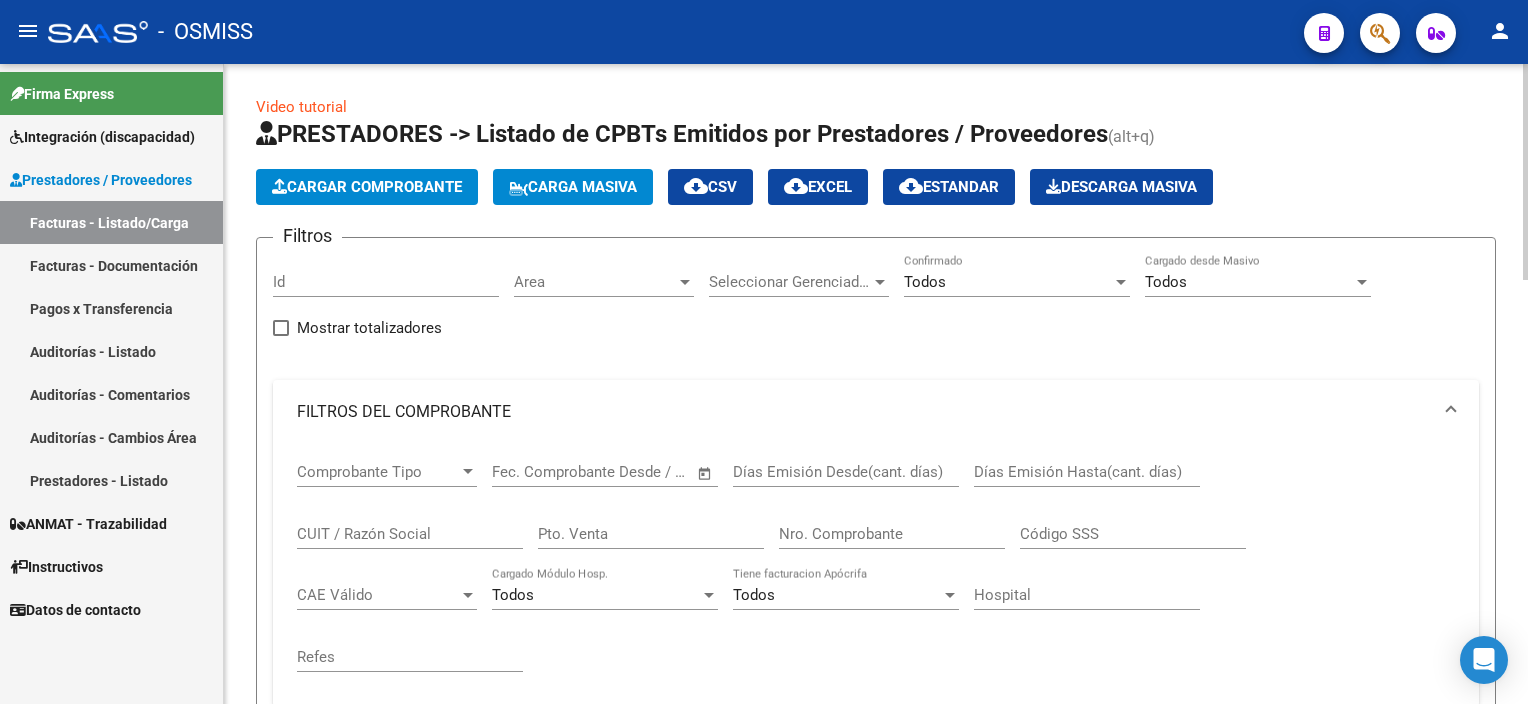 click on "Cargar Comprobante" 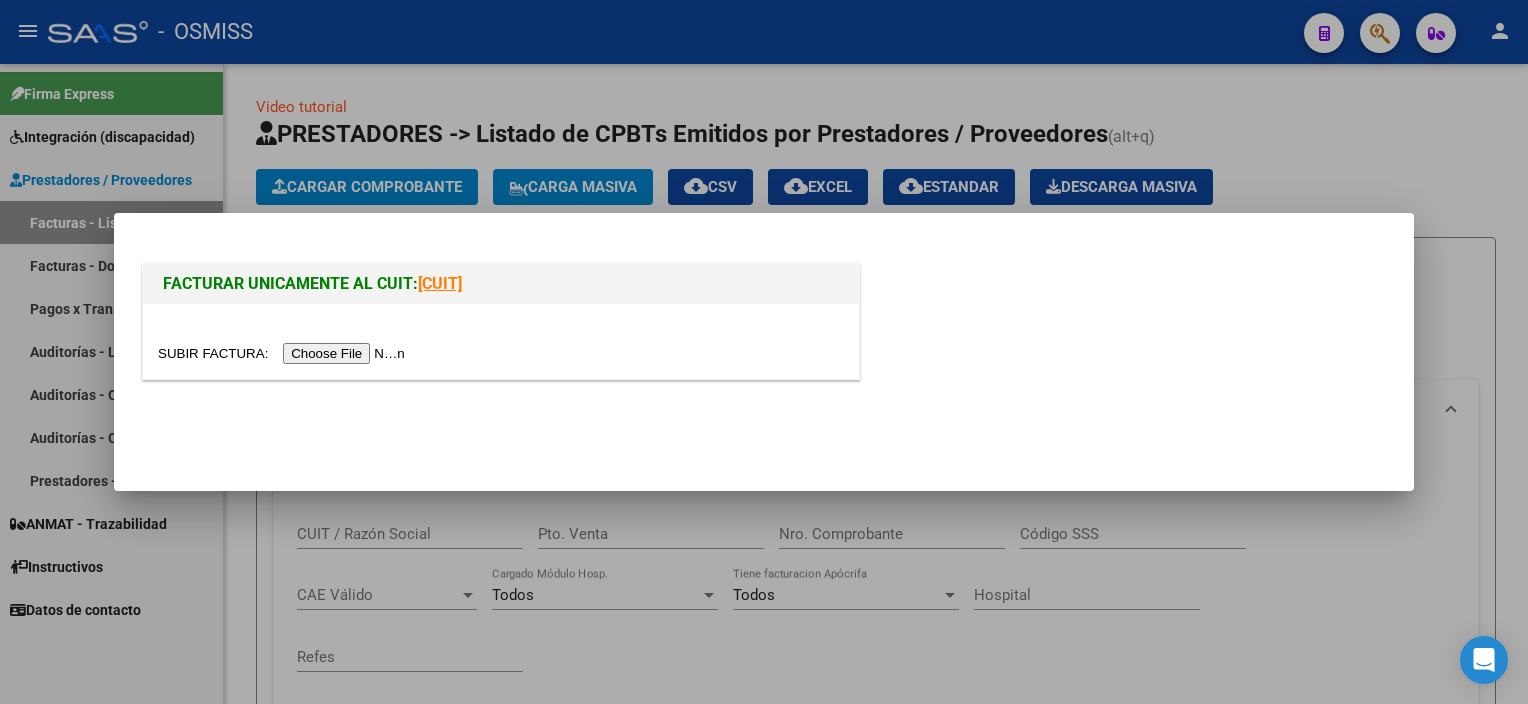 click at bounding box center [284, 353] 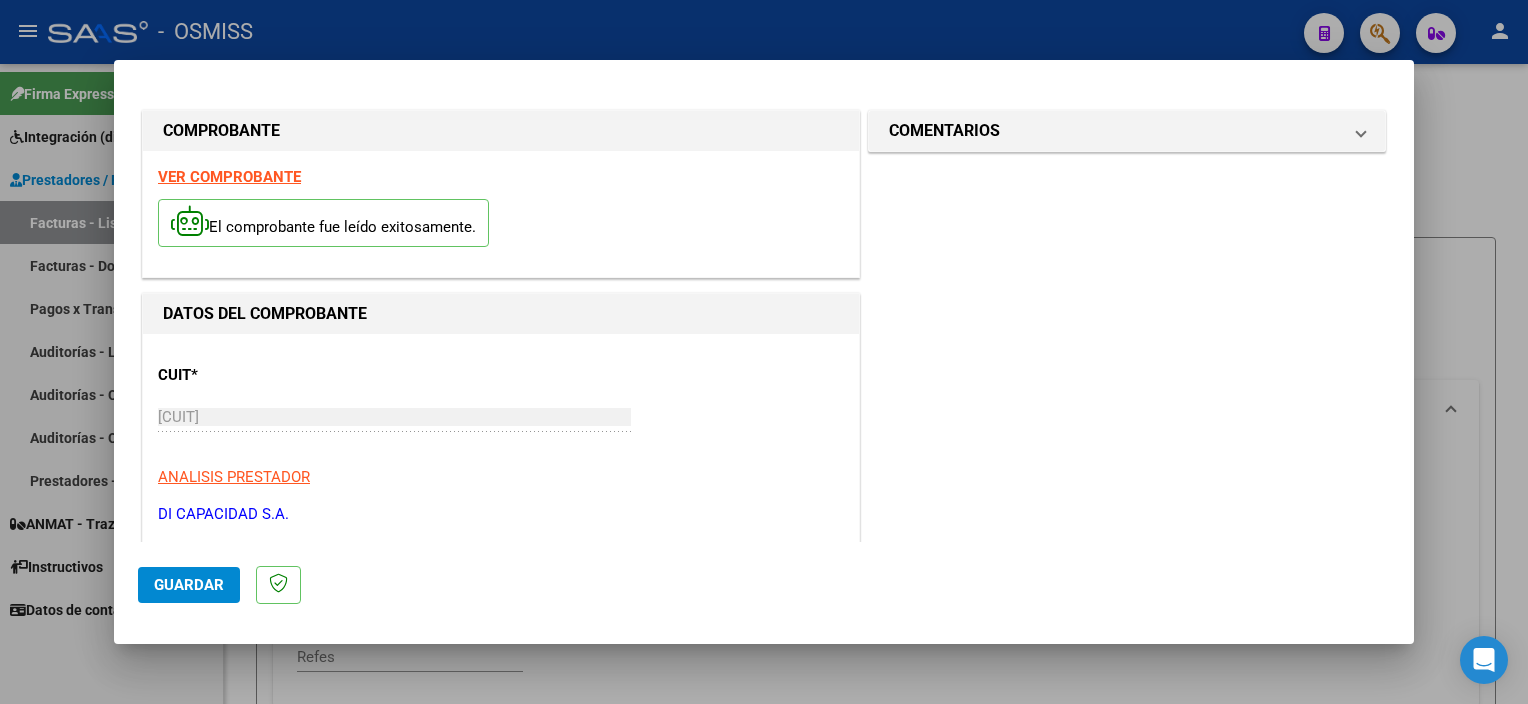 scroll, scrollTop: 295, scrollLeft: 0, axis: vertical 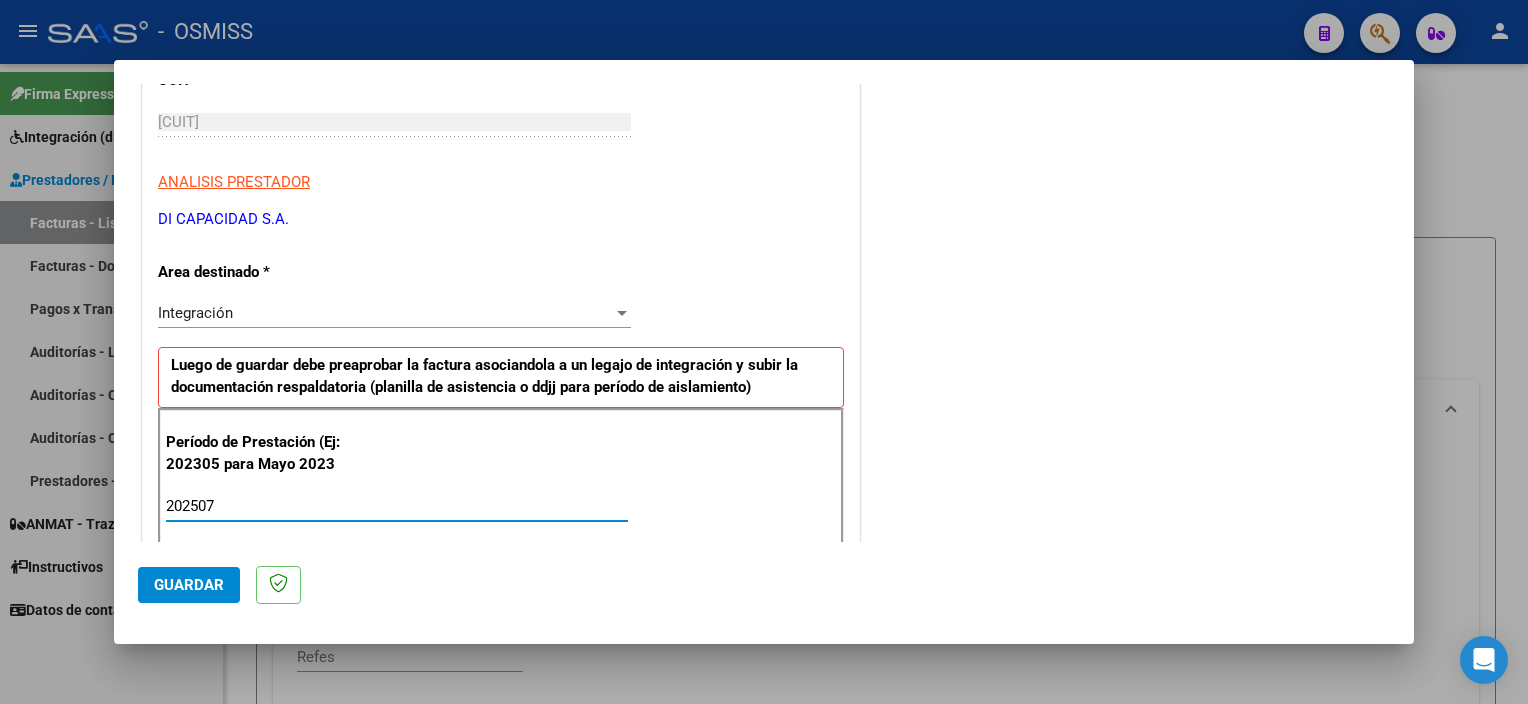 type on "202507" 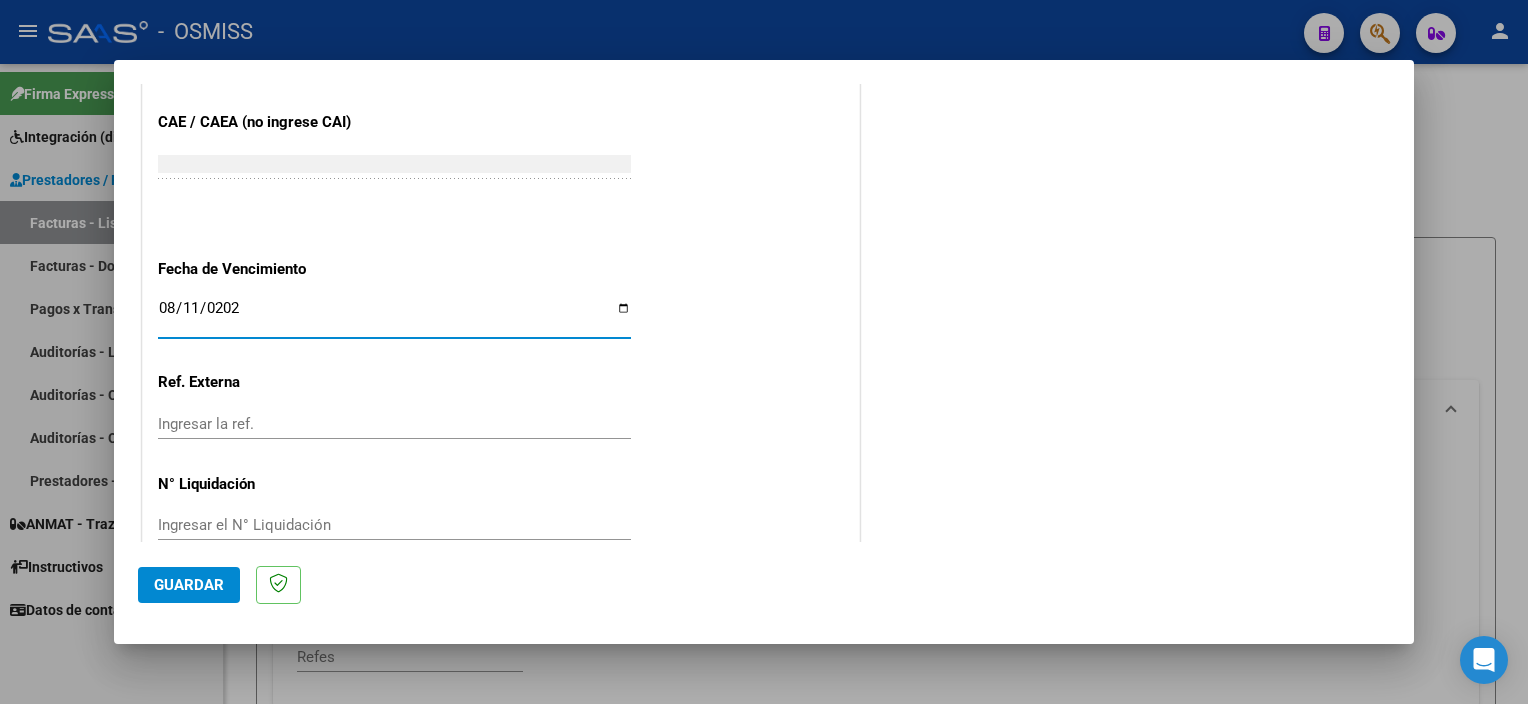 type on "2025-08-11" 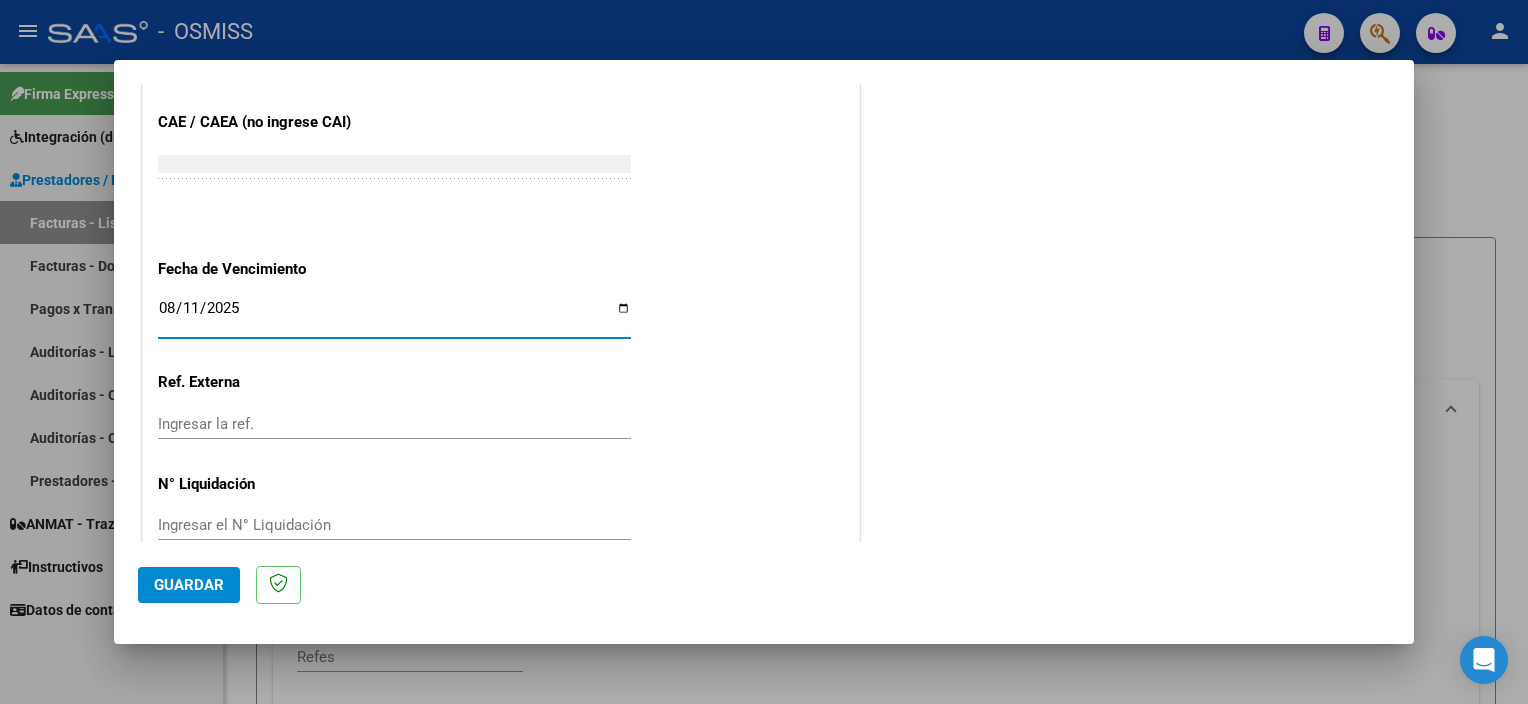 click on "Guardar" 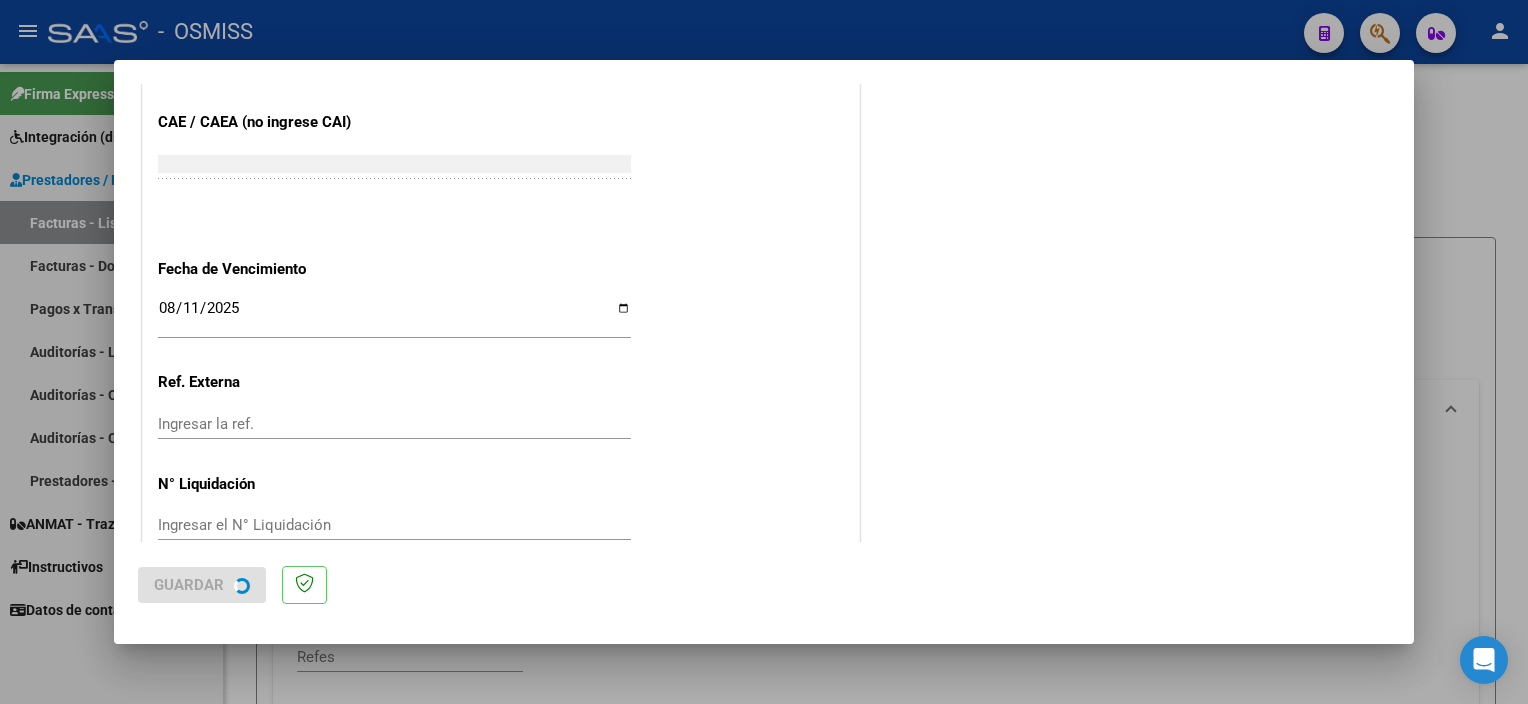 scroll, scrollTop: 0, scrollLeft: 0, axis: both 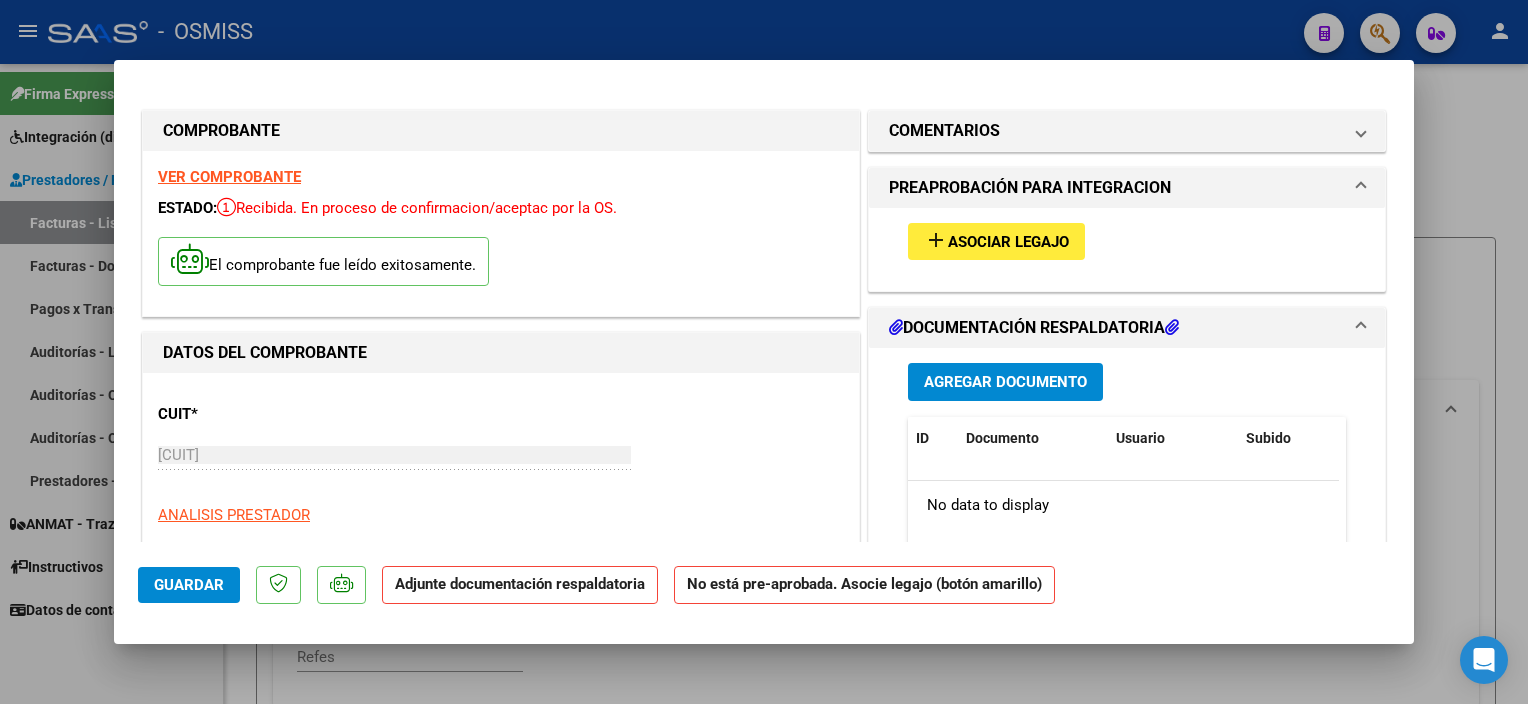 click on "CUIT  *   [CUIT] Ingresar CUIT  ANALISIS PRESTADOR  DI CAPACIDAD S.A.  ARCA Padrón ARCA Padrón" at bounding box center (501, 476) 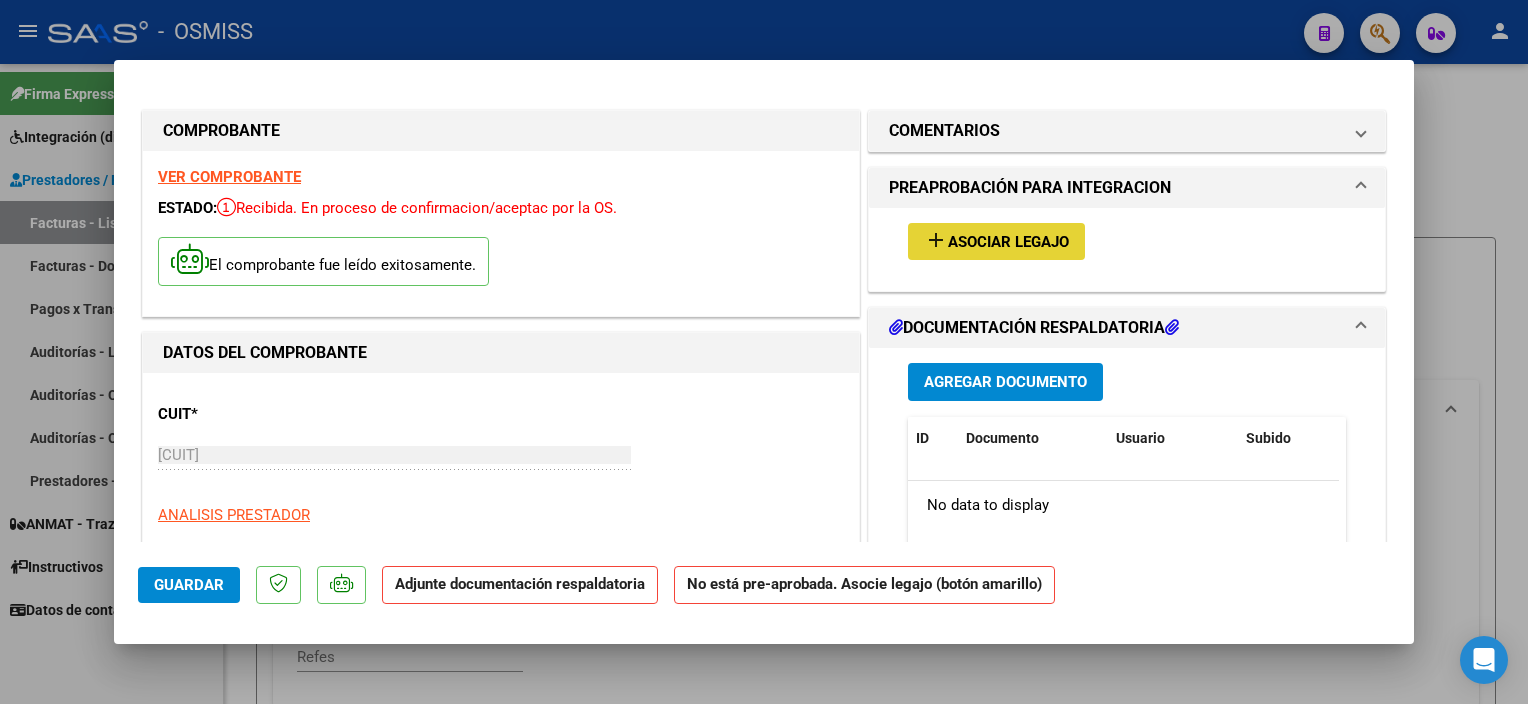 click on "add Asociar Legajo" at bounding box center (996, 241) 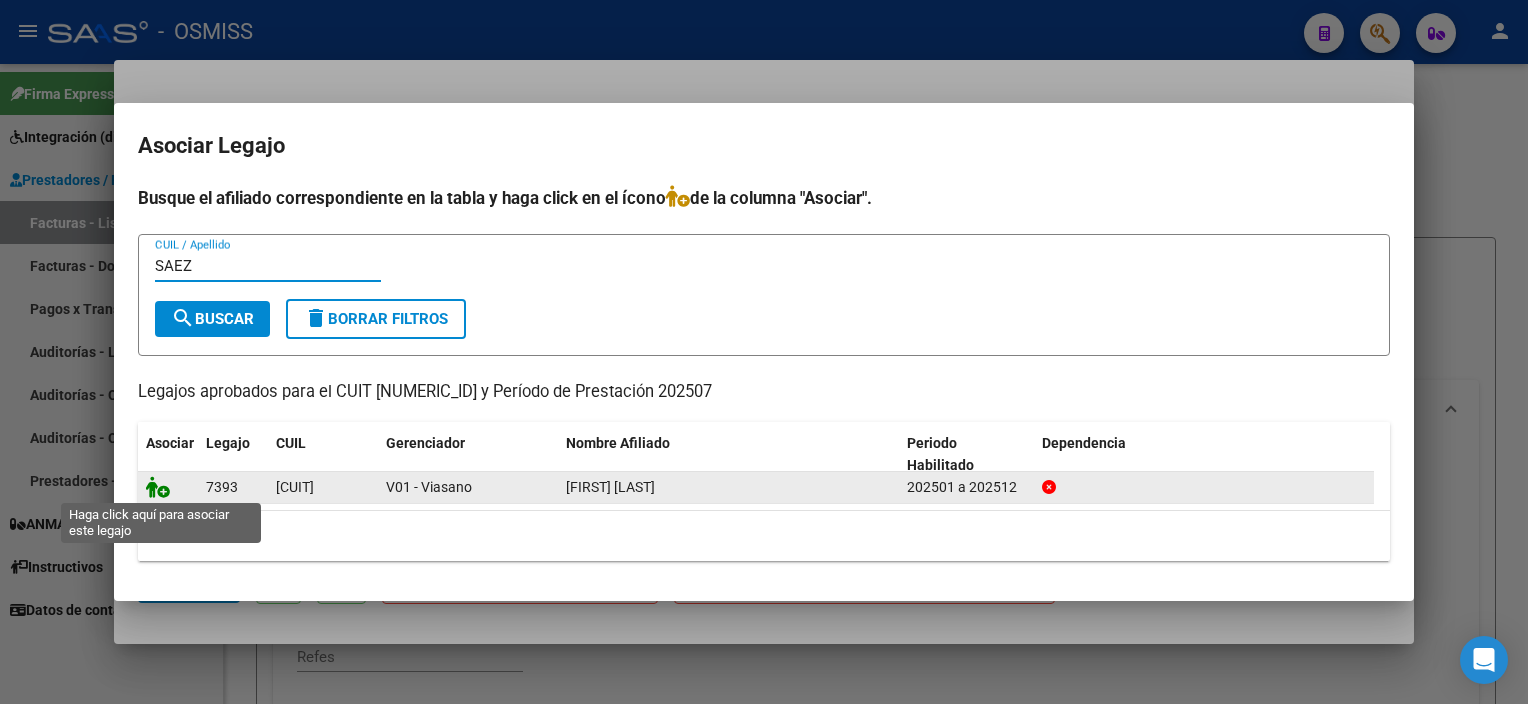 type on "SAEZ" 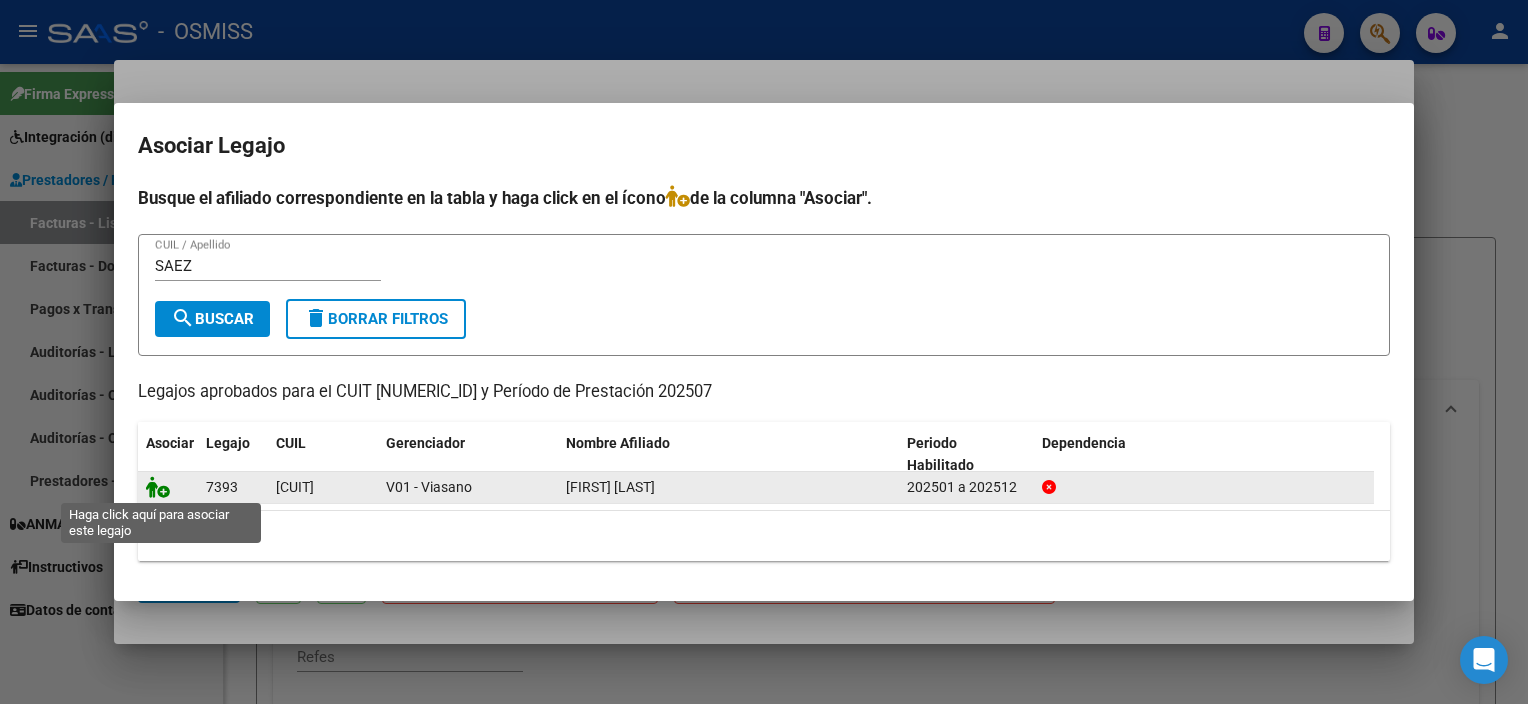 click 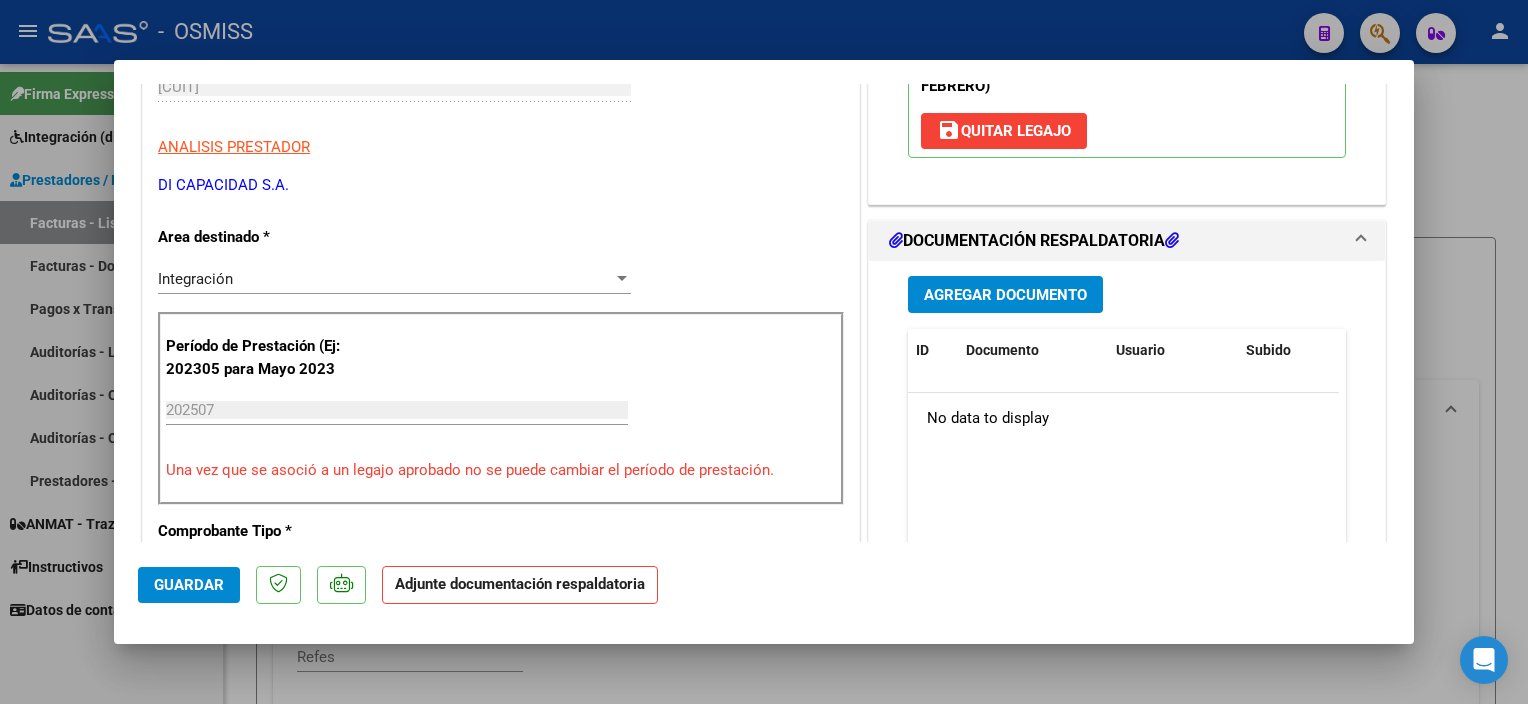 scroll, scrollTop: 386, scrollLeft: 0, axis: vertical 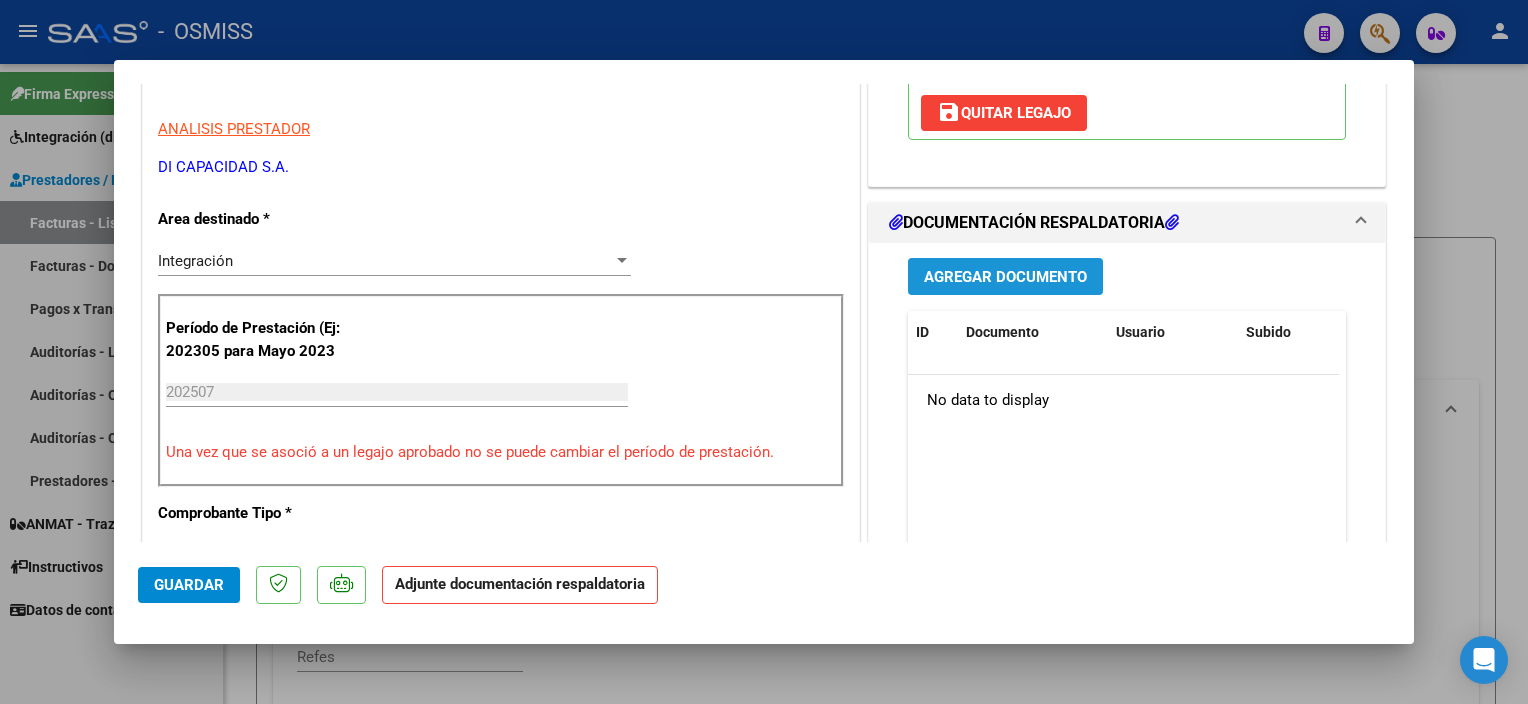 click on "Agregar Documento" at bounding box center [1005, 277] 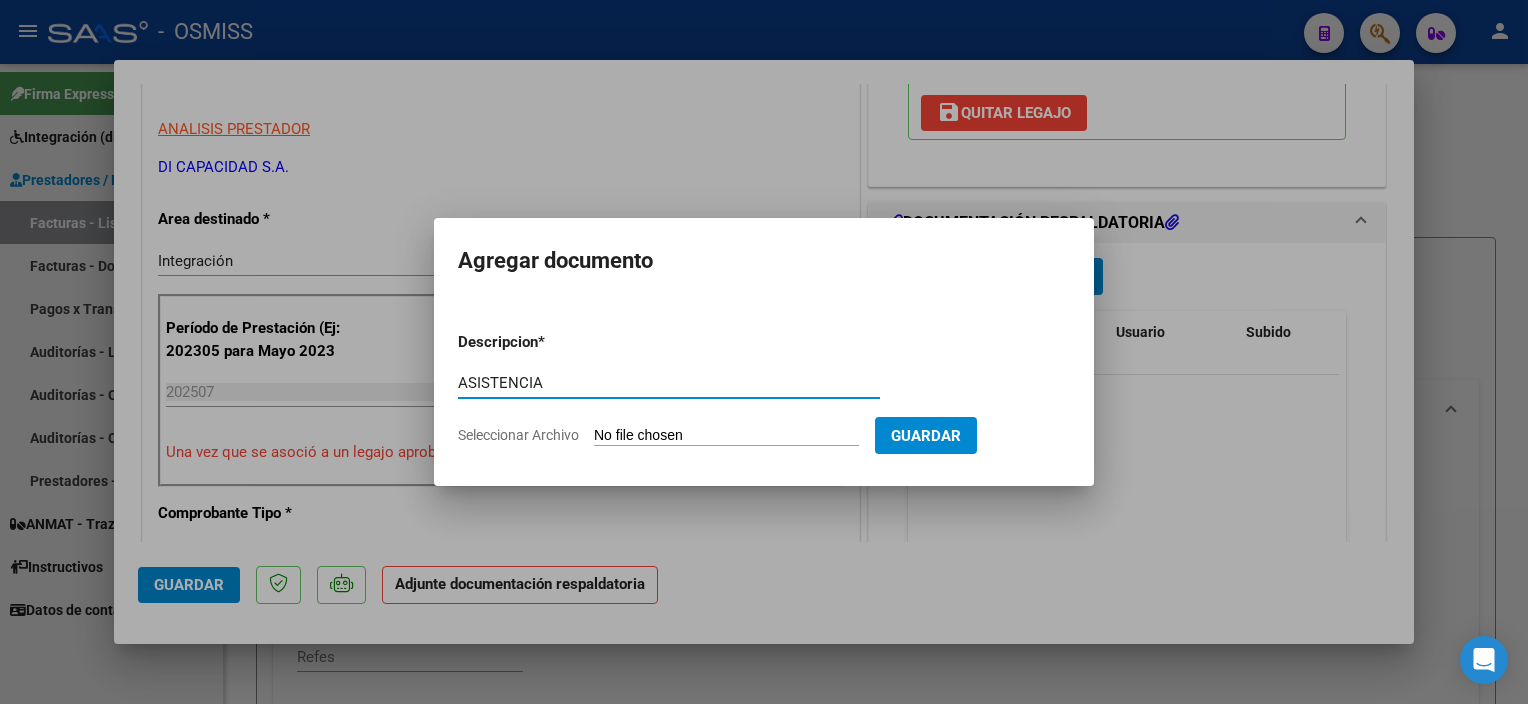 type on "ASISTENCIA" 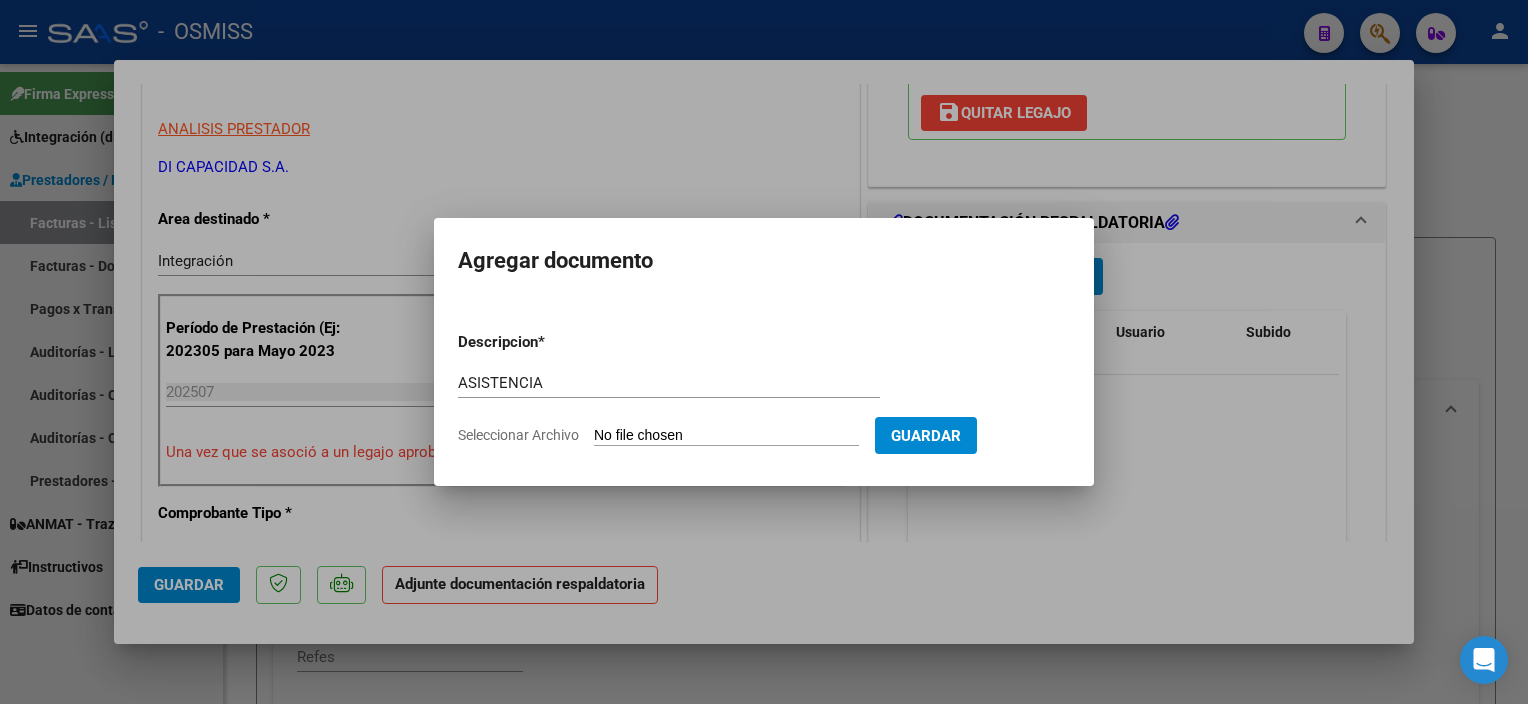 click on "Seleccionar Archivo" at bounding box center (726, 436) 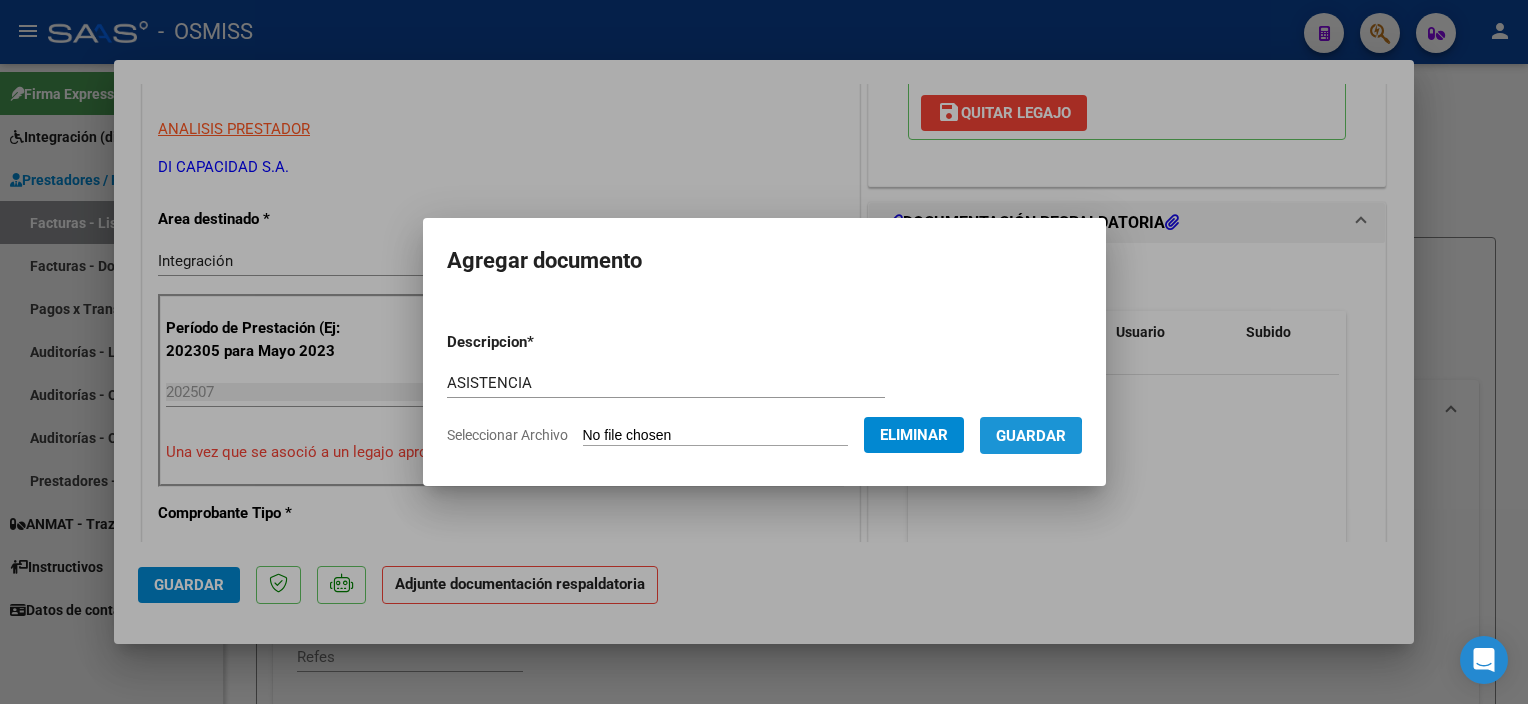 click on "Guardar" at bounding box center (1031, 435) 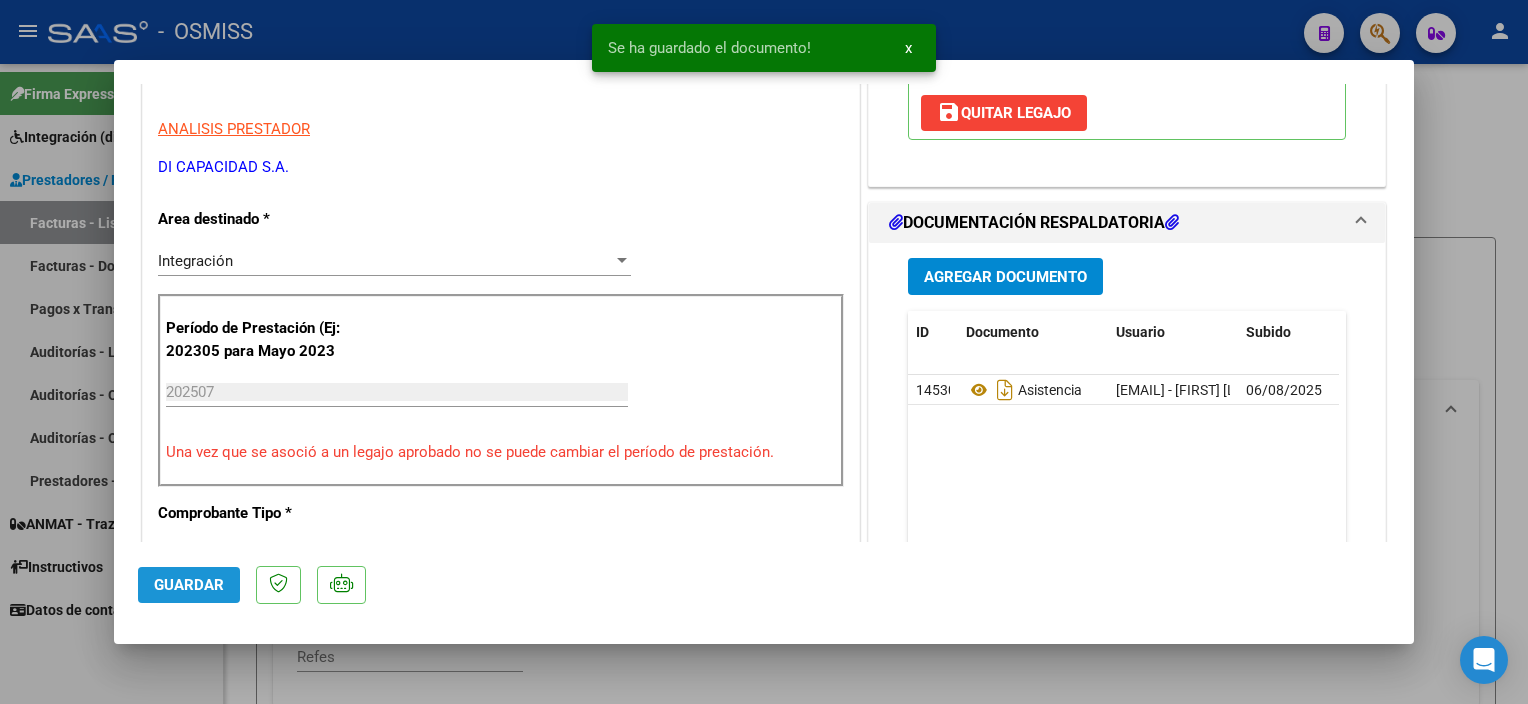click on "Guardar" 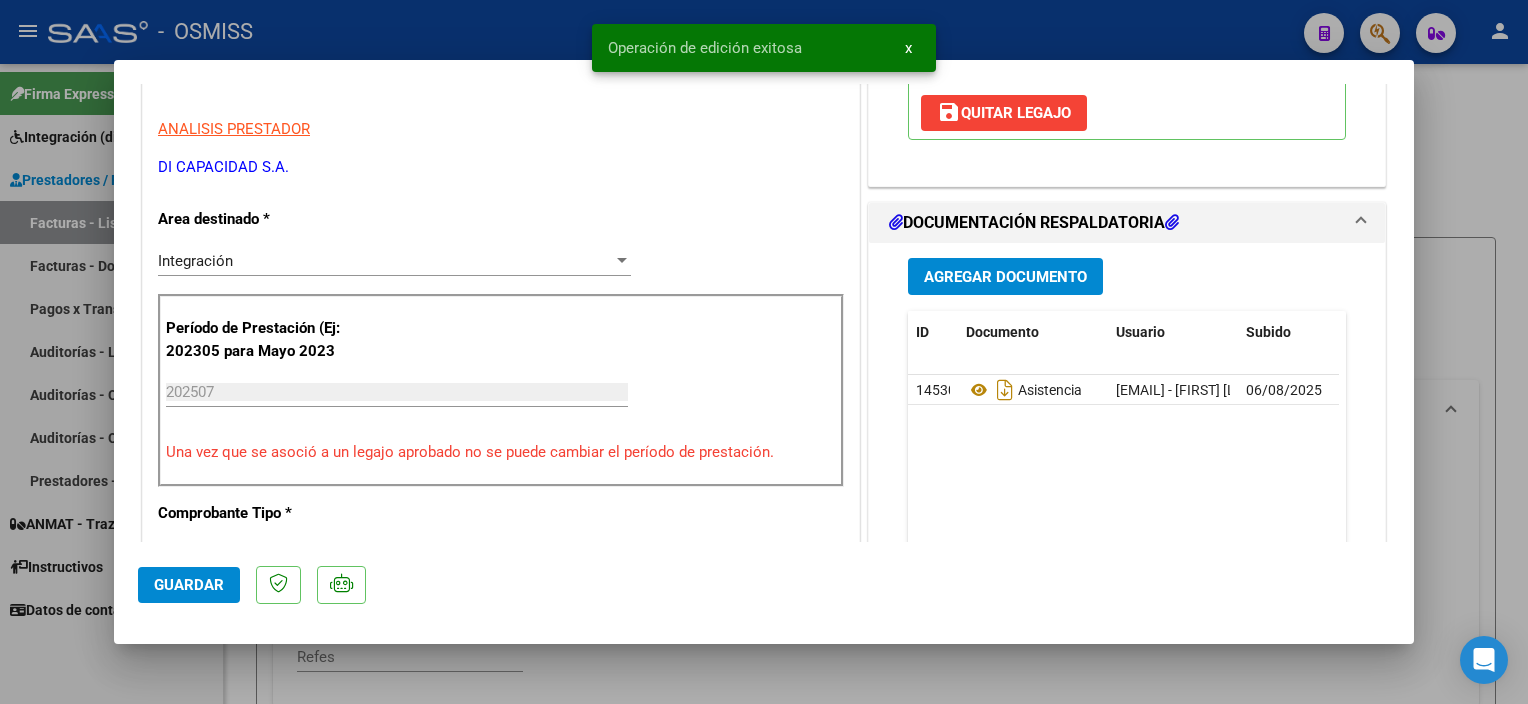 click at bounding box center [764, 352] 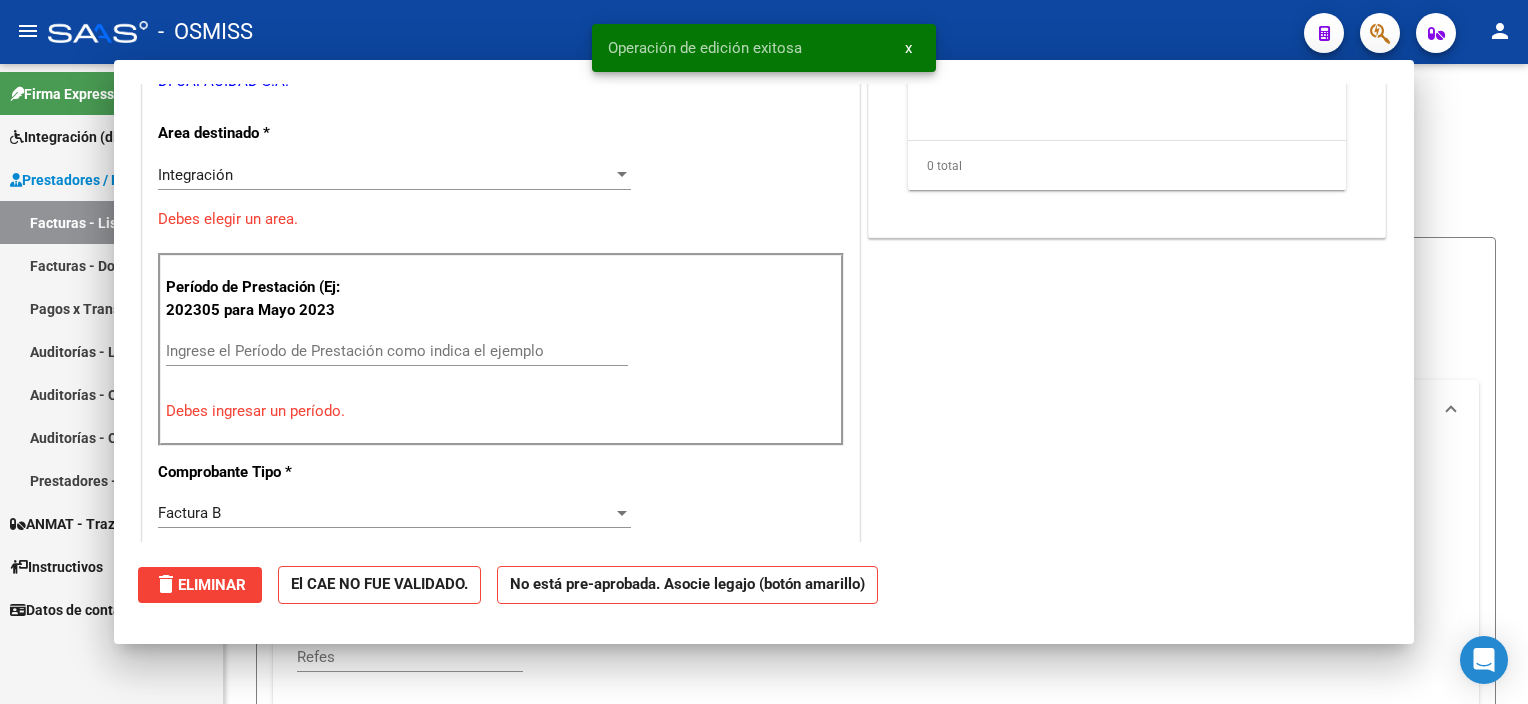 scroll, scrollTop: 325, scrollLeft: 0, axis: vertical 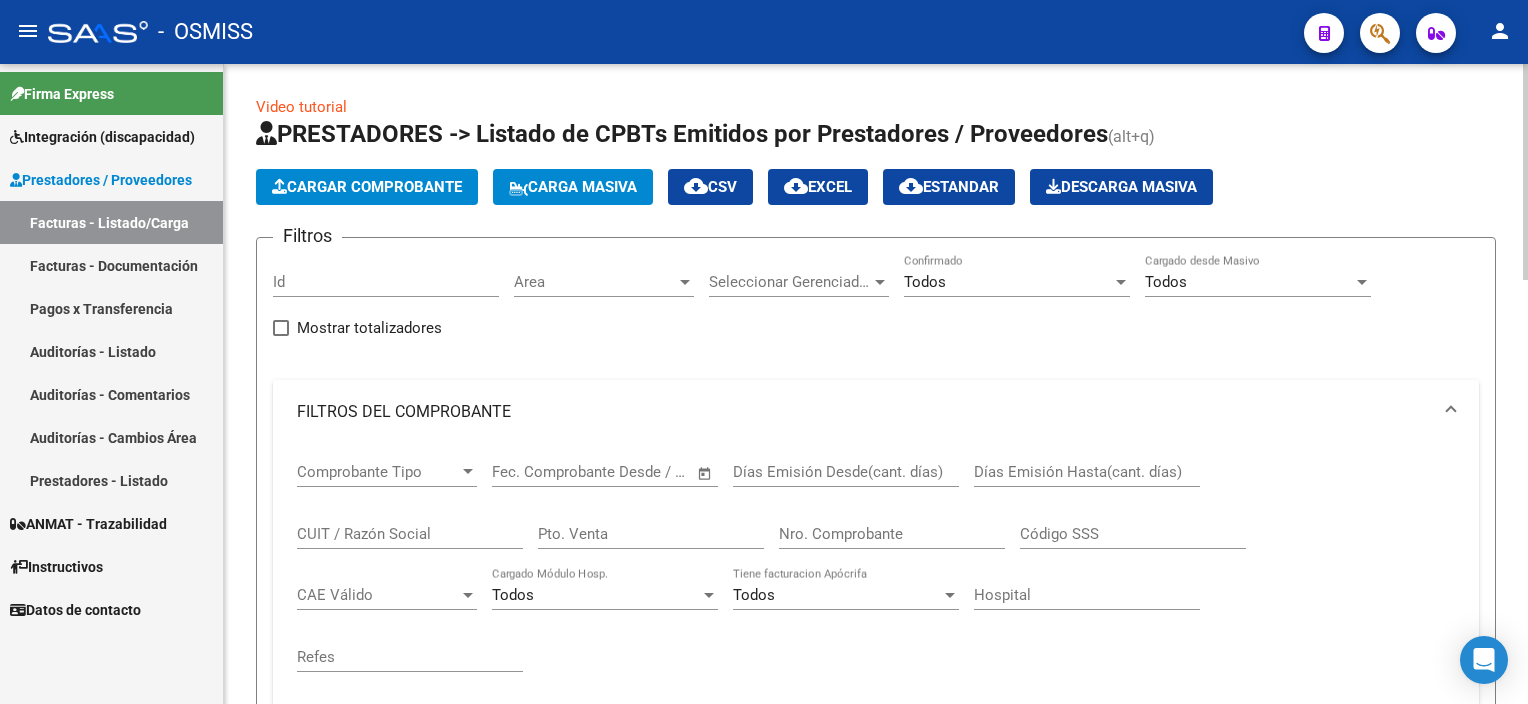 drag, startPoint x: 1519, startPoint y: 260, endPoint x: 1527, endPoint y: 333, distance: 73.43705 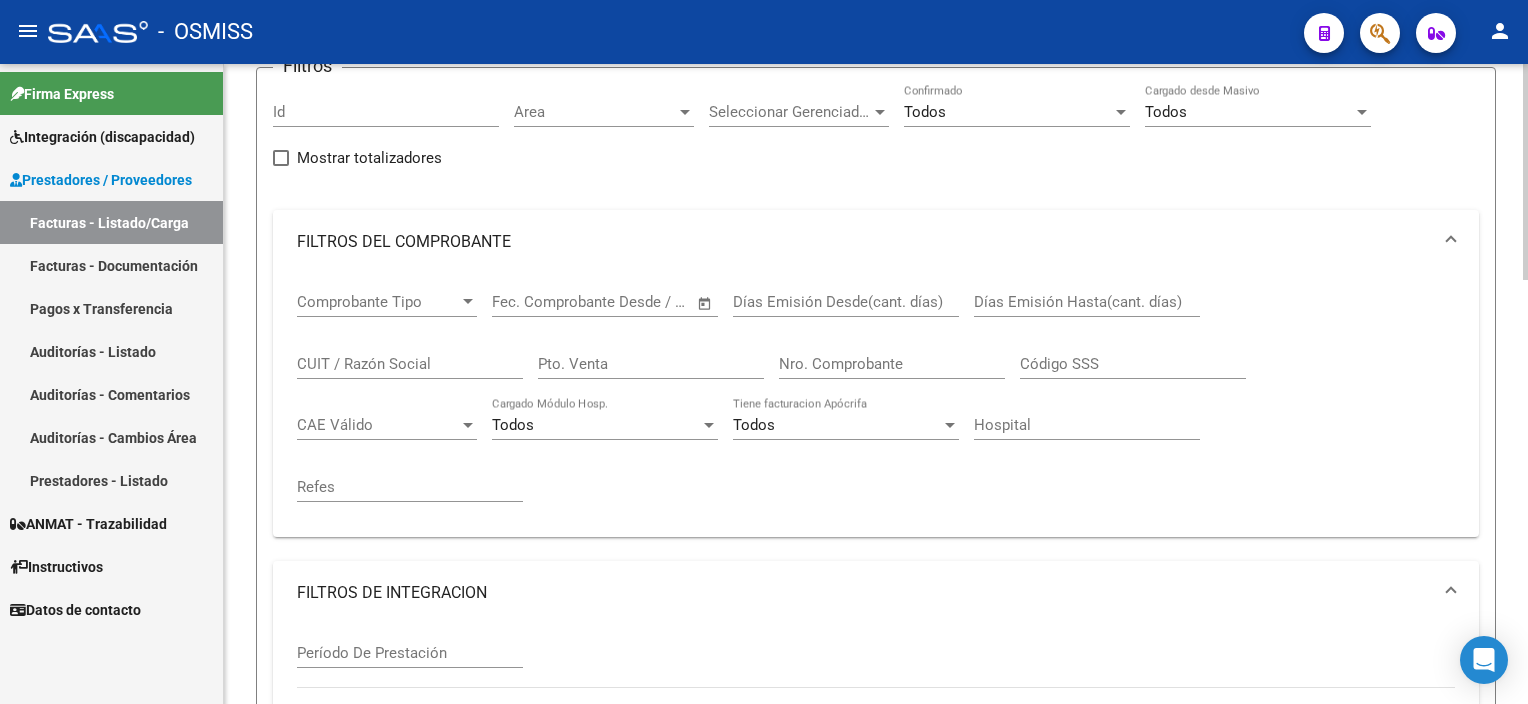 scroll, scrollTop: 168, scrollLeft: 0, axis: vertical 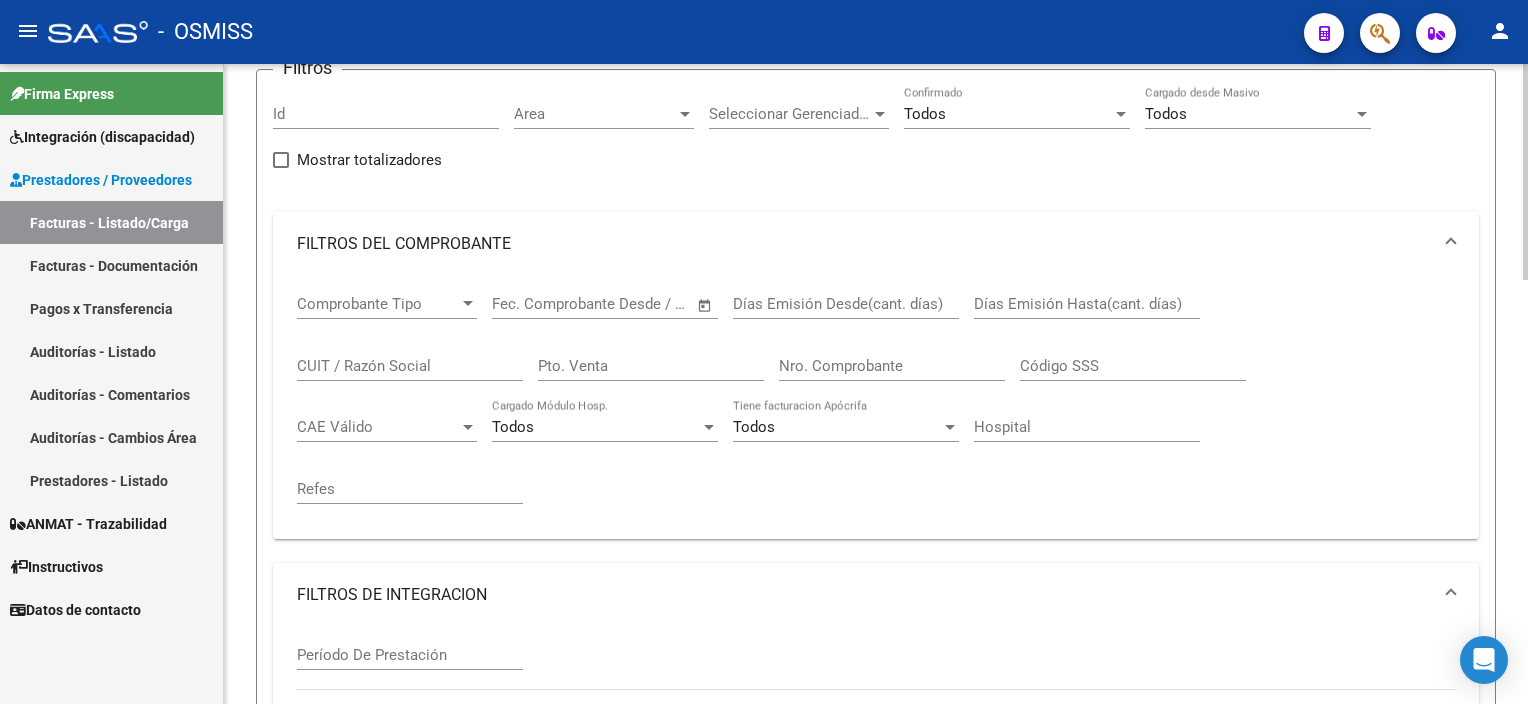 click on "Video tutorial   PRESTADORES -> Listado de CPBTs Emitidos por Prestadores / Proveedores (alt+q)   Cargar Comprobante
Carga Masiva  cloud_download  CSV  cloud_download  EXCEL  cloud_download  Estandar   Descarga Masiva
Filtros Id Area Area Seleccionar Gerenciador Seleccionar Gerenciador Todos Confirmado Todos Cargado desde Masivo   Mostrar totalizadores   FILTROS DEL COMPROBANTE  Comprobante Tipo Comprobante Tipo Start date – End date Fec. Comprobante Desde / Hasta Días Emisión Desde(cant. días) Días Emisión Hasta(cant. días) CUIT / Razón Social Pto. Venta Nro. Comprobante Código SSS CAE Válido CAE Válido Todos Cargado Módulo Hosp. Todos Tiene facturacion Apócrifa Hospital Refes  FILTROS DE INTEGRACION  Período De Prestación Campos del Archivo de Rendición Devuelto x SSS (dr_envio) Todos Rendido x SSS (dr_envio) Tipo de Registro Tipo de Registro Período Presentación Período Presentación Campos del Legajo Asociado (preaprobación) Afiliado Legajo (cuil/nombre) Todos  MAS FILTROS  Op" 